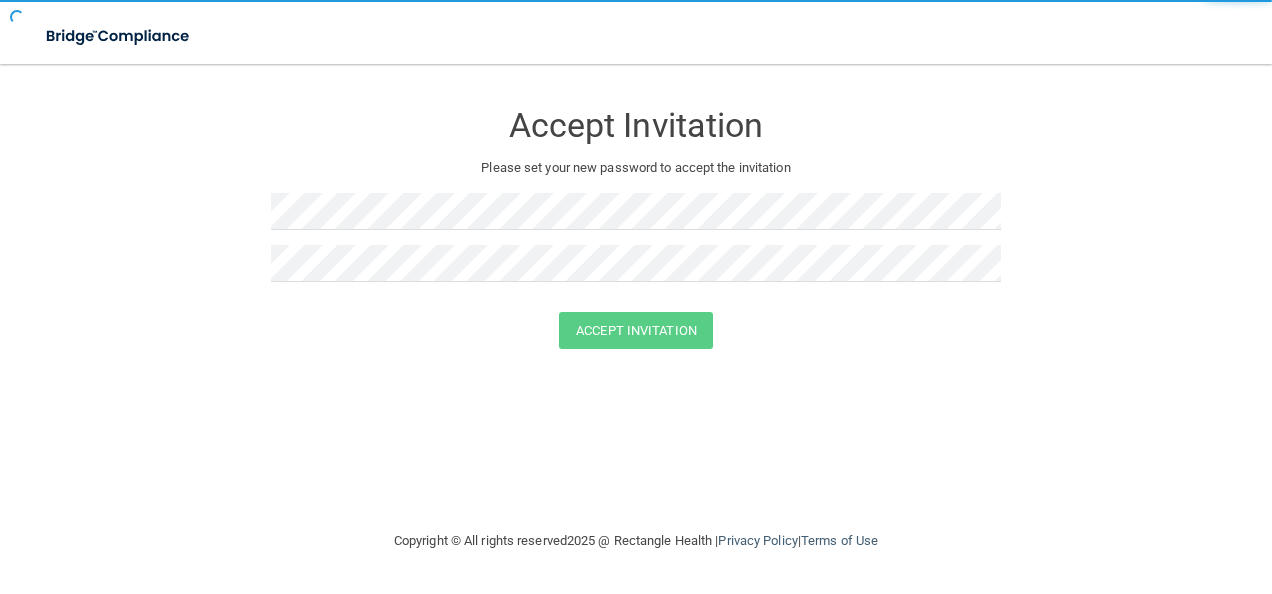 scroll, scrollTop: 0, scrollLeft: 0, axis: both 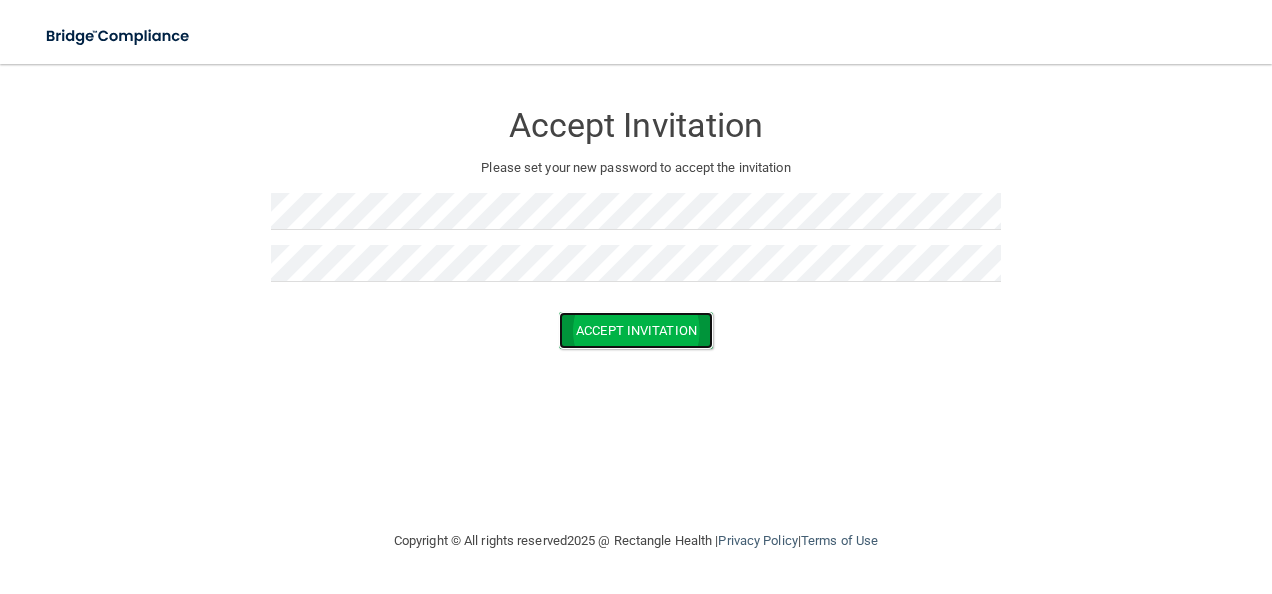 click on "Accept Invitation" at bounding box center [636, 330] 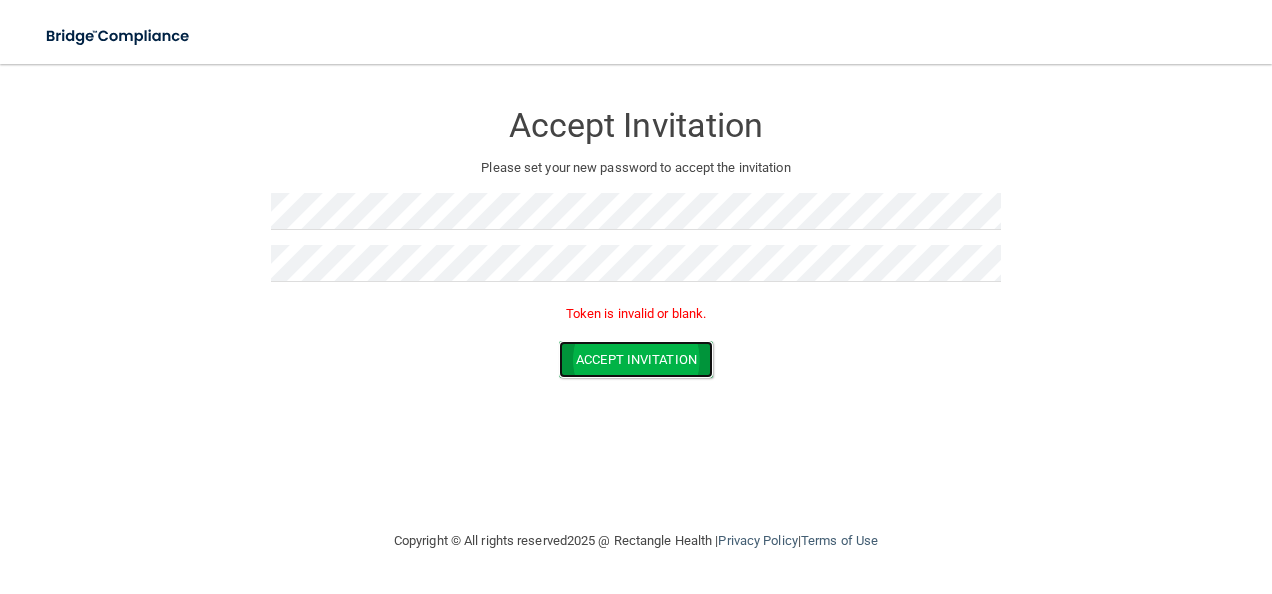click on "Accept Invitation" at bounding box center [636, 359] 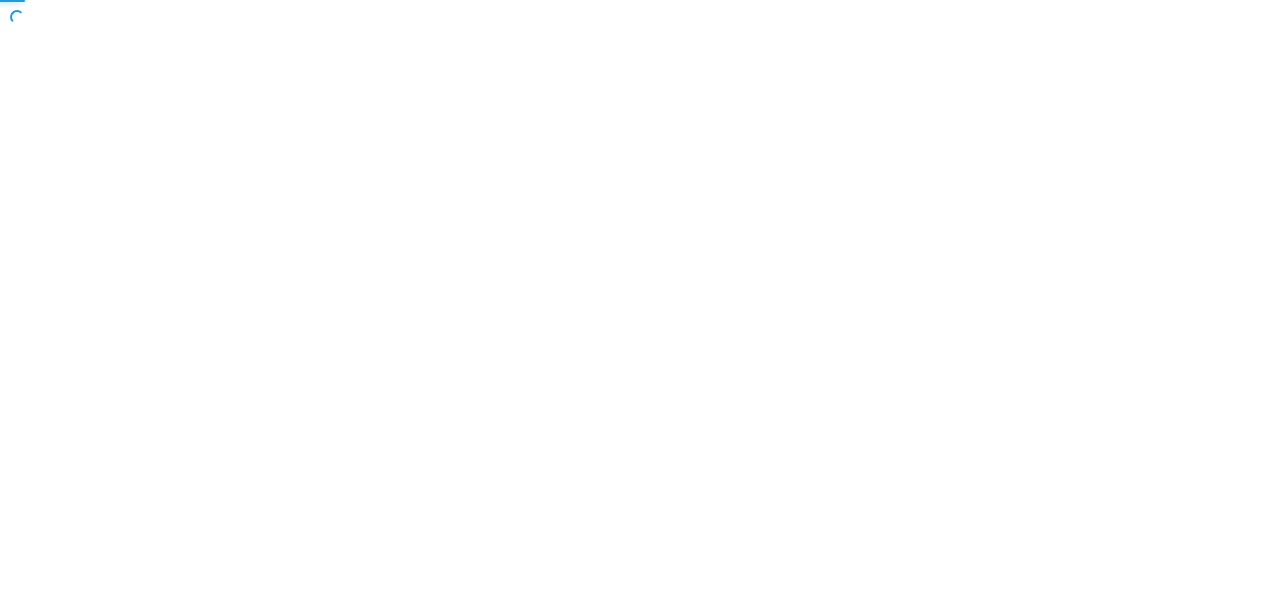 scroll, scrollTop: 0, scrollLeft: 0, axis: both 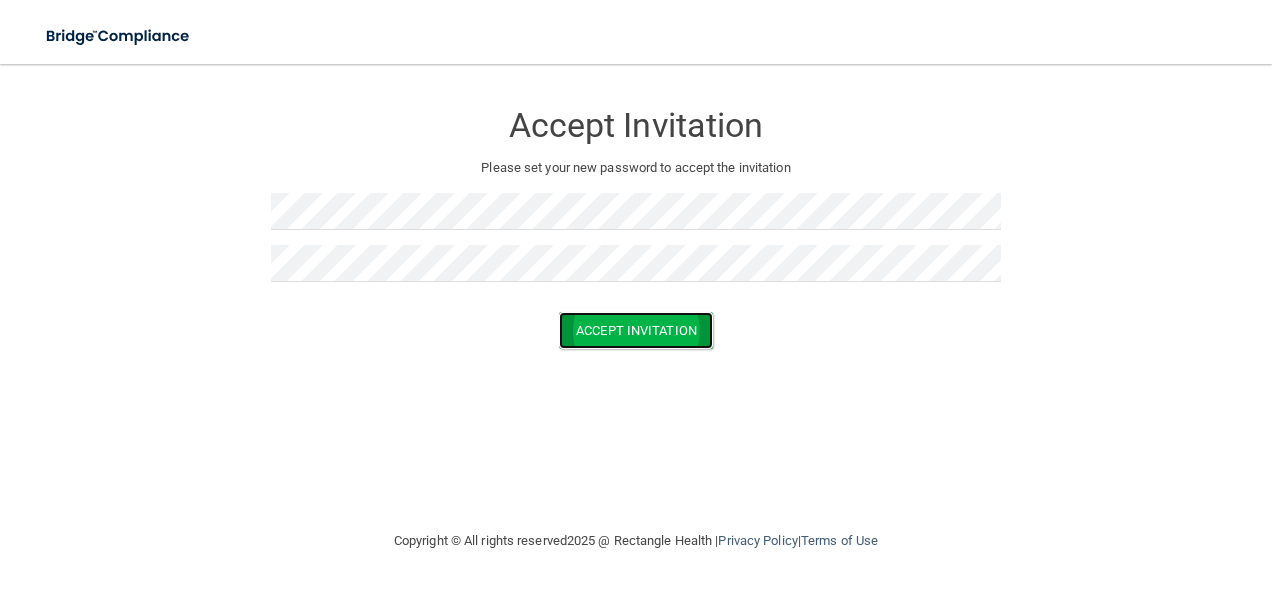 click on "Accept Invitation" at bounding box center [636, 330] 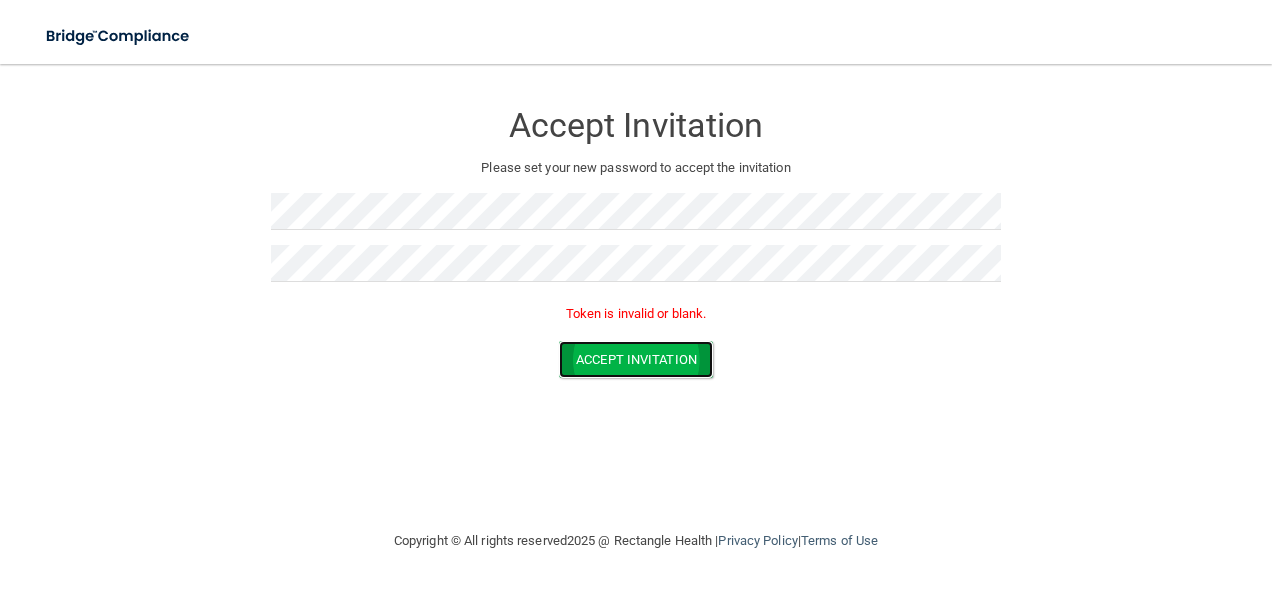click on "Accept Invitation" at bounding box center (636, 359) 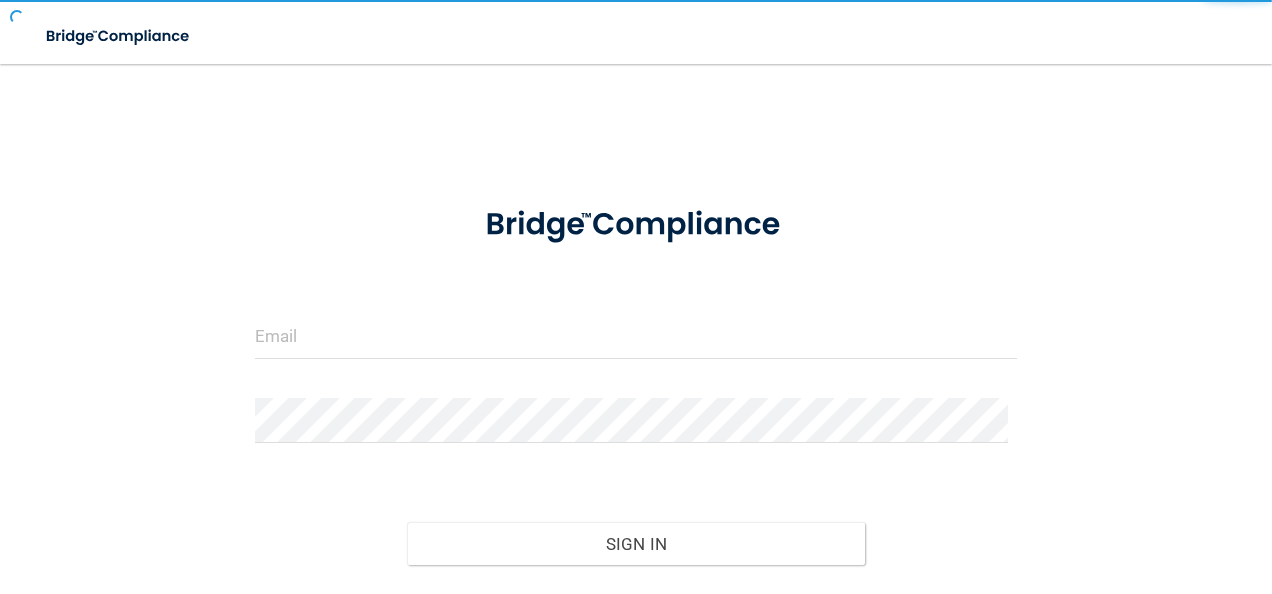 scroll, scrollTop: 0, scrollLeft: 0, axis: both 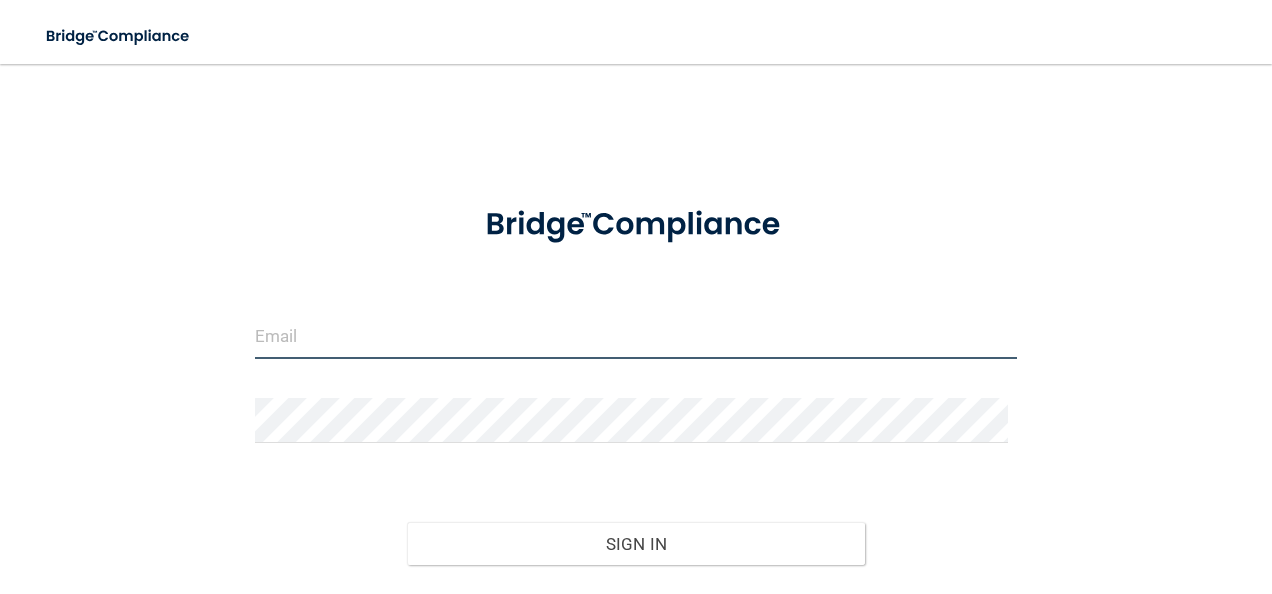 click at bounding box center [636, 336] 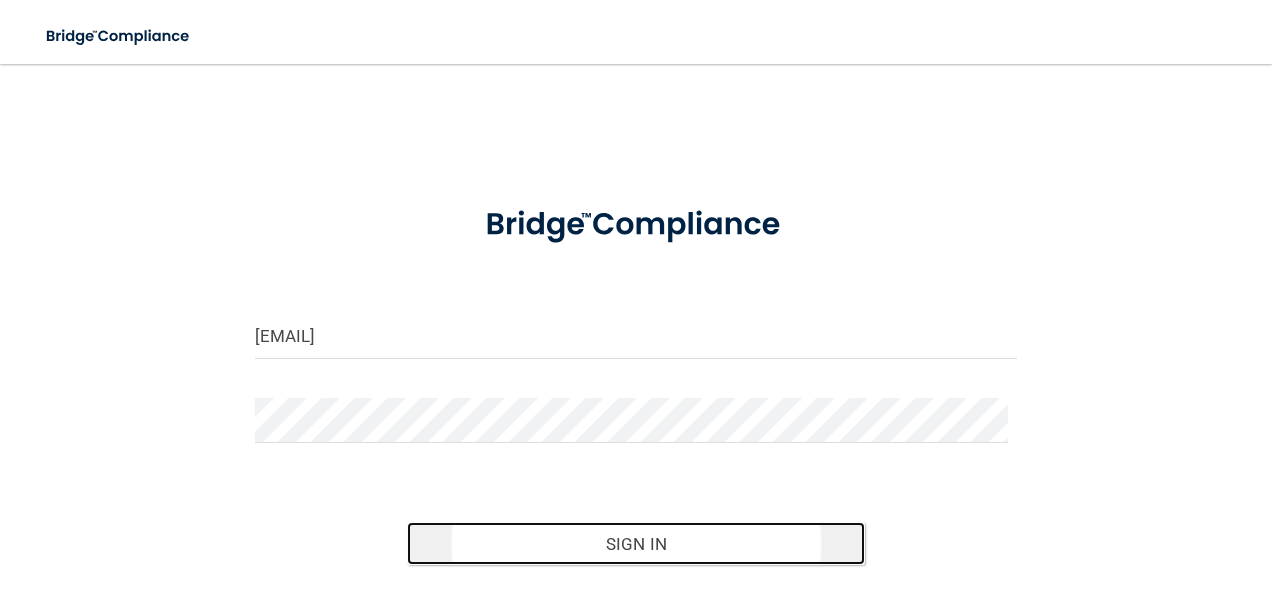 click on "Sign In" at bounding box center (636, 544) 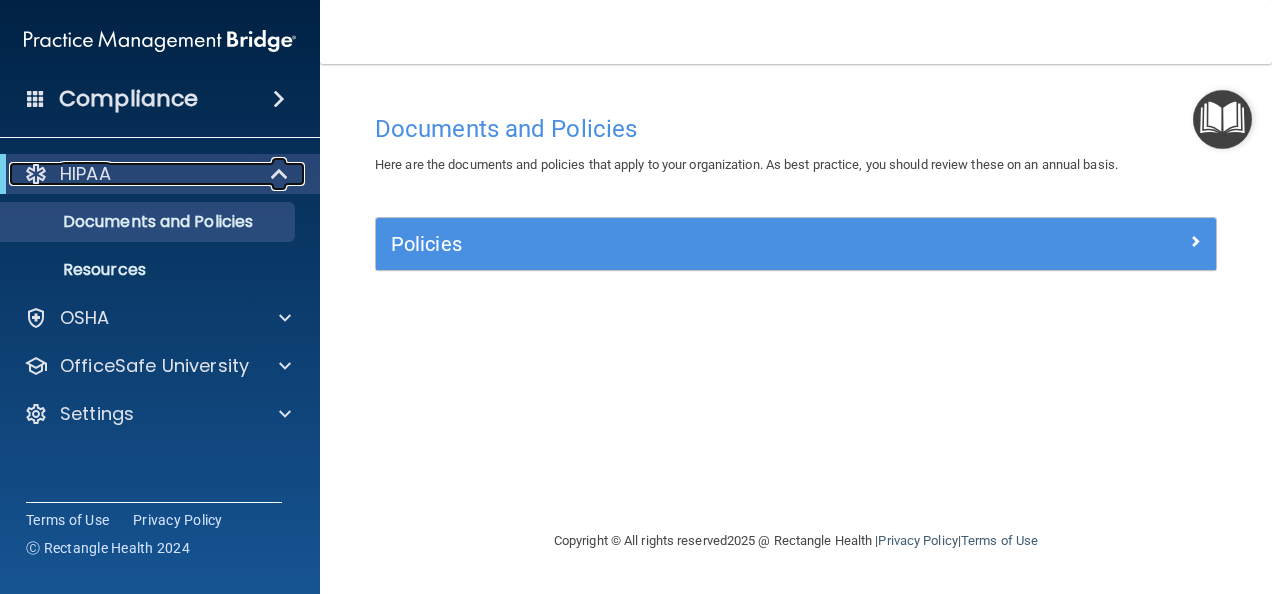 click on "HIPAA" at bounding box center [132, 174] 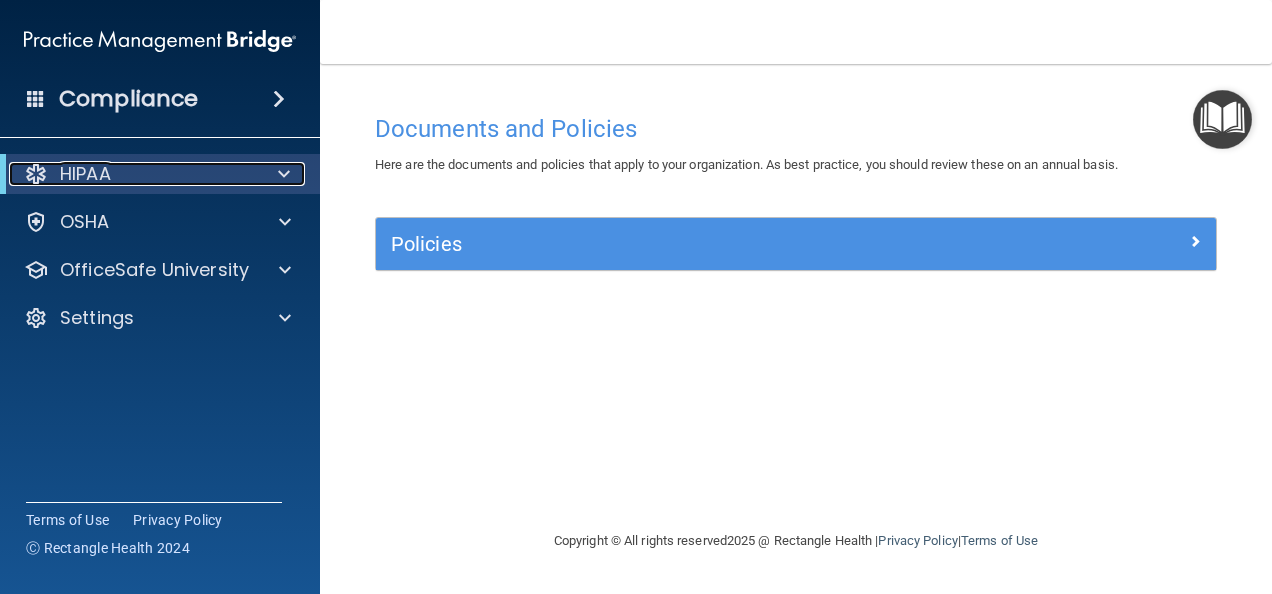 click on "HIPAA" at bounding box center [132, 174] 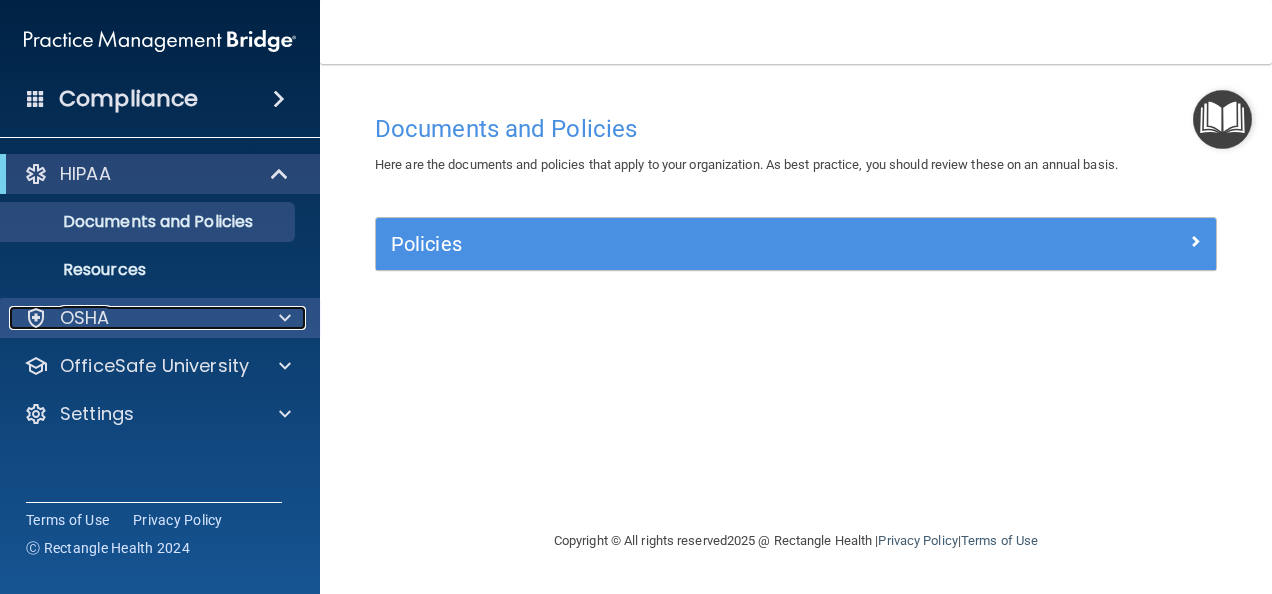 click on "OSHA" at bounding box center [85, 318] 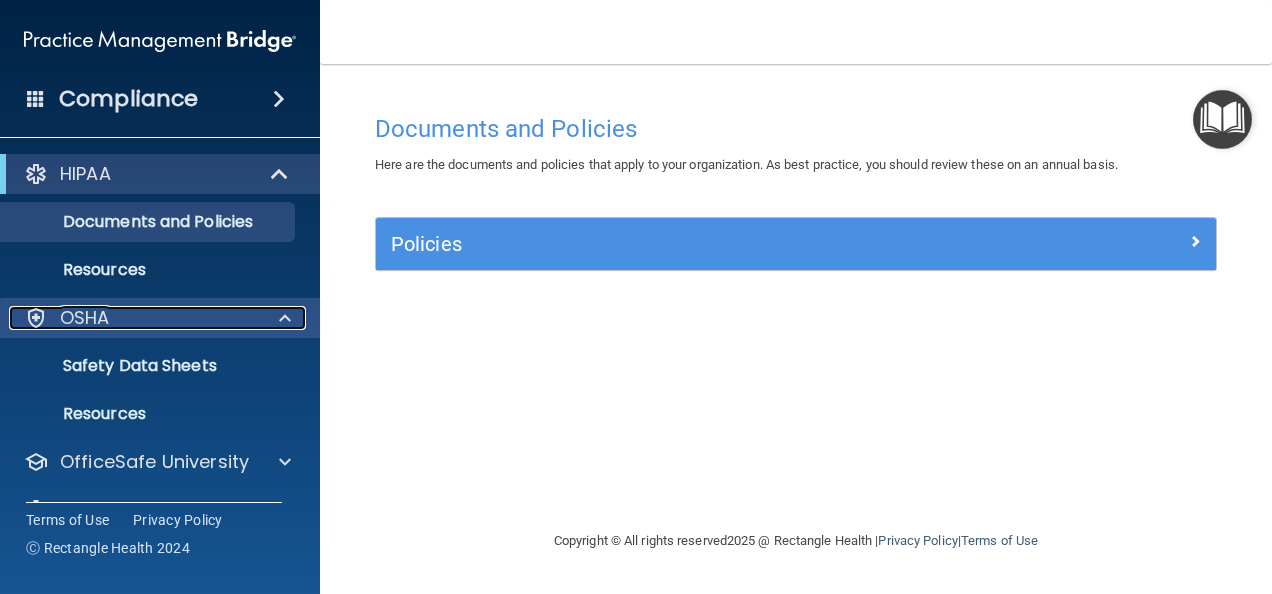 click on "OSHA" at bounding box center (85, 318) 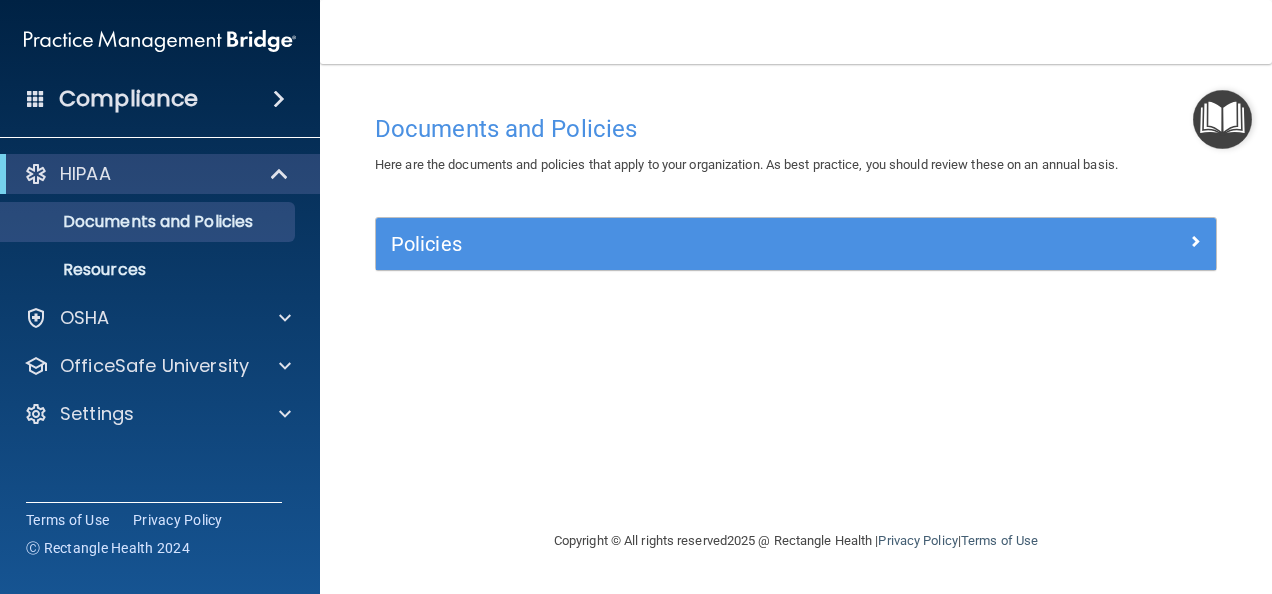 click at bounding box center (279, 99) 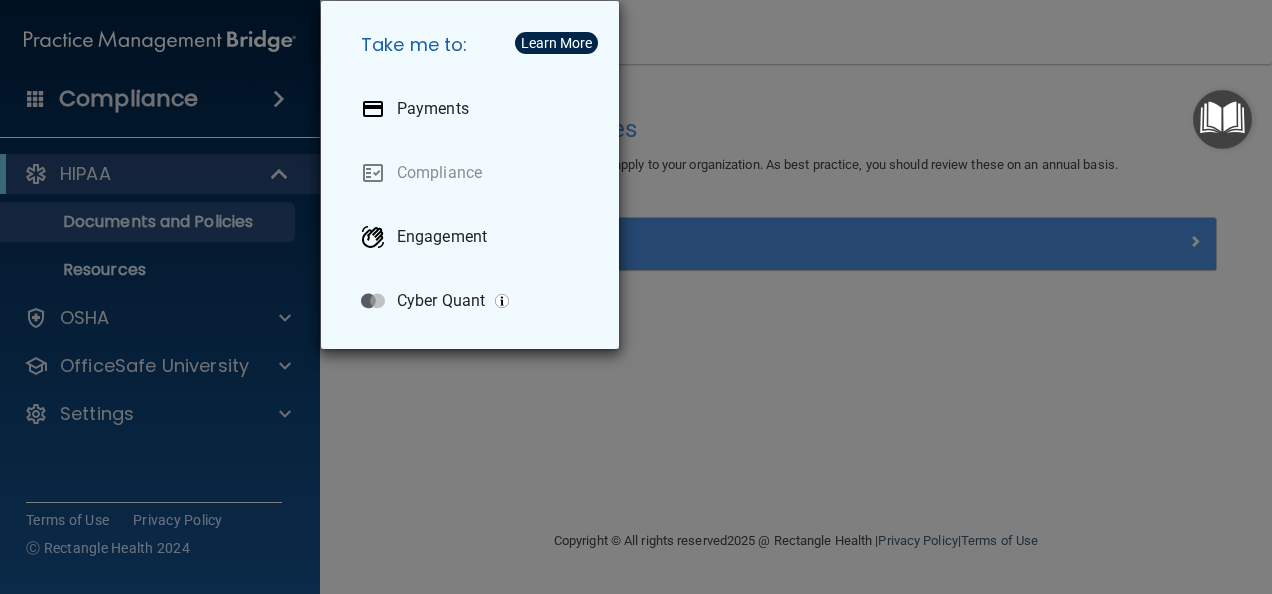 click on "Take me to:             Payments                   Compliance                     Engagement                     Cyber Quant" at bounding box center (636, 297) 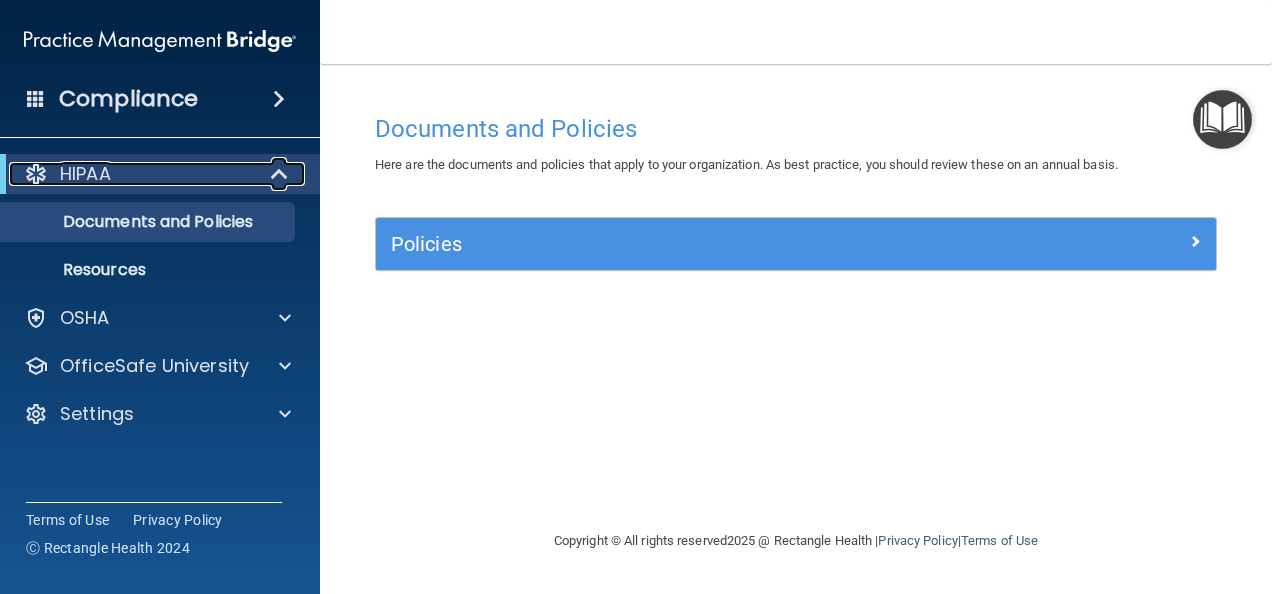 click at bounding box center (281, 174) 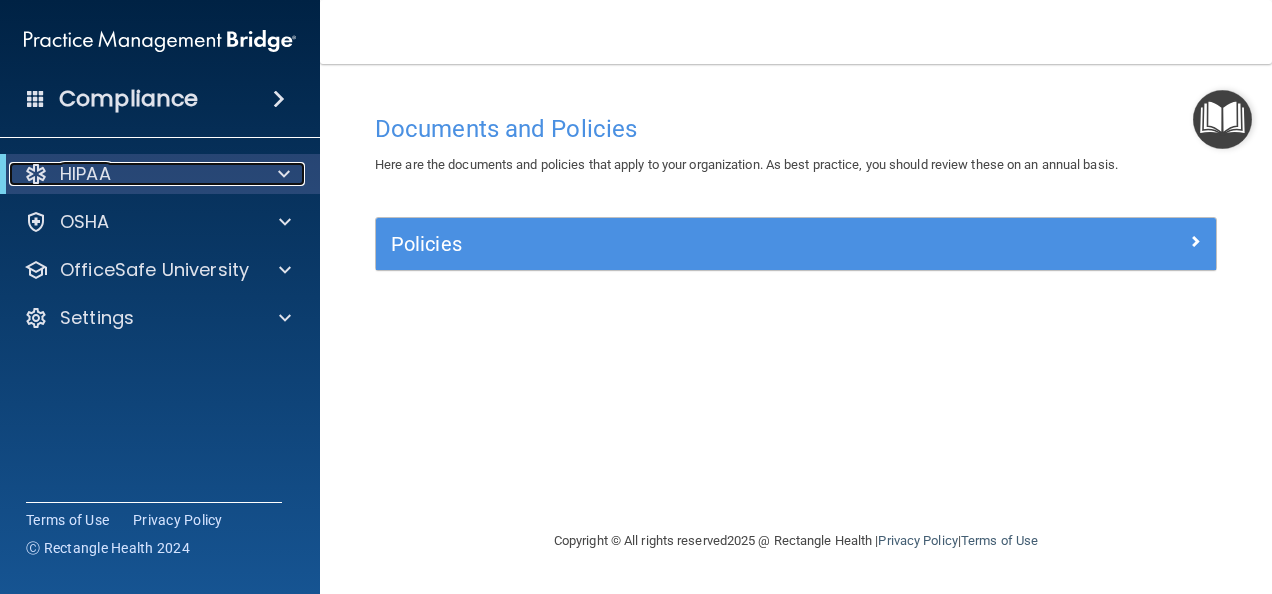 click at bounding box center [284, 174] 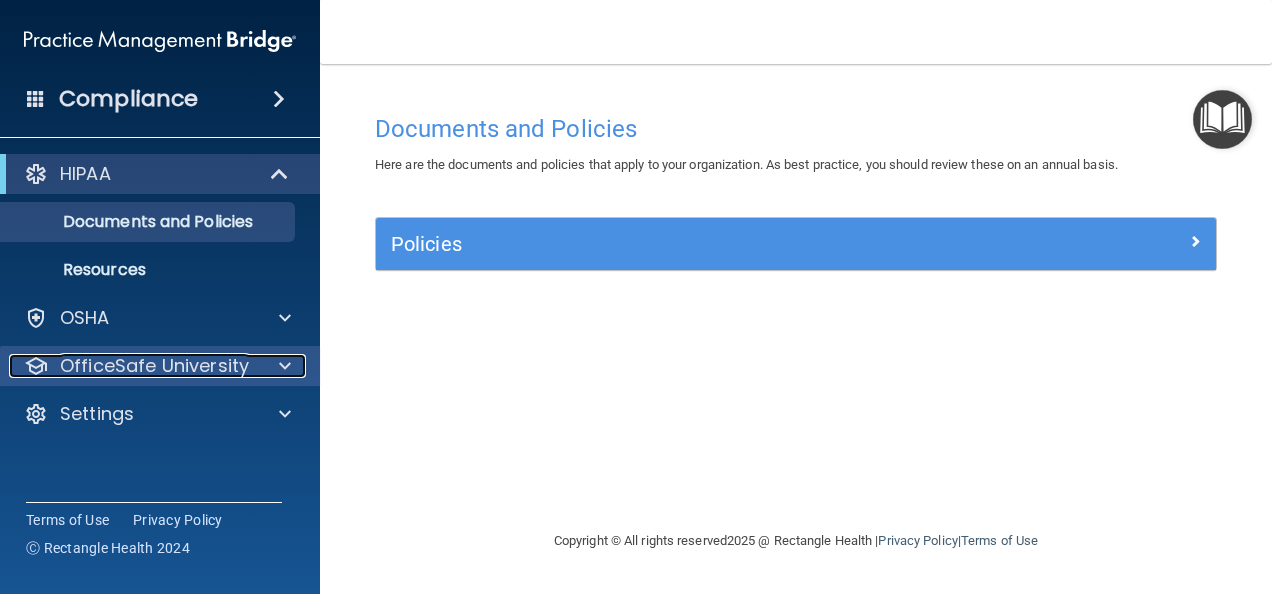 click on "OfficeSafe University" at bounding box center [133, 366] 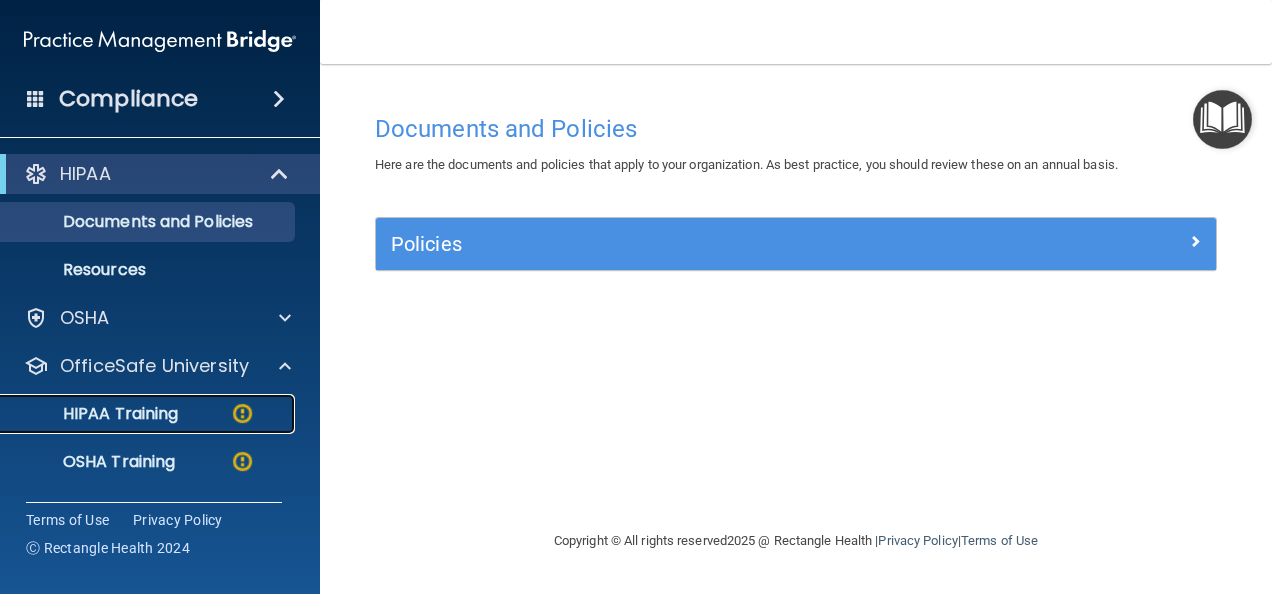 click on "HIPAA Training" at bounding box center [95, 414] 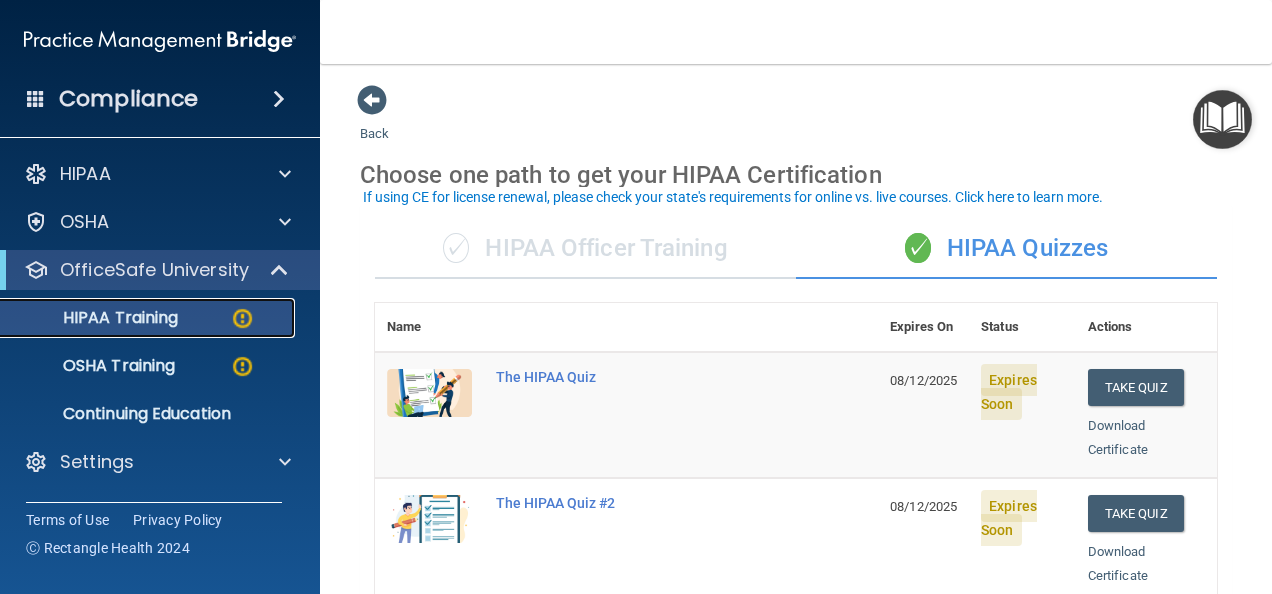 scroll, scrollTop: 100, scrollLeft: 0, axis: vertical 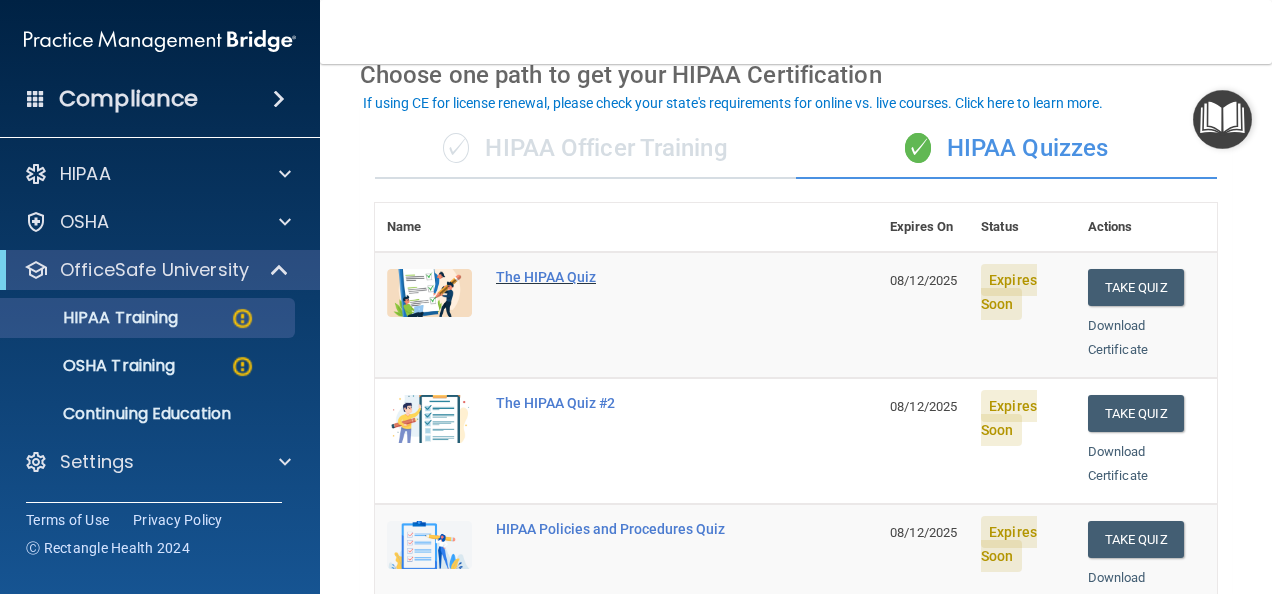 click on "The HIPAA Quiz" at bounding box center [637, 277] 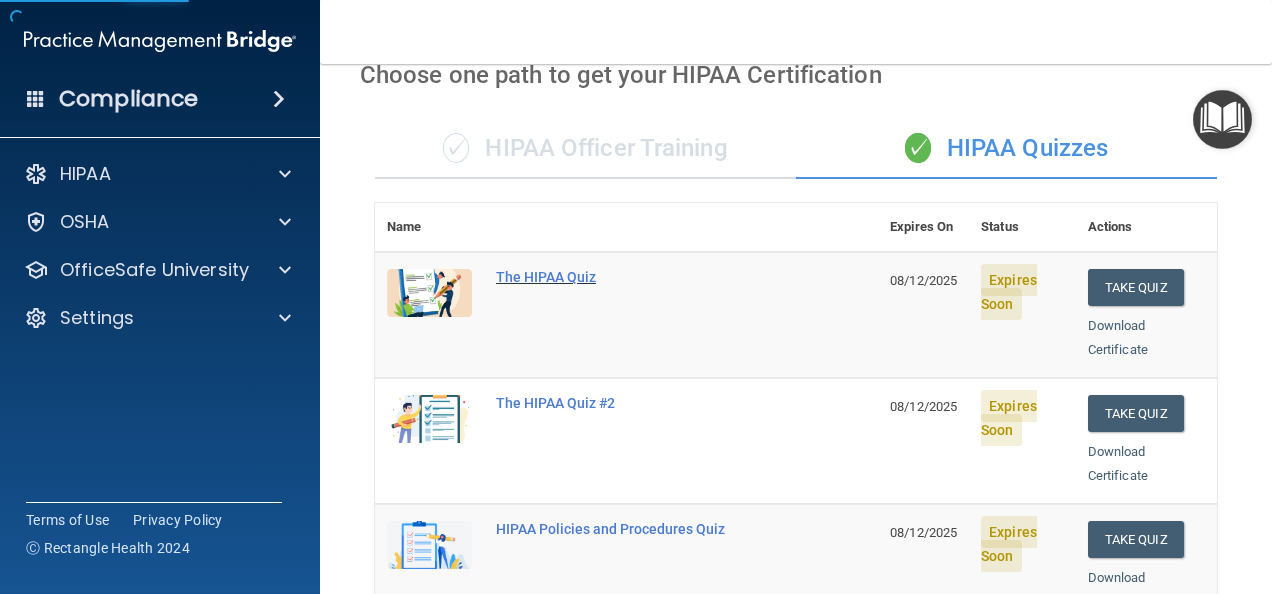 scroll, scrollTop: 0, scrollLeft: 0, axis: both 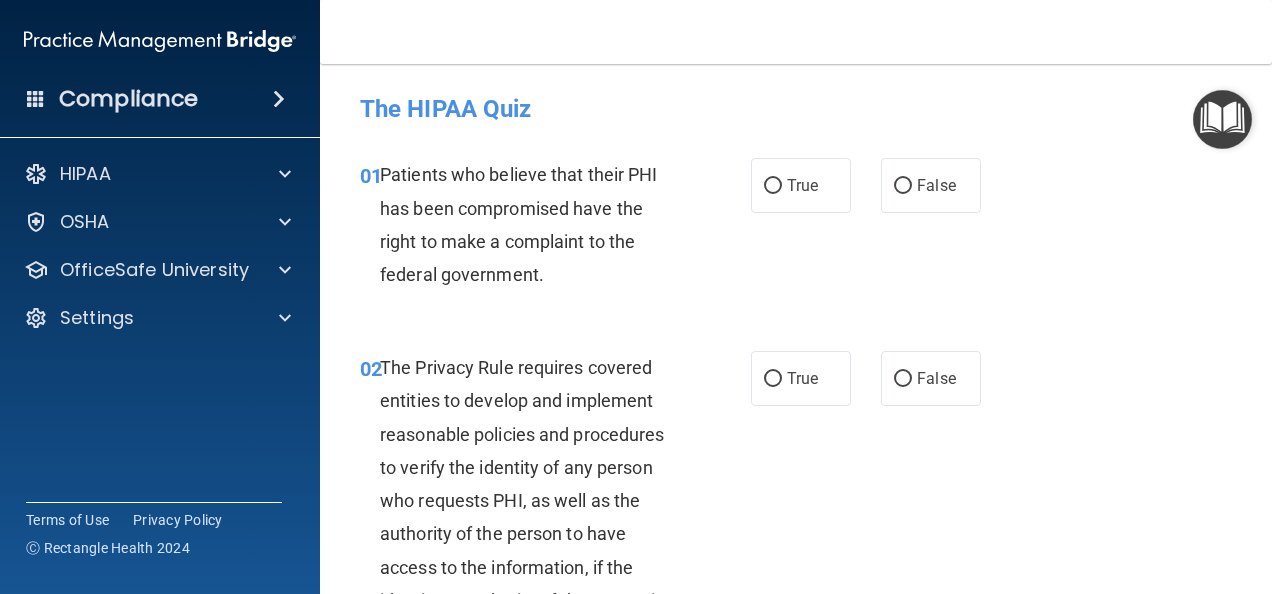 click at bounding box center [1222, 119] 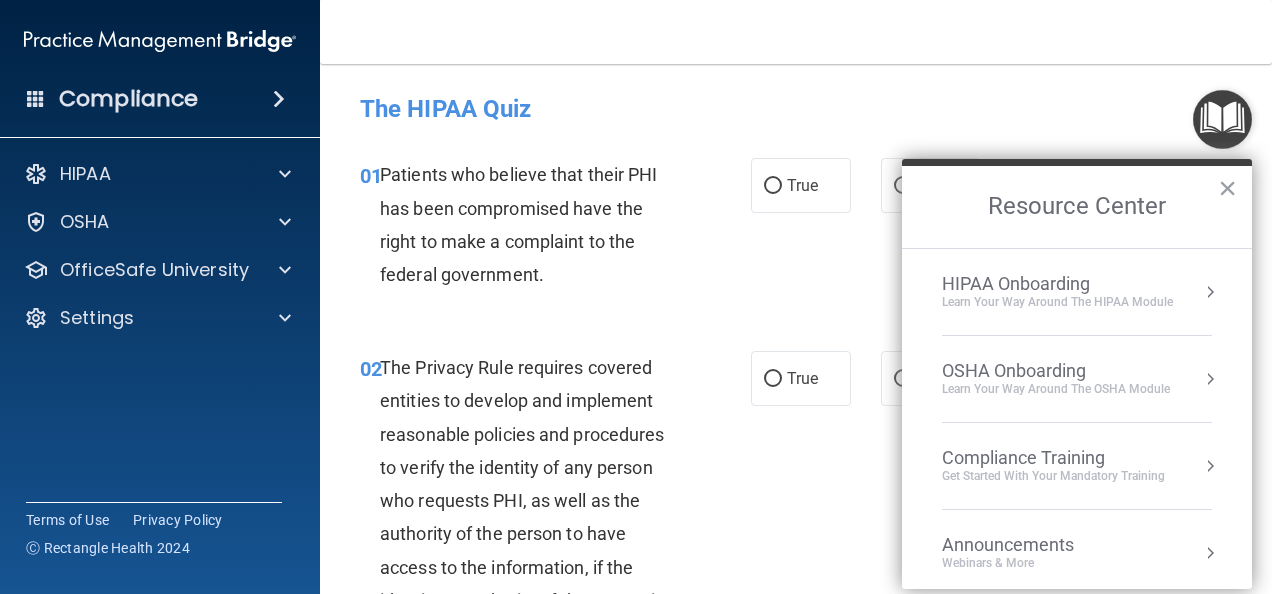 click on "HIPAA Onboarding" at bounding box center [1057, 284] 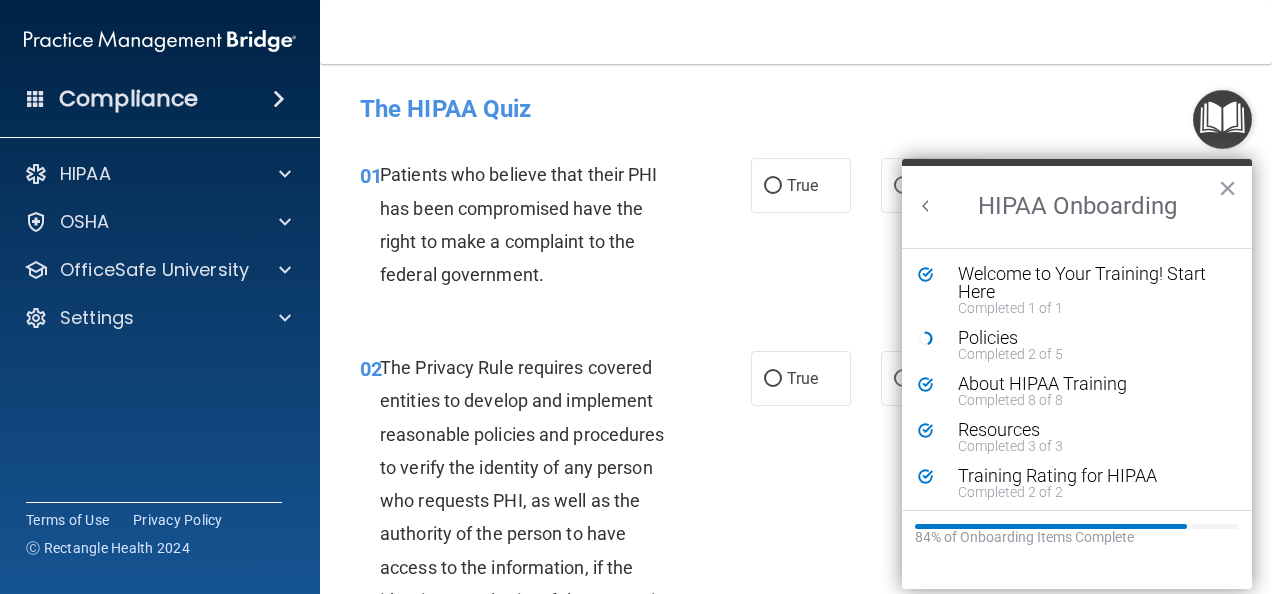 scroll, scrollTop: 0, scrollLeft: 0, axis: both 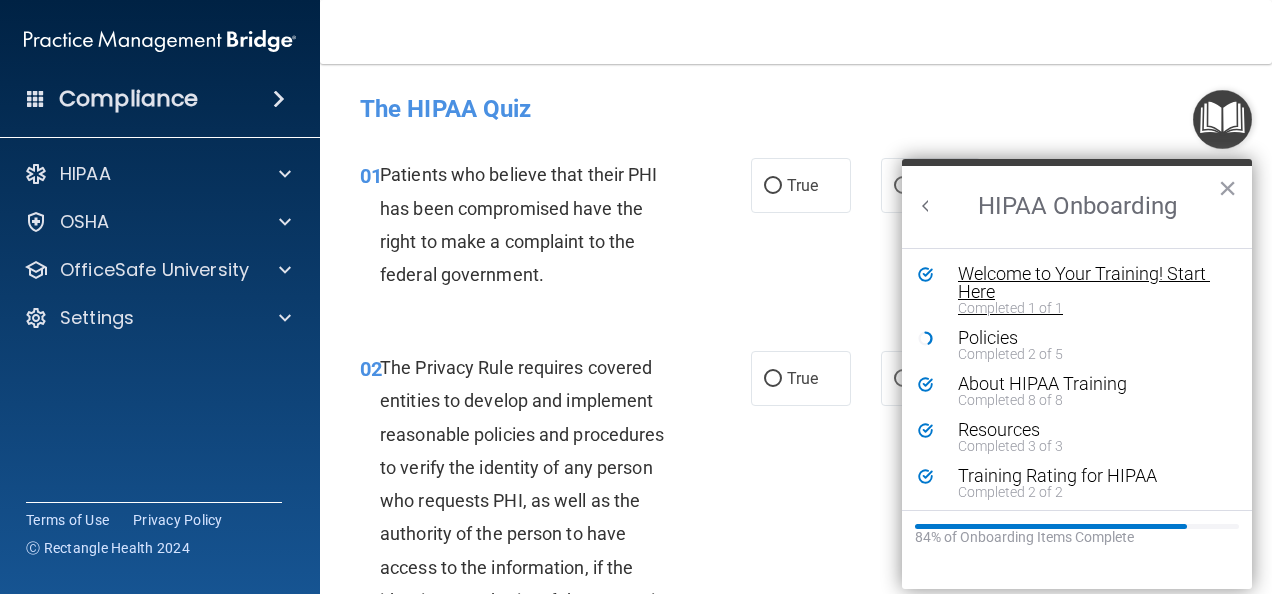 click on "Completed 1 of 1" at bounding box center (1084, 308) 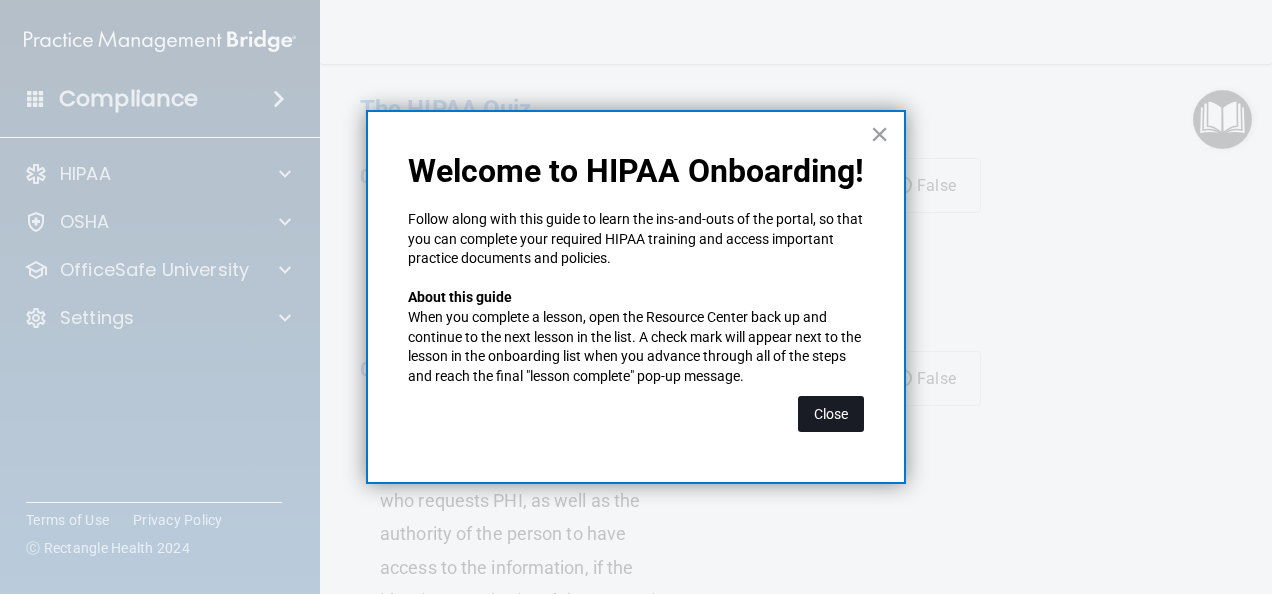 click on "Close" at bounding box center [831, 414] 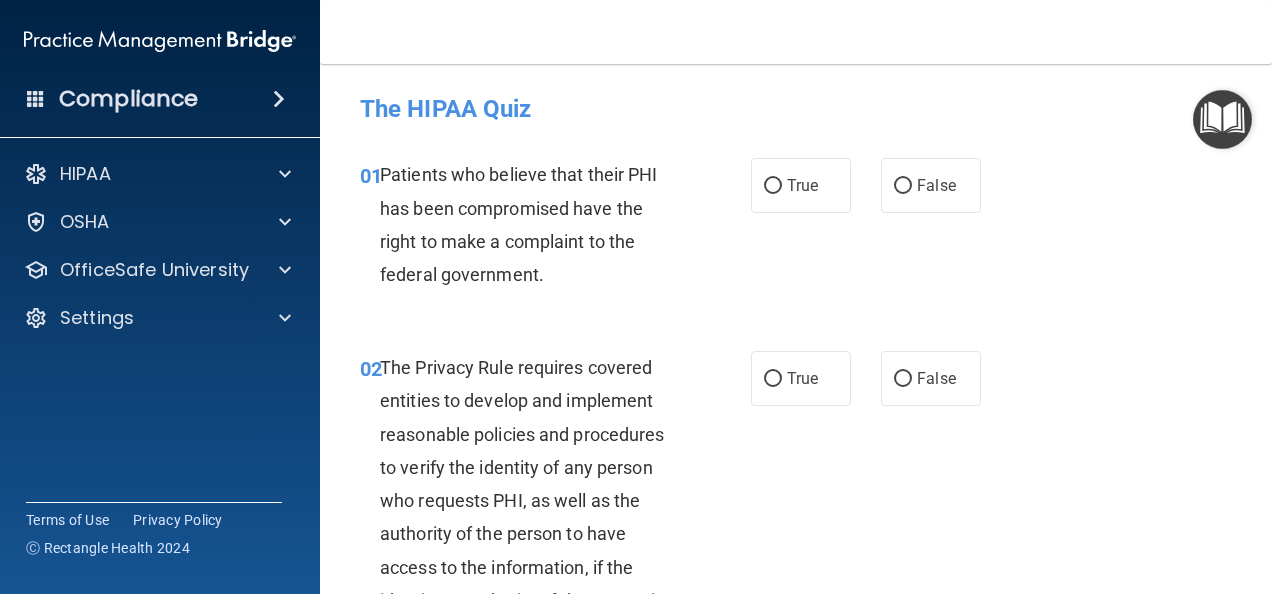 click at bounding box center [1222, 119] 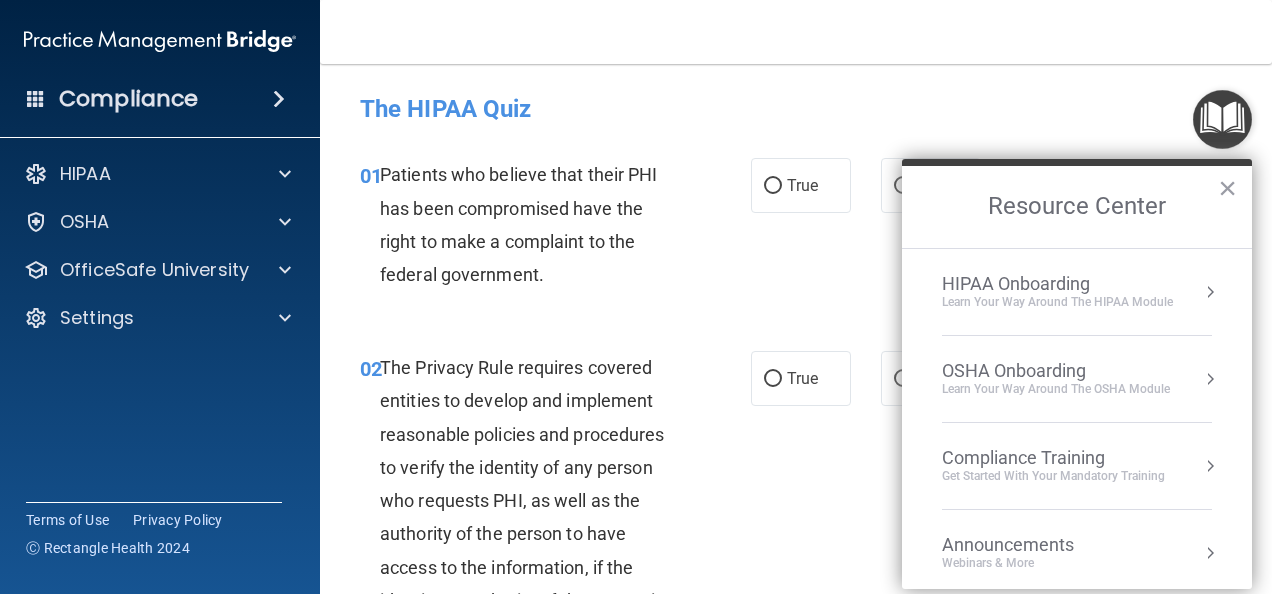 click on "Learn Your Way around the HIPAA module" at bounding box center (1057, 302) 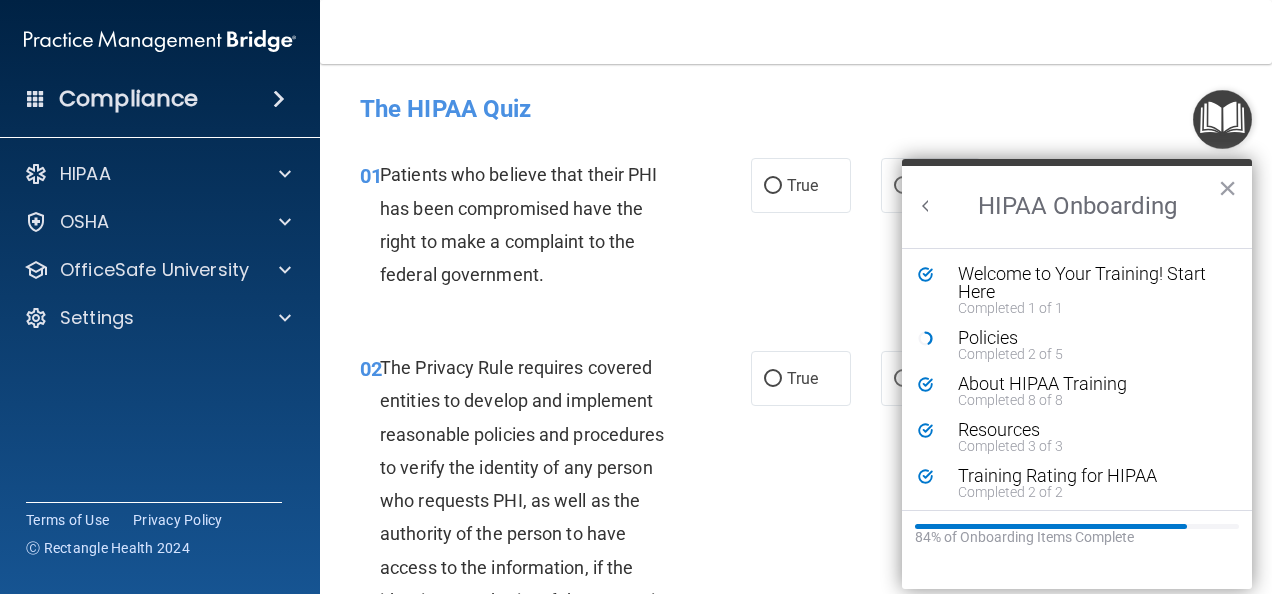 scroll, scrollTop: 0, scrollLeft: 0, axis: both 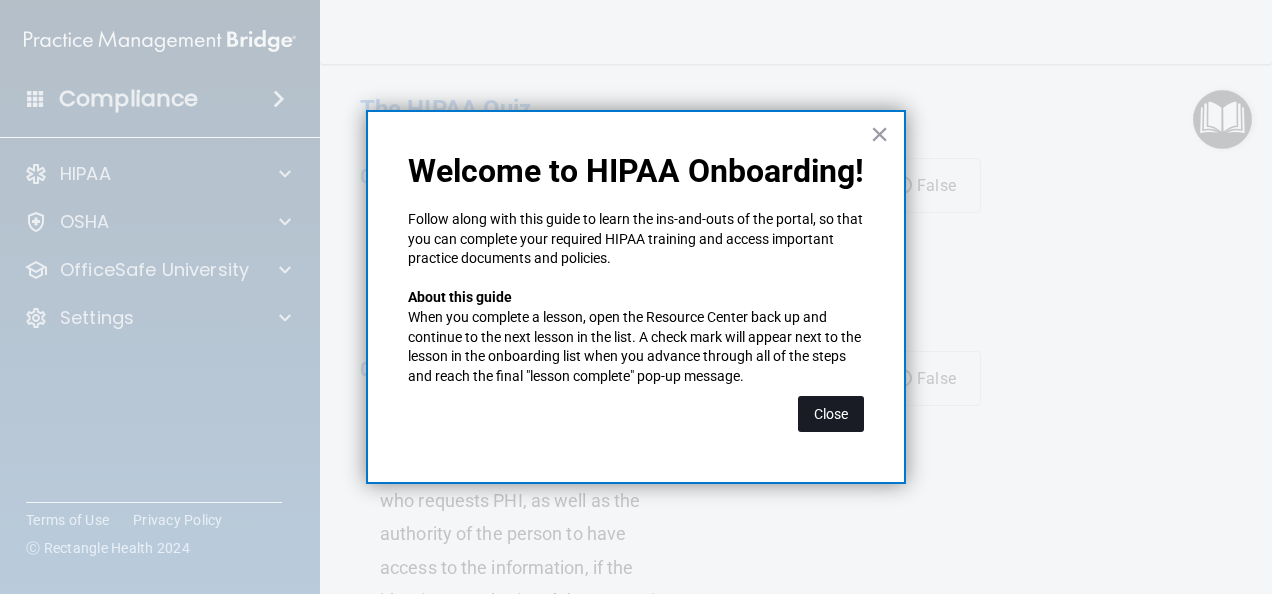 click on "Close" at bounding box center [831, 414] 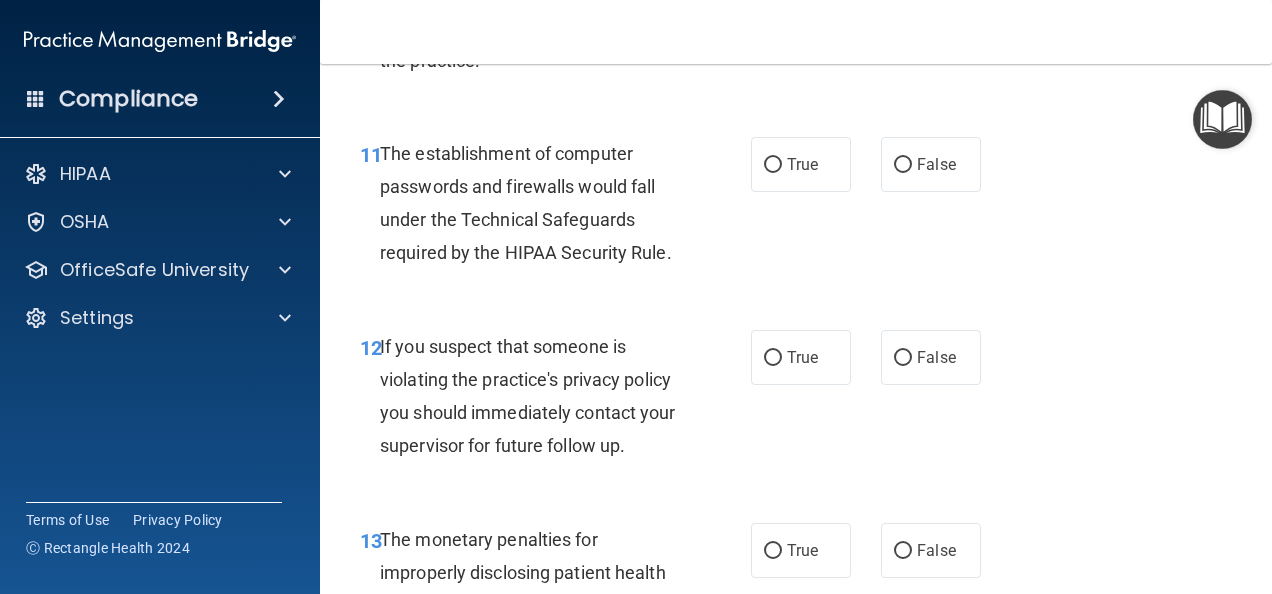 scroll, scrollTop: 2100, scrollLeft: 0, axis: vertical 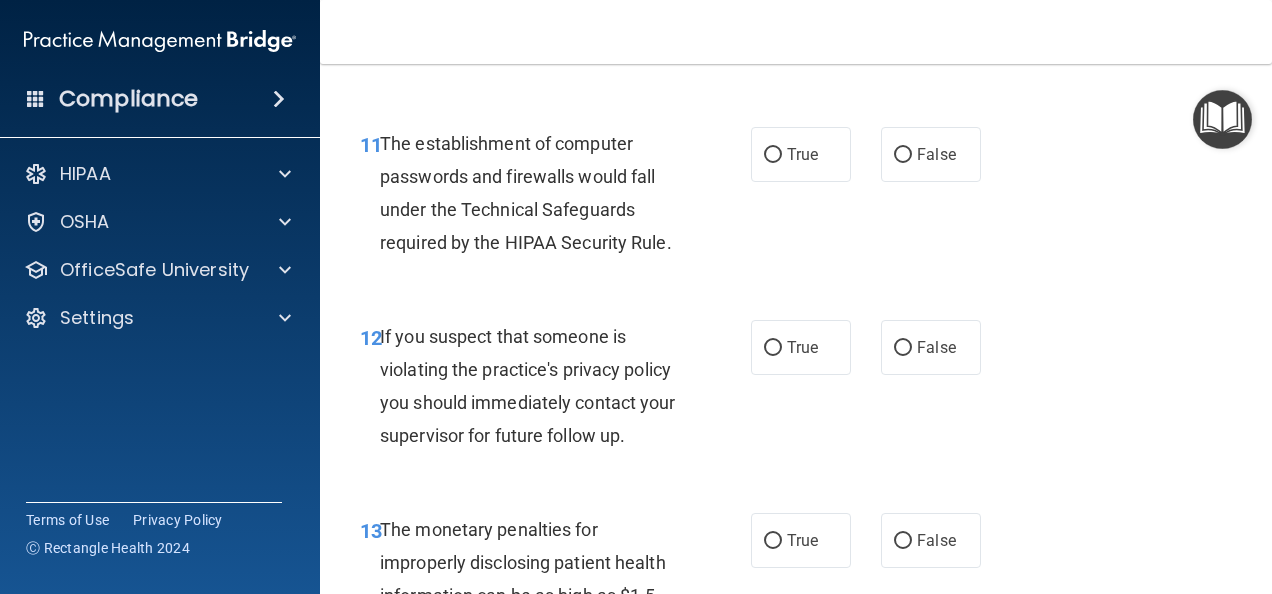 click at bounding box center [1222, 119] 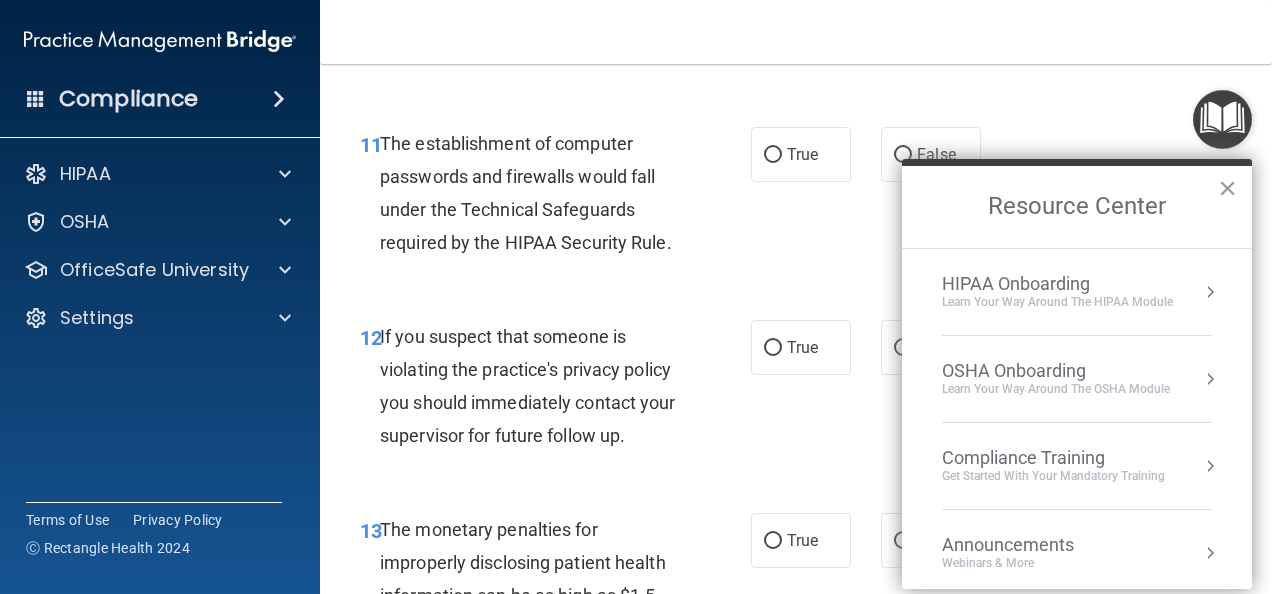 click at bounding box center (1210, 292) 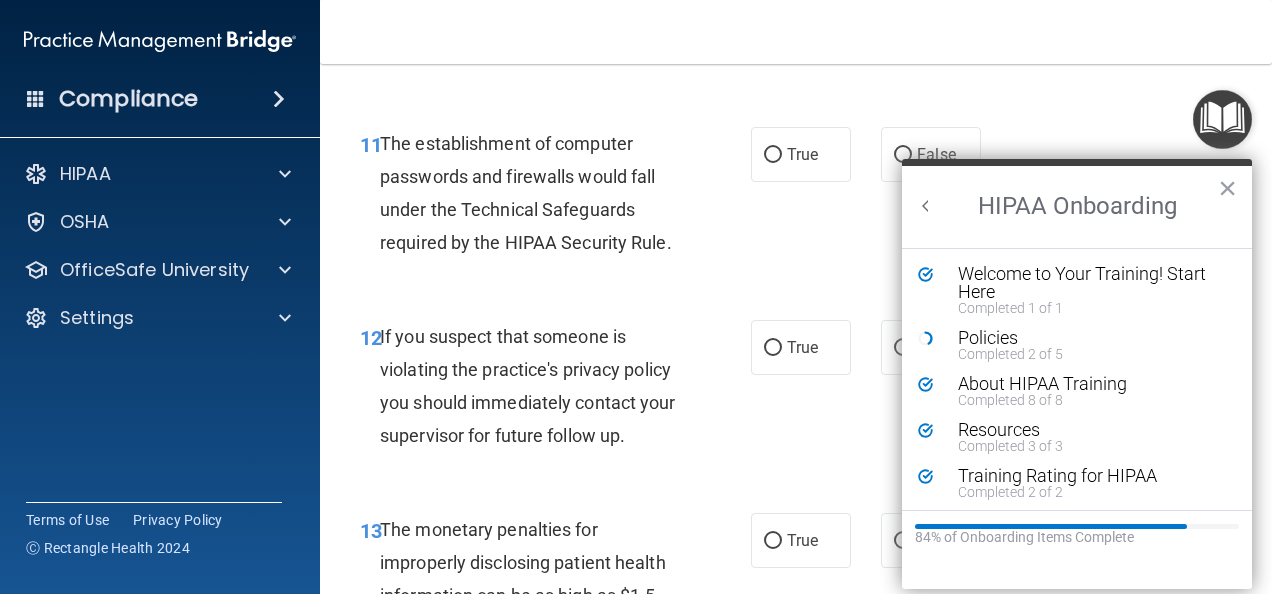 scroll, scrollTop: 0, scrollLeft: 0, axis: both 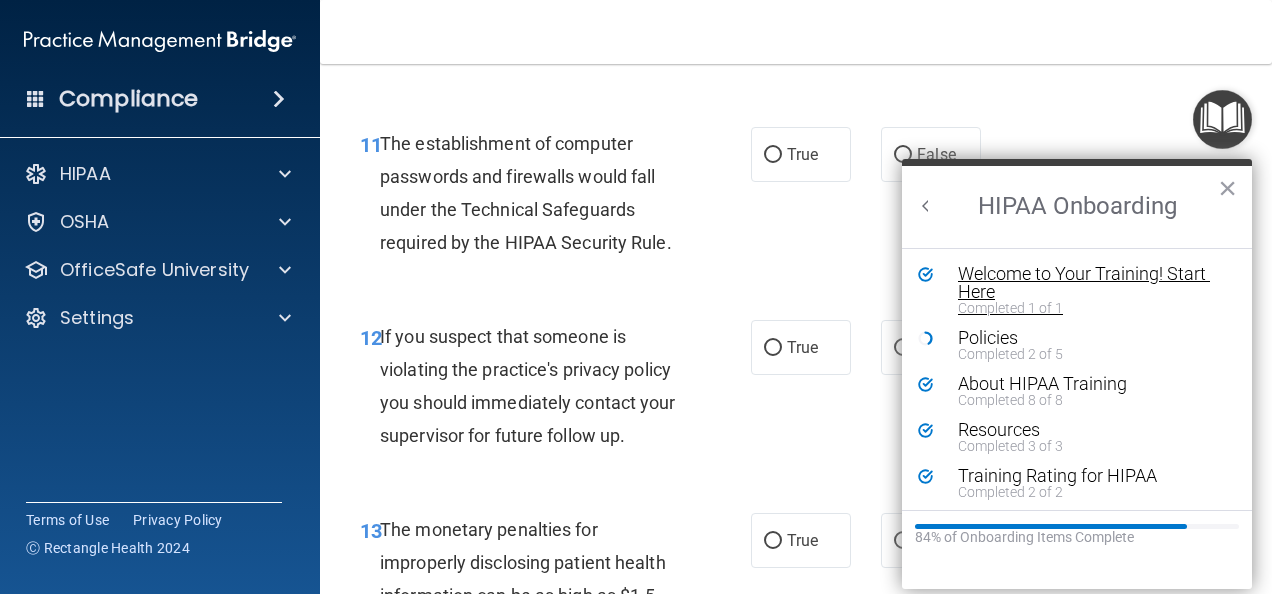 click on "Welcome to Your Training! Start Here" at bounding box center [1084, 283] 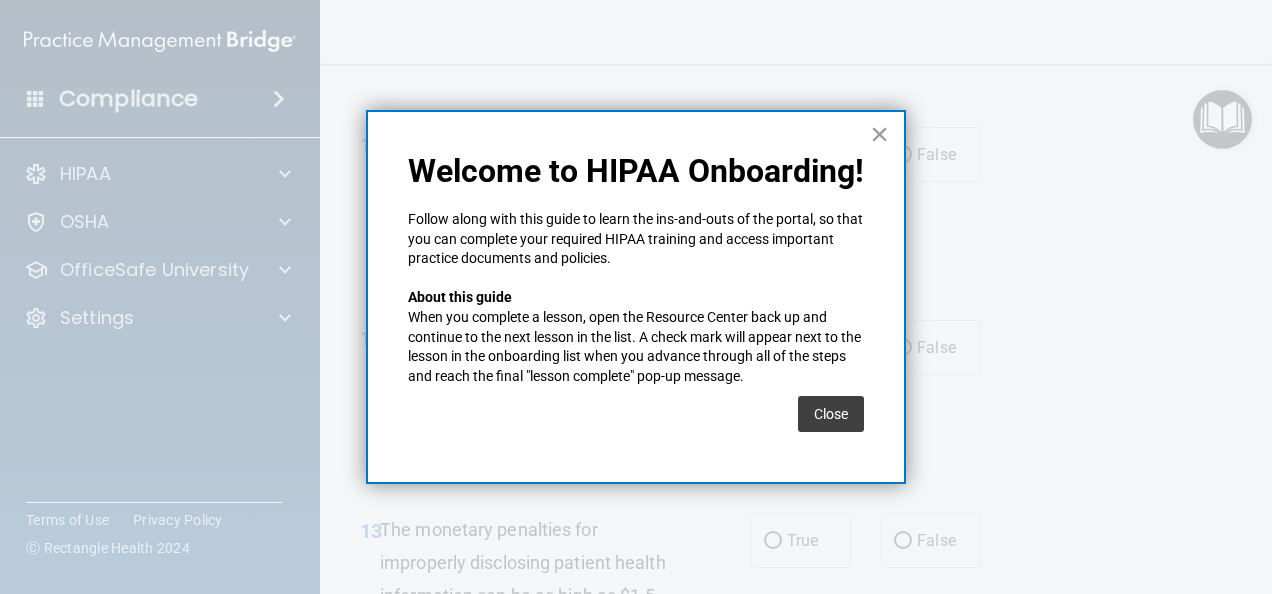 click on "×" at bounding box center (879, 134) 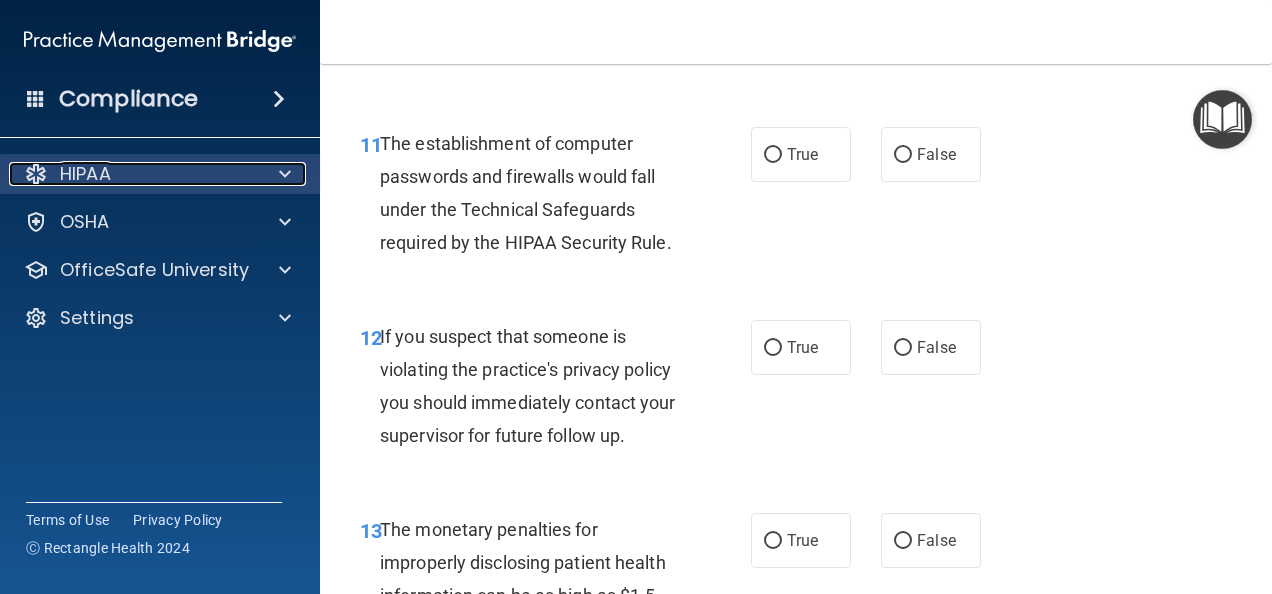 click at bounding box center [285, 174] 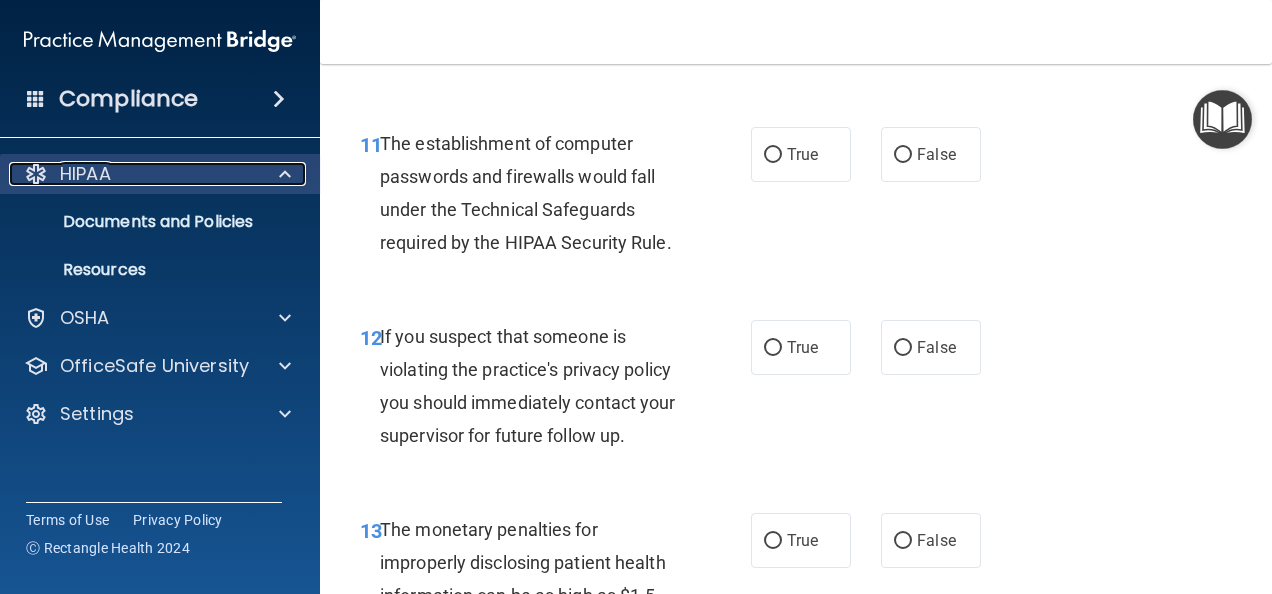 click at bounding box center (285, 174) 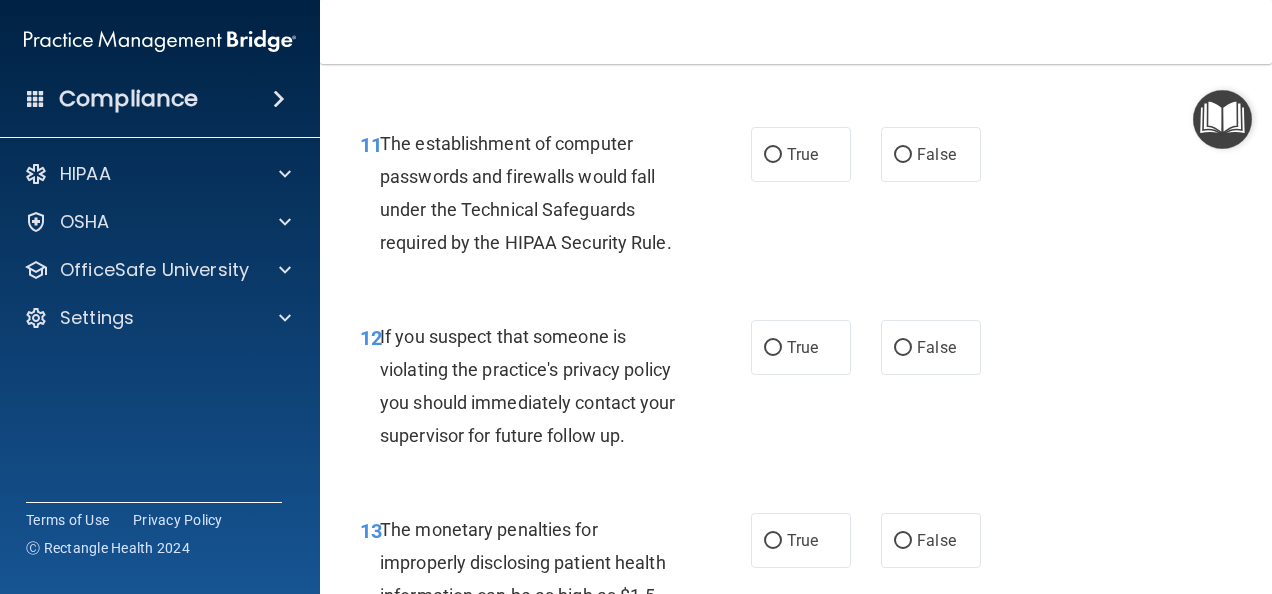 click on "Compliance" at bounding box center [128, 99] 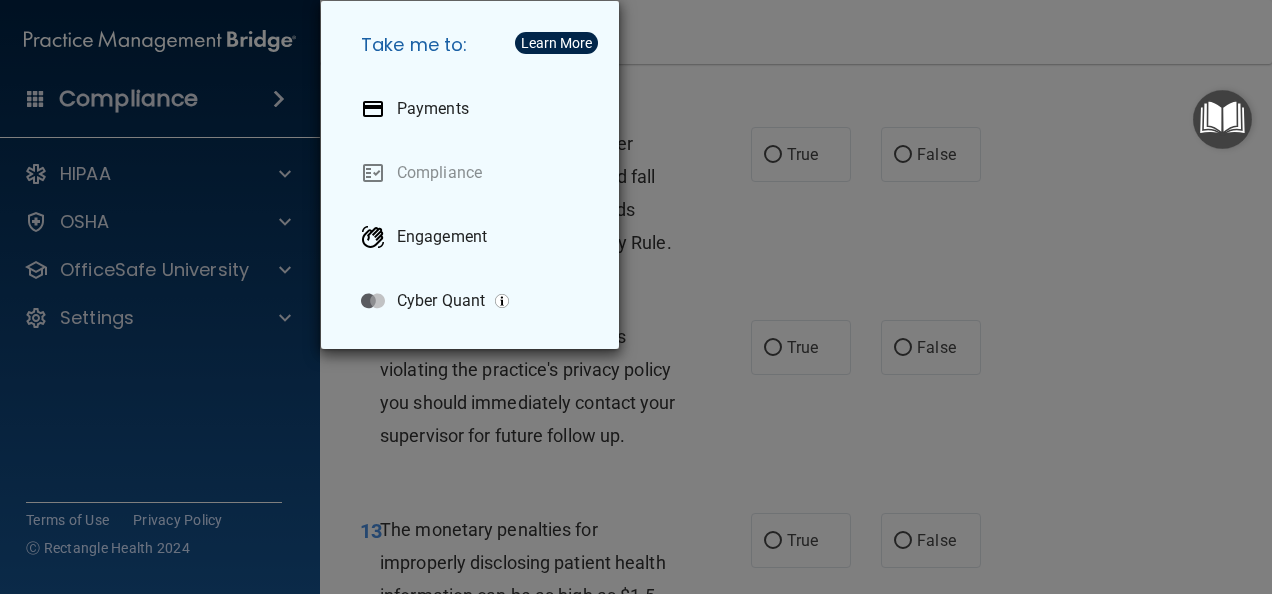click on "Take me to:             Payments                   Compliance                     Engagement                     Cyber Quant" at bounding box center (636, 297) 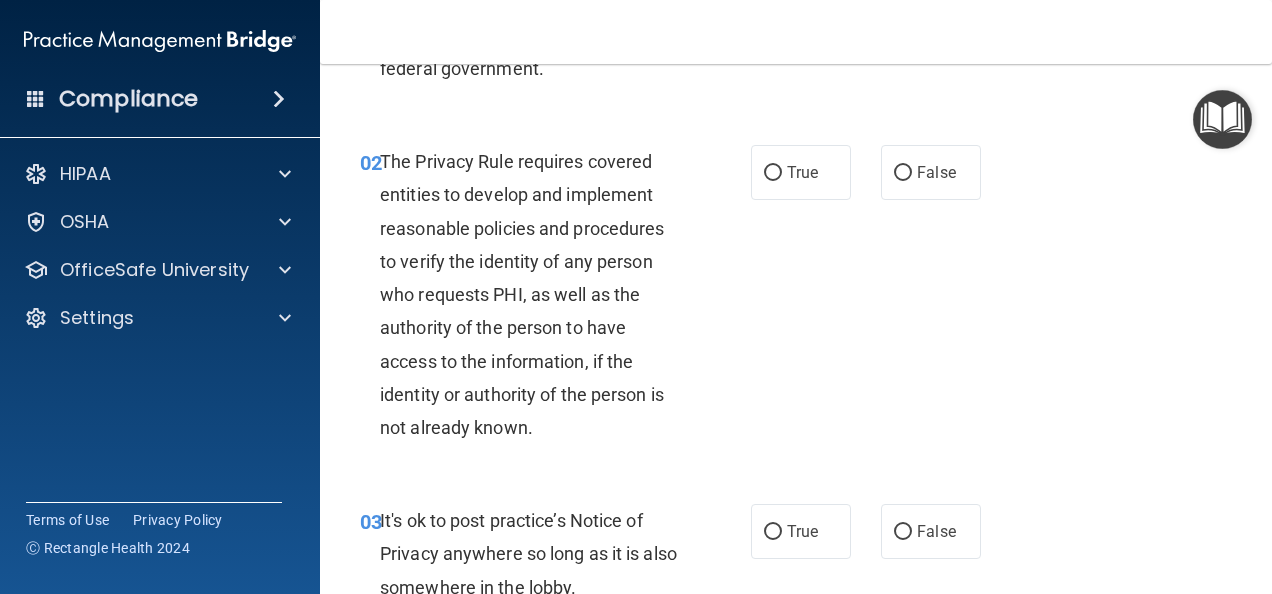scroll, scrollTop: 0, scrollLeft: 0, axis: both 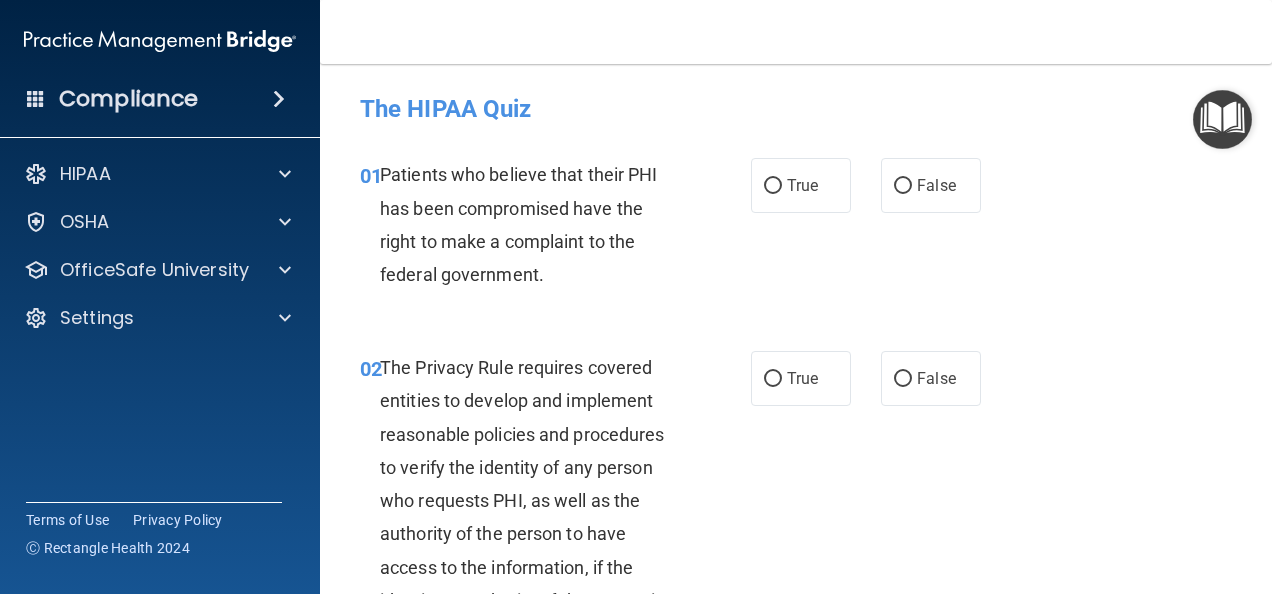 click at bounding box center [1222, 119] 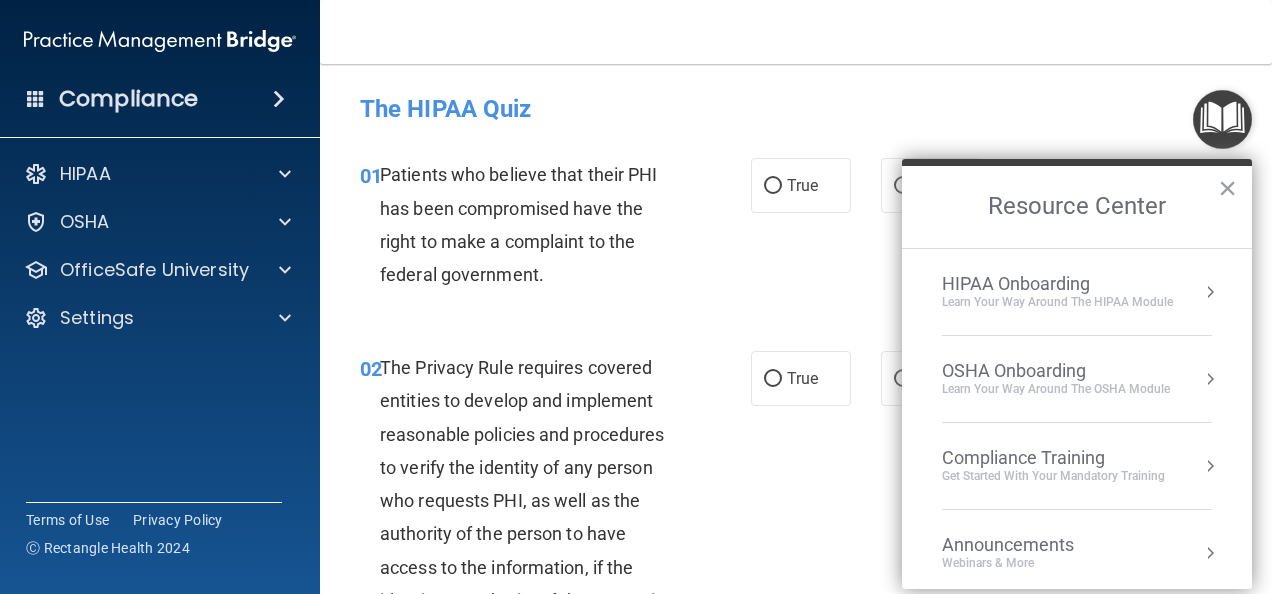 click on "OSHA Onboarding" at bounding box center [1056, 371] 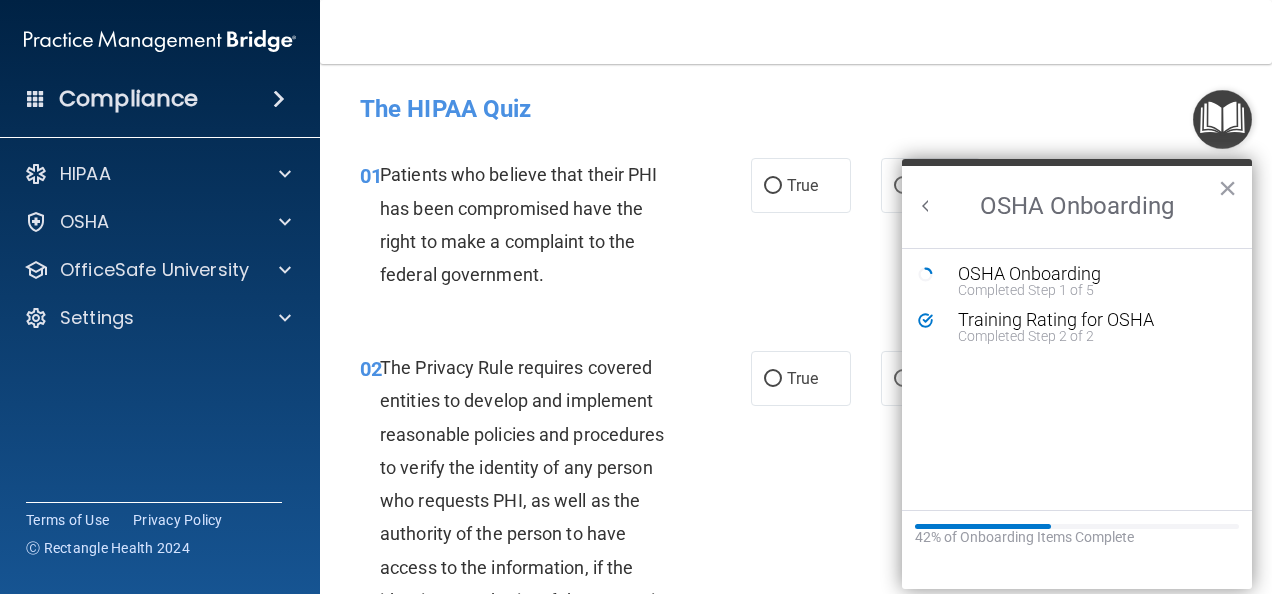 scroll, scrollTop: 0, scrollLeft: 0, axis: both 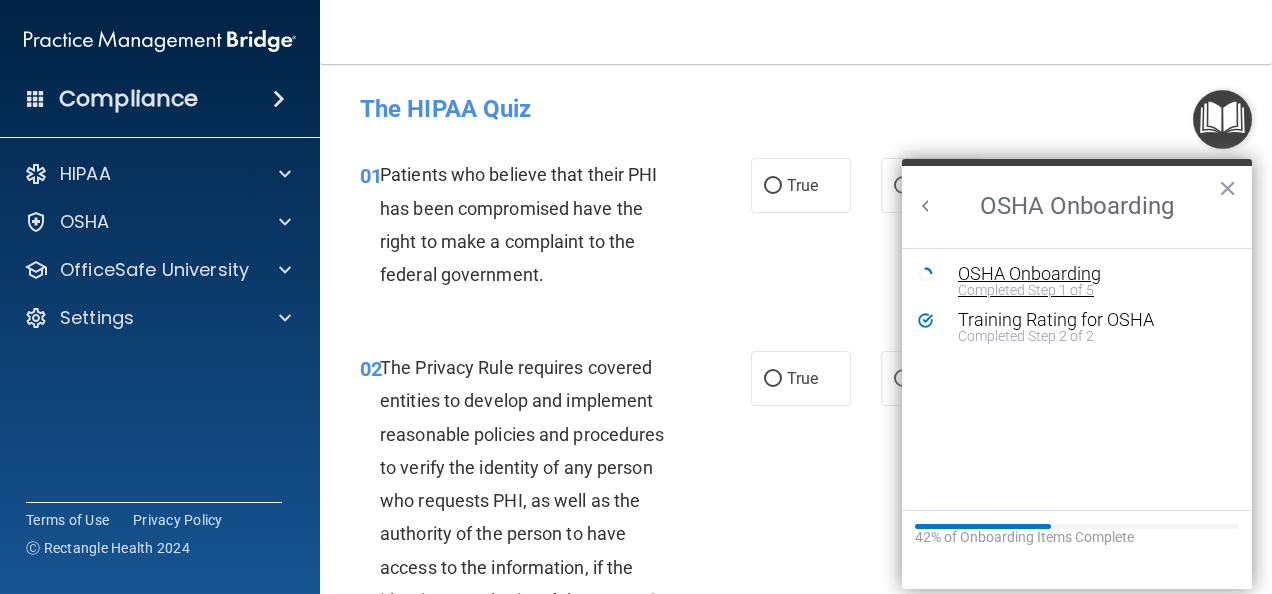 click on "Completed Step 1 of 5" at bounding box center [1092, 290] 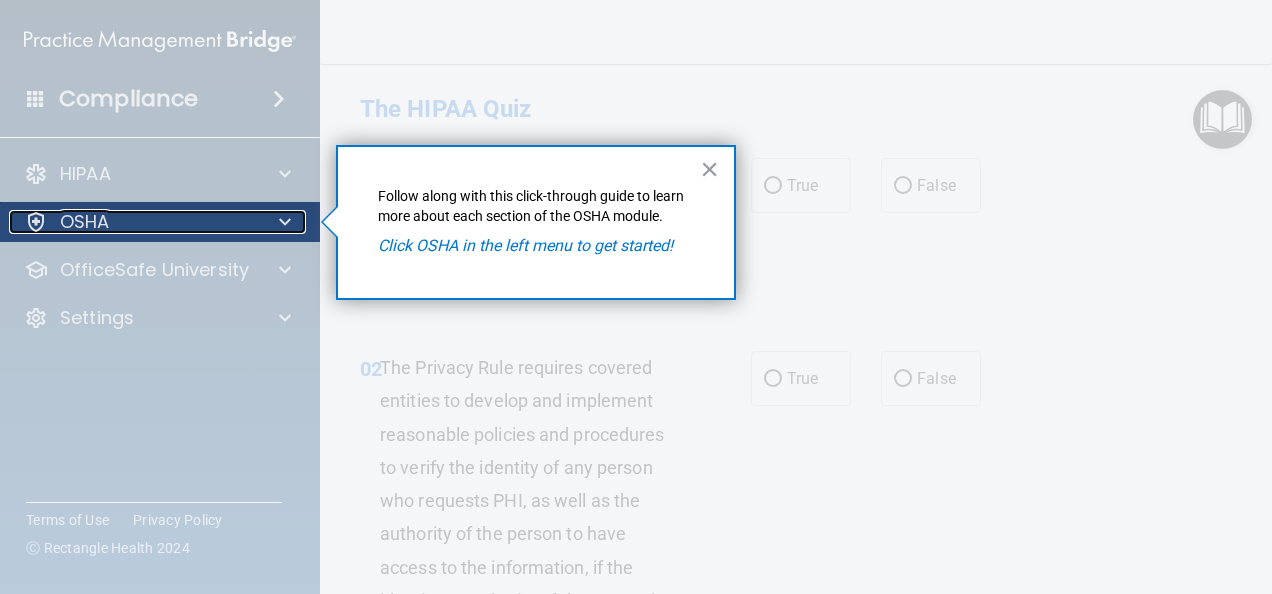 click on "OSHA" at bounding box center [133, 222] 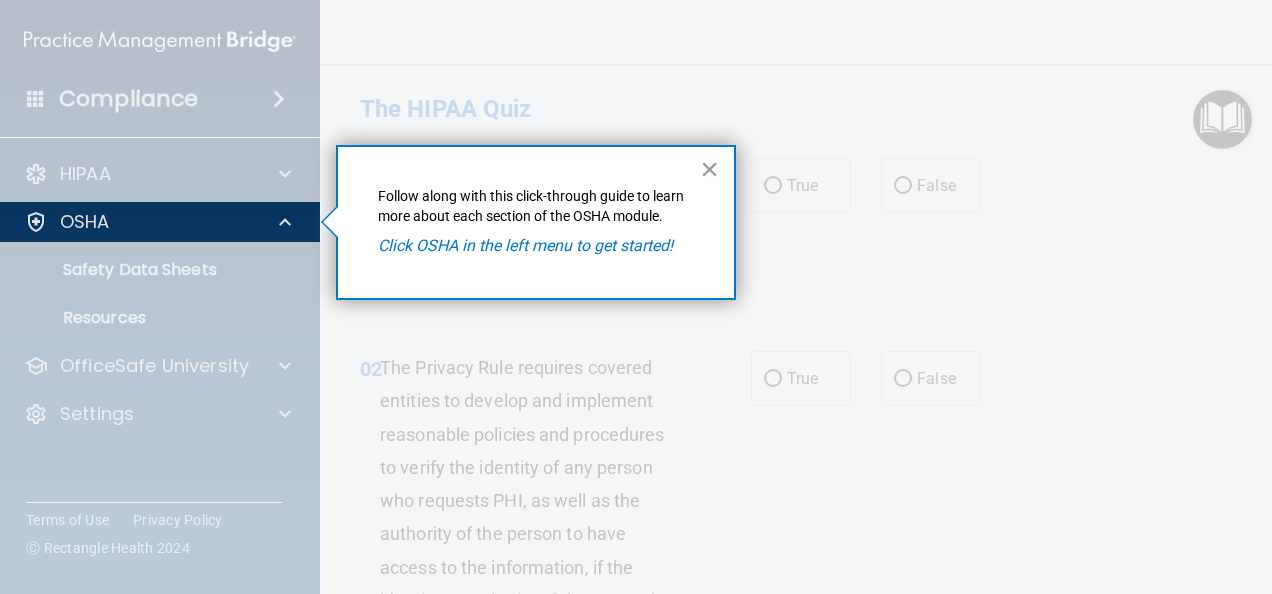 click on "×" at bounding box center [709, 169] 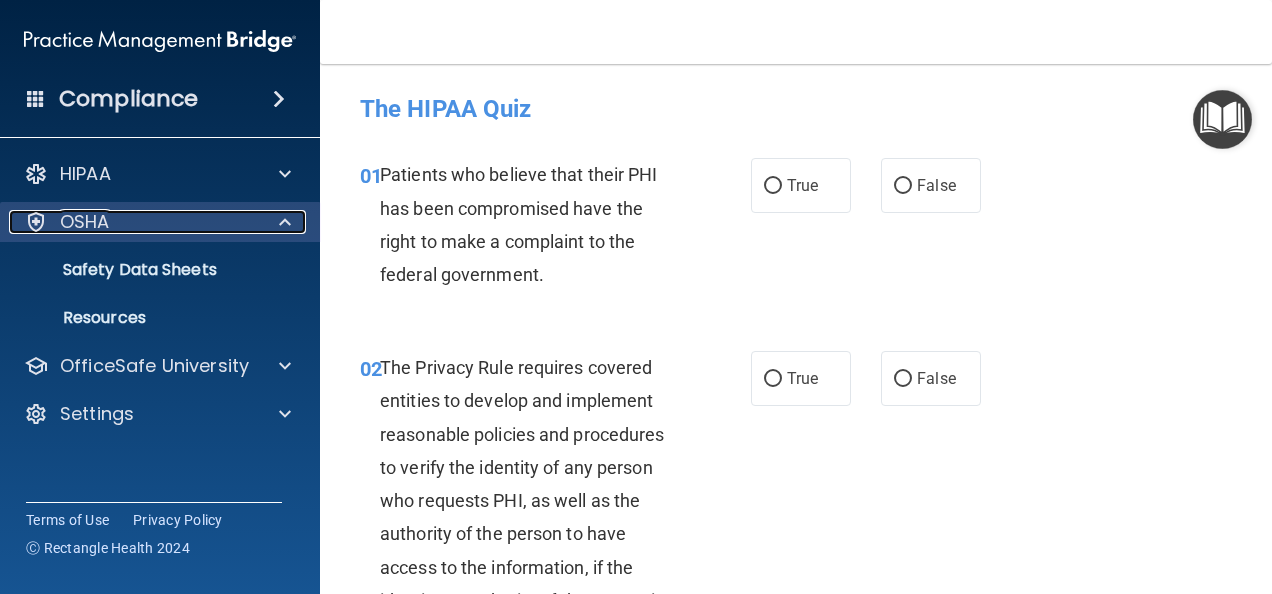 click on "OSHA" at bounding box center [85, 222] 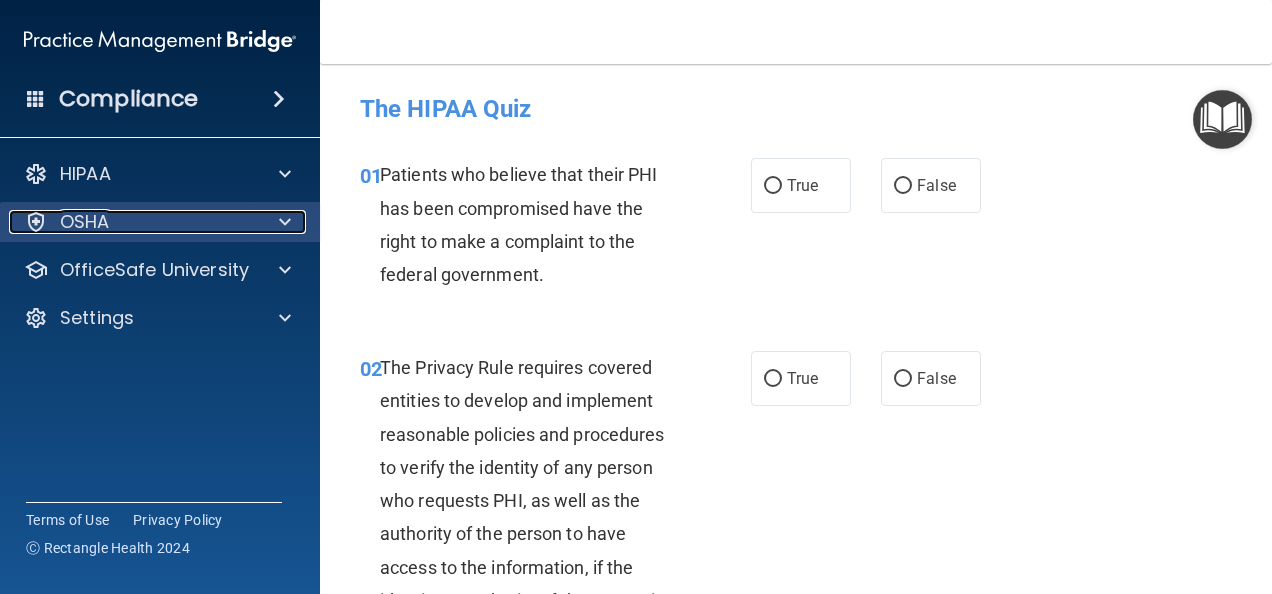 click on "OSHA" at bounding box center (85, 222) 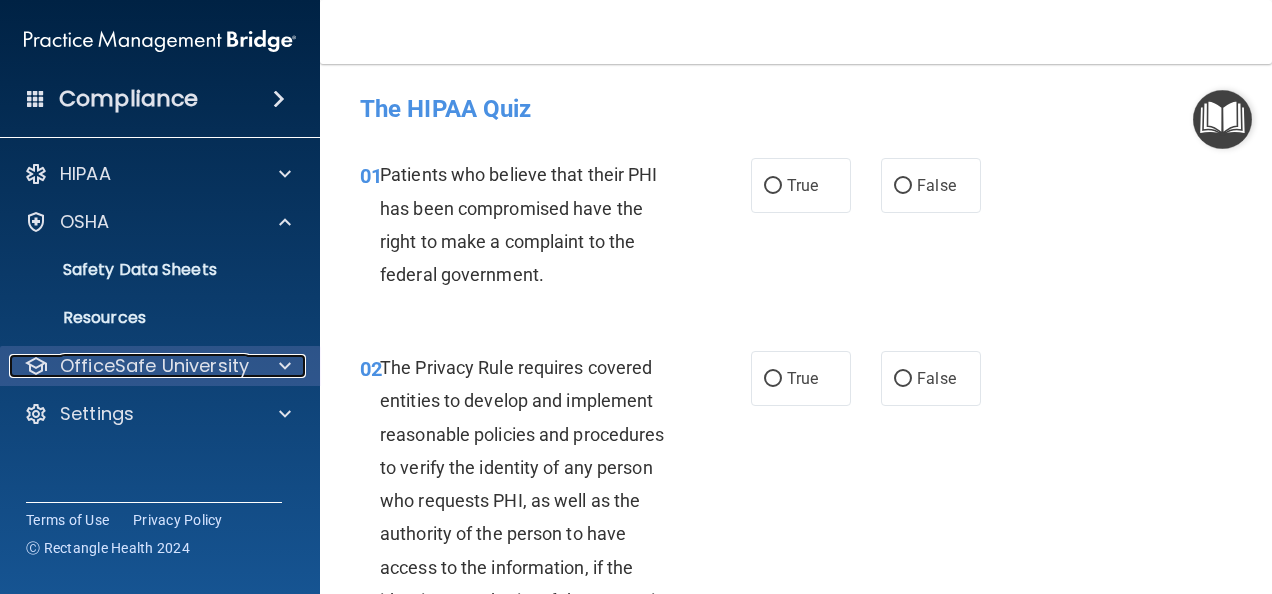 click on "OfficeSafe University" at bounding box center [154, 366] 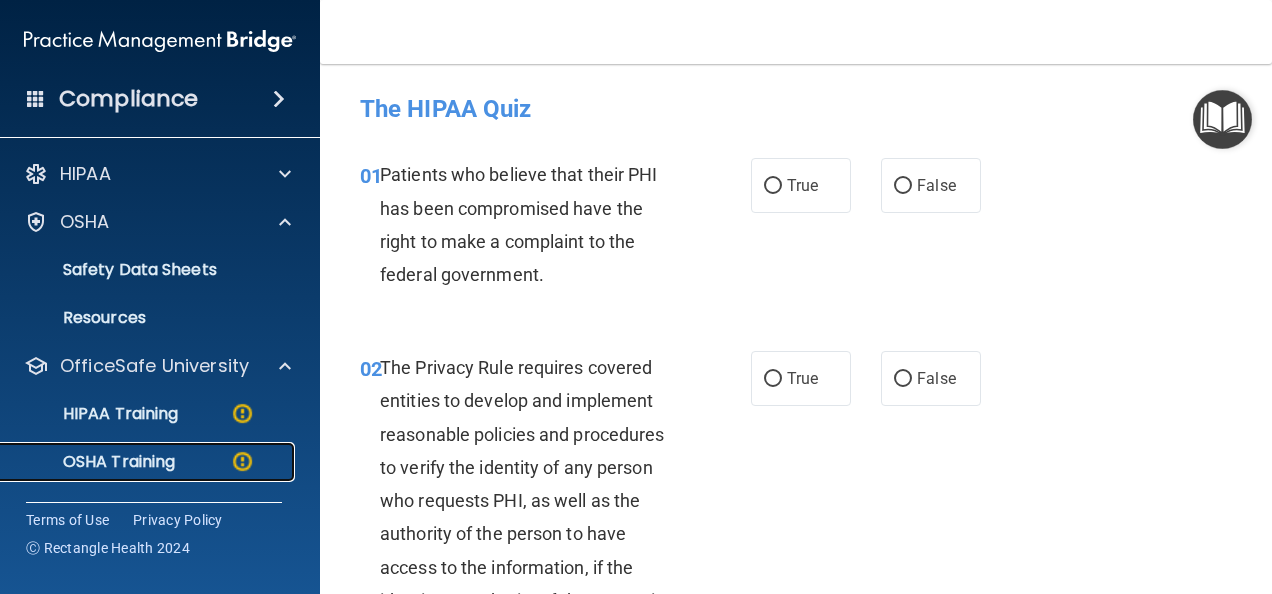 click on "OSHA Training" at bounding box center [94, 462] 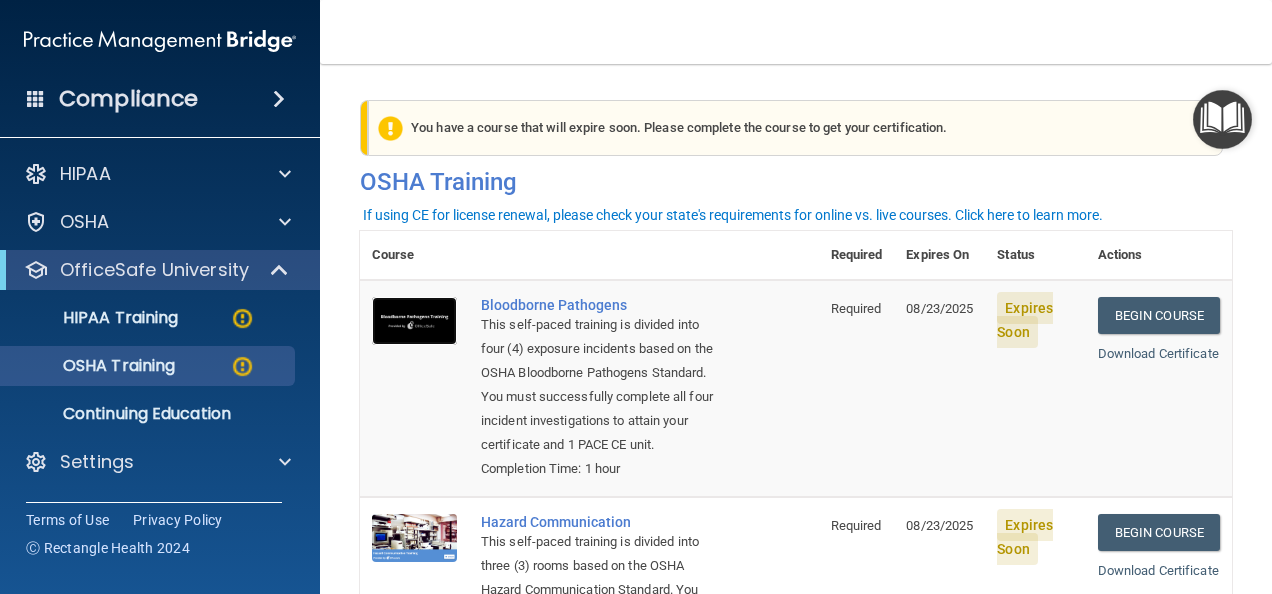 click at bounding box center (414, 321) 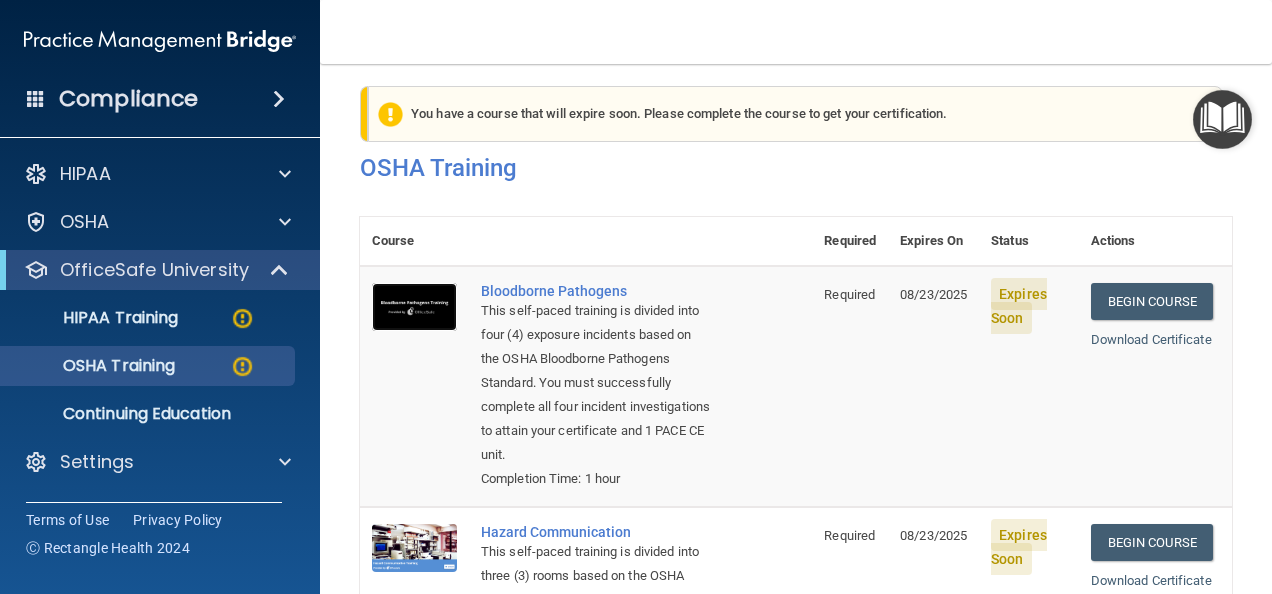 scroll, scrollTop: 0, scrollLeft: 0, axis: both 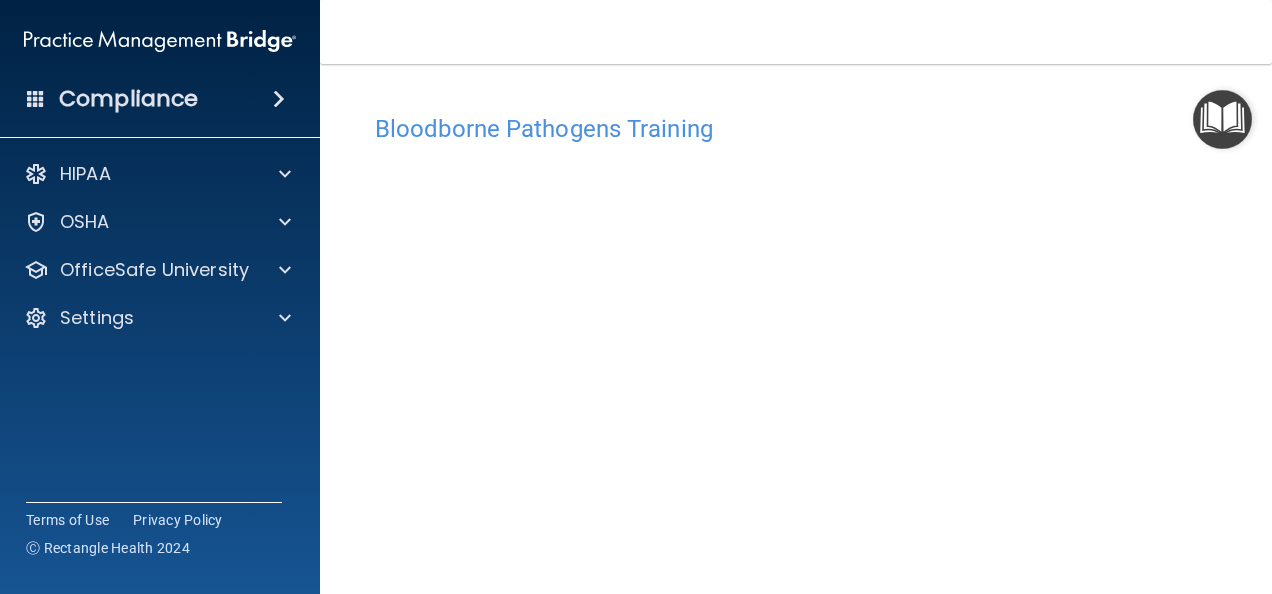 click on "Bloodborne Pathogens Training" at bounding box center [796, 129] 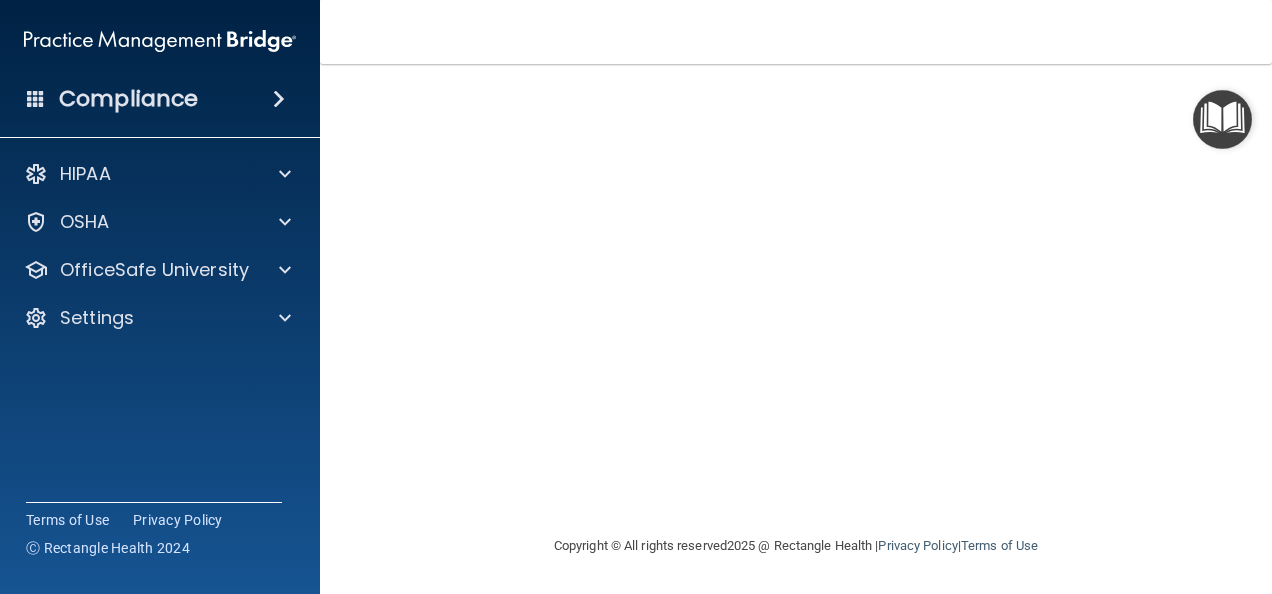 scroll, scrollTop: 0, scrollLeft: 0, axis: both 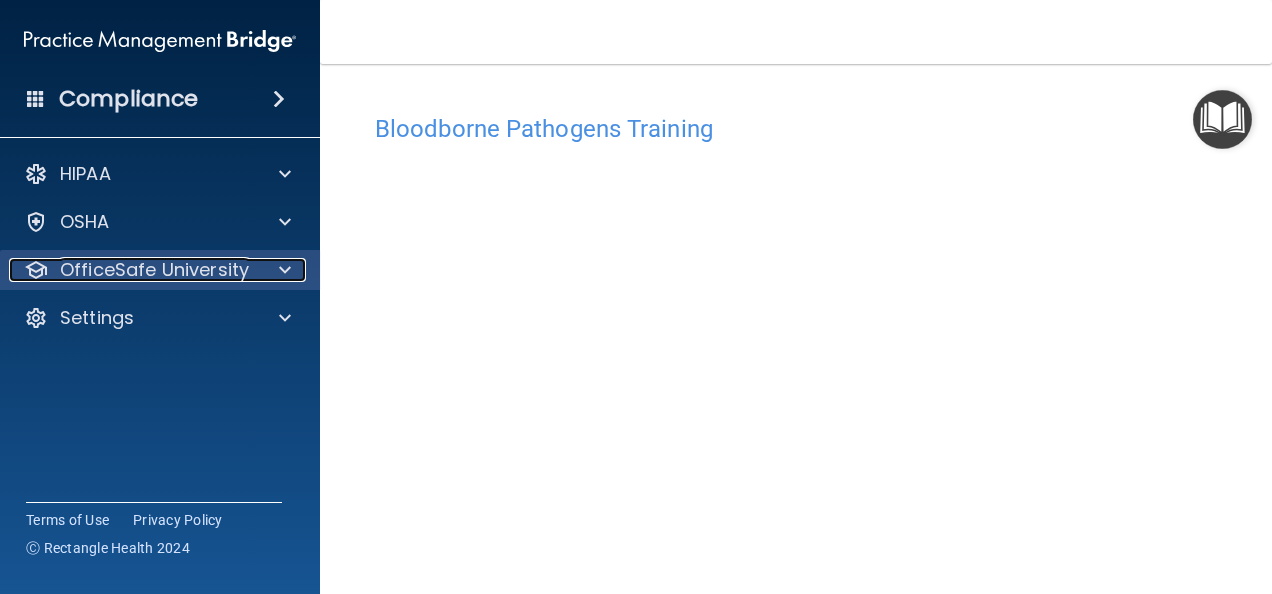click on "OfficeSafe University" at bounding box center [154, 270] 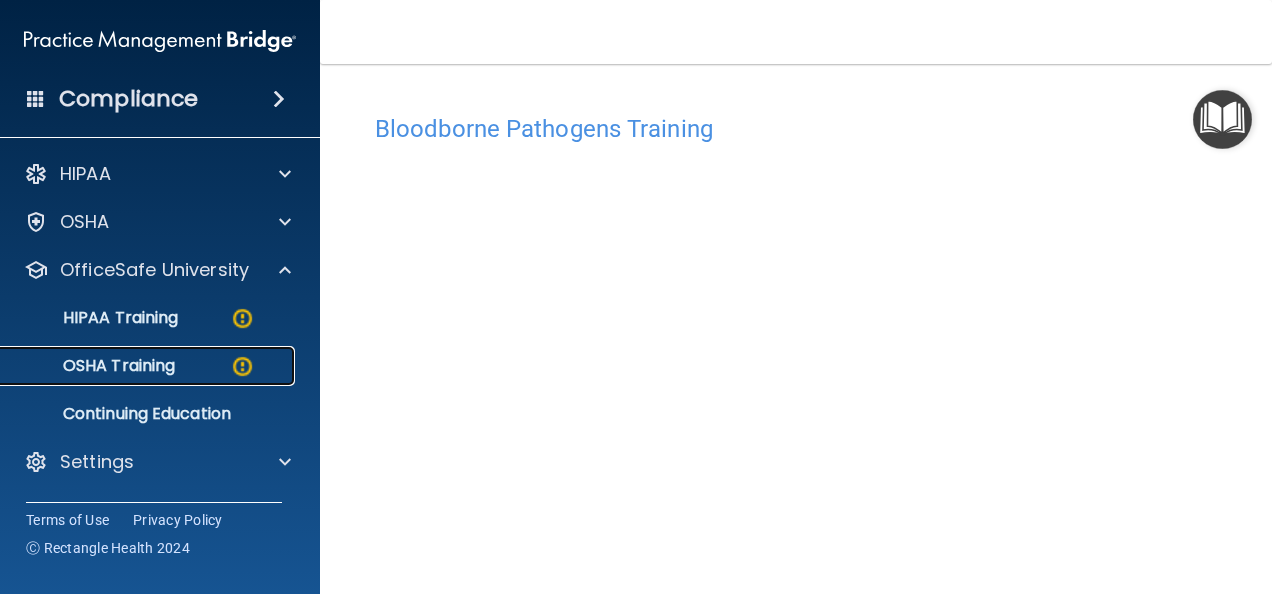 click on "OSHA Training" at bounding box center [137, 366] 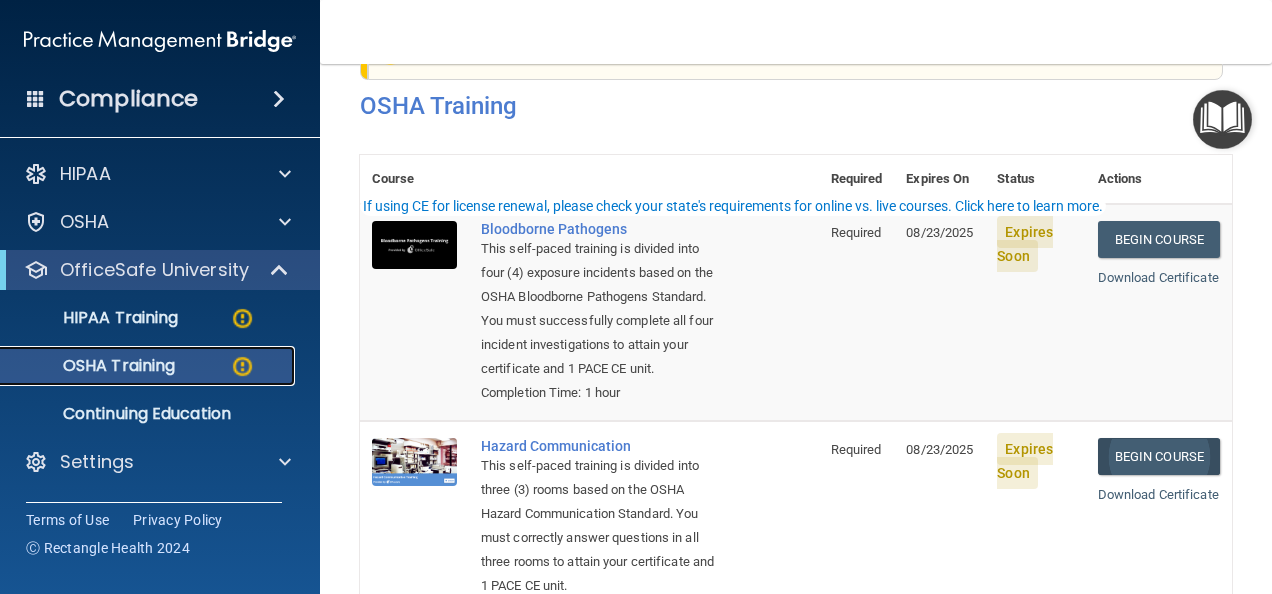 scroll, scrollTop: 107, scrollLeft: 0, axis: vertical 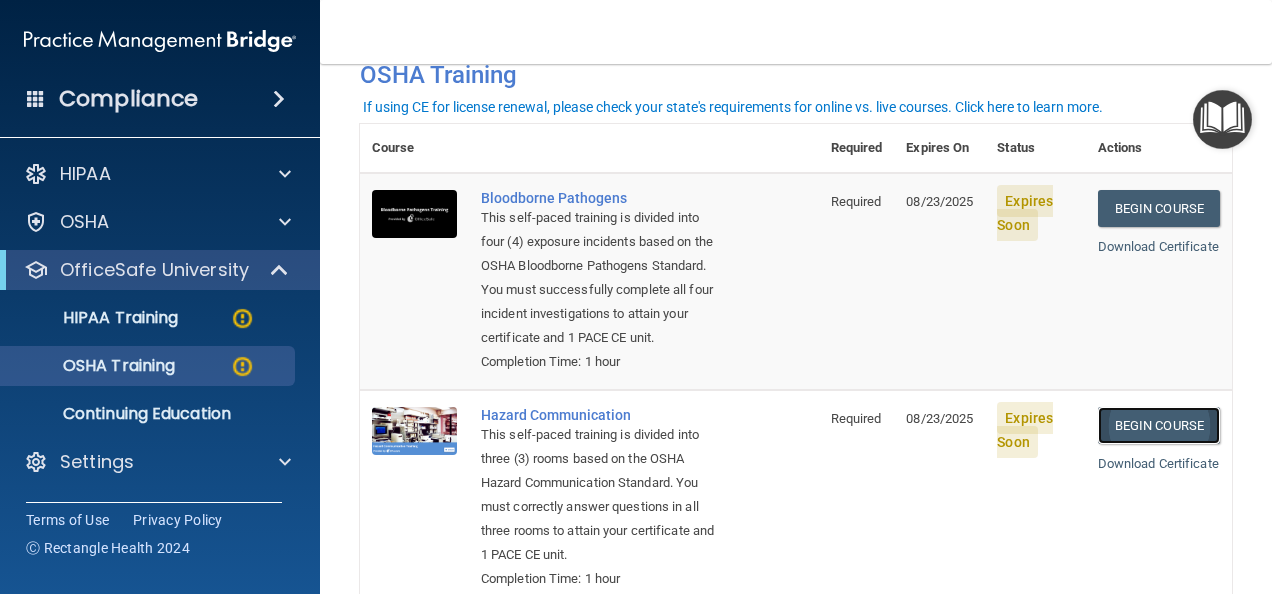 click on "Begin Course" at bounding box center (1159, 425) 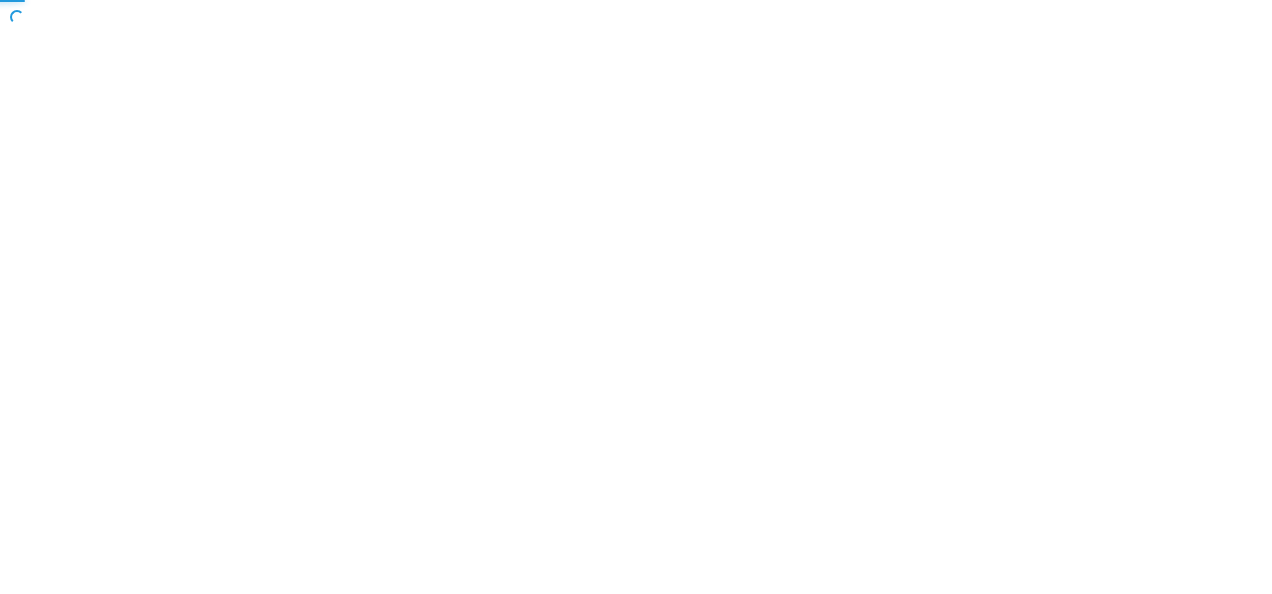 scroll, scrollTop: 0, scrollLeft: 0, axis: both 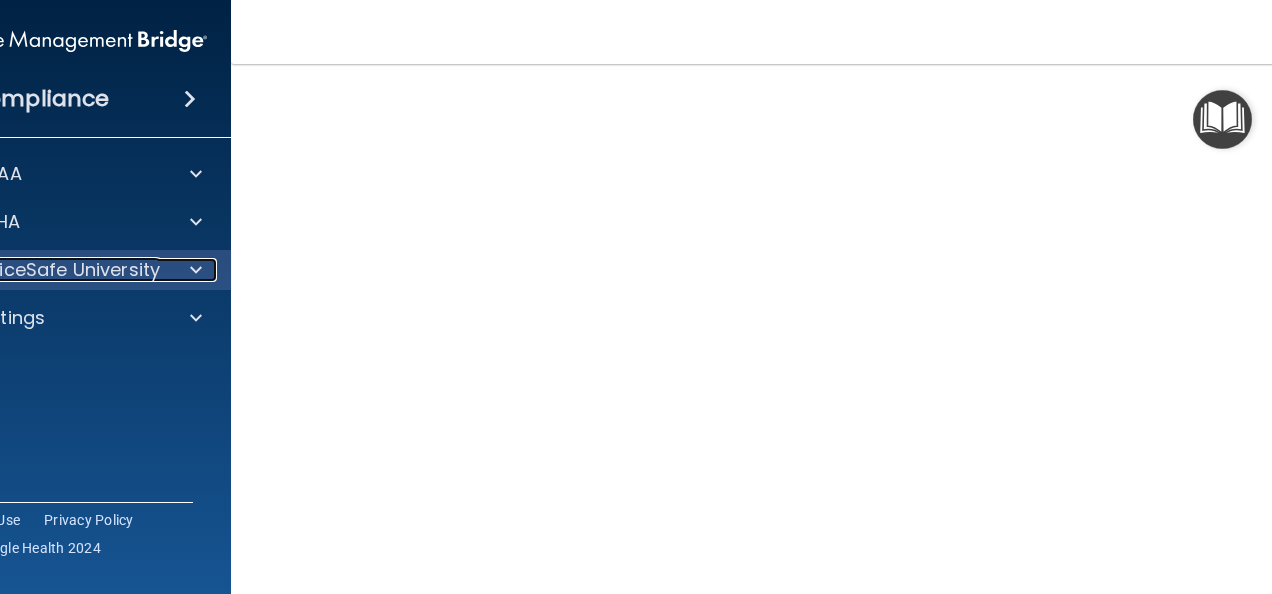 click on "OfficeSafe University" at bounding box center (65, 270) 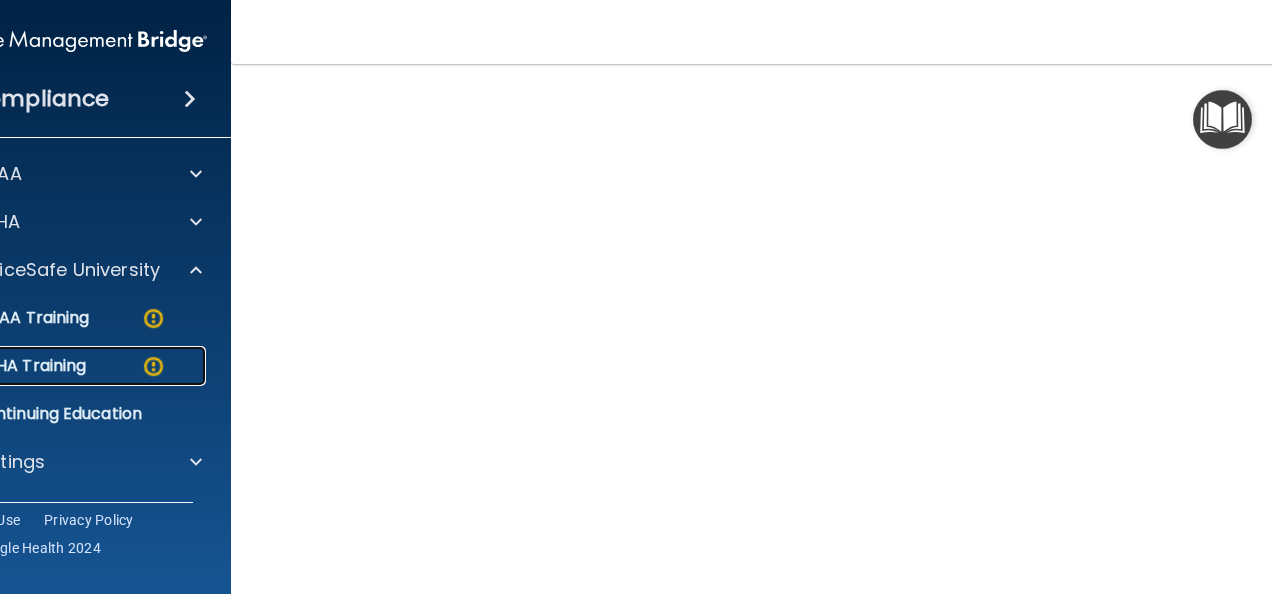 click on "OSHA Training" at bounding box center [5, 366] 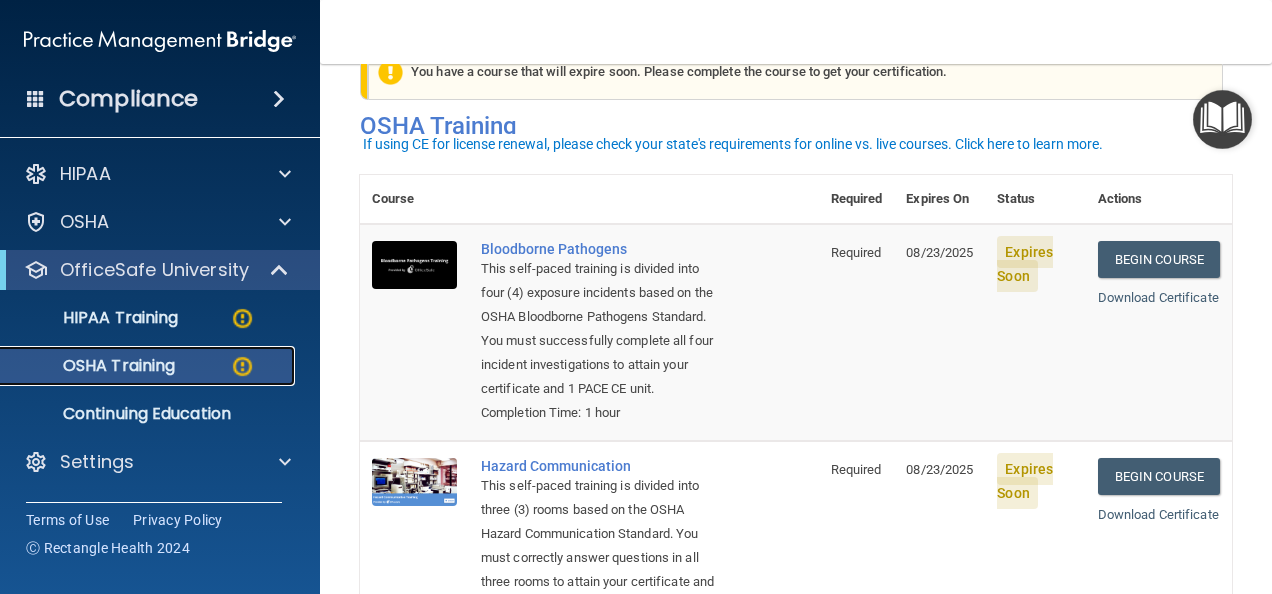 scroll, scrollTop: 100, scrollLeft: 0, axis: vertical 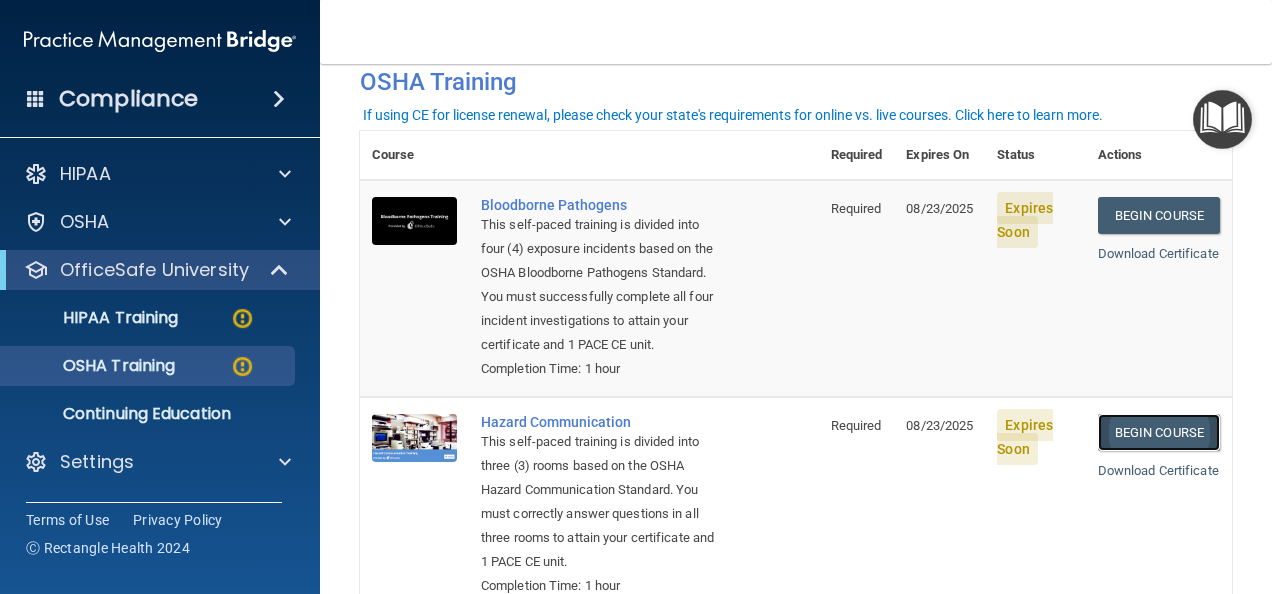 click on "Begin Course" at bounding box center [1159, 432] 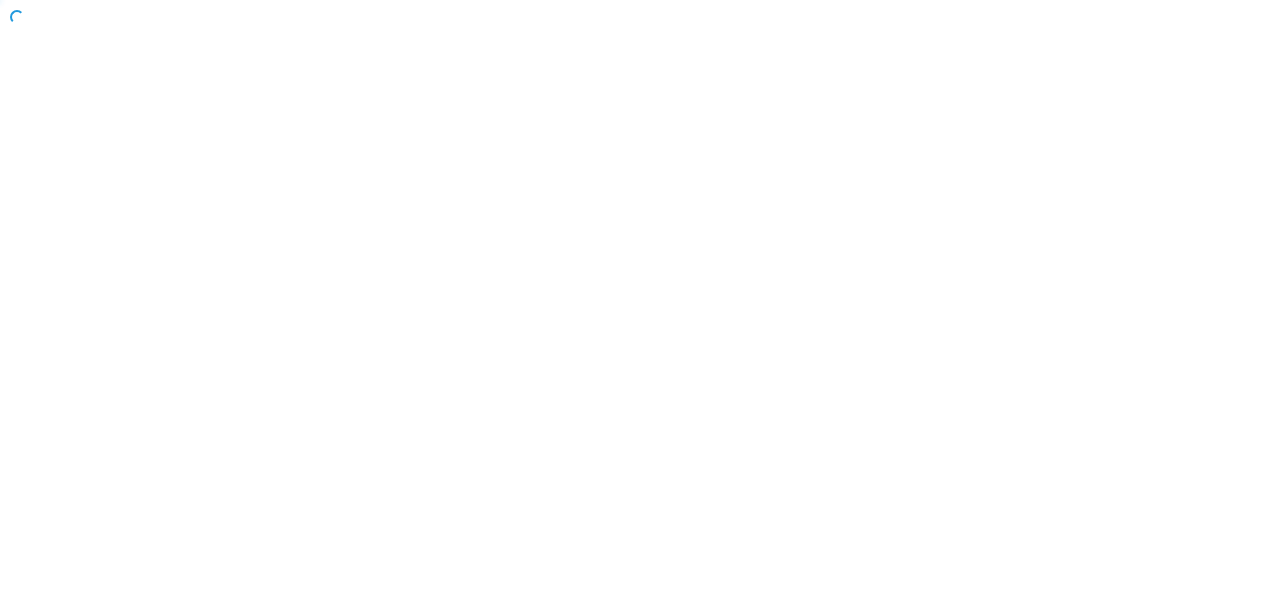 scroll, scrollTop: 0, scrollLeft: 0, axis: both 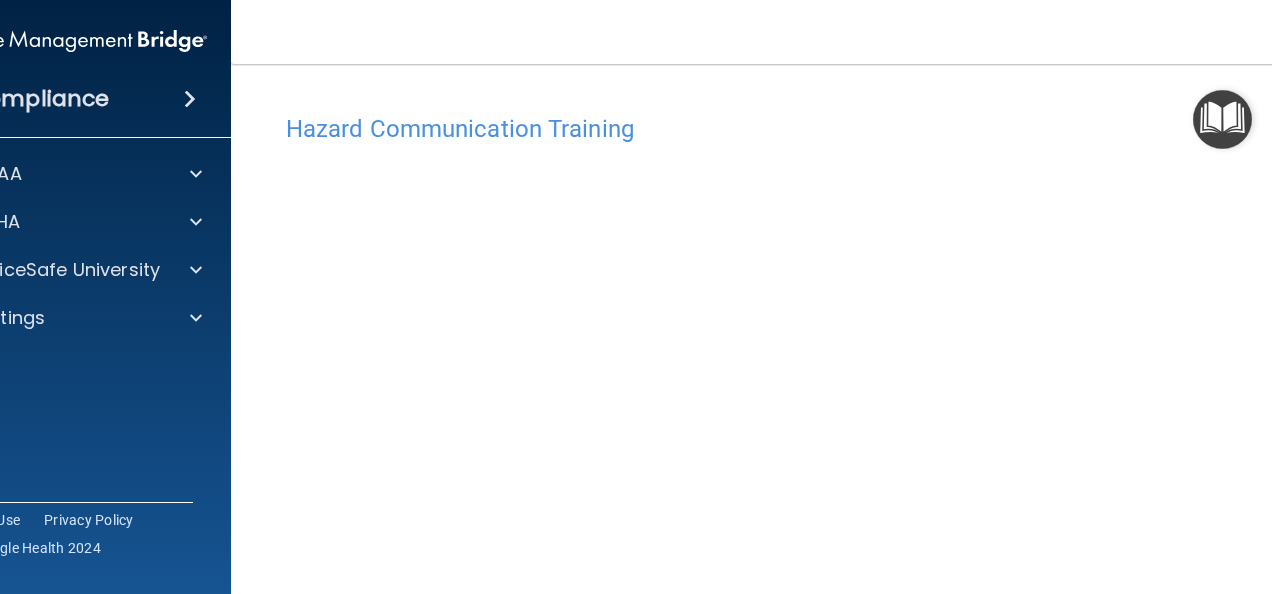 click on "Hazard Communication Training" at bounding box center [796, 129] 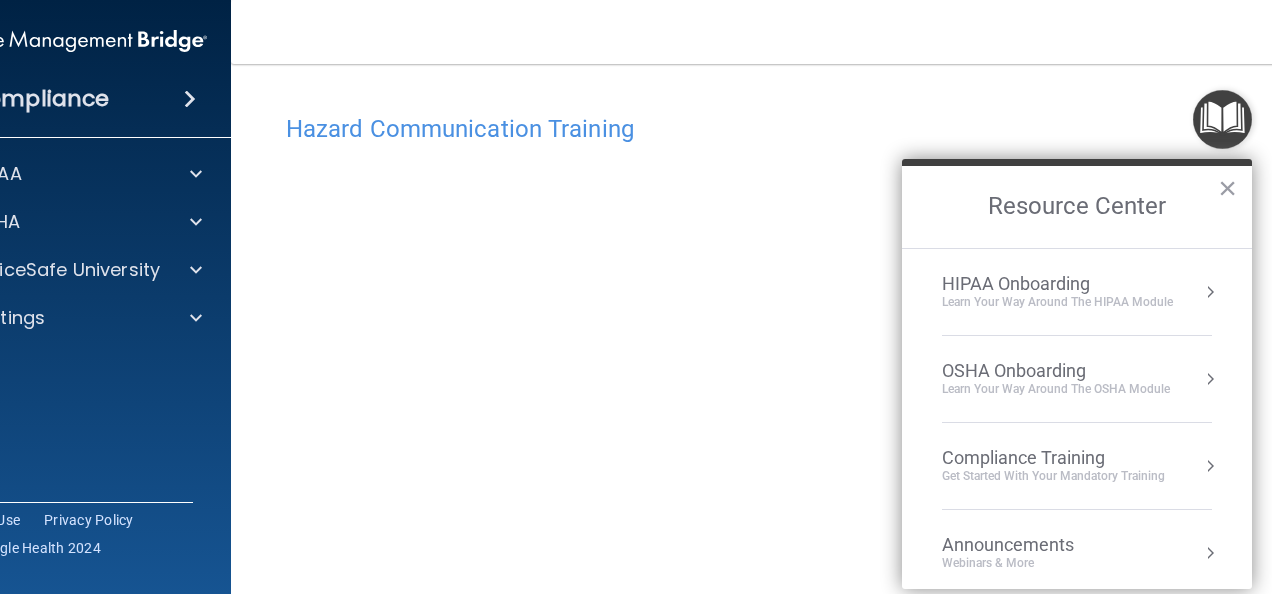 click on "OSHA Onboarding" at bounding box center (1056, 371) 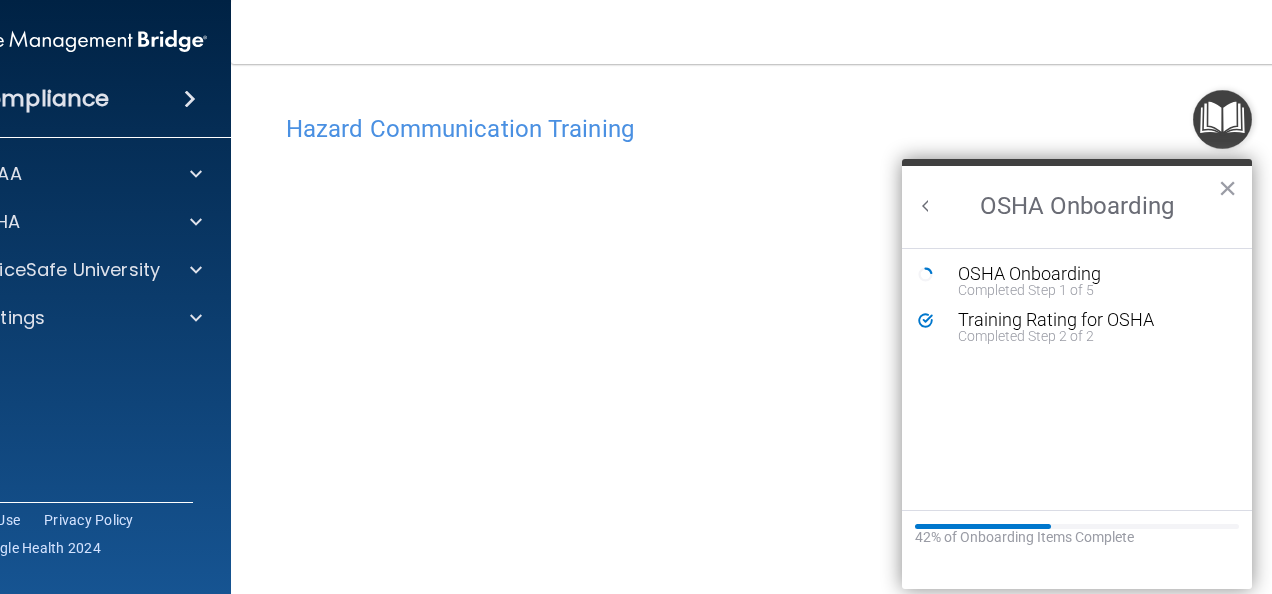 scroll, scrollTop: 0, scrollLeft: 0, axis: both 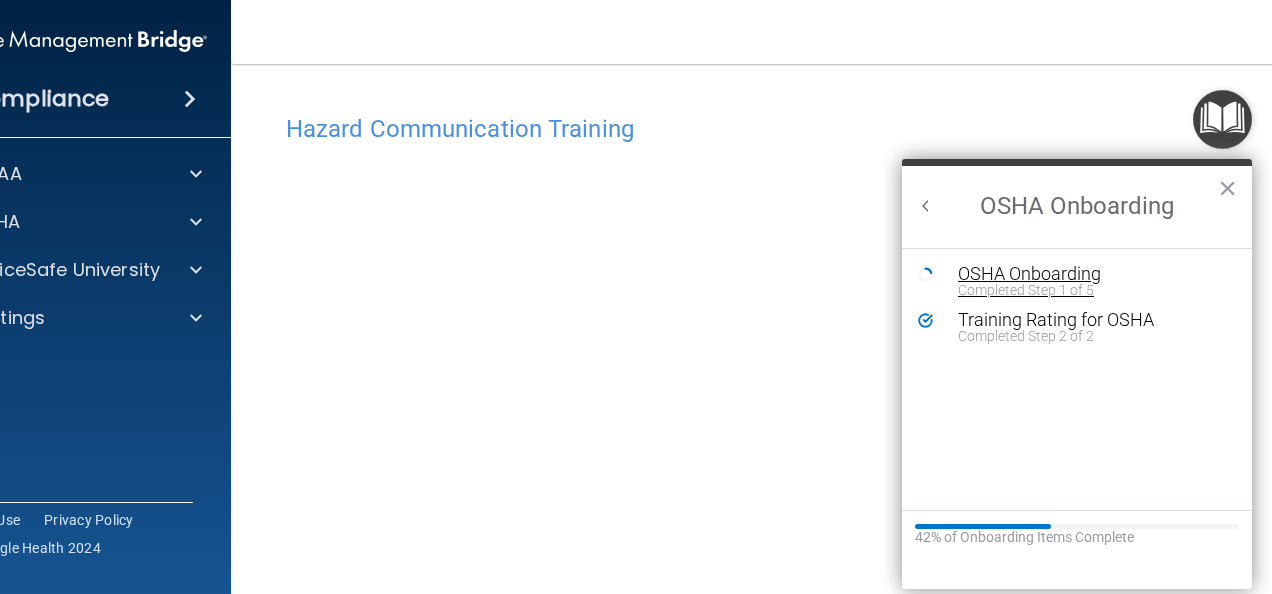 click on "OSHA Onboarding" at bounding box center [1092, 274] 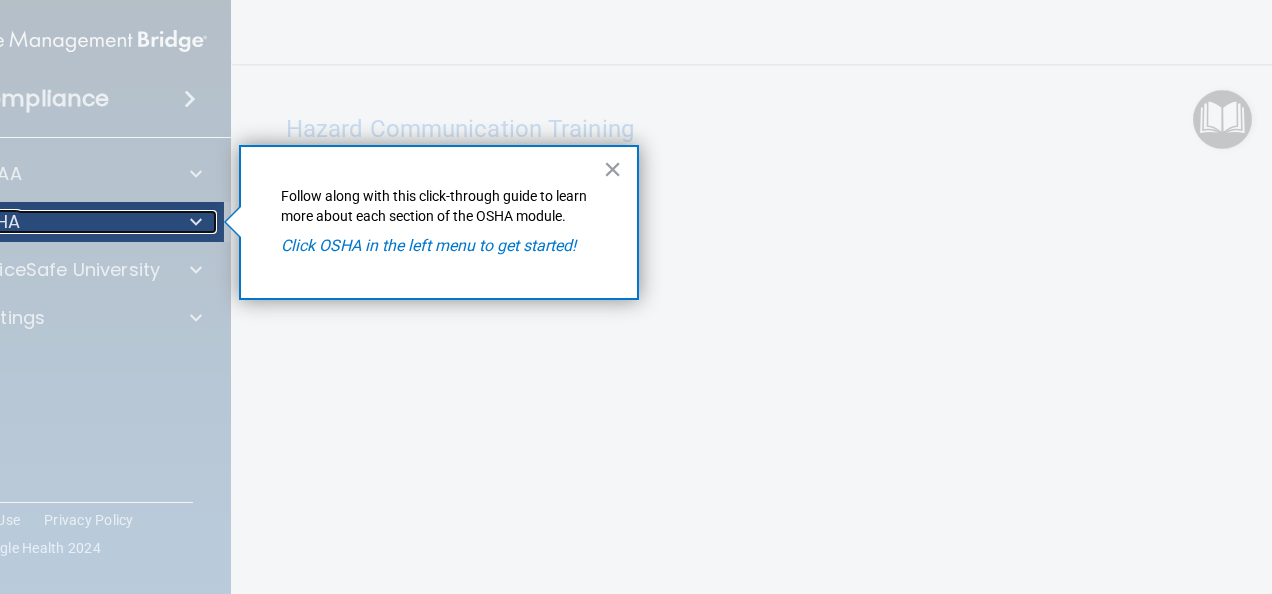 click at bounding box center (196, 222) 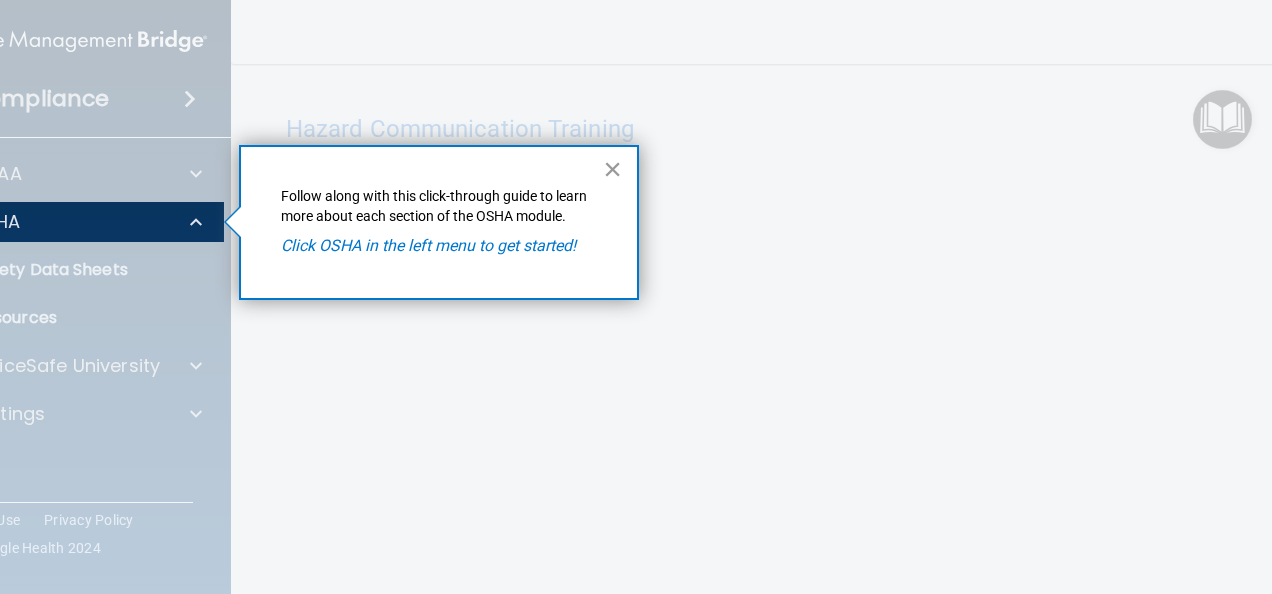 click on "×" at bounding box center (612, 169) 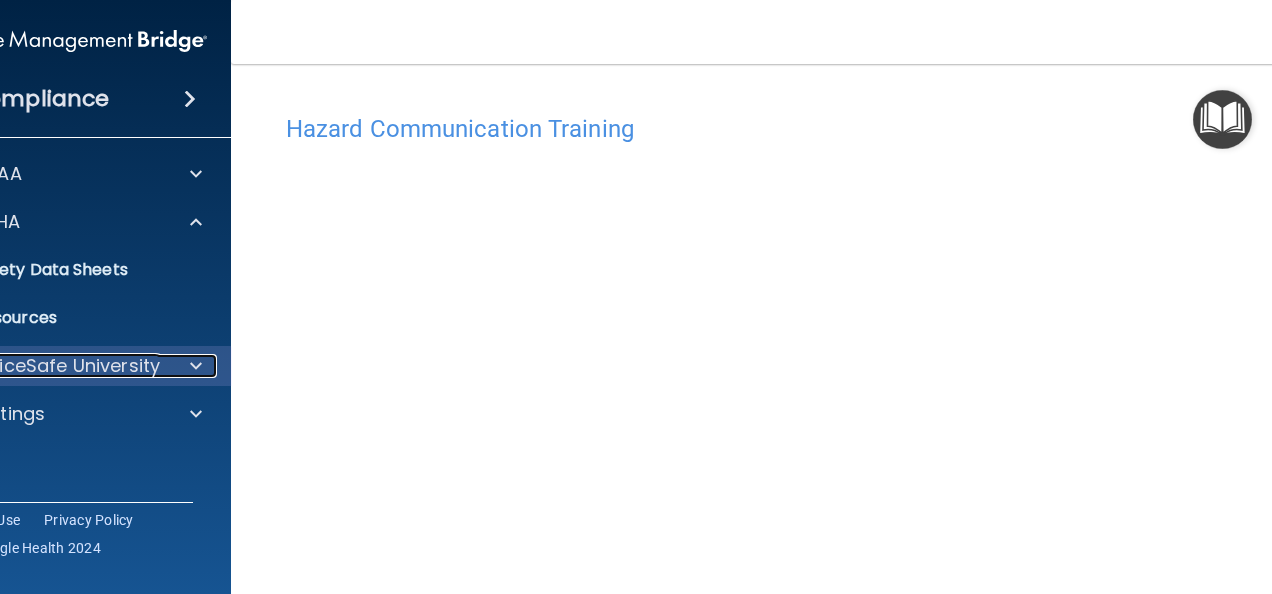 click on "OfficeSafe University" at bounding box center (65, 366) 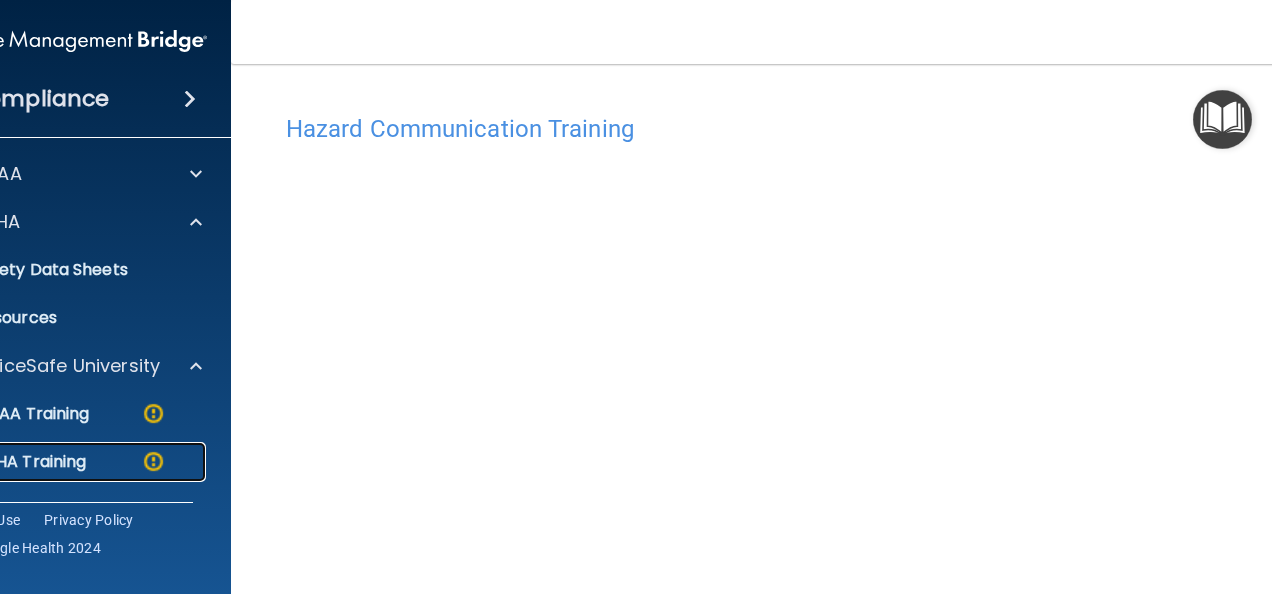 click at bounding box center (153, 461) 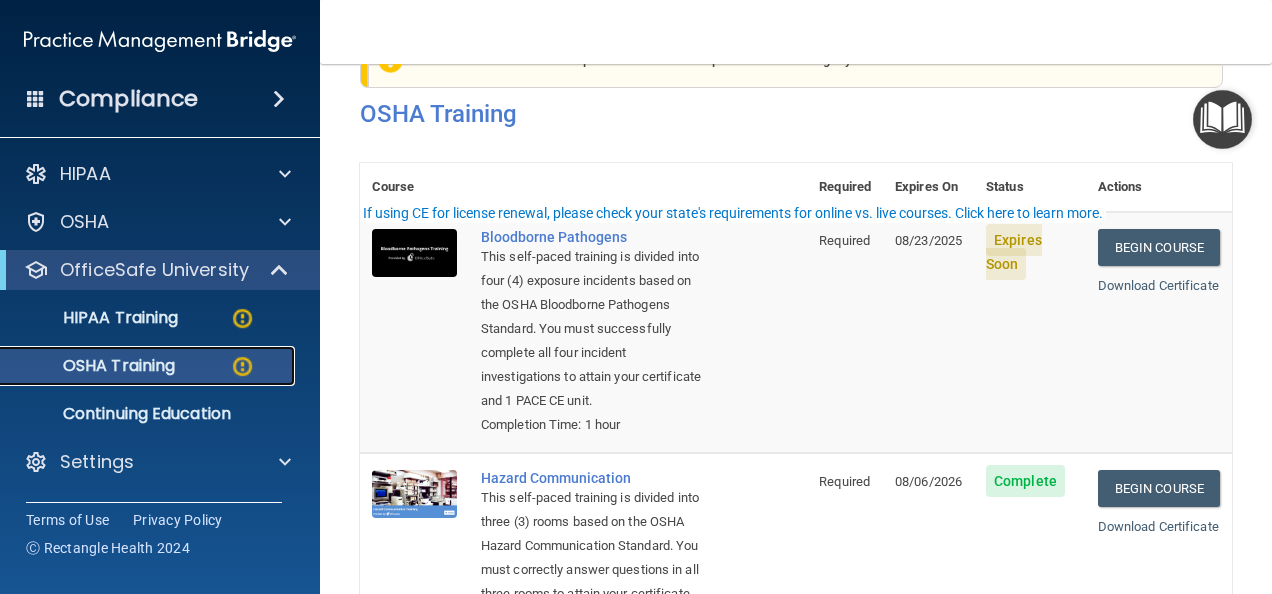 scroll, scrollTop: 100, scrollLeft: 0, axis: vertical 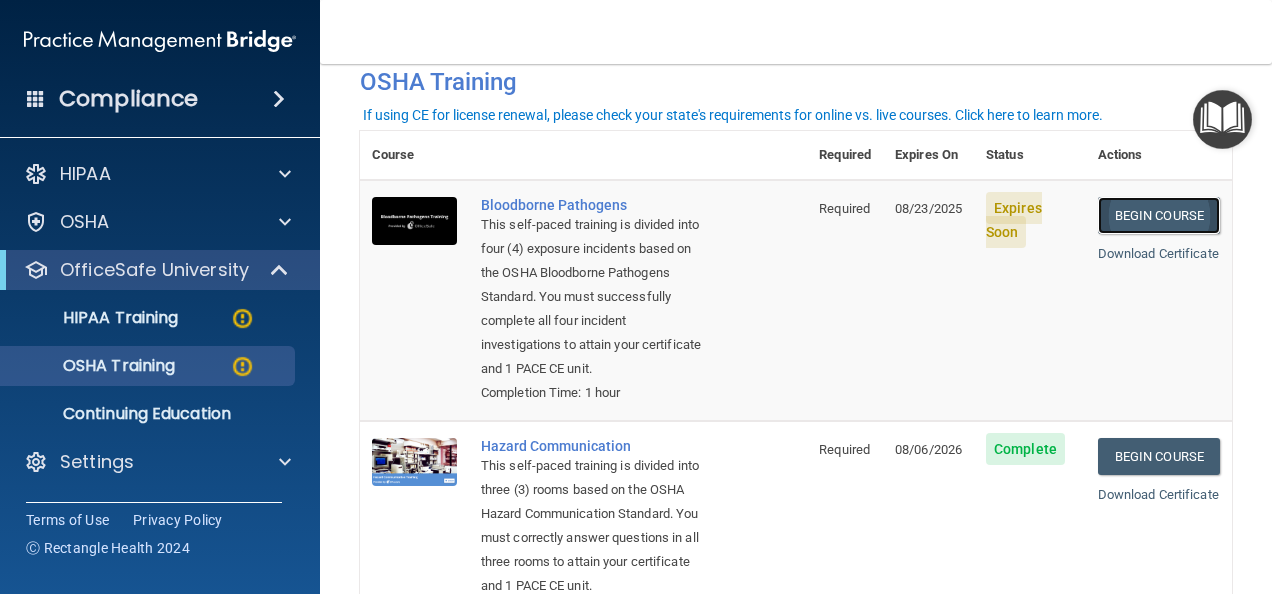 click on "Begin Course" at bounding box center [1159, 215] 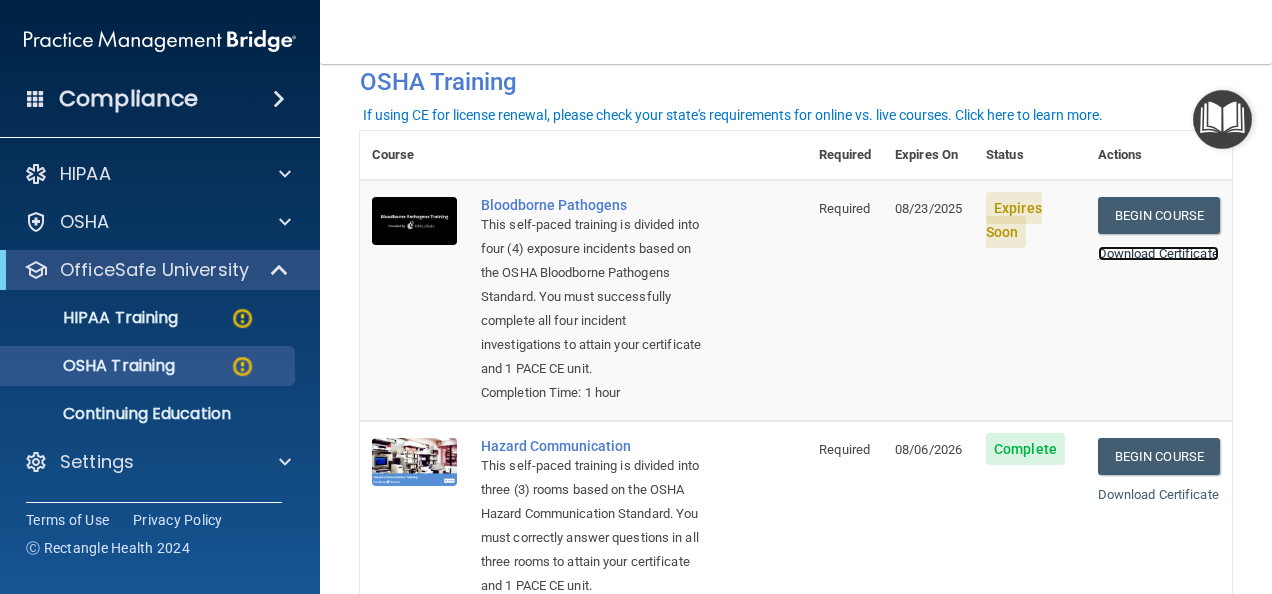 click on "Download Certificate" at bounding box center [1158, 253] 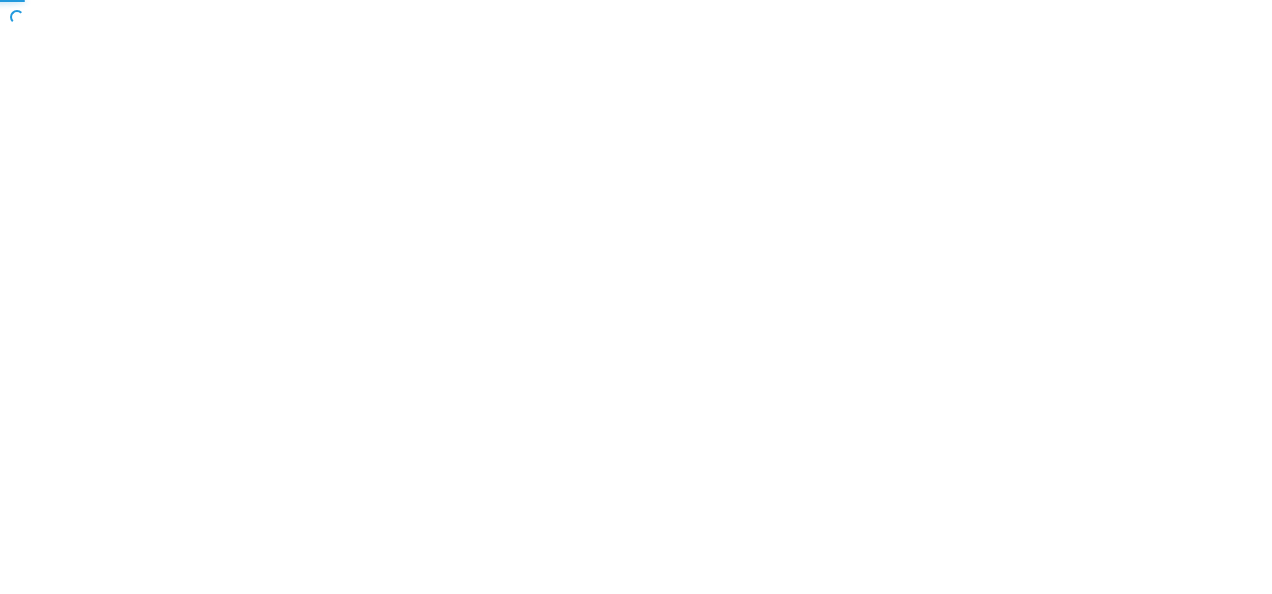 scroll, scrollTop: 0, scrollLeft: 0, axis: both 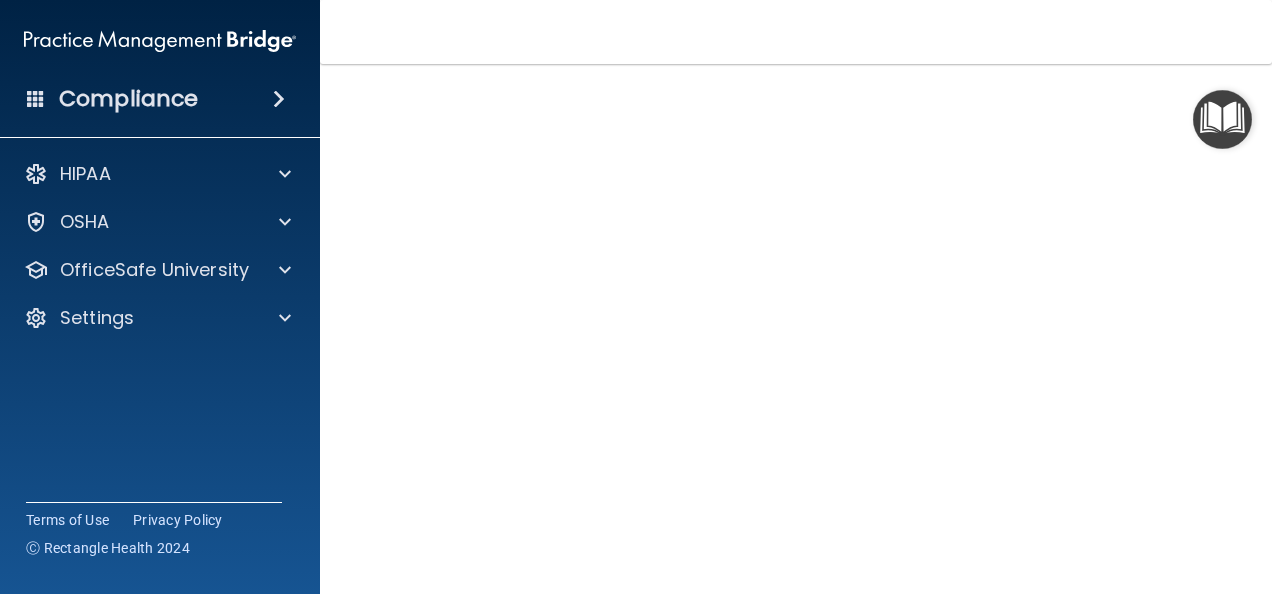 click on "Toggle navigation                                                                                                     [FIRST] [LAST]   [EMAIL]                            Manage My Enterprise              Lindgren Dental Care     Manage My Location" at bounding box center (796, 32) 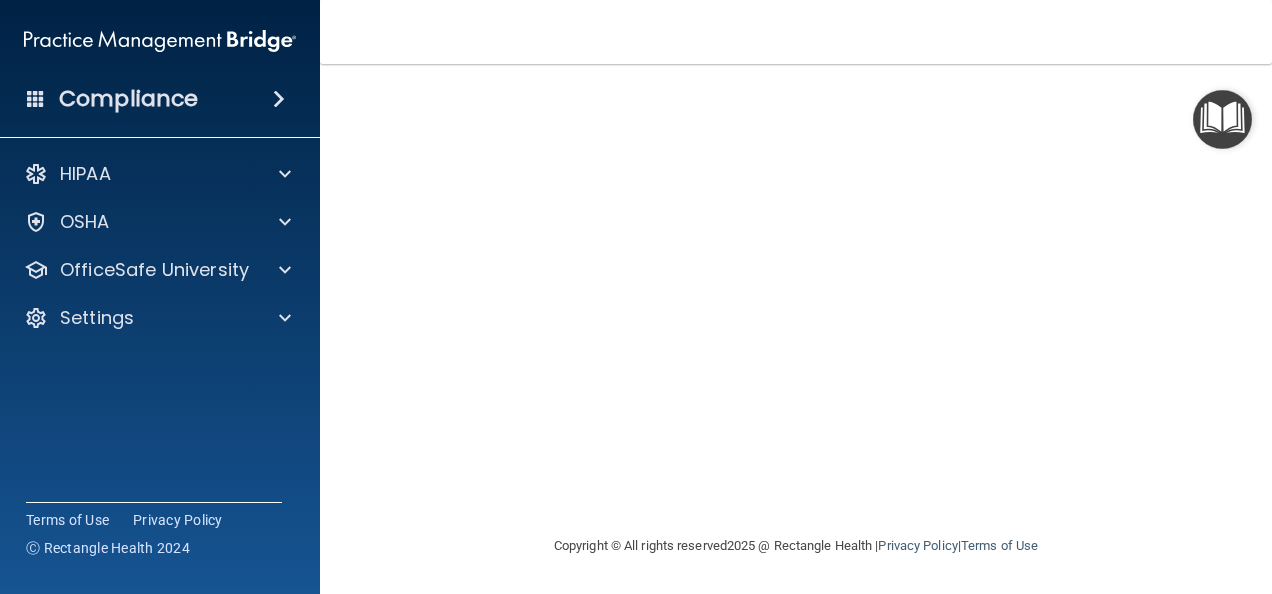 scroll, scrollTop: 0, scrollLeft: 0, axis: both 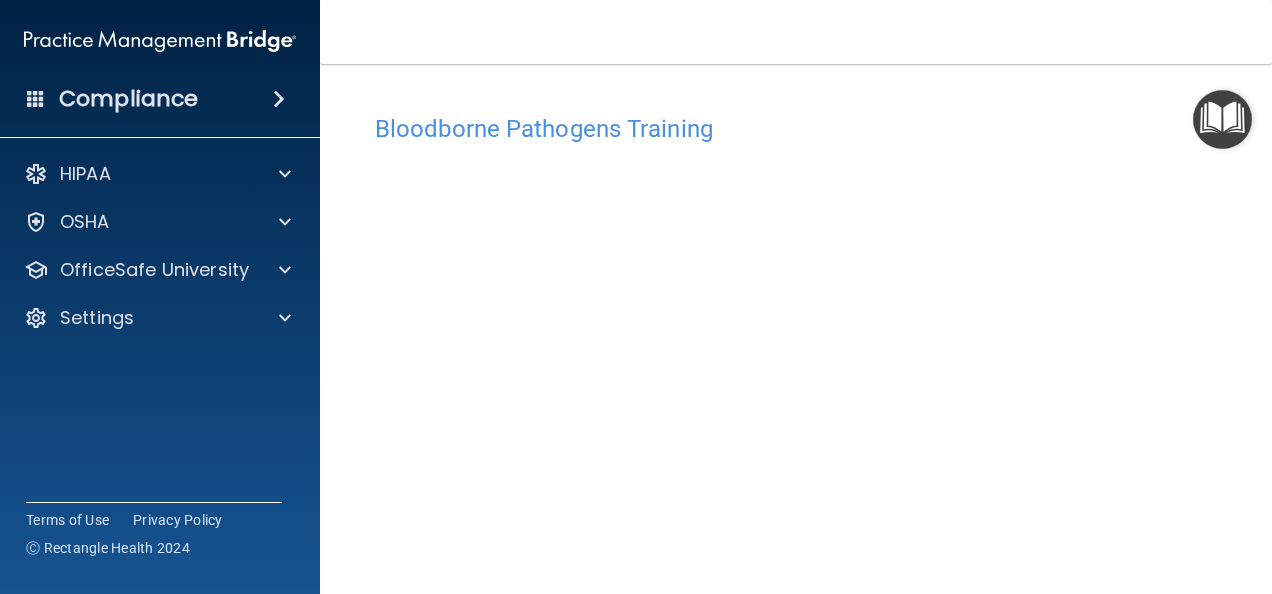 click on "Bloodborne Pathogens Training" at bounding box center [796, 128] 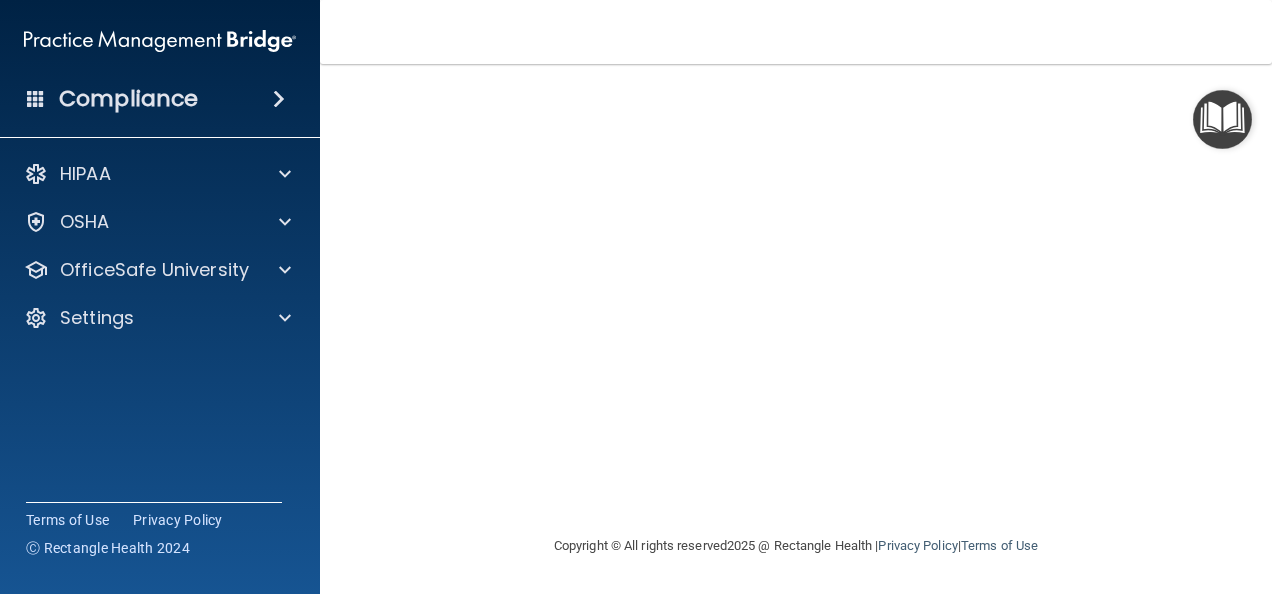 scroll, scrollTop: 89, scrollLeft: 0, axis: vertical 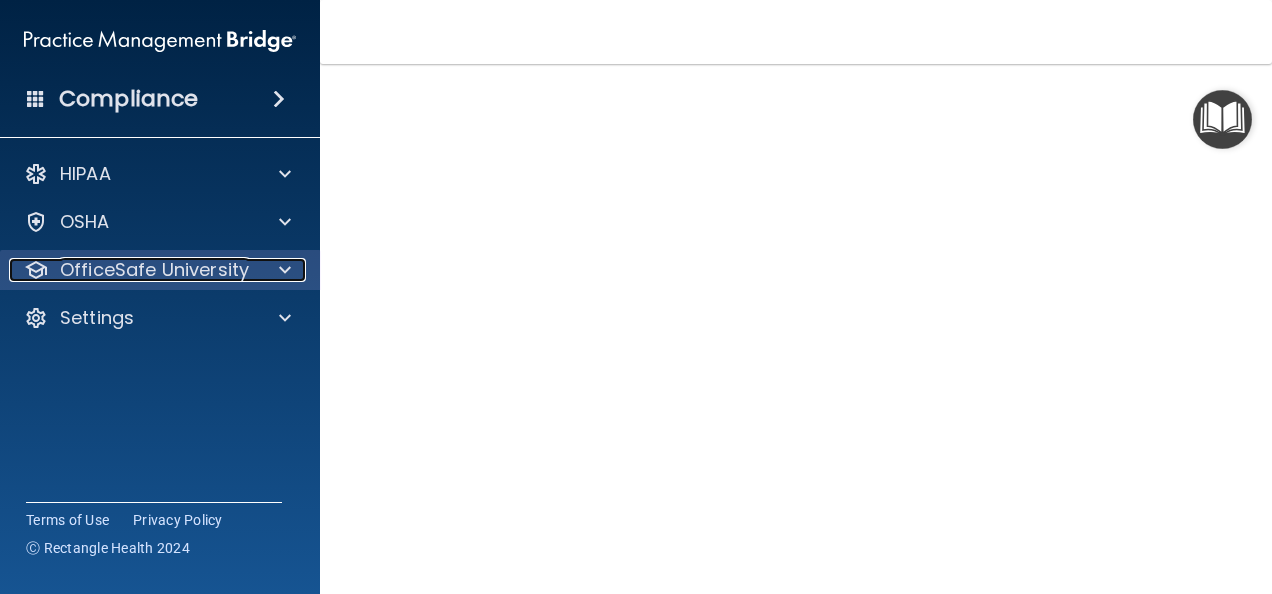 click on "OfficeSafe University" at bounding box center (154, 270) 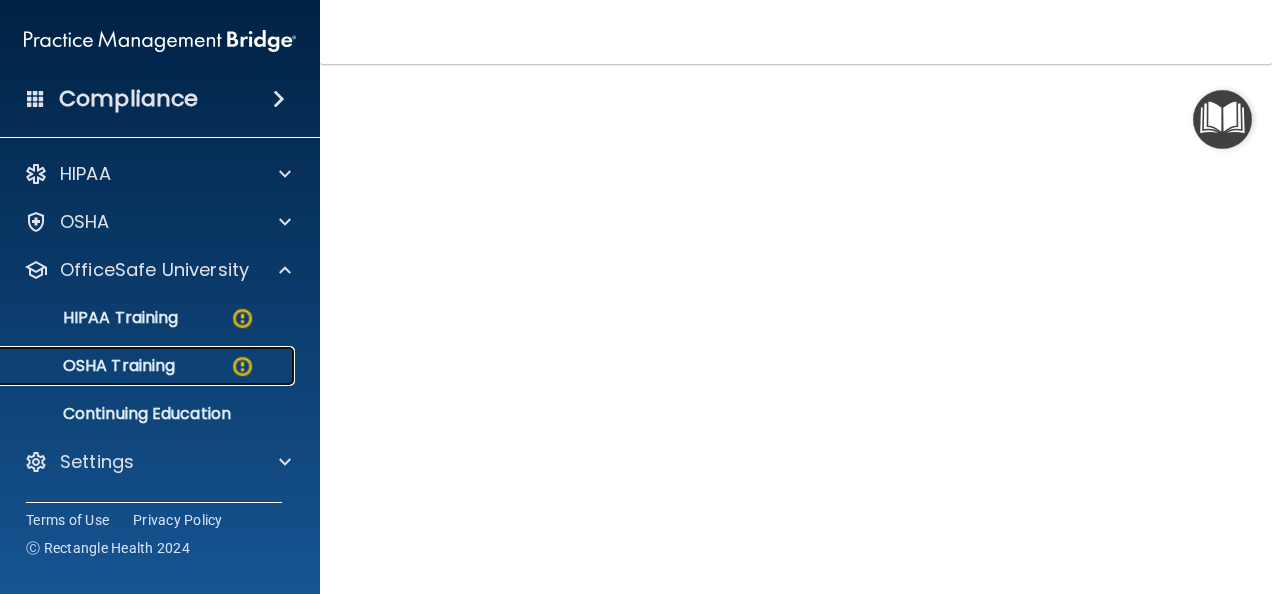click at bounding box center (242, 366) 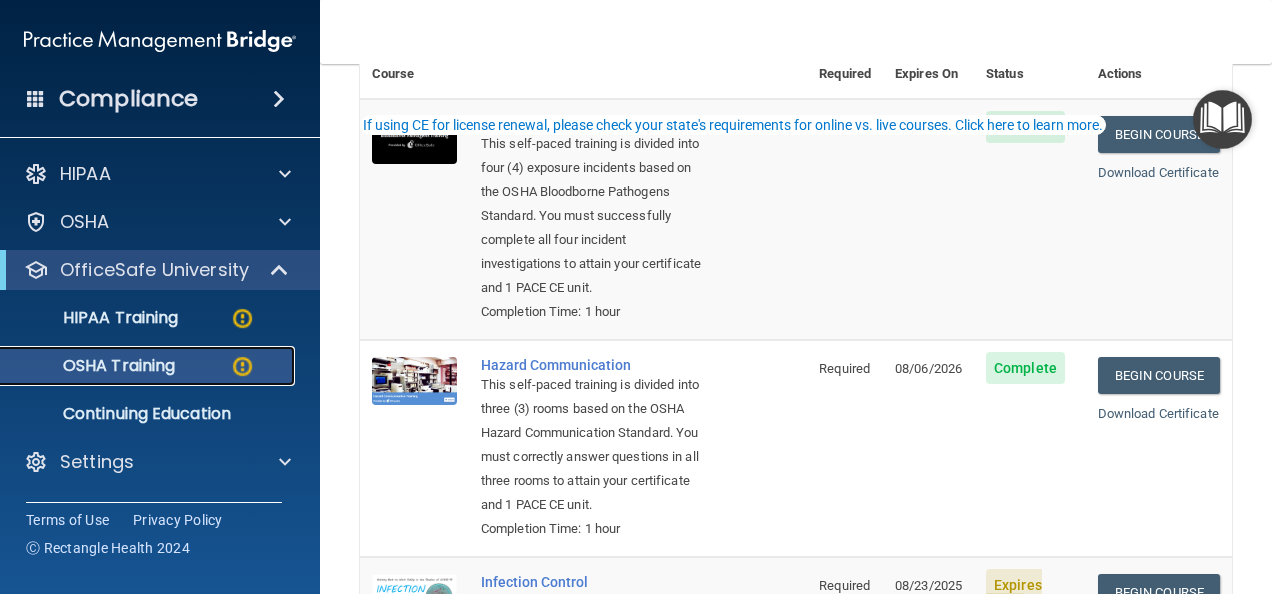 scroll, scrollTop: 89, scrollLeft: 0, axis: vertical 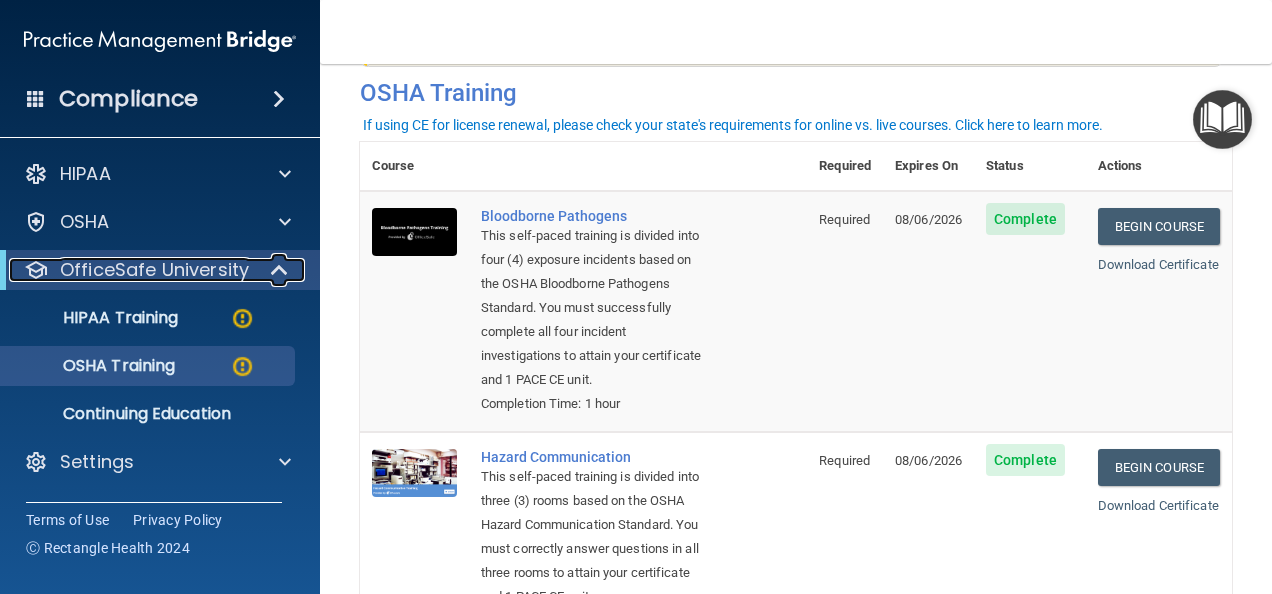 click on "OfficeSafe University" at bounding box center [154, 270] 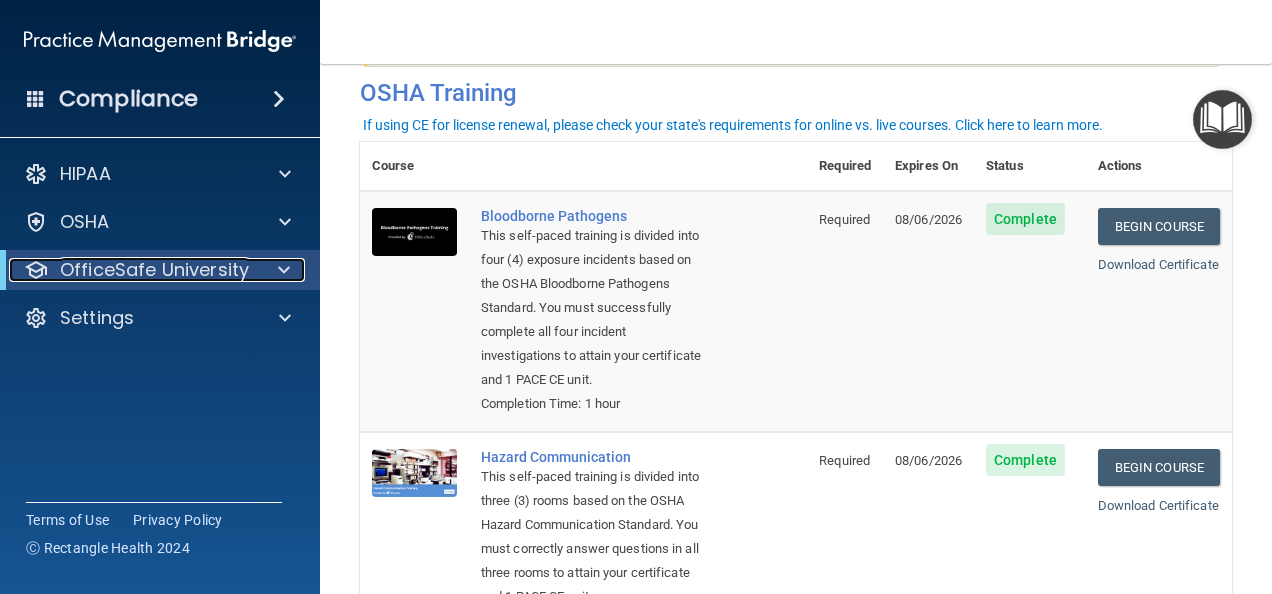 click on "OfficeSafe University" at bounding box center (154, 270) 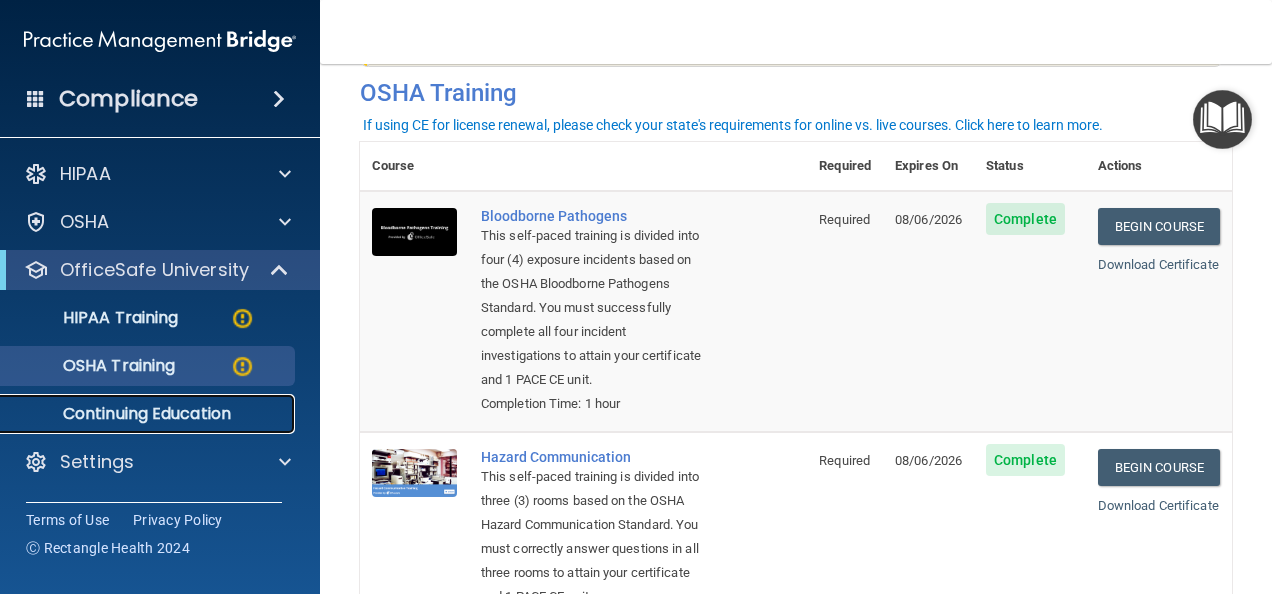 click on "Continuing Education" at bounding box center (149, 414) 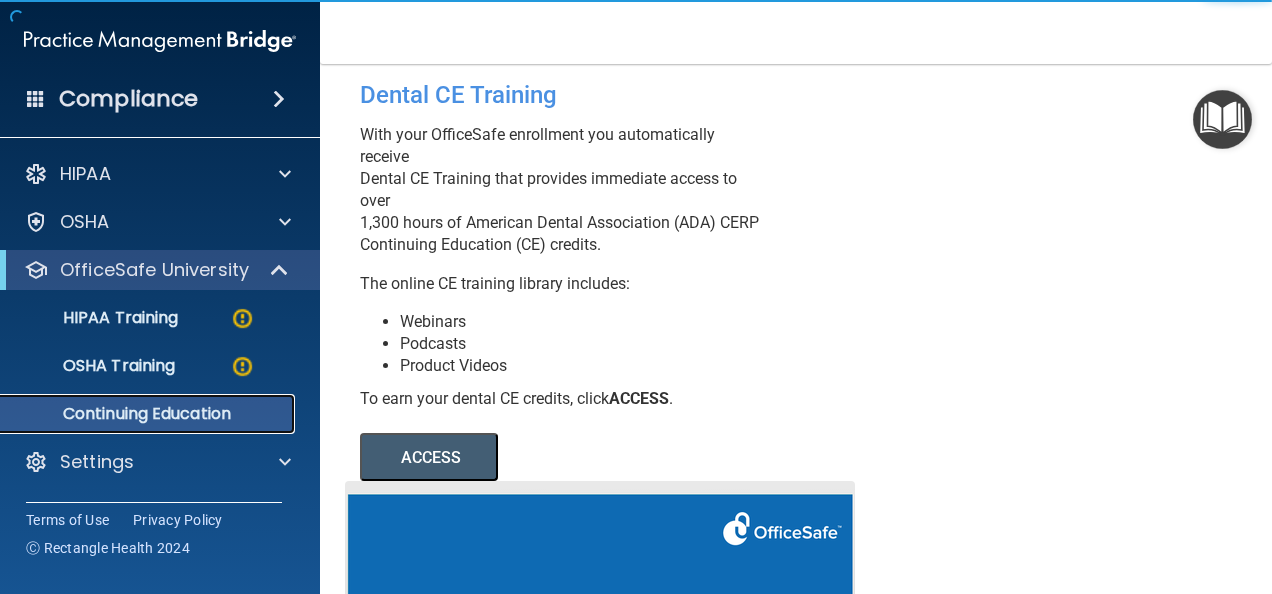 scroll, scrollTop: 0, scrollLeft: 0, axis: both 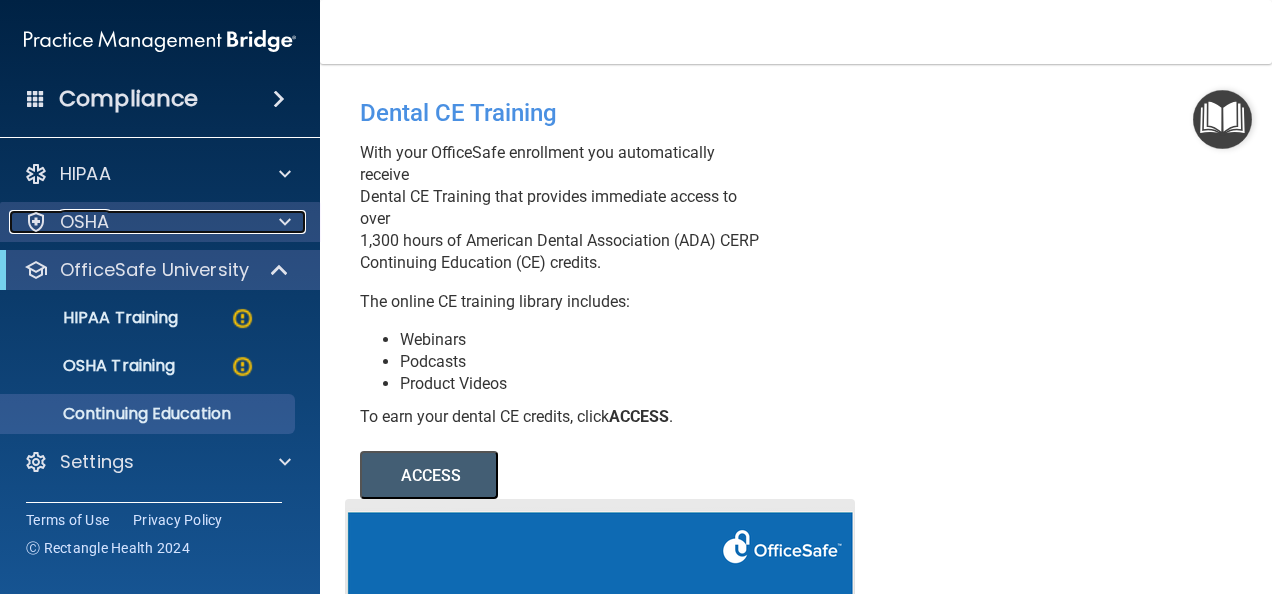 click at bounding box center (285, 222) 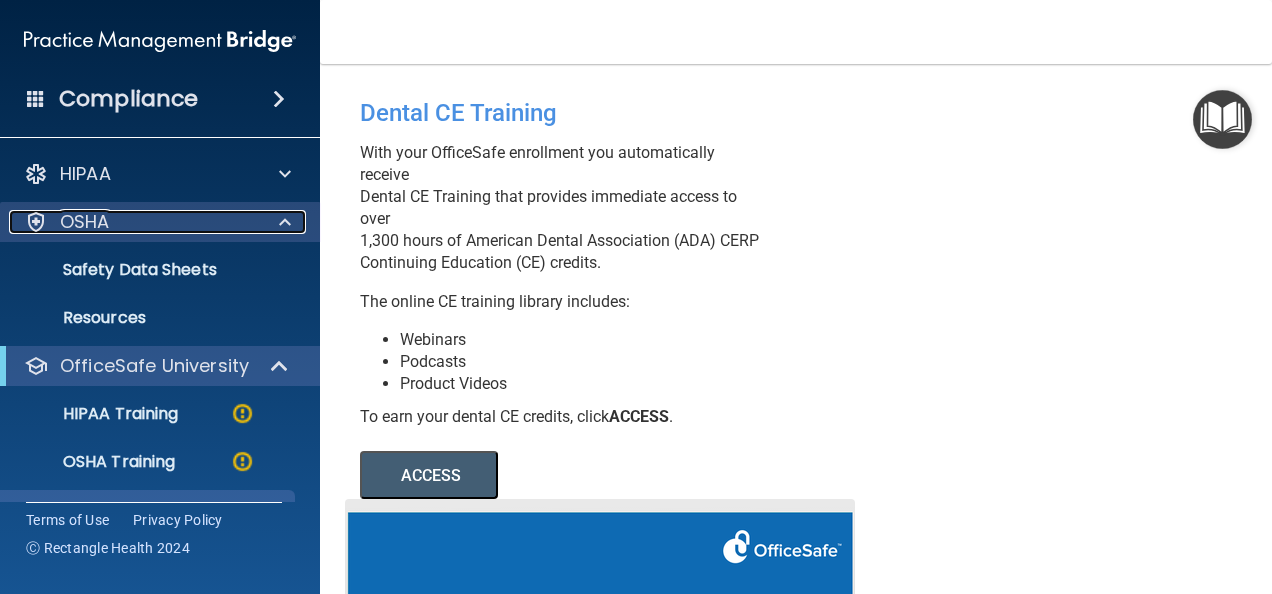 click at bounding box center [285, 222] 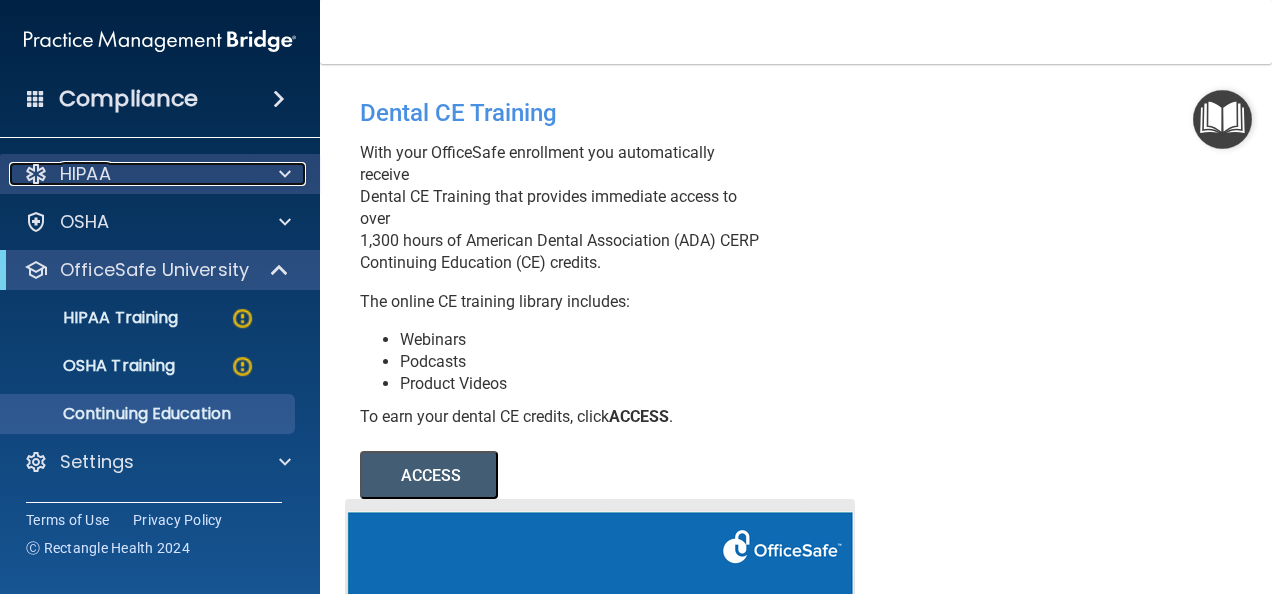 click at bounding box center (285, 174) 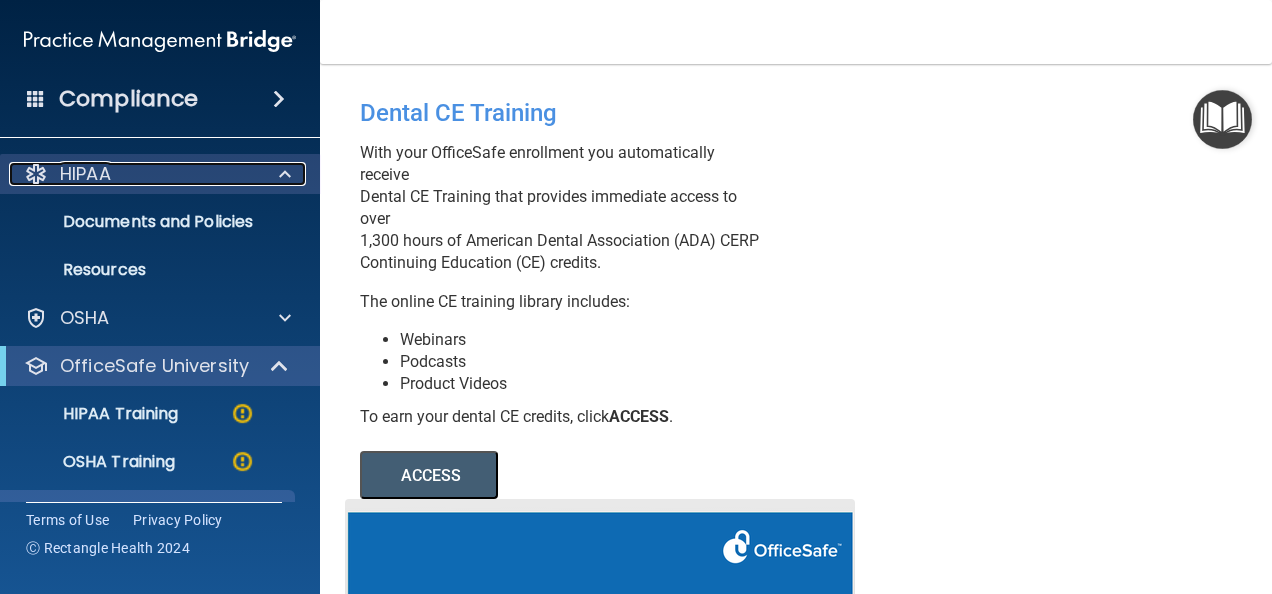 click at bounding box center [285, 174] 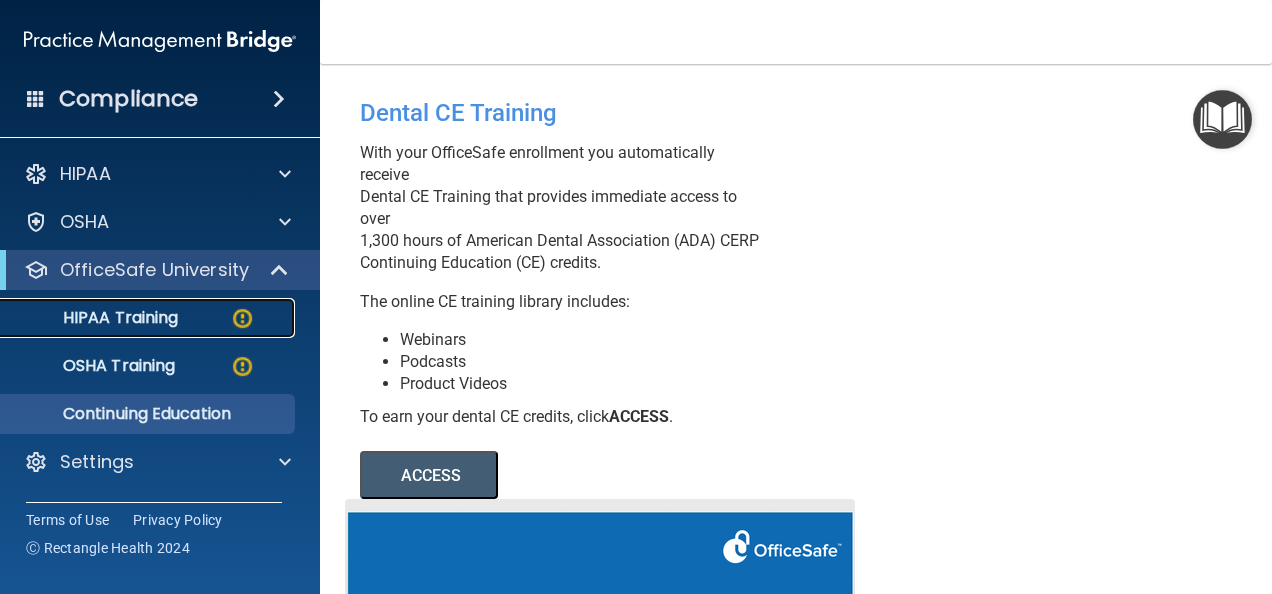 click on "HIPAA Training" at bounding box center [149, 318] 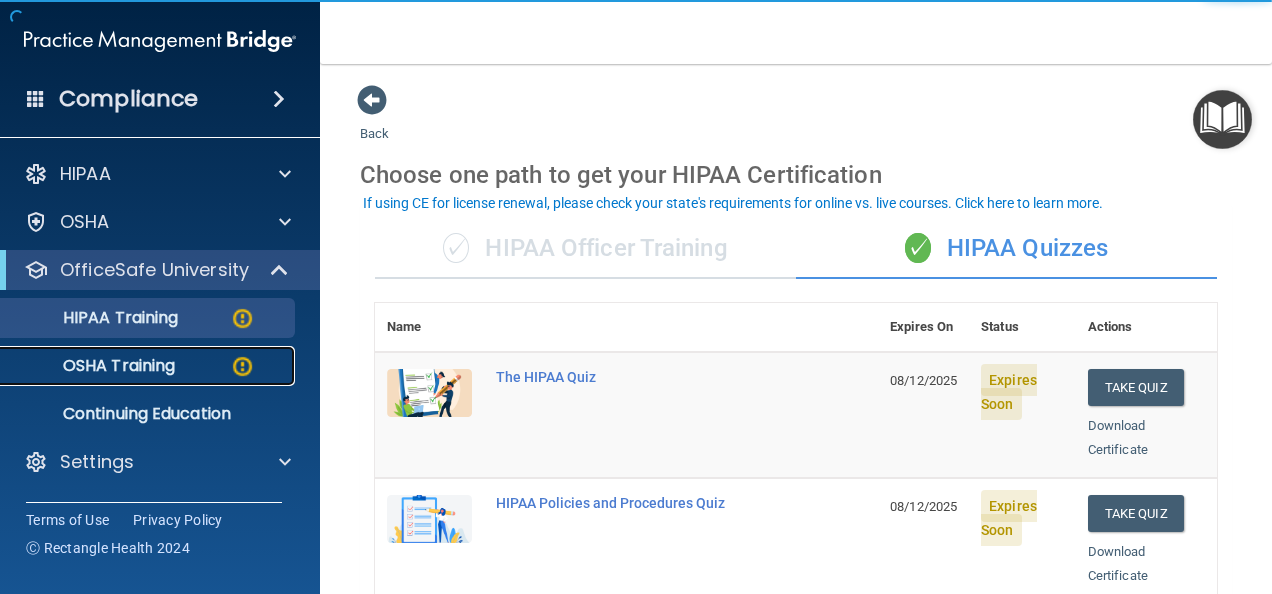 click on "OSHA Training" at bounding box center (94, 366) 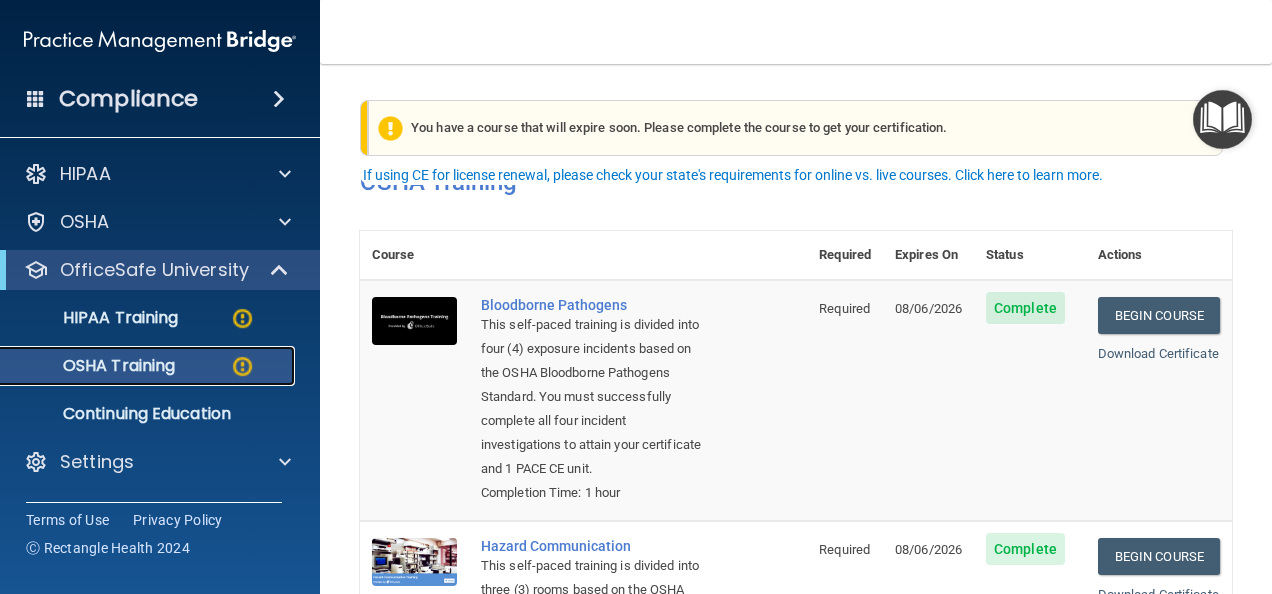 scroll, scrollTop: 100, scrollLeft: 0, axis: vertical 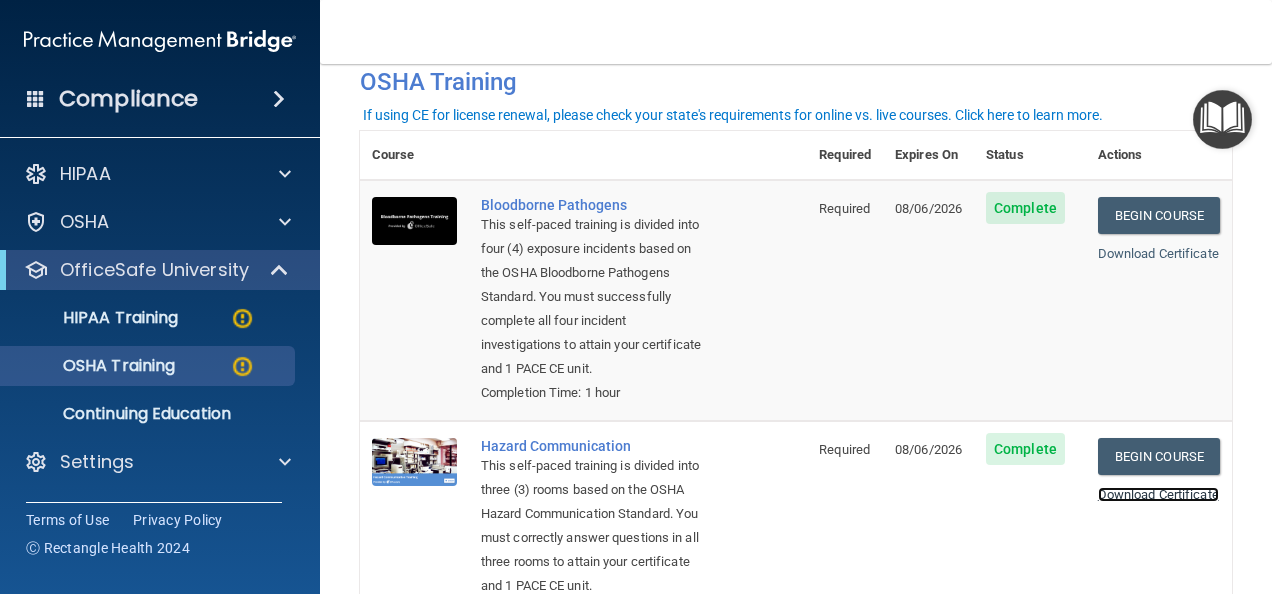 click on "Download Certificate" at bounding box center [1158, 494] 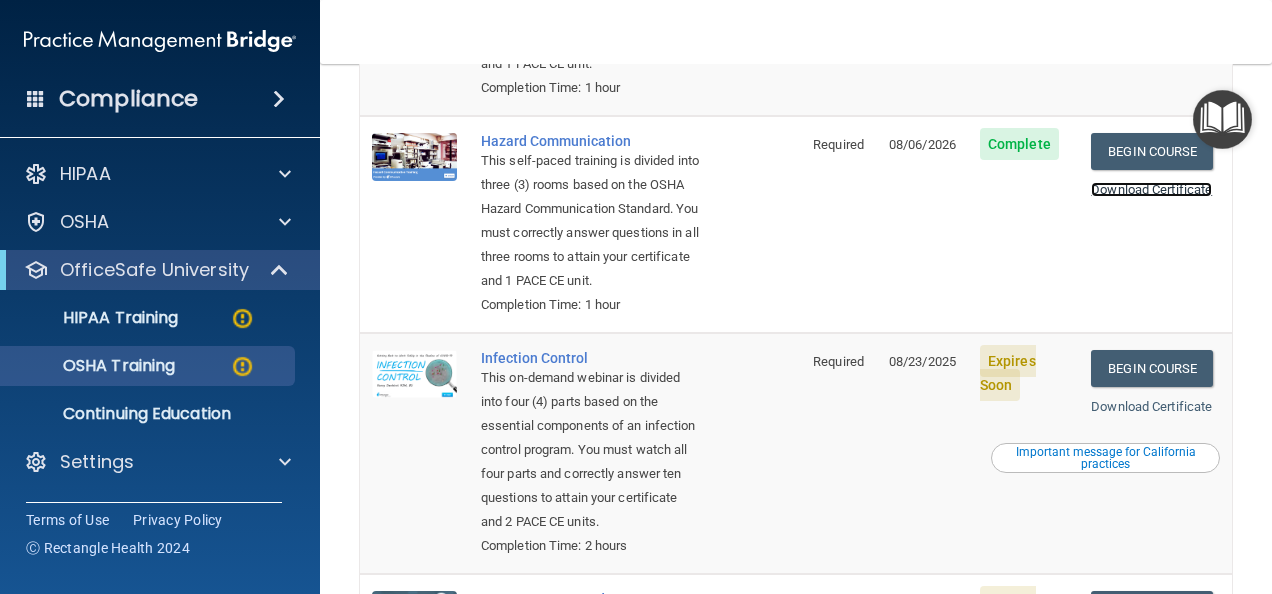 scroll, scrollTop: 500, scrollLeft: 0, axis: vertical 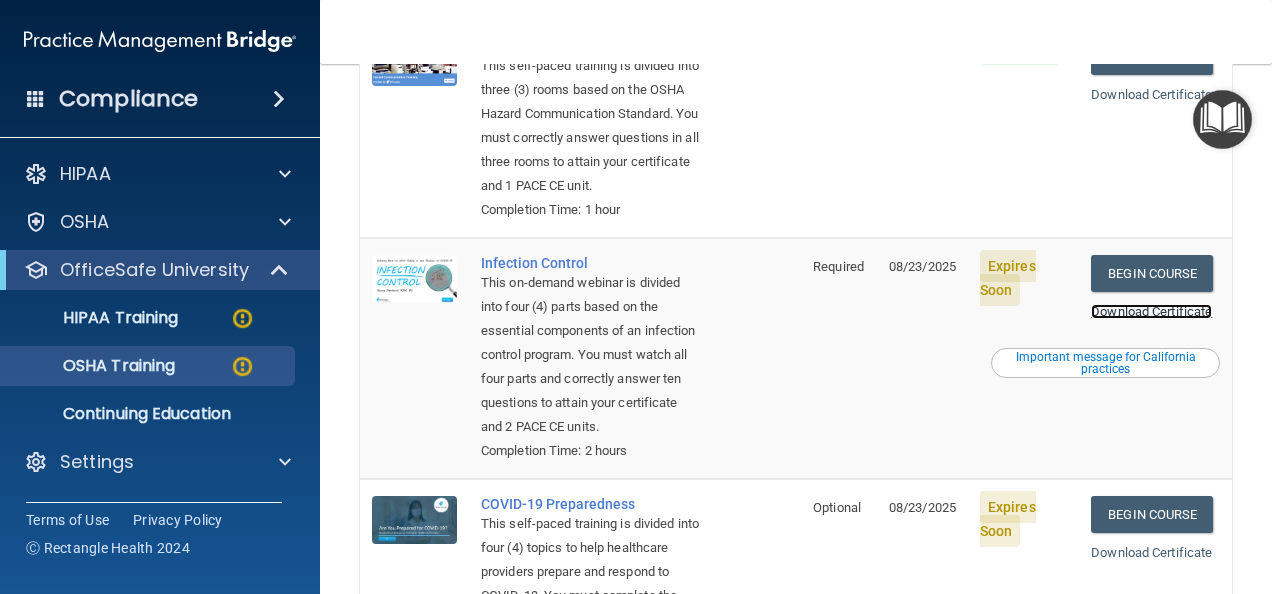 click on "Download Certificate" at bounding box center (1151, 311) 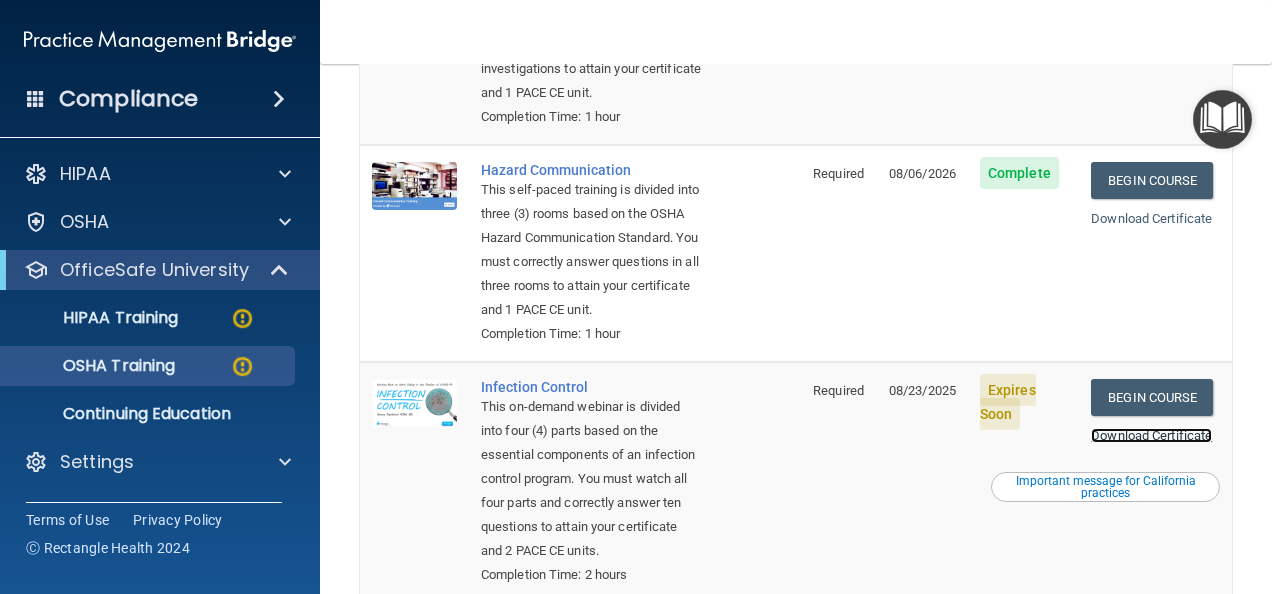 scroll, scrollTop: 178, scrollLeft: 0, axis: vertical 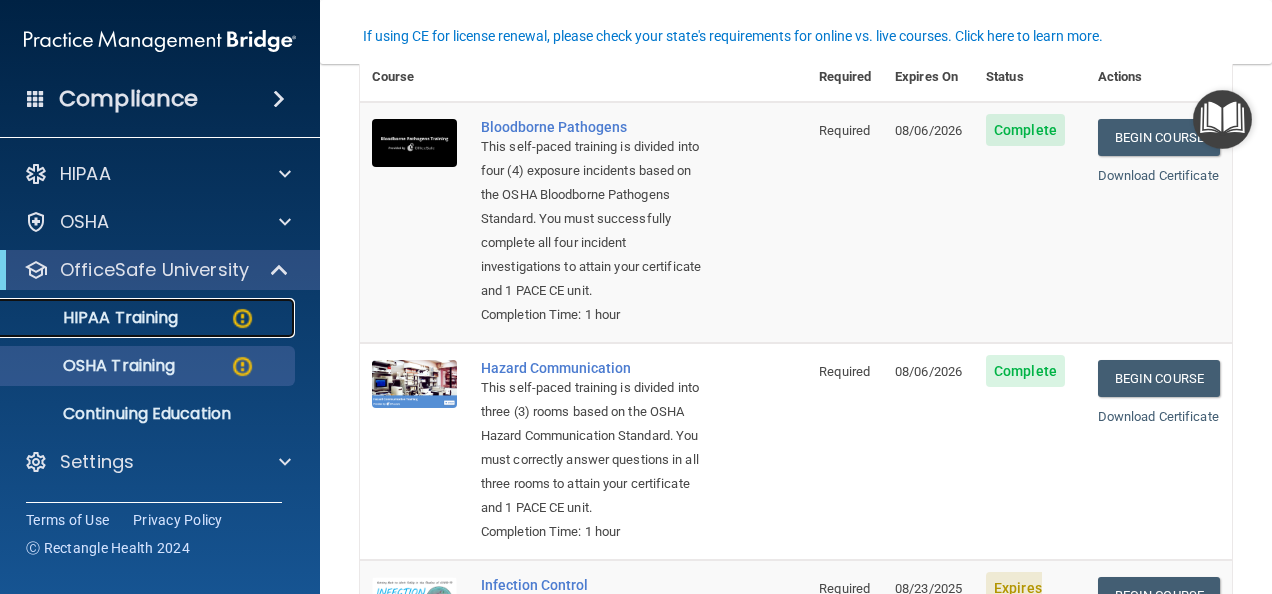 click at bounding box center (242, 318) 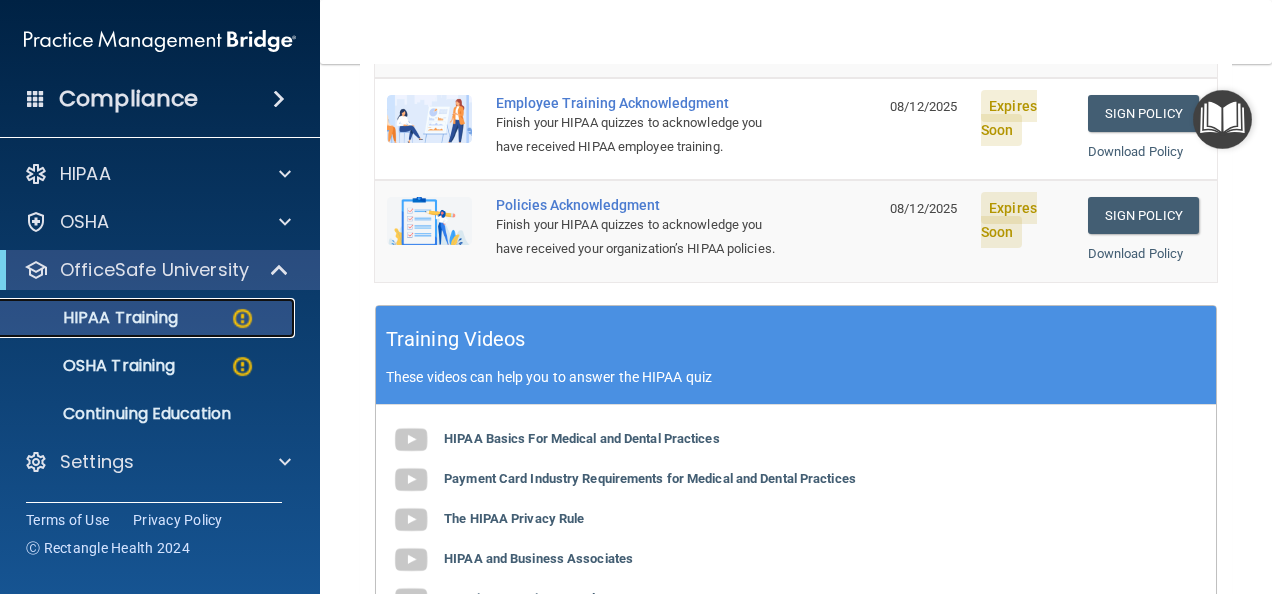scroll, scrollTop: 800, scrollLeft: 0, axis: vertical 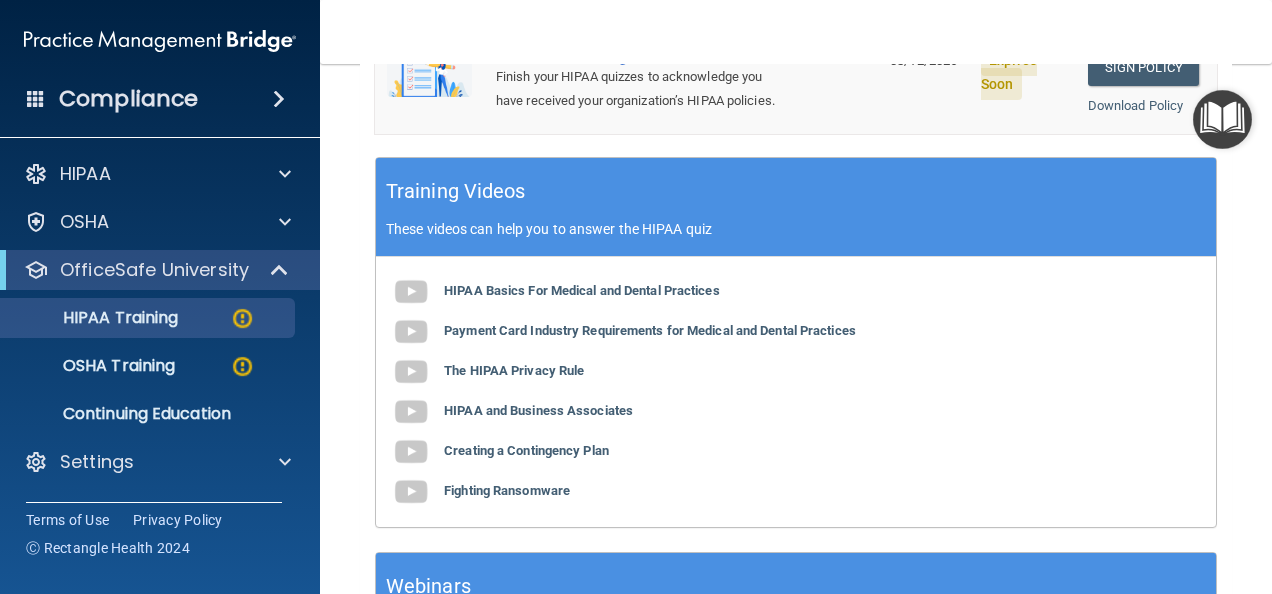 drag, startPoint x: 232, startPoint y: 164, endPoint x: -4, endPoint y: -74, distance: 335.1716 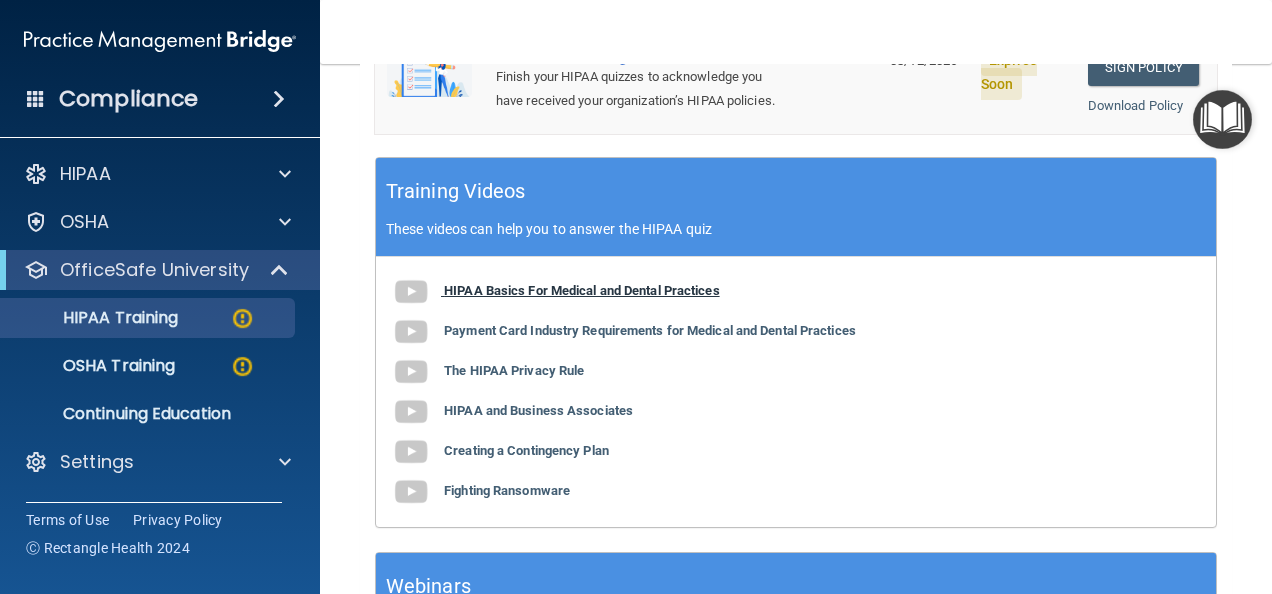 click on "HIPAA Basics For Medical and Dental Practices" at bounding box center (582, 290) 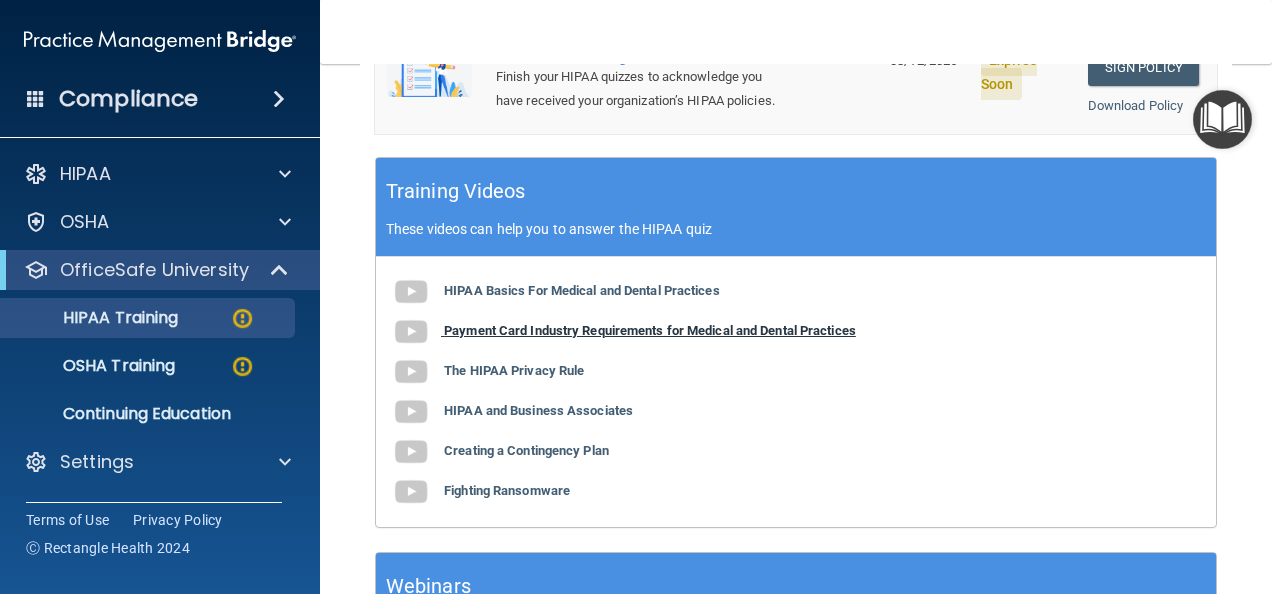 click on "Payment Card Industry Requirements for Medical and Dental Practices" at bounding box center [650, 330] 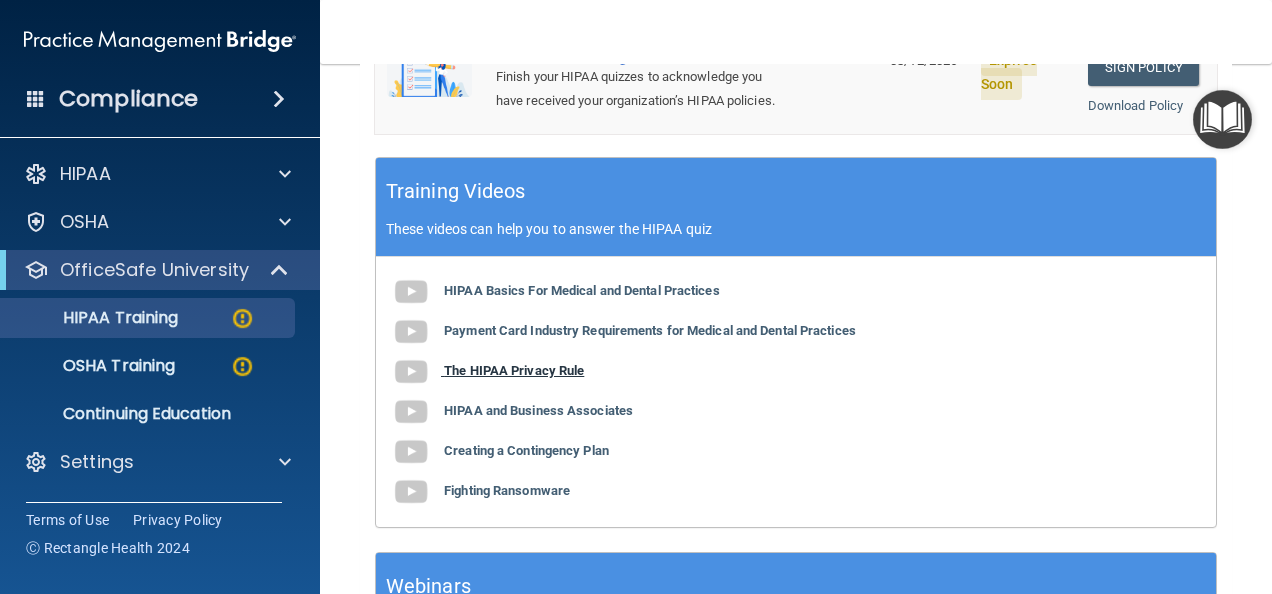 click on "The HIPAA Privacy Rule" at bounding box center (514, 370) 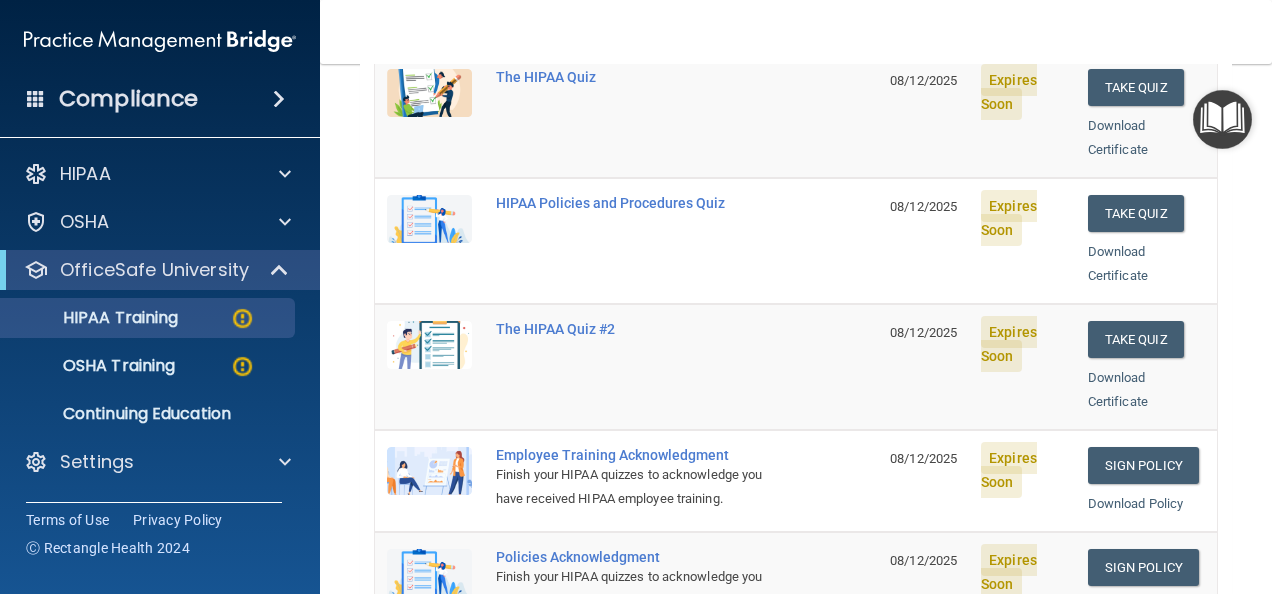 scroll, scrollTop: 200, scrollLeft: 0, axis: vertical 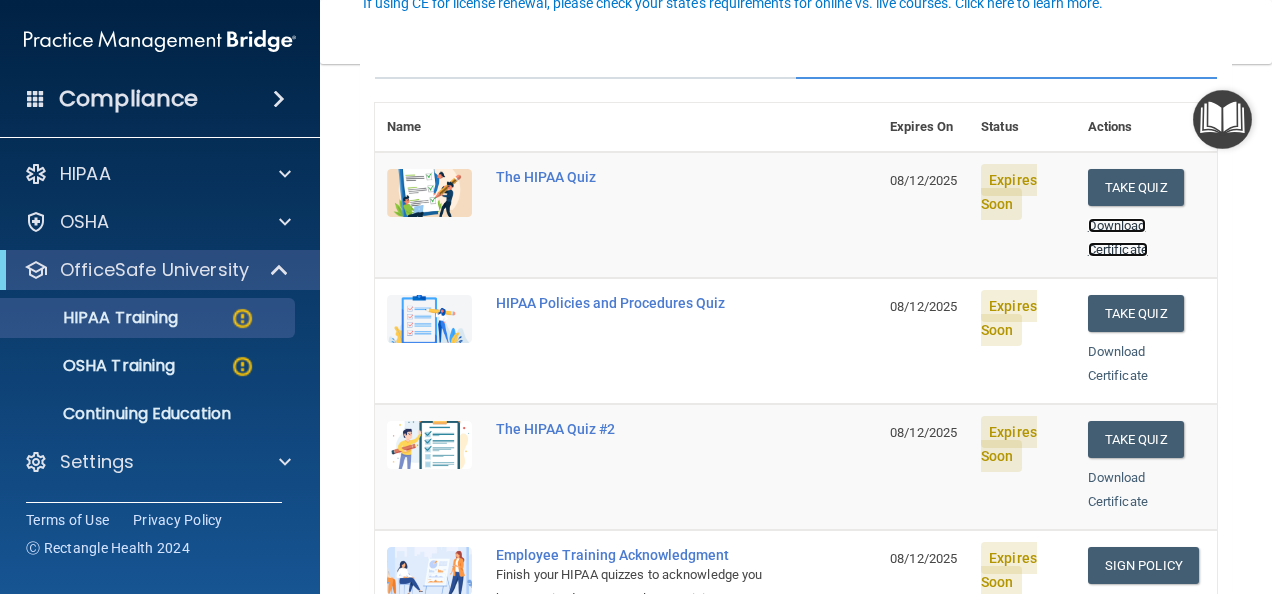 click on "Download Certificate" at bounding box center [1118, 237] 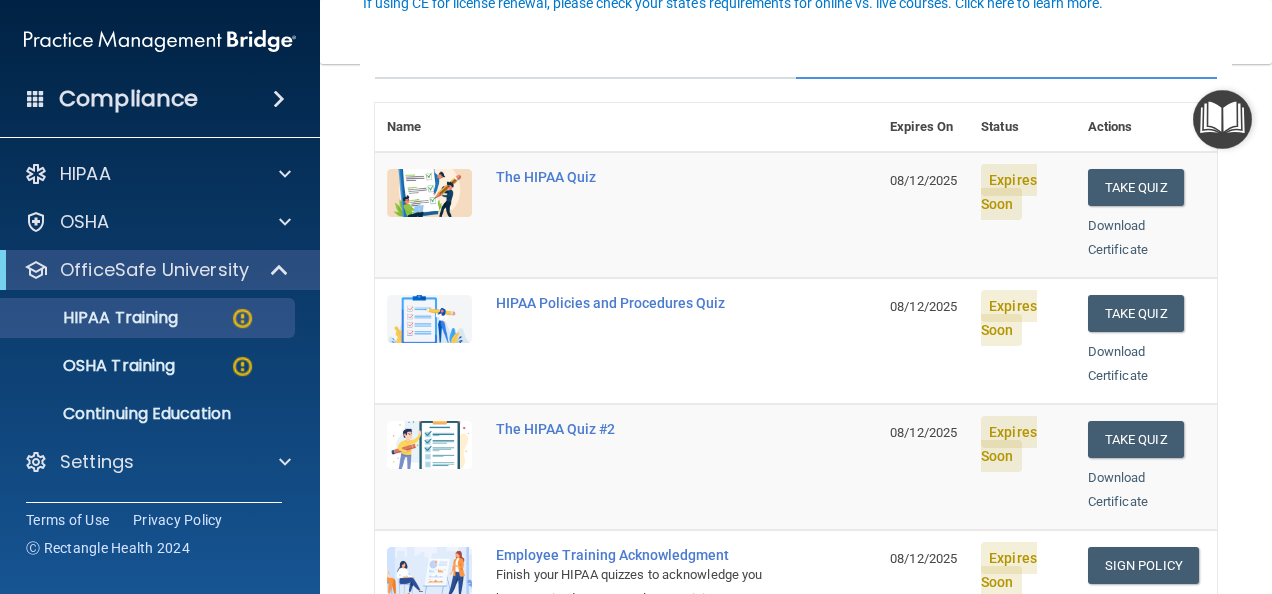 click on "Download Certificate" at bounding box center (1146, 364) 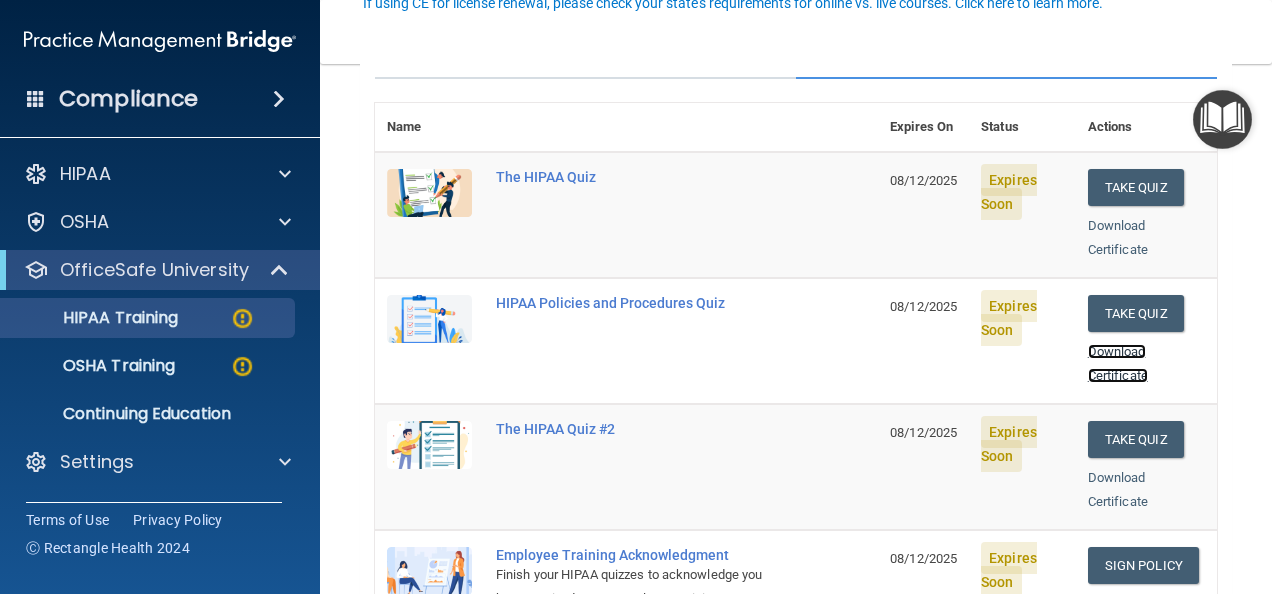 click on "Download Certificate" at bounding box center [1118, 363] 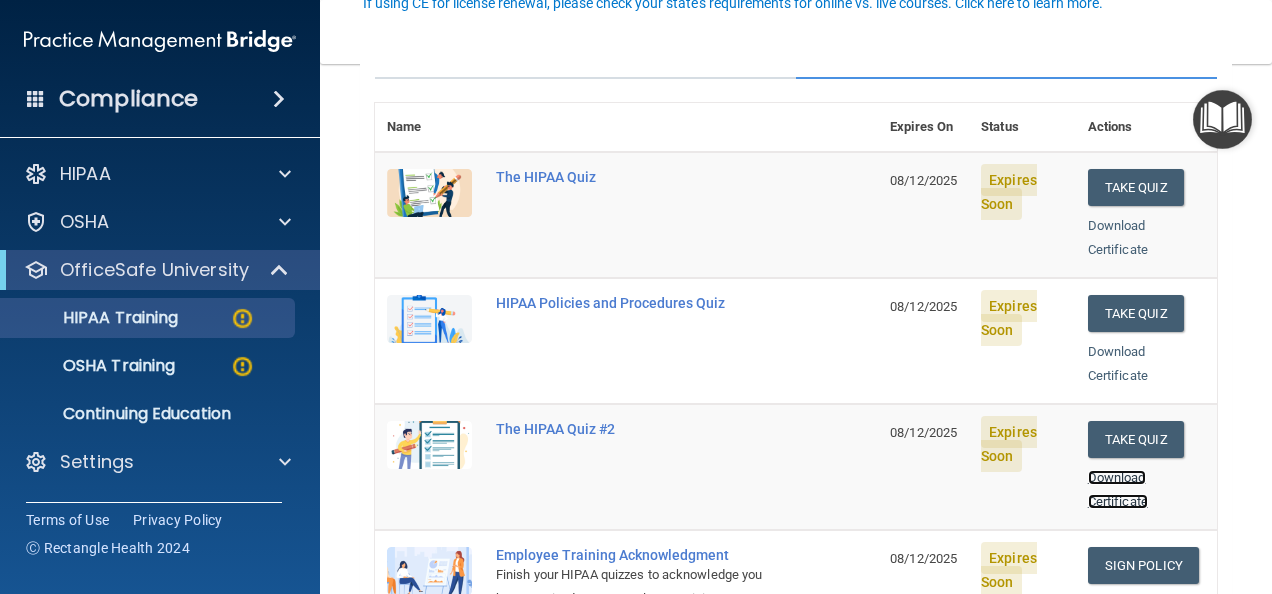 click on "Download Certificate" at bounding box center [1118, 489] 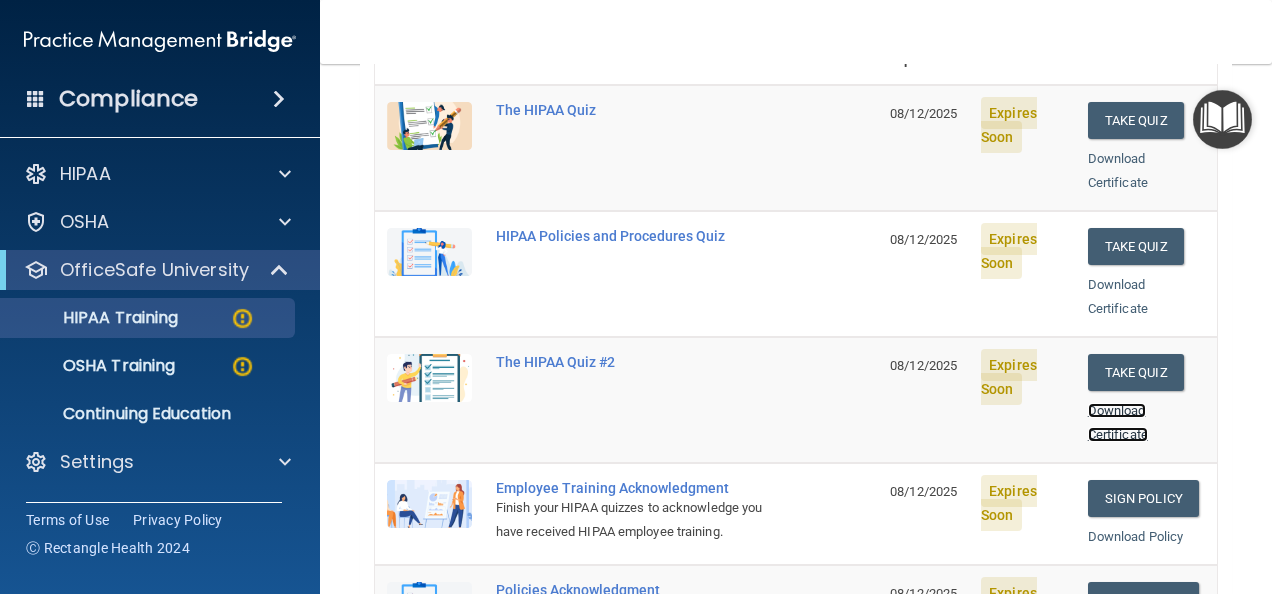 scroll, scrollTop: 300, scrollLeft: 0, axis: vertical 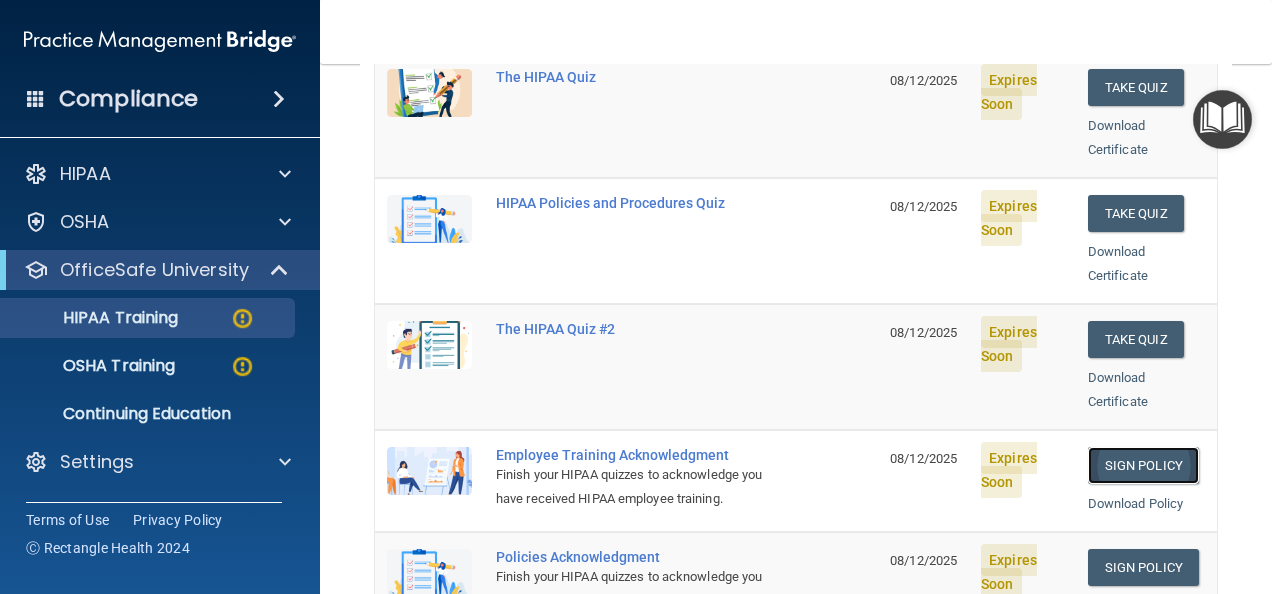 click on "Sign Policy" at bounding box center (1143, 465) 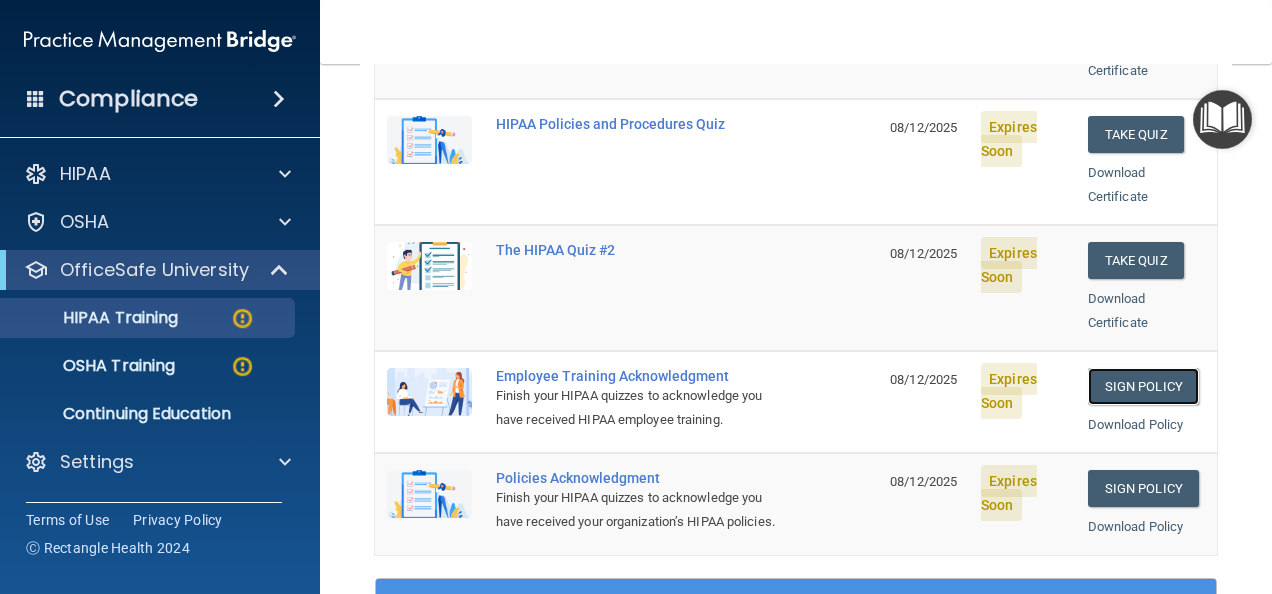 scroll, scrollTop: 500, scrollLeft: 0, axis: vertical 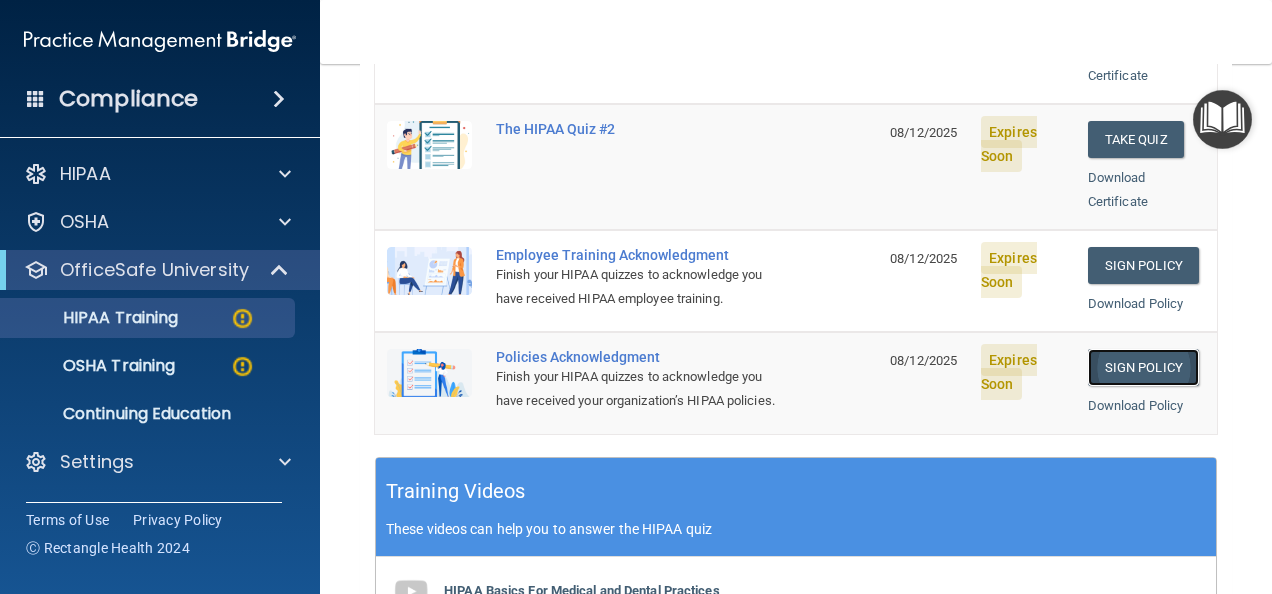 click on "Sign Policy" at bounding box center [1143, 367] 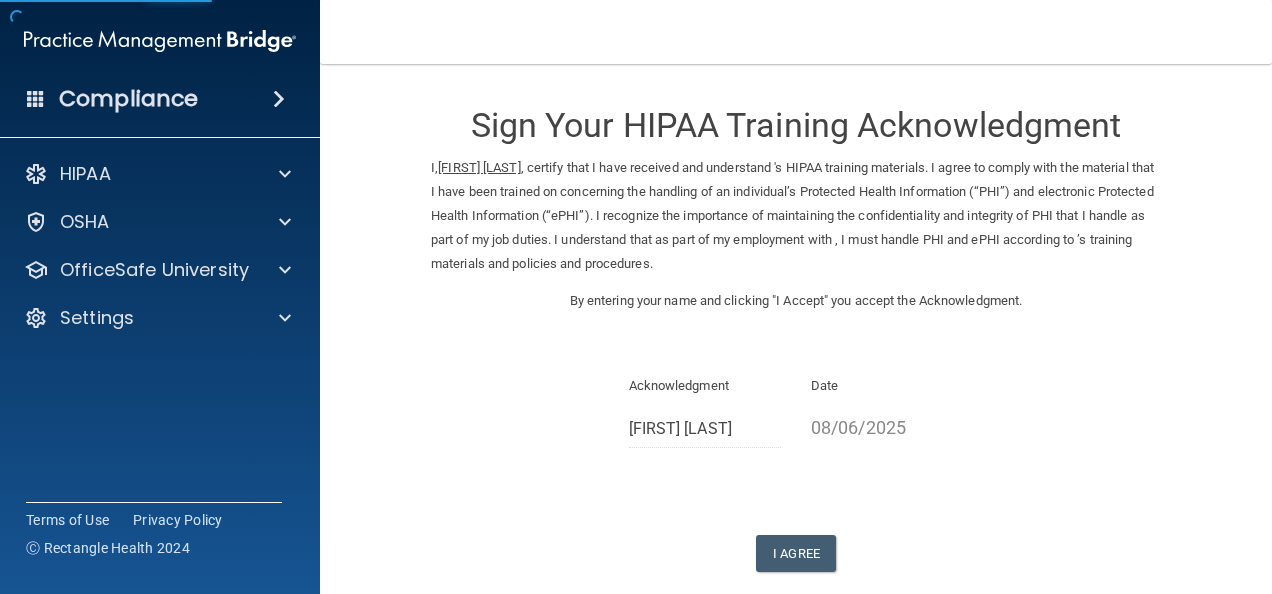 scroll, scrollTop: 0, scrollLeft: 0, axis: both 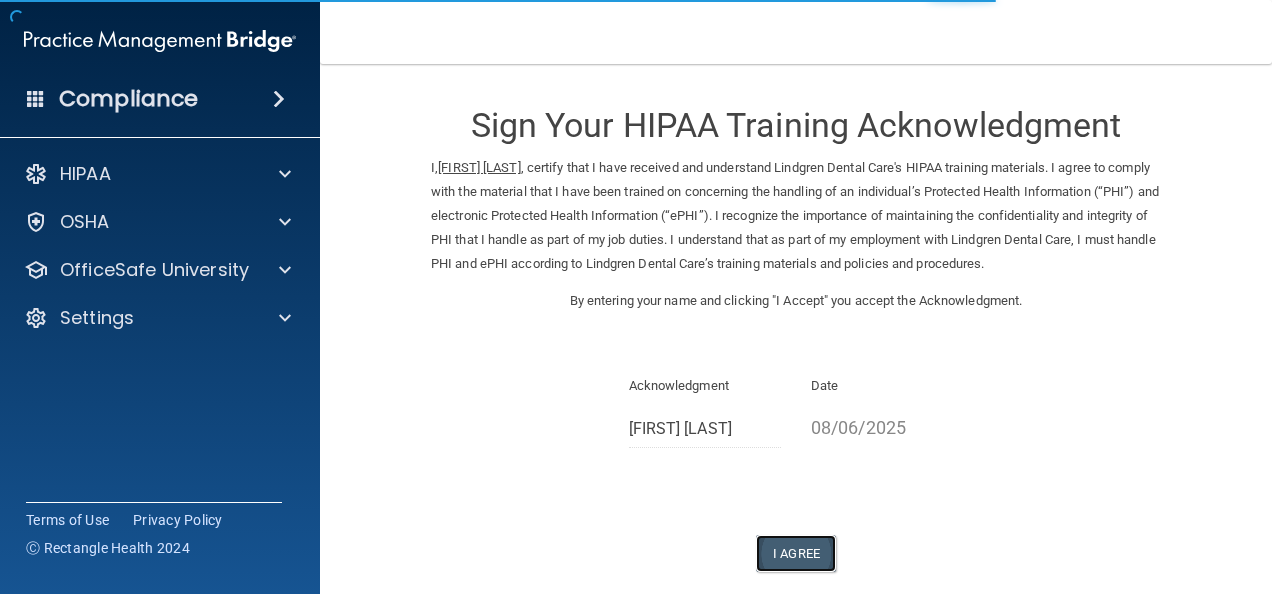 click on "I Agree" at bounding box center (796, 553) 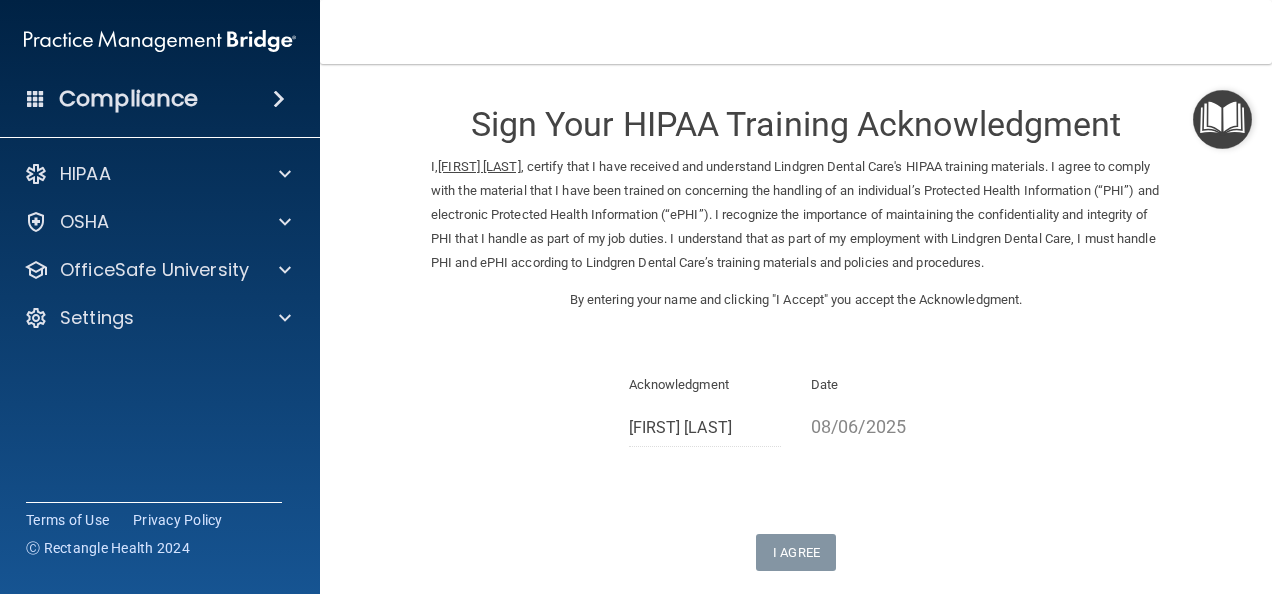 scroll, scrollTop: 0, scrollLeft: 0, axis: both 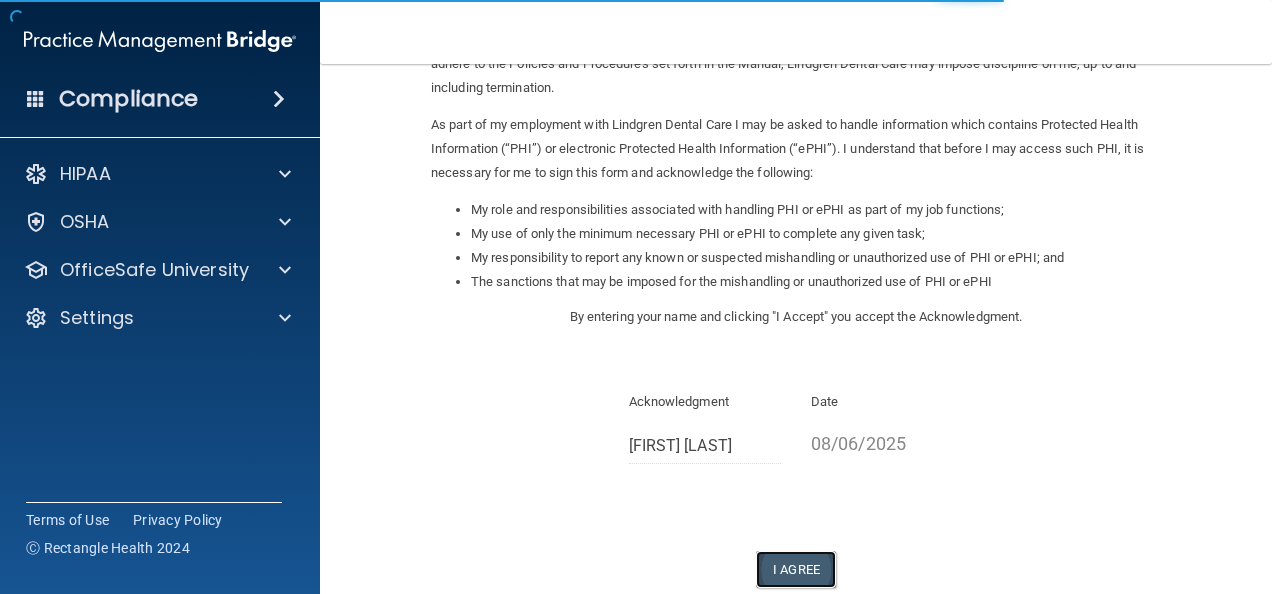 click on "I Agree" at bounding box center [796, 569] 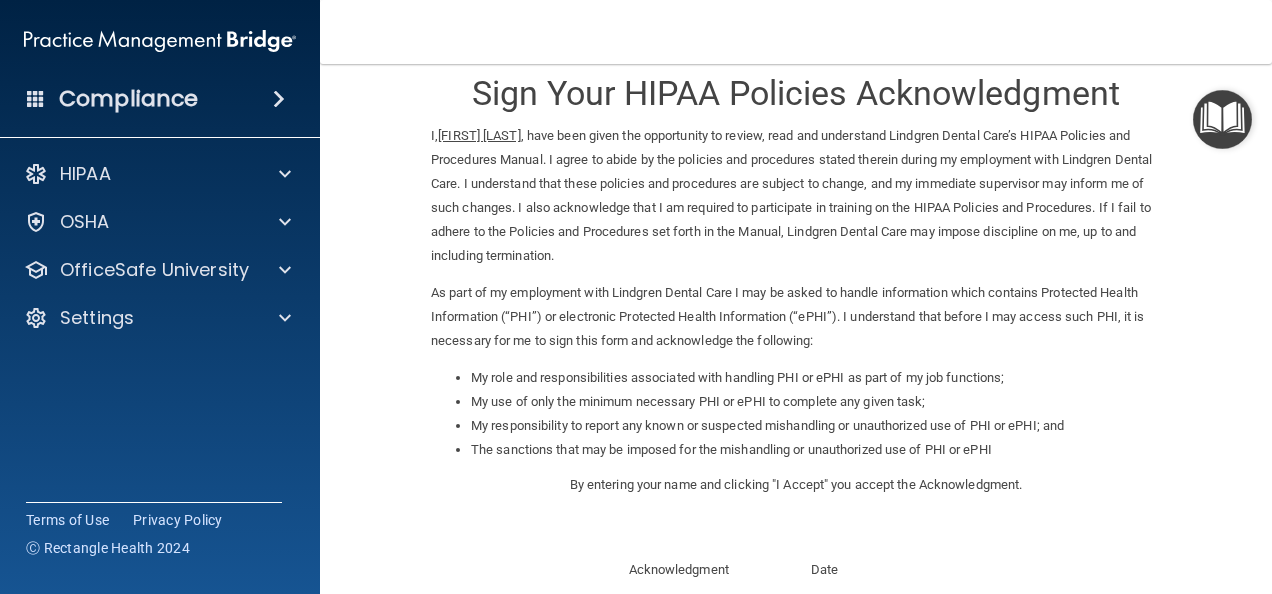 scroll, scrollTop: 0, scrollLeft: 0, axis: both 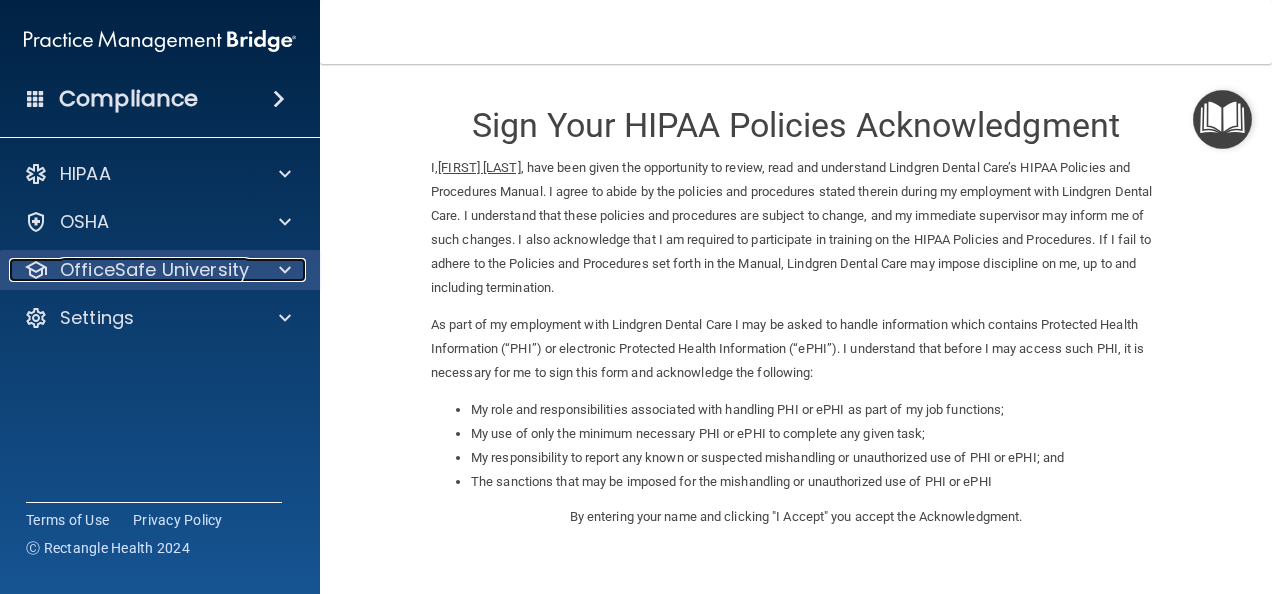 click on "OfficeSafe University" at bounding box center (154, 270) 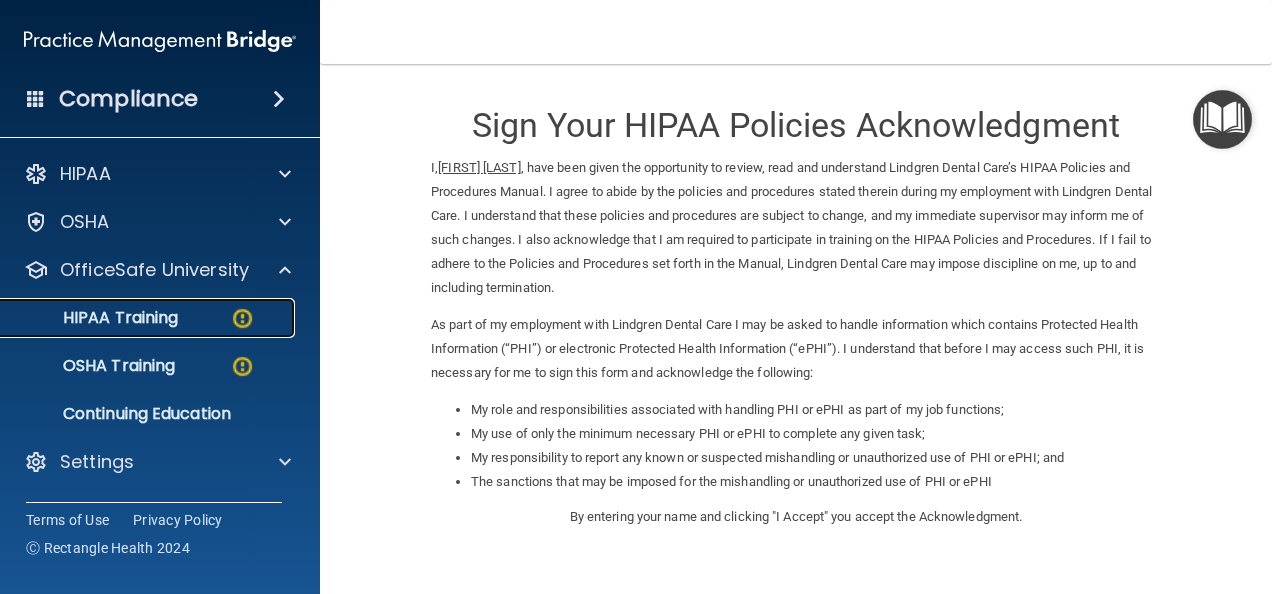 click on "HIPAA Training" at bounding box center [149, 318] 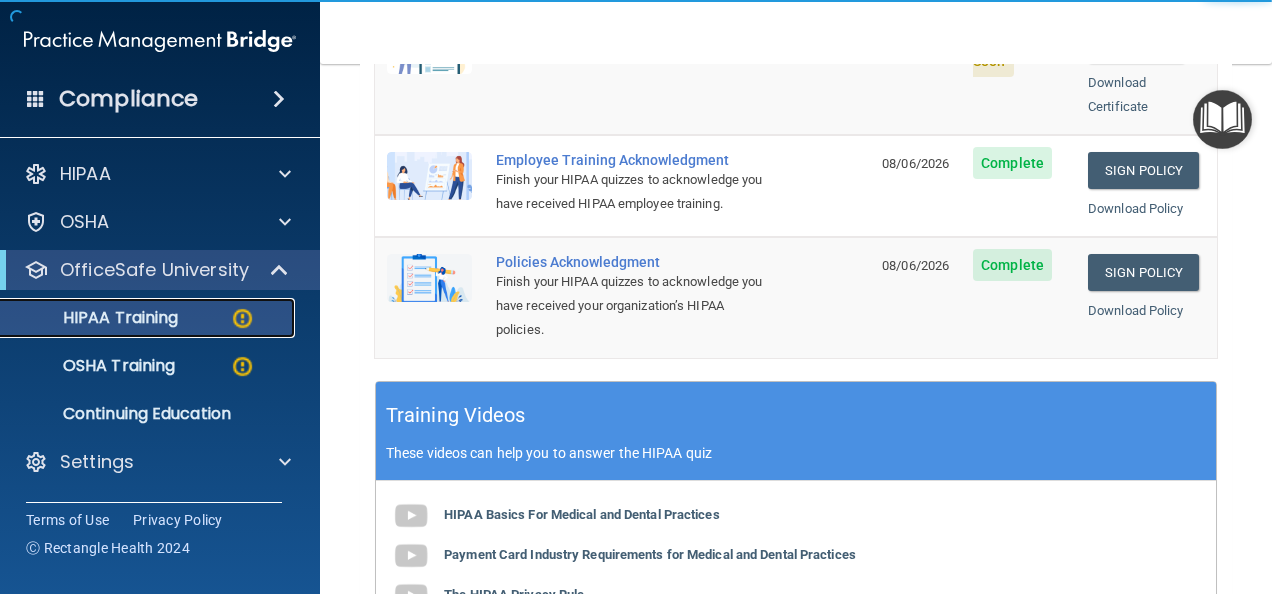 scroll, scrollTop: 600, scrollLeft: 0, axis: vertical 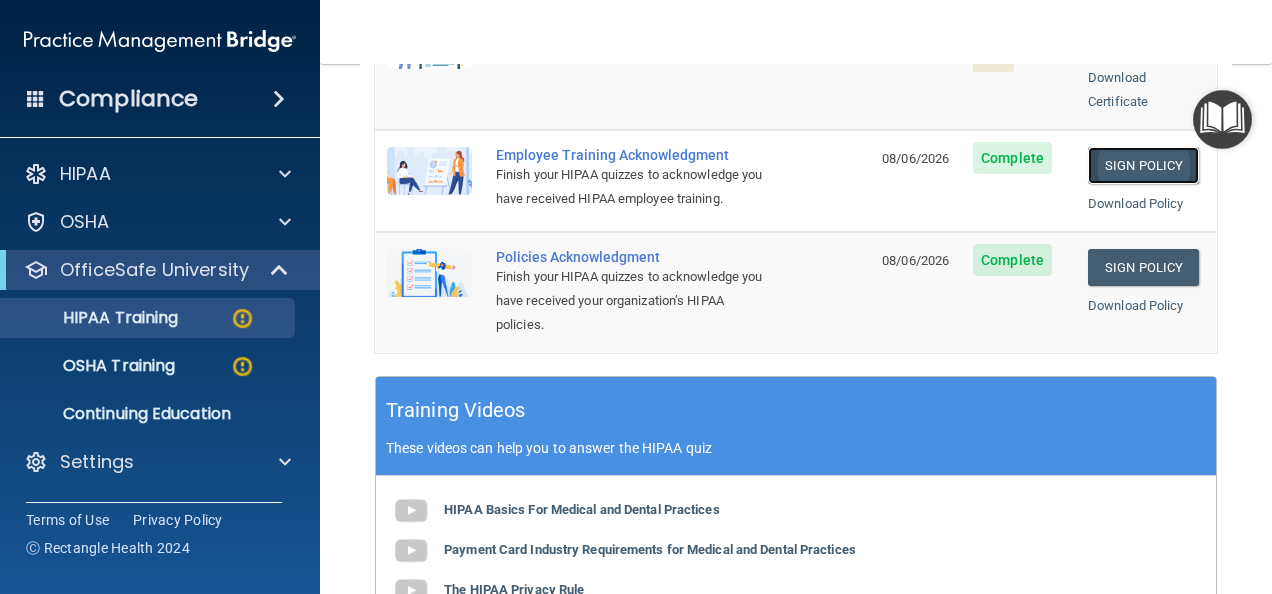 click on "Sign Policy" at bounding box center (1143, 165) 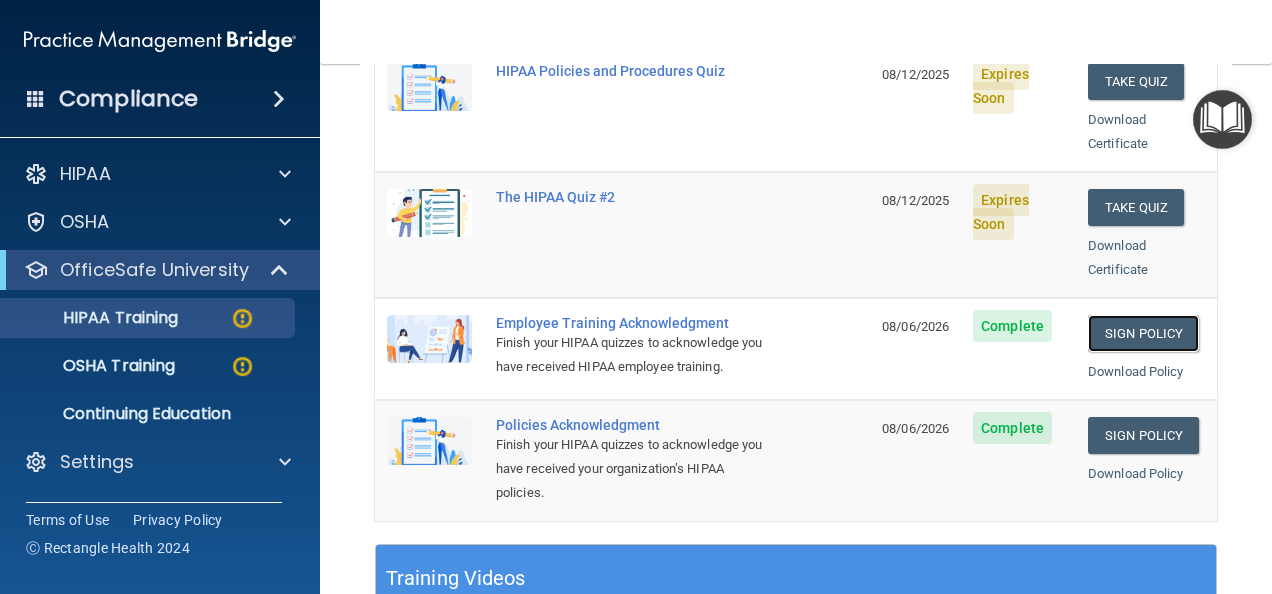 scroll, scrollTop: 400, scrollLeft: 0, axis: vertical 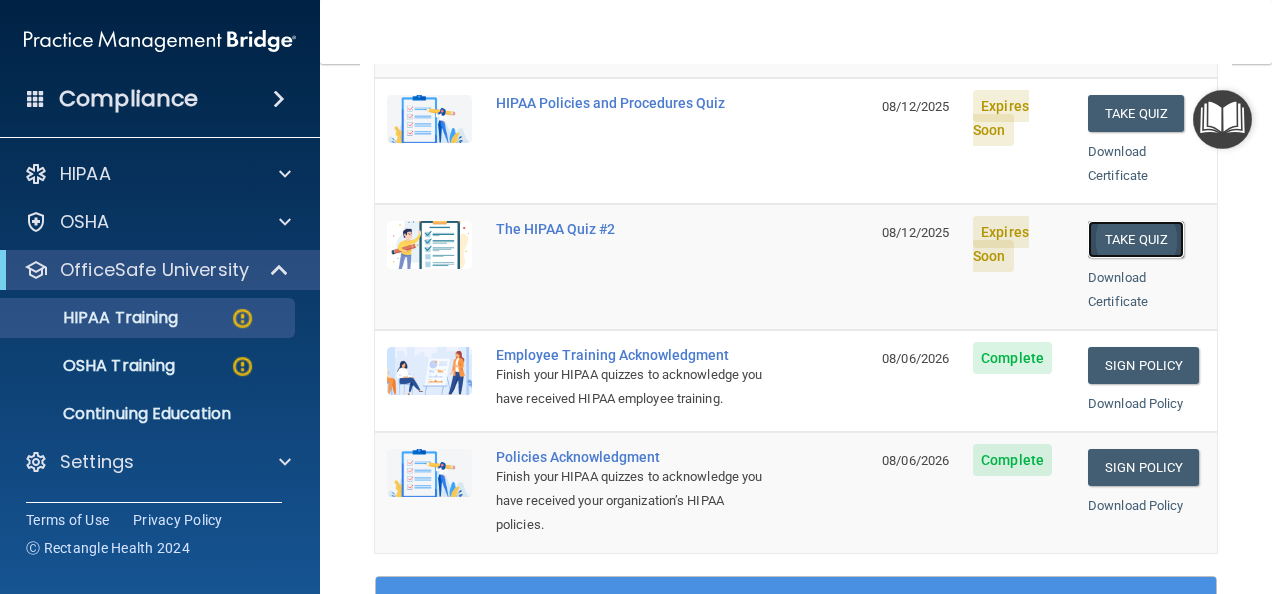 click on "Take Quiz" at bounding box center [1136, 239] 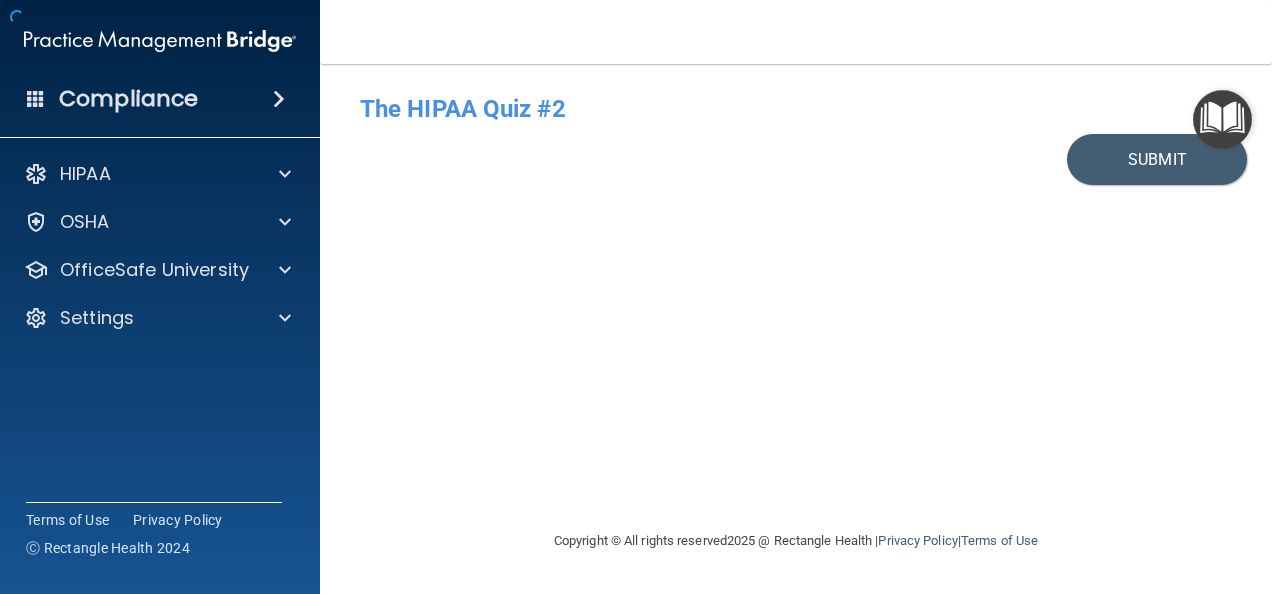 scroll, scrollTop: 0, scrollLeft: 0, axis: both 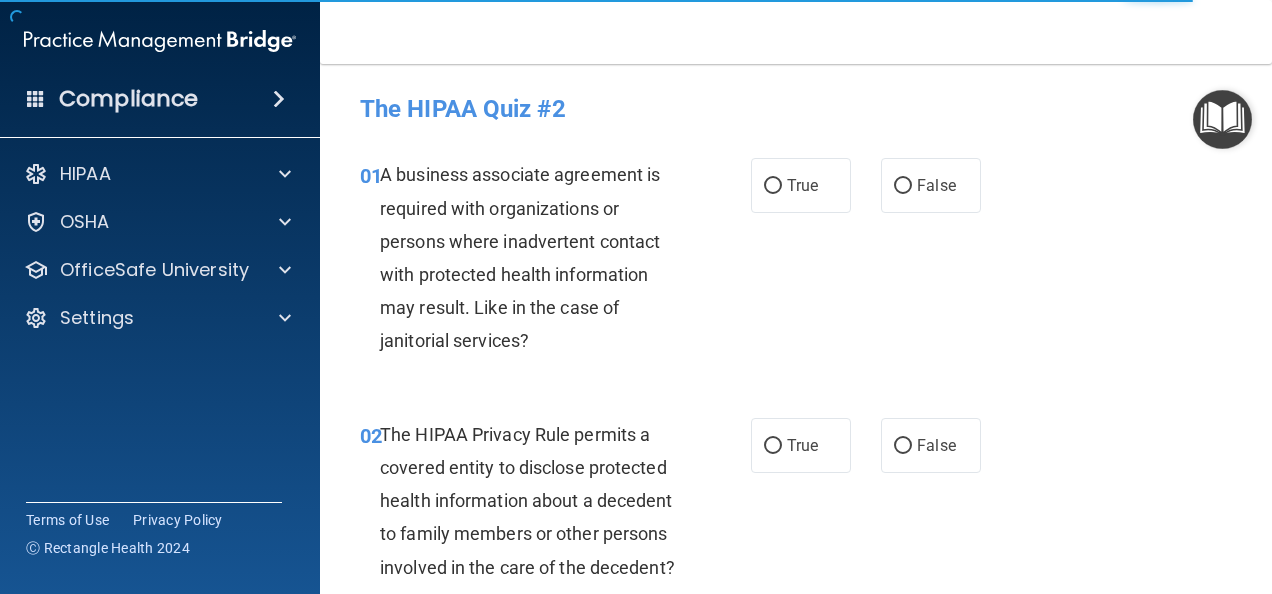 click on "01       A business associate agreement is required with organizations or persons where inadvertent contact with protected health information may result.  Like in the case of janitorial services?                 True           False" at bounding box center (796, 262) 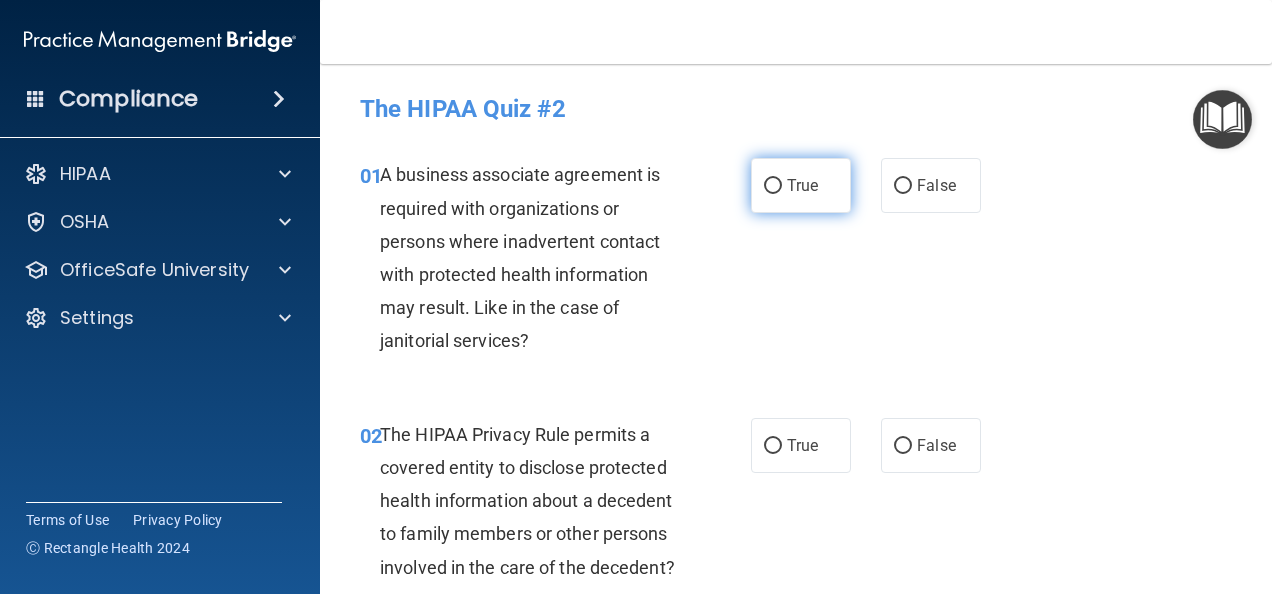 click on "True" at bounding box center [773, 186] 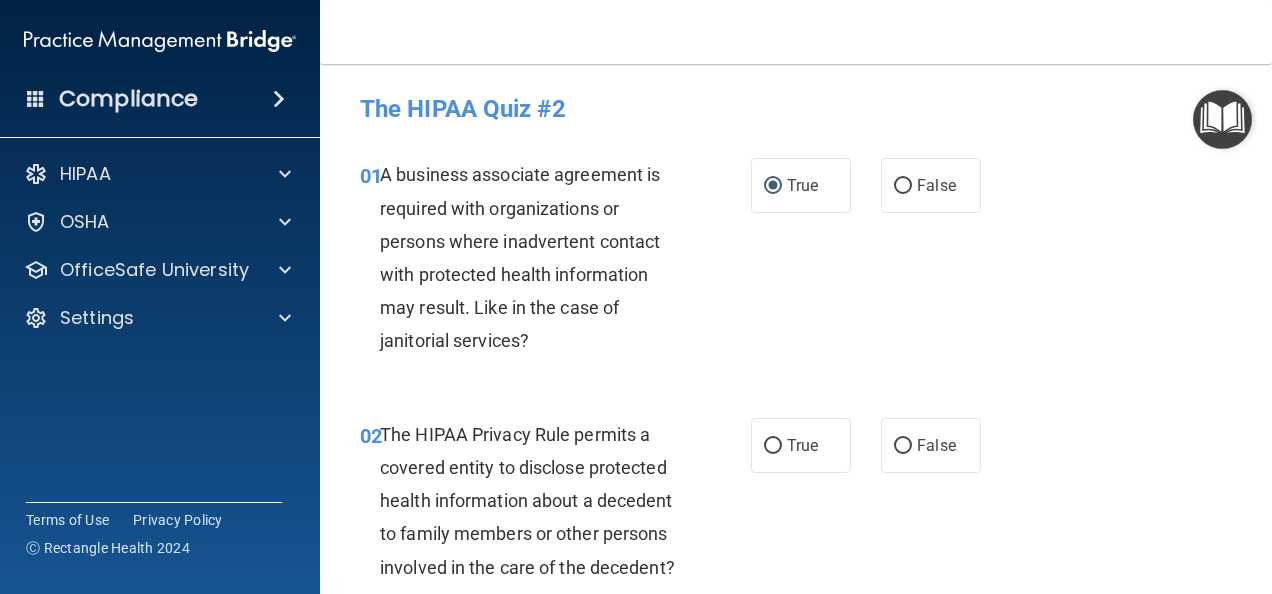 scroll, scrollTop: 100, scrollLeft: 0, axis: vertical 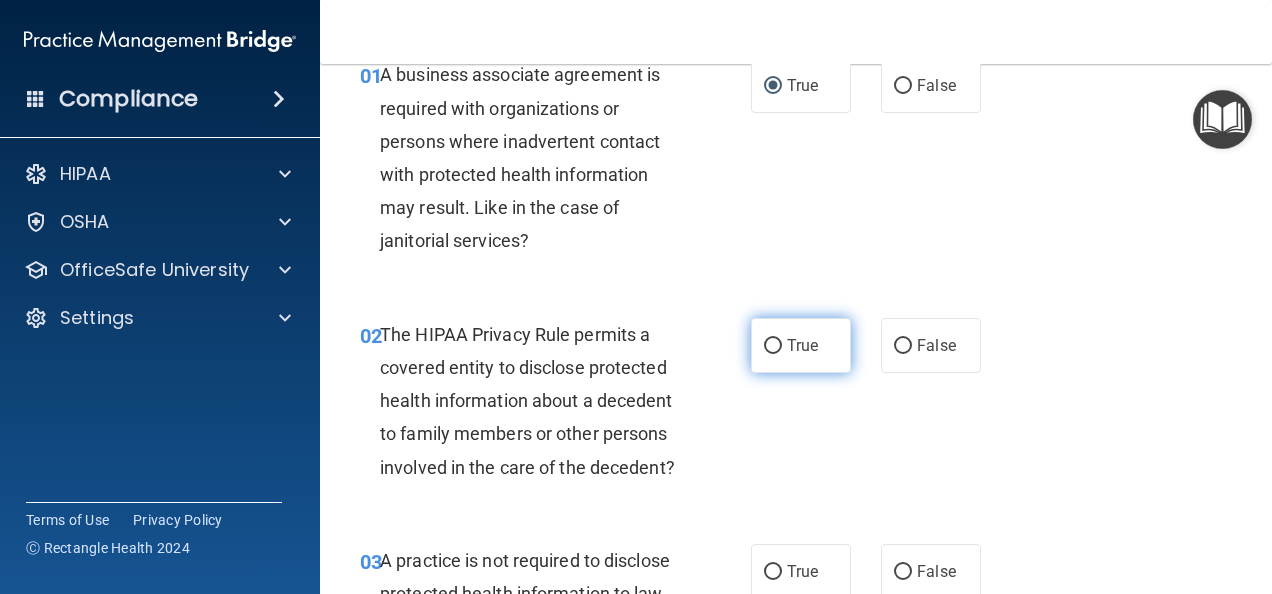 click on "True" at bounding box center [773, 346] 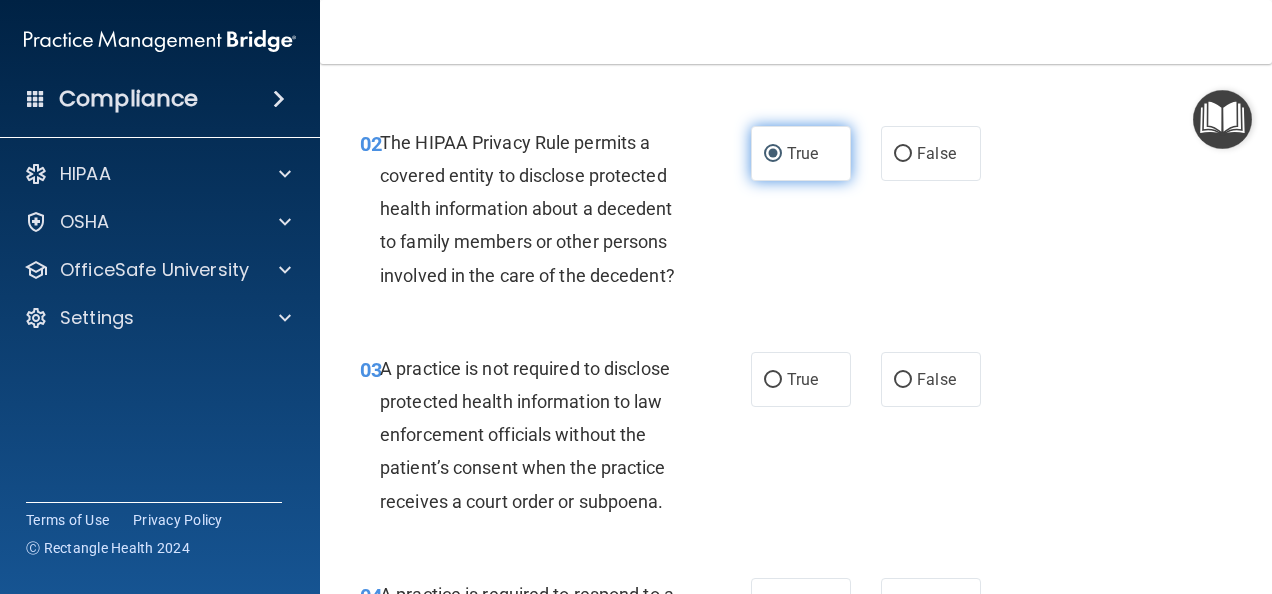 scroll, scrollTop: 300, scrollLeft: 0, axis: vertical 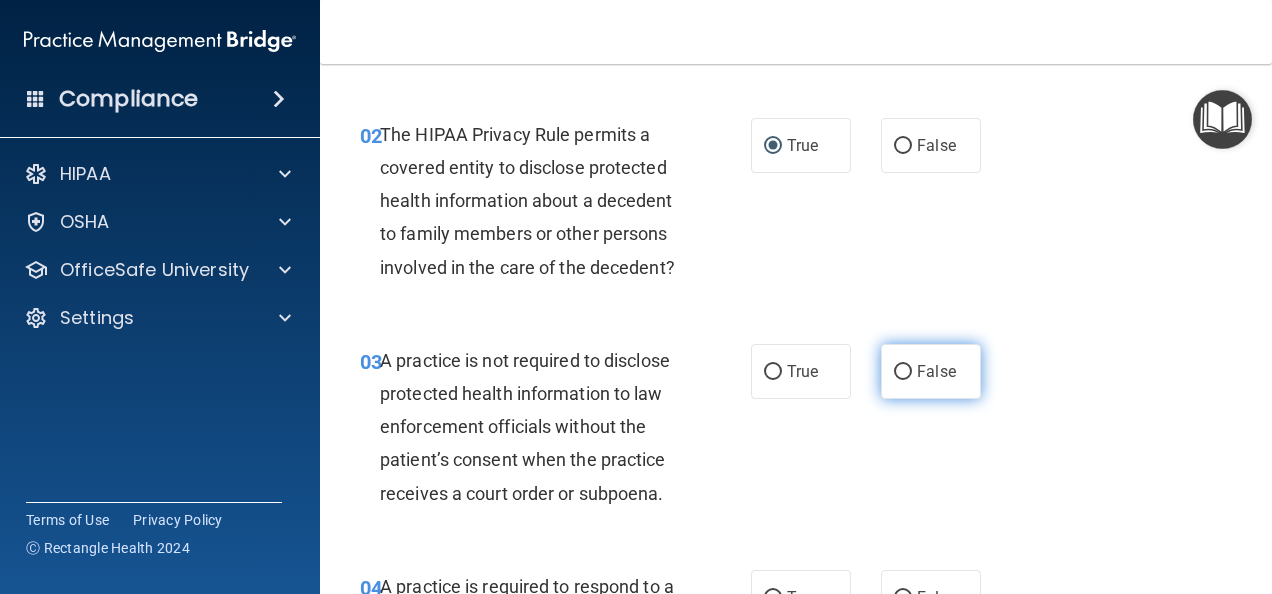 click on "False" at bounding box center (931, 371) 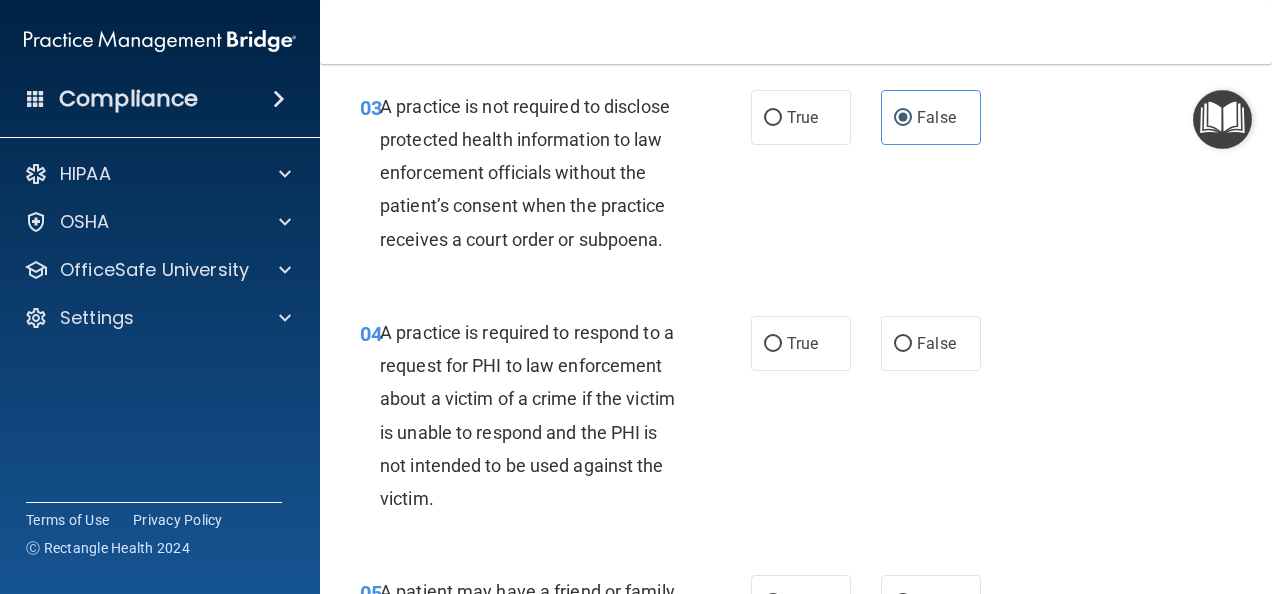 scroll, scrollTop: 600, scrollLeft: 0, axis: vertical 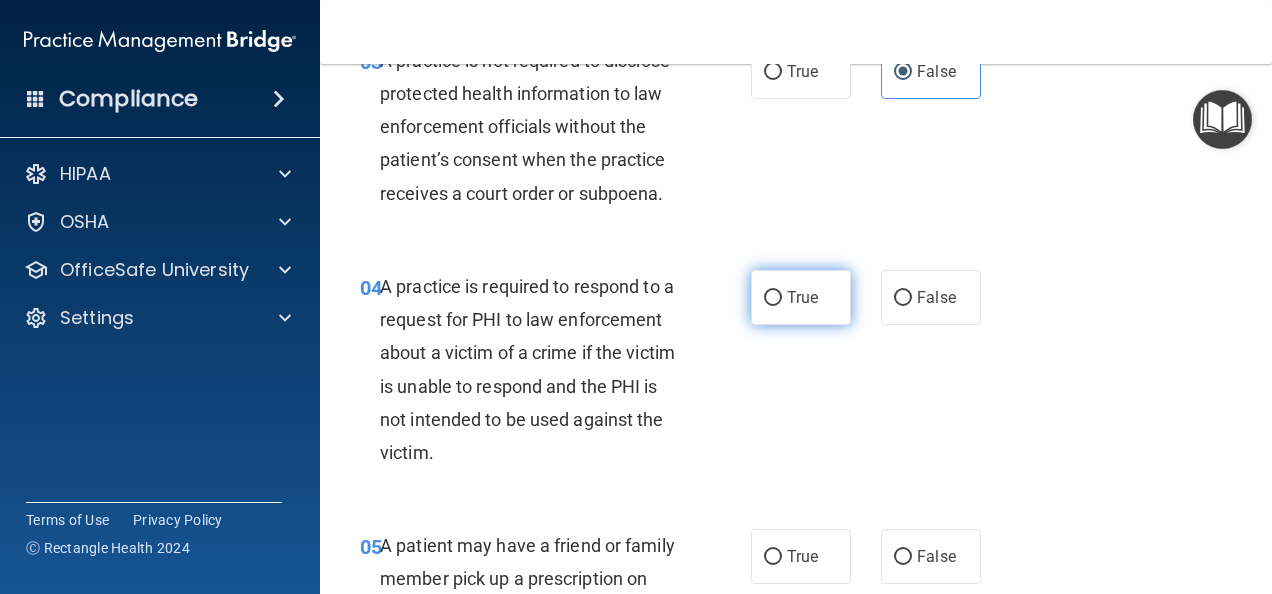 click on "True" at bounding box center [773, 298] 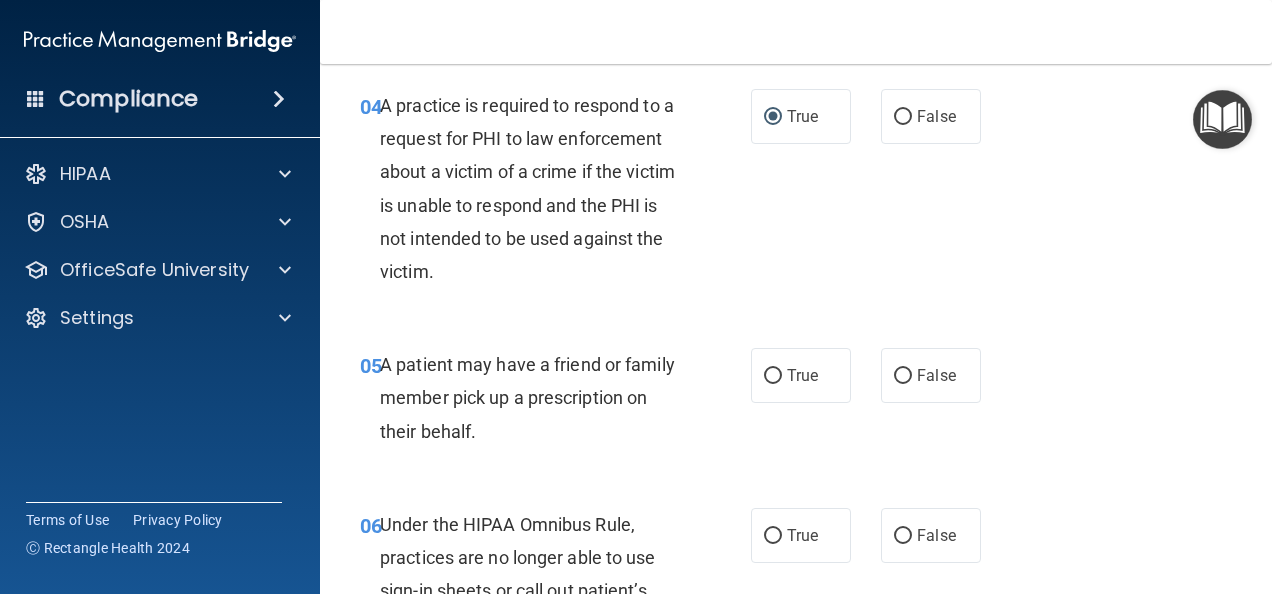 scroll, scrollTop: 800, scrollLeft: 0, axis: vertical 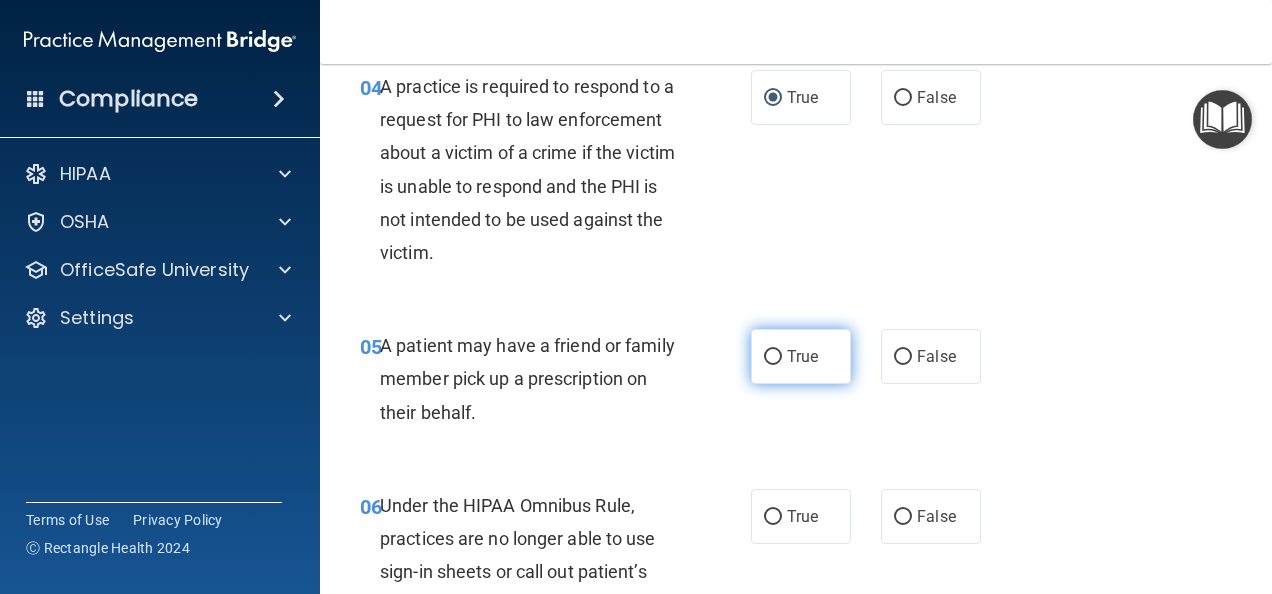 click on "True" at bounding box center (773, 357) 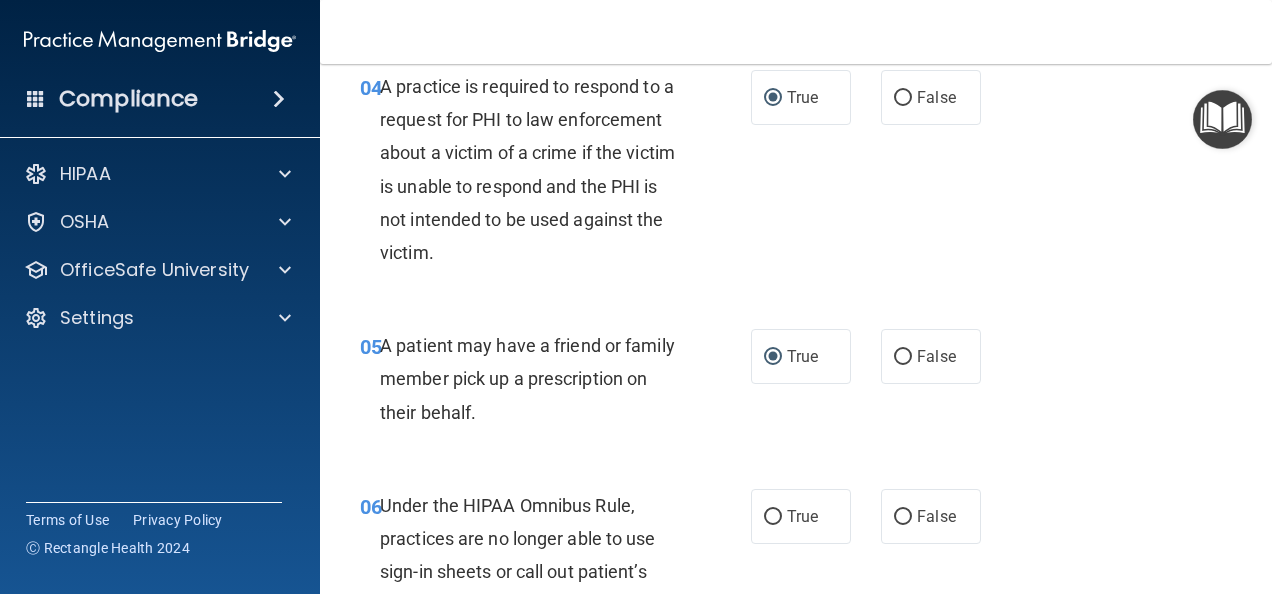 scroll, scrollTop: 900, scrollLeft: 0, axis: vertical 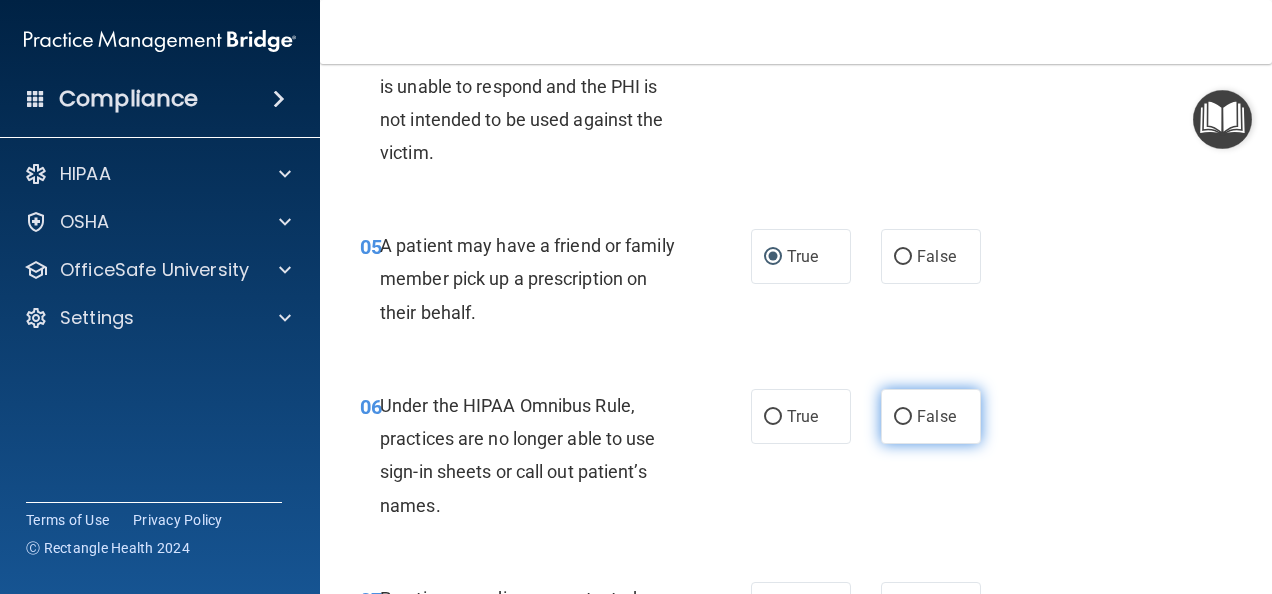 click on "False" at bounding box center [903, 417] 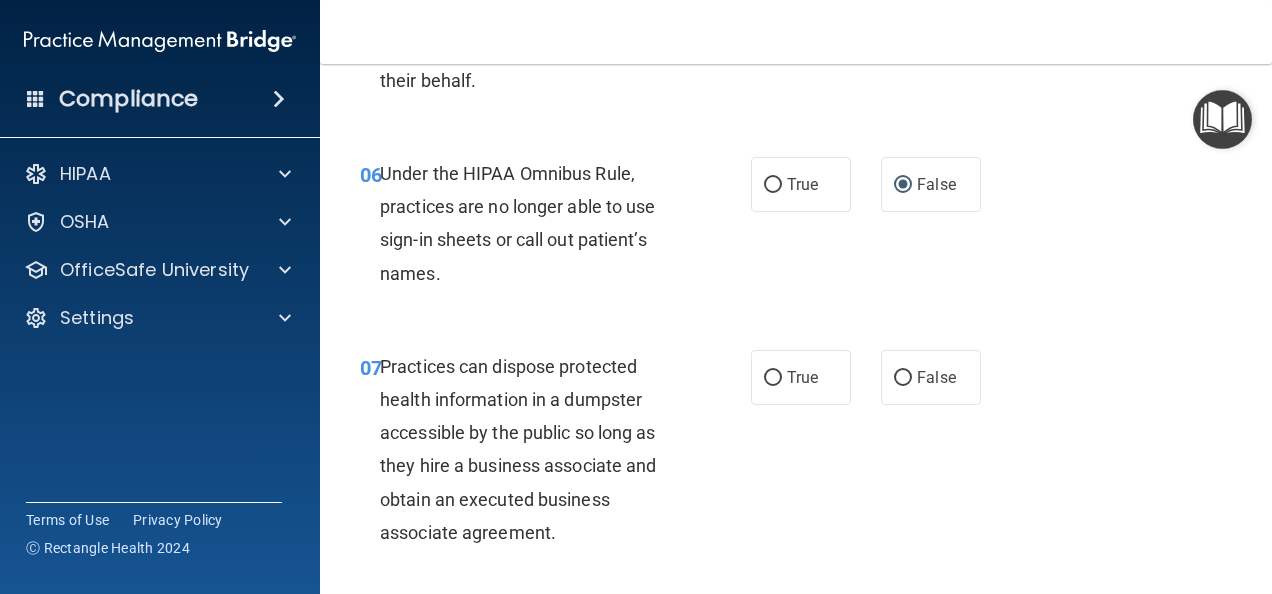 scroll, scrollTop: 1200, scrollLeft: 0, axis: vertical 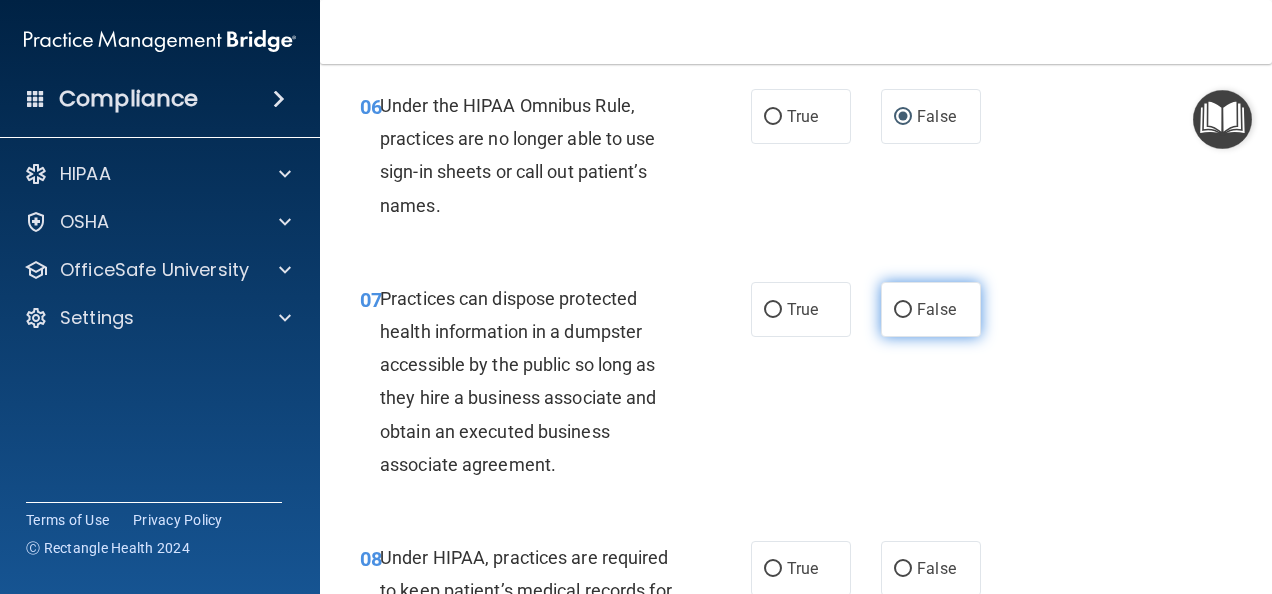 click on "False" at bounding box center [903, 310] 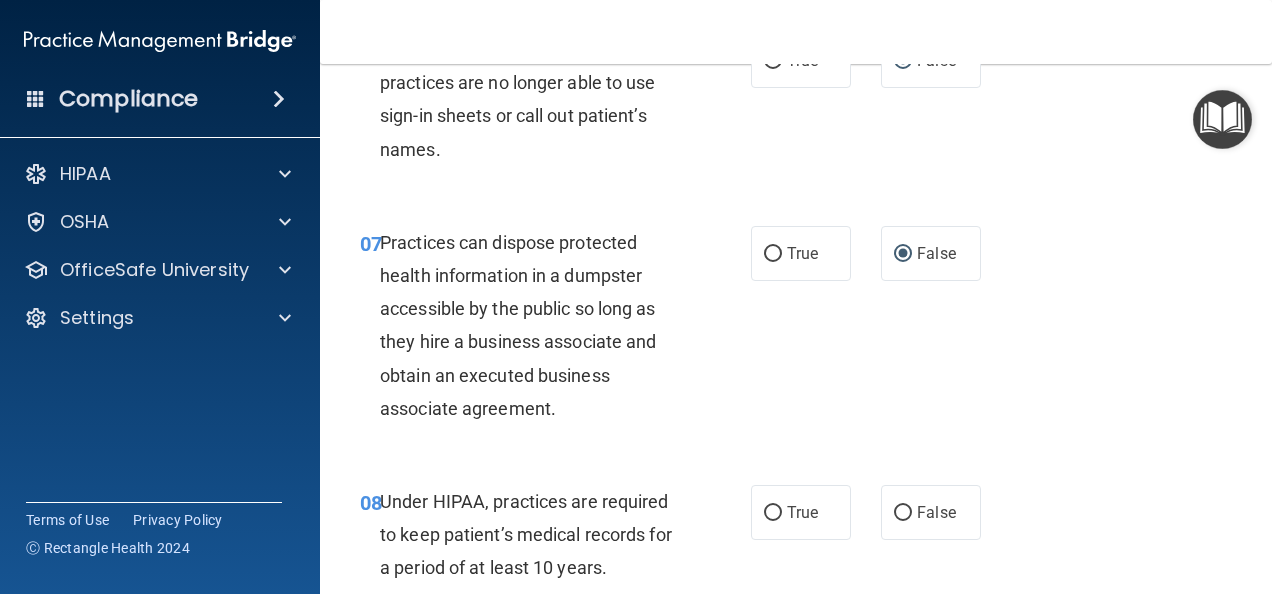 scroll, scrollTop: 1400, scrollLeft: 0, axis: vertical 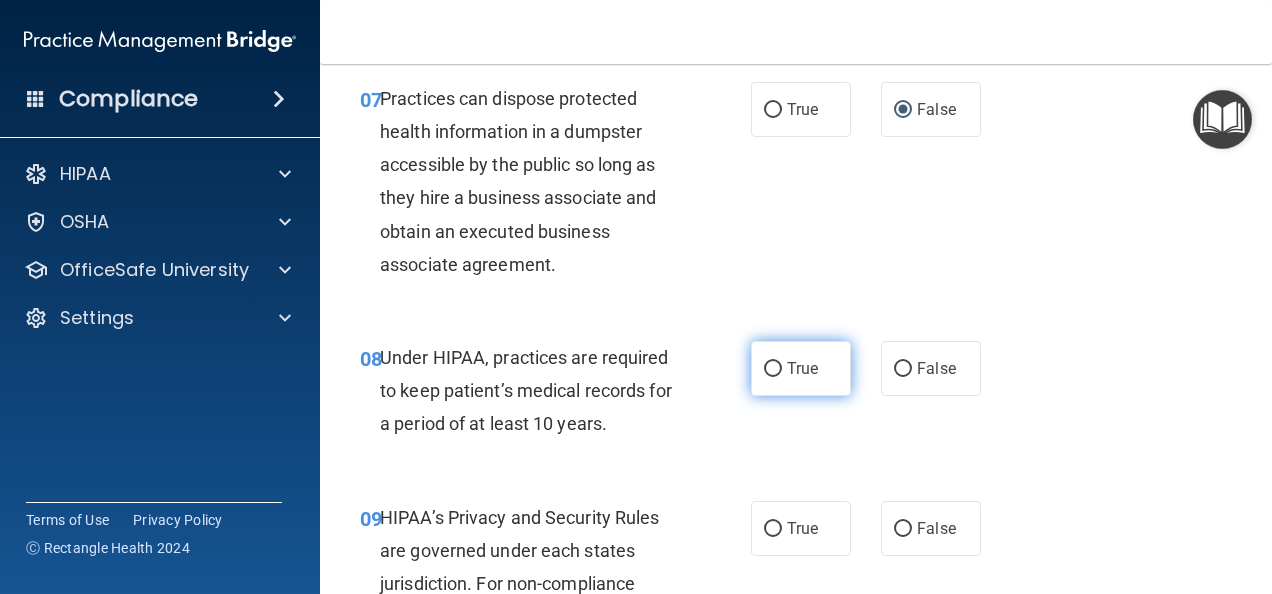 click on "True" at bounding box center (773, 369) 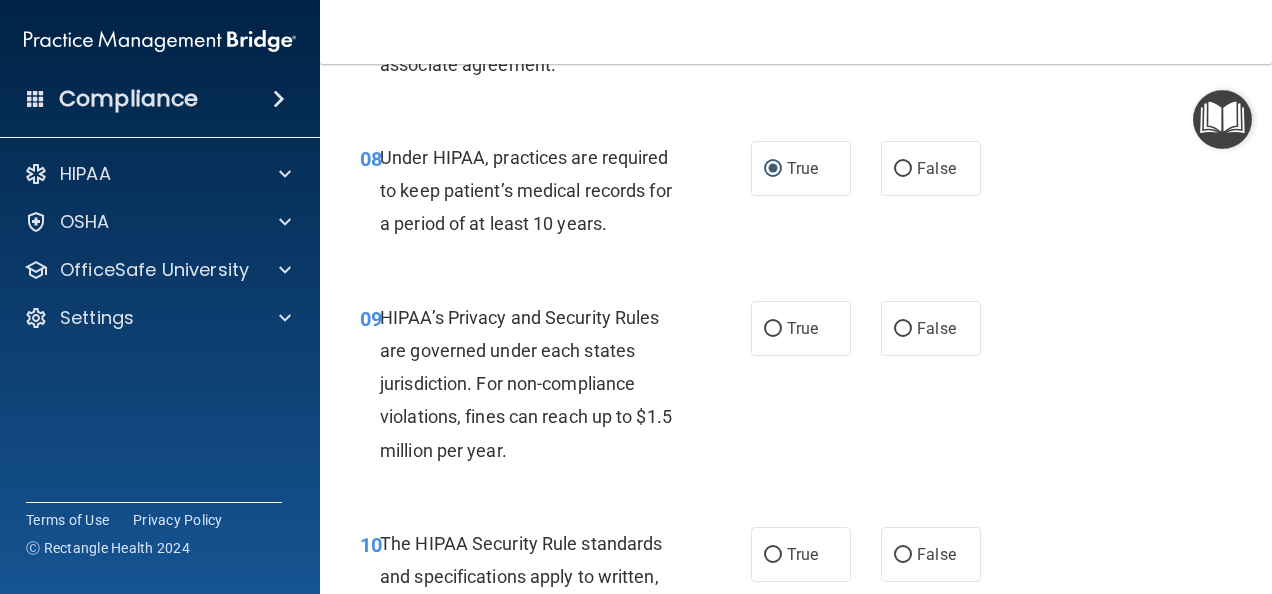 scroll, scrollTop: 1700, scrollLeft: 0, axis: vertical 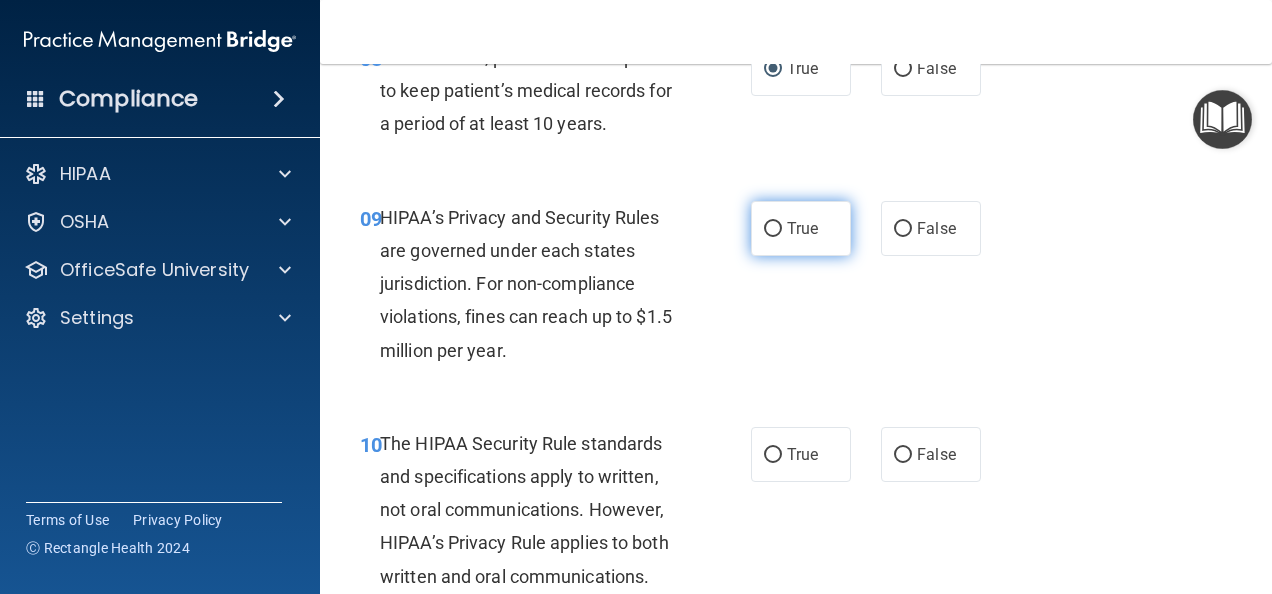click on "True" at bounding box center [773, 229] 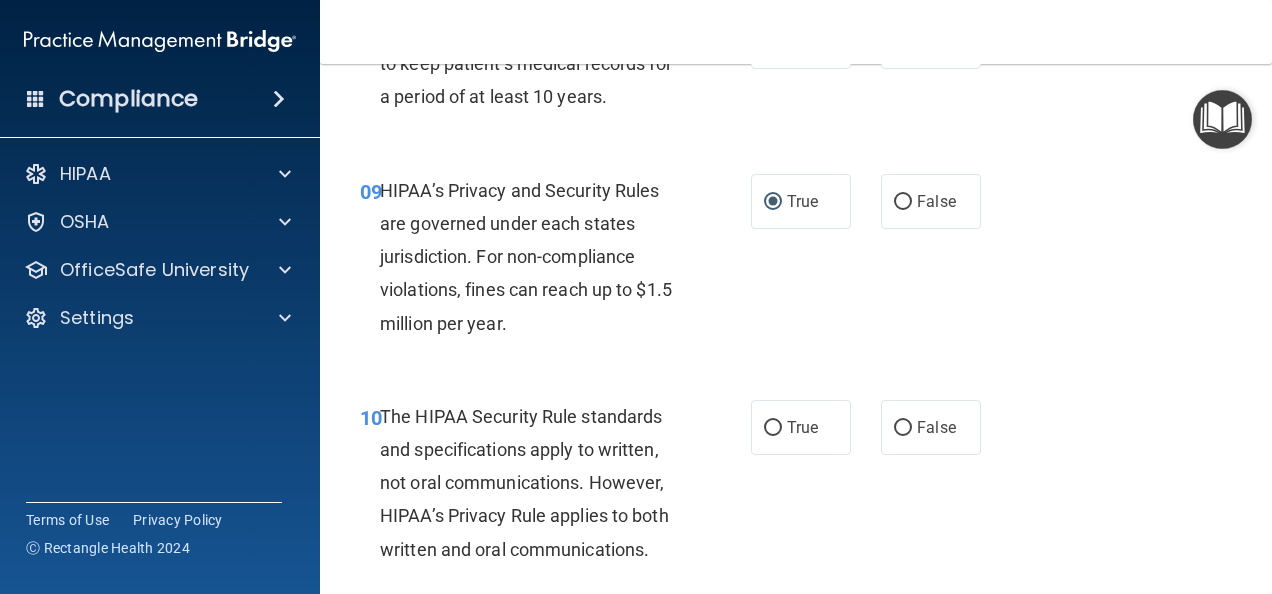 scroll, scrollTop: 1800, scrollLeft: 0, axis: vertical 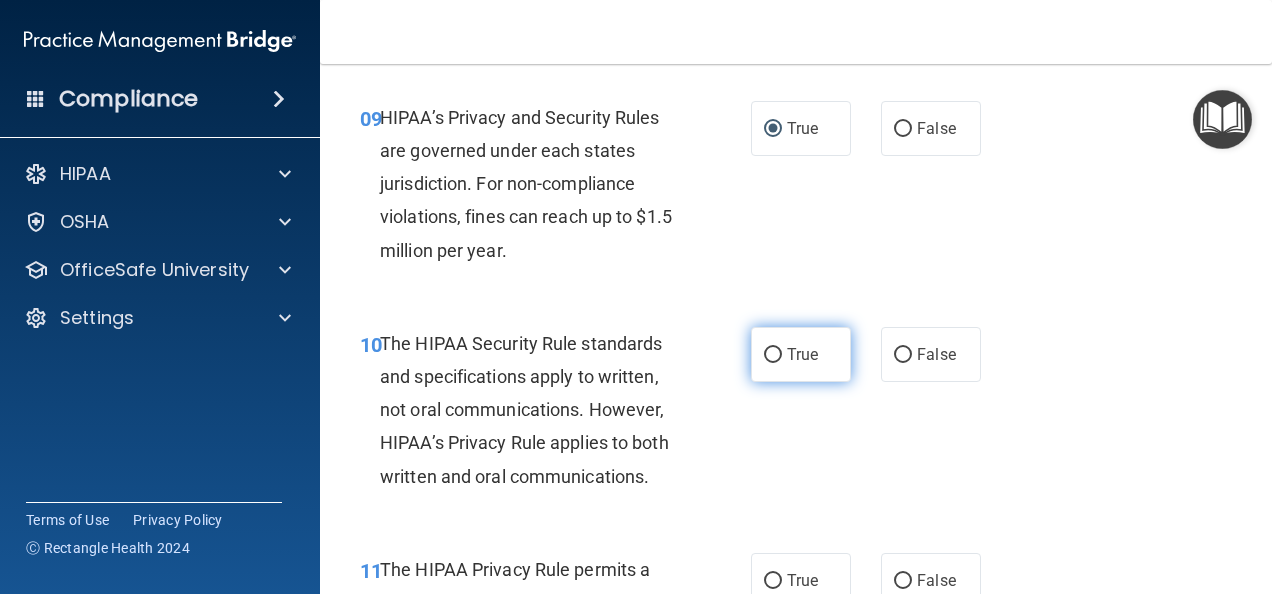 click on "True" at bounding box center [773, 355] 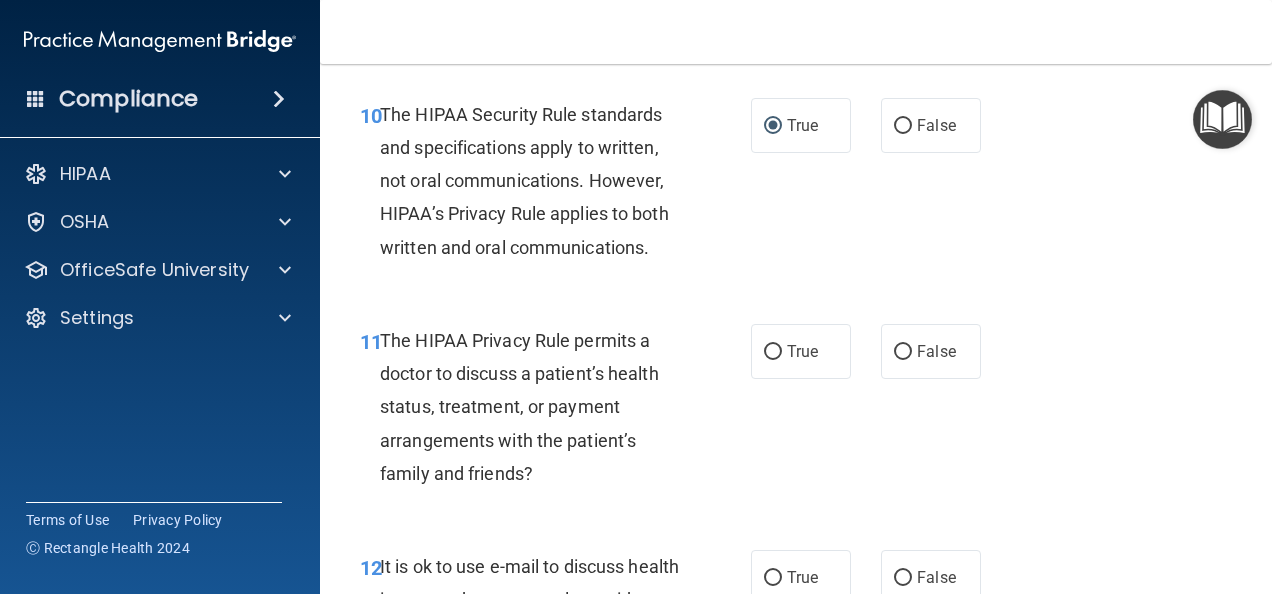 scroll, scrollTop: 2100, scrollLeft: 0, axis: vertical 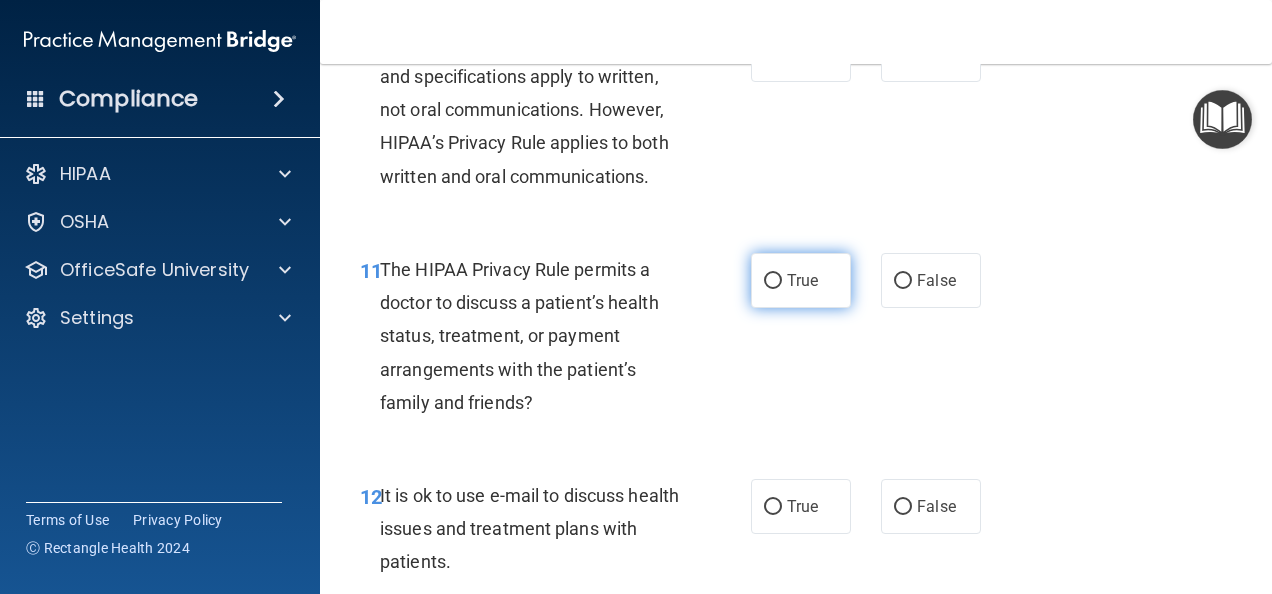 click on "True" at bounding box center [773, 281] 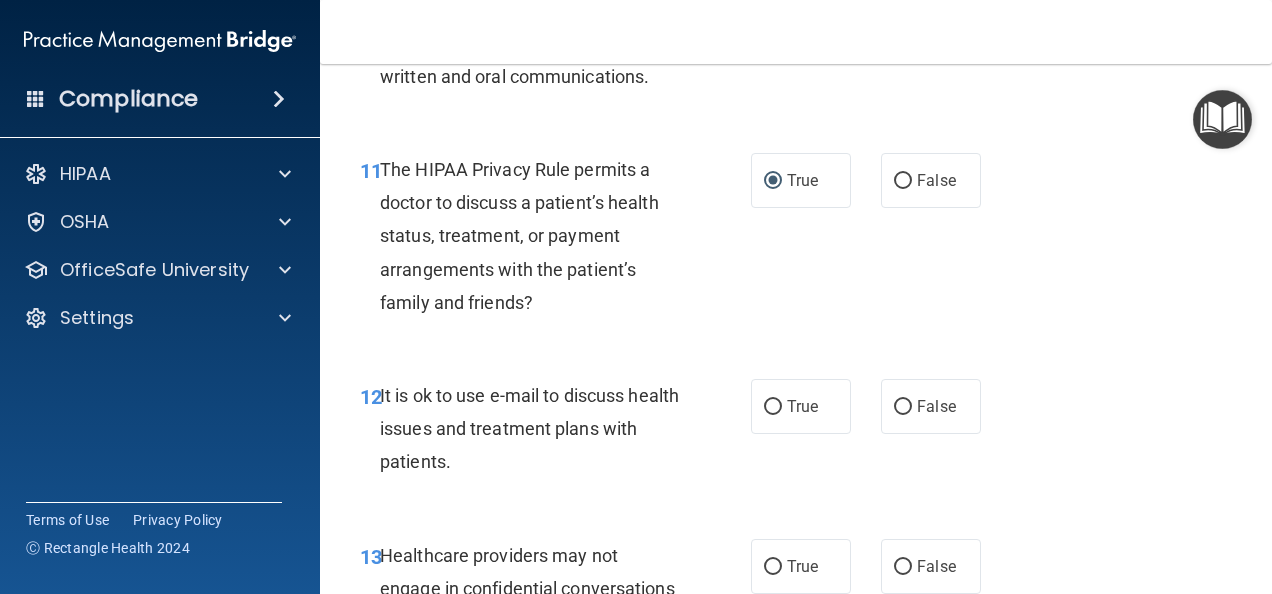scroll, scrollTop: 2300, scrollLeft: 0, axis: vertical 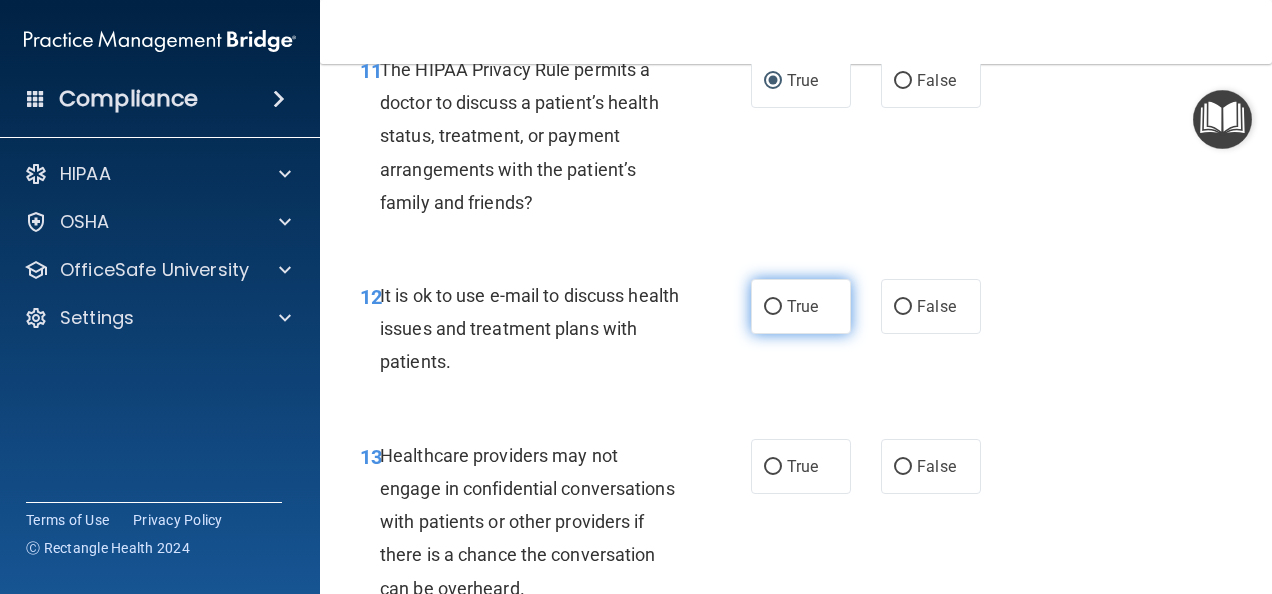click on "True" at bounding box center [801, 306] 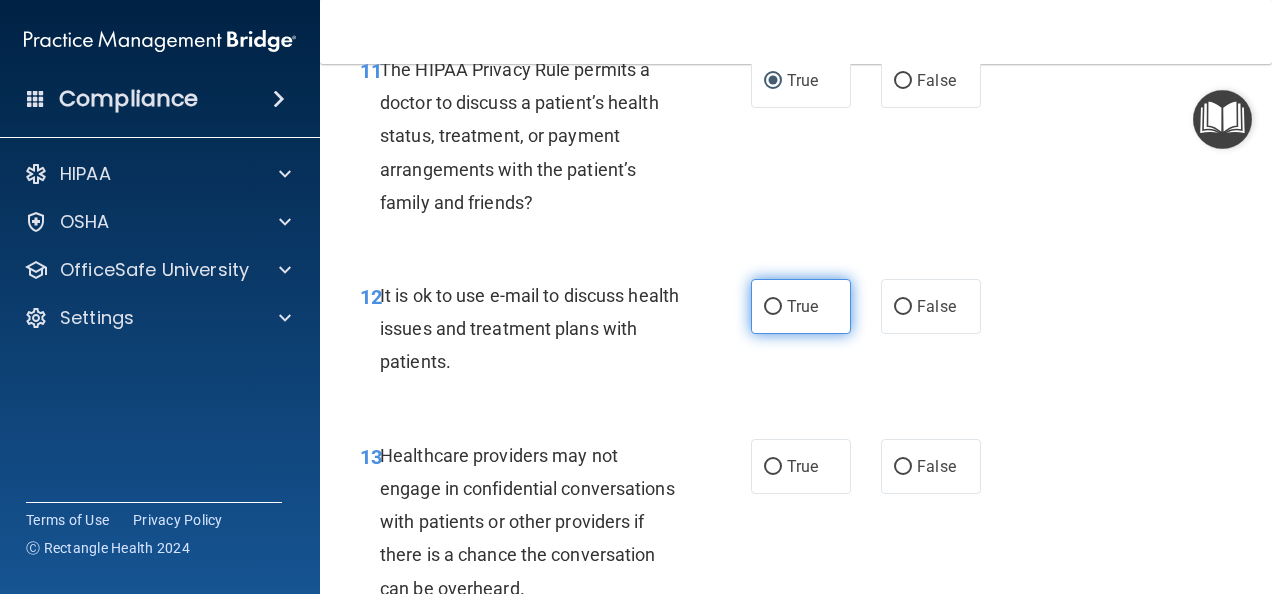 click on "True" at bounding box center [773, 307] 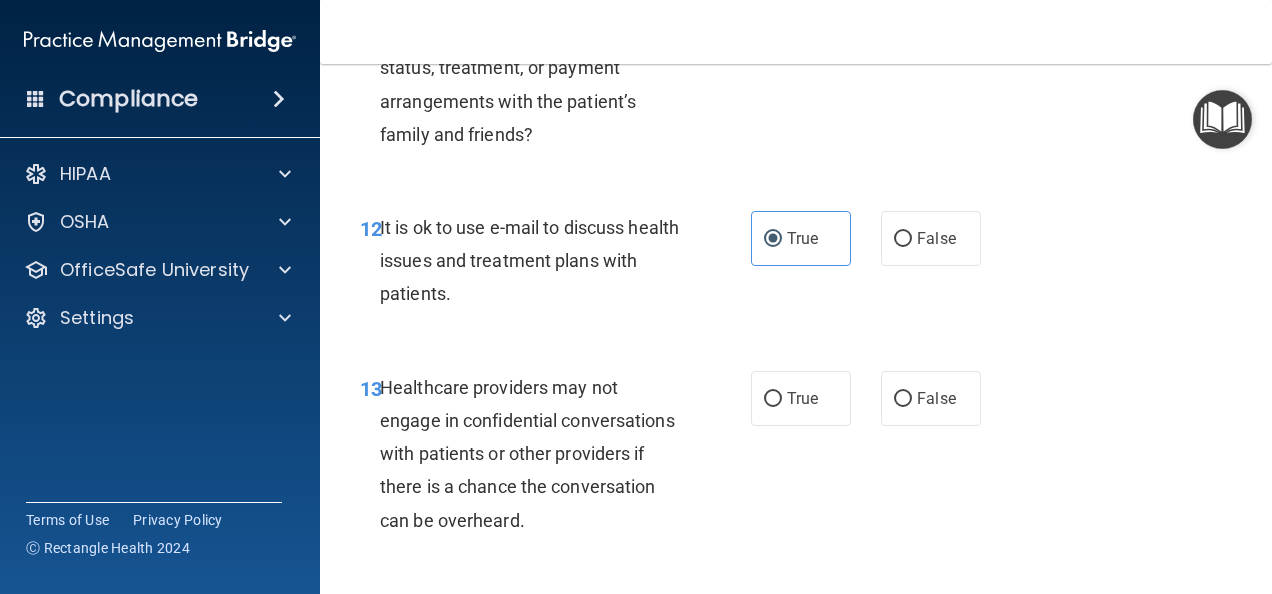 scroll, scrollTop: 2400, scrollLeft: 0, axis: vertical 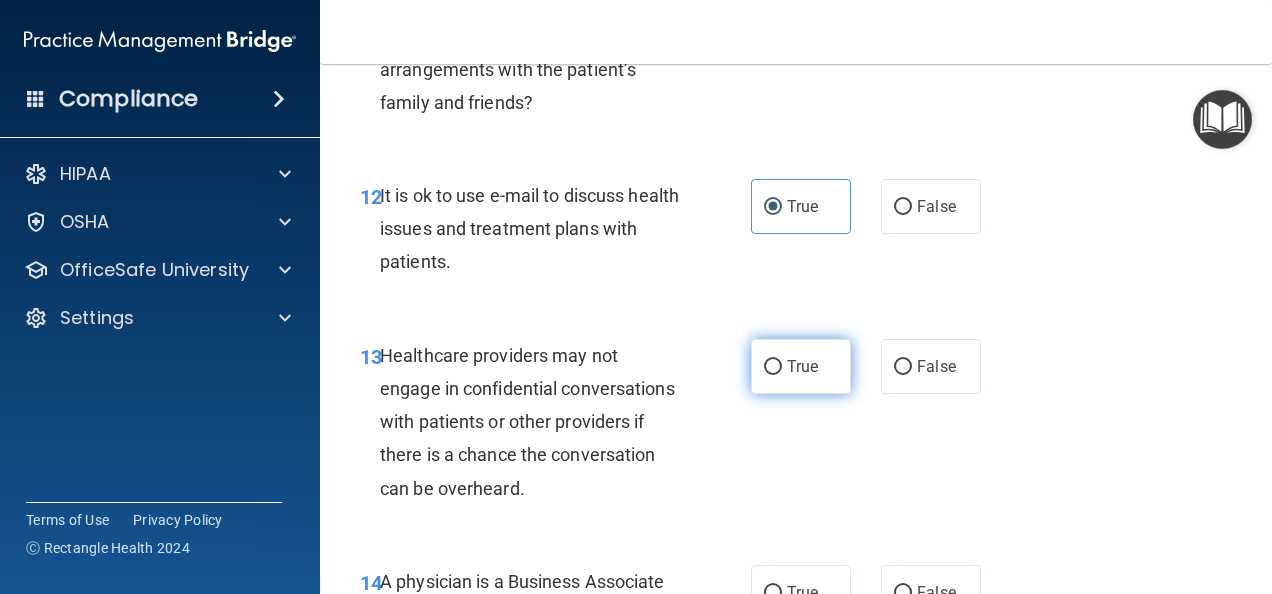 click on "True" at bounding box center (773, 367) 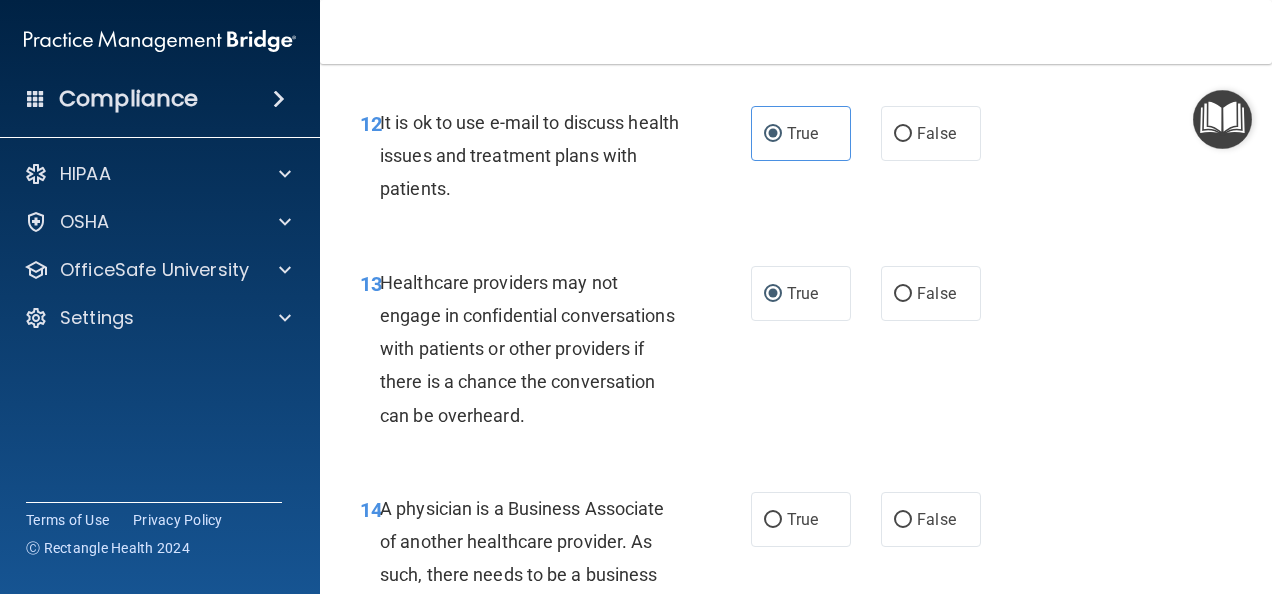 scroll, scrollTop: 2700, scrollLeft: 0, axis: vertical 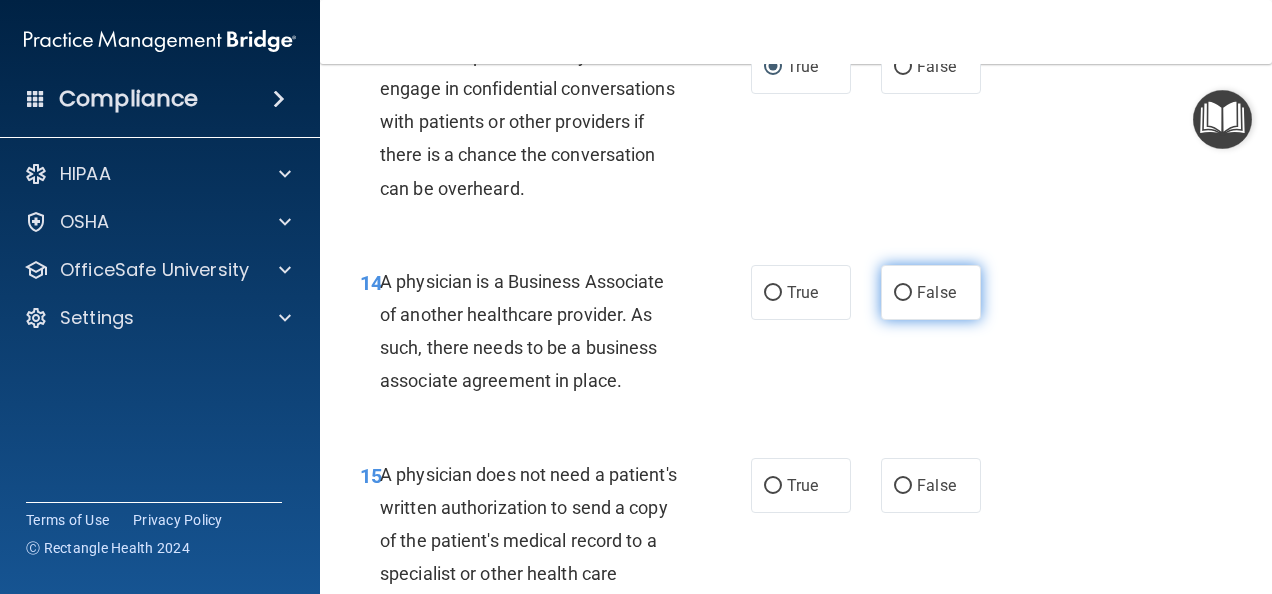 click on "False" at bounding box center [903, 293] 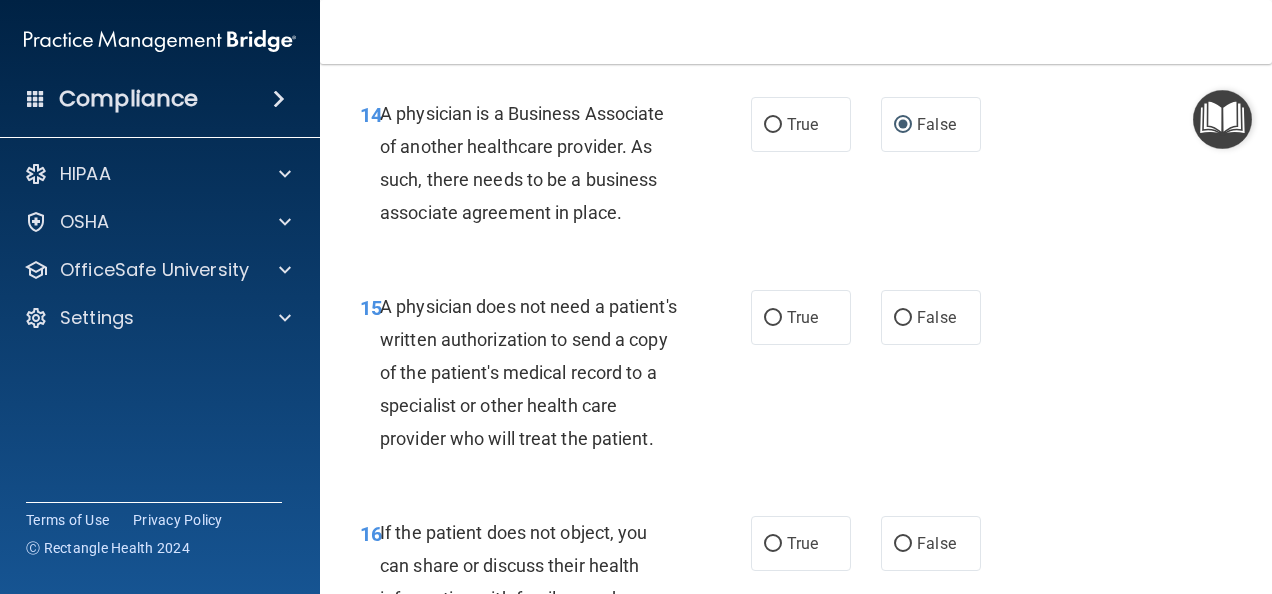scroll, scrollTop: 2900, scrollLeft: 0, axis: vertical 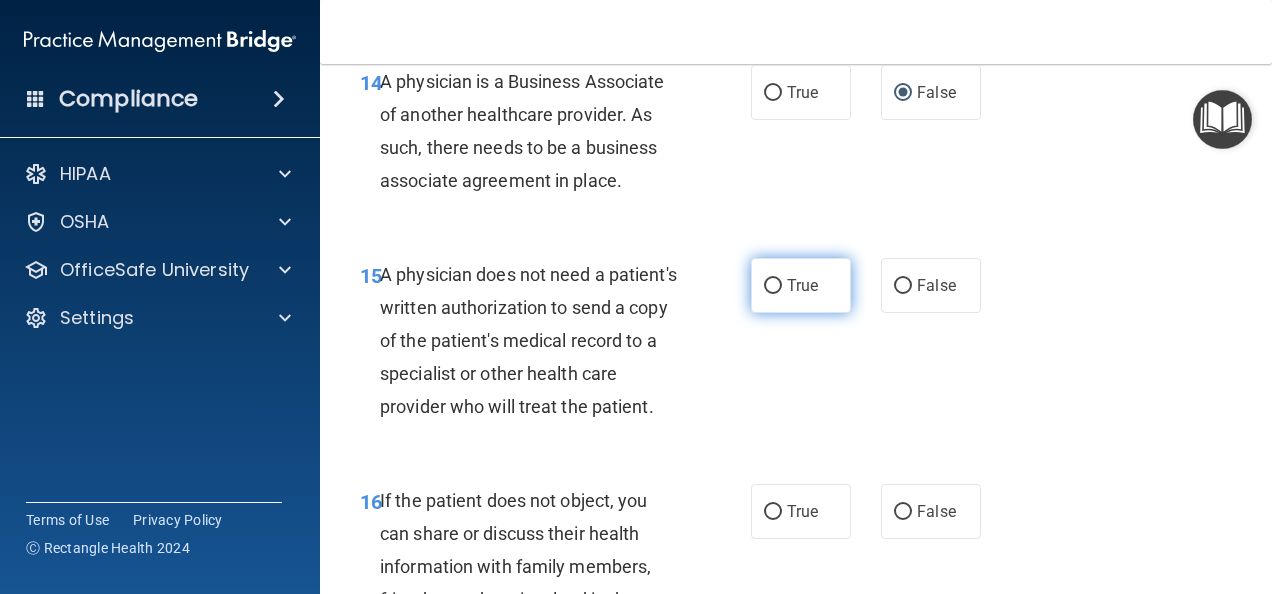 click on "True" at bounding box center (773, 286) 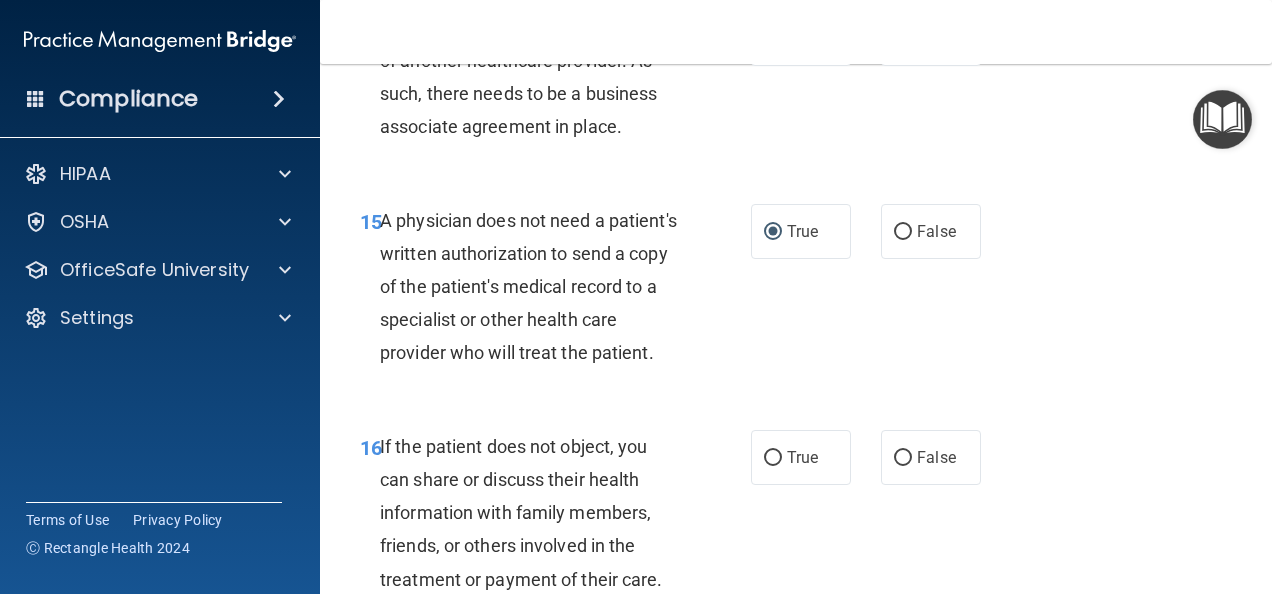 scroll, scrollTop: 3100, scrollLeft: 0, axis: vertical 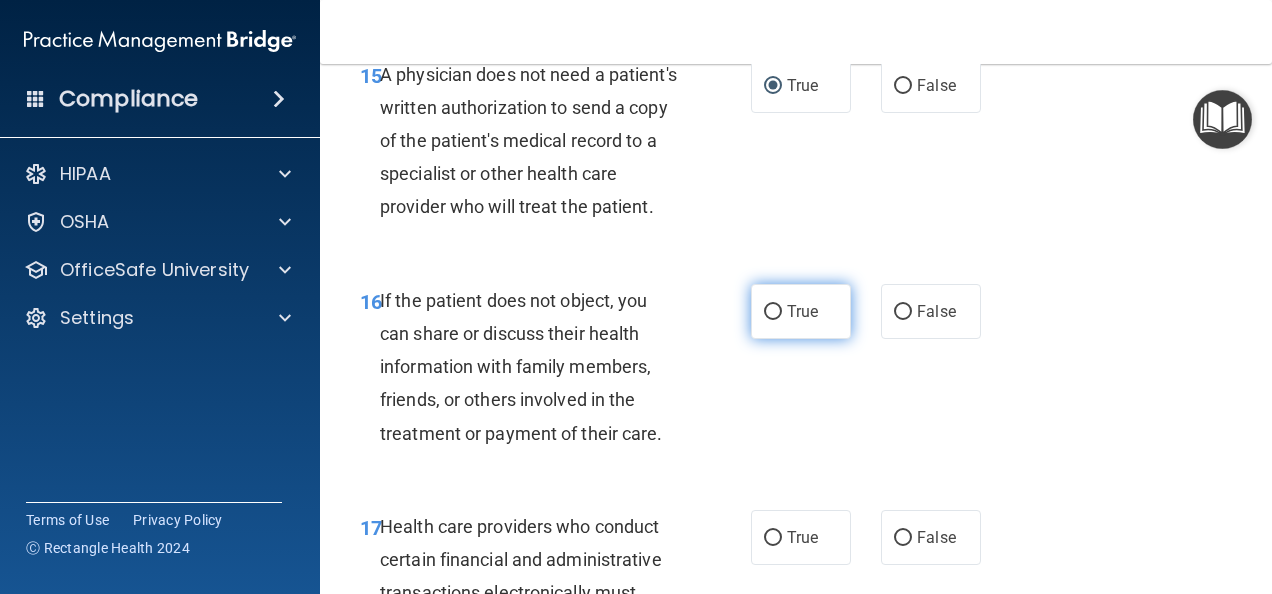 click on "True" at bounding box center (773, 312) 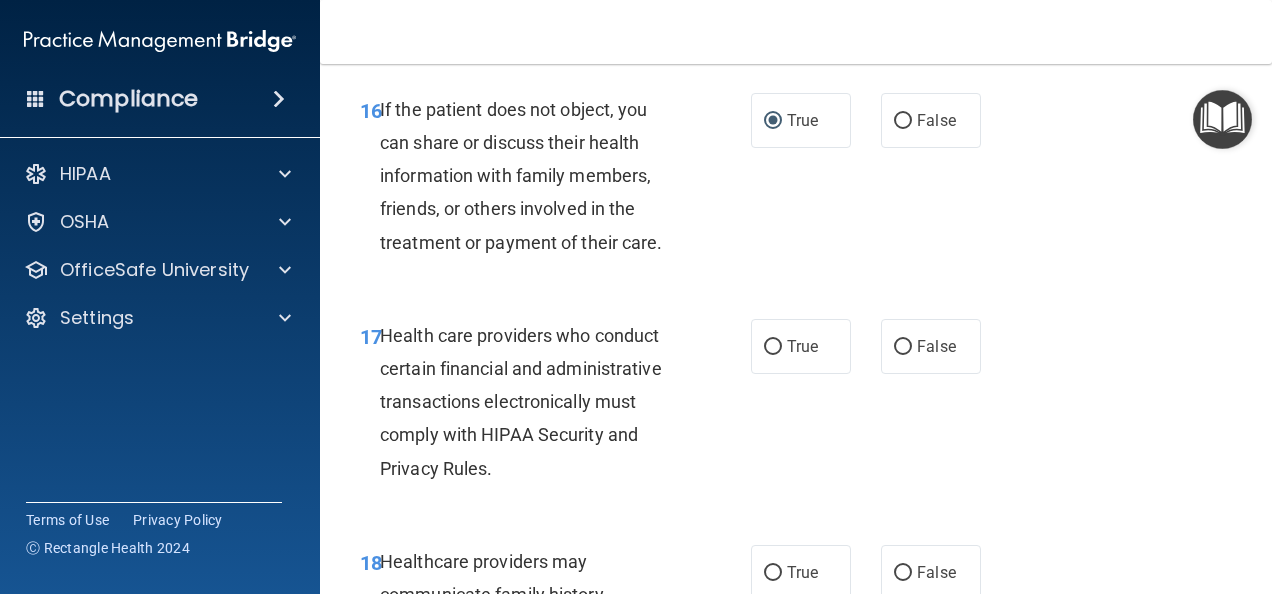 scroll, scrollTop: 3300, scrollLeft: 0, axis: vertical 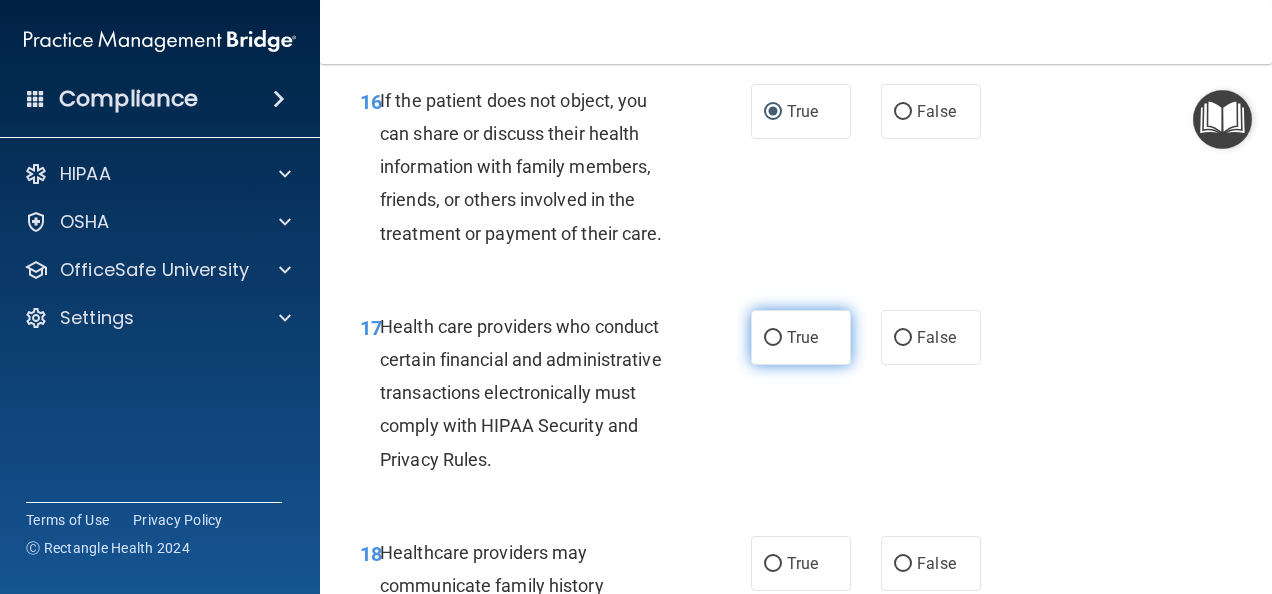 click on "True" at bounding box center (773, 338) 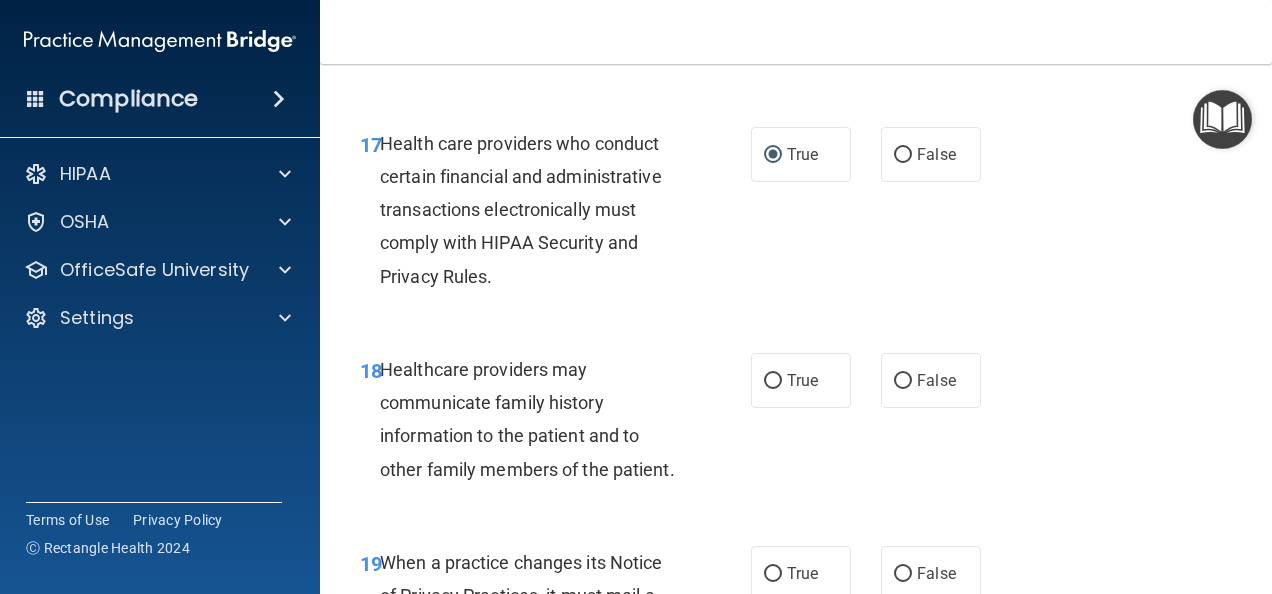 scroll, scrollTop: 3500, scrollLeft: 0, axis: vertical 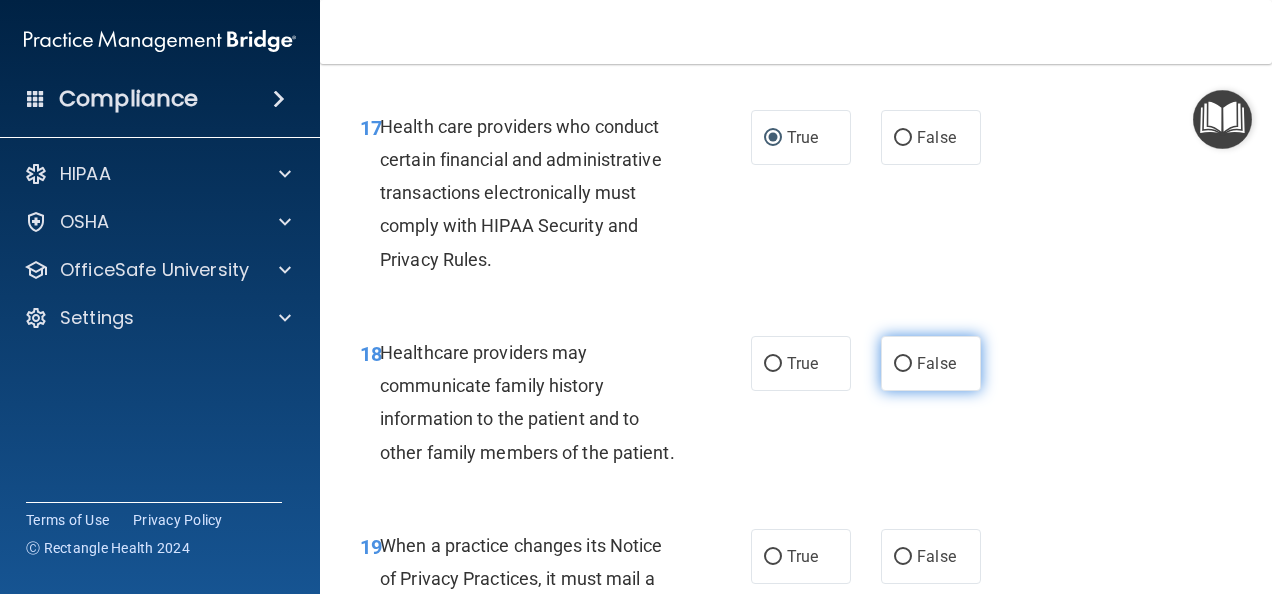 click on "False" at bounding box center (931, 363) 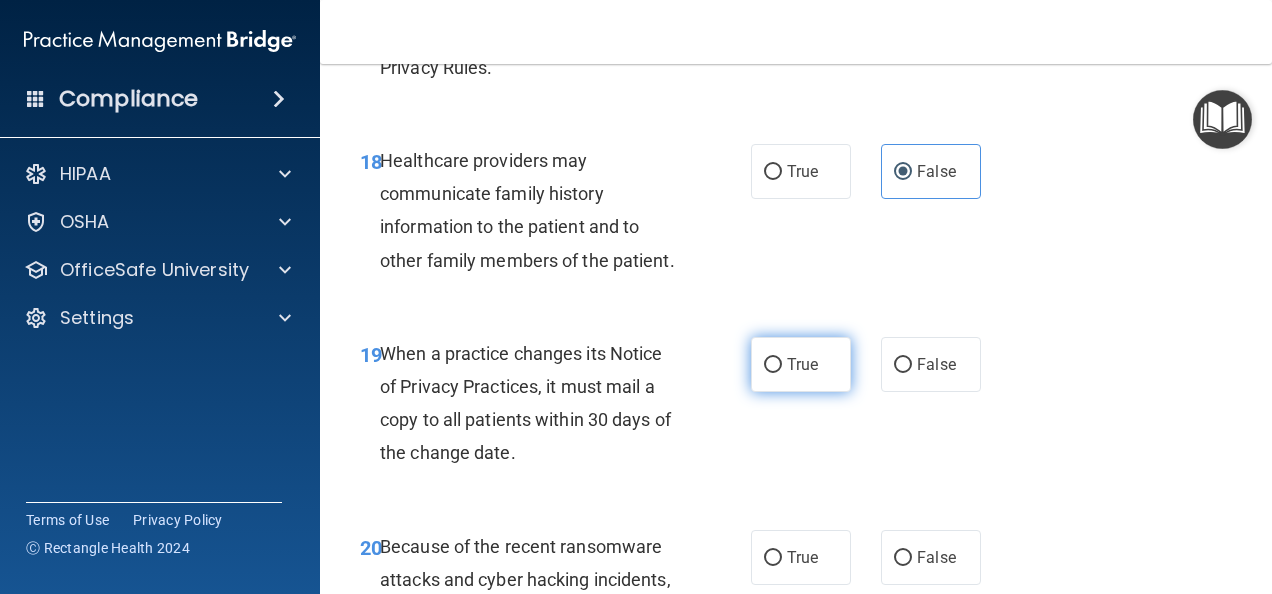 scroll, scrollTop: 3700, scrollLeft: 0, axis: vertical 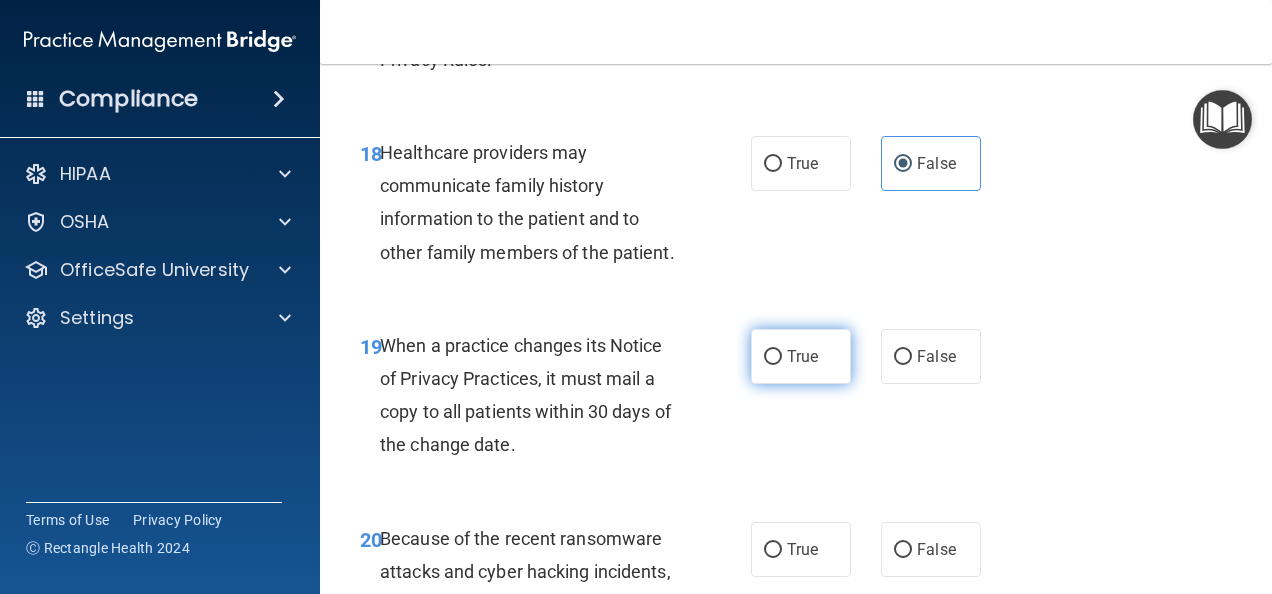 click on "True" at bounding box center [773, 357] 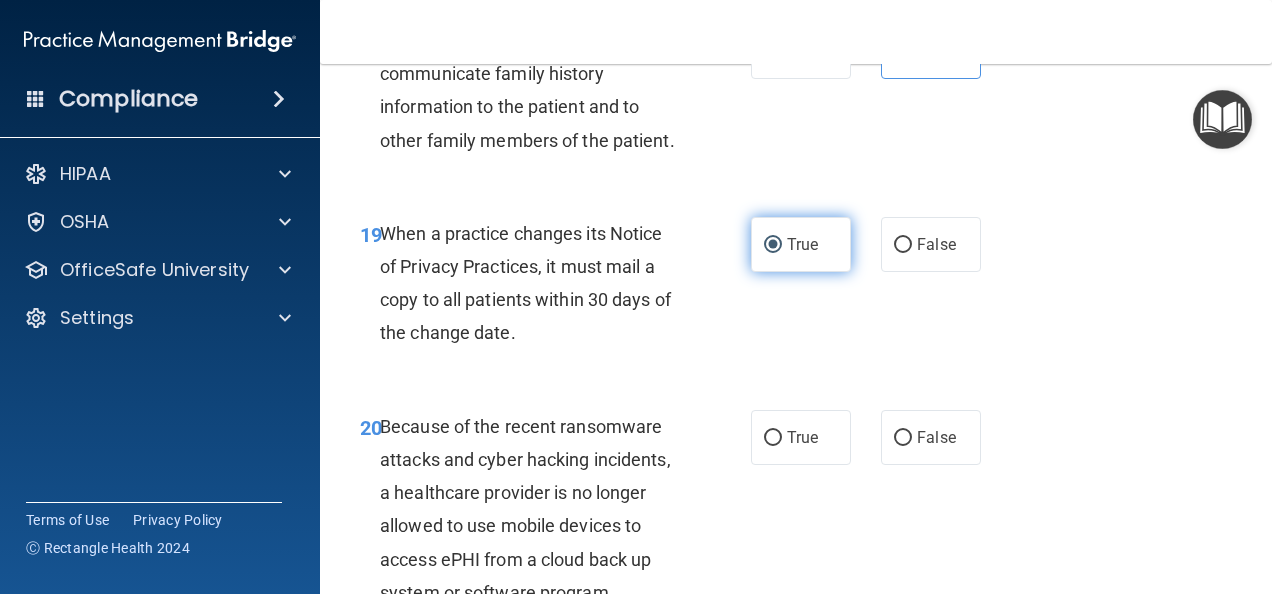 scroll, scrollTop: 3900, scrollLeft: 0, axis: vertical 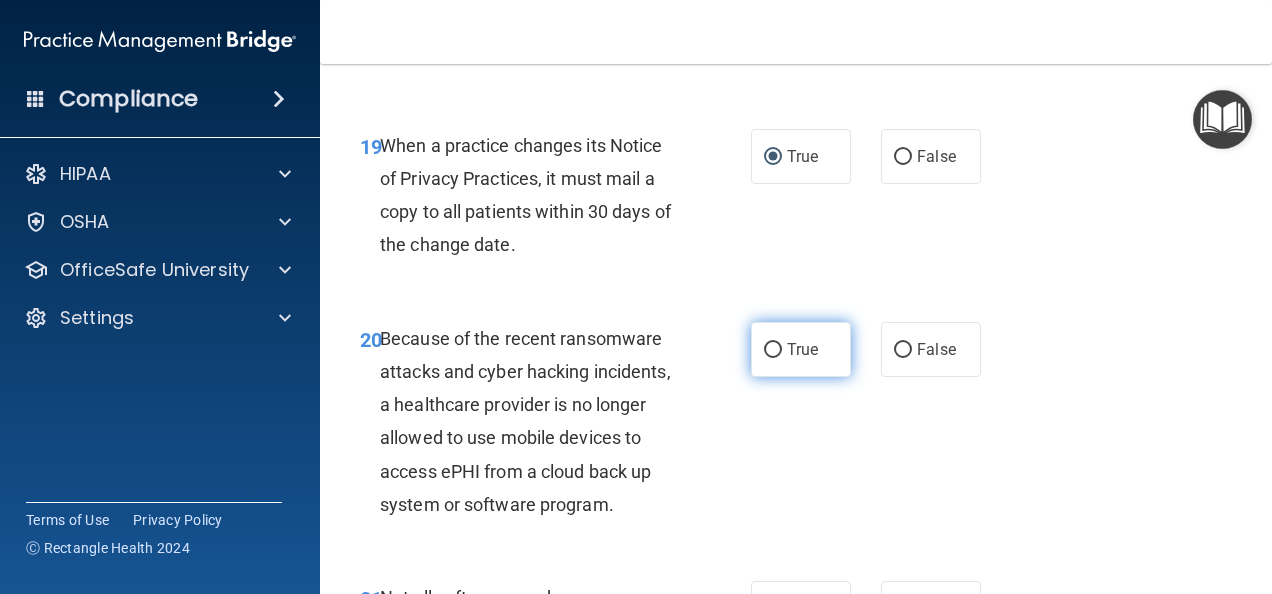 click on "True" at bounding box center (773, 350) 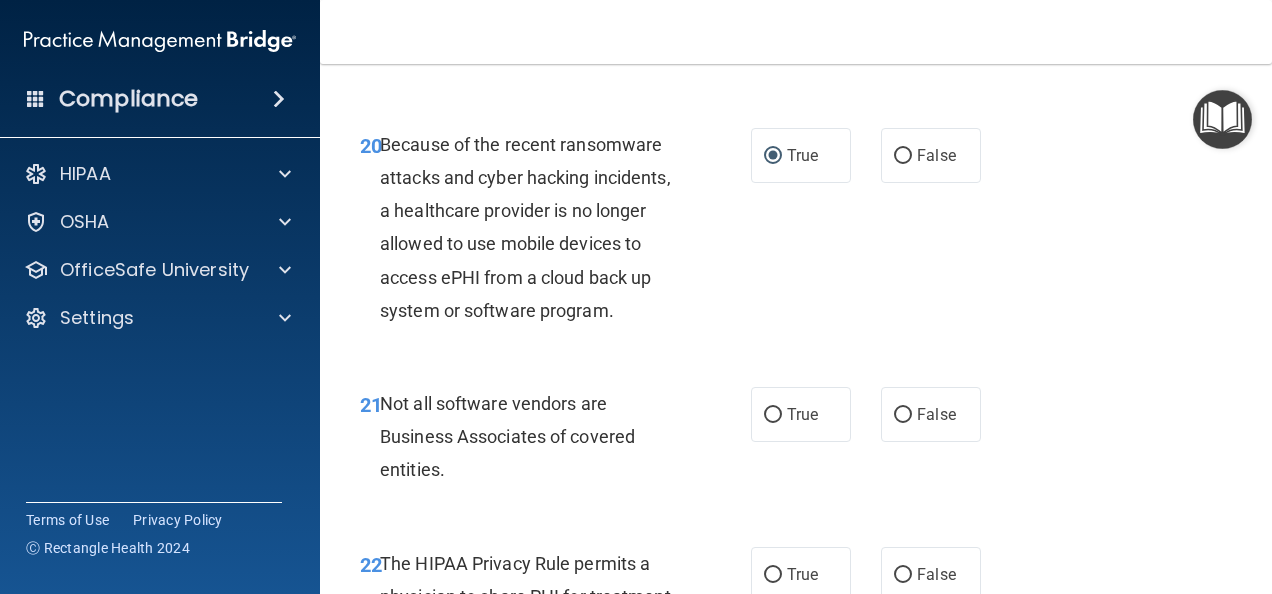 scroll, scrollTop: 4100, scrollLeft: 0, axis: vertical 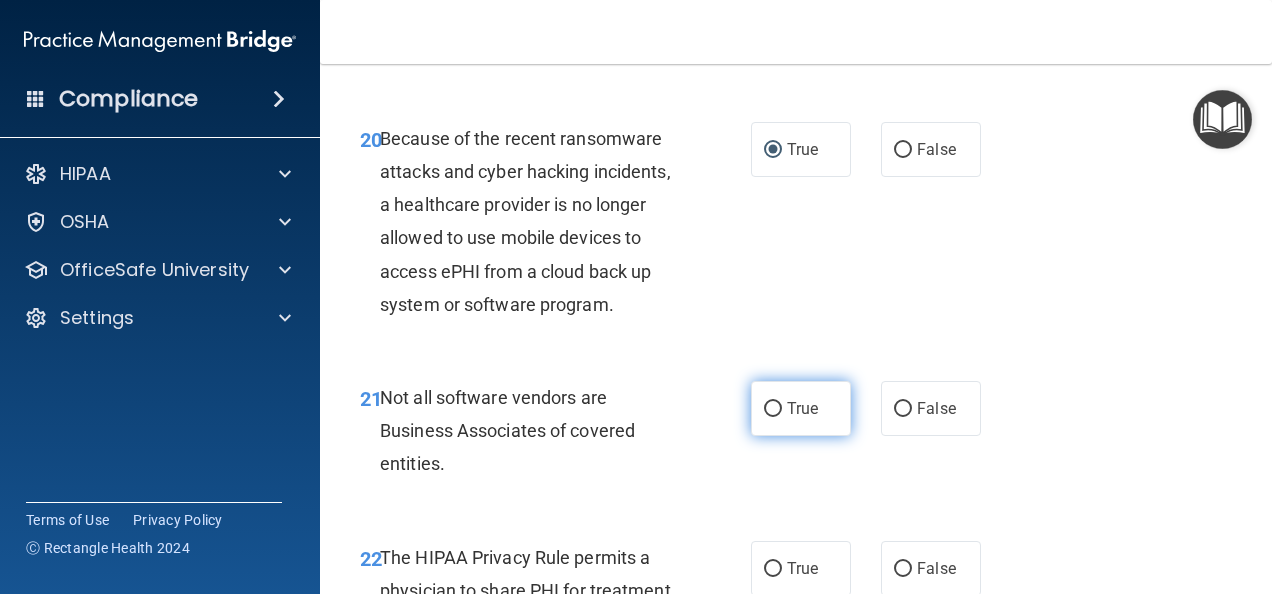 click on "True" at bounding box center (773, 409) 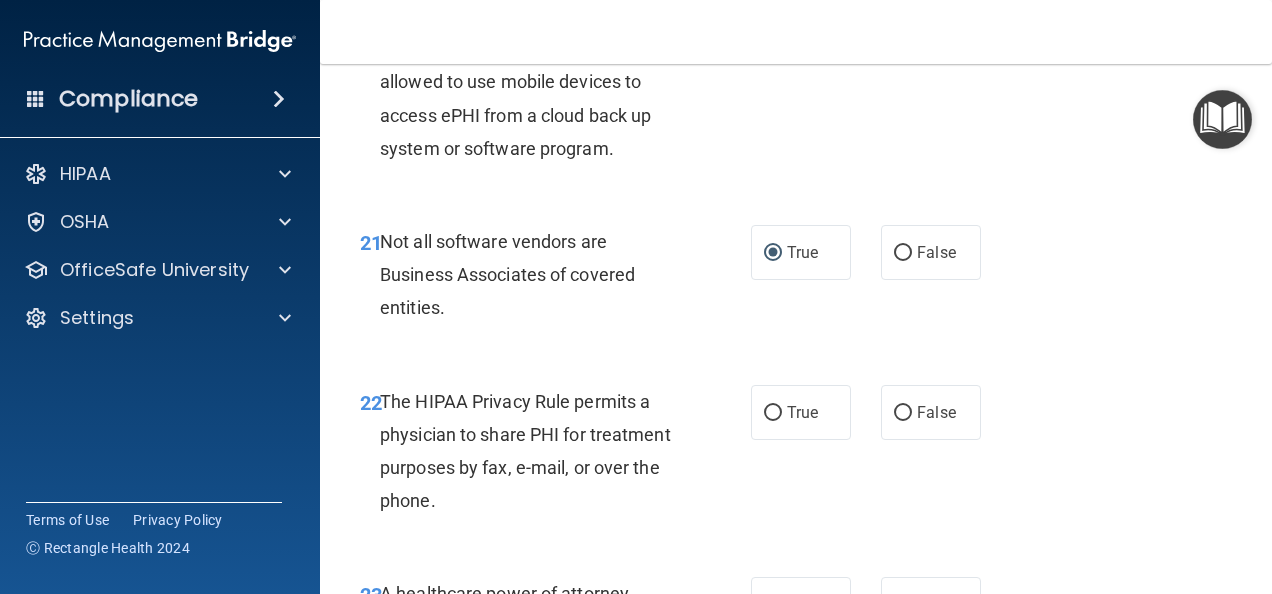 scroll, scrollTop: 4400, scrollLeft: 0, axis: vertical 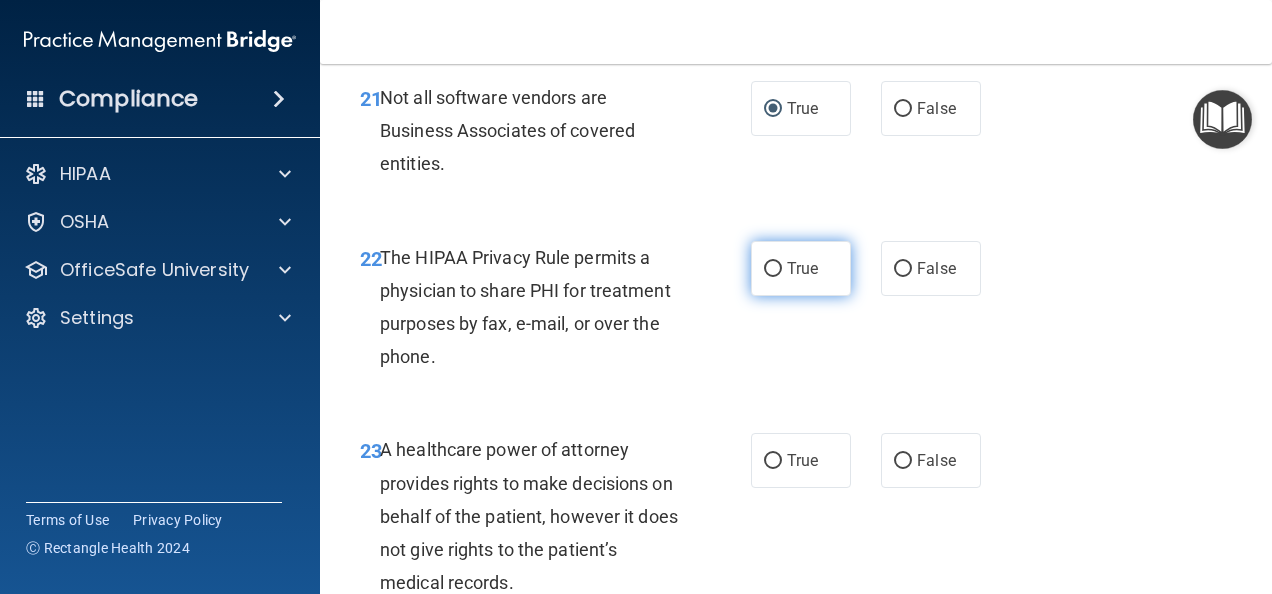 click on "True" at bounding box center (773, 269) 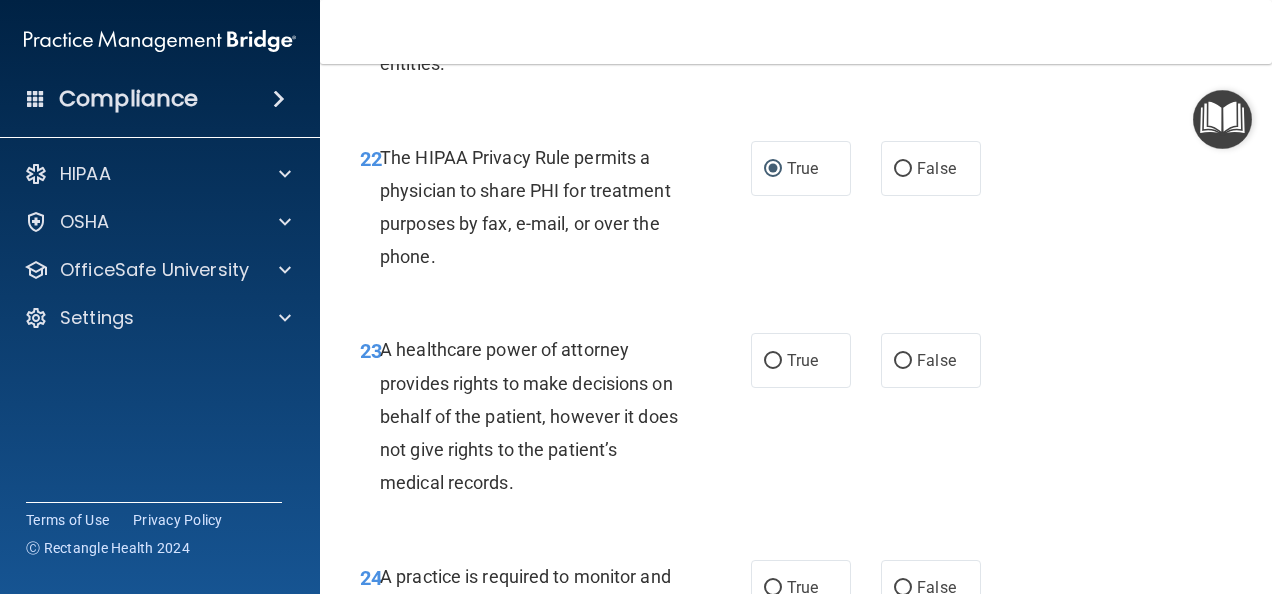 scroll, scrollTop: 4600, scrollLeft: 0, axis: vertical 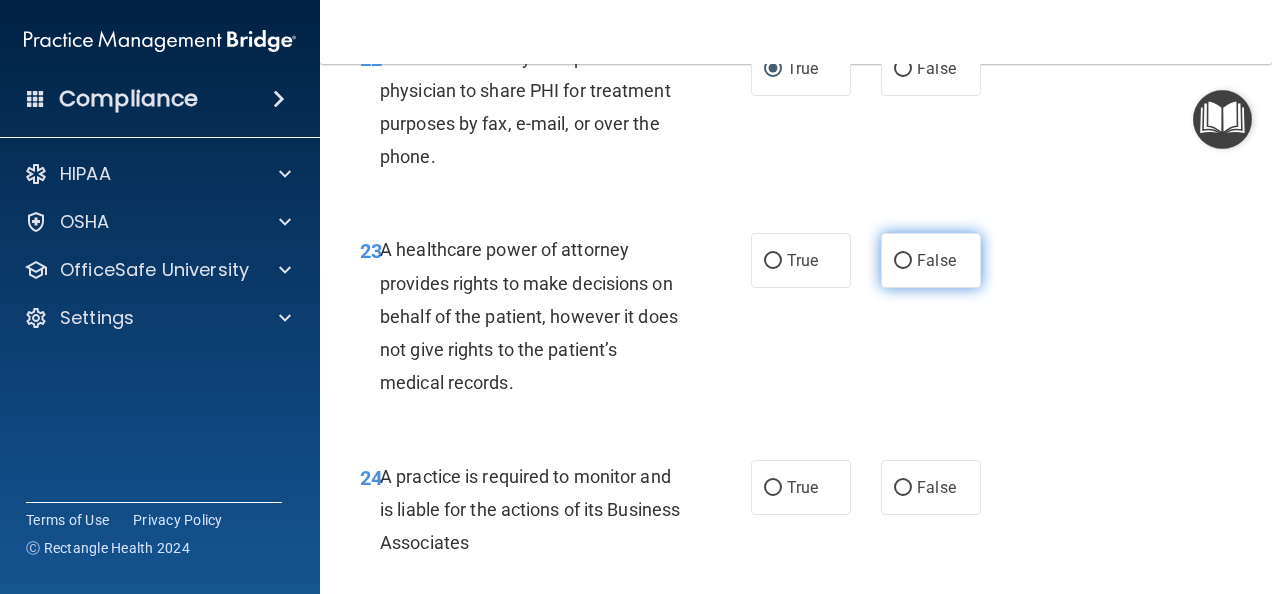 click on "False" at bounding box center [903, 261] 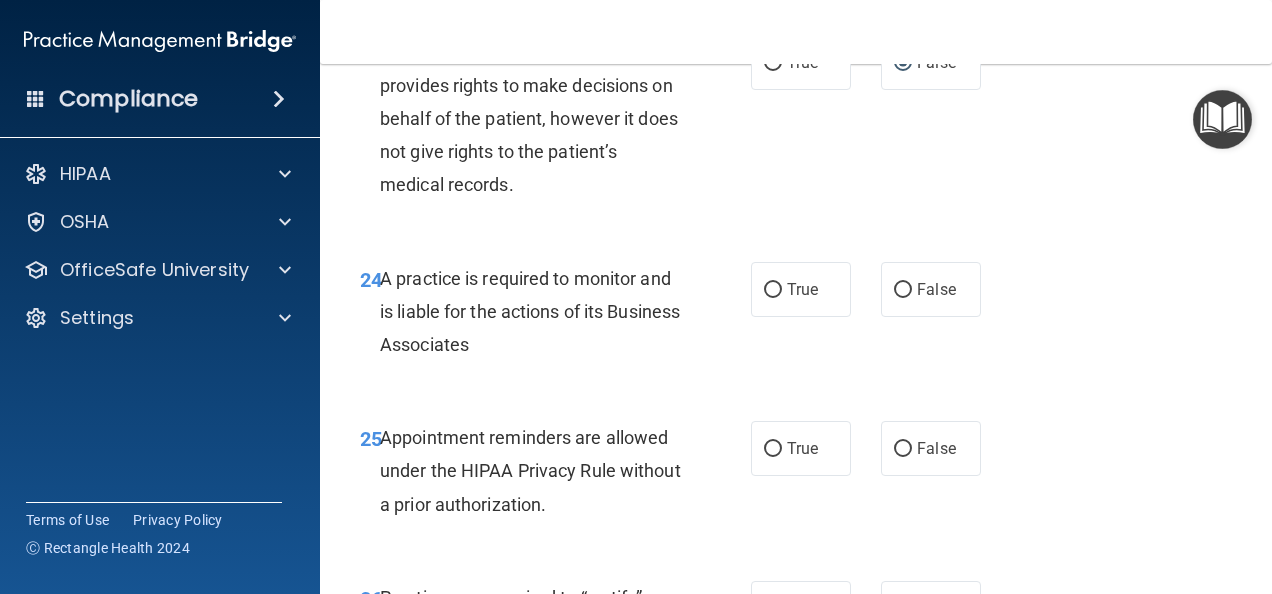 scroll, scrollTop: 4800, scrollLeft: 0, axis: vertical 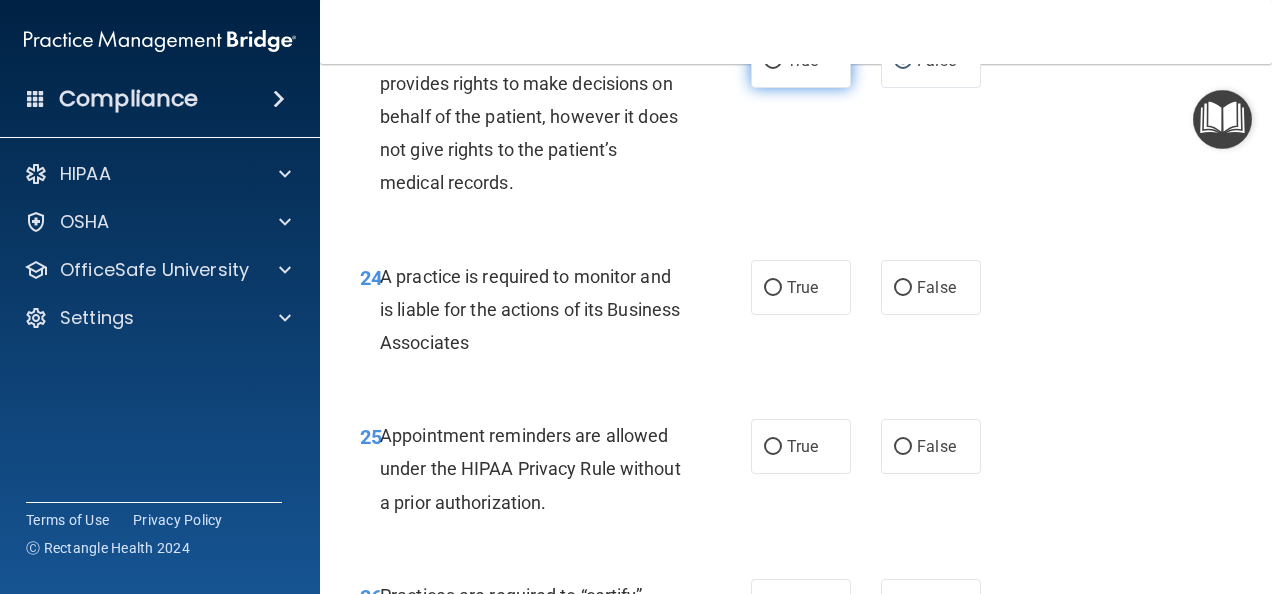 click on "True" at bounding box center (773, 61) 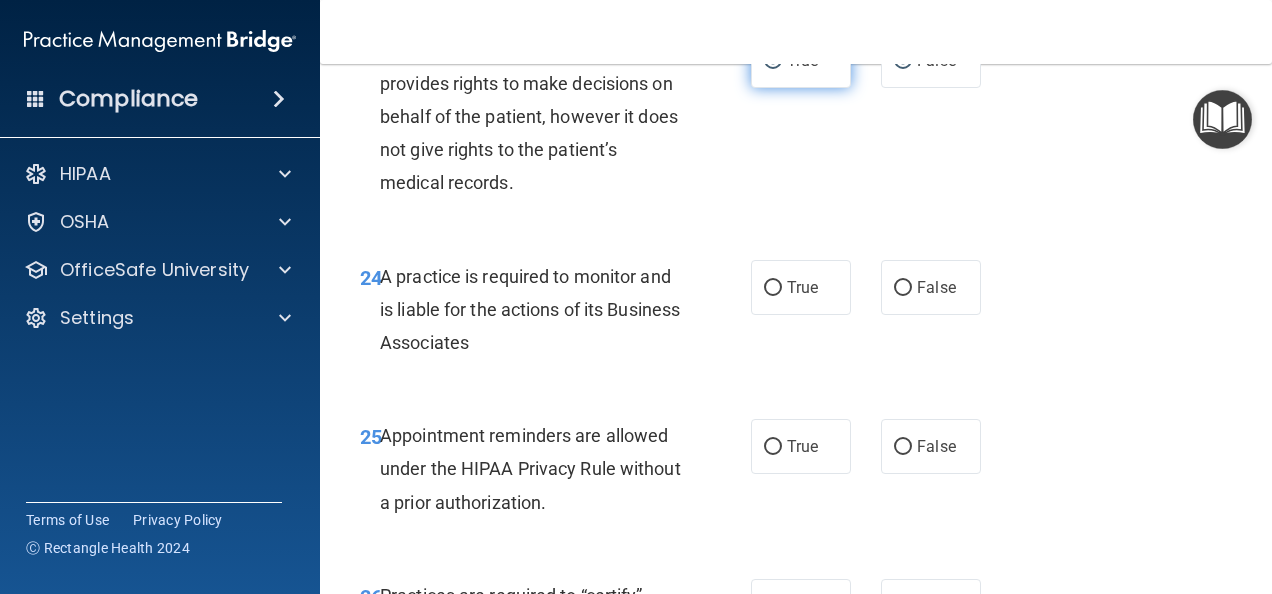 radio on "false" 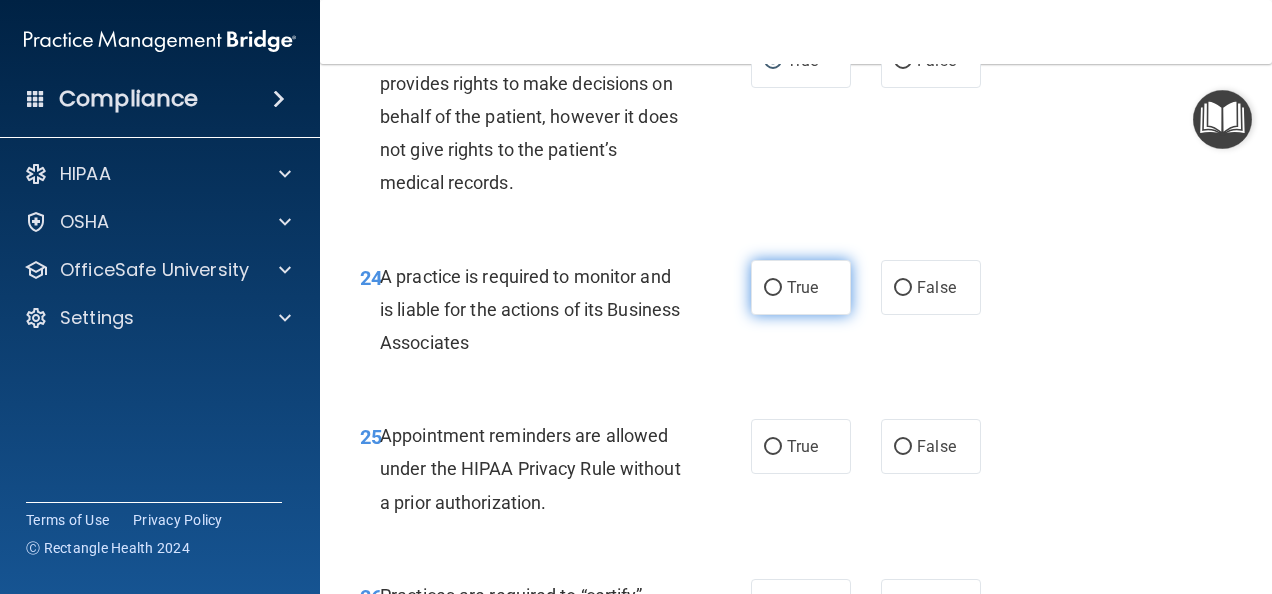 click on "True" at bounding box center (801, 287) 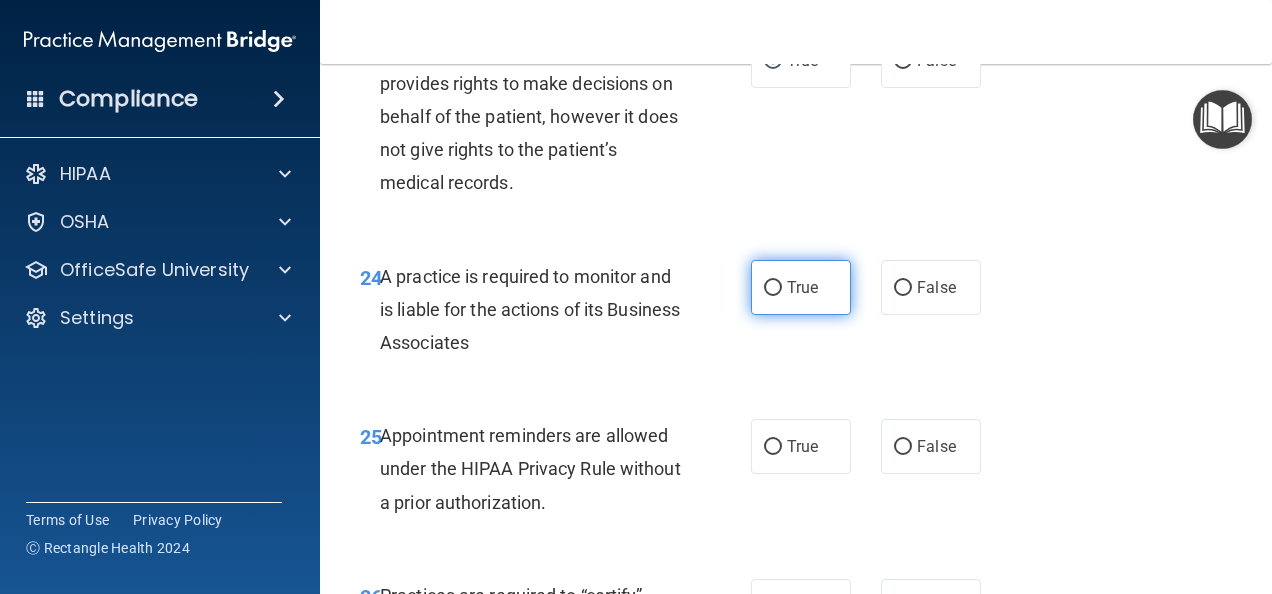 click on "True" at bounding box center (773, 288) 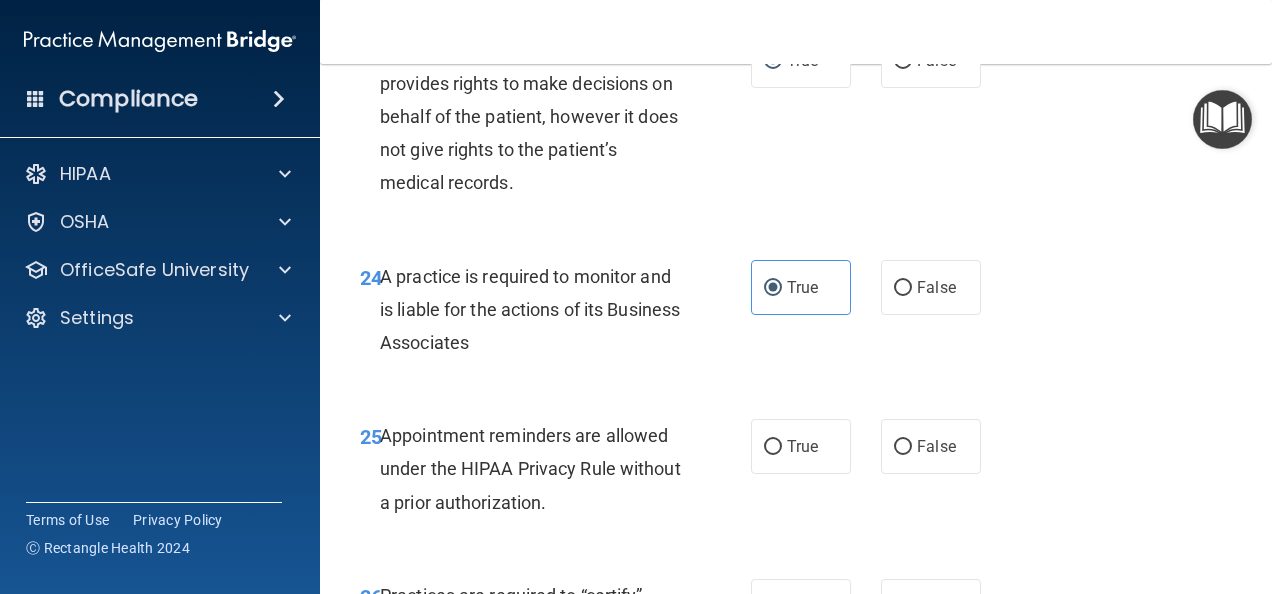 scroll, scrollTop: 4900, scrollLeft: 0, axis: vertical 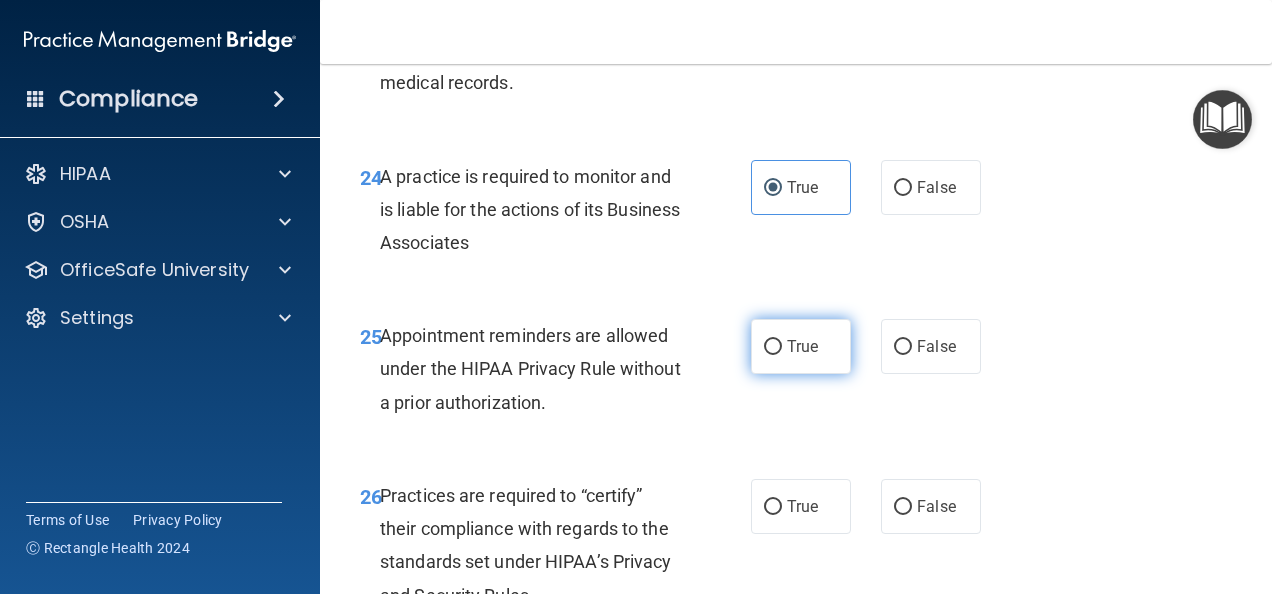 click on "True" at bounding box center (773, 347) 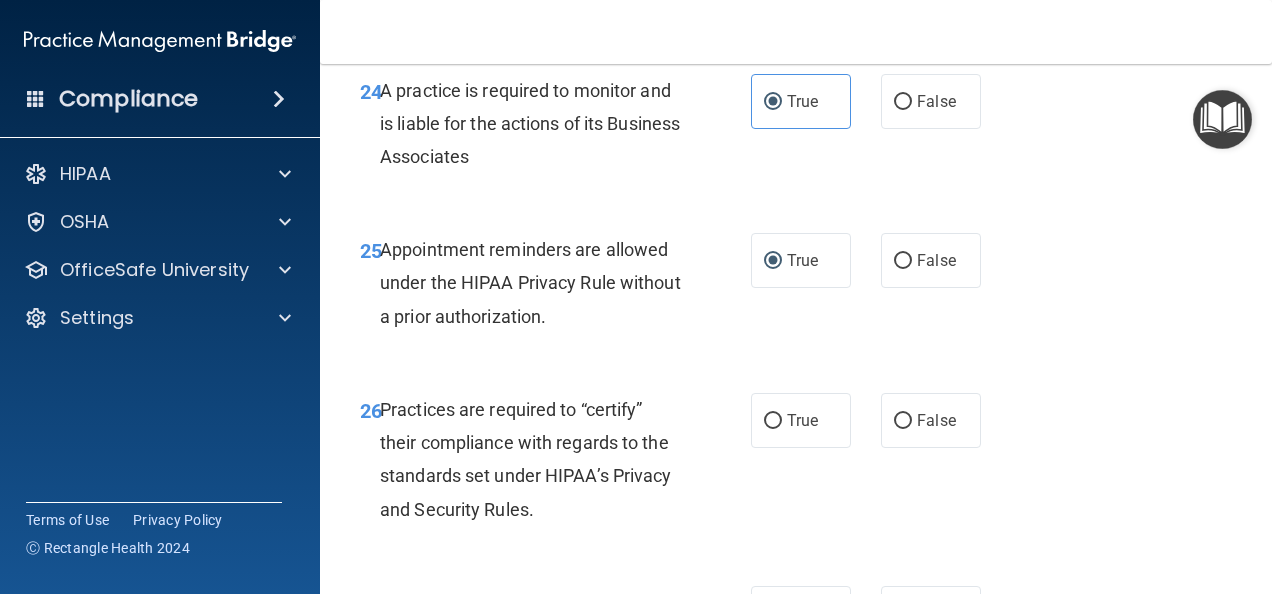 scroll, scrollTop: 5100, scrollLeft: 0, axis: vertical 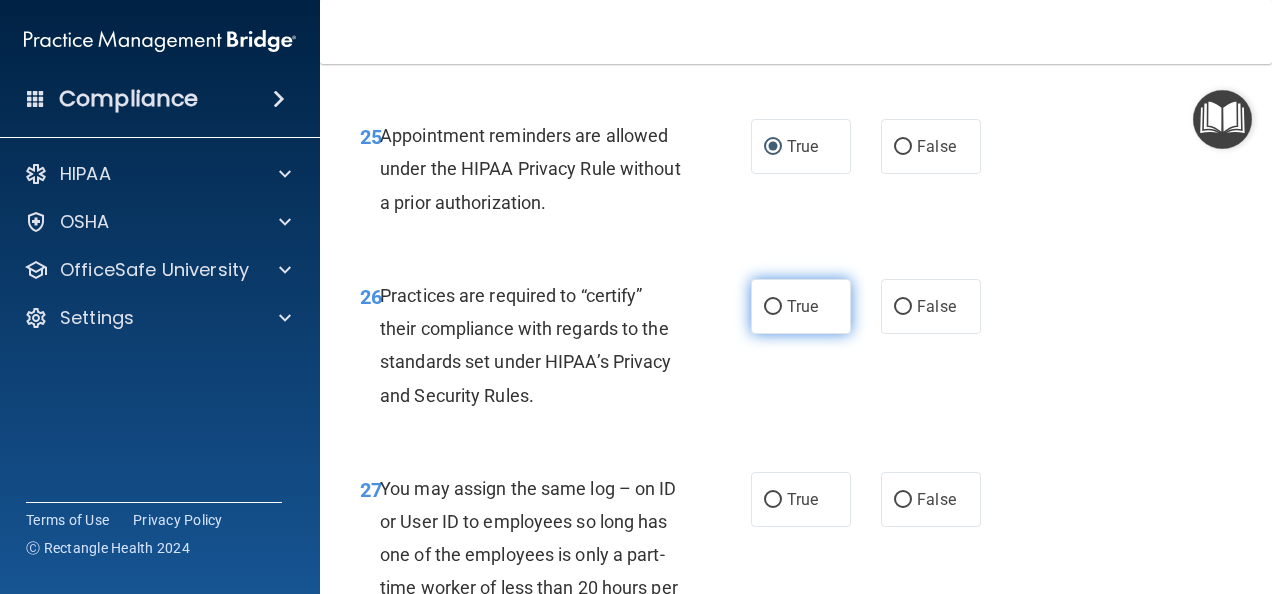 click on "True" at bounding box center (773, 307) 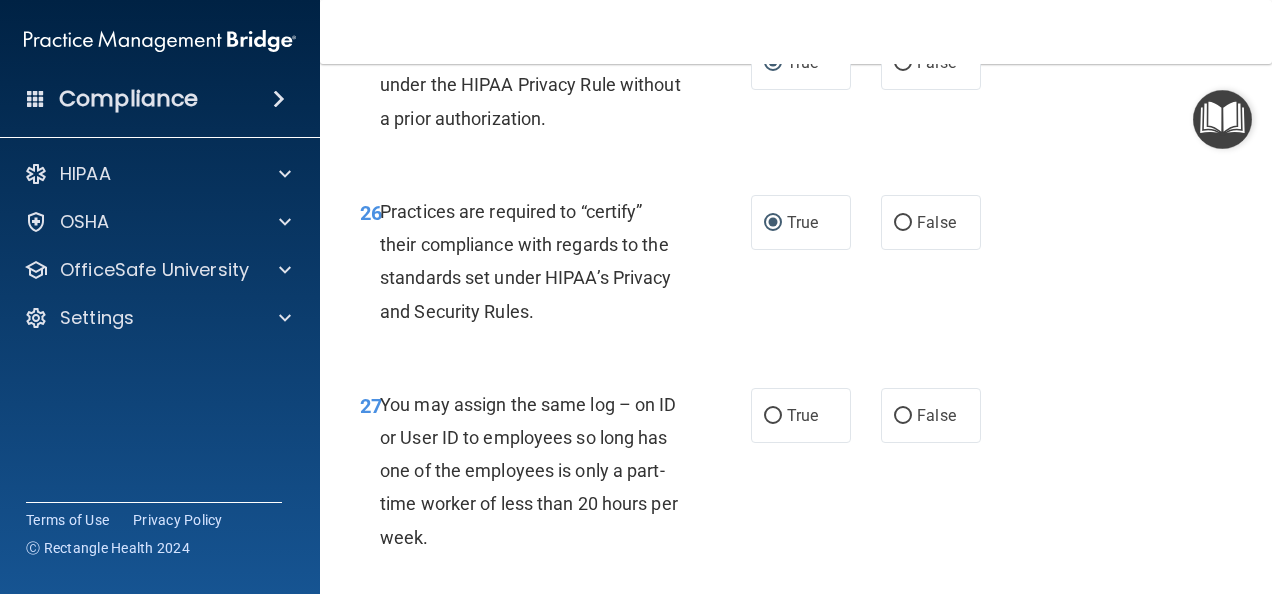 scroll, scrollTop: 5300, scrollLeft: 0, axis: vertical 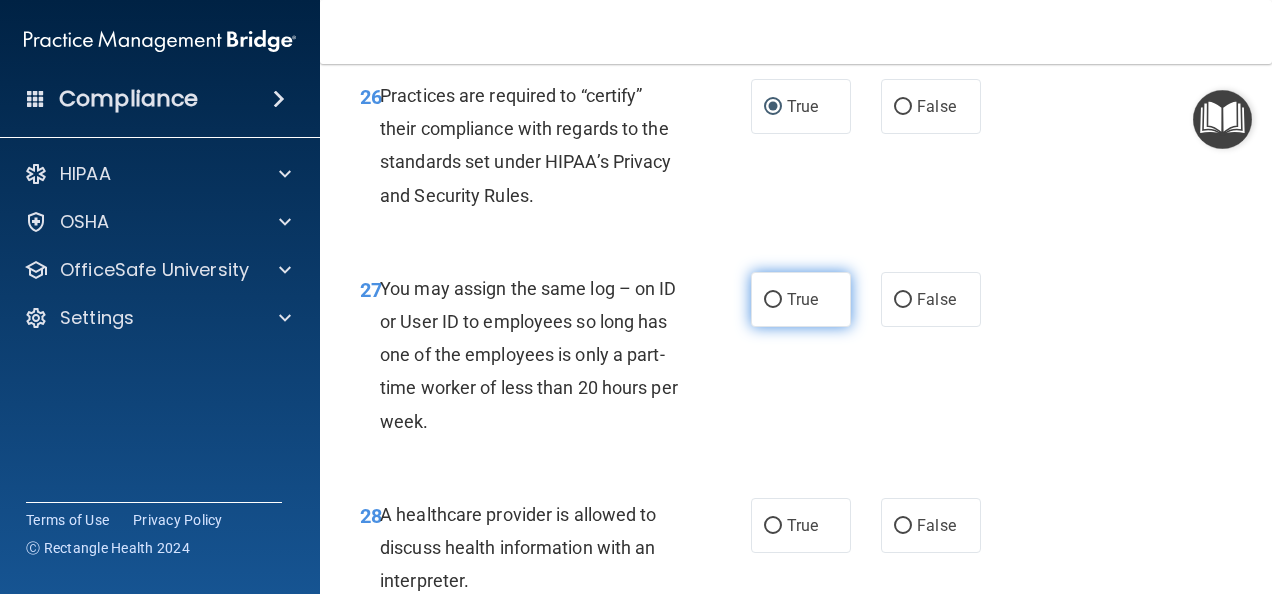 click on "True" at bounding box center (773, 300) 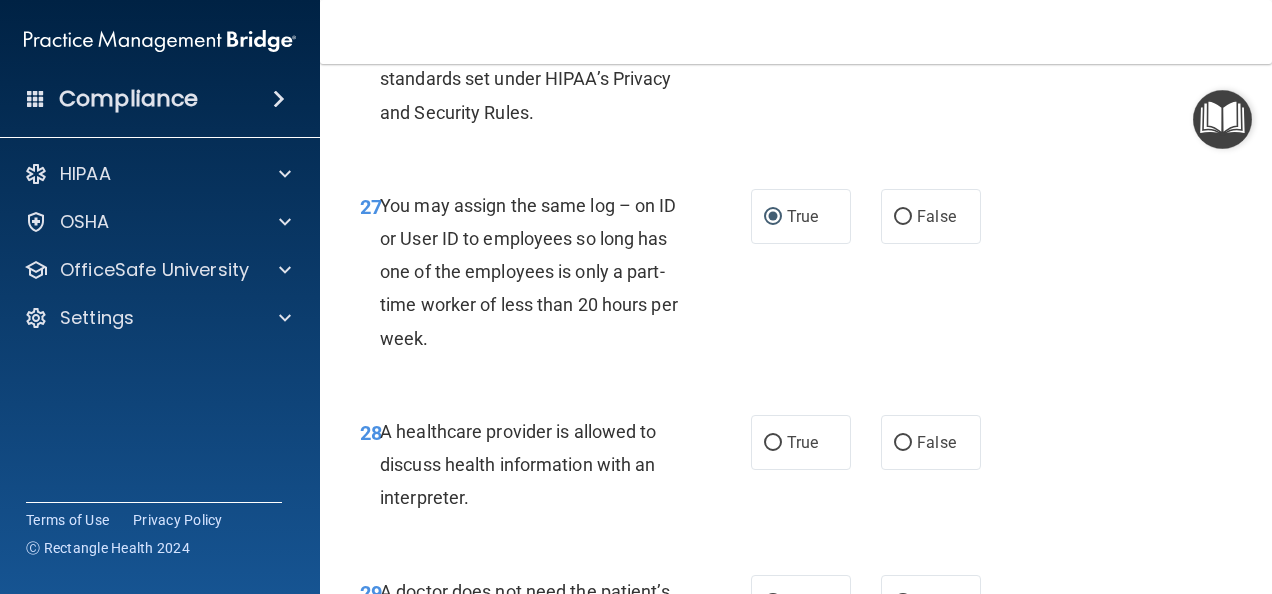 scroll, scrollTop: 5500, scrollLeft: 0, axis: vertical 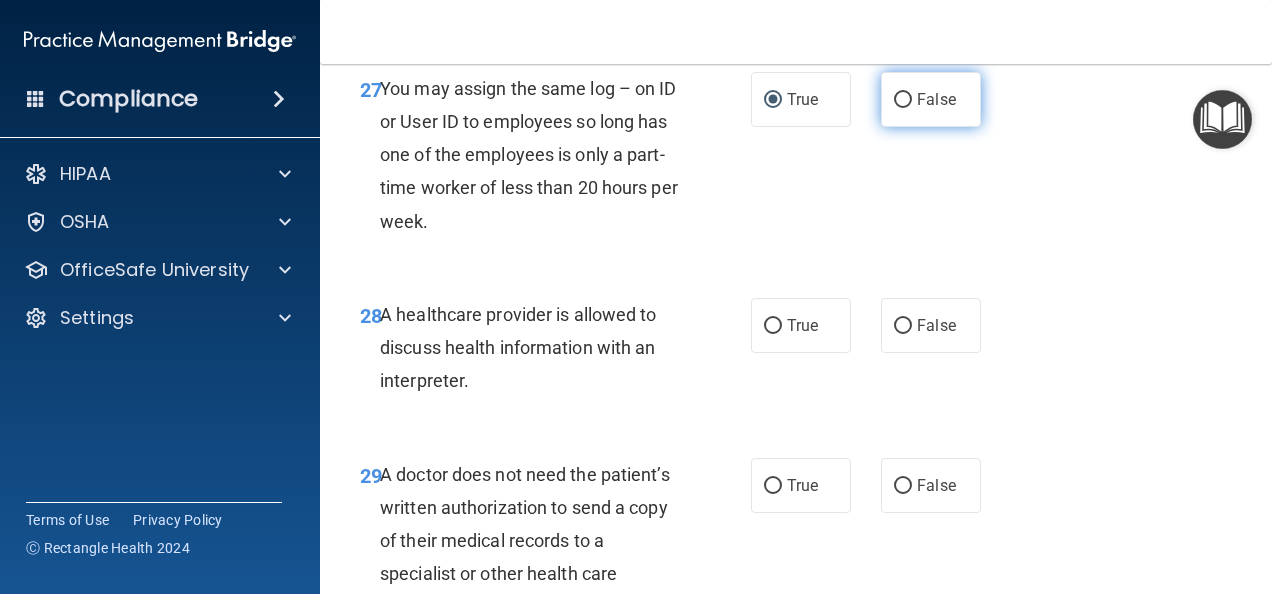 click on "False" at bounding box center [903, 100] 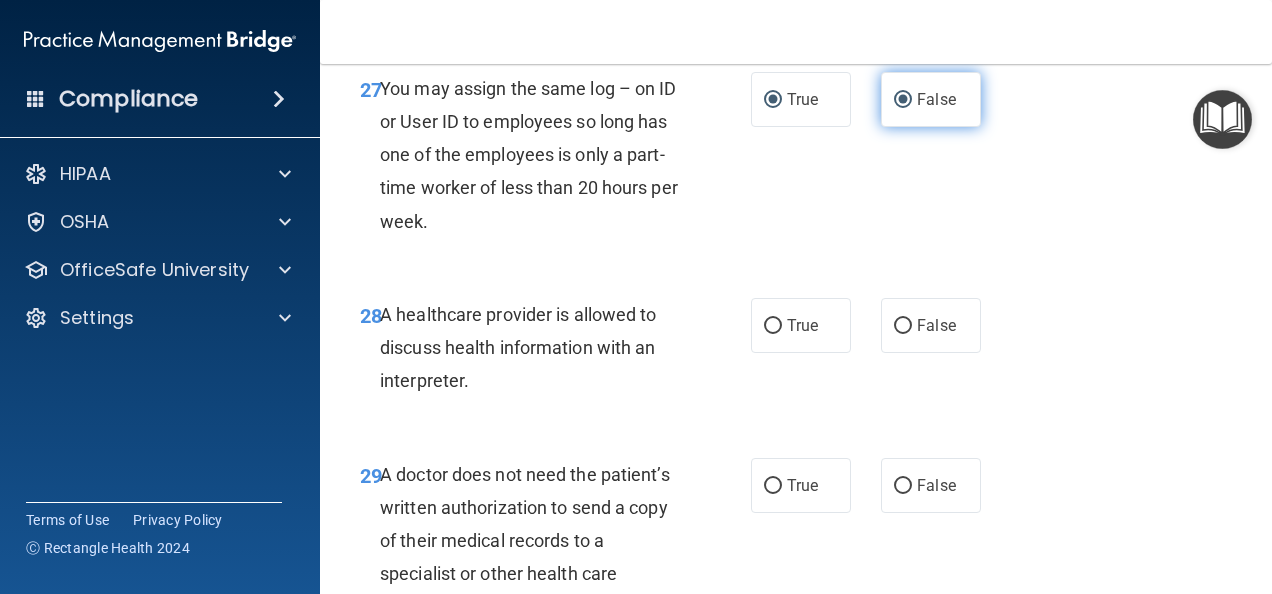 radio on "false" 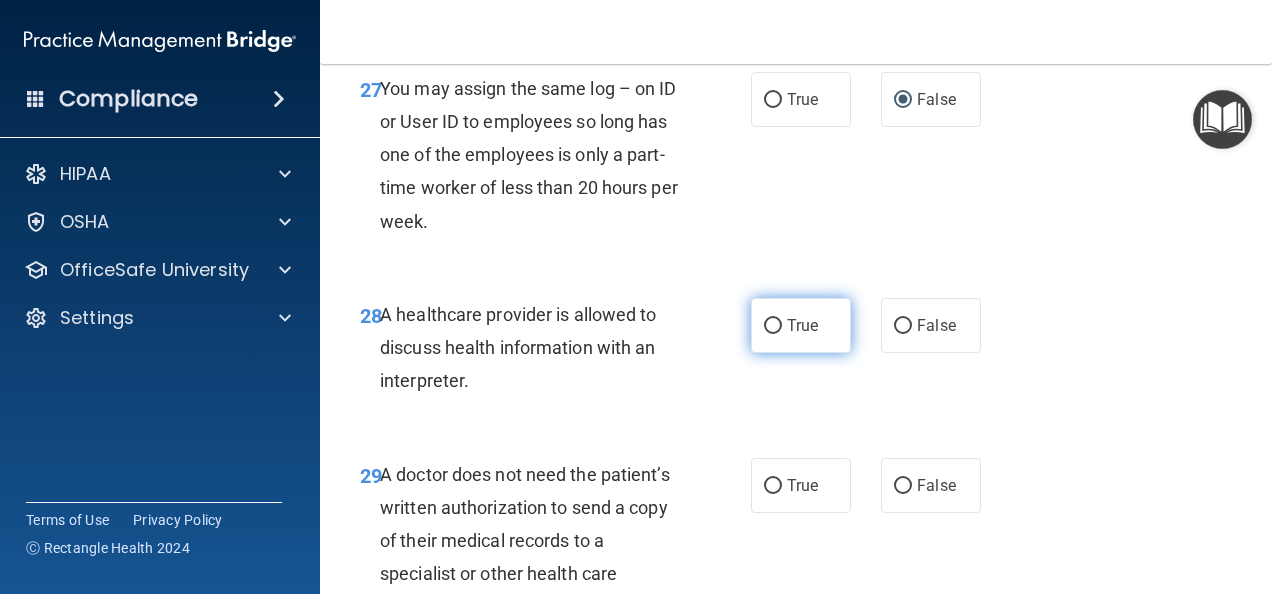 click on "True" at bounding box center [801, 325] 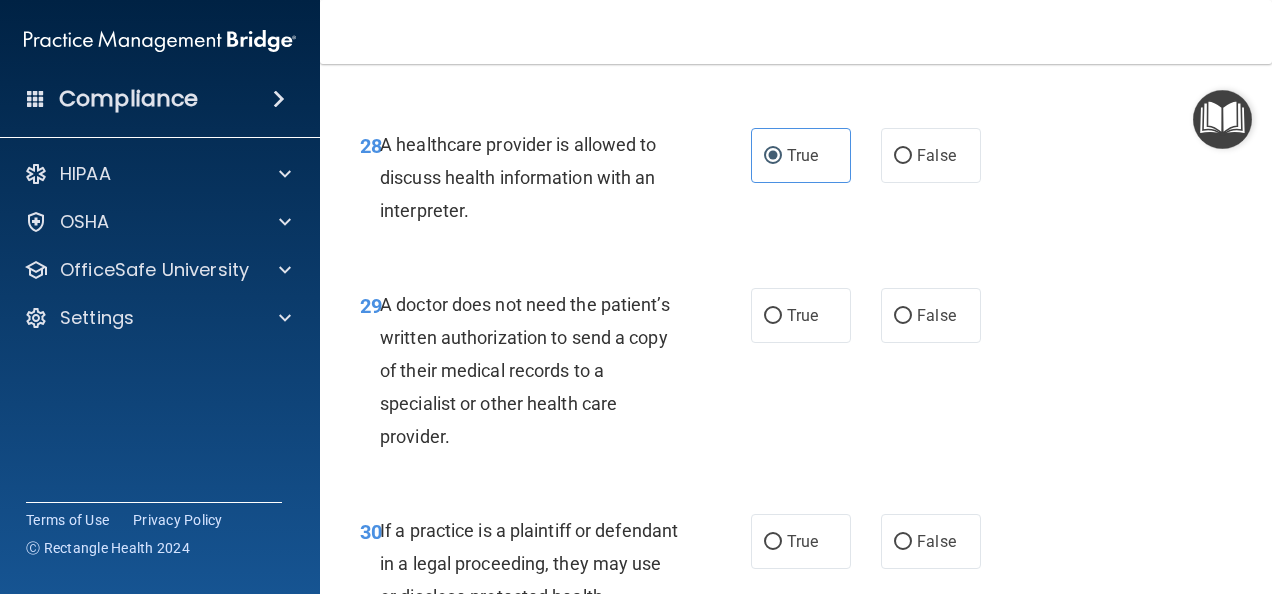 scroll, scrollTop: 5700, scrollLeft: 0, axis: vertical 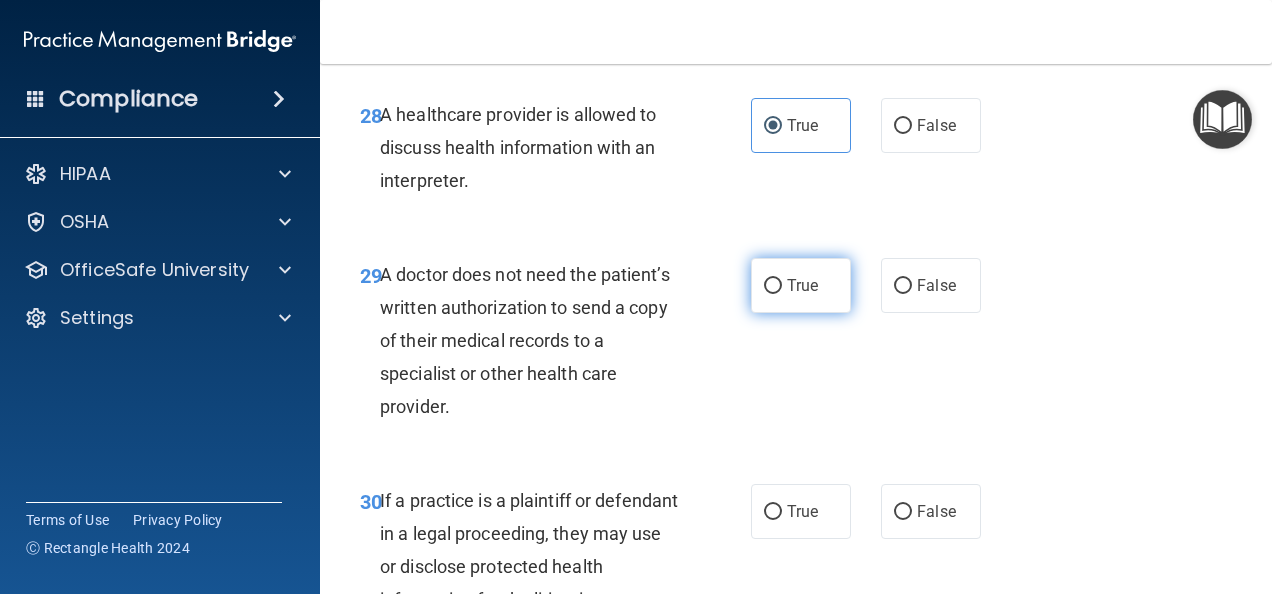 click on "True" at bounding box center [773, 286] 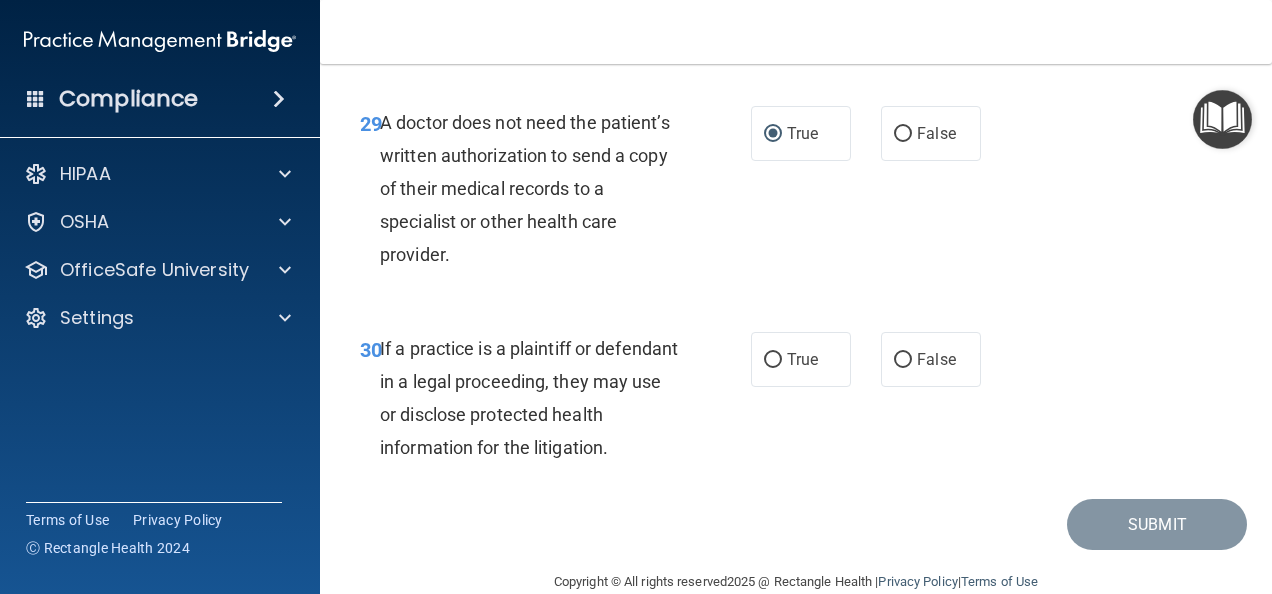 scroll, scrollTop: 5900, scrollLeft: 0, axis: vertical 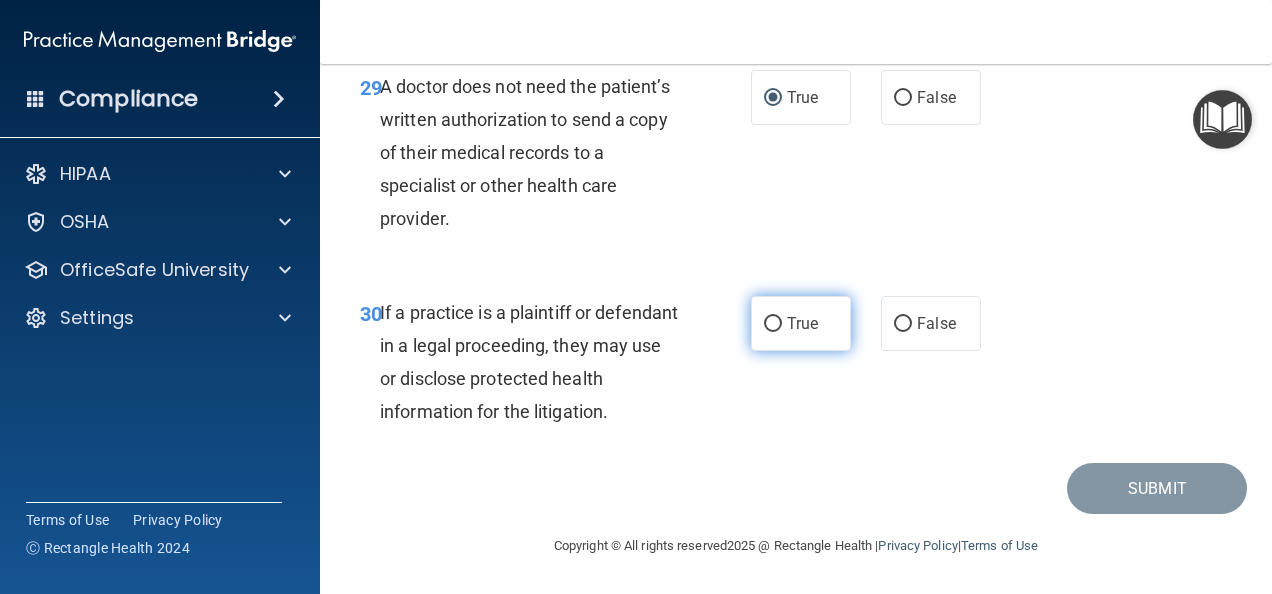 click on "True" at bounding box center [773, 324] 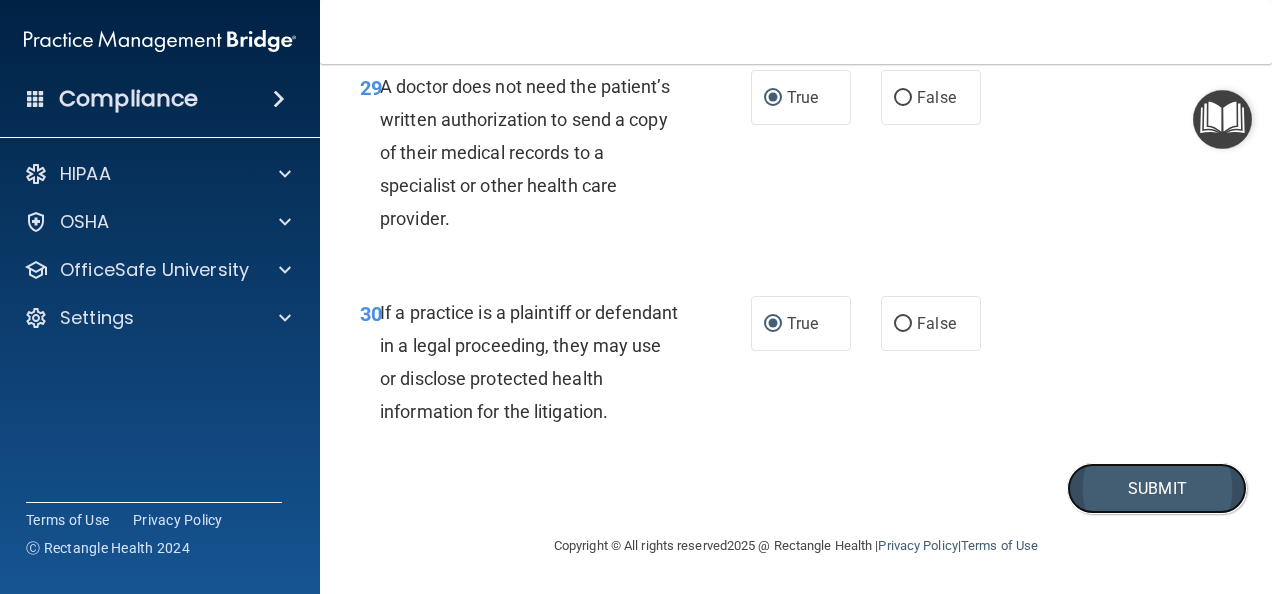 click on "Submit" at bounding box center [1157, 488] 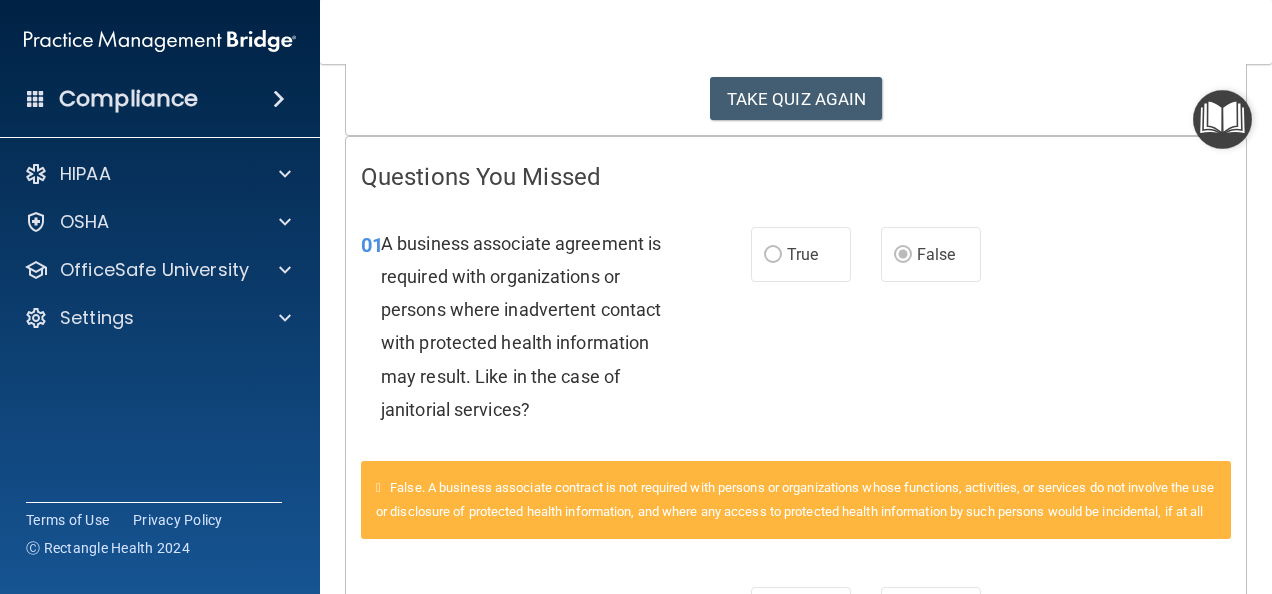 scroll, scrollTop: 0, scrollLeft: 0, axis: both 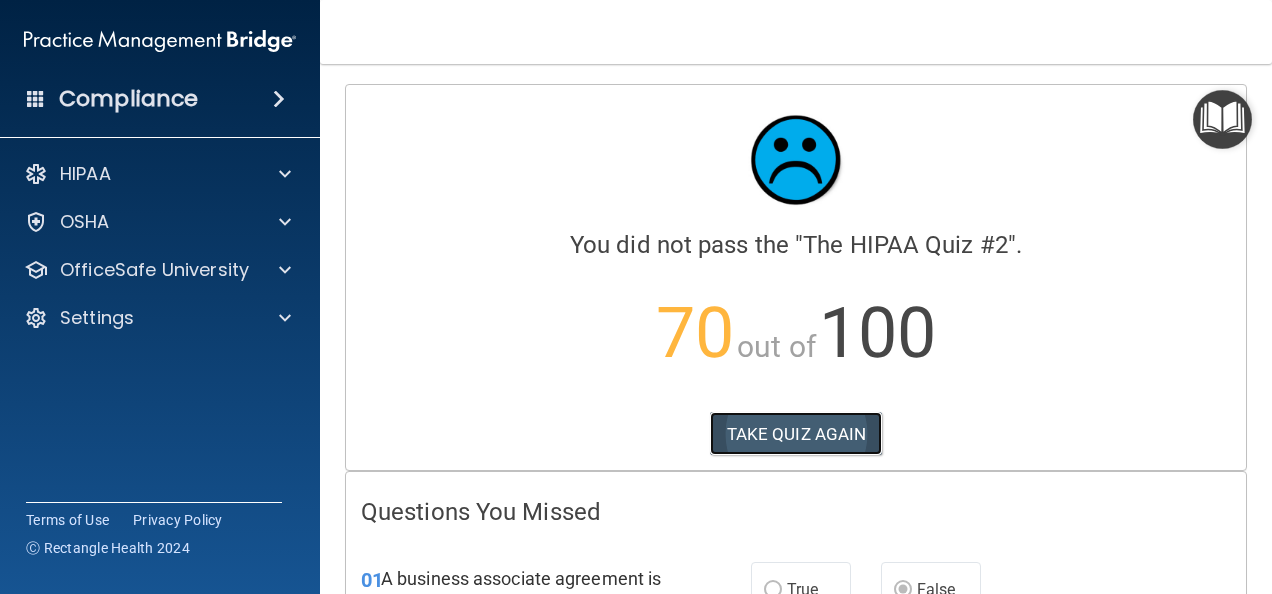 click on "TAKE QUIZ AGAIN" at bounding box center [796, 434] 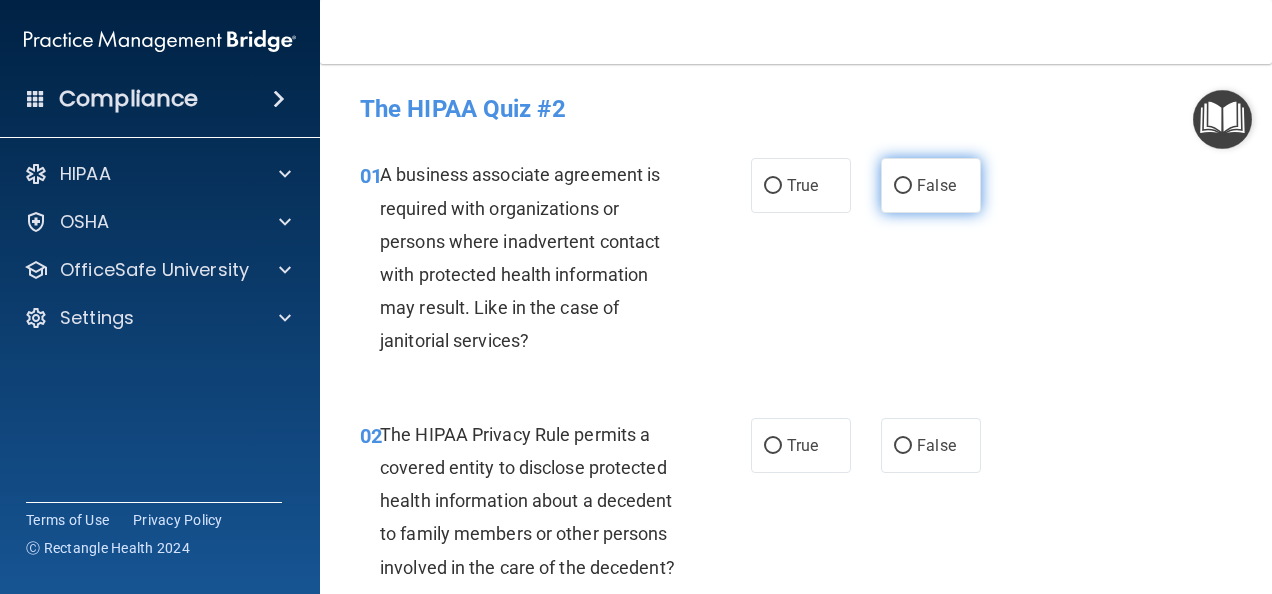 click on "False" at bounding box center [903, 186] 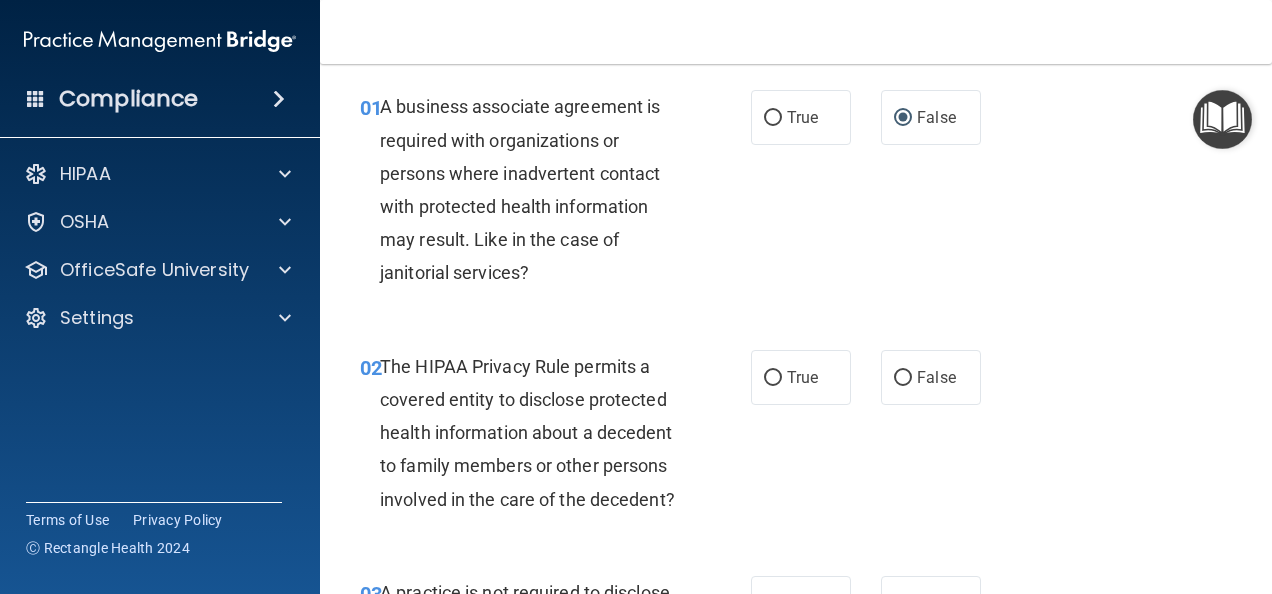 scroll, scrollTop: 100, scrollLeft: 0, axis: vertical 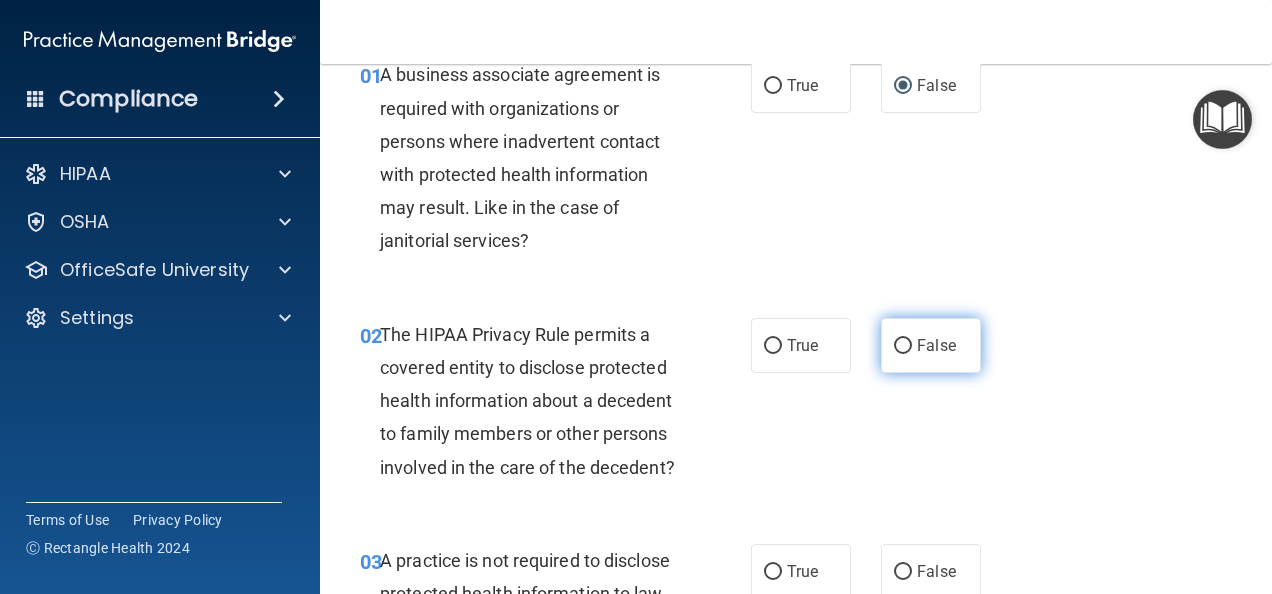 click on "False" at bounding box center [903, 346] 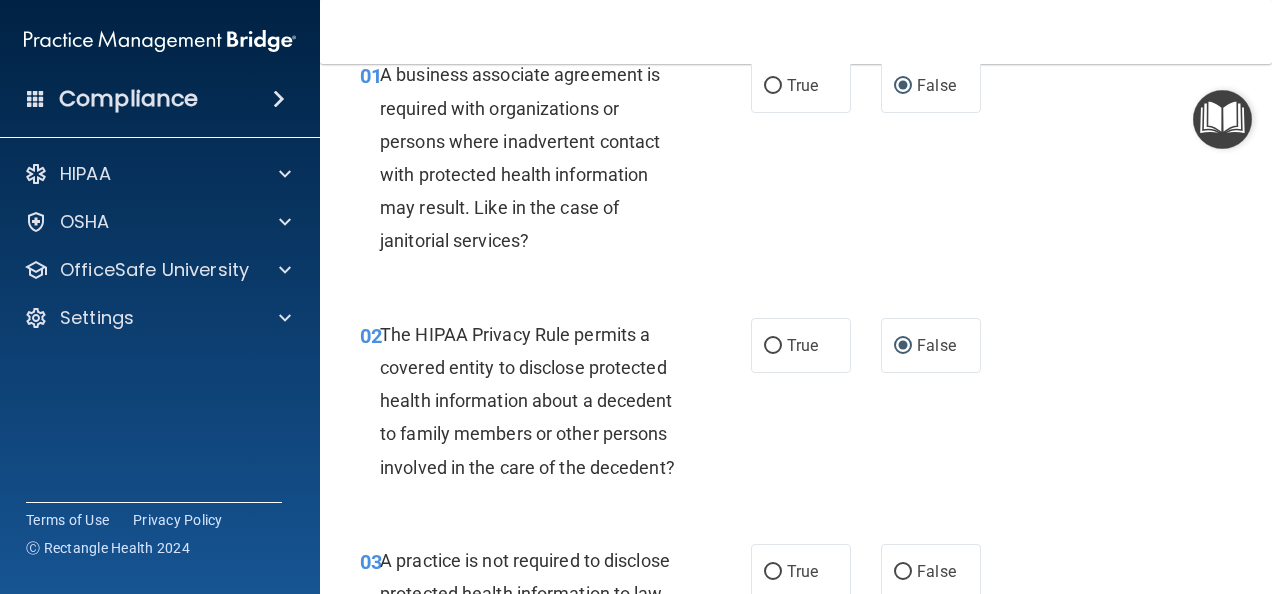 scroll, scrollTop: 300, scrollLeft: 0, axis: vertical 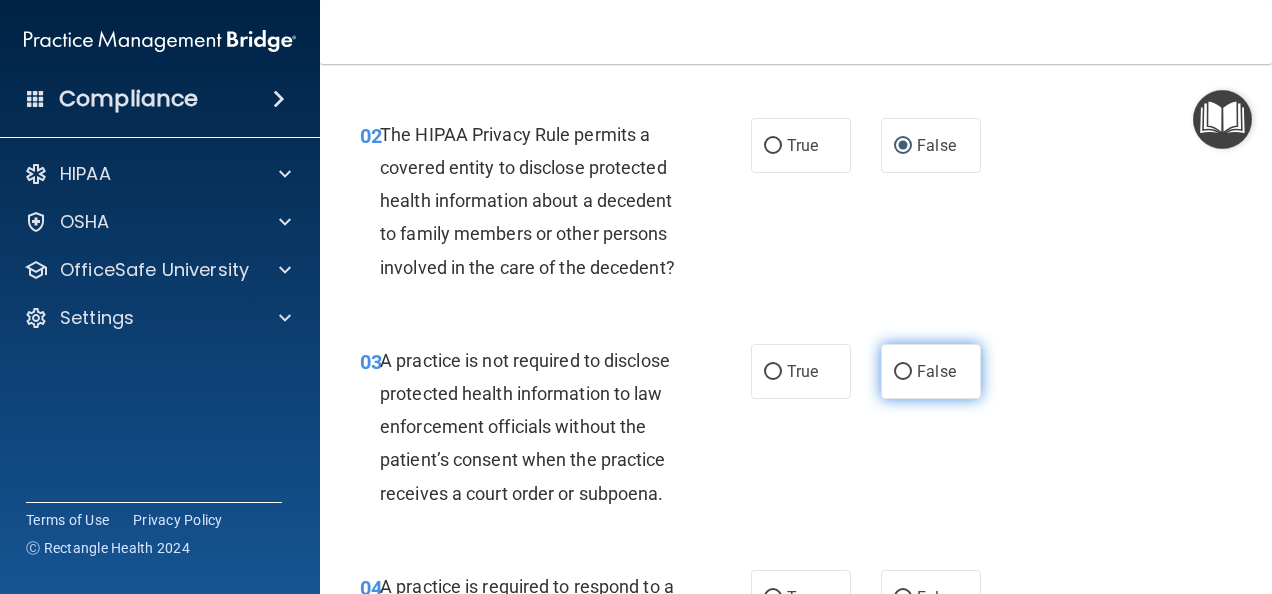 click on "False" at bounding box center [903, 372] 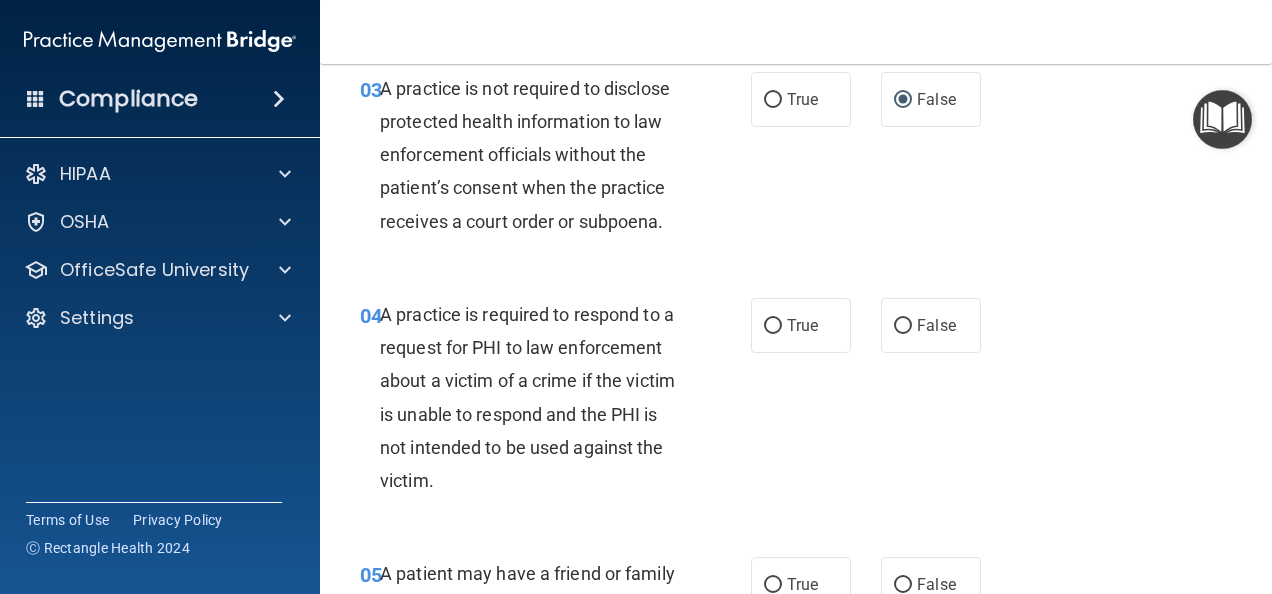 scroll, scrollTop: 600, scrollLeft: 0, axis: vertical 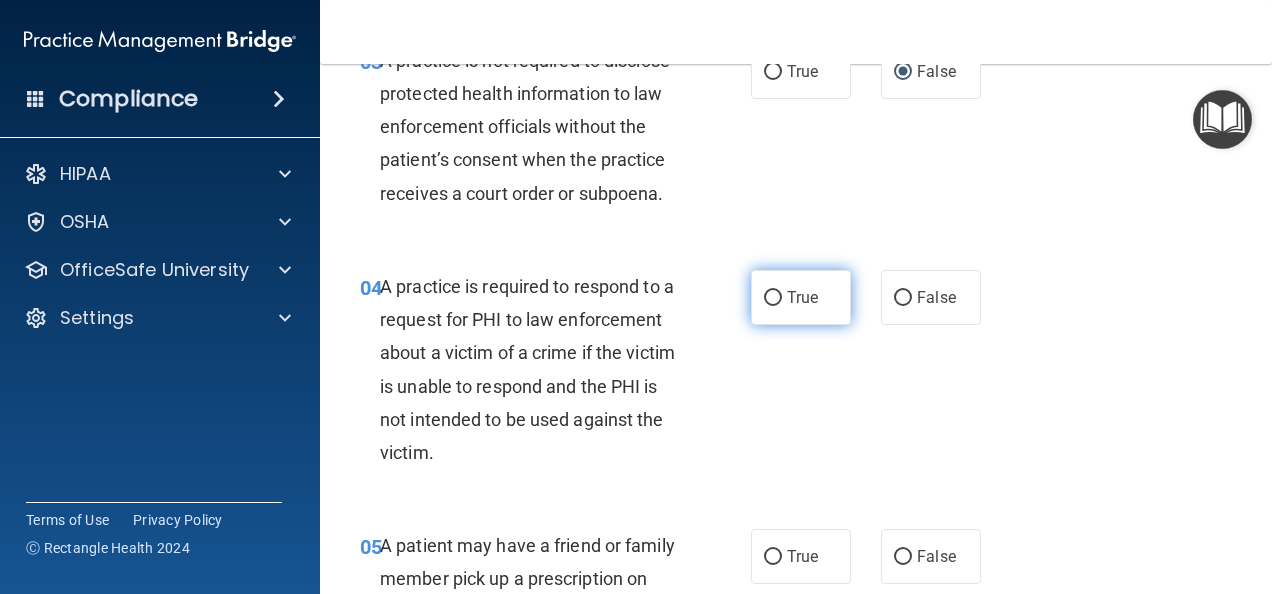 click on "True" at bounding box center (773, 298) 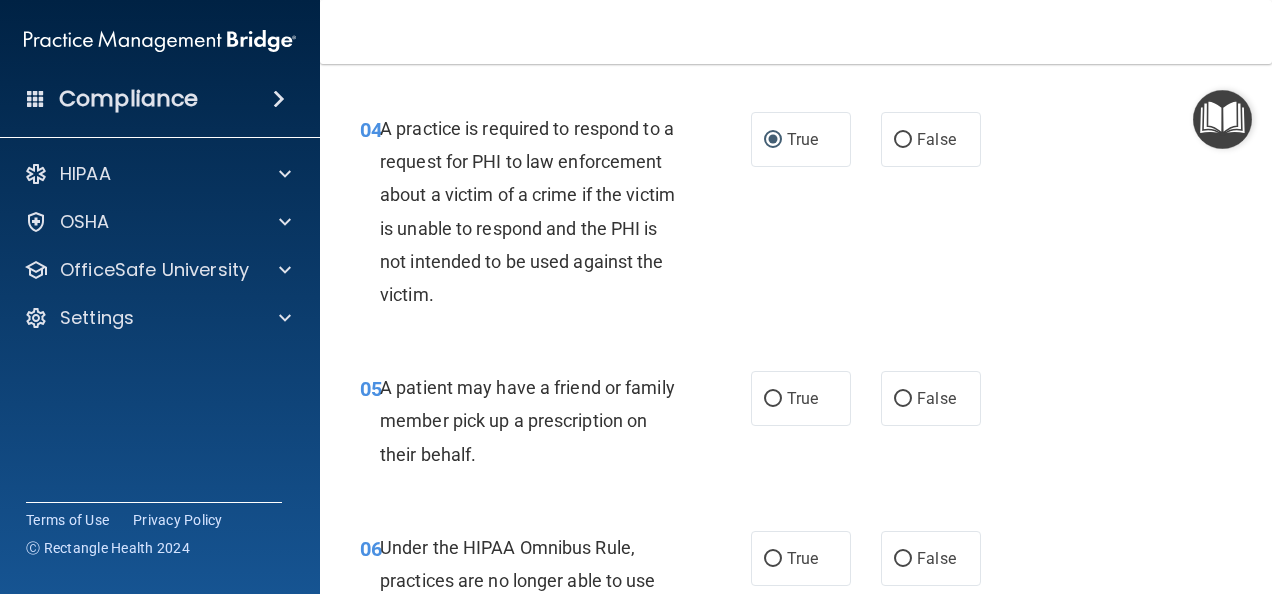 scroll, scrollTop: 800, scrollLeft: 0, axis: vertical 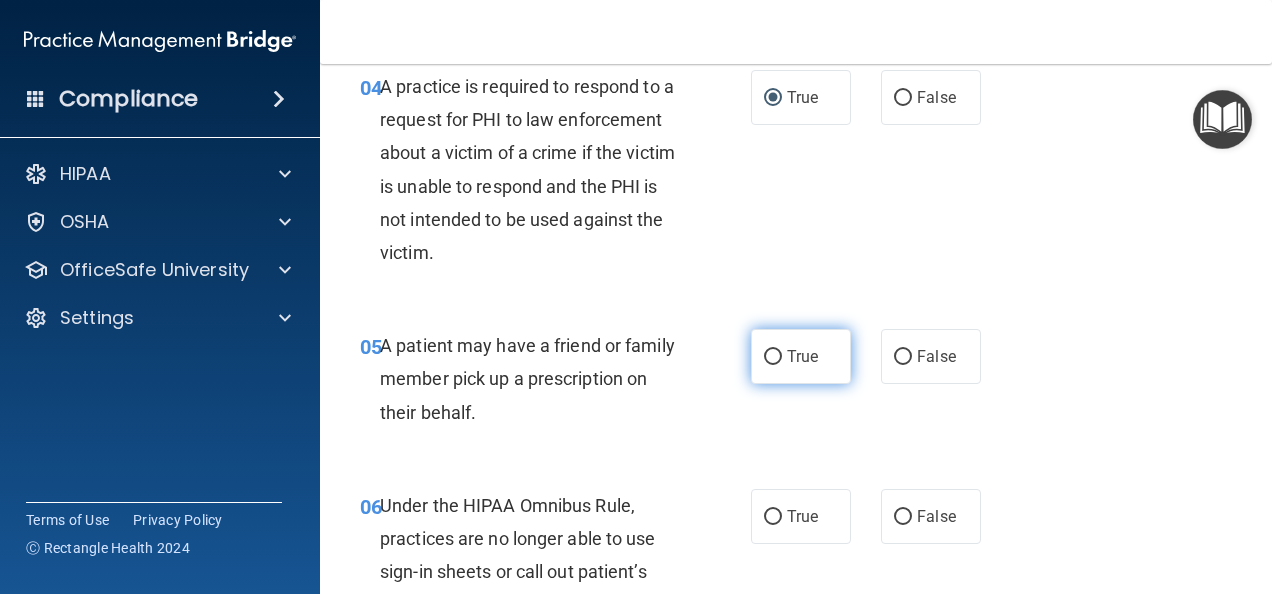 click on "True" at bounding box center [773, 357] 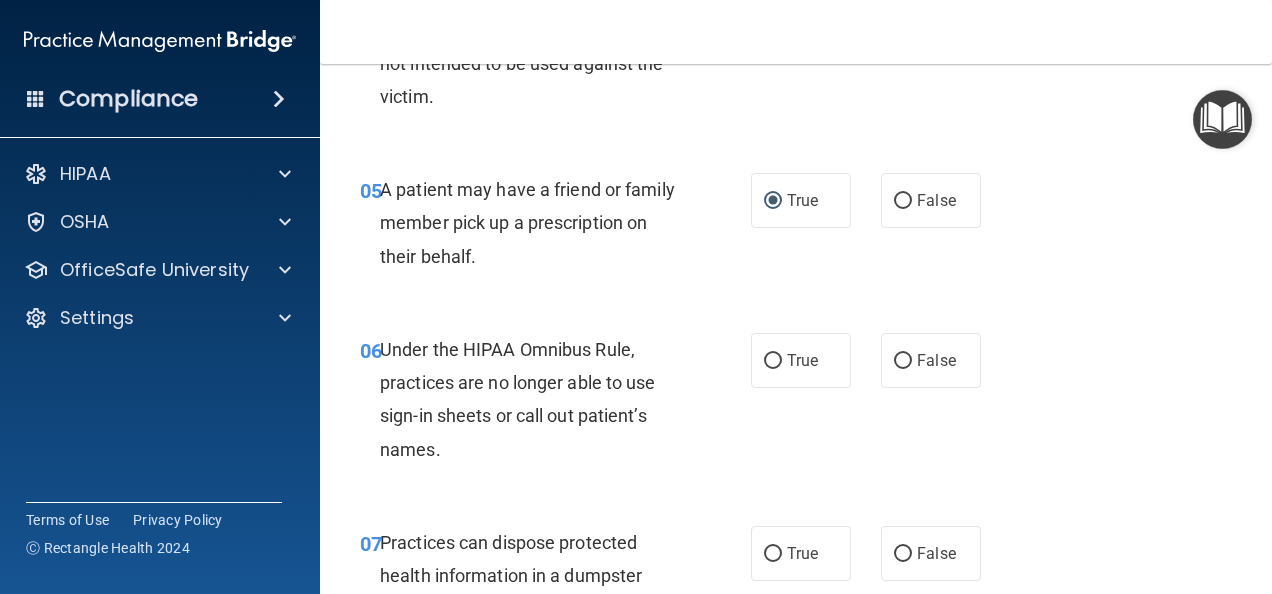 scroll, scrollTop: 1000, scrollLeft: 0, axis: vertical 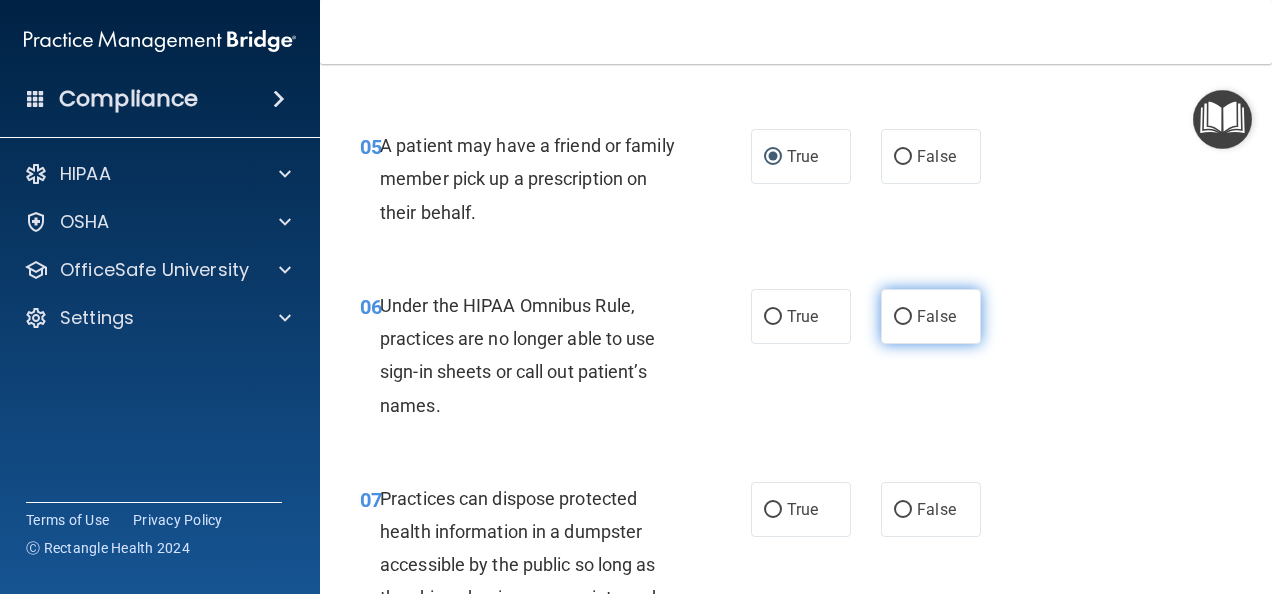 click on "False" at bounding box center [903, 317] 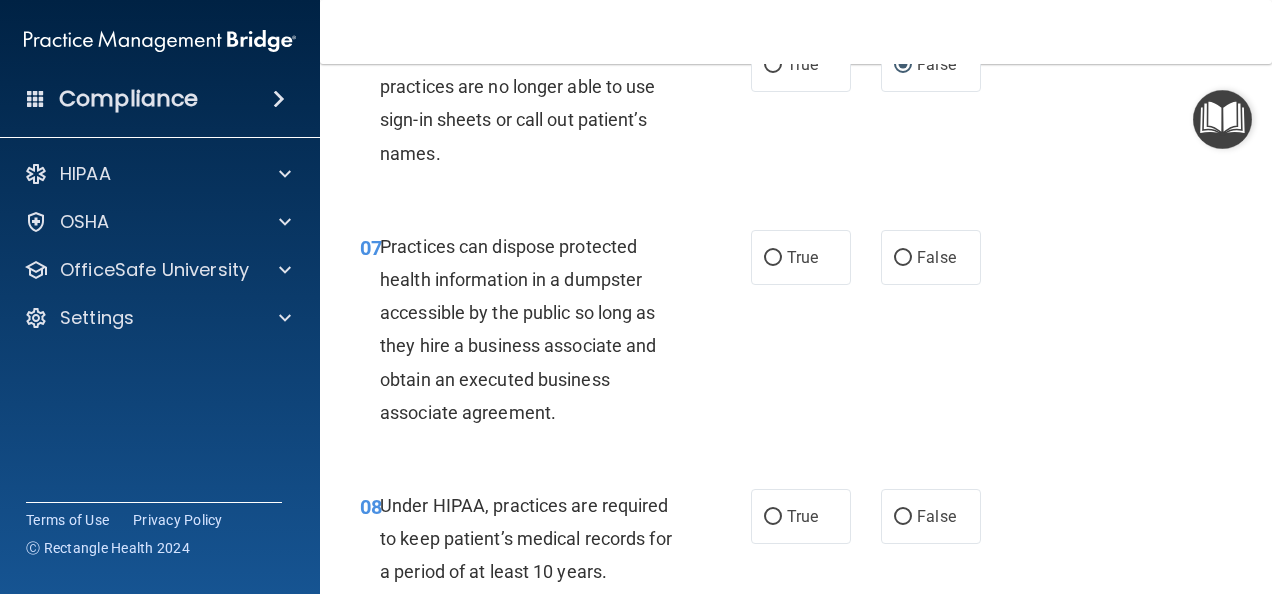 scroll, scrollTop: 1300, scrollLeft: 0, axis: vertical 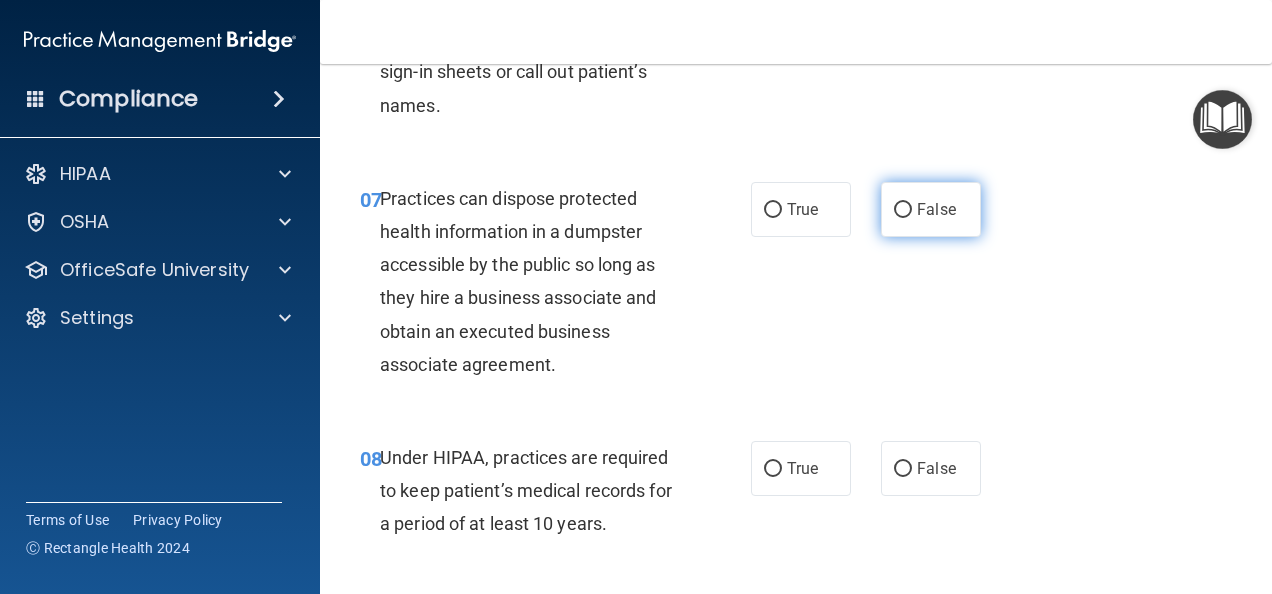 click on "False" at bounding box center [903, 210] 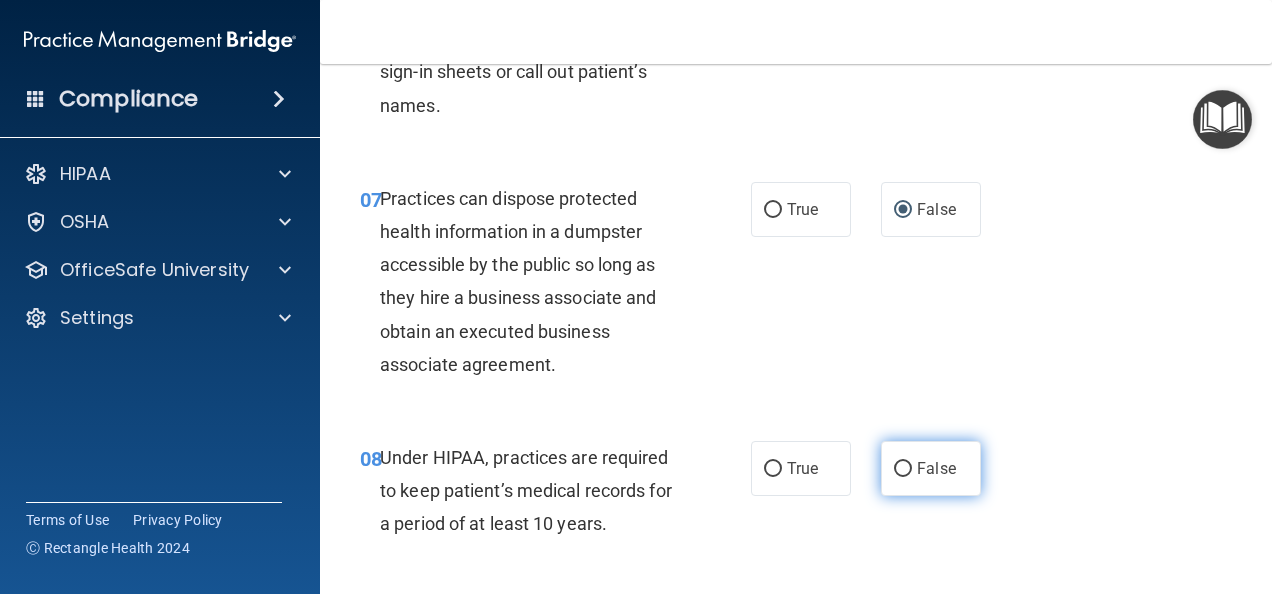 click on "False" at bounding box center [931, 468] 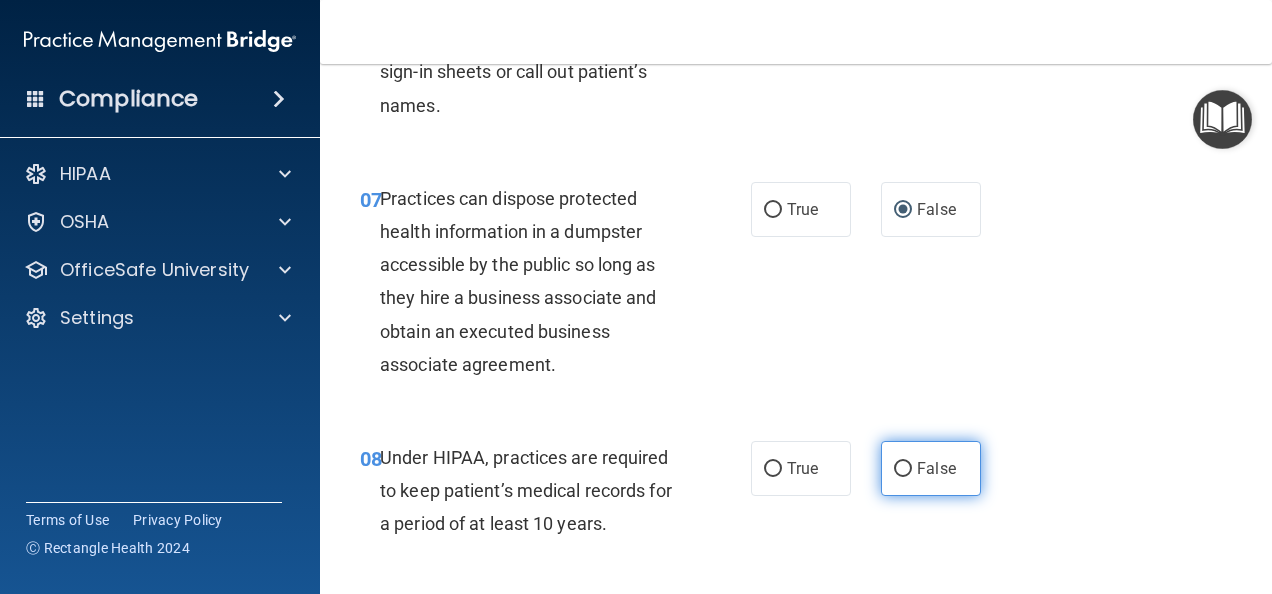 click on "False" at bounding box center (903, 469) 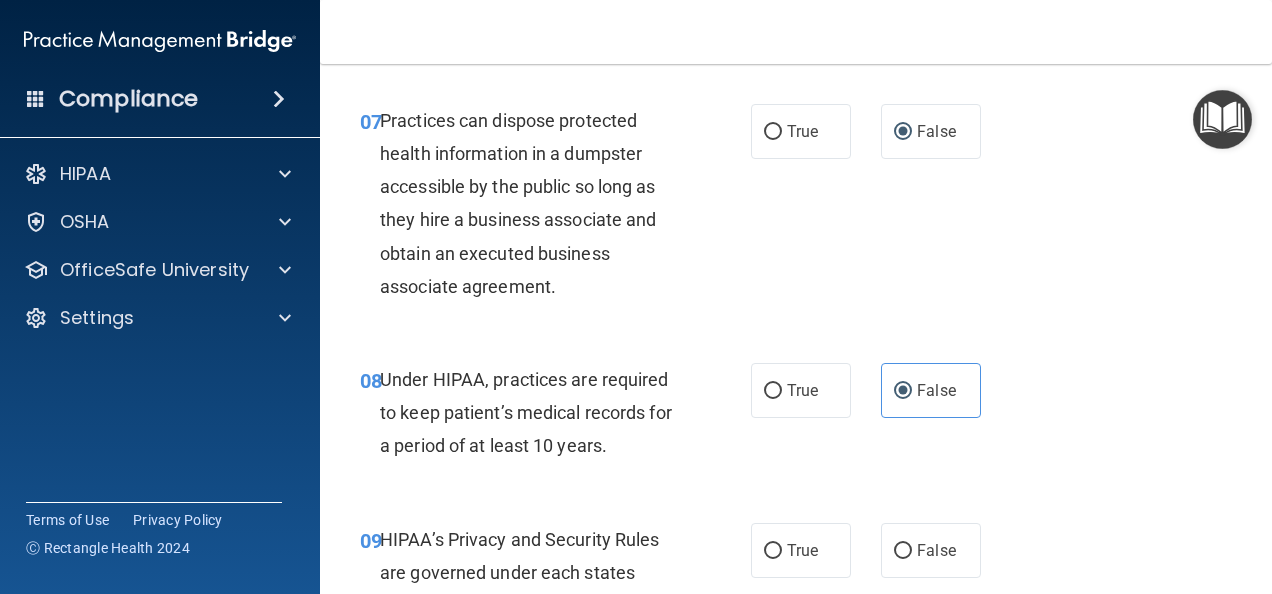 scroll, scrollTop: 1600, scrollLeft: 0, axis: vertical 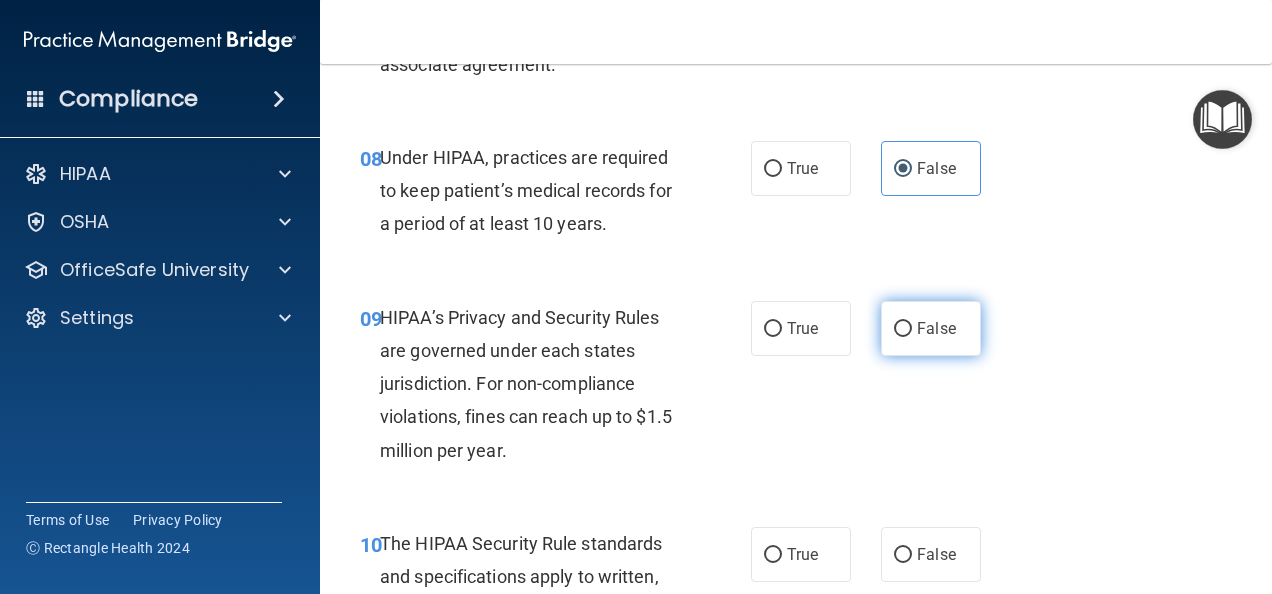 click on "False" at bounding box center [903, 329] 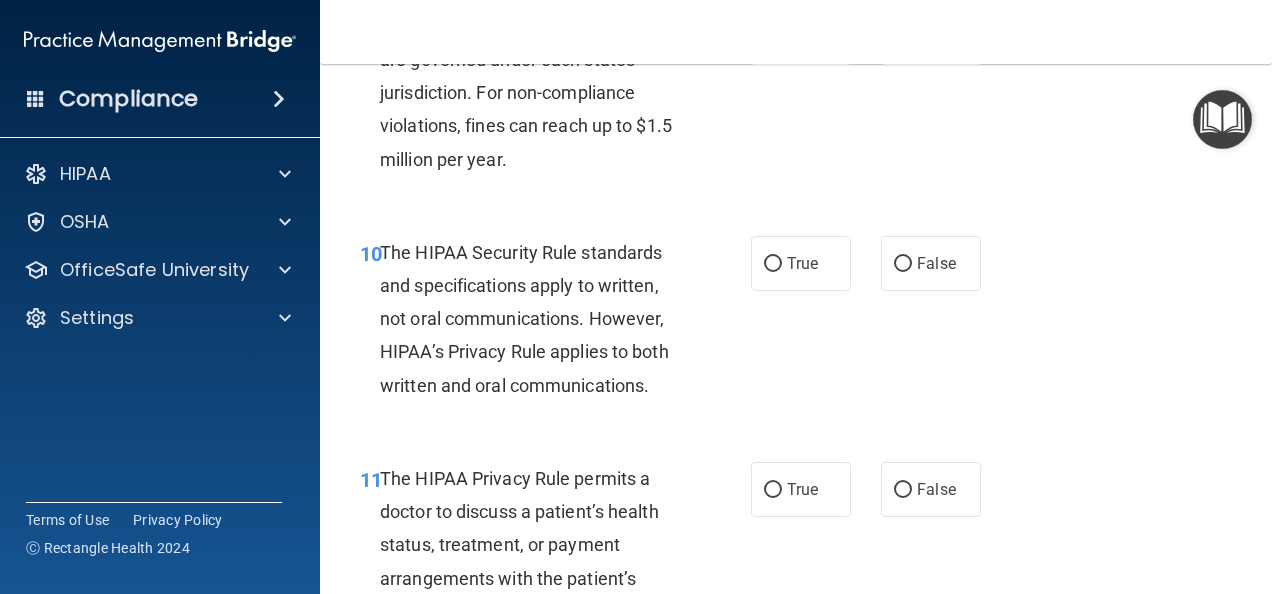 scroll, scrollTop: 1900, scrollLeft: 0, axis: vertical 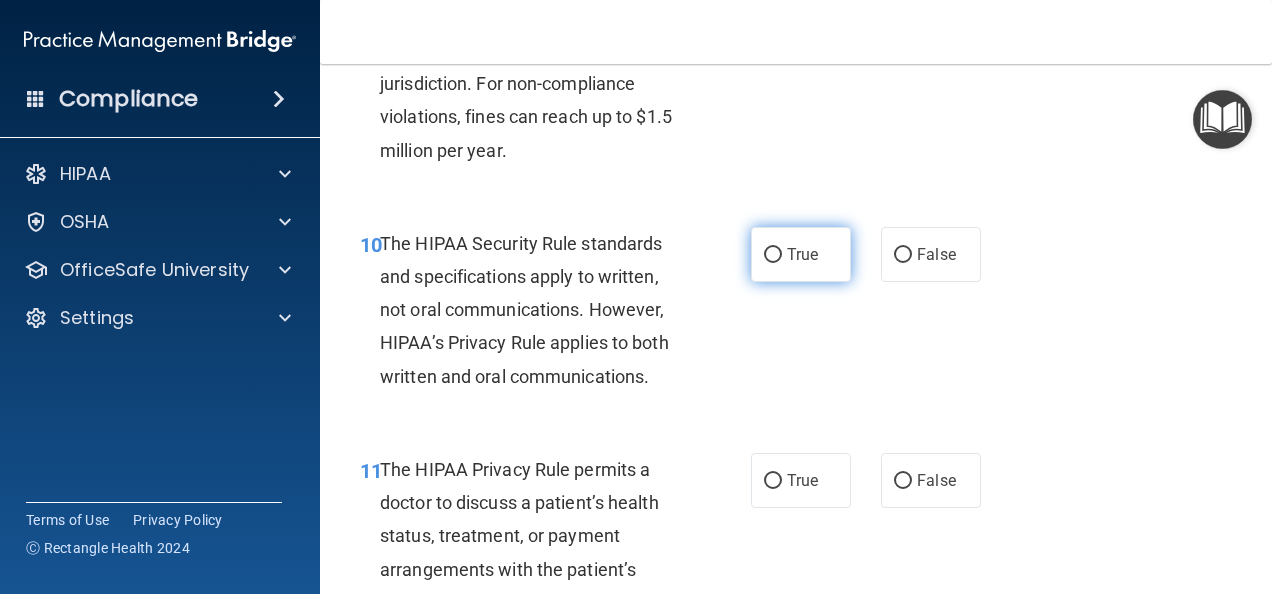 drag, startPoint x: 771, startPoint y: 283, endPoint x: 767, endPoint y: 296, distance: 13.601471 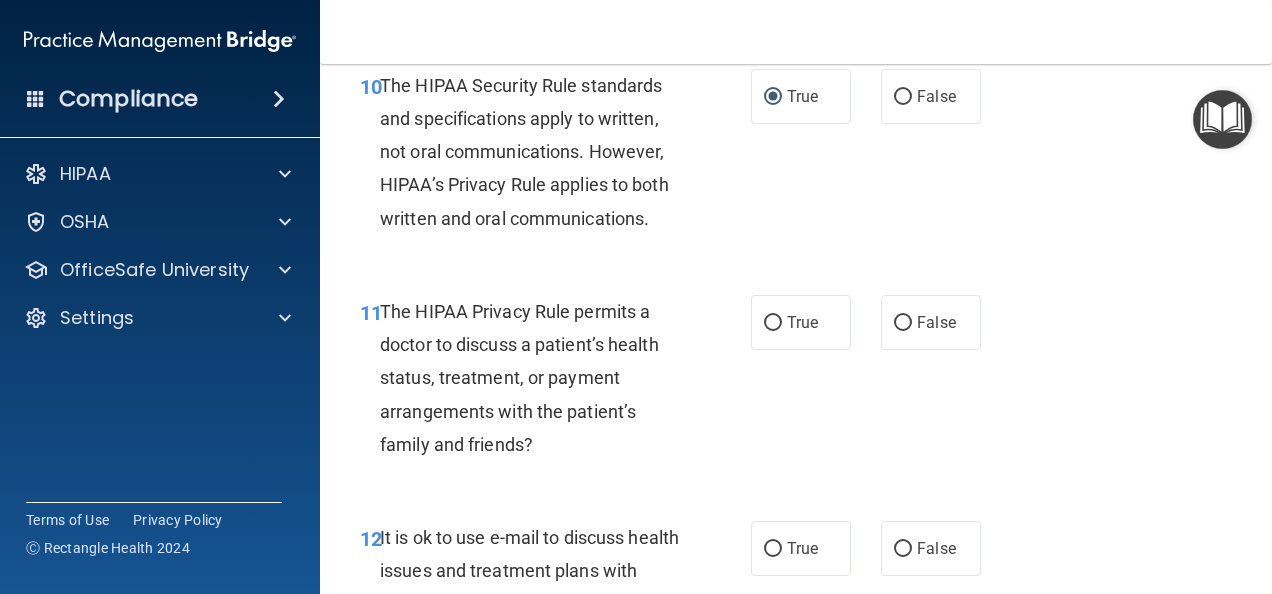 scroll, scrollTop: 2100, scrollLeft: 0, axis: vertical 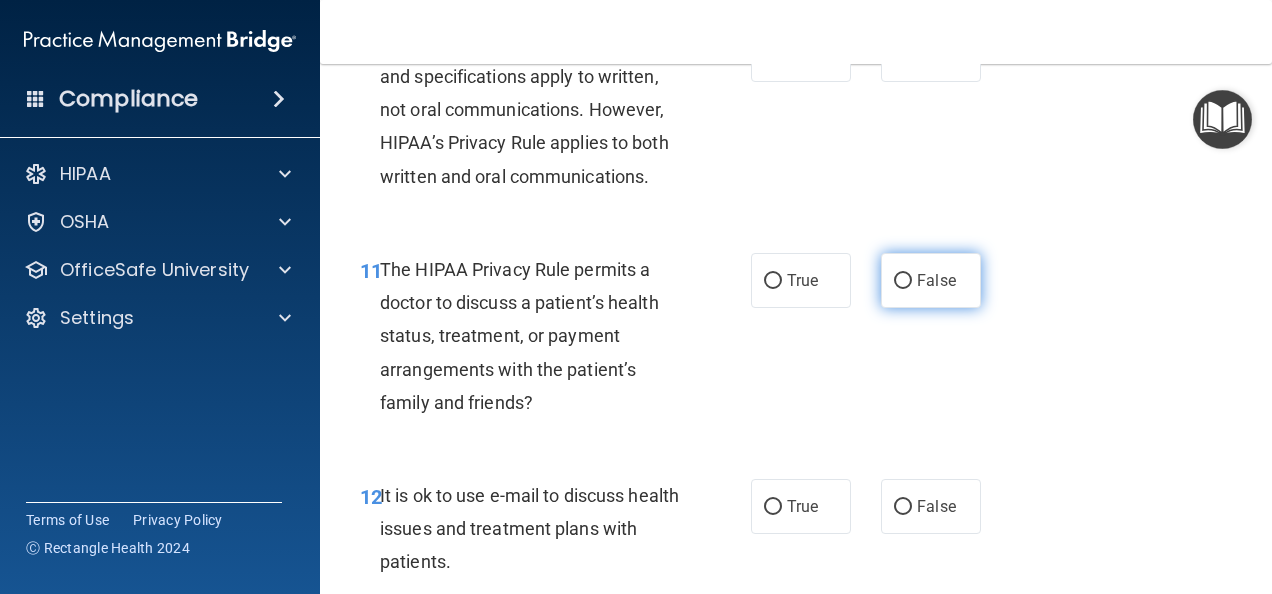 click on "False" at bounding box center [903, 281] 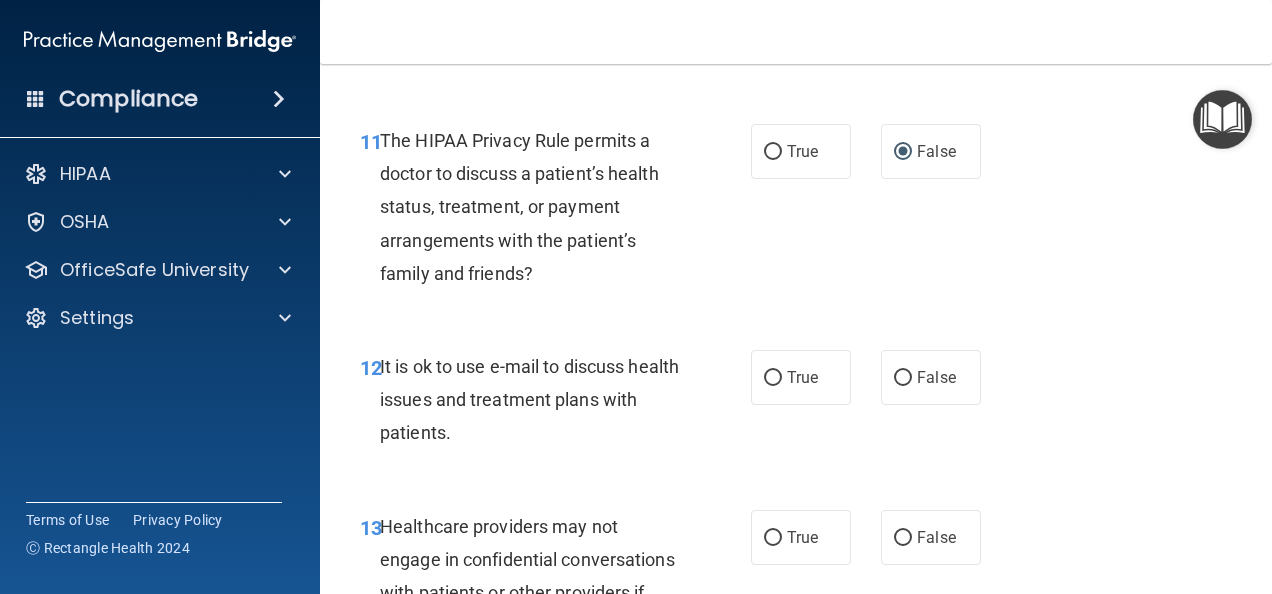 scroll, scrollTop: 2300, scrollLeft: 0, axis: vertical 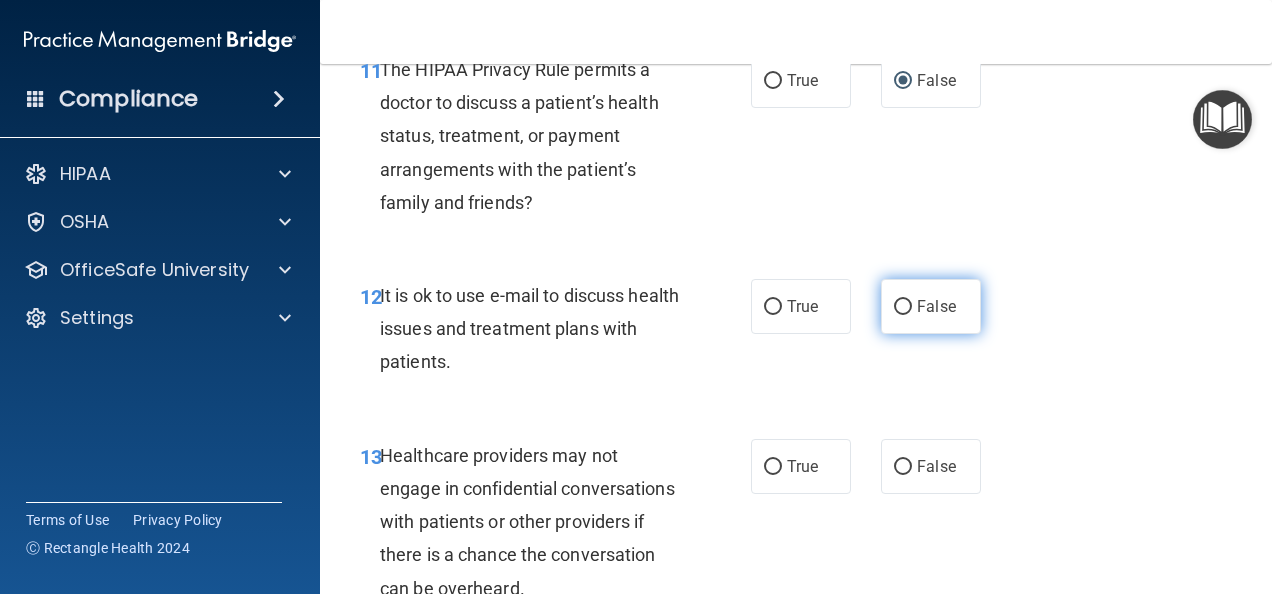 click on "False" at bounding box center [903, 307] 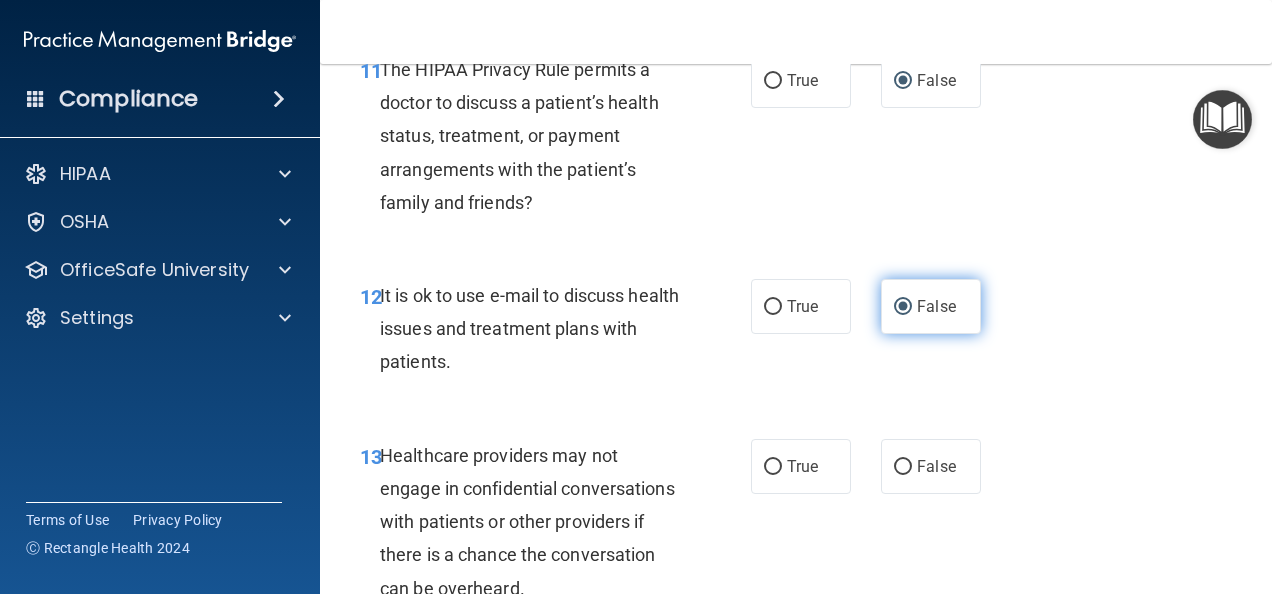 click on "False" at bounding box center [903, 307] 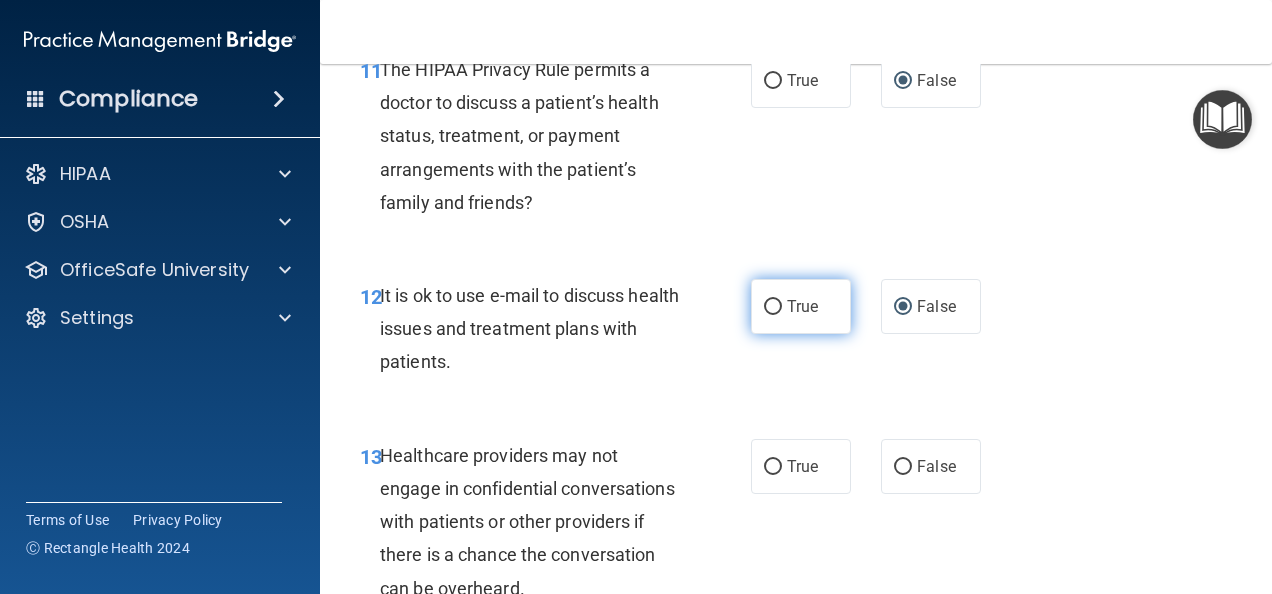 click on "True" at bounding box center (773, 307) 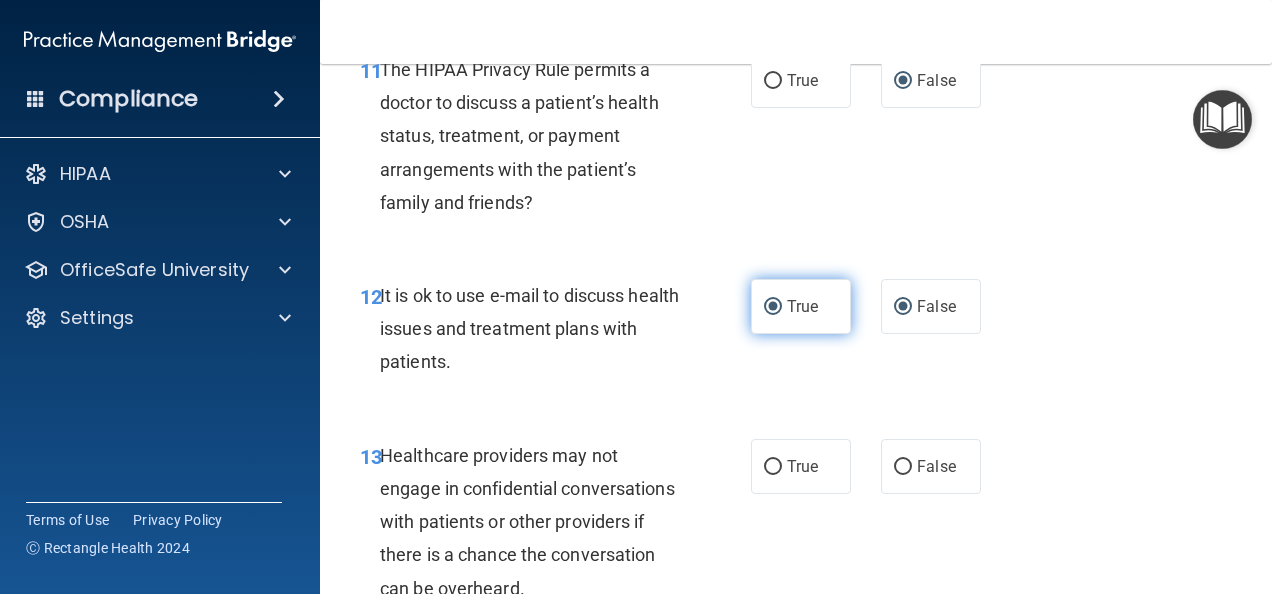 radio on "false" 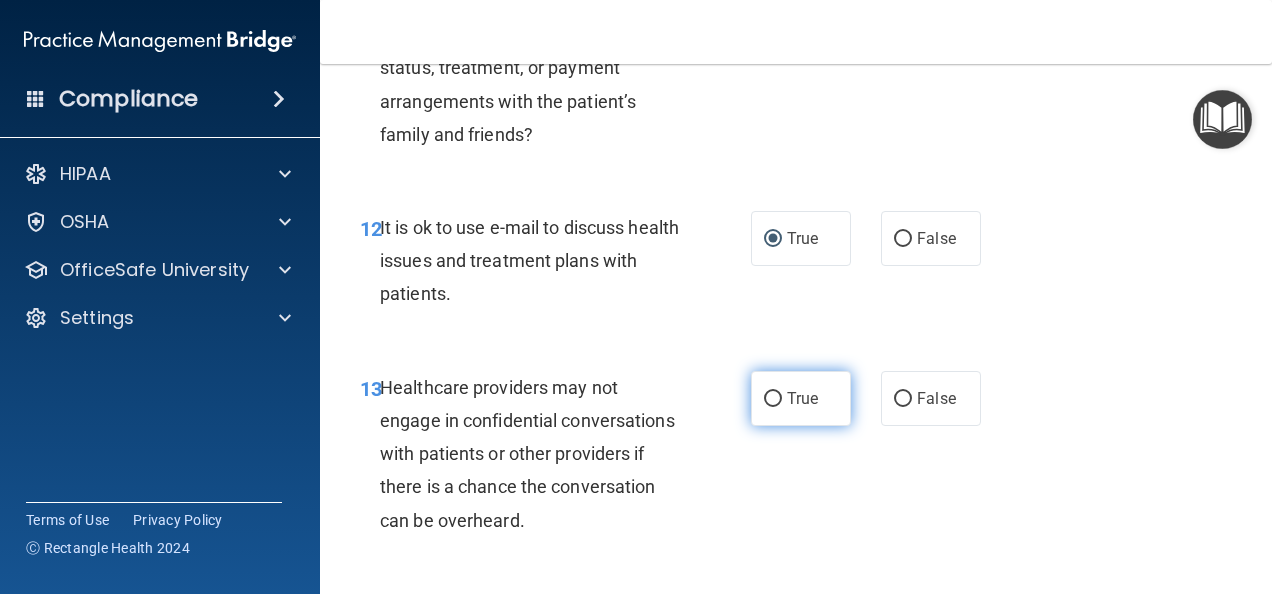 scroll, scrollTop: 2400, scrollLeft: 0, axis: vertical 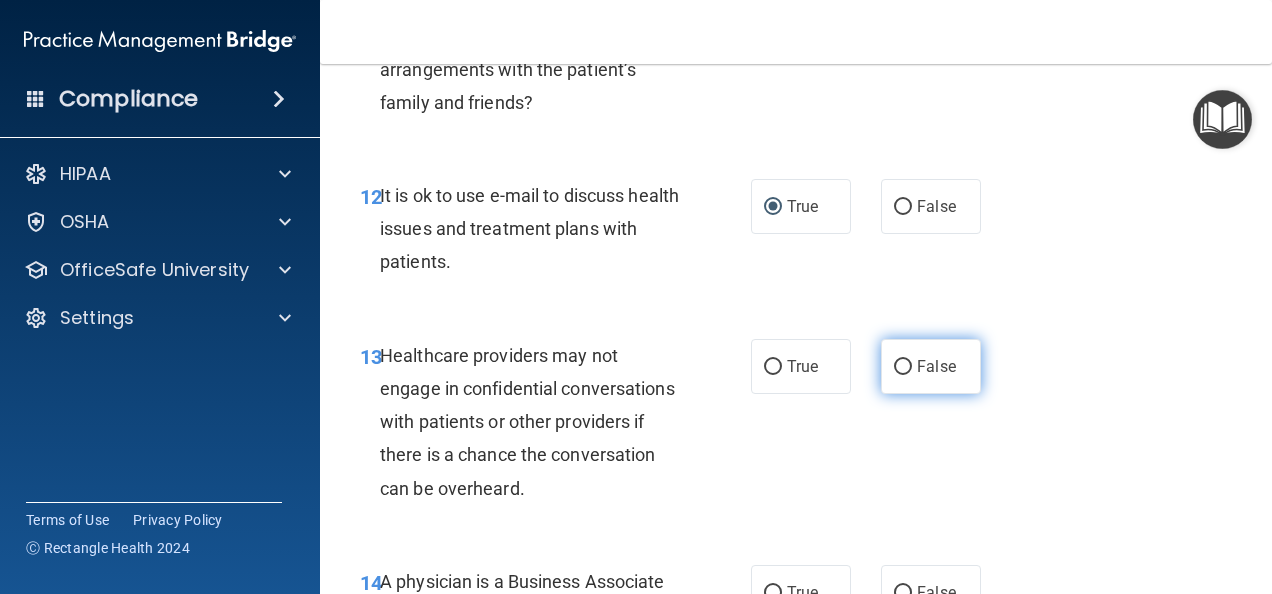 click on "False" at bounding box center [903, 367] 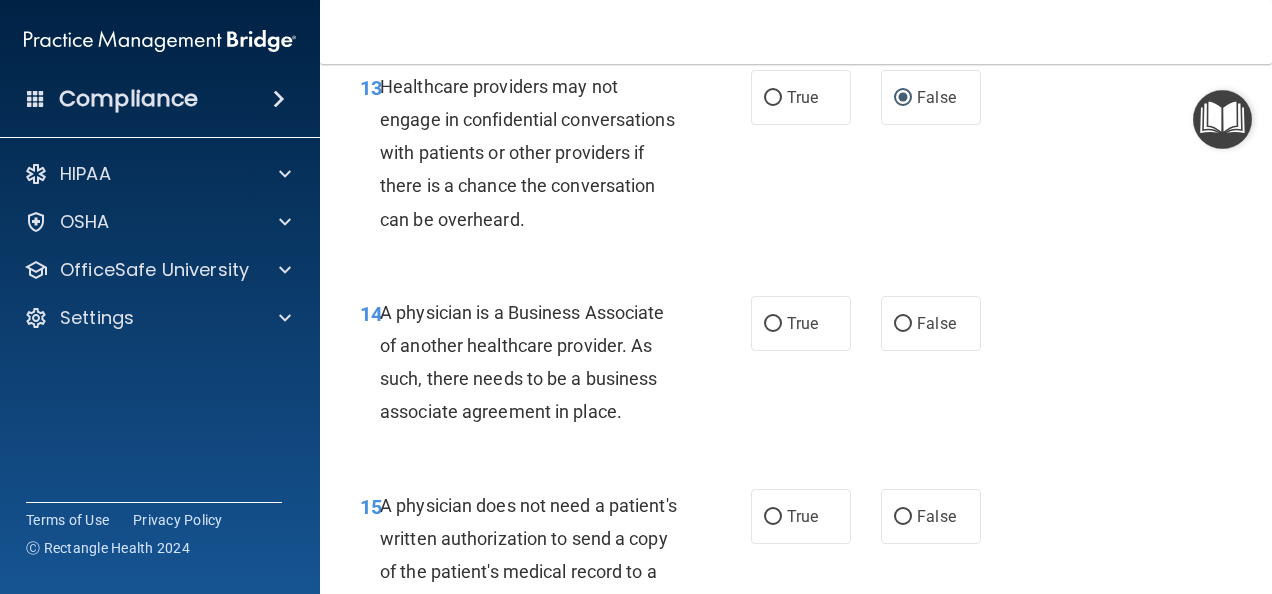 scroll, scrollTop: 2700, scrollLeft: 0, axis: vertical 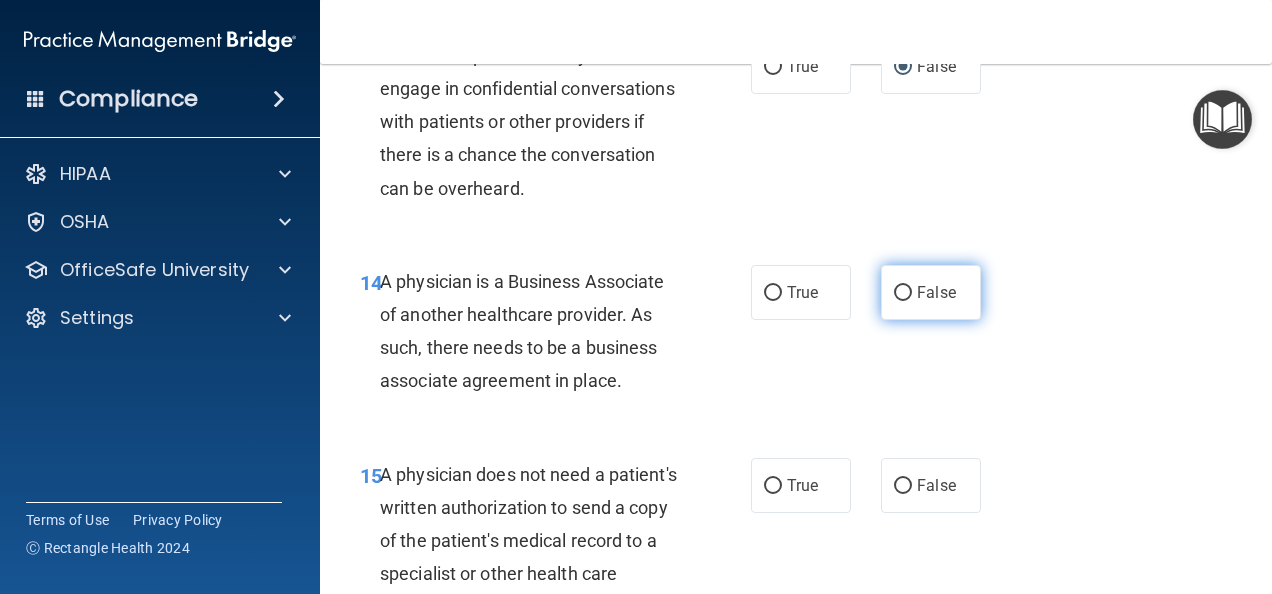 click on "False" at bounding box center [903, 293] 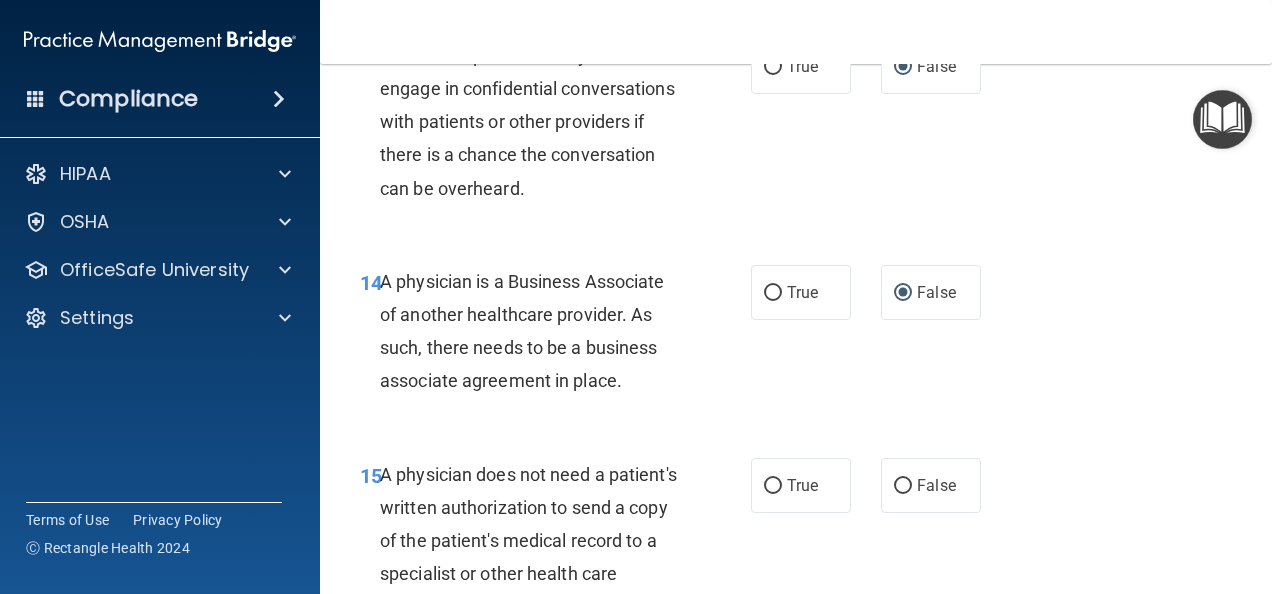 scroll, scrollTop: 2800, scrollLeft: 0, axis: vertical 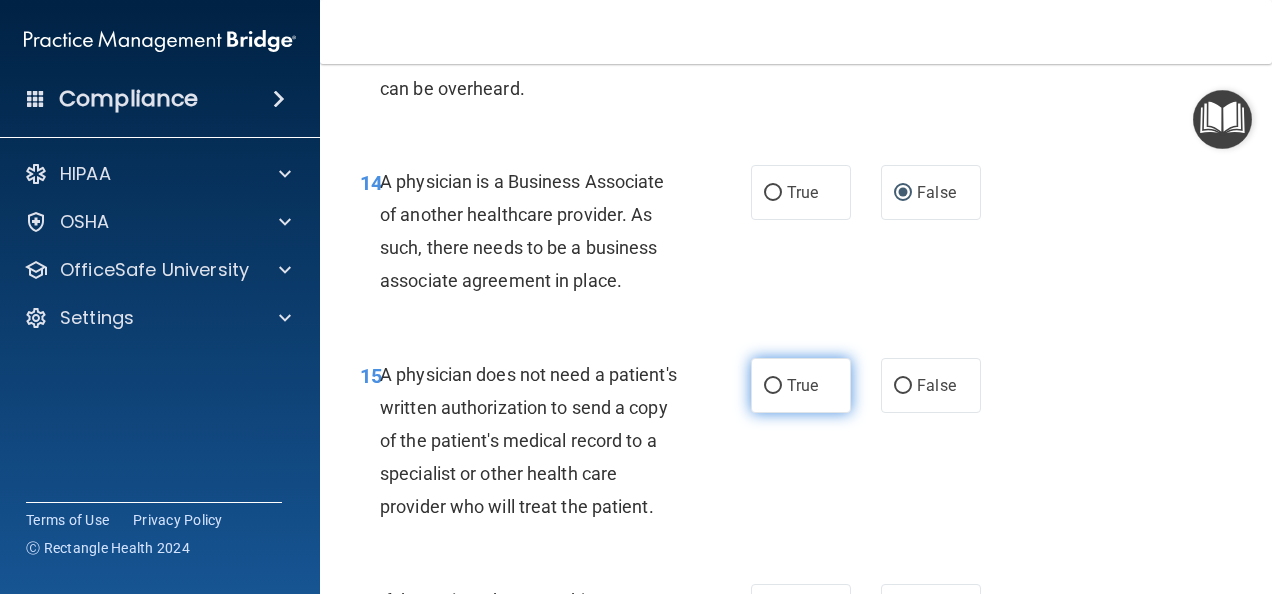 click on "True" at bounding box center (773, 386) 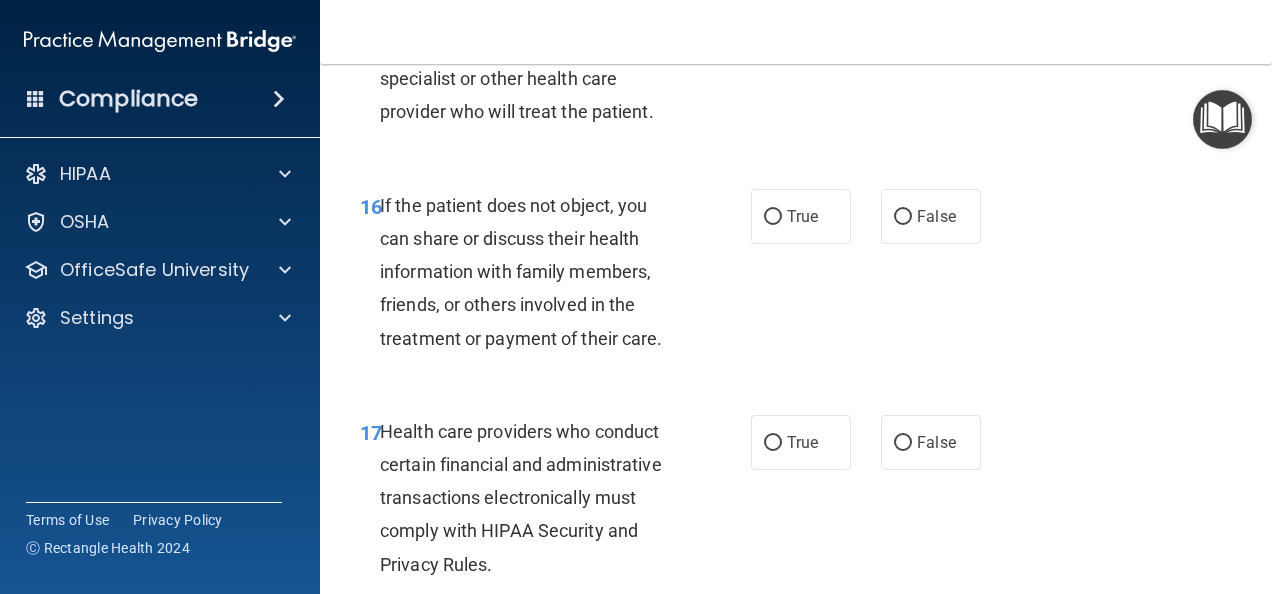 scroll, scrollTop: 3200, scrollLeft: 0, axis: vertical 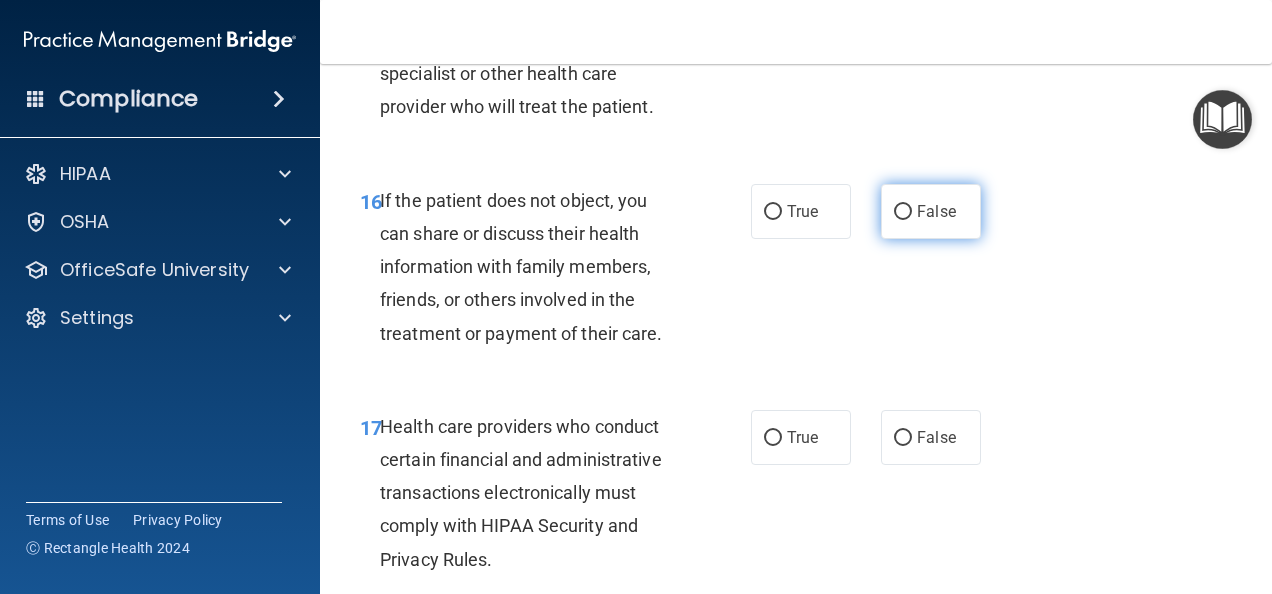 click on "False" at bounding box center (903, 212) 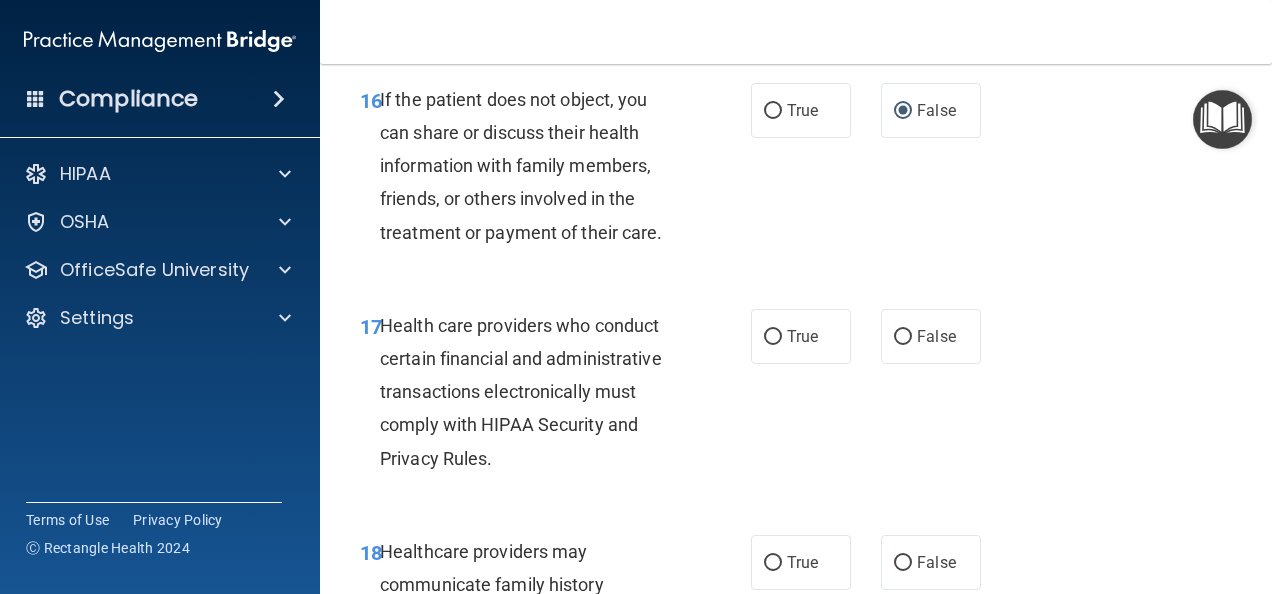 scroll, scrollTop: 3400, scrollLeft: 0, axis: vertical 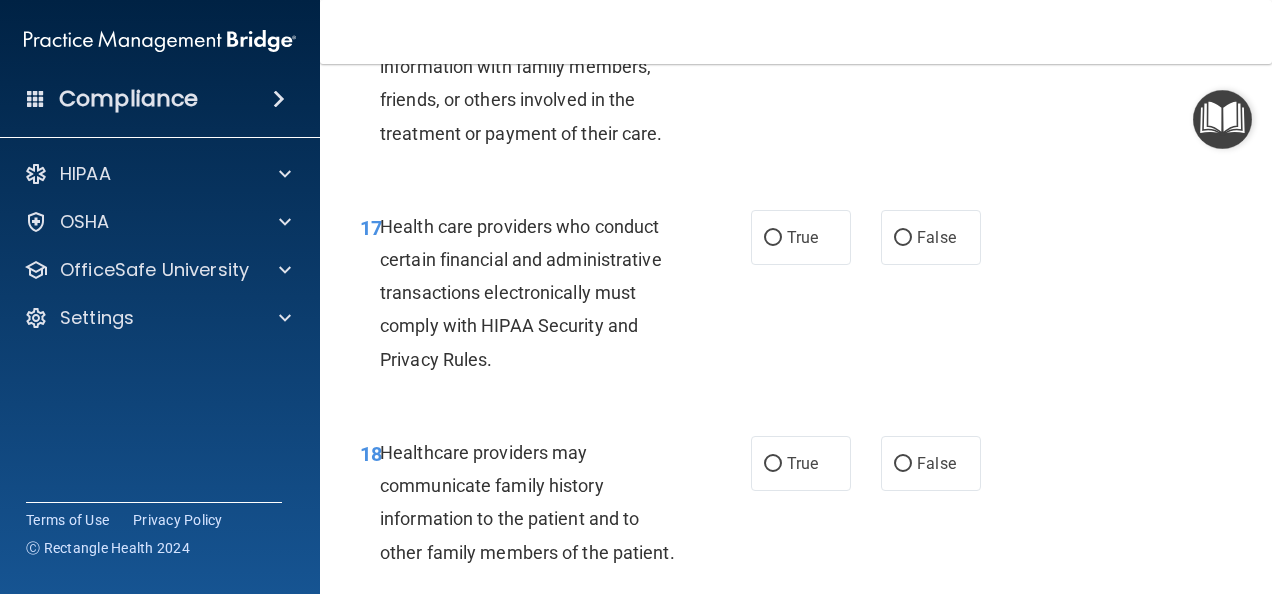 drag, startPoint x: 766, startPoint y: 296, endPoint x: 742, endPoint y: 326, distance: 38.418747 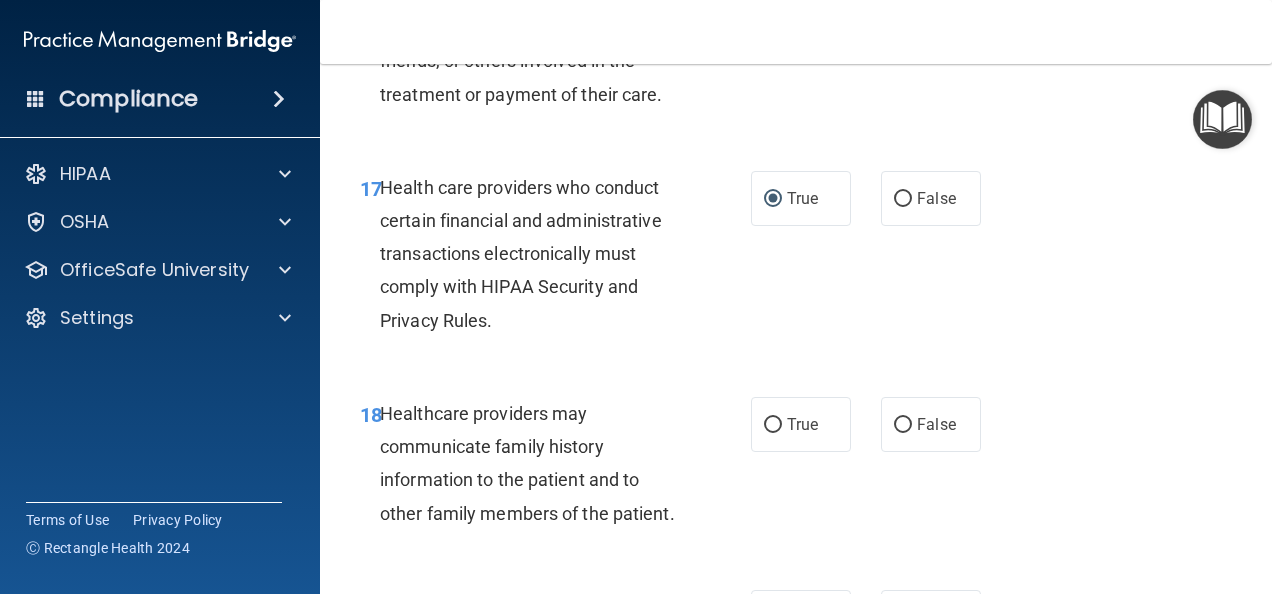 scroll, scrollTop: 3500, scrollLeft: 0, axis: vertical 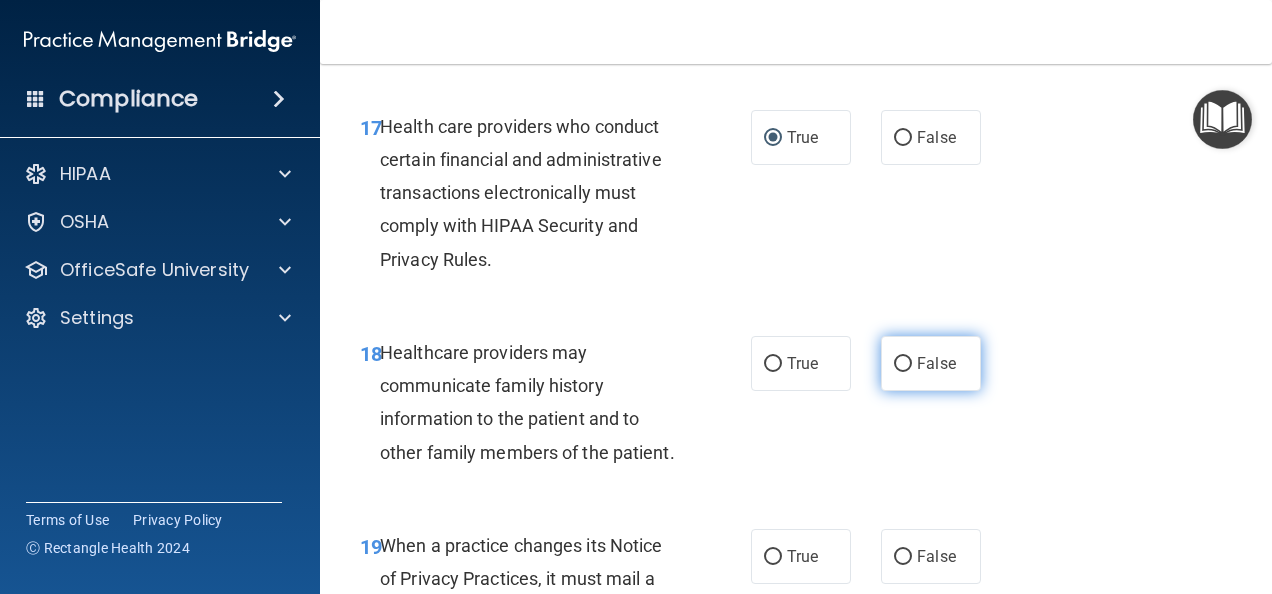 click on "False" at bounding box center (931, 363) 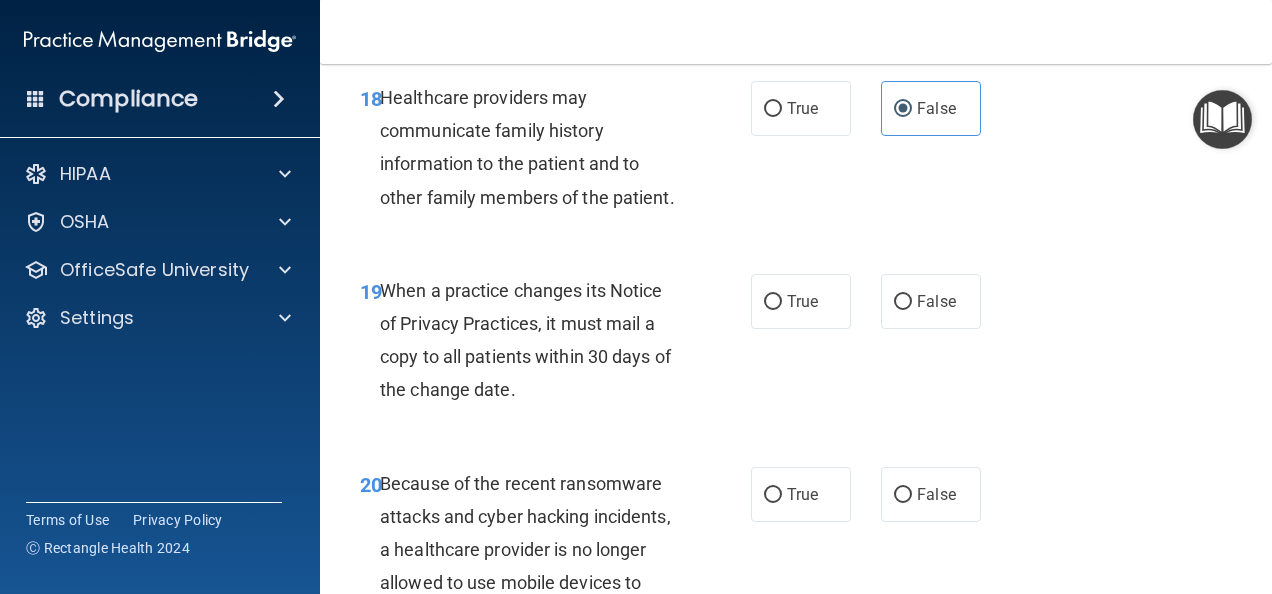 scroll, scrollTop: 3800, scrollLeft: 0, axis: vertical 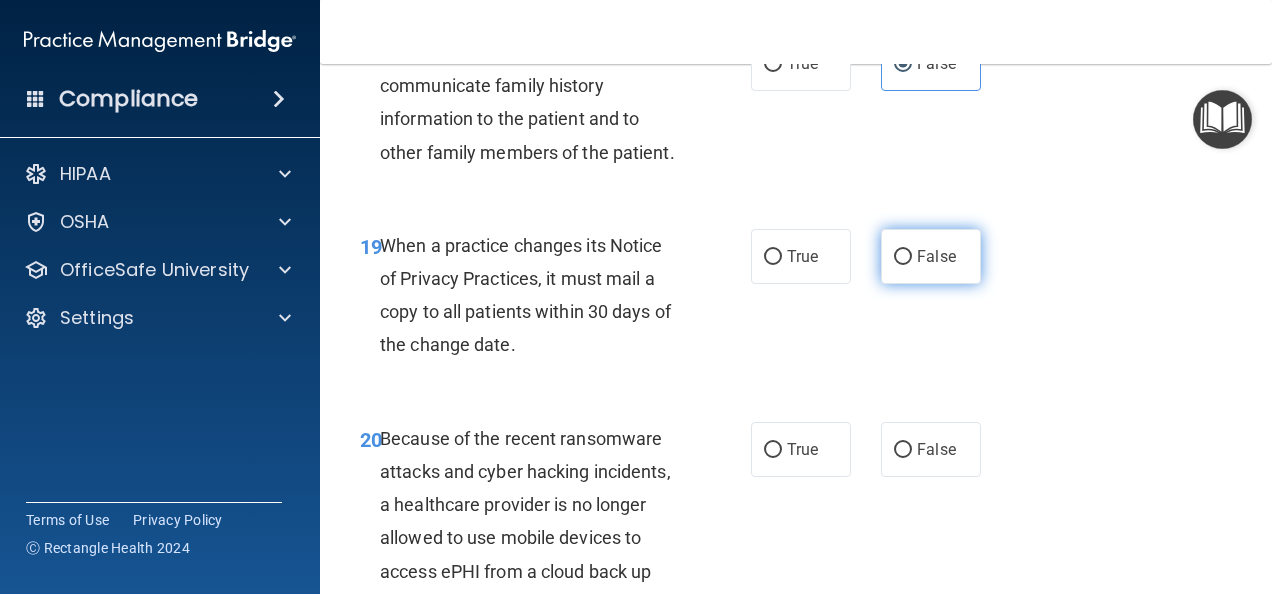 click on "False" at bounding box center [903, 257] 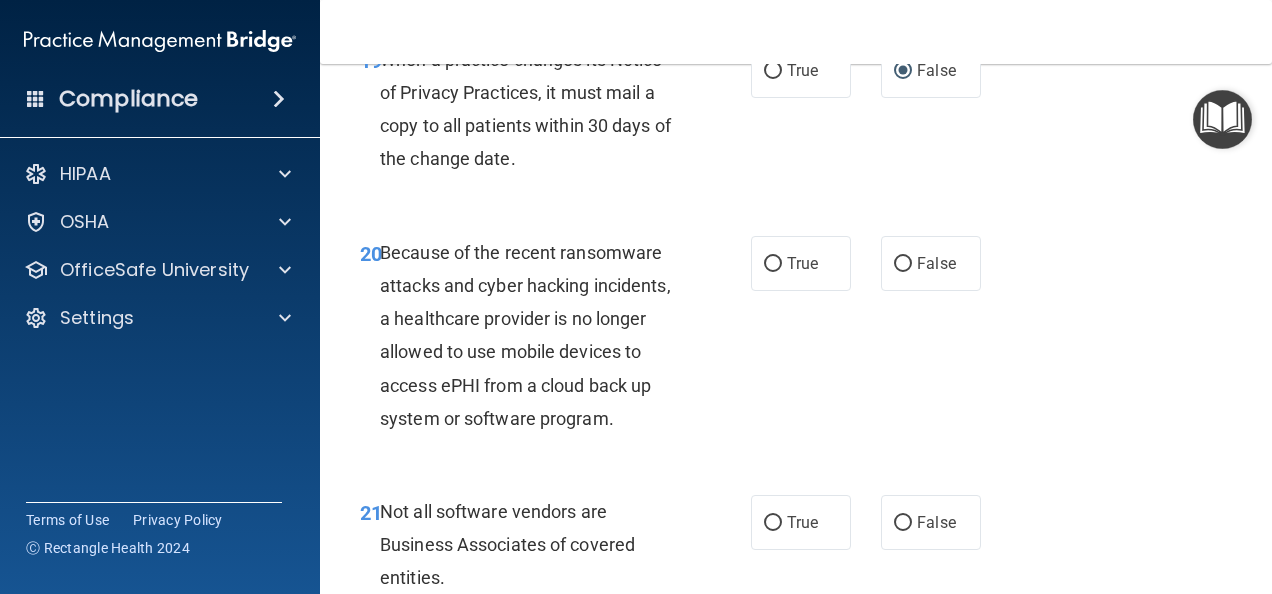 scroll, scrollTop: 4000, scrollLeft: 0, axis: vertical 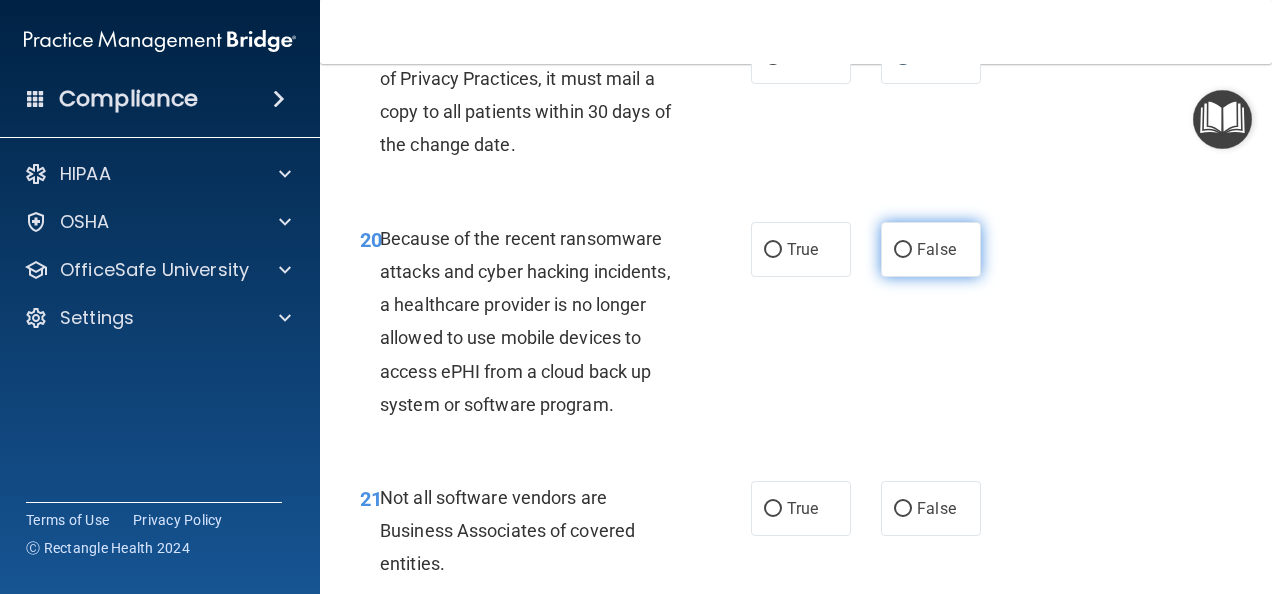 click on "False" at bounding box center (903, 250) 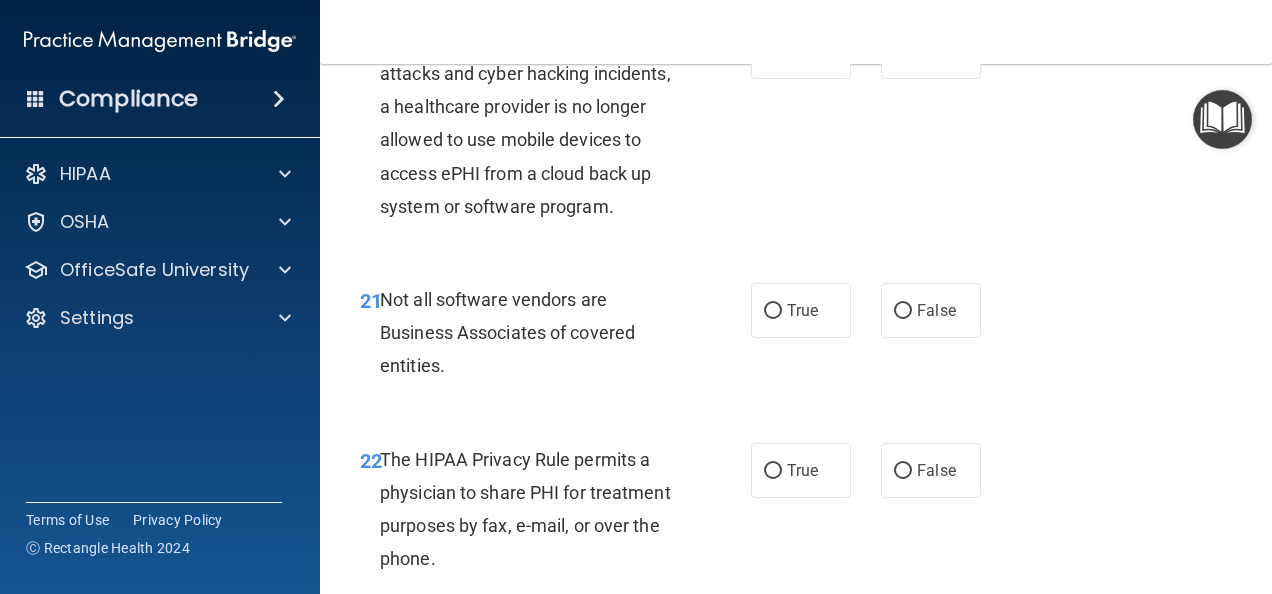 scroll, scrollTop: 4200, scrollLeft: 0, axis: vertical 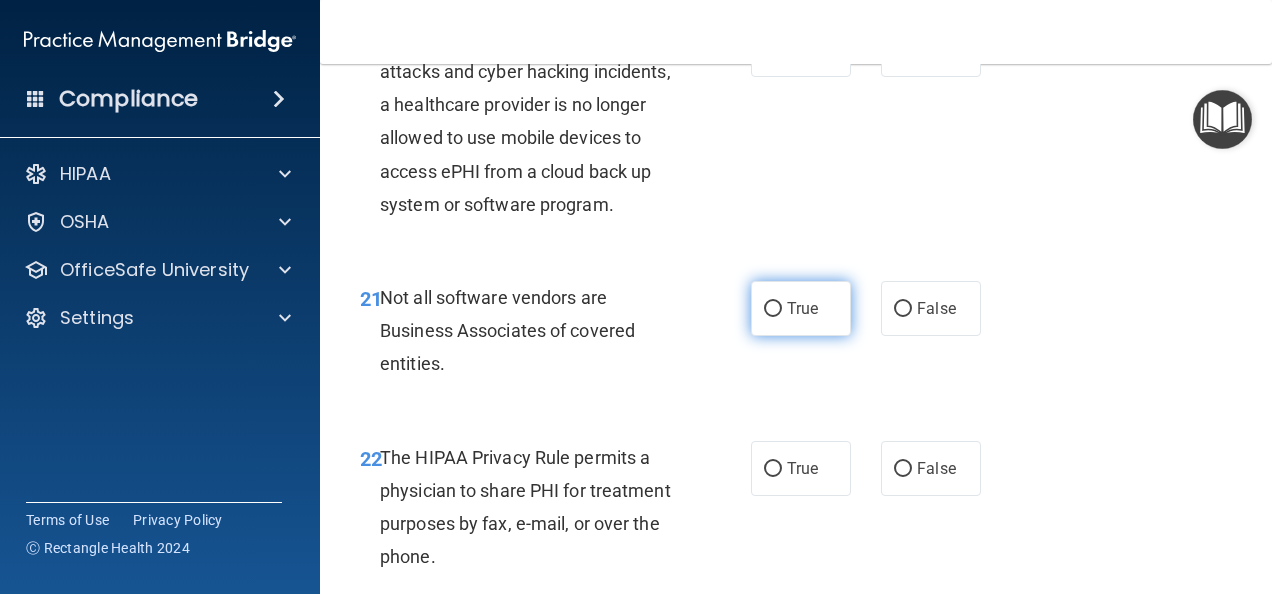 click on "True" at bounding box center [801, 308] 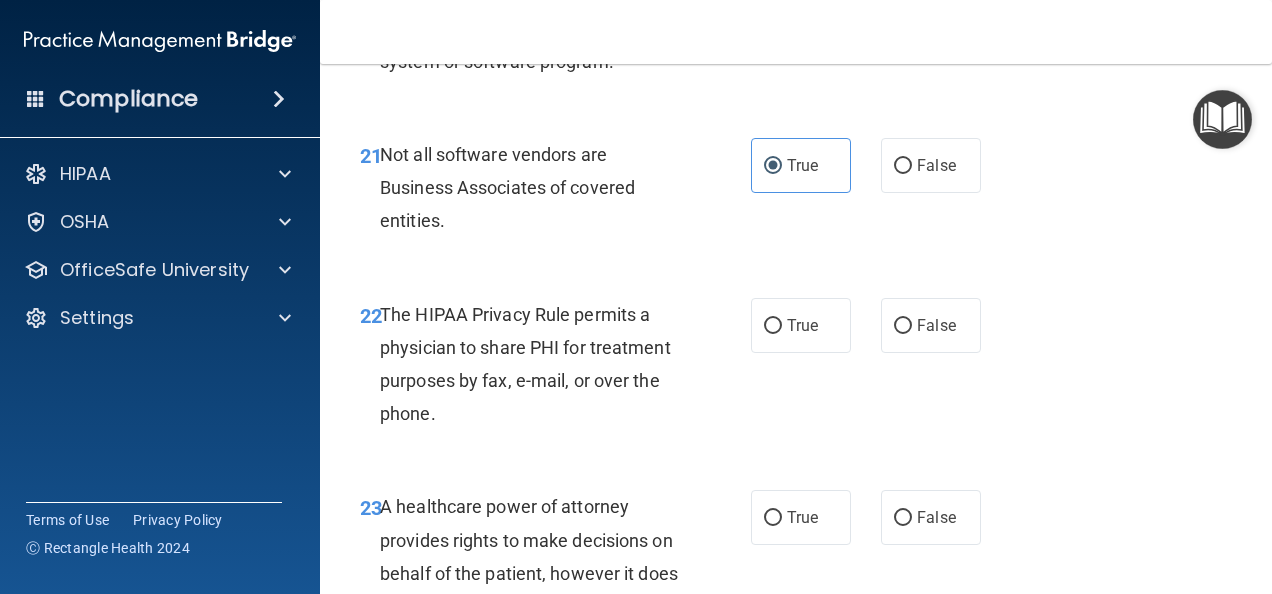 scroll, scrollTop: 4400, scrollLeft: 0, axis: vertical 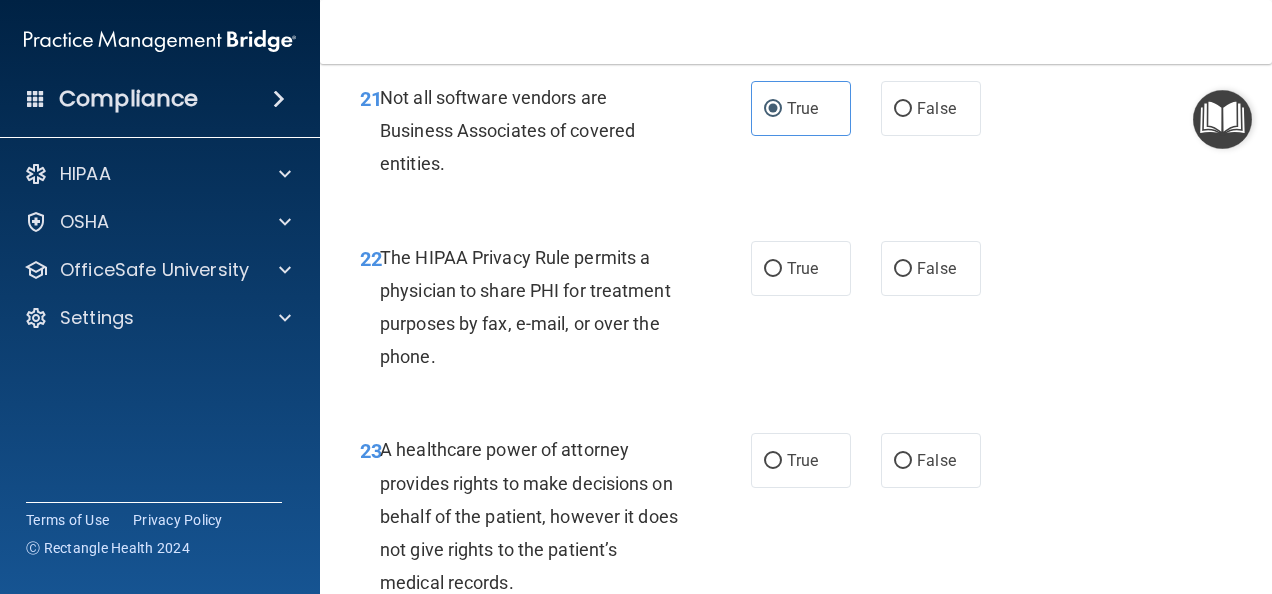drag, startPoint x: 890, startPoint y: 362, endPoint x: 868, endPoint y: 386, distance: 32.55764 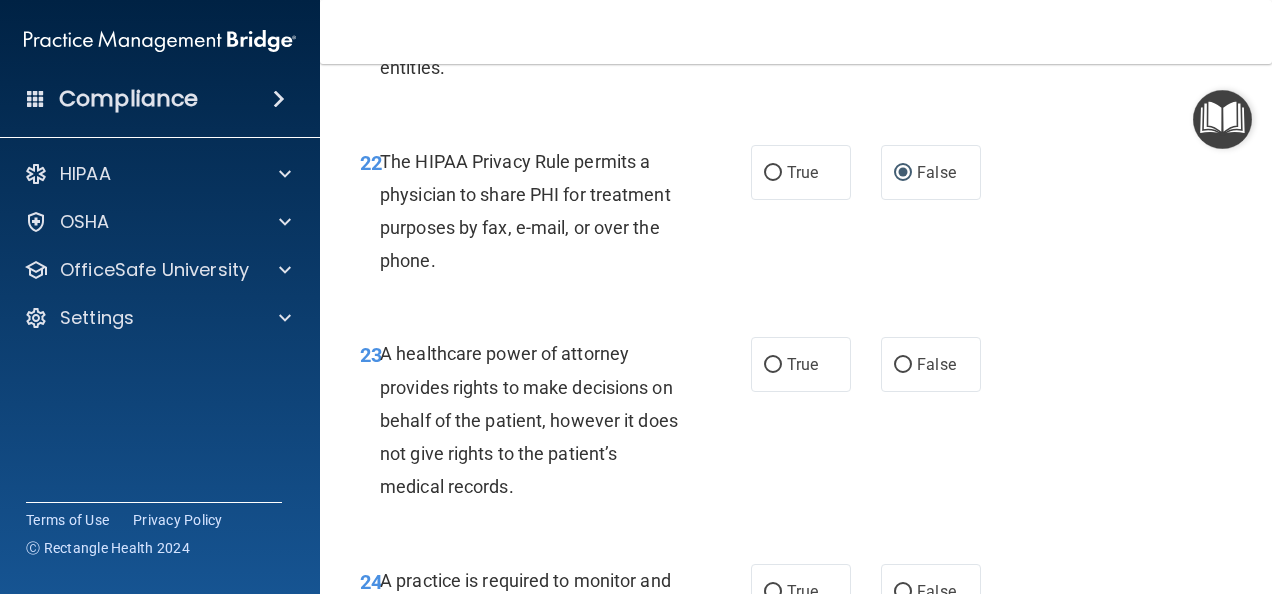 scroll, scrollTop: 4600, scrollLeft: 0, axis: vertical 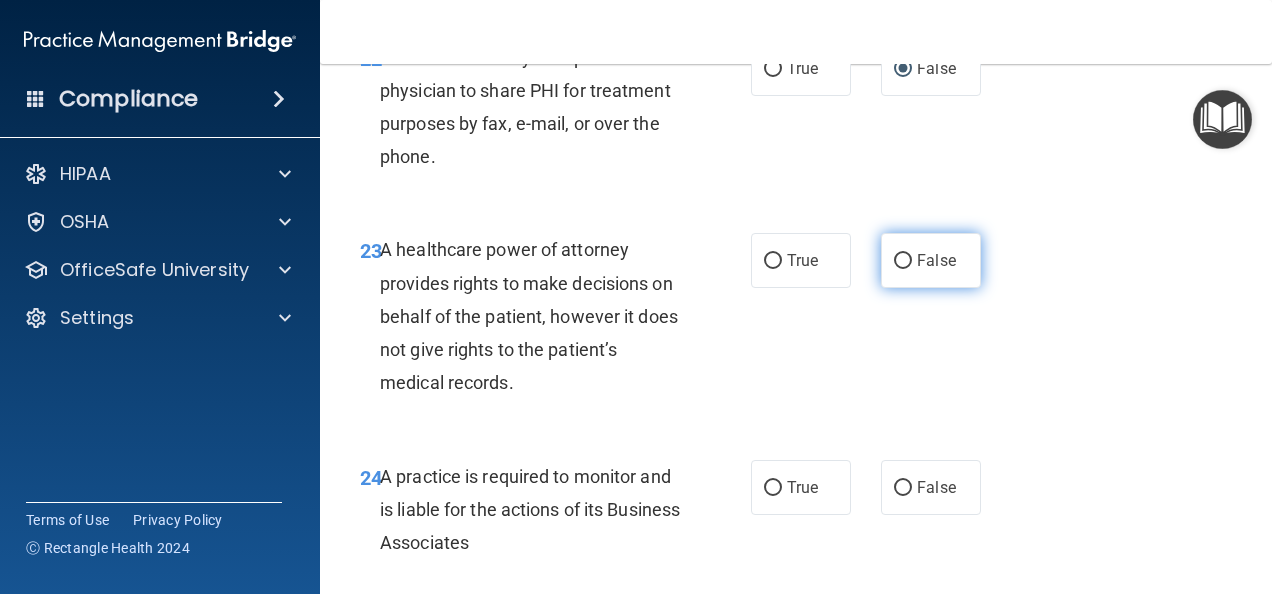 click on "False" at bounding box center (903, 261) 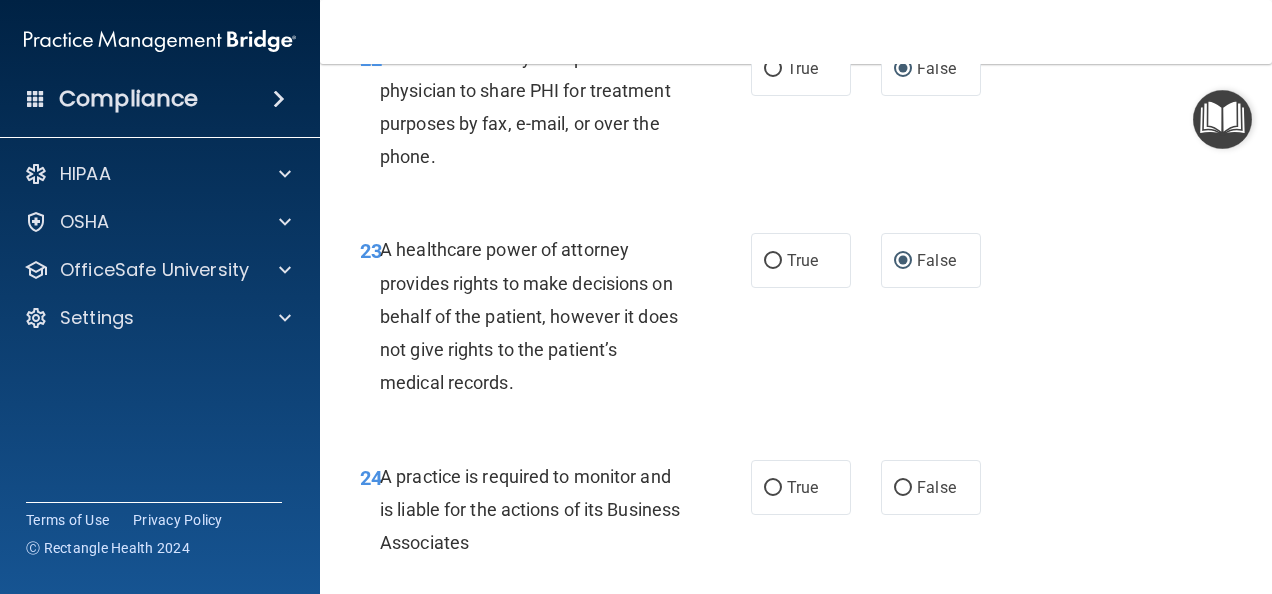 scroll, scrollTop: 4700, scrollLeft: 0, axis: vertical 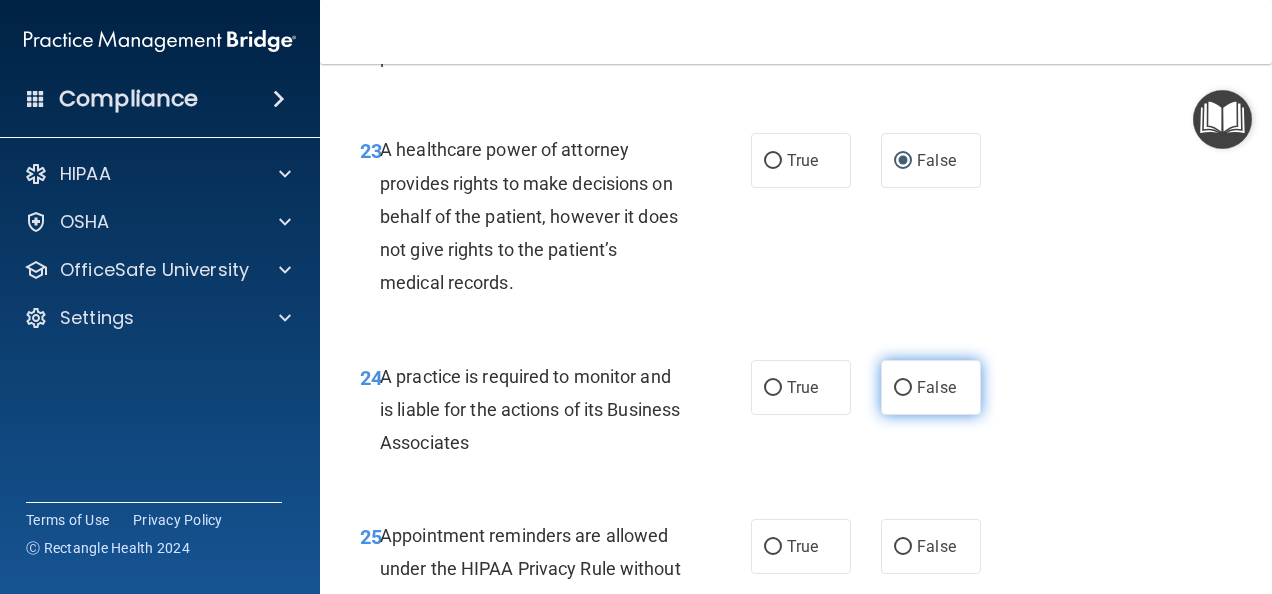 click on "False" at bounding box center [931, 387] 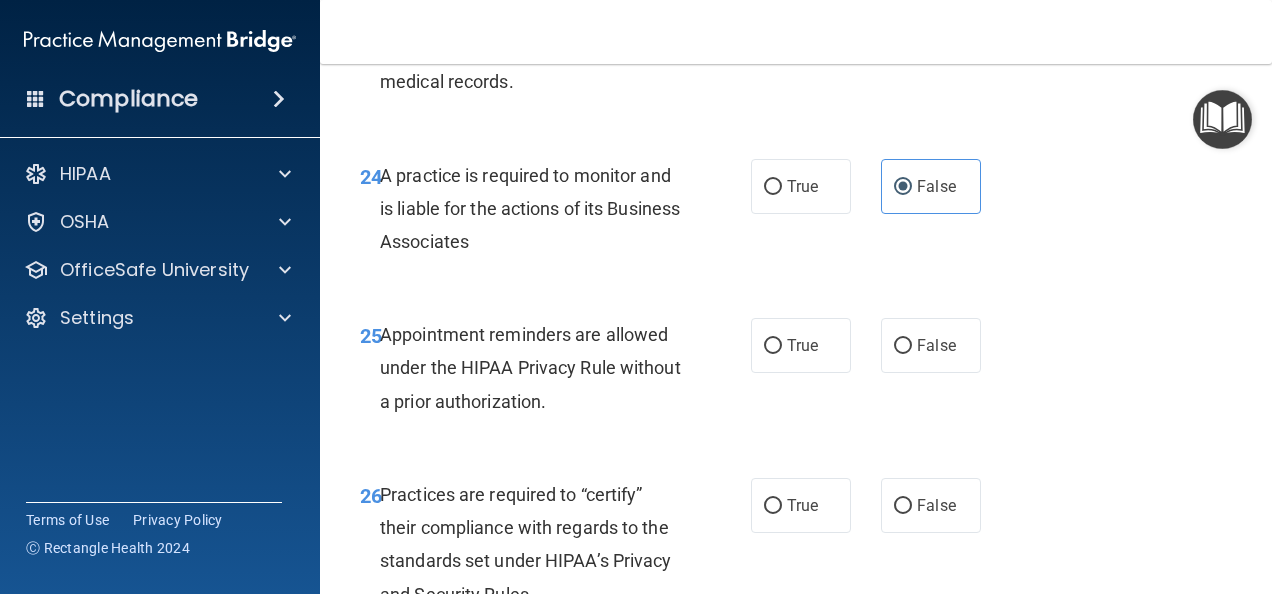 scroll, scrollTop: 5000, scrollLeft: 0, axis: vertical 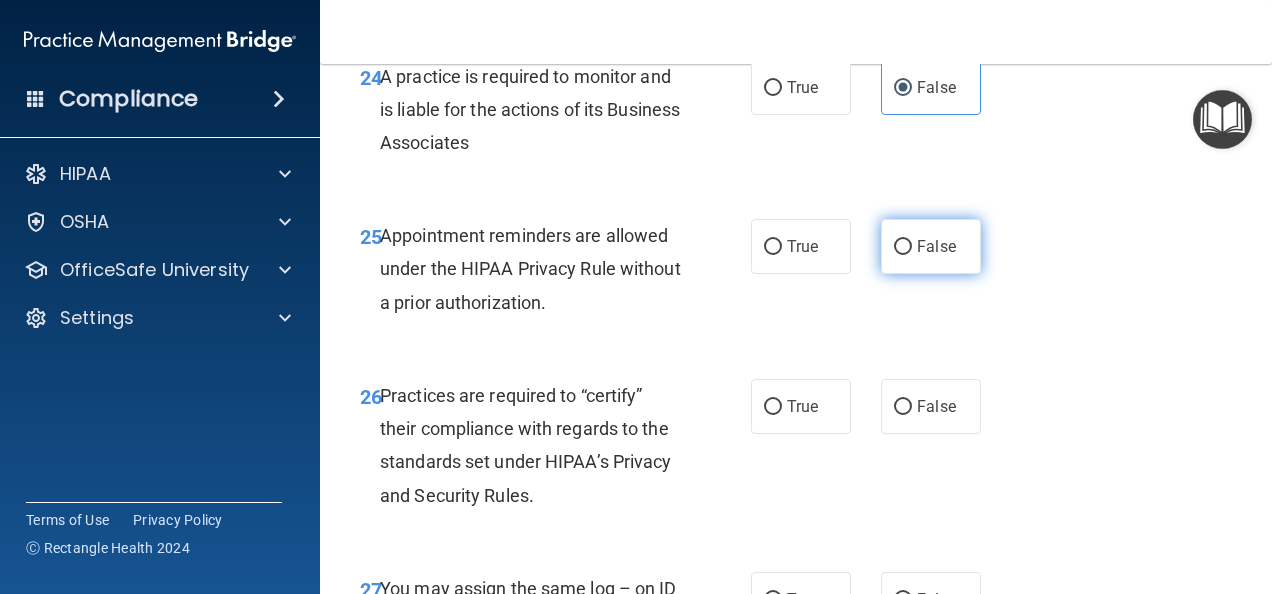 click on "False" at bounding box center (903, 247) 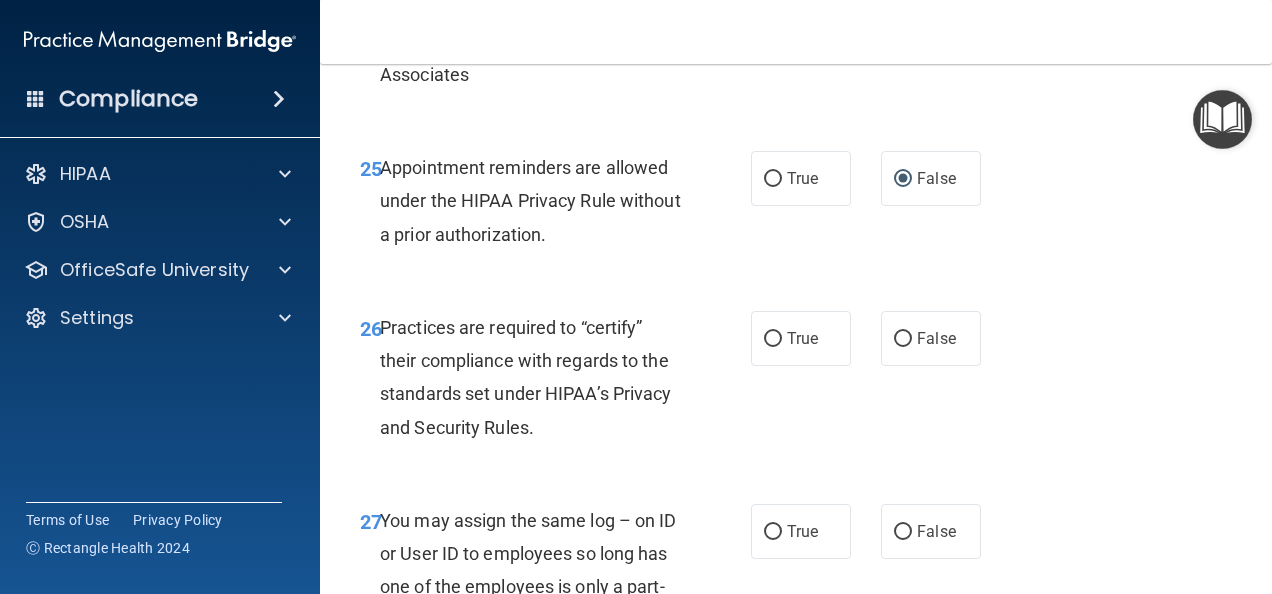 scroll, scrollTop: 5100, scrollLeft: 0, axis: vertical 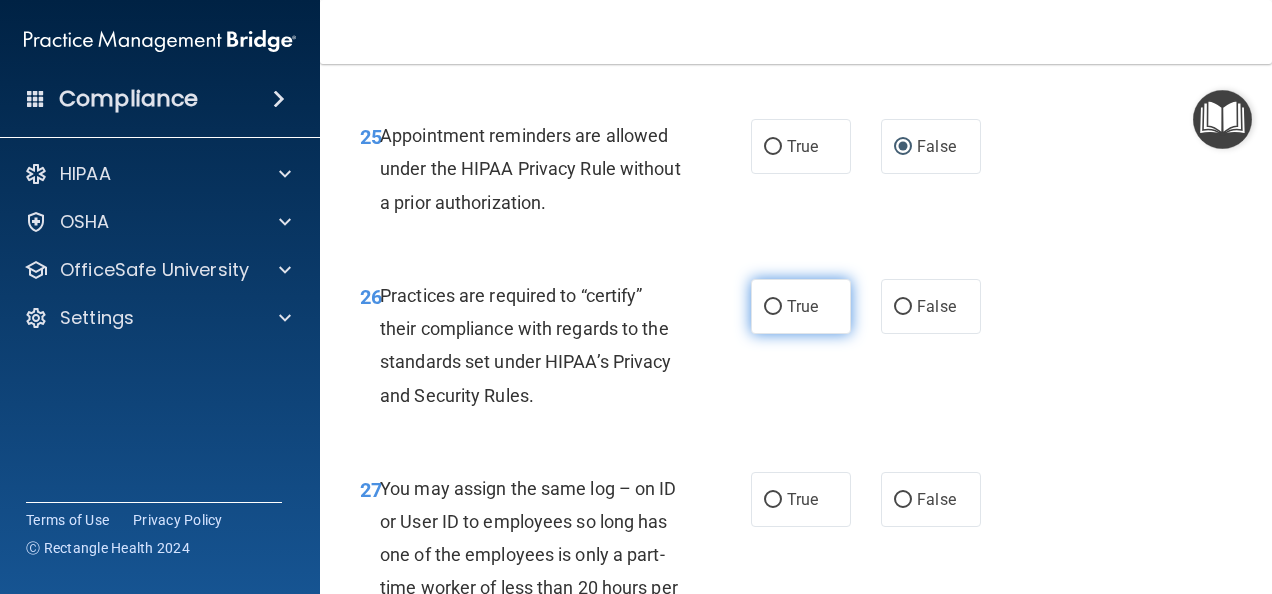 click on "True" at bounding box center [773, 307] 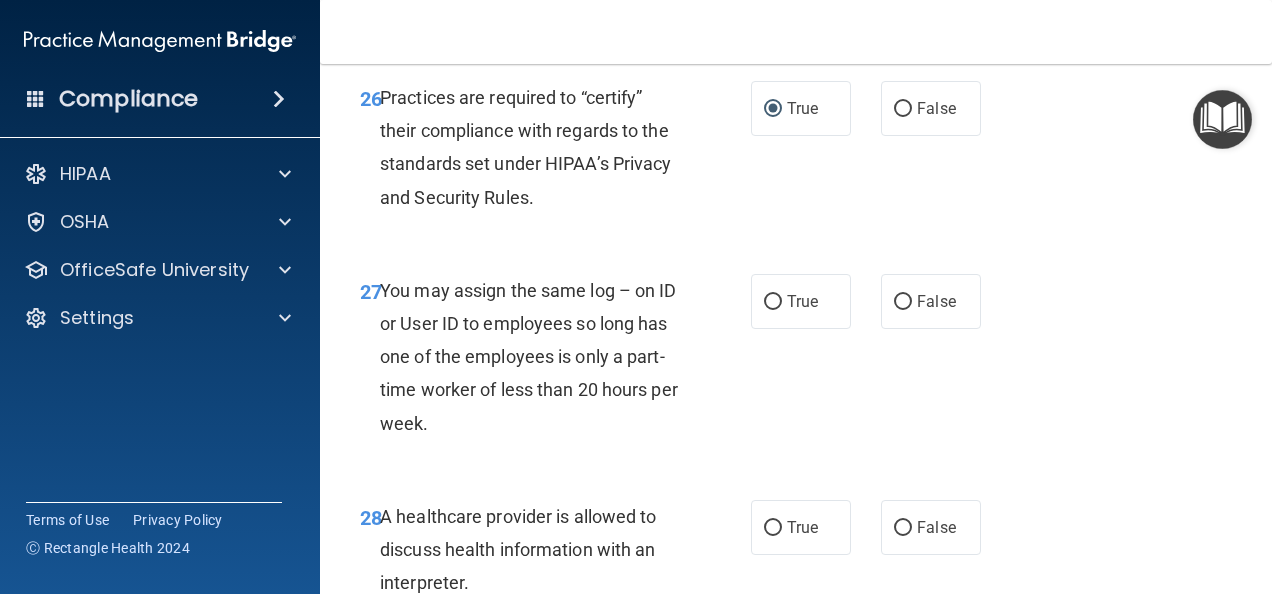 scroll, scrollTop: 5300, scrollLeft: 0, axis: vertical 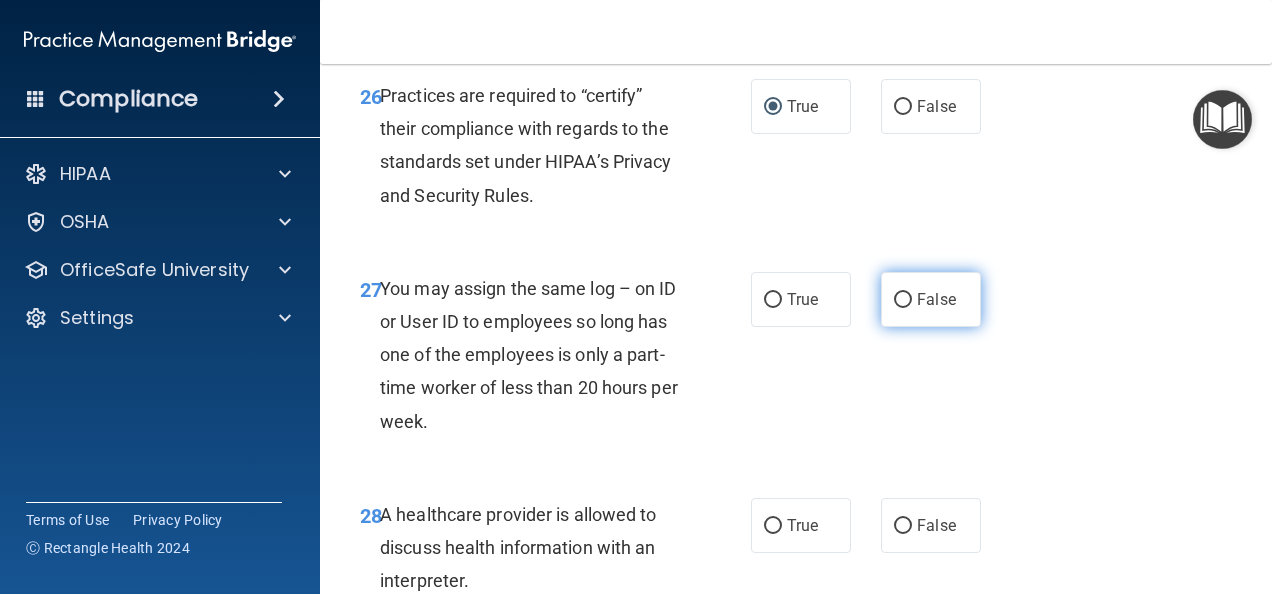 click on "False" at bounding box center (903, 300) 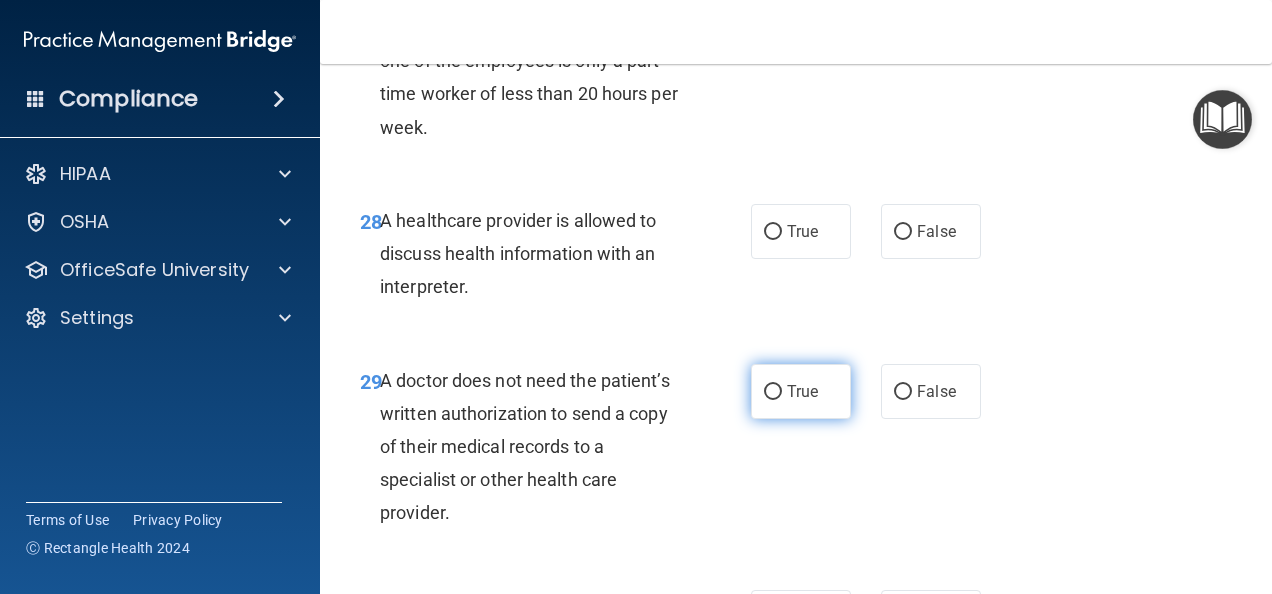 scroll, scrollTop: 5600, scrollLeft: 0, axis: vertical 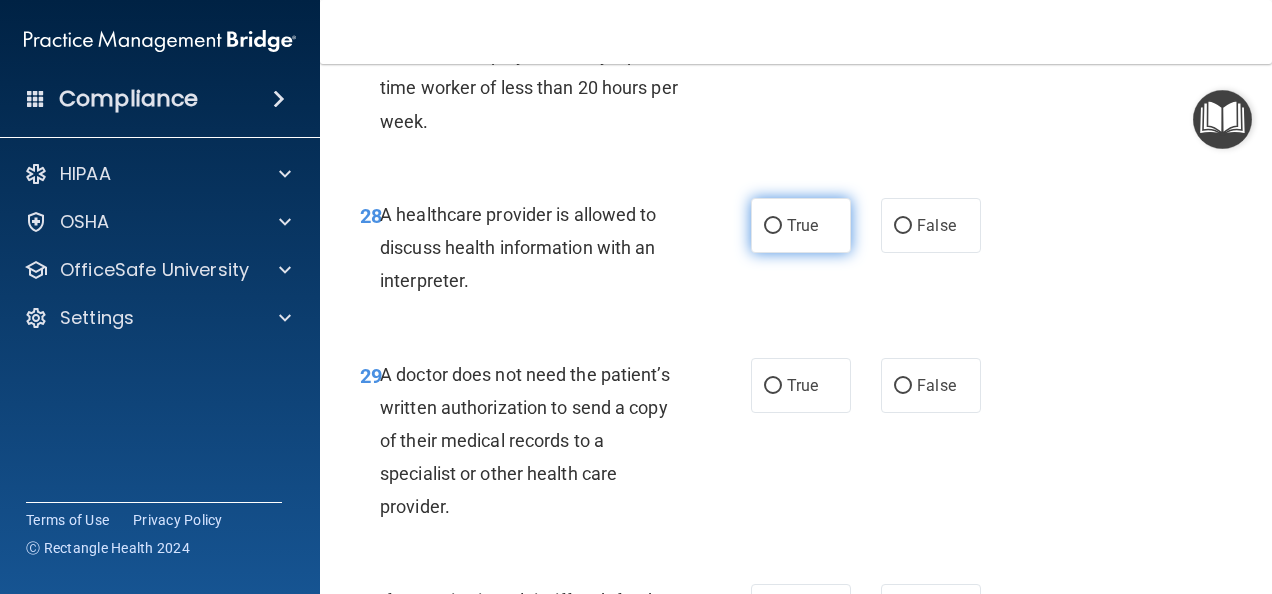 click on "True" at bounding box center [773, 226] 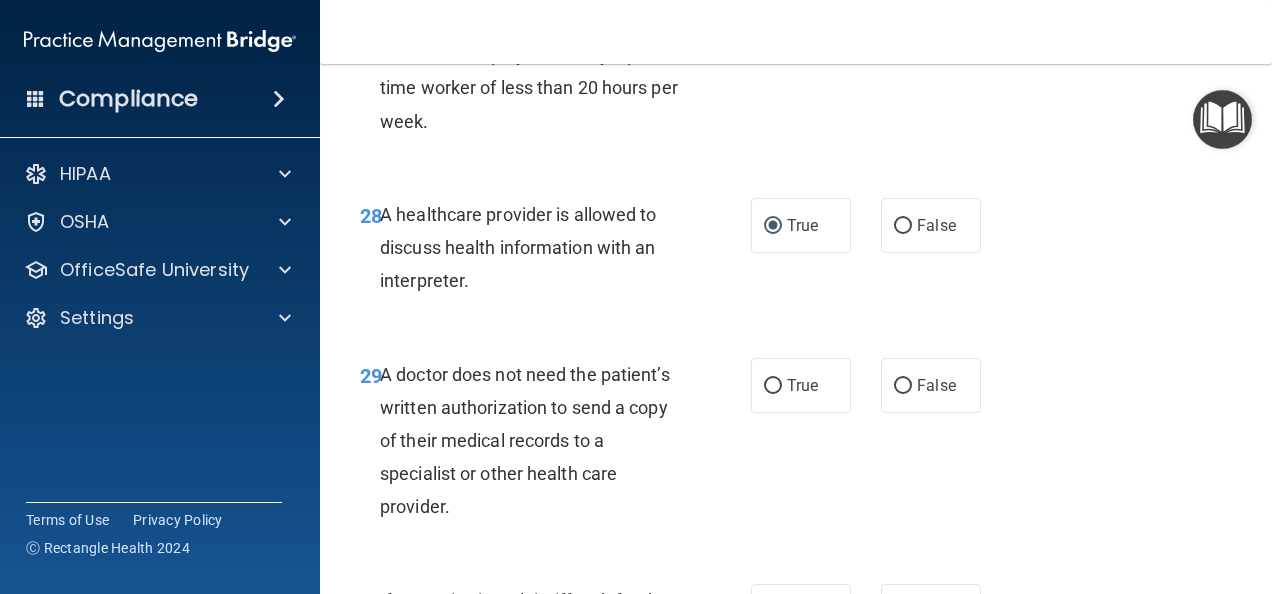 scroll, scrollTop: 5700, scrollLeft: 0, axis: vertical 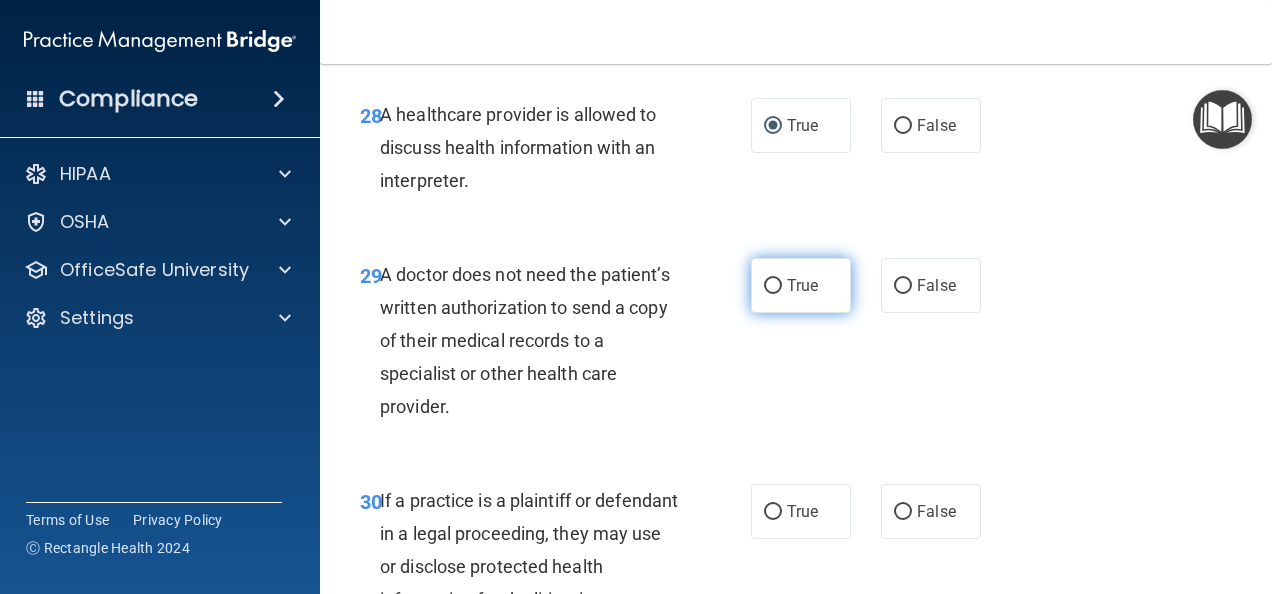 click on "True" at bounding box center [773, 286] 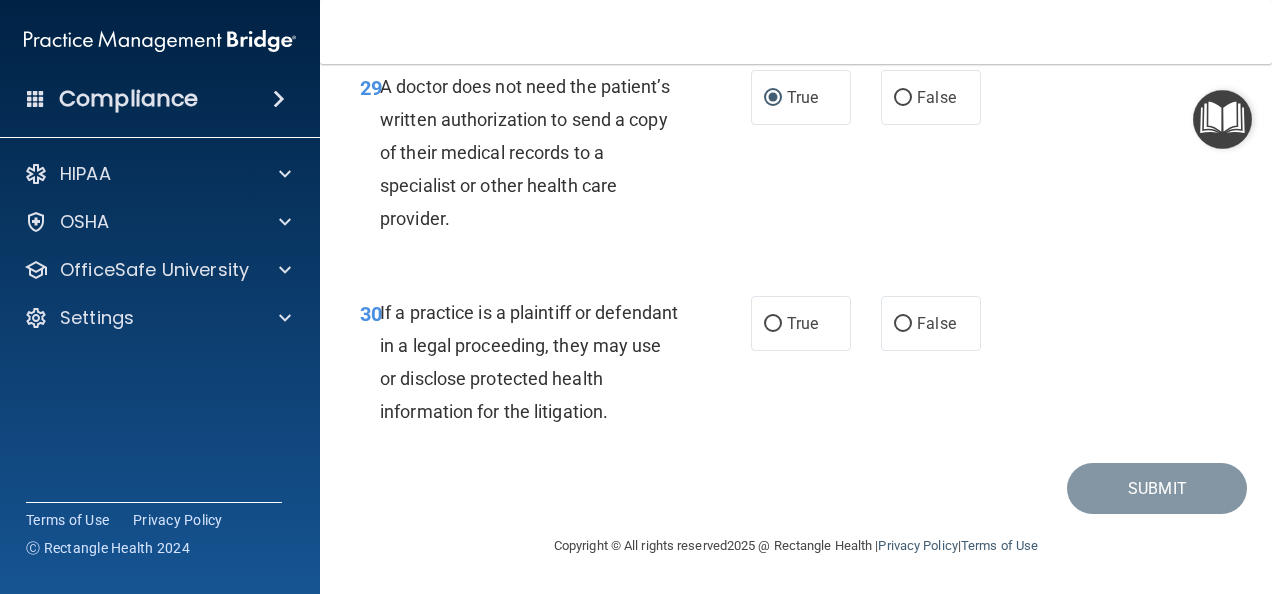 scroll, scrollTop: 5900, scrollLeft: 0, axis: vertical 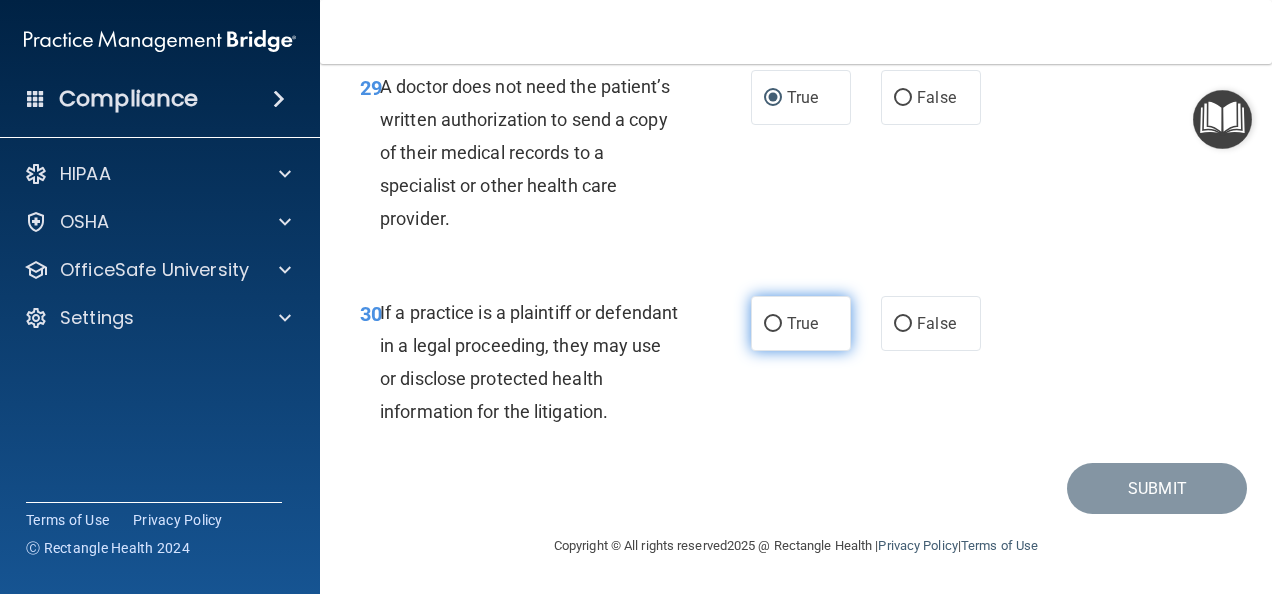 click on "True" at bounding box center (773, 324) 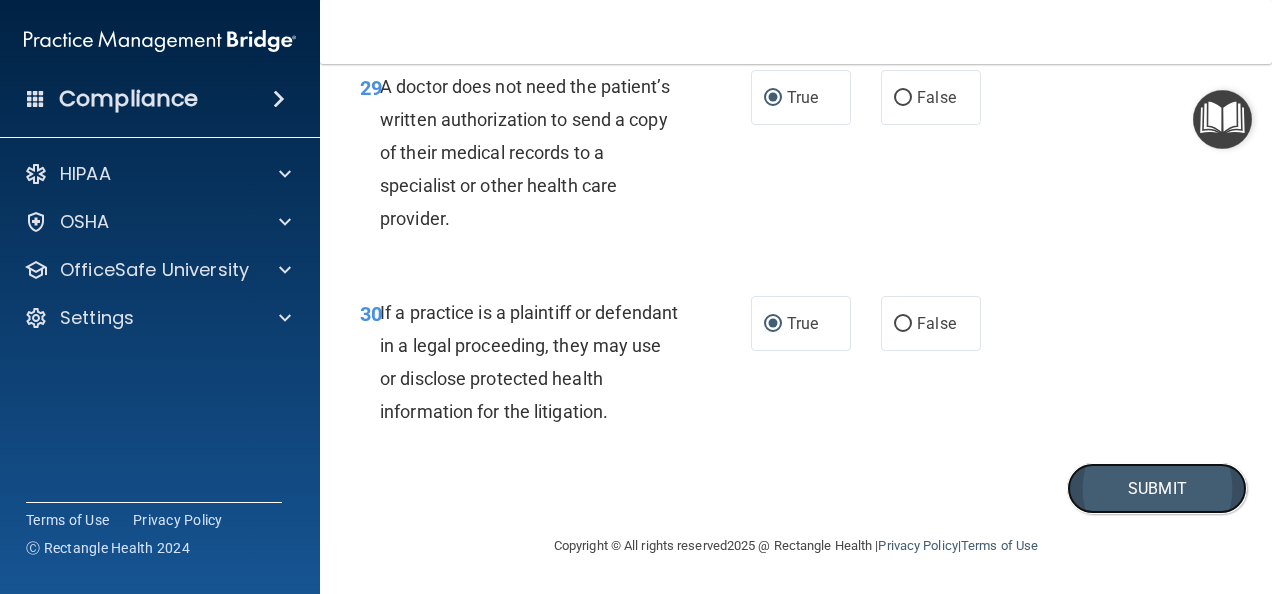 click on "Submit" at bounding box center [1157, 488] 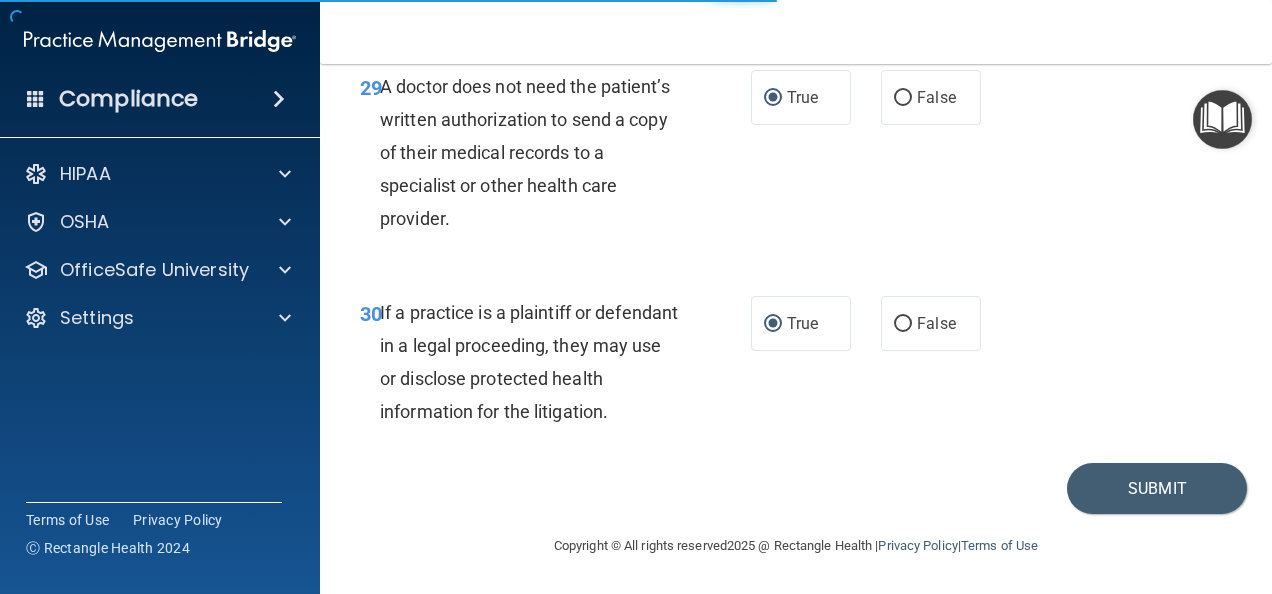 scroll, scrollTop: 0, scrollLeft: 0, axis: both 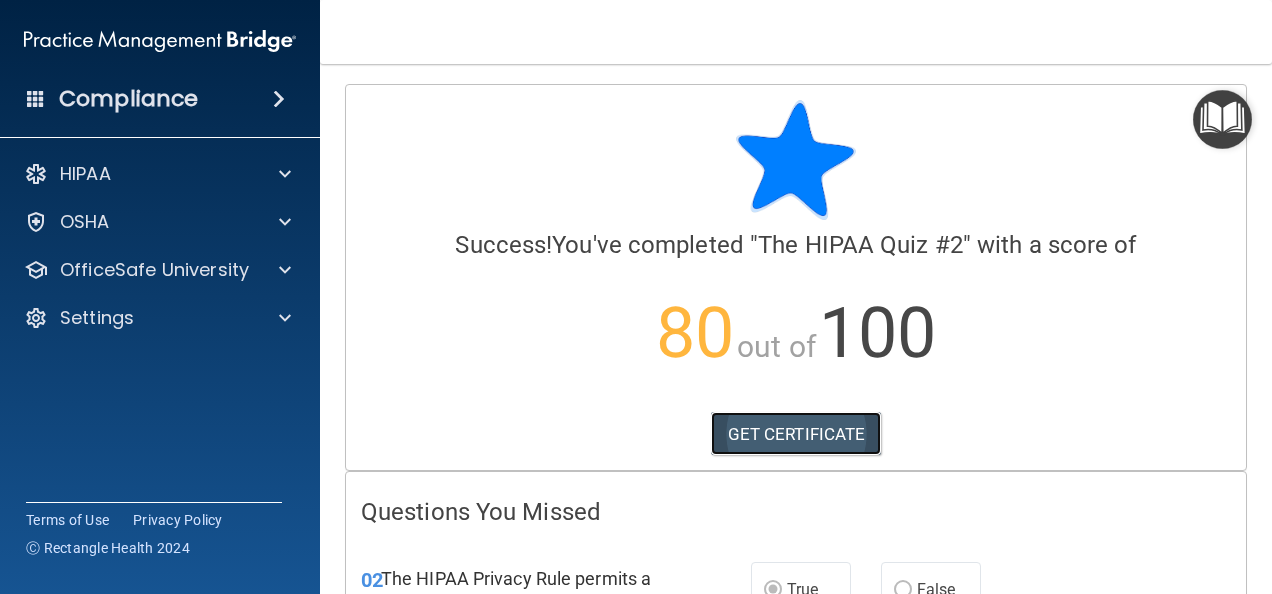 click on "GET CERTIFICATE" at bounding box center (796, 434) 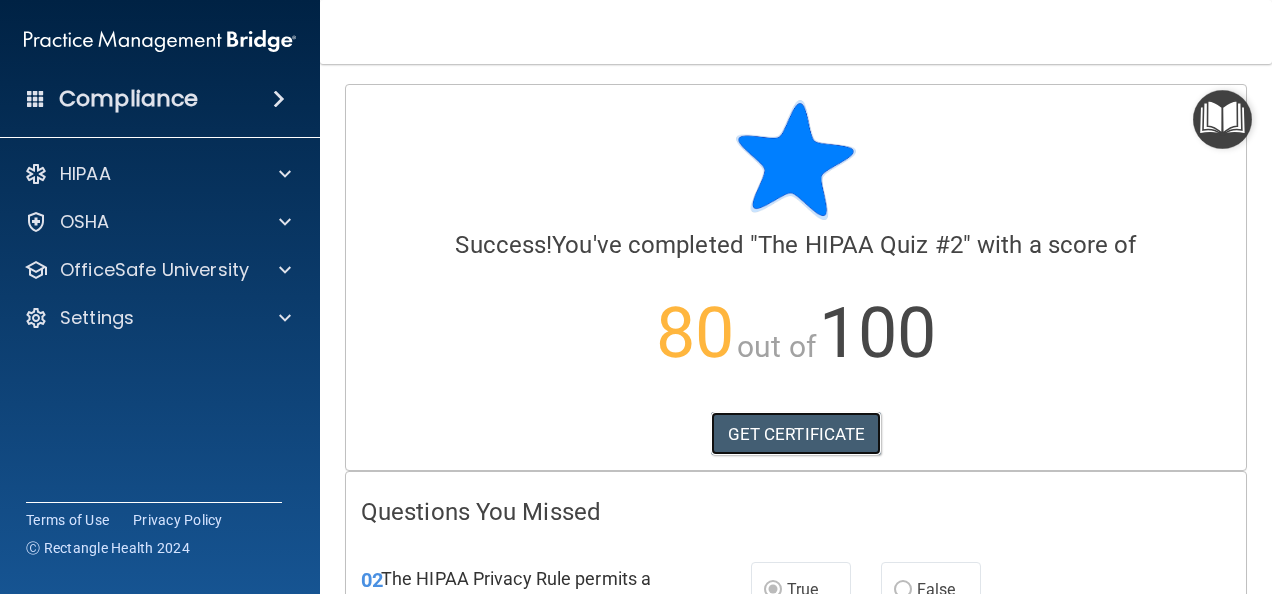scroll, scrollTop: 0, scrollLeft: 0, axis: both 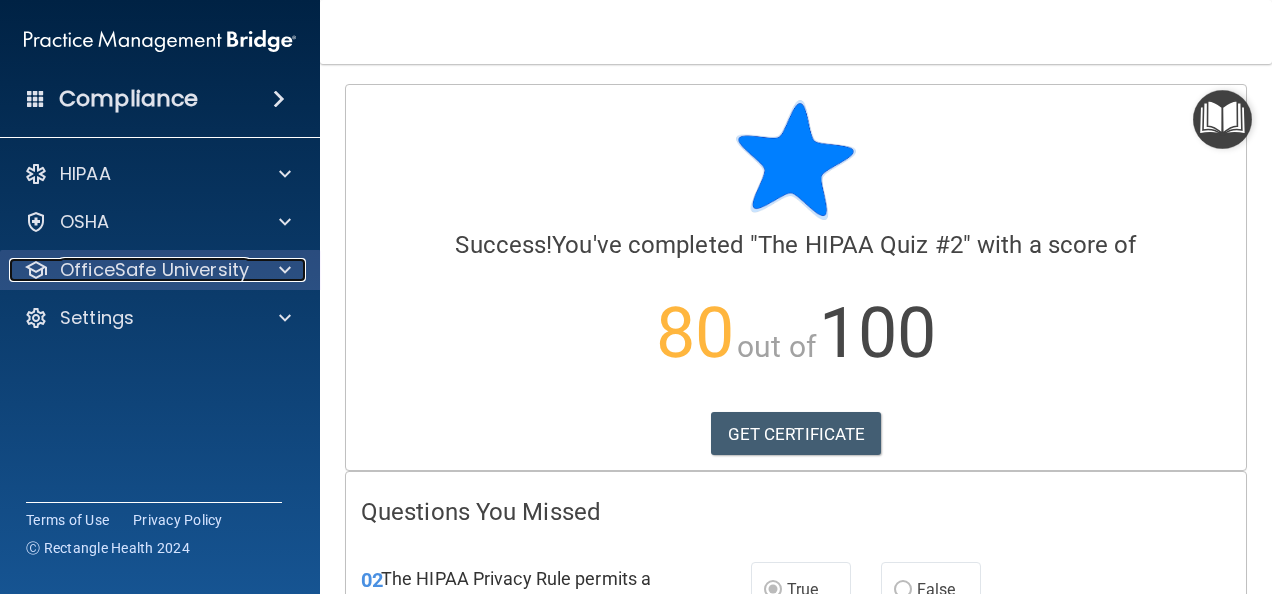 click on "OfficeSafe University" at bounding box center [154, 270] 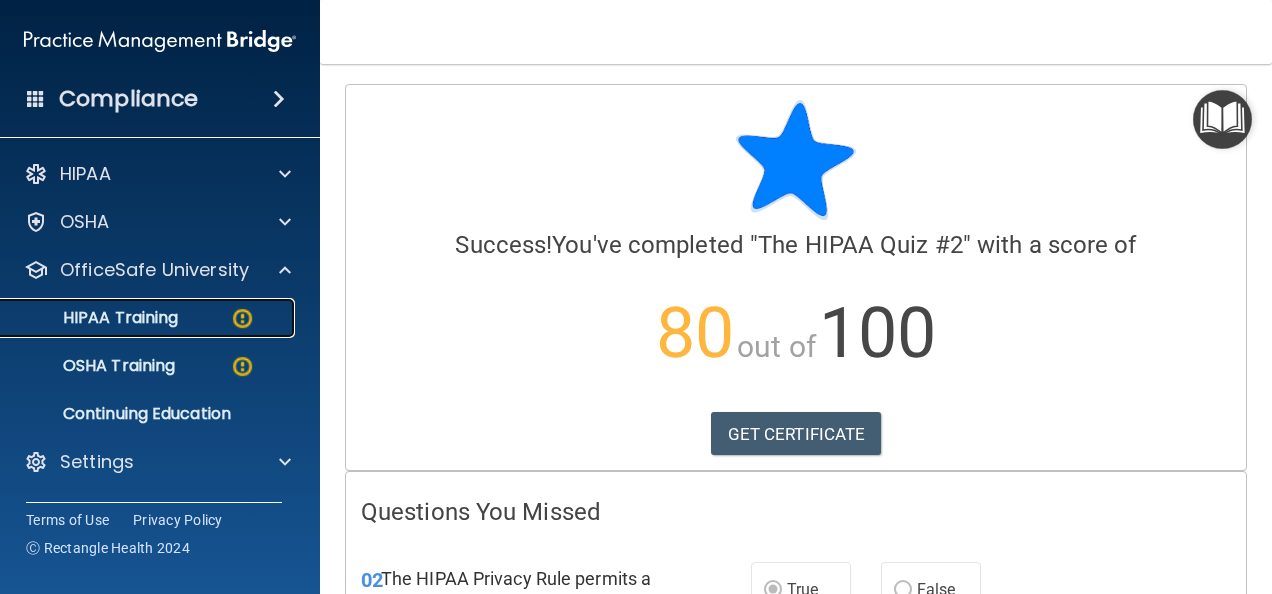 click on "HIPAA Training" at bounding box center [95, 318] 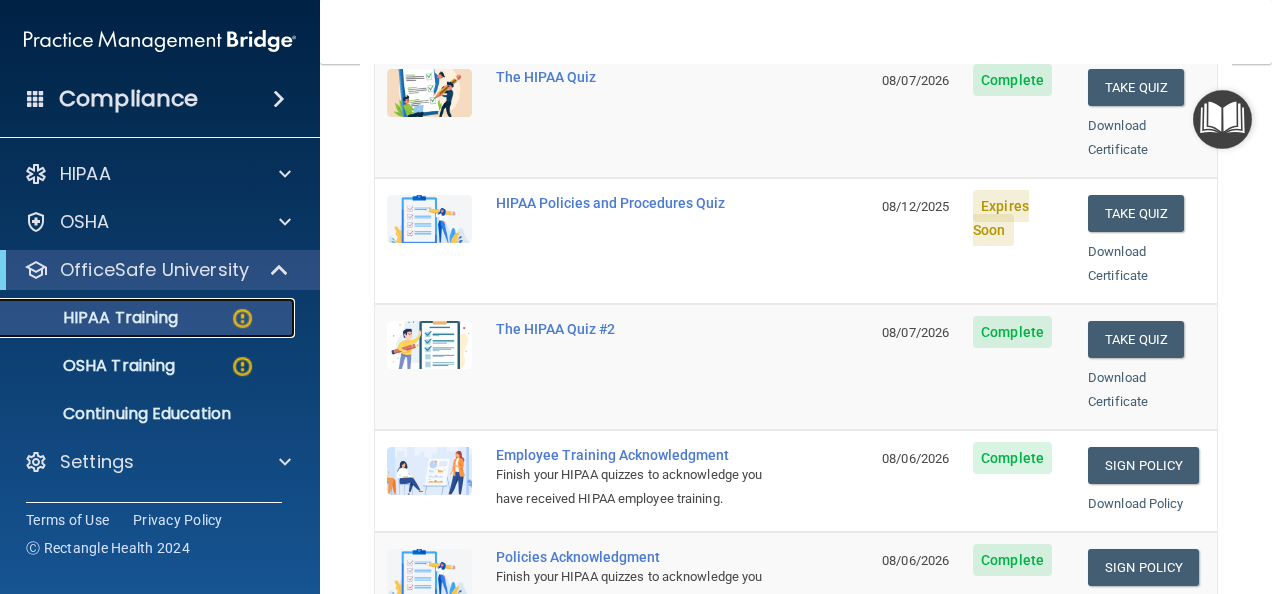 scroll, scrollTop: 200, scrollLeft: 0, axis: vertical 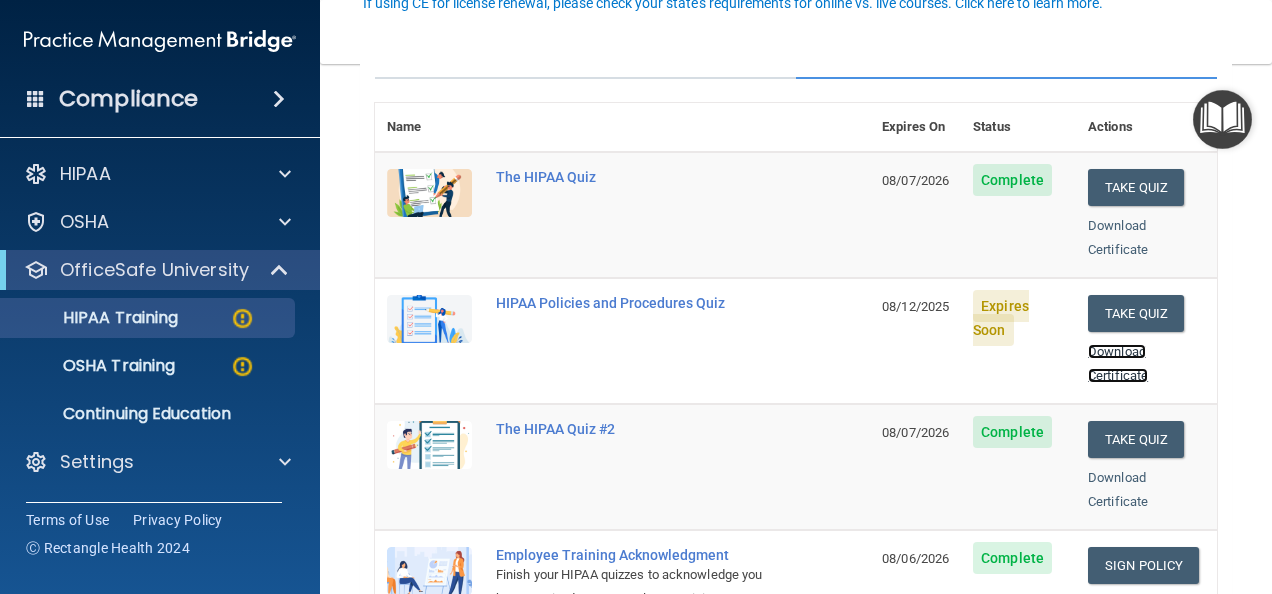 click on "Download Certificate" at bounding box center [1118, 363] 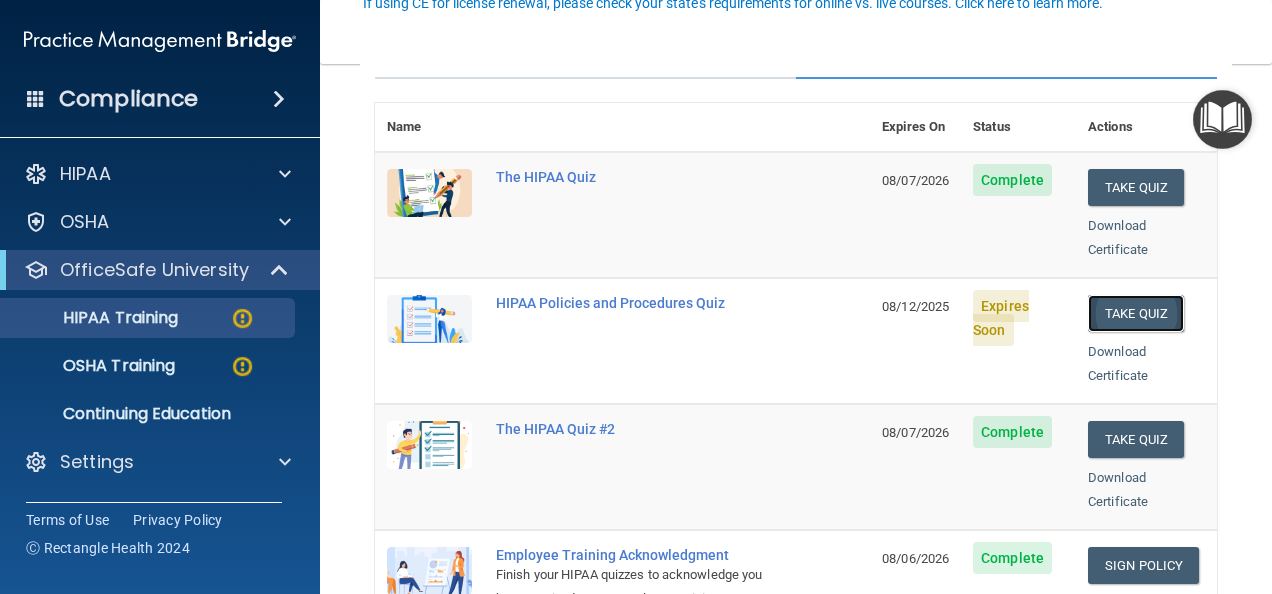 click on "Take Quiz" at bounding box center [1136, 313] 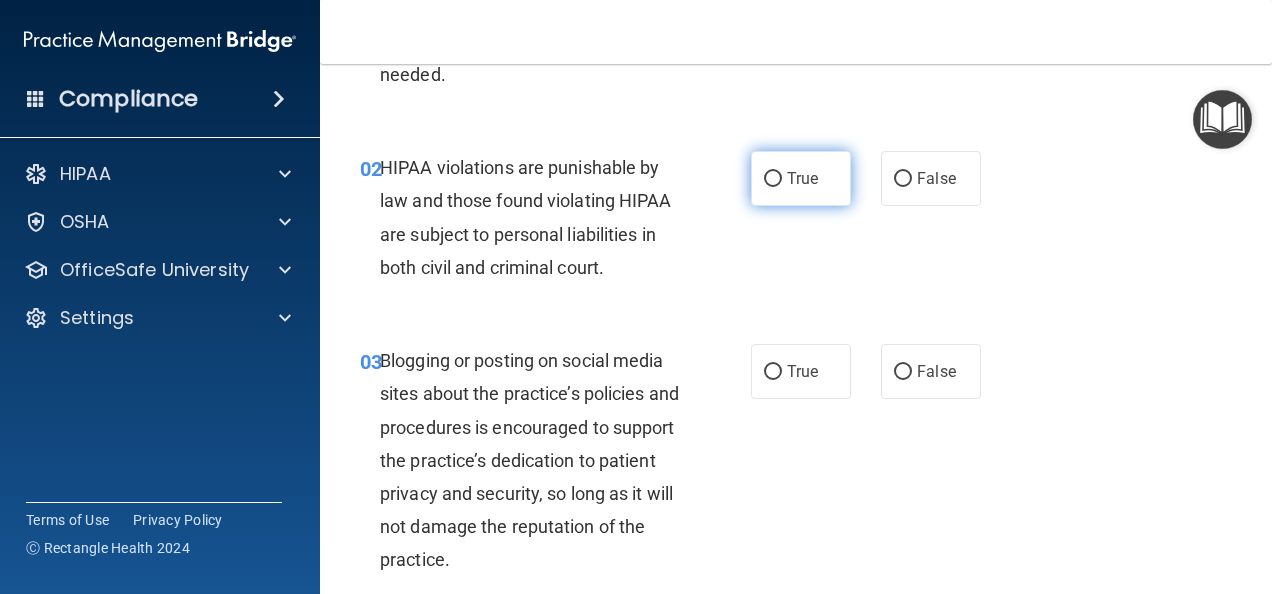 click on "True" at bounding box center (773, 179) 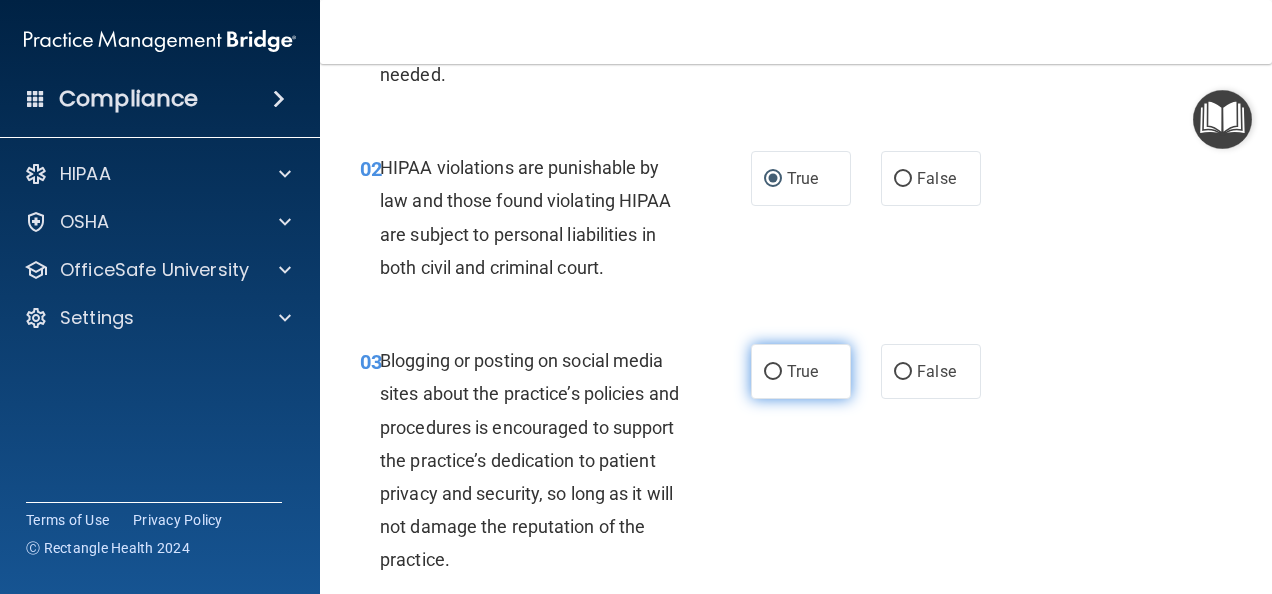 click on "True" at bounding box center (773, 372) 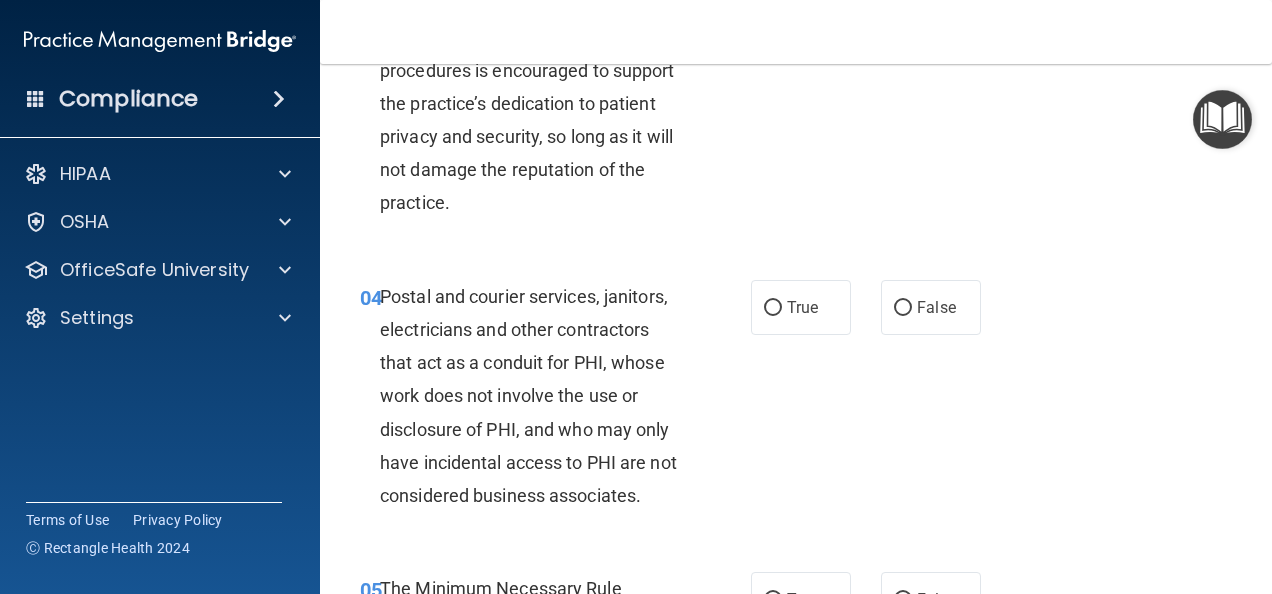 scroll, scrollTop: 600, scrollLeft: 0, axis: vertical 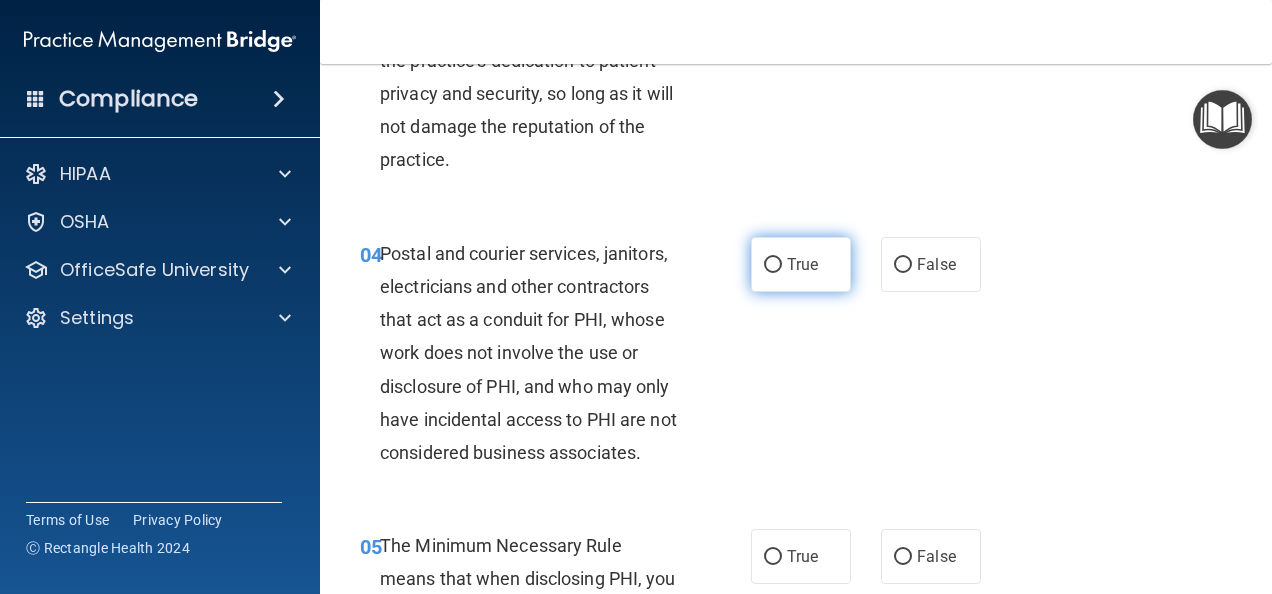 click on "True" at bounding box center [773, 265] 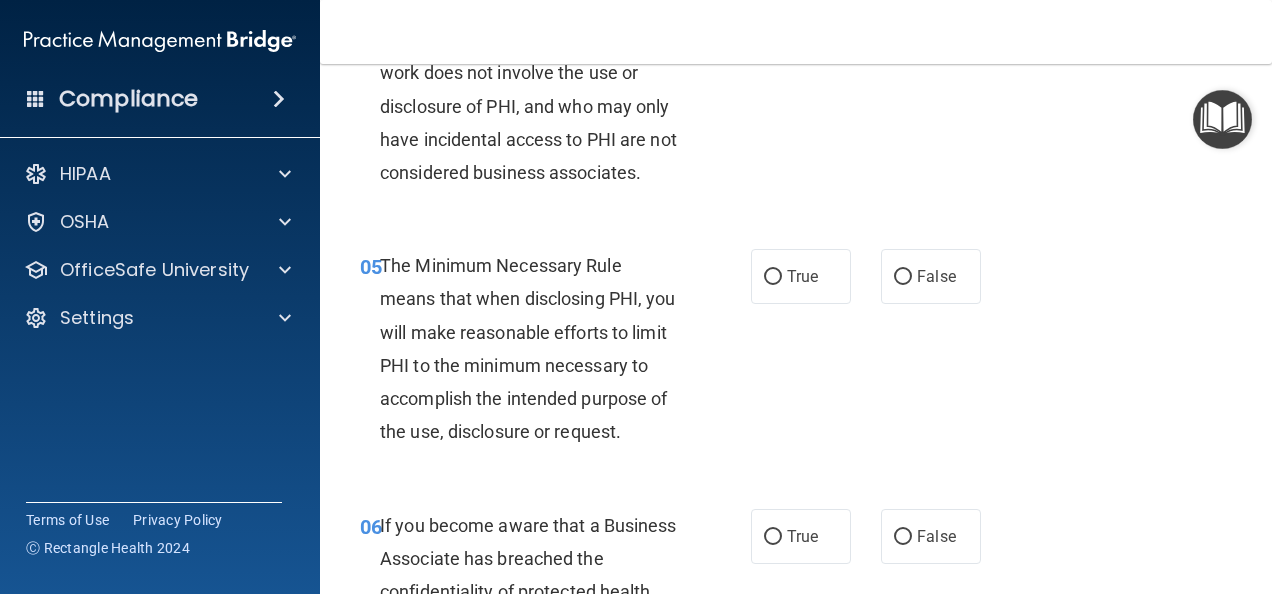 scroll, scrollTop: 900, scrollLeft: 0, axis: vertical 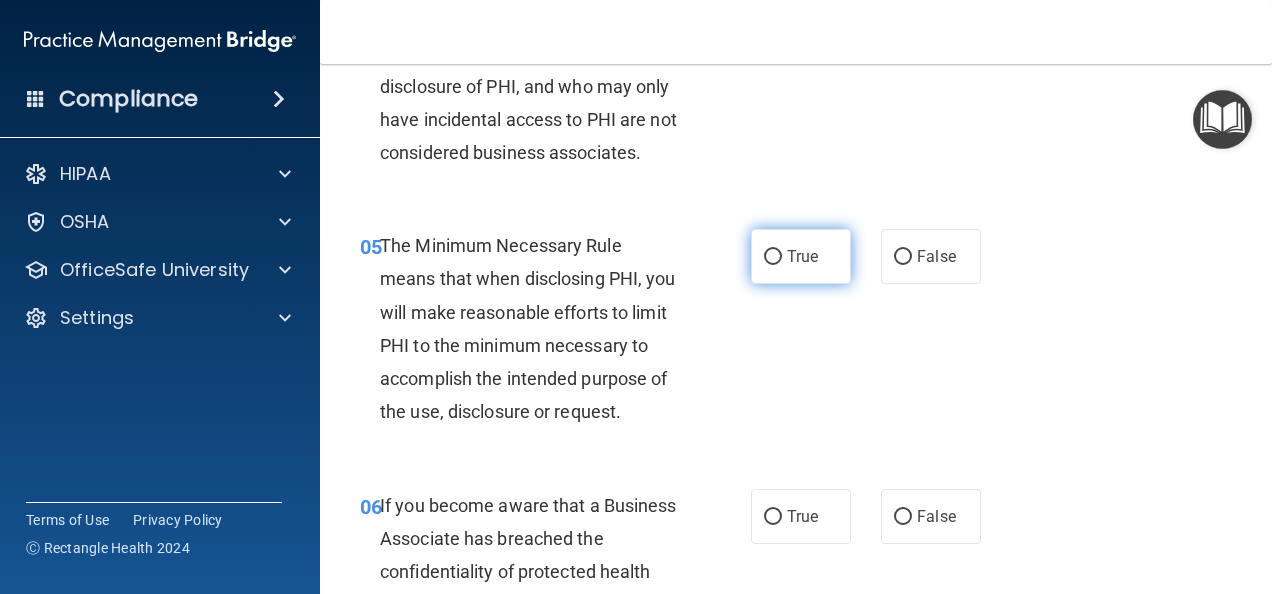click on "True" at bounding box center [773, 257] 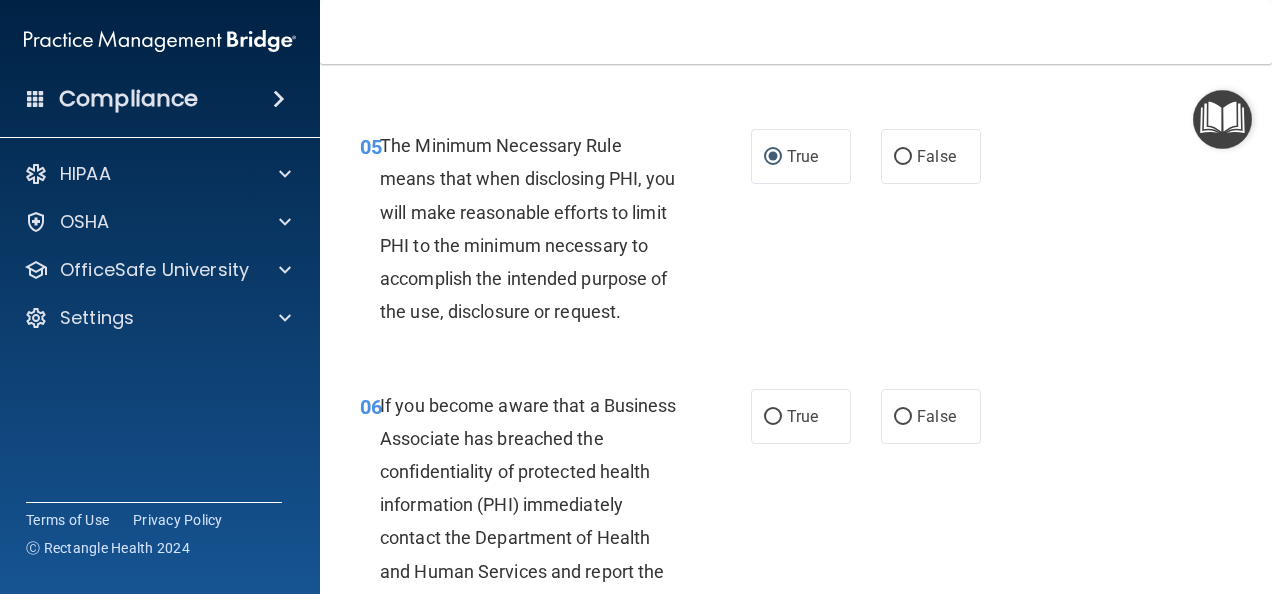scroll, scrollTop: 1100, scrollLeft: 0, axis: vertical 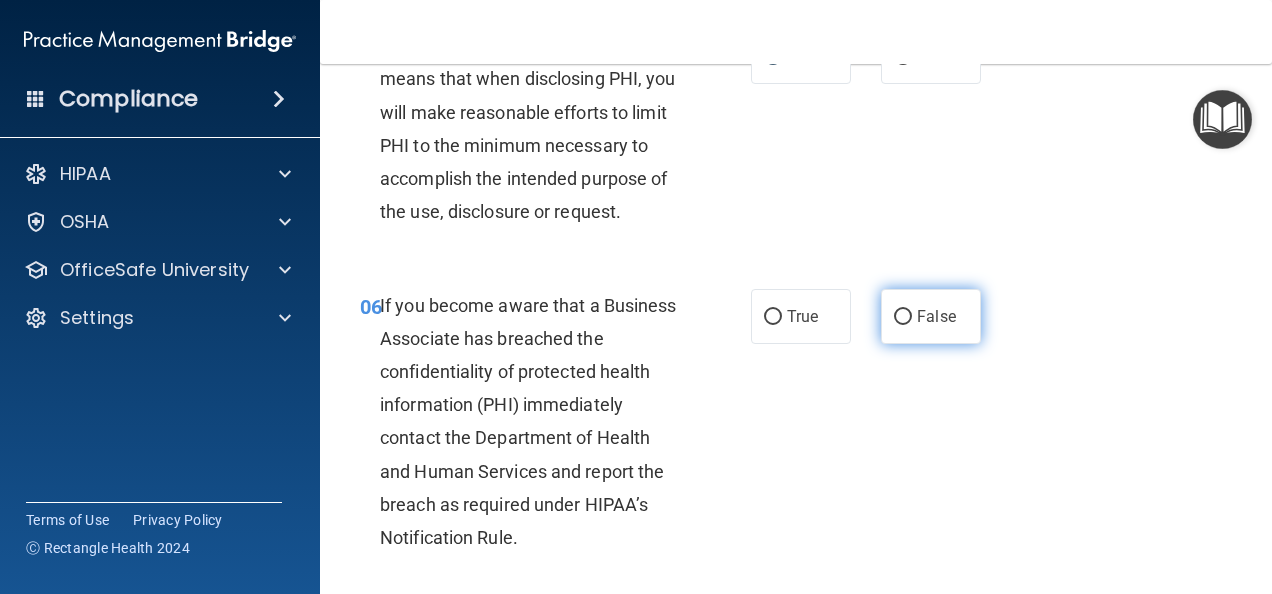 click on "False" at bounding box center [903, 317] 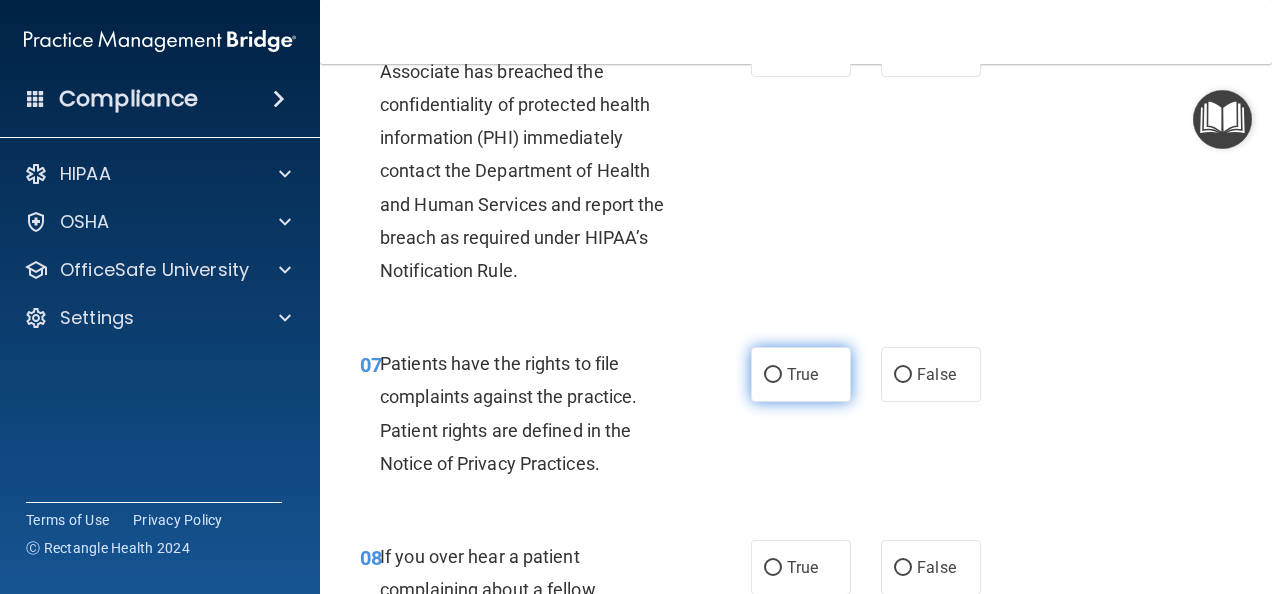 scroll, scrollTop: 1400, scrollLeft: 0, axis: vertical 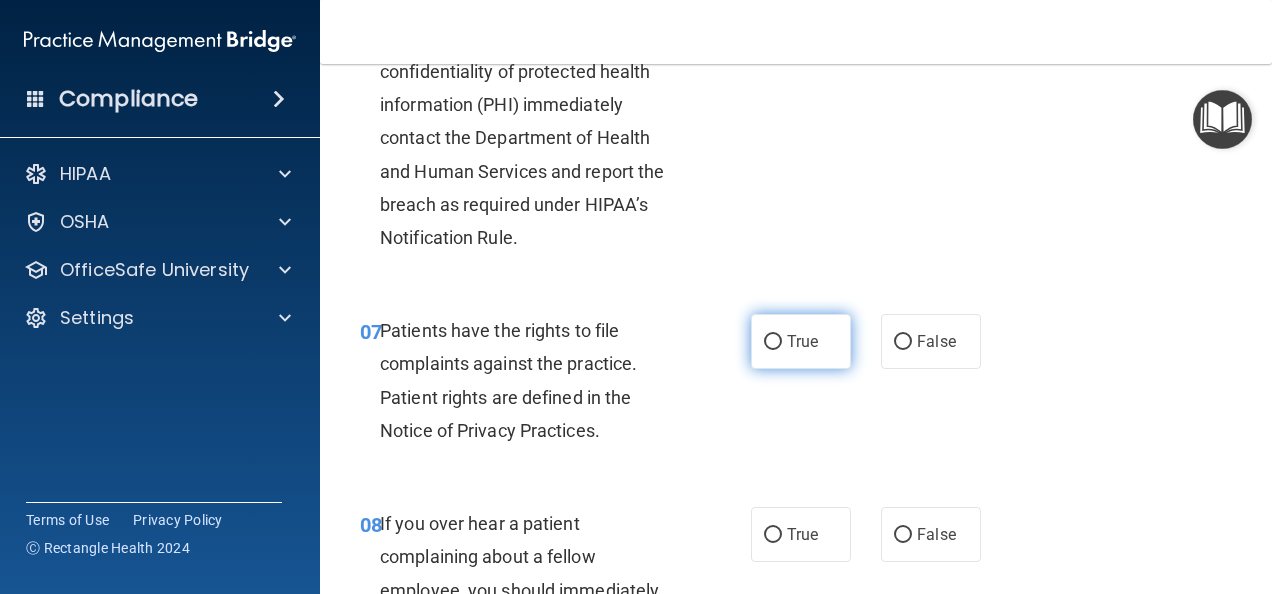 click on "True" at bounding box center (773, 342) 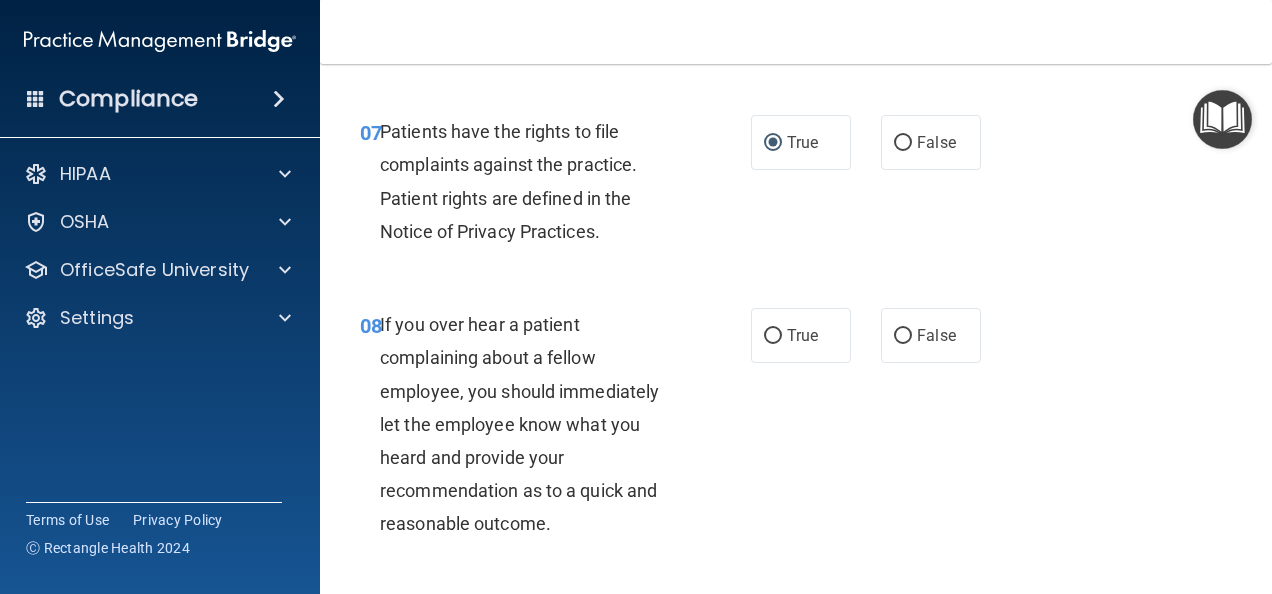 scroll, scrollTop: 1600, scrollLeft: 0, axis: vertical 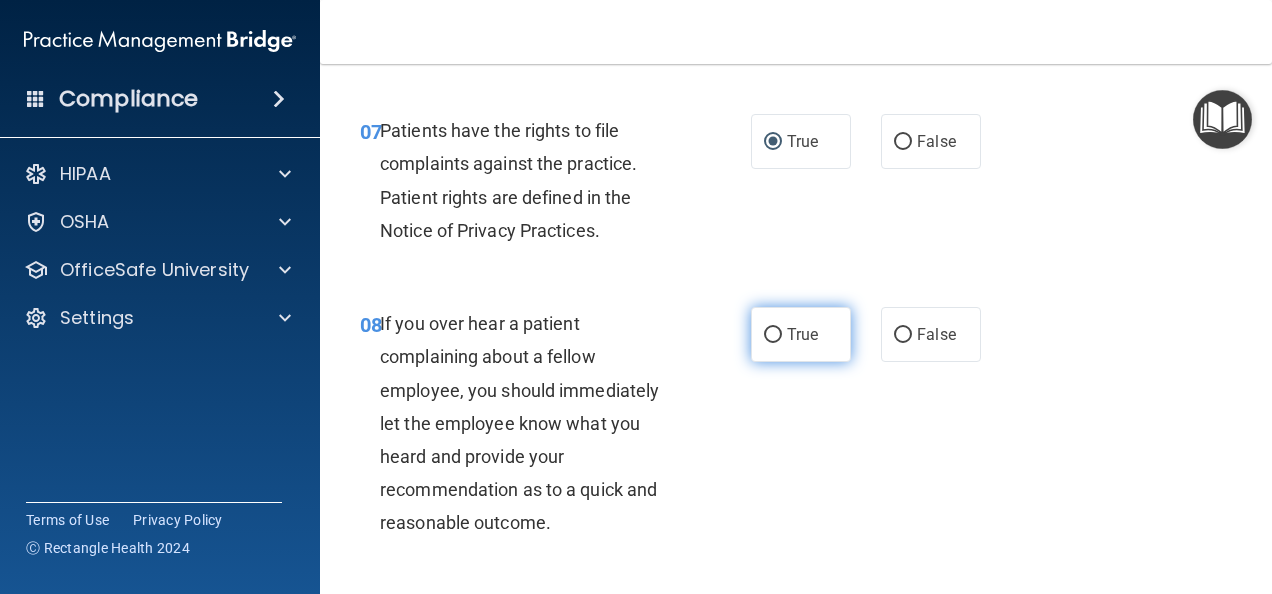 click on "True" at bounding box center (773, 335) 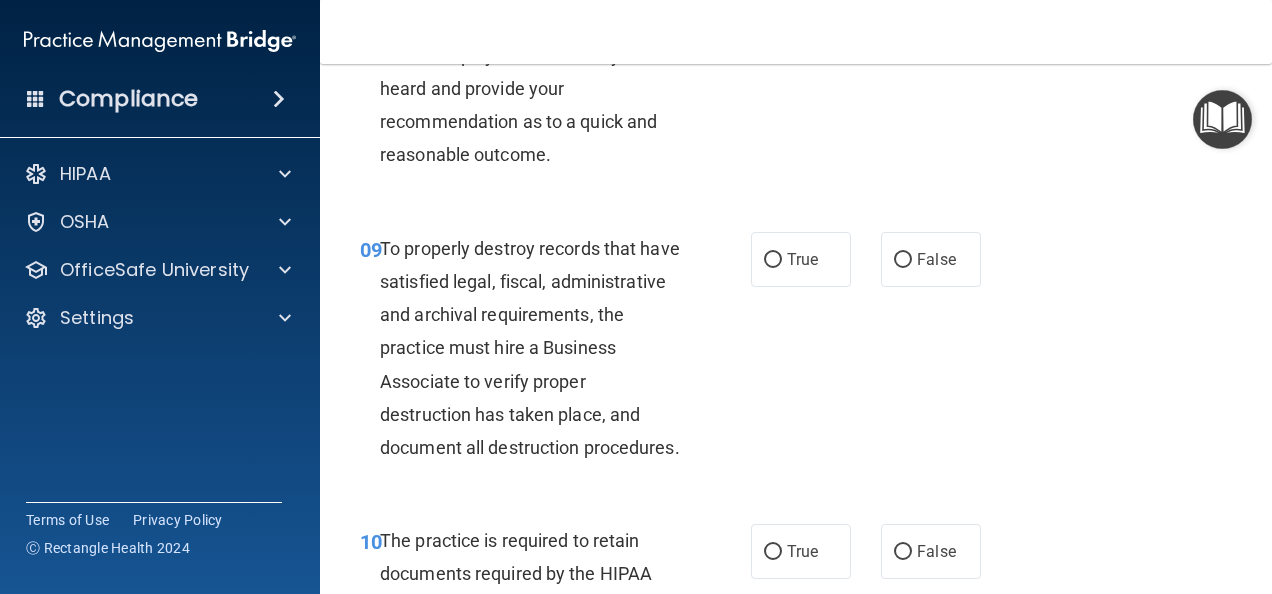 scroll, scrollTop: 2000, scrollLeft: 0, axis: vertical 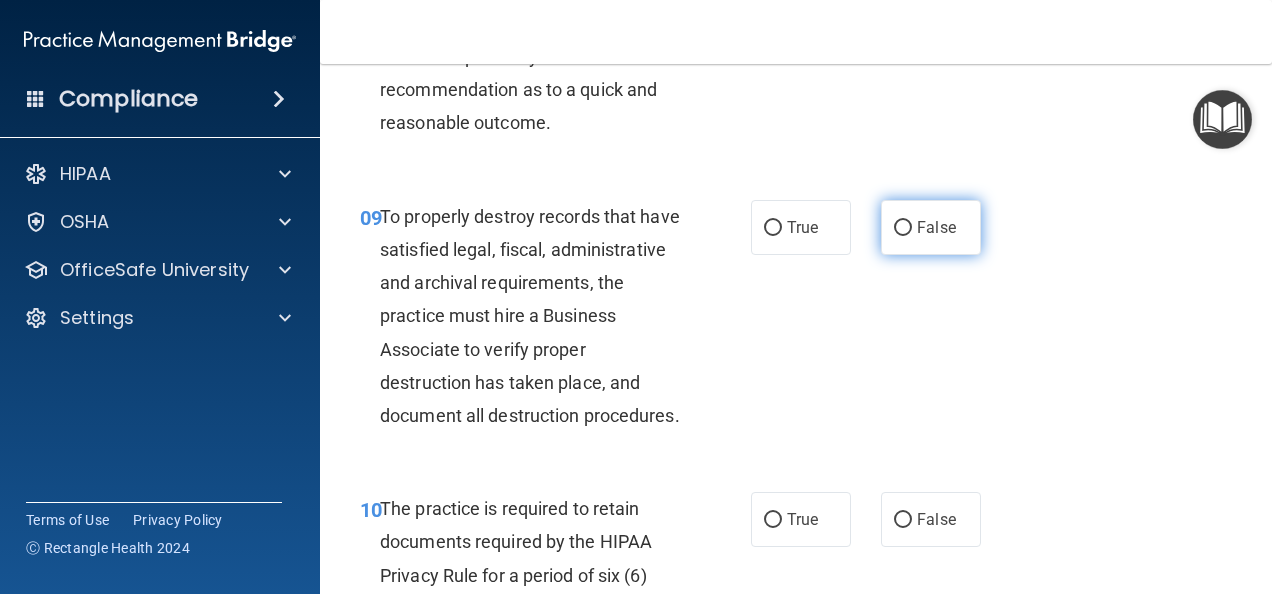 click on "False" at bounding box center [931, 227] 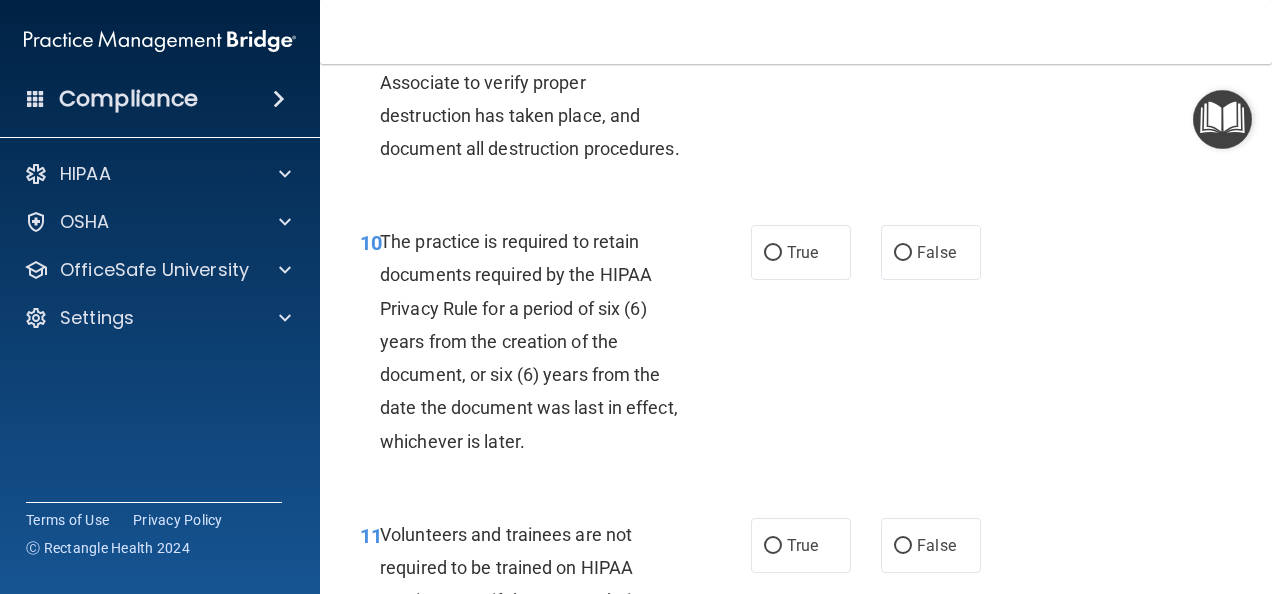 scroll, scrollTop: 2300, scrollLeft: 0, axis: vertical 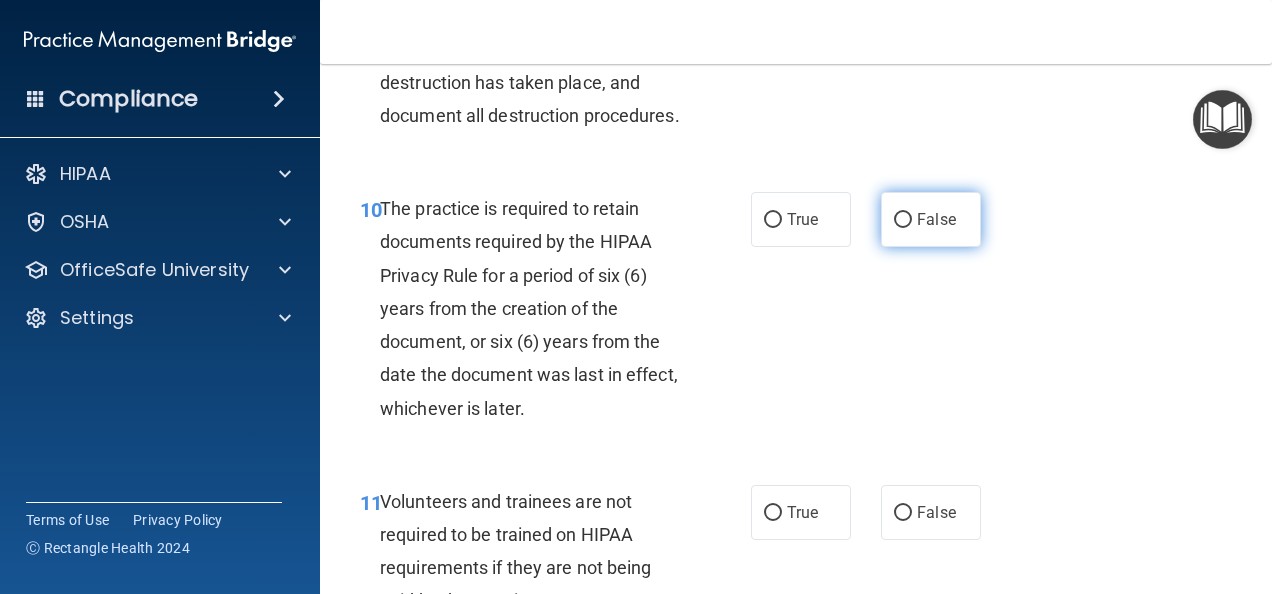 click on "False" at bounding box center [903, 220] 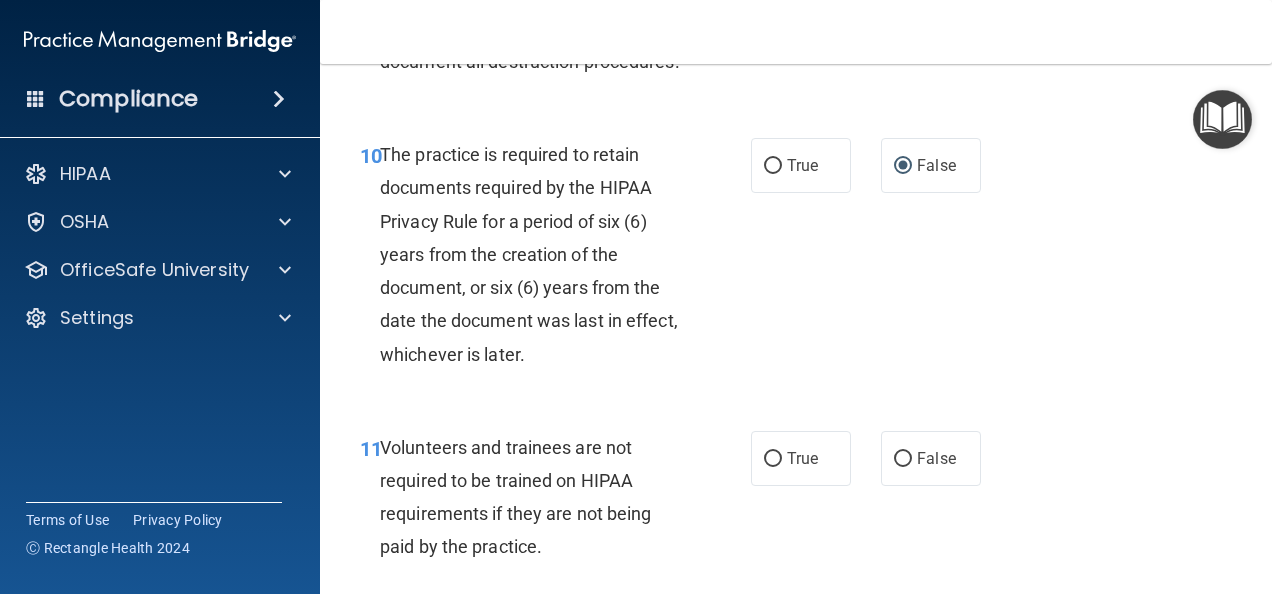 scroll, scrollTop: 2500, scrollLeft: 0, axis: vertical 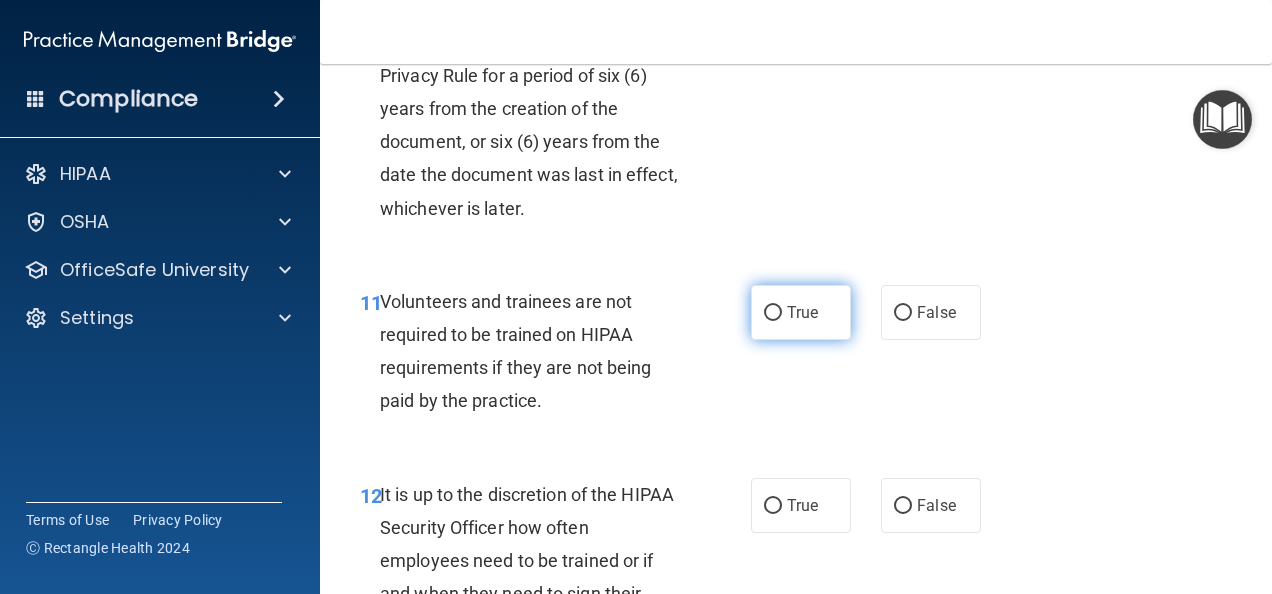 click on "True" at bounding box center (801, 312) 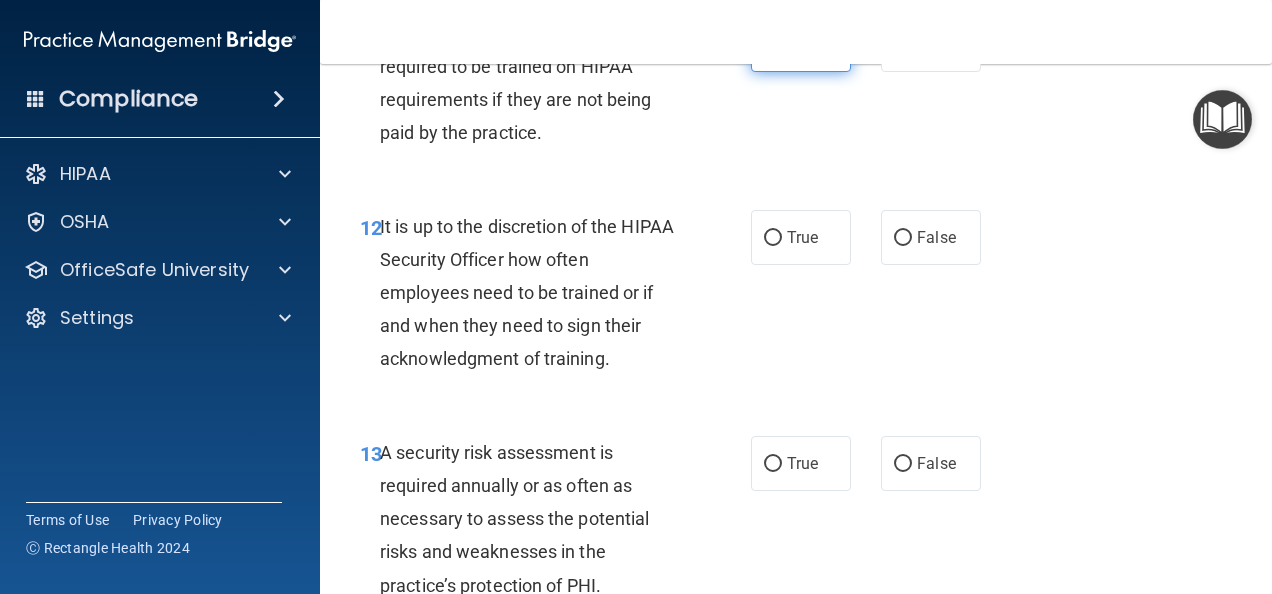 scroll, scrollTop: 2800, scrollLeft: 0, axis: vertical 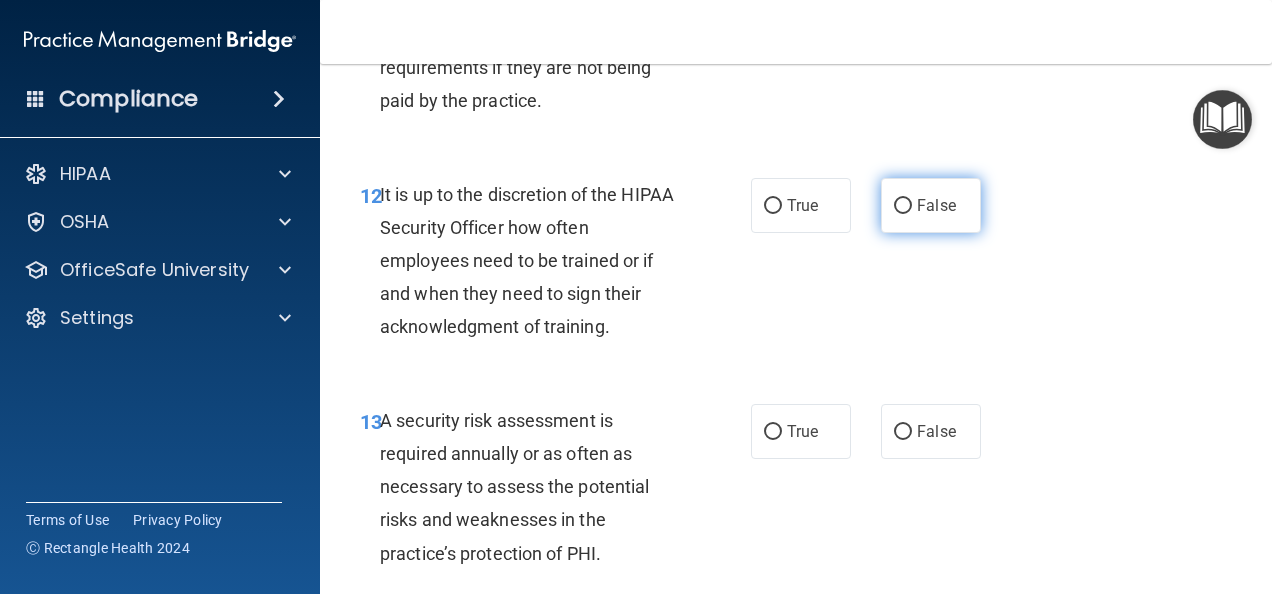 click on "False" at bounding box center [903, 206] 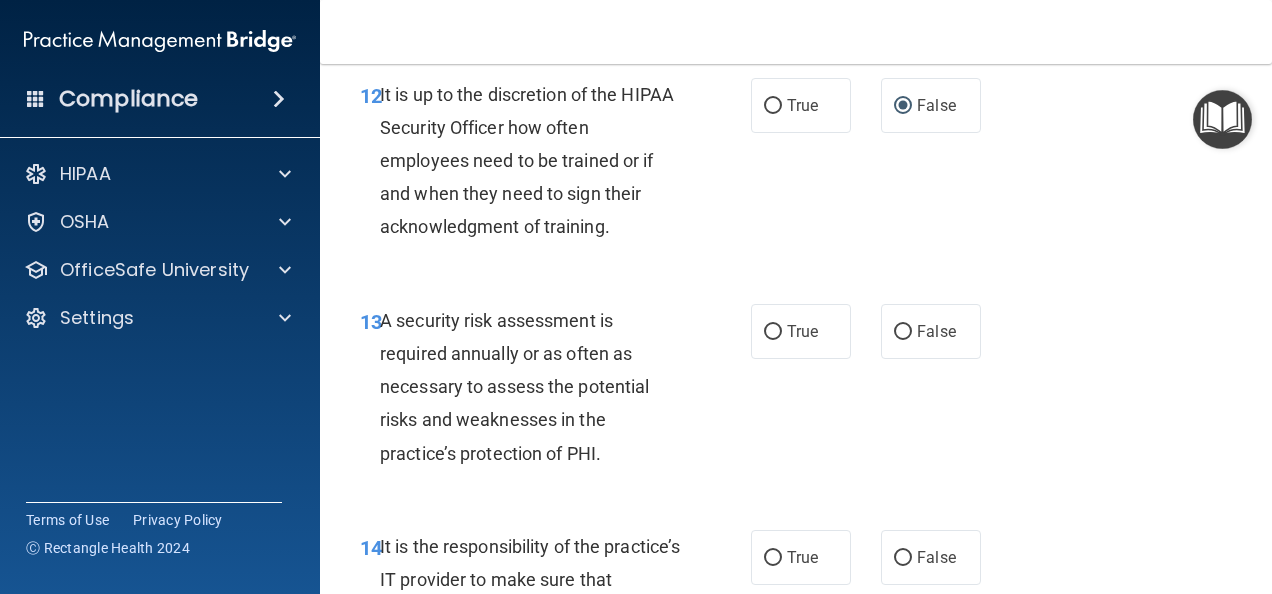 scroll, scrollTop: 3000, scrollLeft: 0, axis: vertical 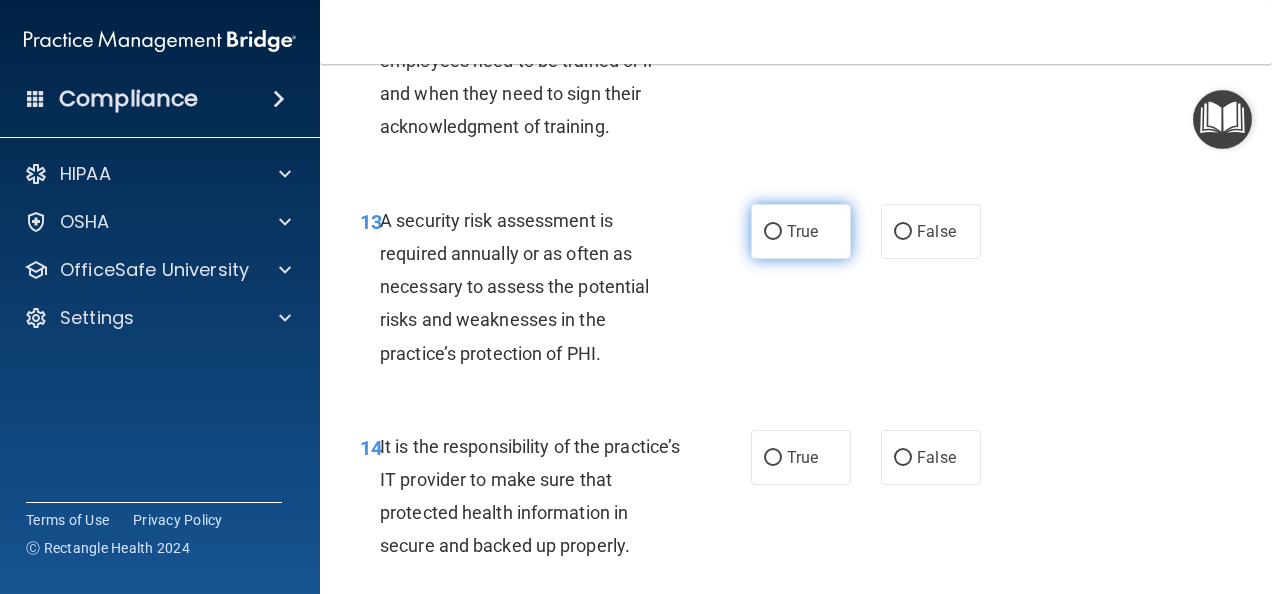 click on "True" at bounding box center (773, 232) 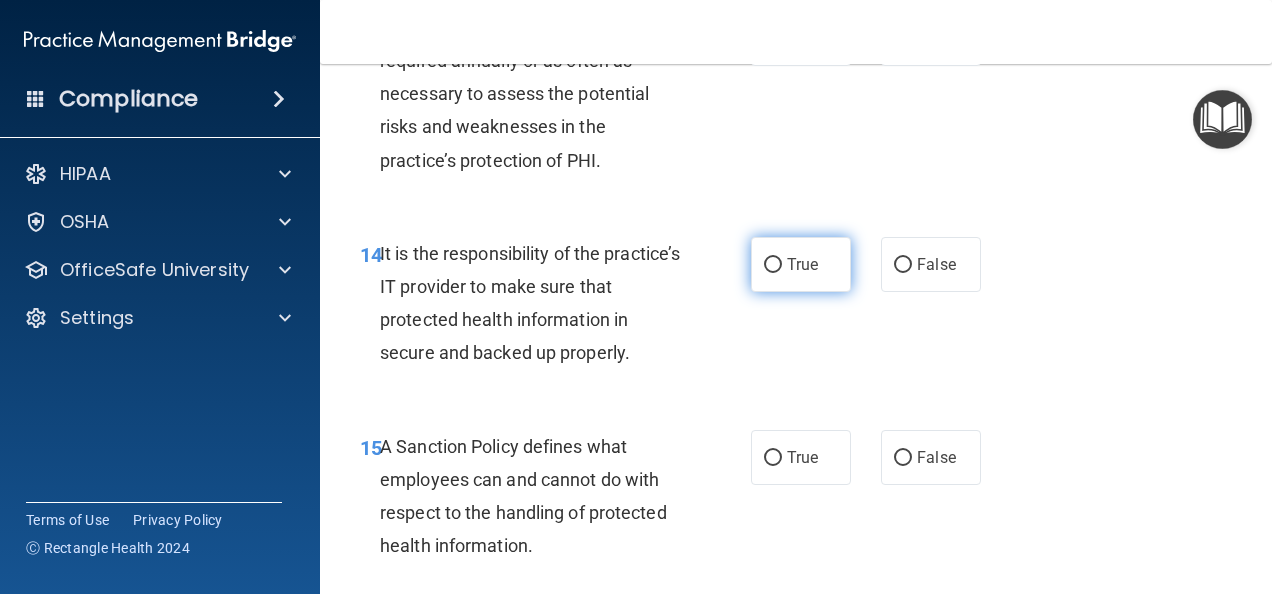 scroll, scrollTop: 3200, scrollLeft: 0, axis: vertical 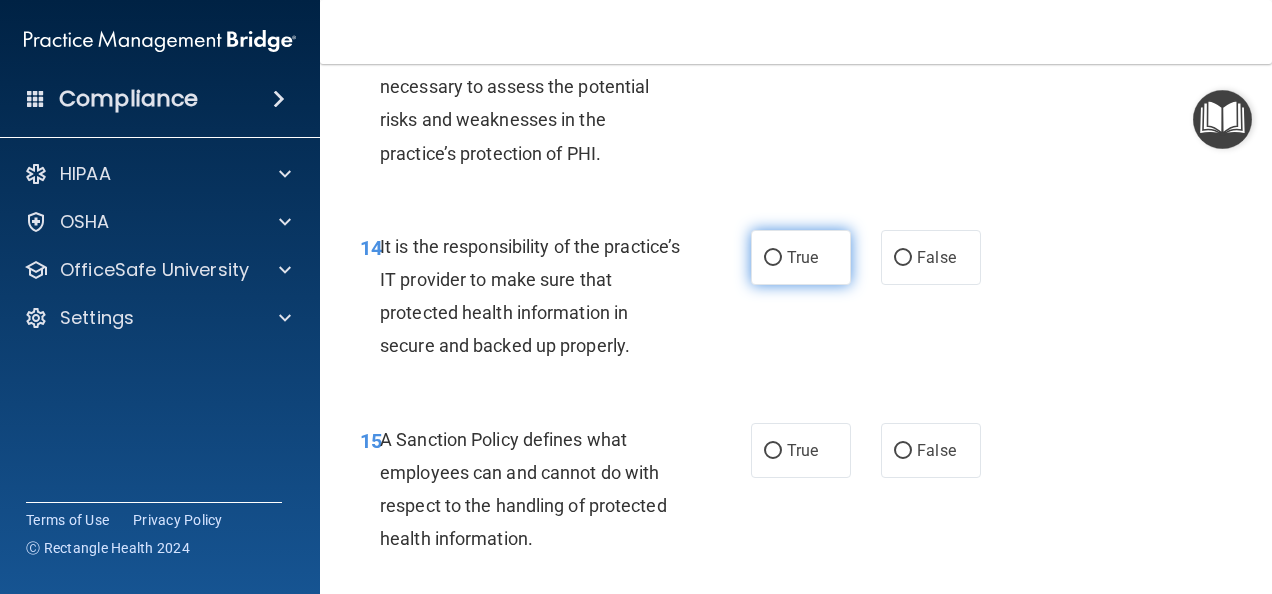 click on "True" at bounding box center (773, 258) 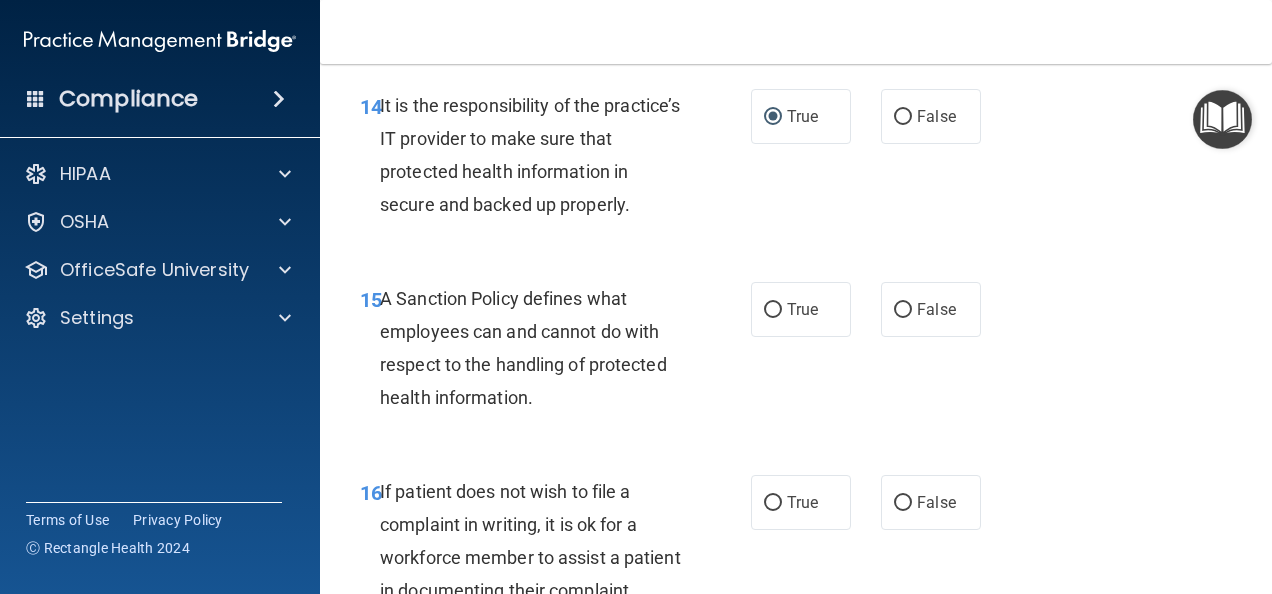 scroll, scrollTop: 3400, scrollLeft: 0, axis: vertical 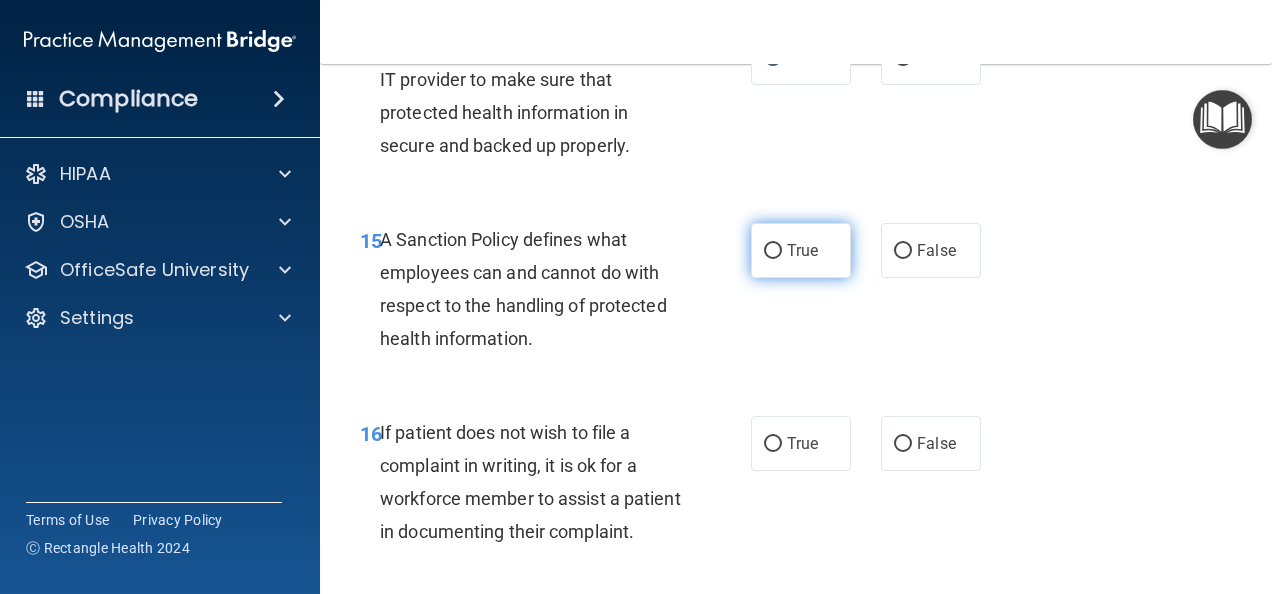 click on "True" at bounding box center [773, 251] 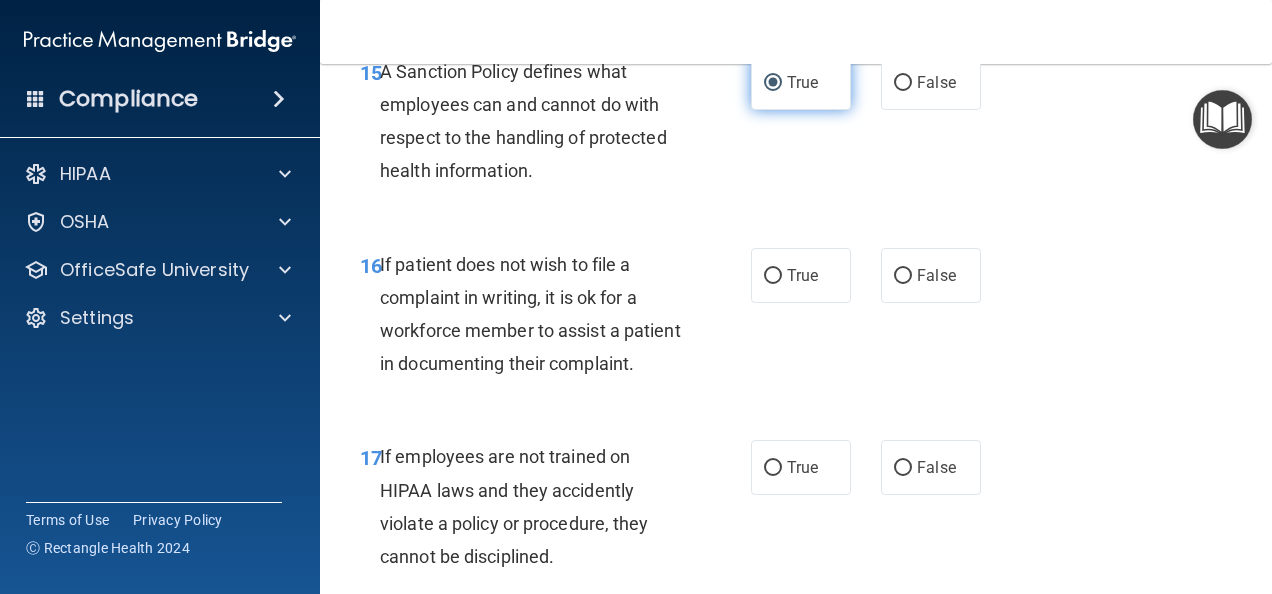 scroll, scrollTop: 3600, scrollLeft: 0, axis: vertical 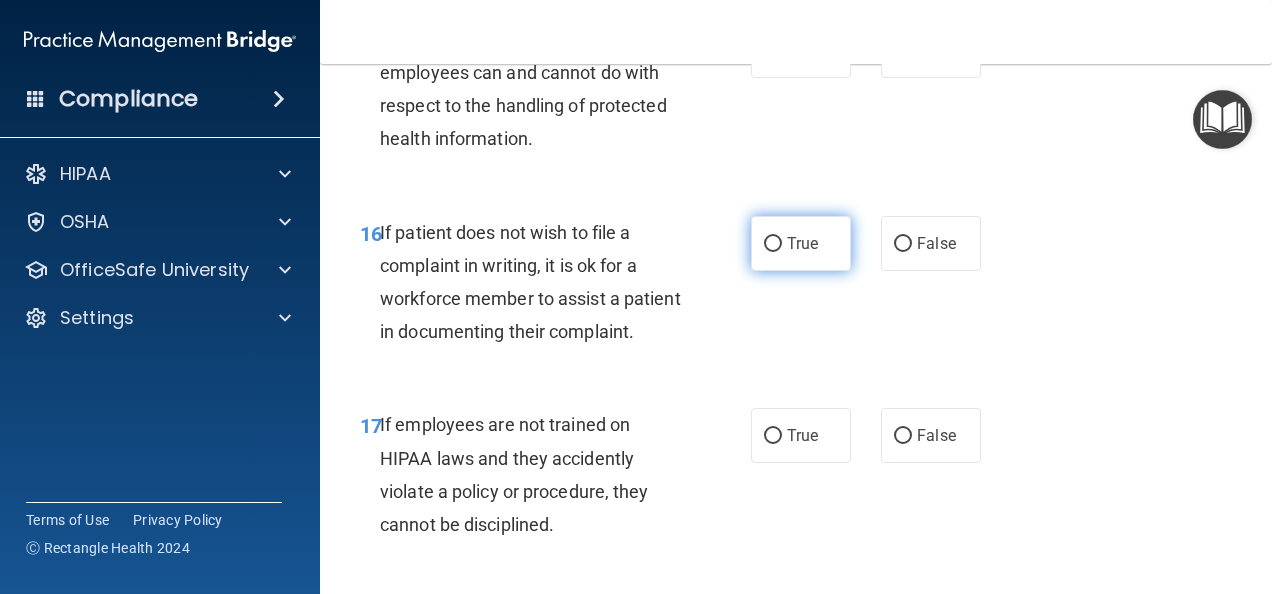 click on "True" at bounding box center (801, 243) 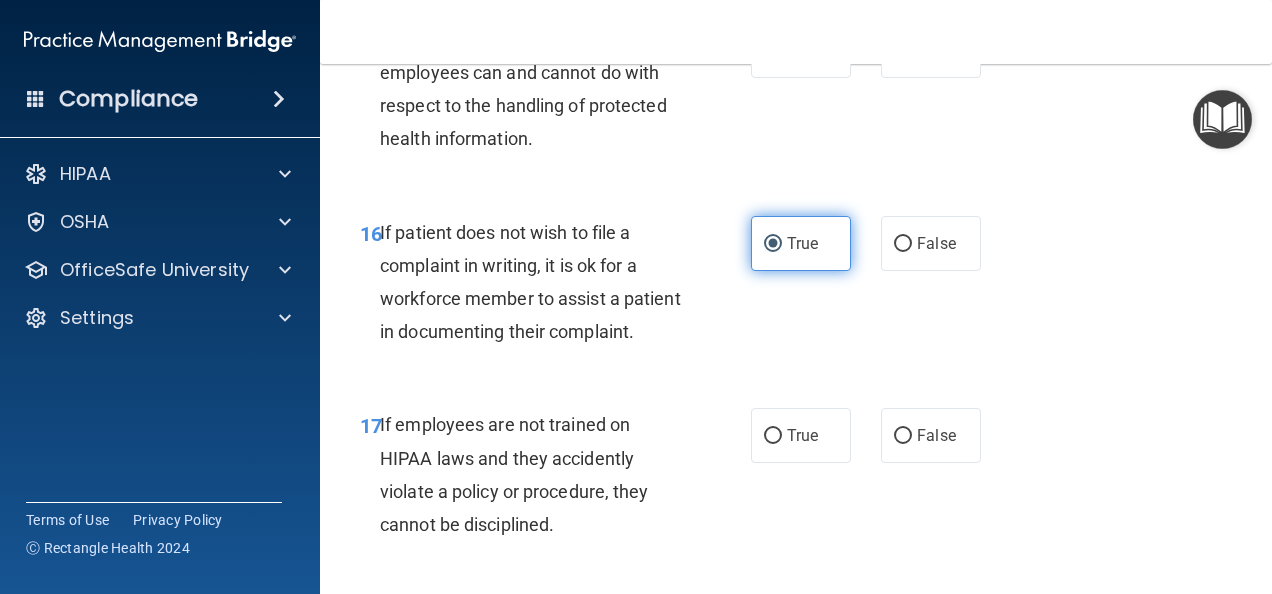 click on "True" at bounding box center (801, 243) 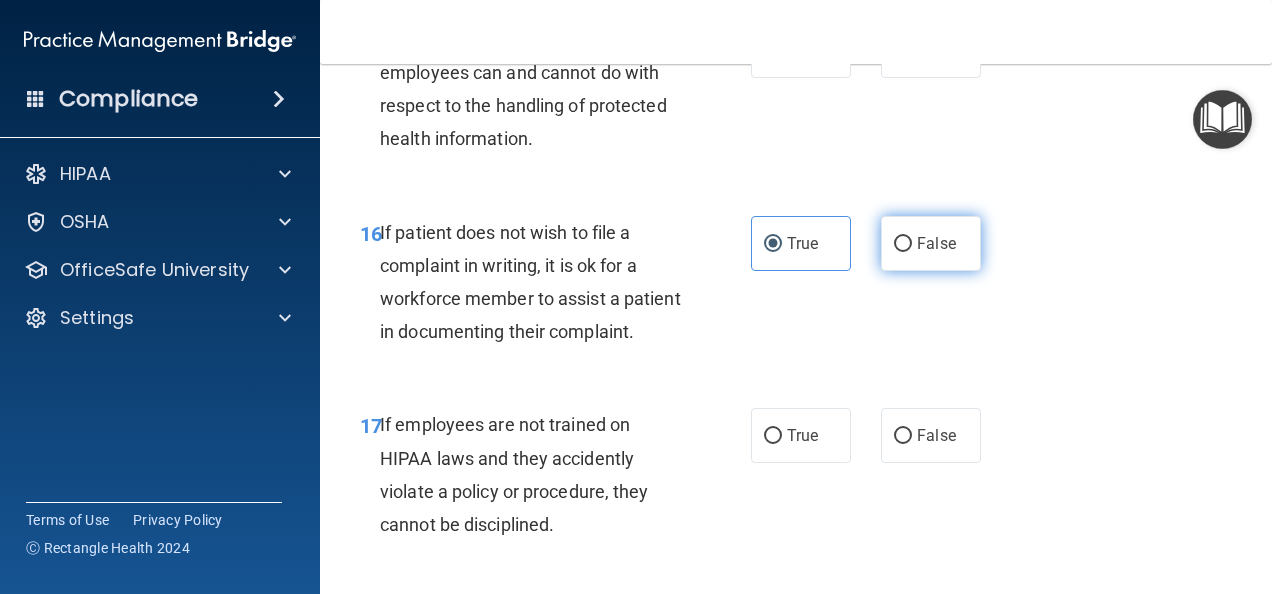 click on "False" at bounding box center (903, 244) 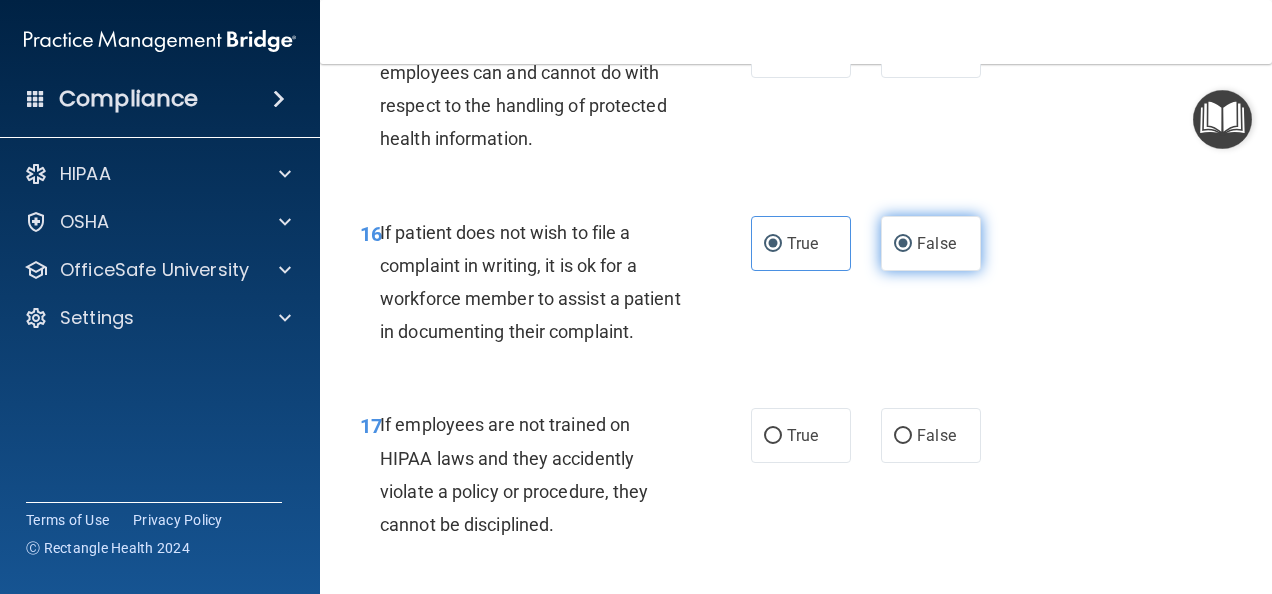 radio on "false" 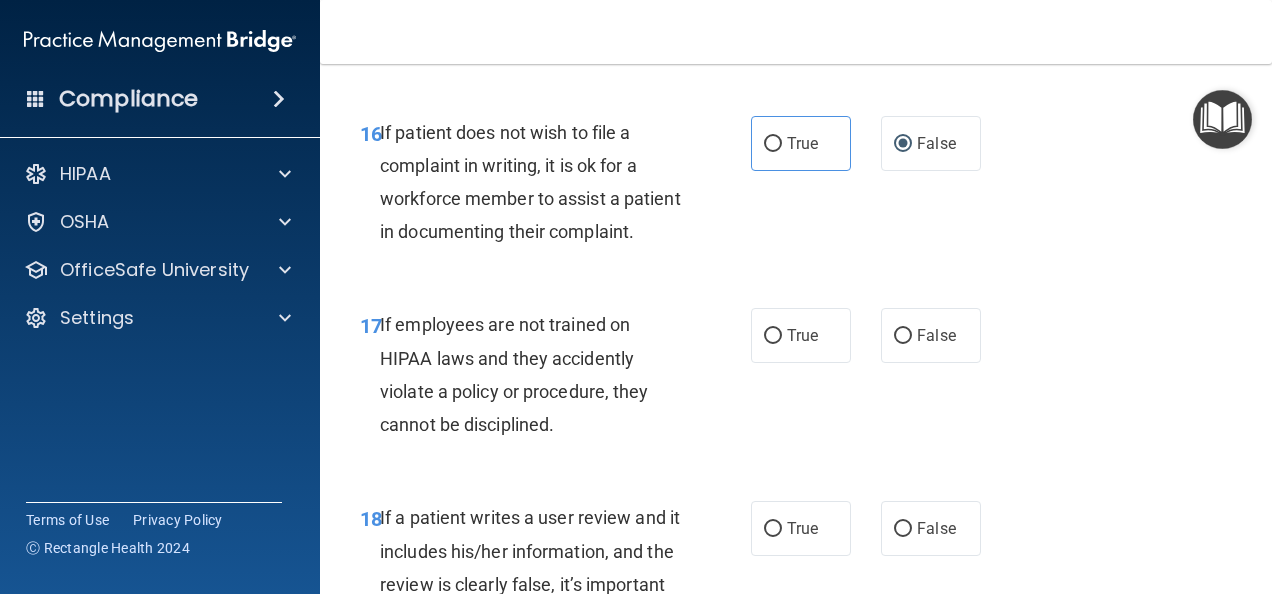 scroll, scrollTop: 3800, scrollLeft: 0, axis: vertical 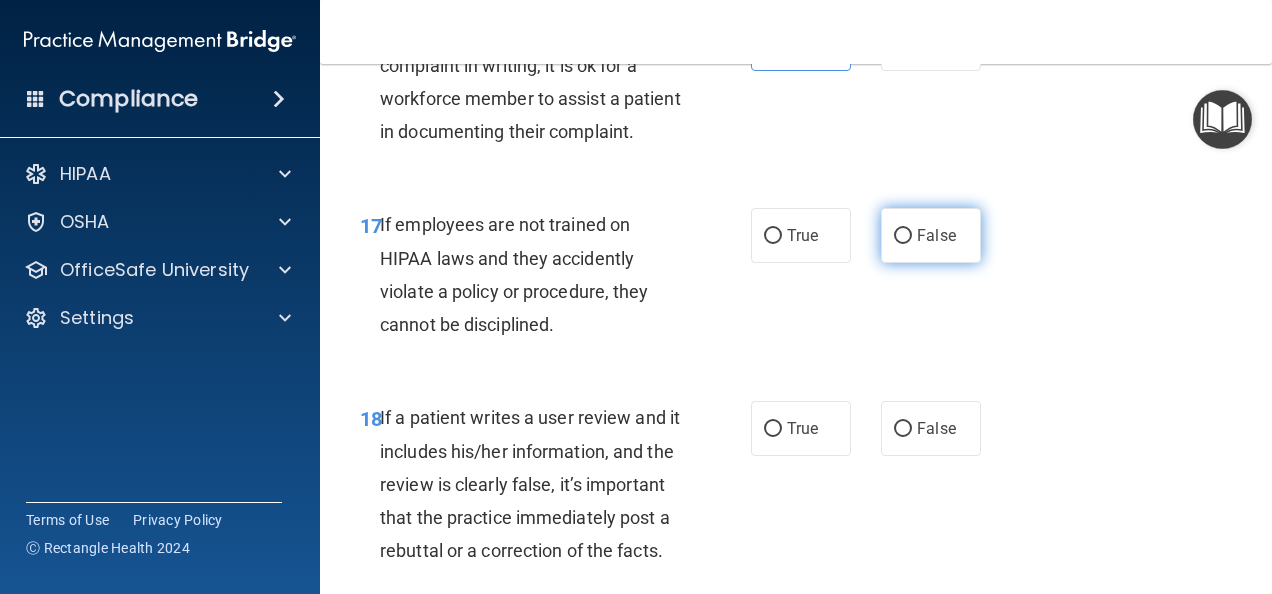 click on "False" at bounding box center [903, 236] 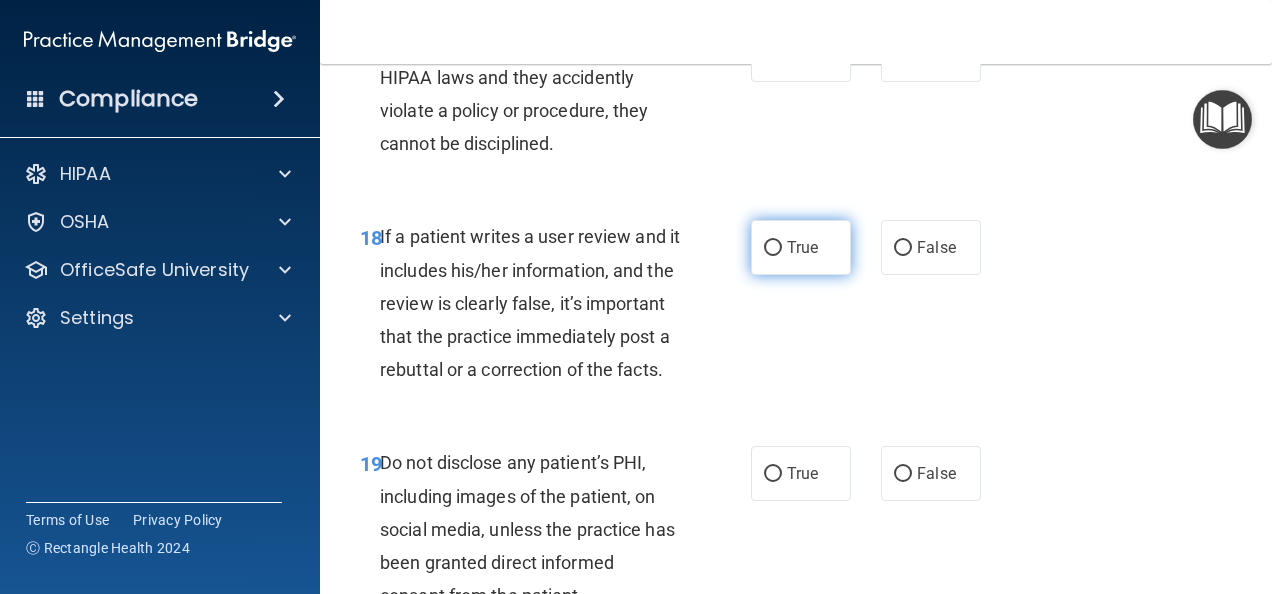 scroll, scrollTop: 4000, scrollLeft: 0, axis: vertical 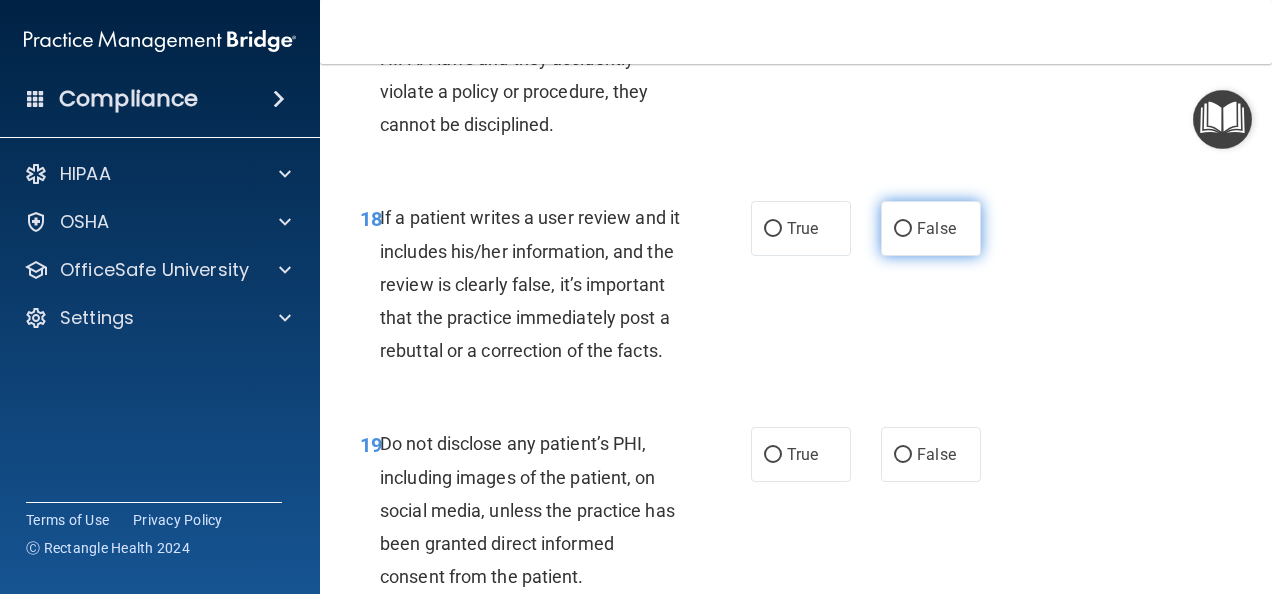 click on "False" at bounding box center (903, 229) 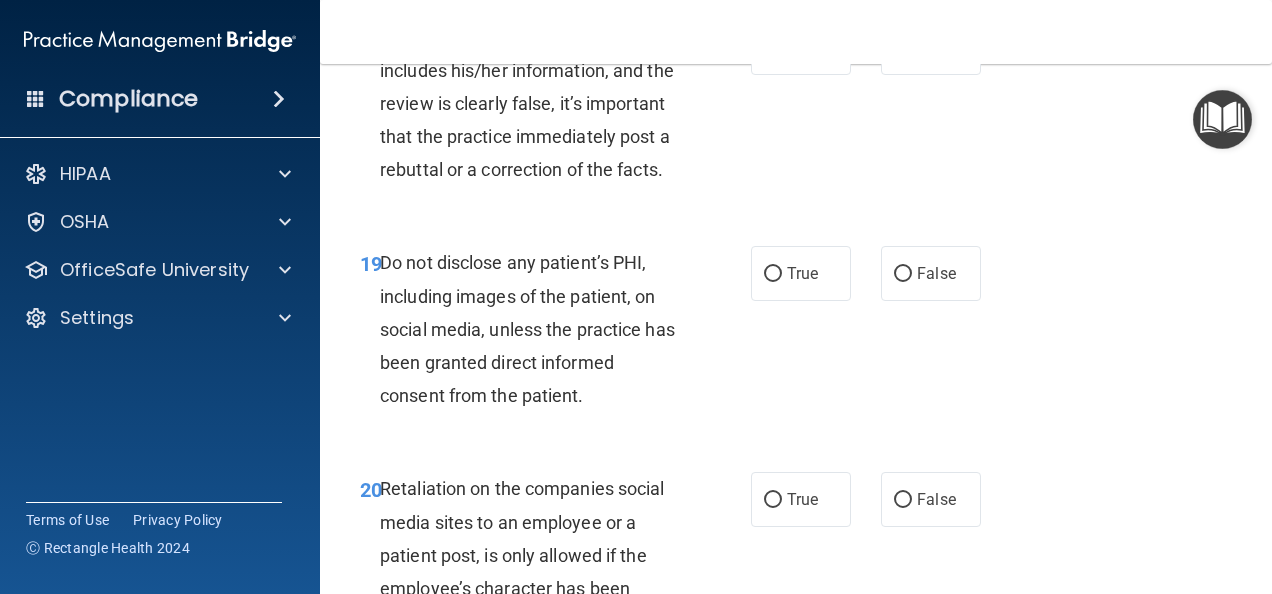 scroll, scrollTop: 4200, scrollLeft: 0, axis: vertical 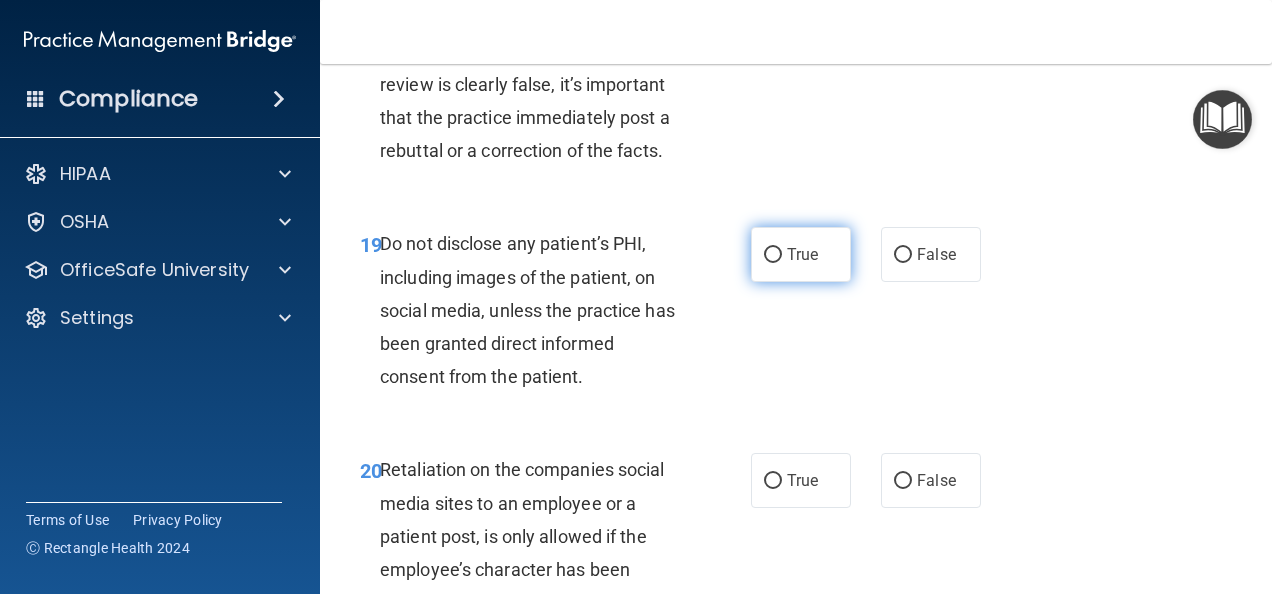click on "True" at bounding box center [773, 255] 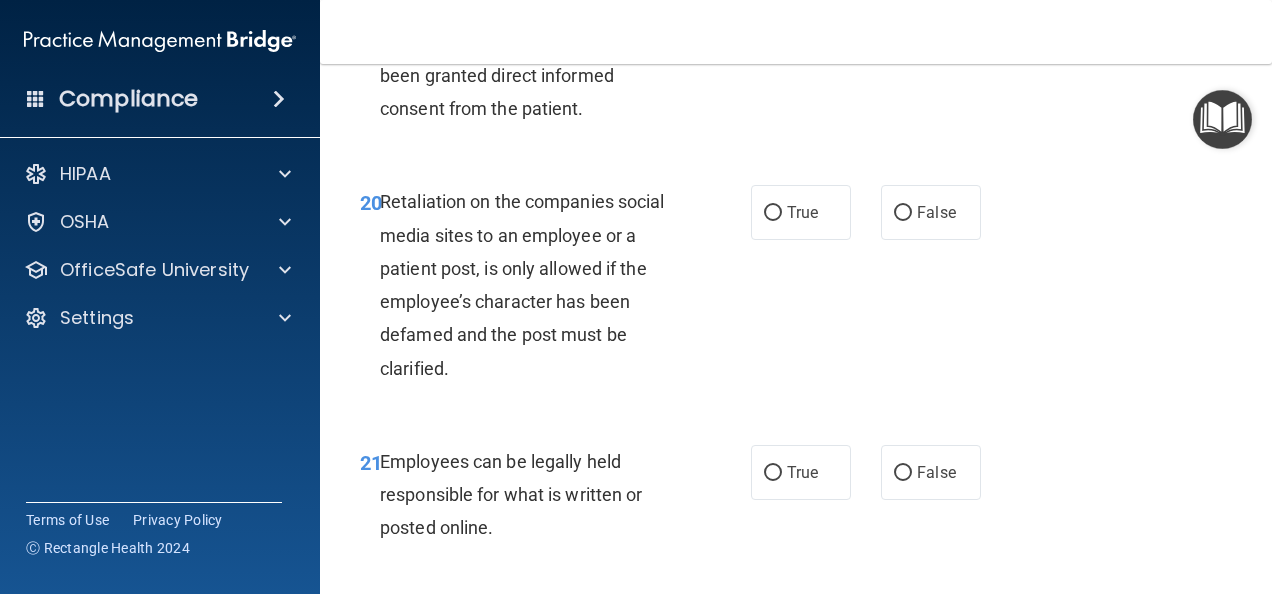 scroll, scrollTop: 4500, scrollLeft: 0, axis: vertical 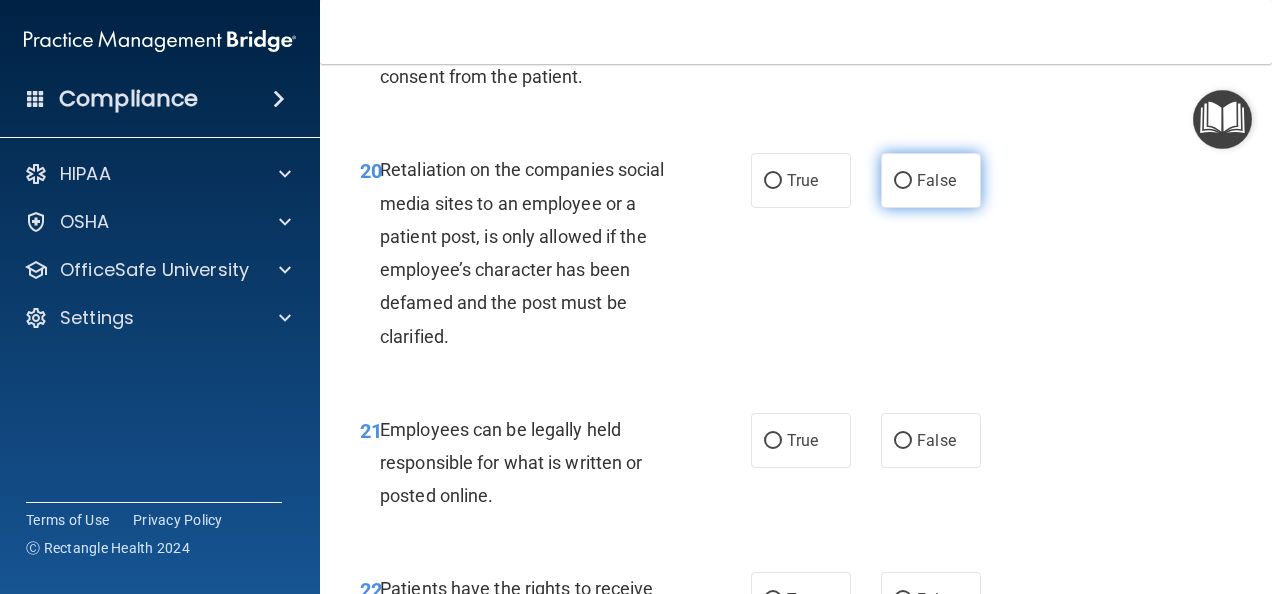 click on "False" at bounding box center (903, 181) 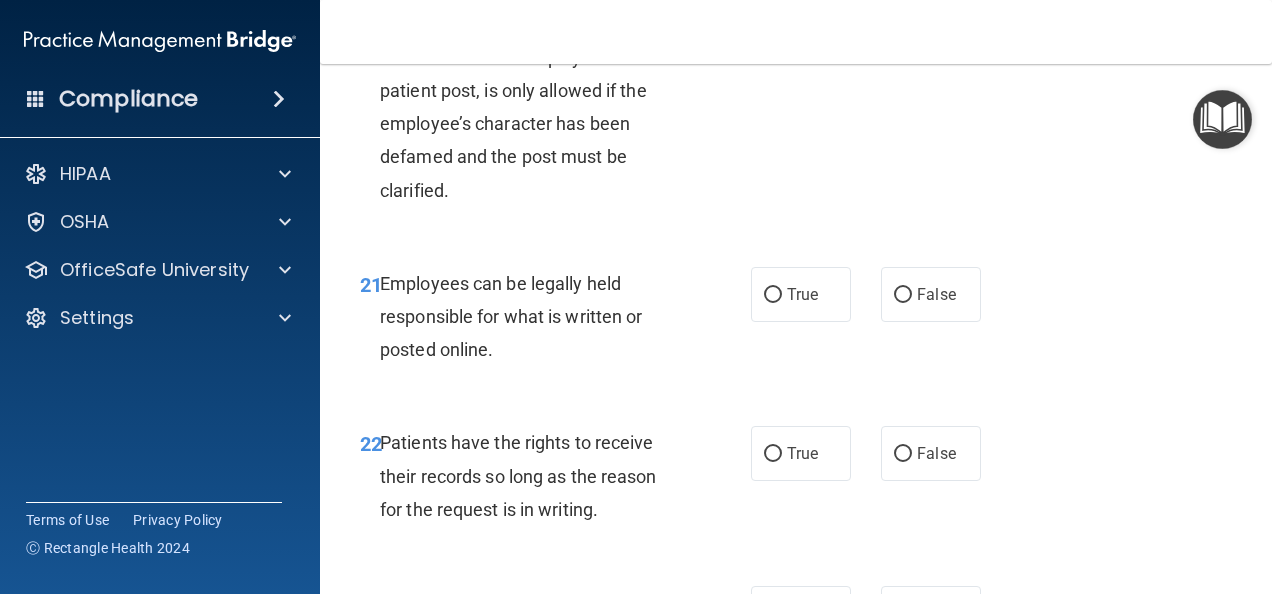 scroll, scrollTop: 4700, scrollLeft: 0, axis: vertical 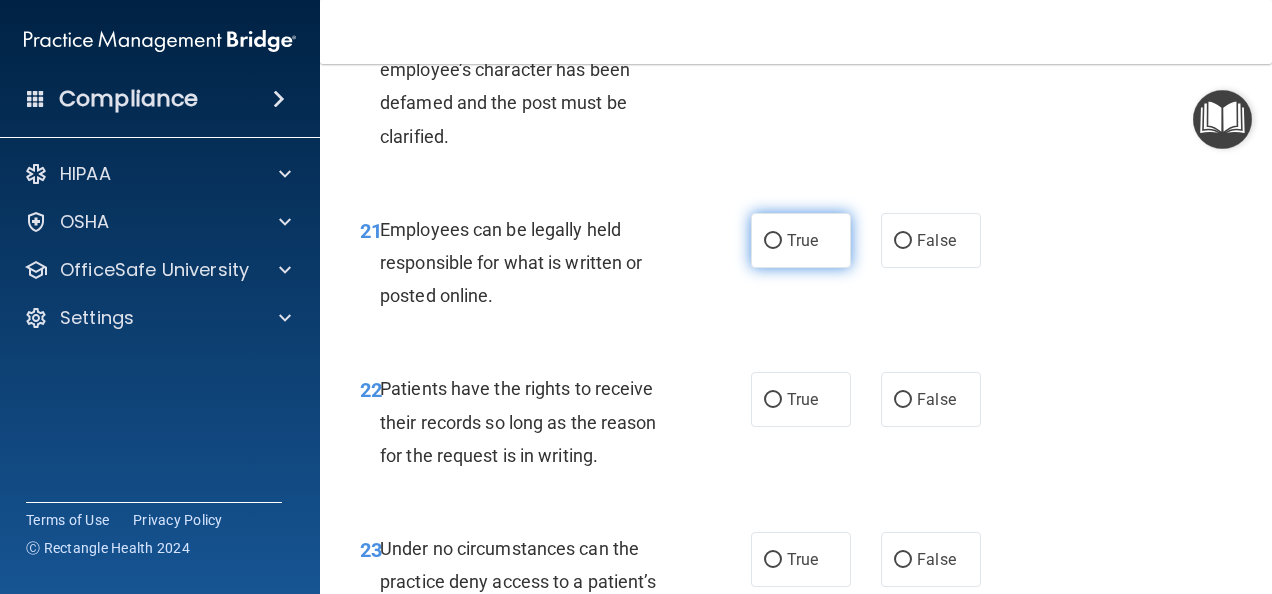 click on "True" at bounding box center [773, 241] 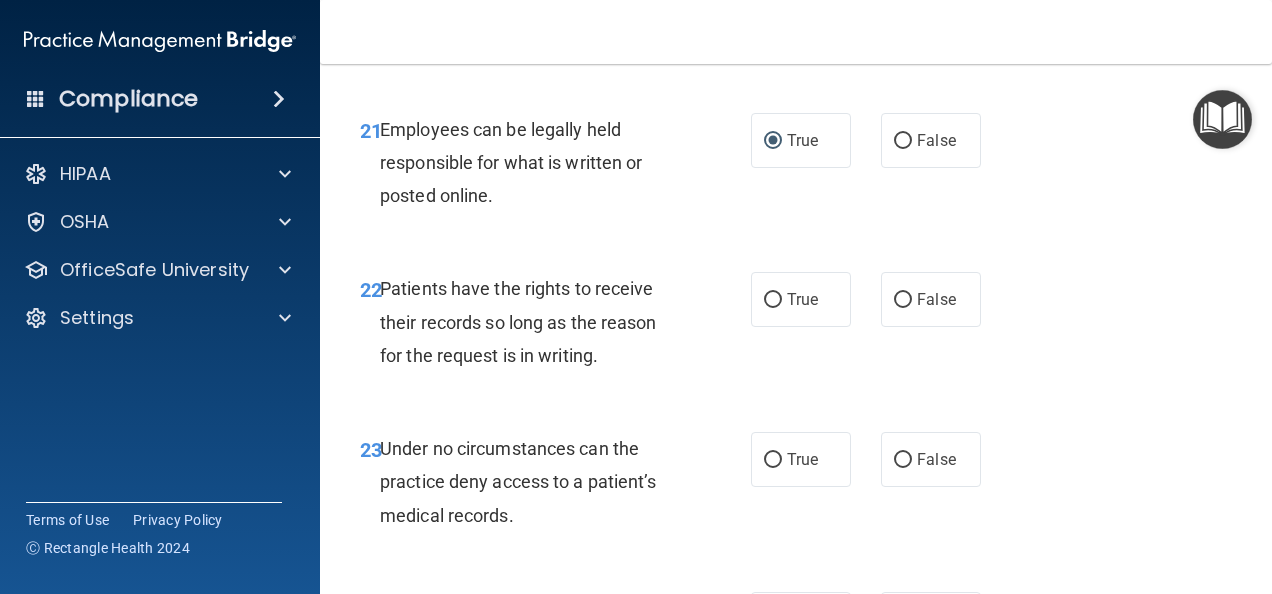 scroll, scrollTop: 4900, scrollLeft: 0, axis: vertical 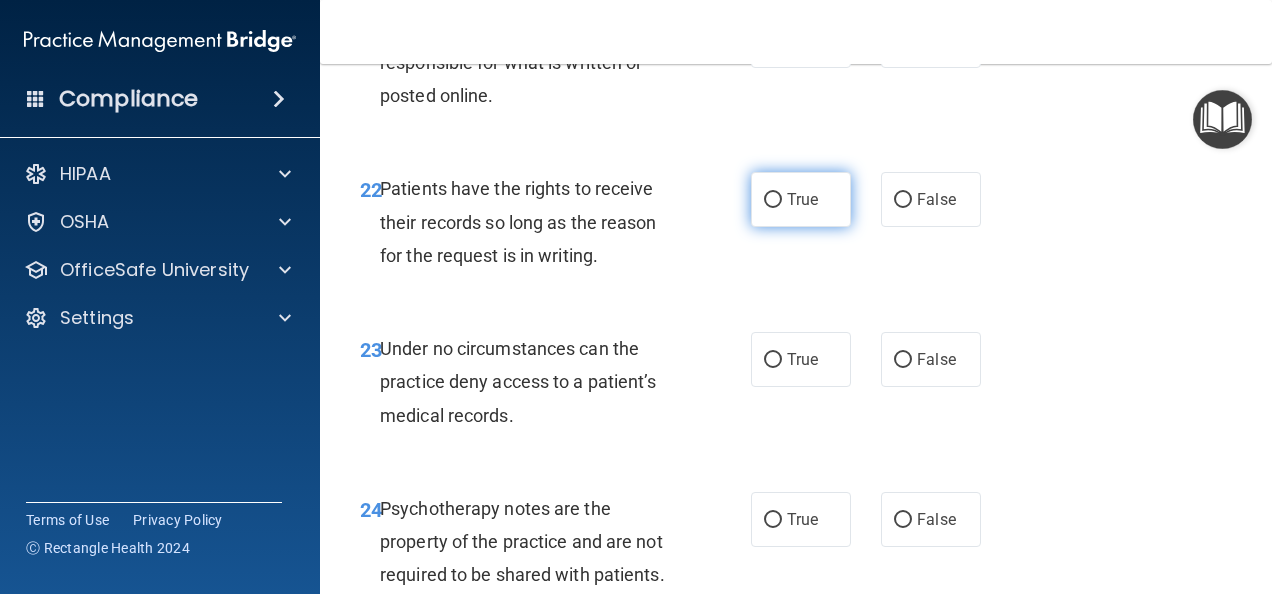 click on "True" at bounding box center [773, 200] 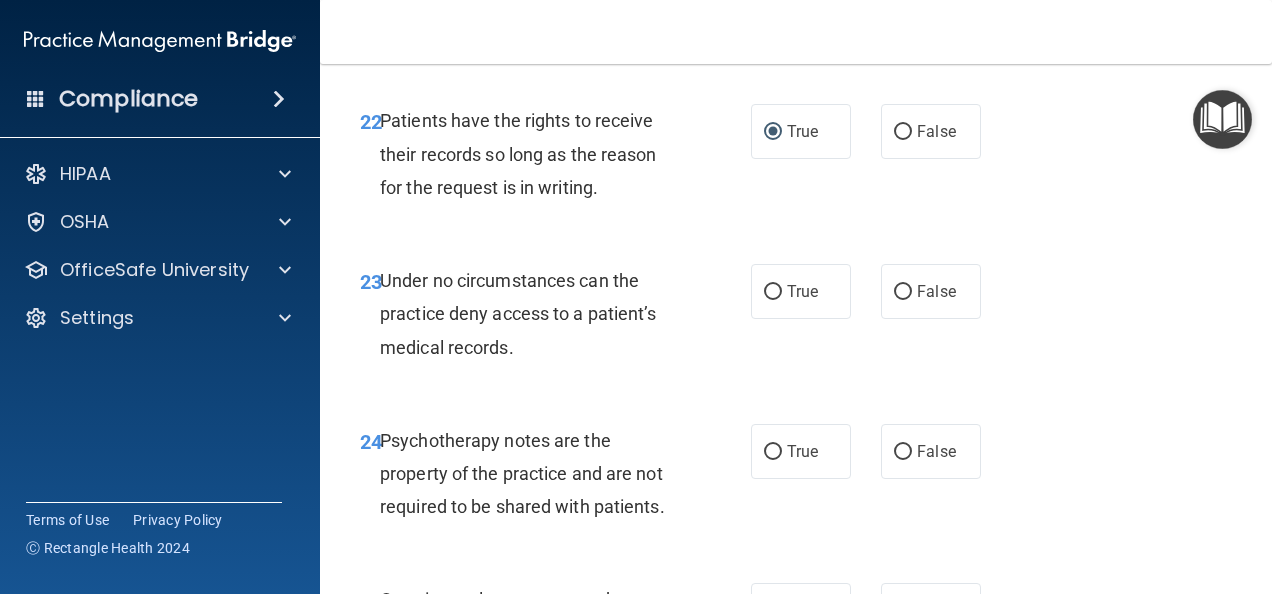scroll, scrollTop: 5000, scrollLeft: 0, axis: vertical 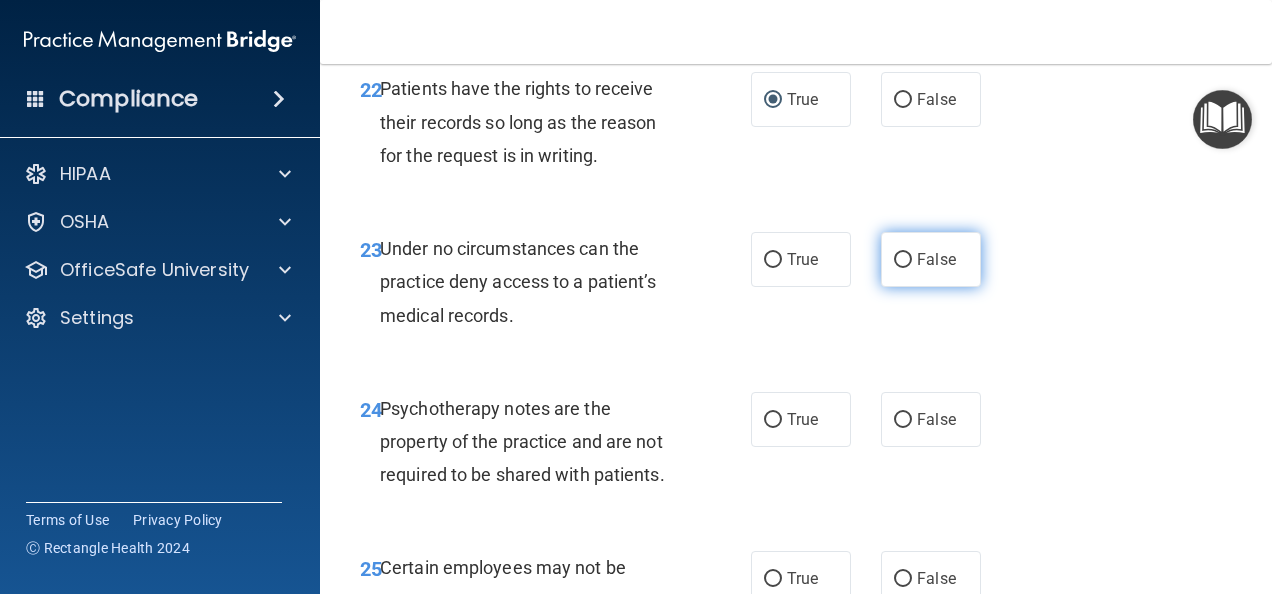 click on "False" at bounding box center (903, 260) 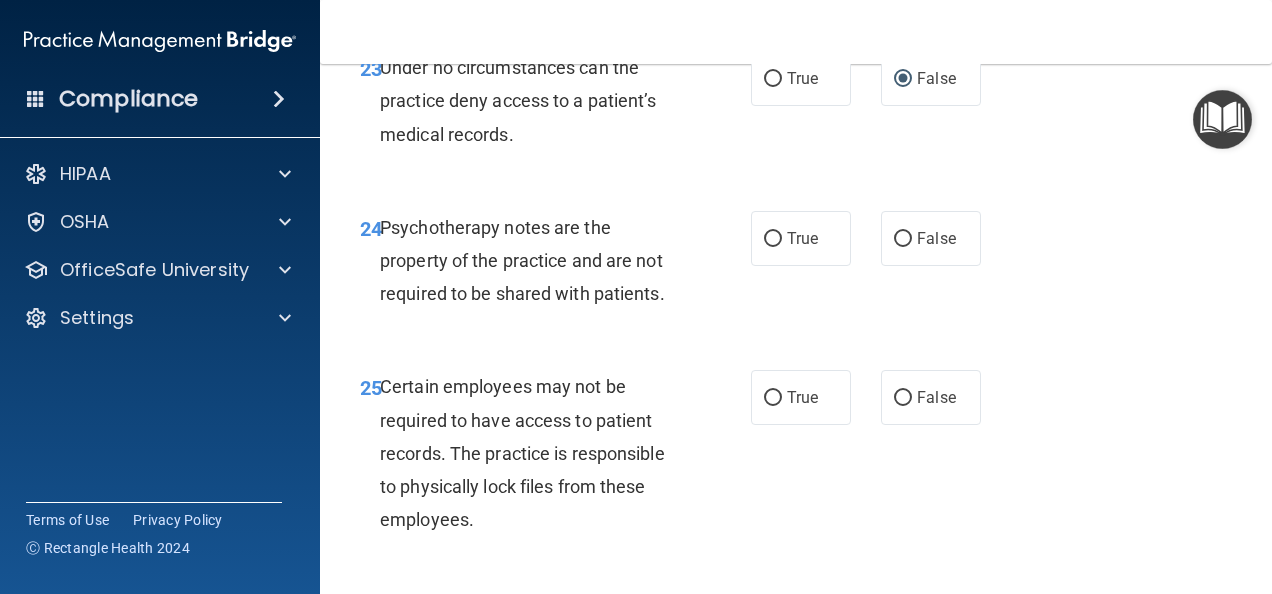scroll, scrollTop: 5200, scrollLeft: 0, axis: vertical 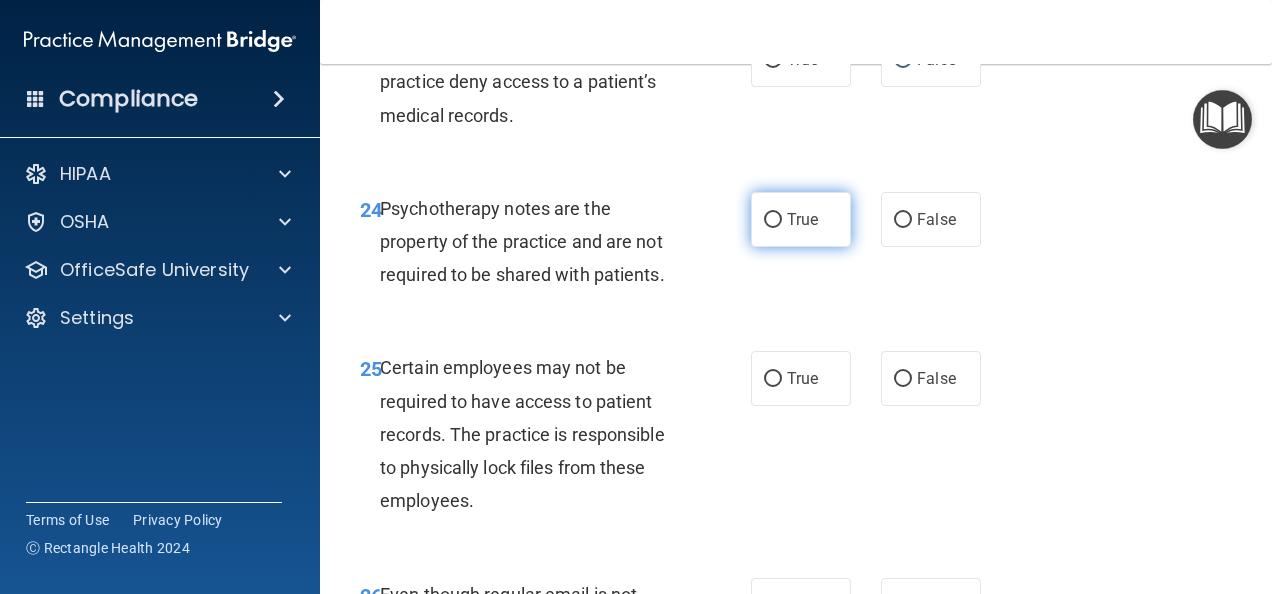 click on "True" at bounding box center (773, 220) 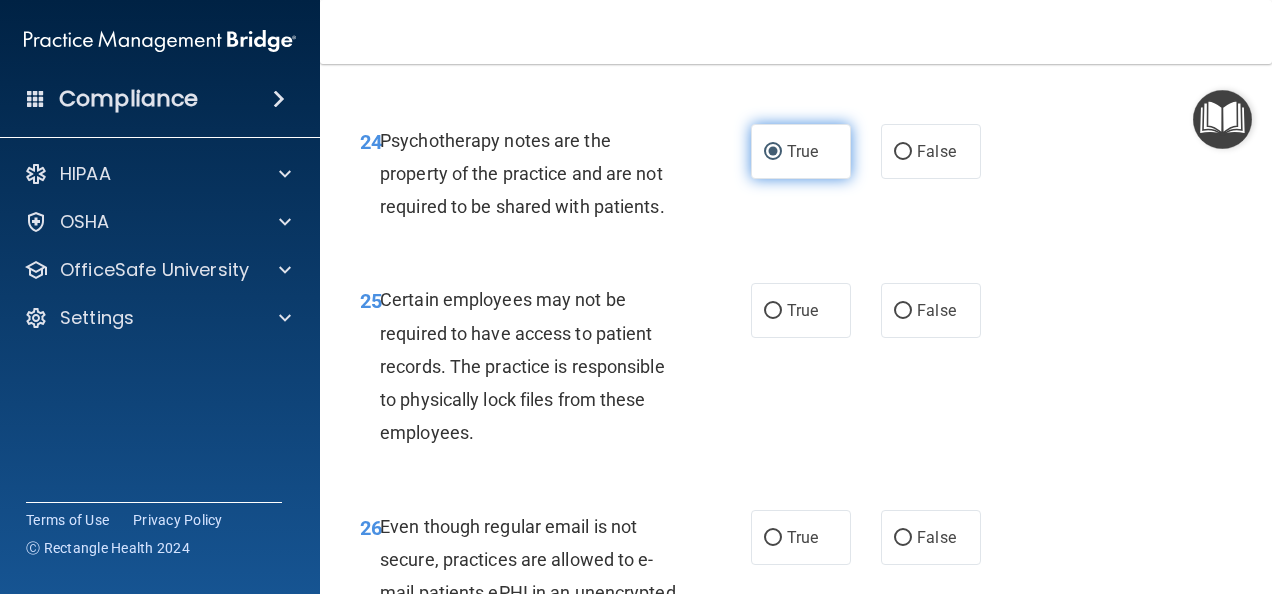 scroll, scrollTop: 5300, scrollLeft: 0, axis: vertical 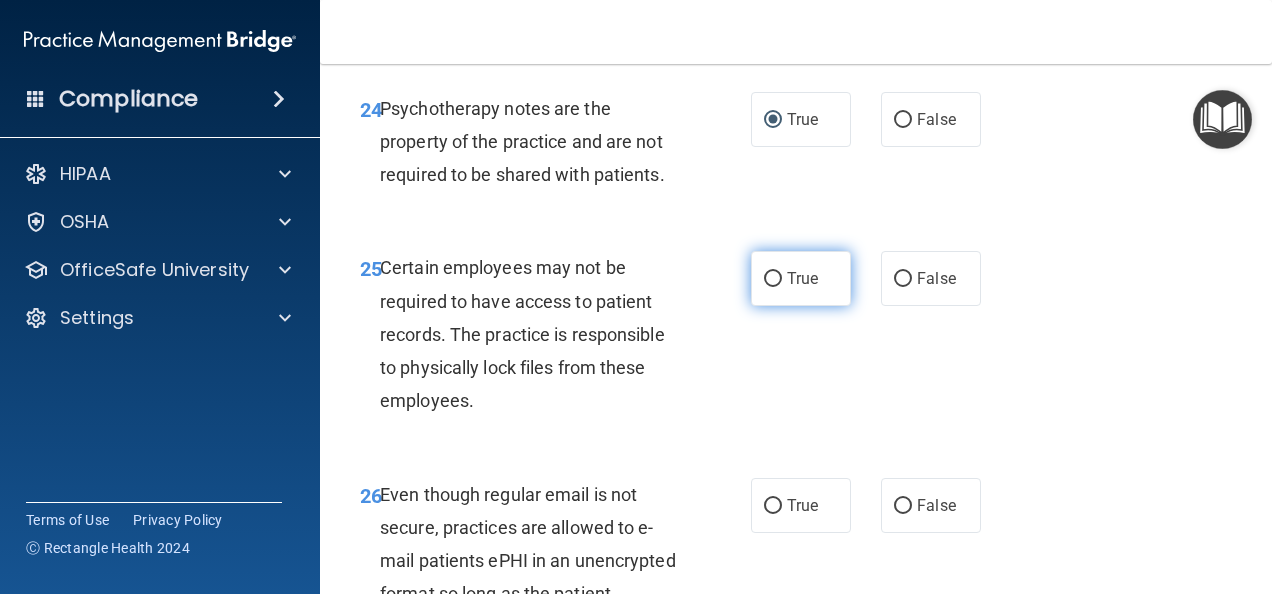 click on "True" at bounding box center (801, 278) 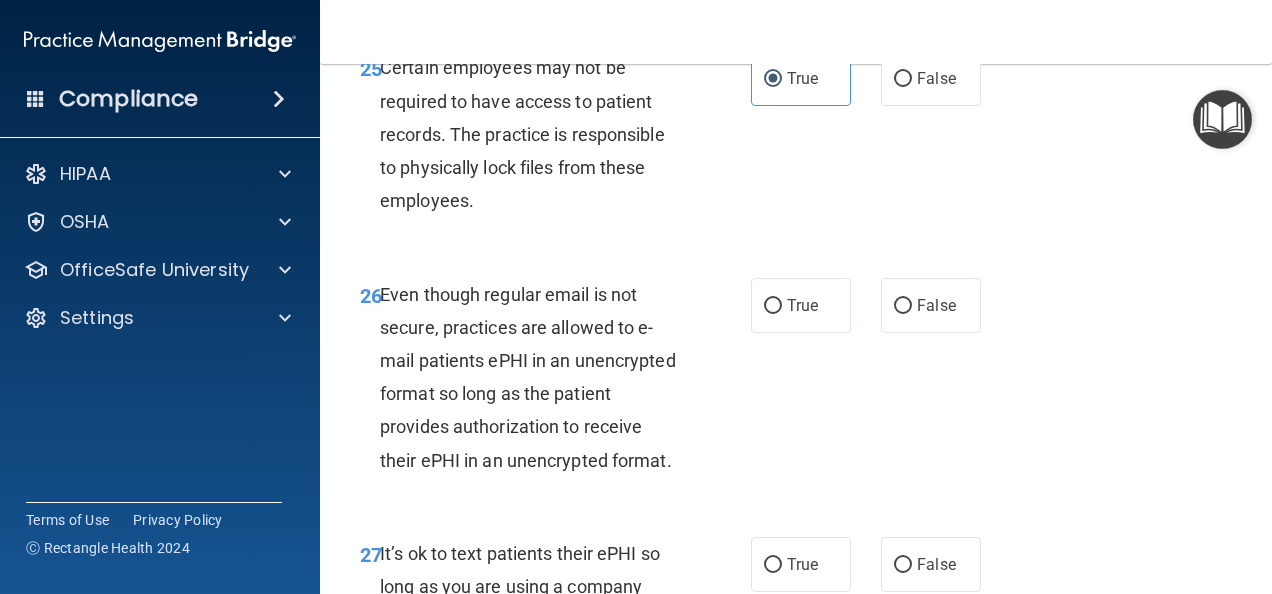 scroll, scrollTop: 5600, scrollLeft: 0, axis: vertical 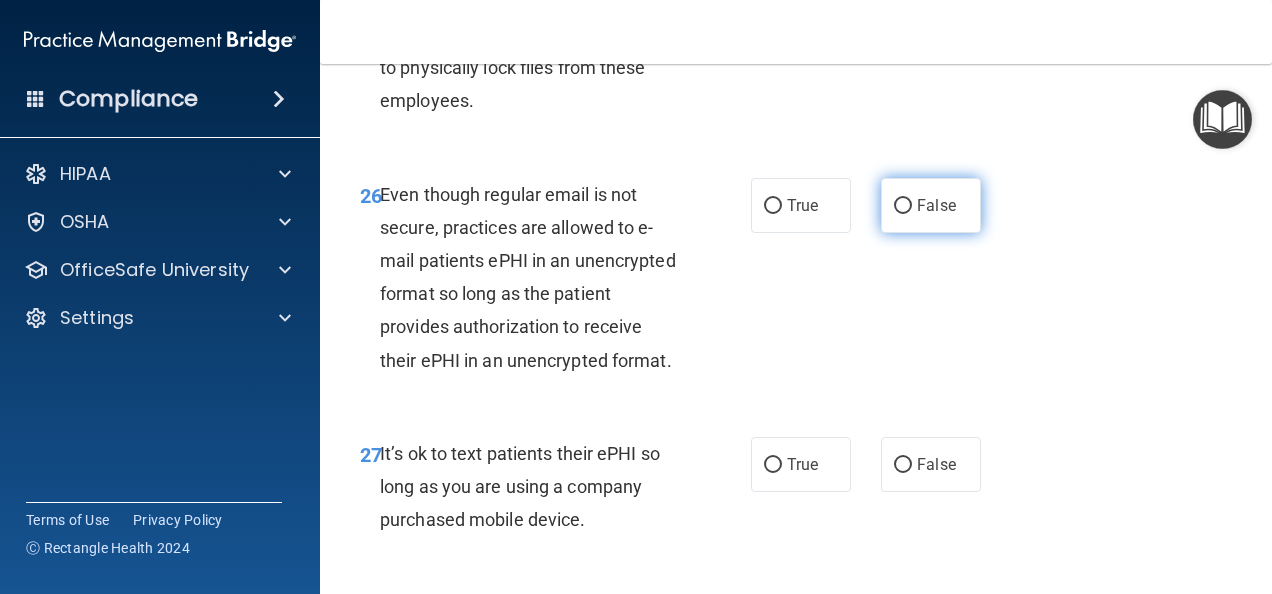 click on "False" at bounding box center (903, 206) 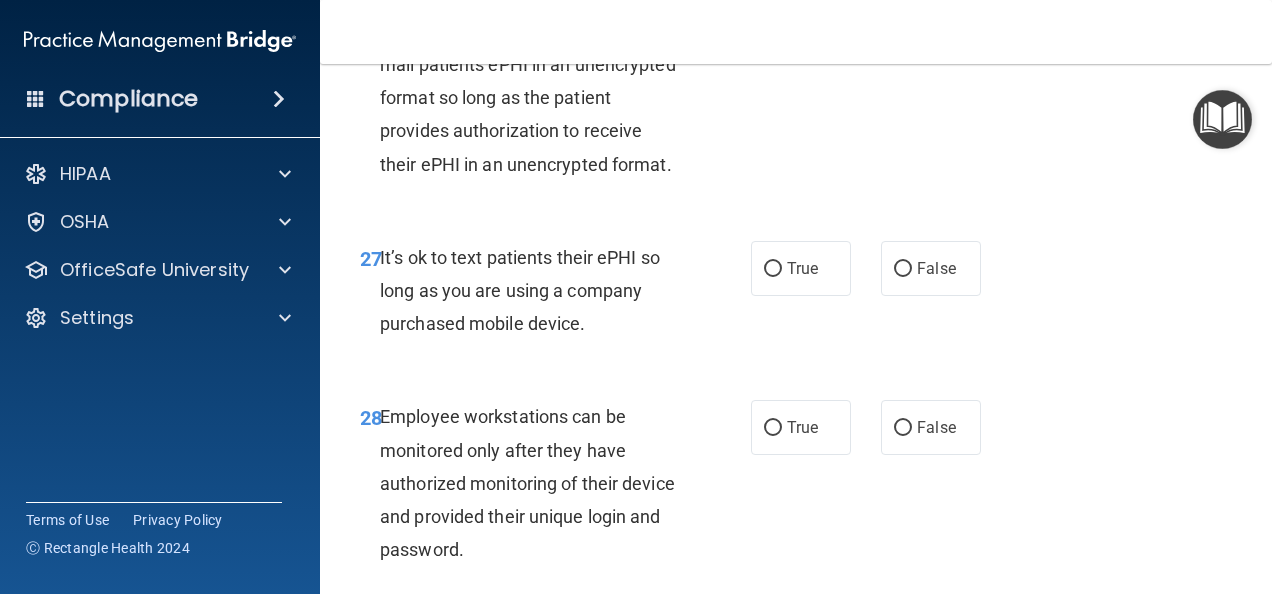scroll, scrollTop: 5800, scrollLeft: 0, axis: vertical 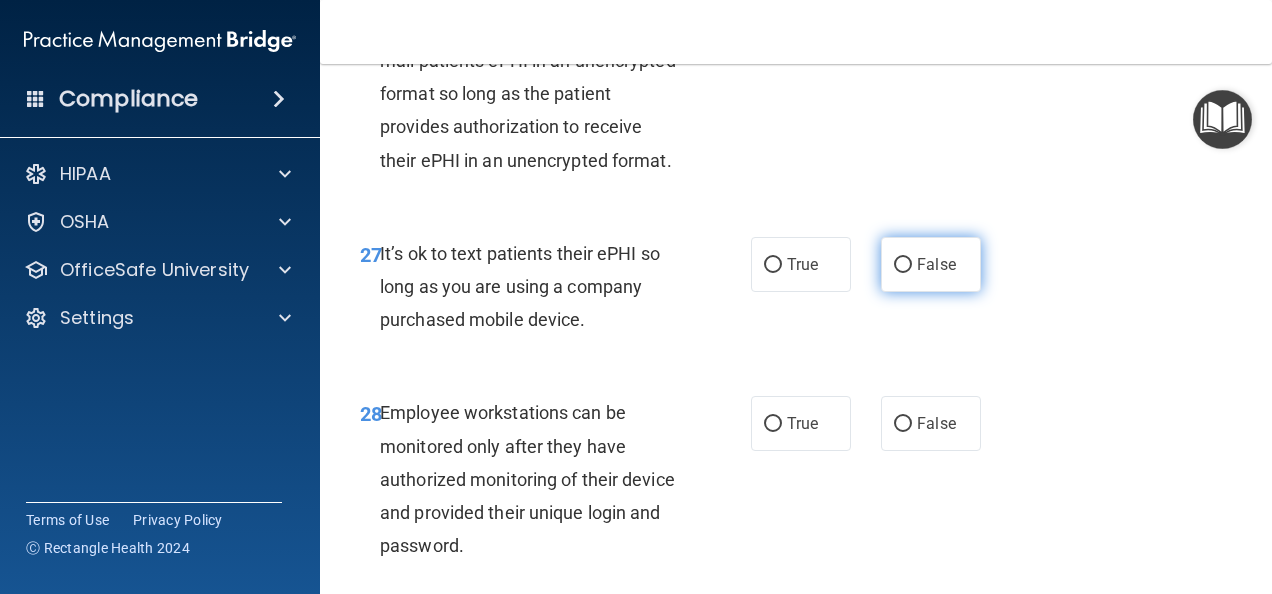 click on "False" at bounding box center (903, 265) 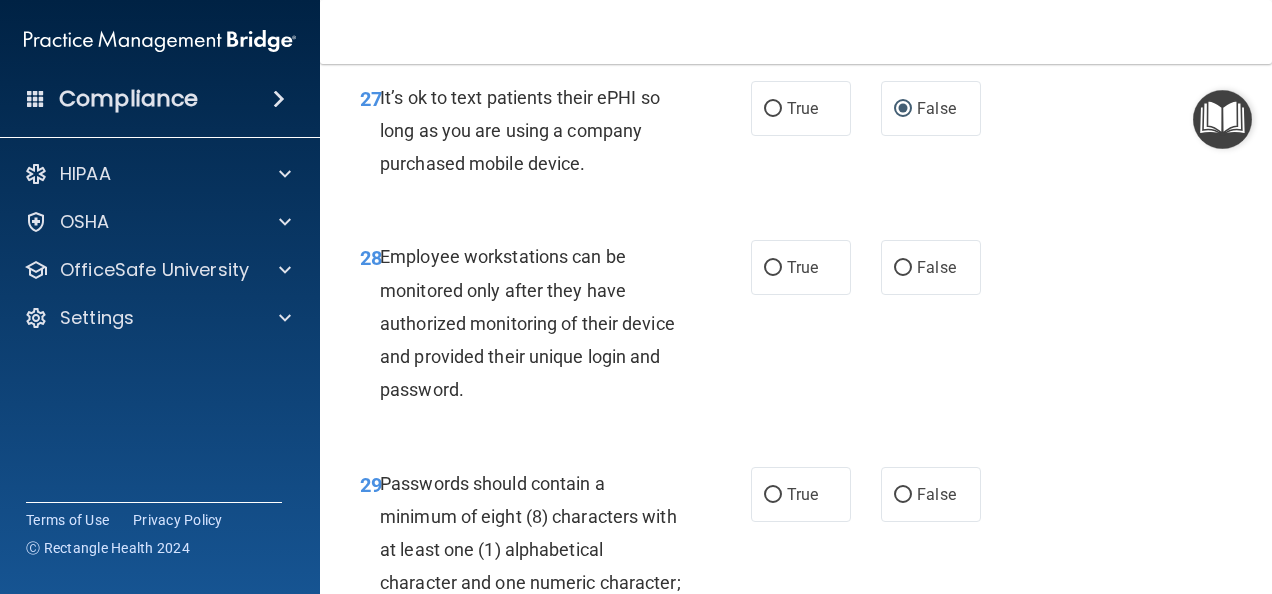 scroll, scrollTop: 6000, scrollLeft: 0, axis: vertical 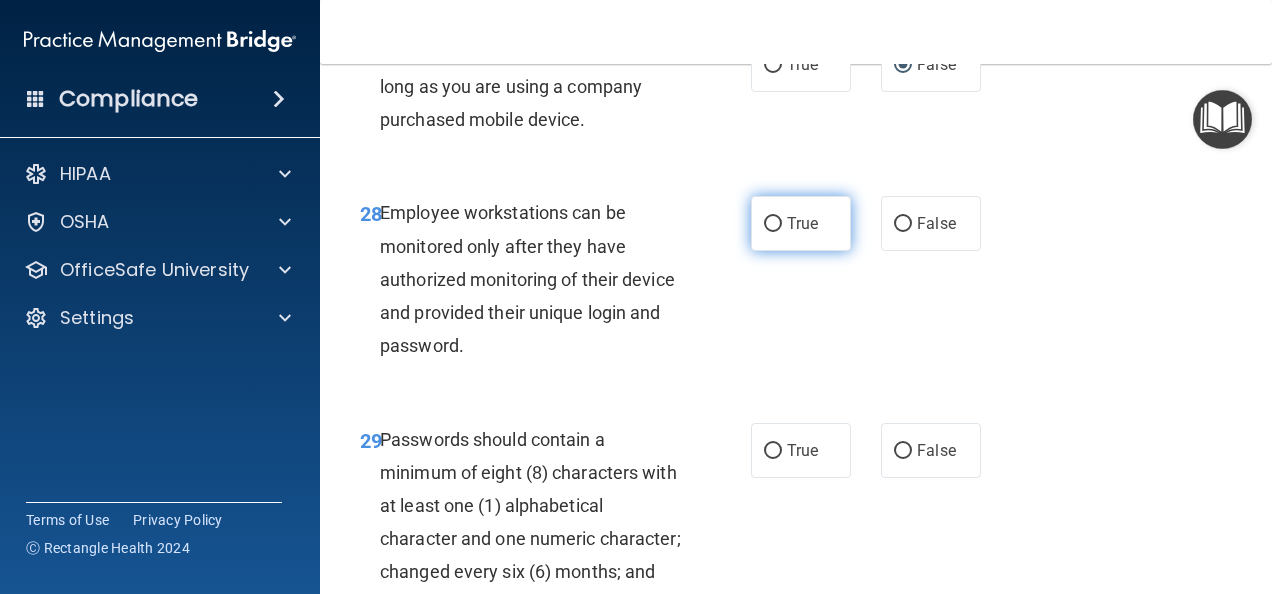 click on "True" at bounding box center (773, 224) 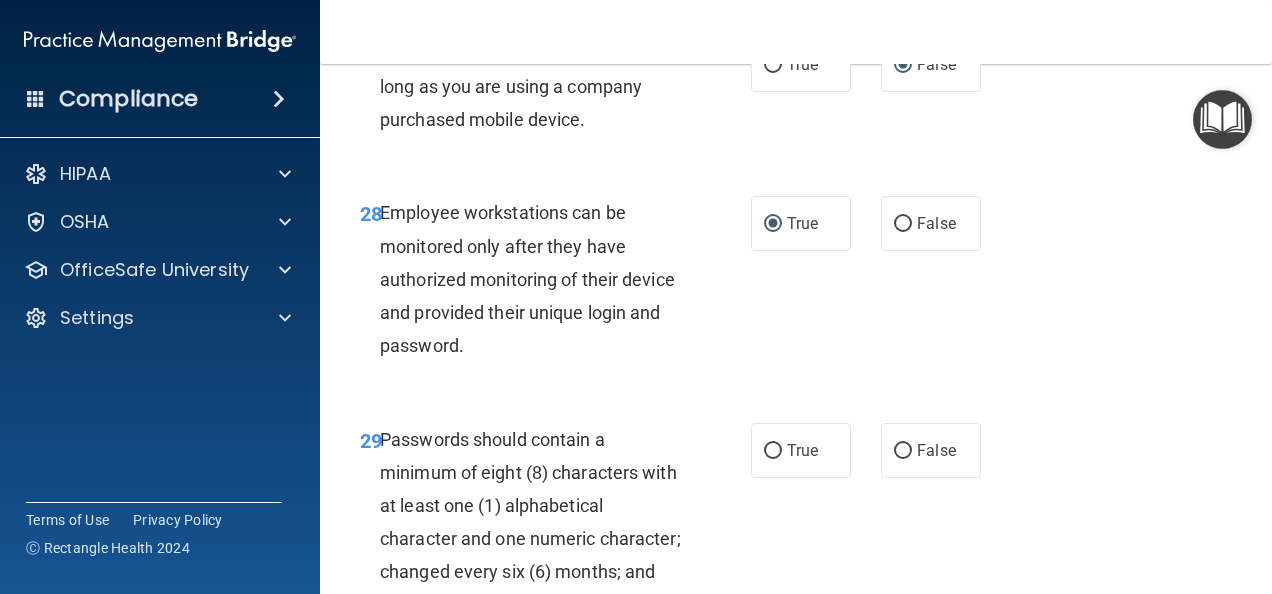 scroll, scrollTop: 6200, scrollLeft: 0, axis: vertical 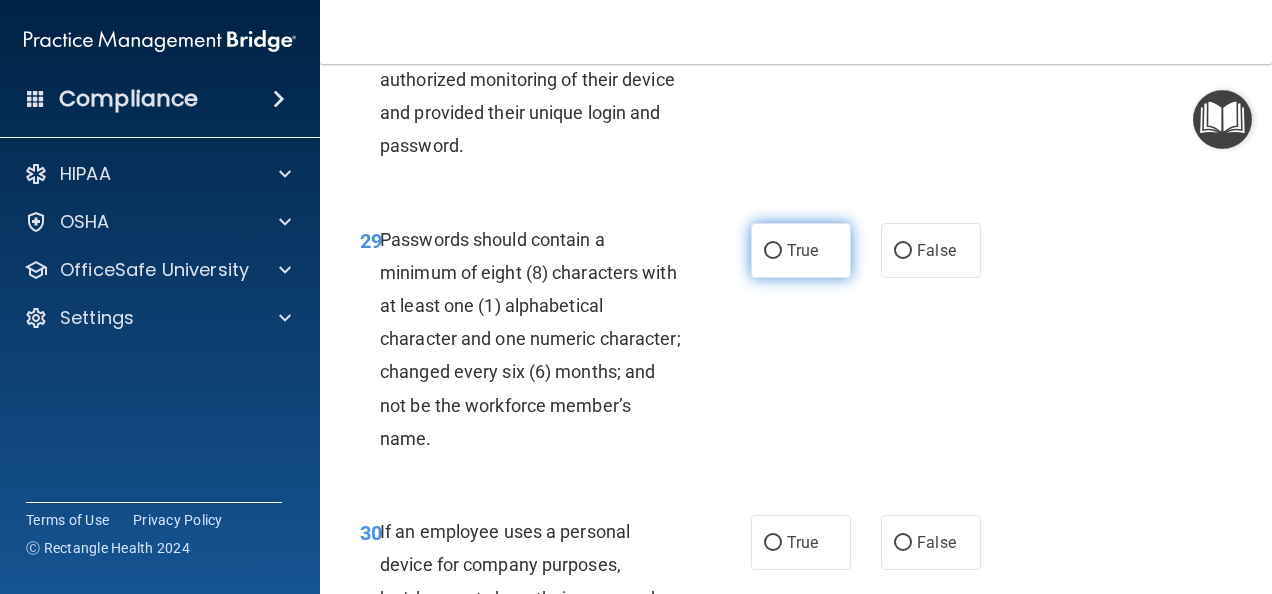 click on "True" at bounding box center [773, 251] 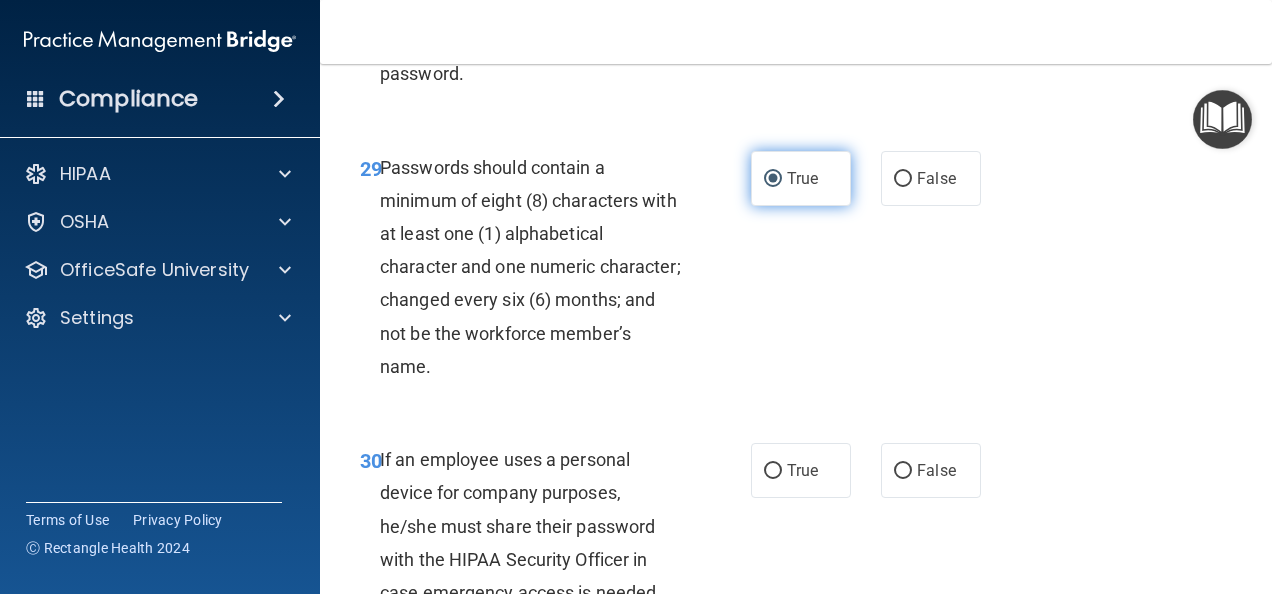 scroll, scrollTop: 6400, scrollLeft: 0, axis: vertical 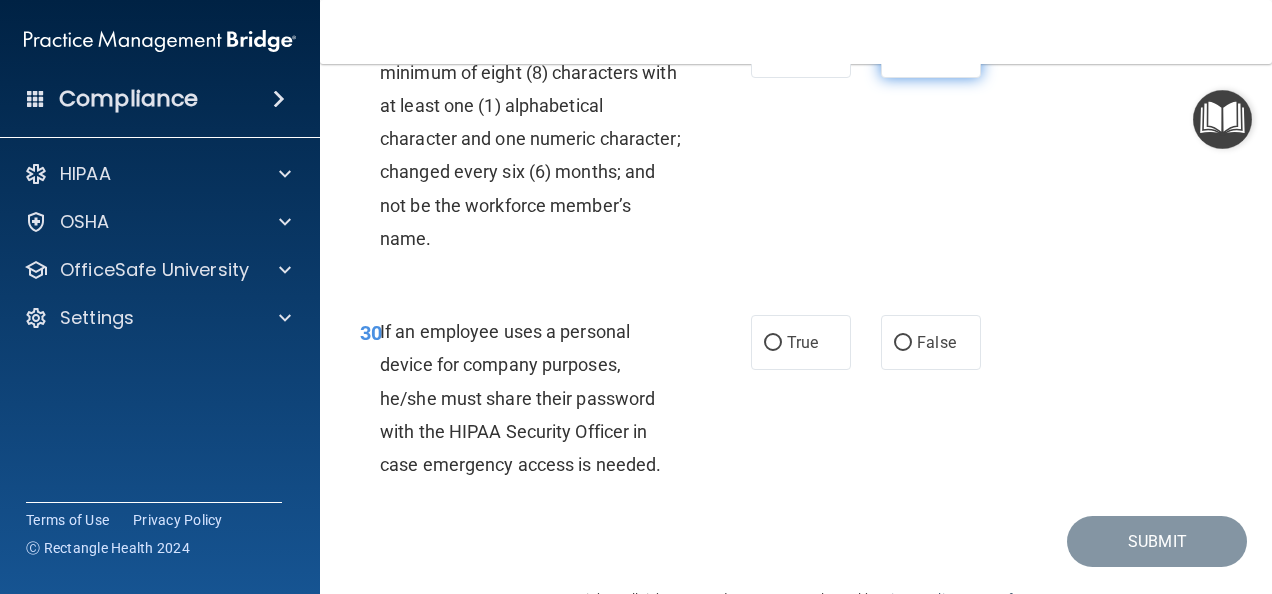 click on "False" at bounding box center [903, 51] 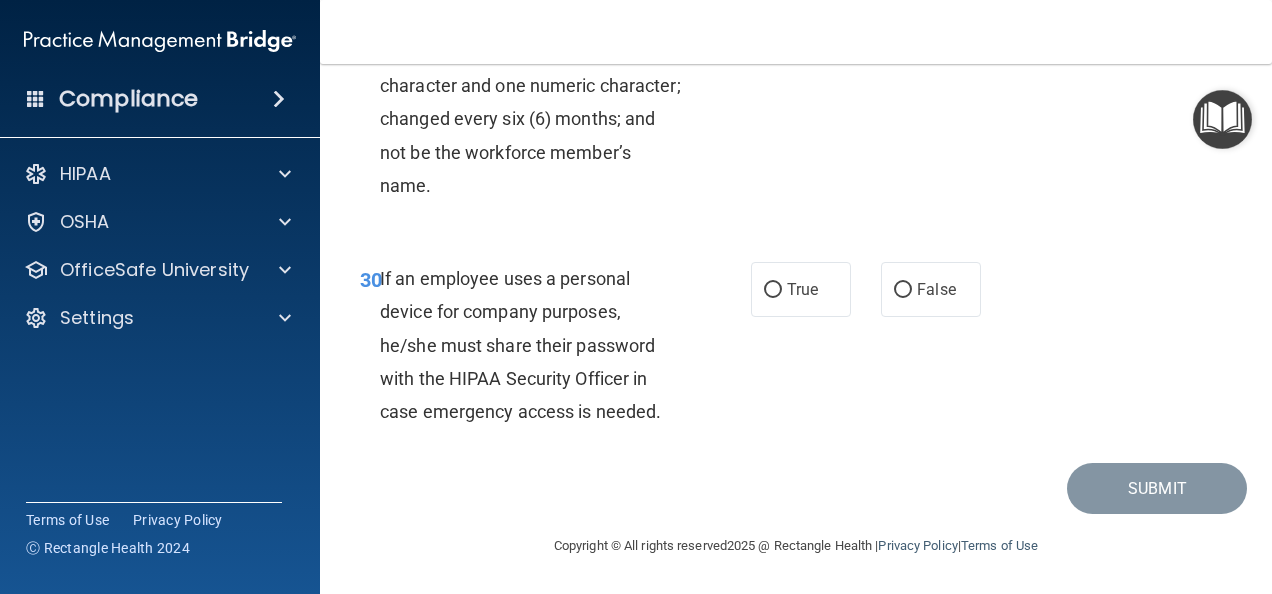 scroll, scrollTop: 6600, scrollLeft: 0, axis: vertical 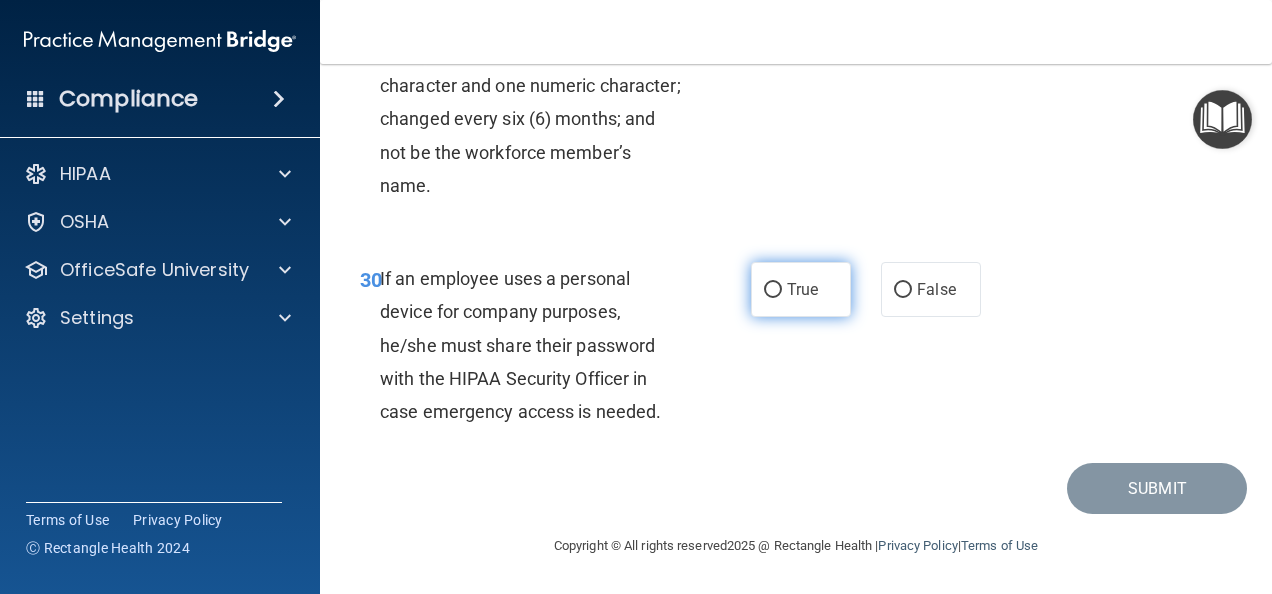 click on "True" at bounding box center (773, 290) 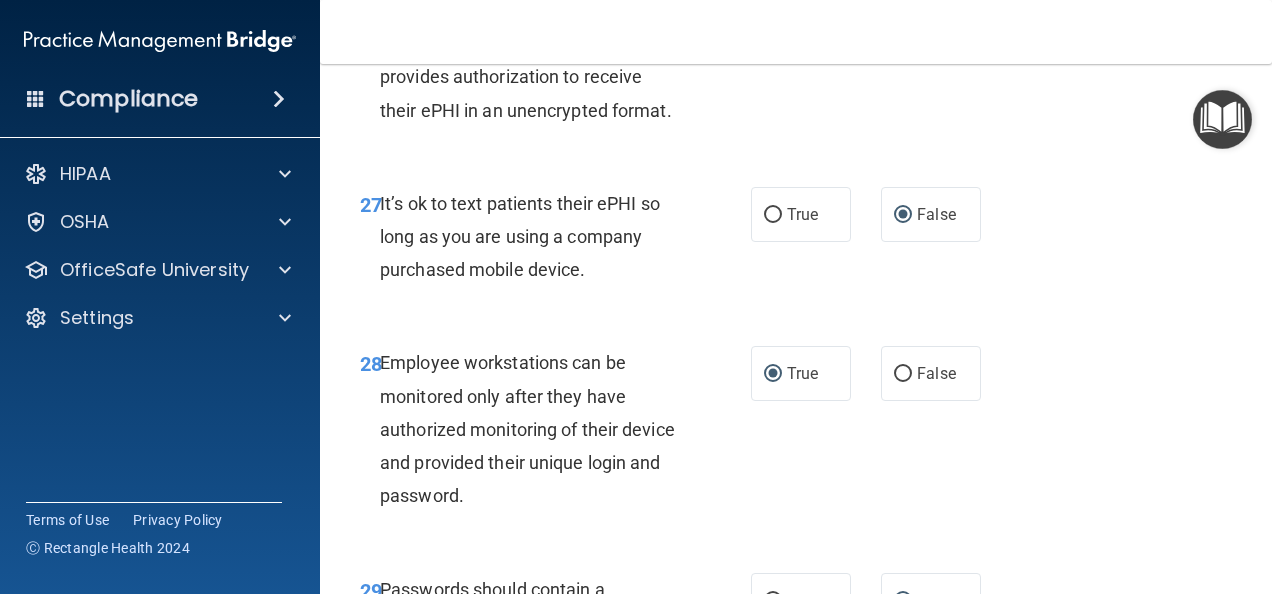 scroll, scrollTop: 5852, scrollLeft: 0, axis: vertical 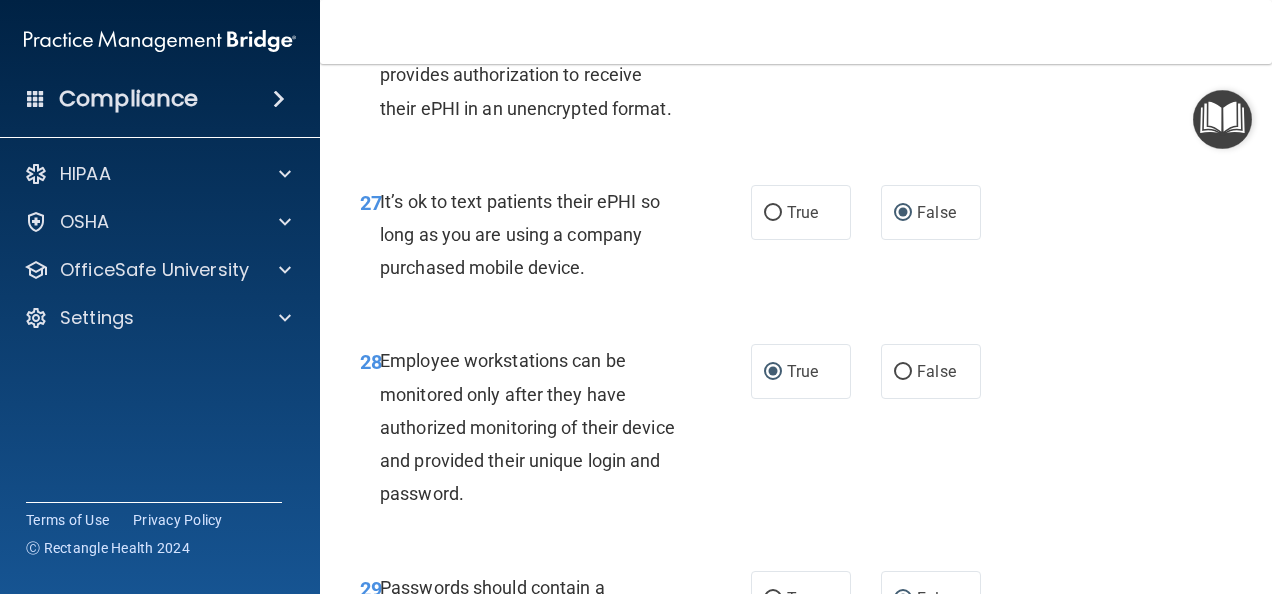 click on "01       It is ok to share your password with a co-worker in case immediate access of a device during an emergency is needed.                 True           False                       02       HIPAA violations are punishable by law and those found violating HIPAA are subject to personal liabilities in both civil and criminal court.                  True           False                       03       Blogging or posting on social media sites about the practice’s policies and procedures is encouraged to support the practice’s dedication to patient privacy and security, so long as it will not damage the reputation of the practice.                  True           False                       04       Postal and courier services, janitors, electricians and other contractors that act as a conduit for PHI, whose work does not involve the use or disclosure of PHI, and who may only have incidental access to PHI are not considered business associates.                 True           False" at bounding box center (796, -2328) 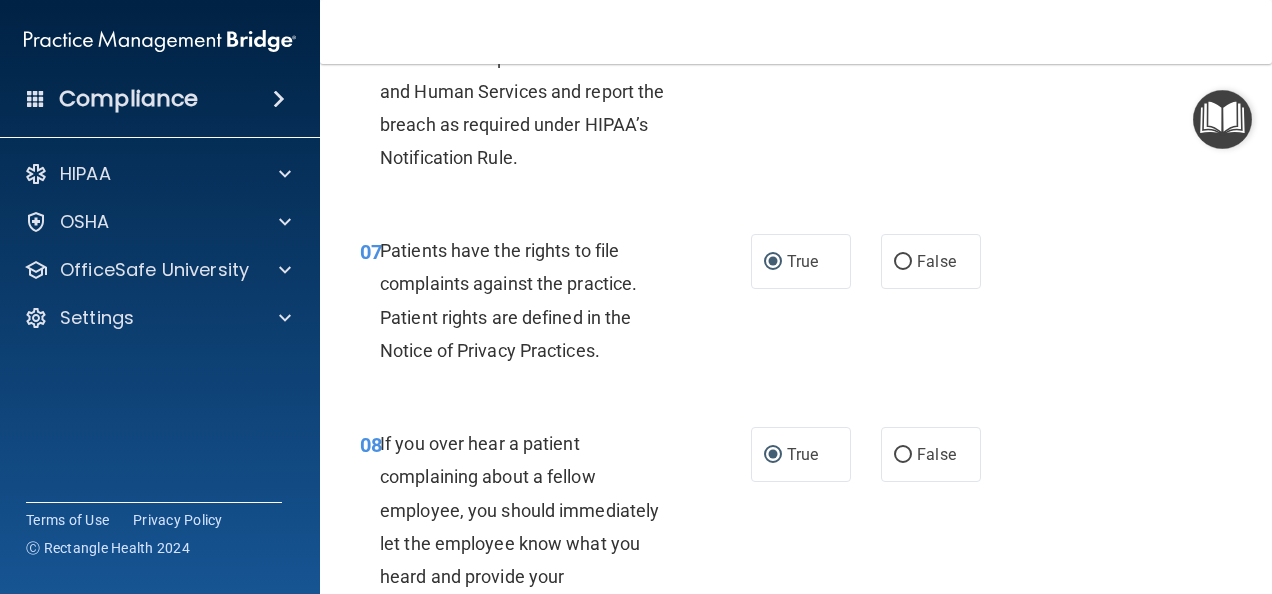 scroll, scrollTop: 1252, scrollLeft: 0, axis: vertical 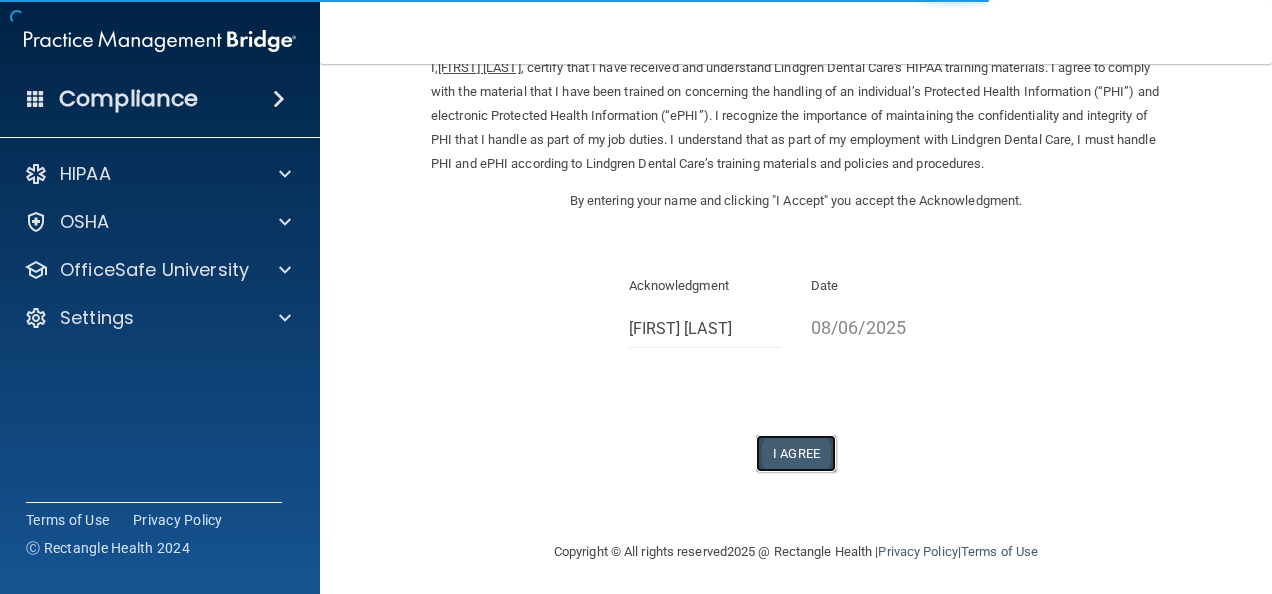 click on "I Agree" at bounding box center [796, 453] 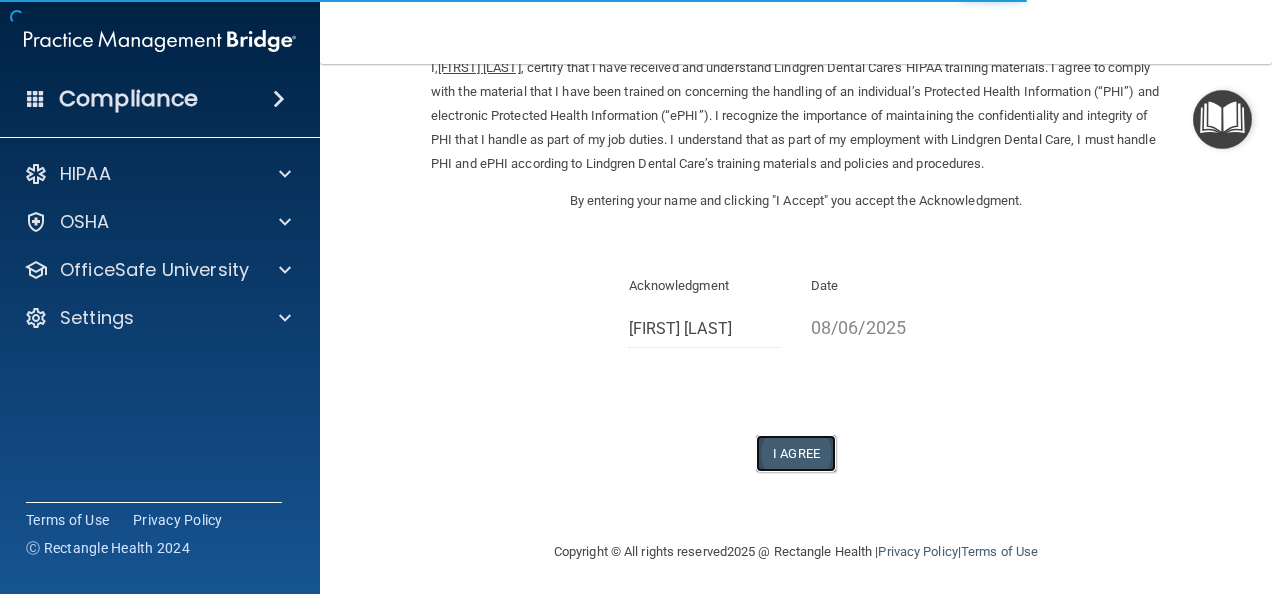 click on "I Agree" at bounding box center (796, 453) 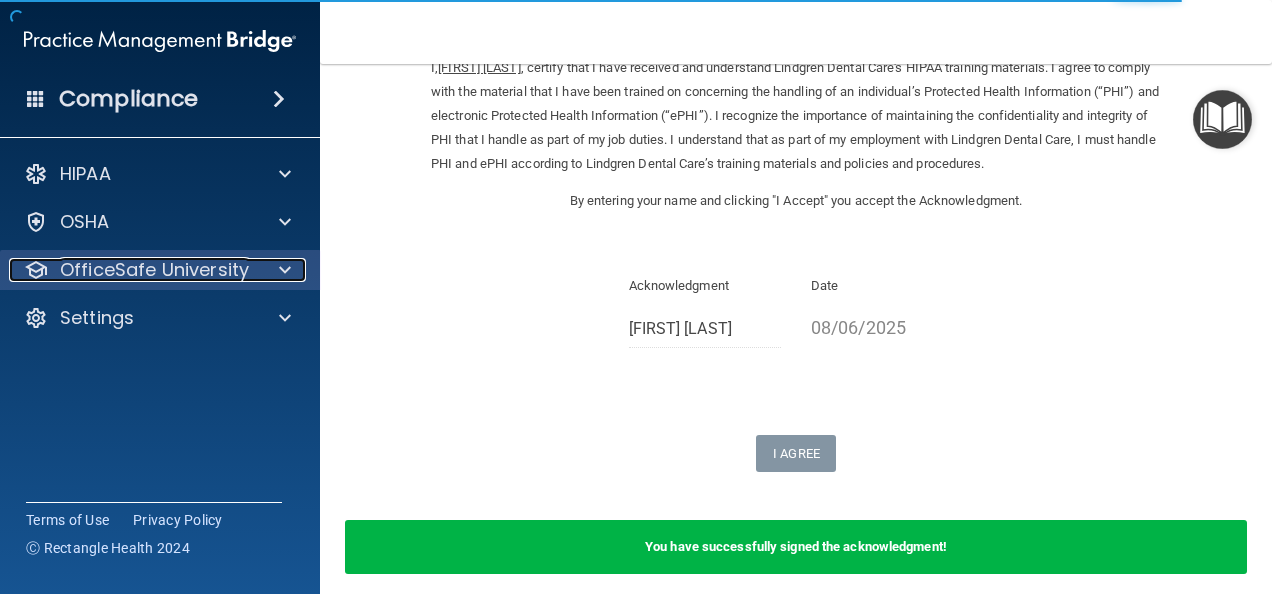 click on "OfficeSafe University" at bounding box center (154, 270) 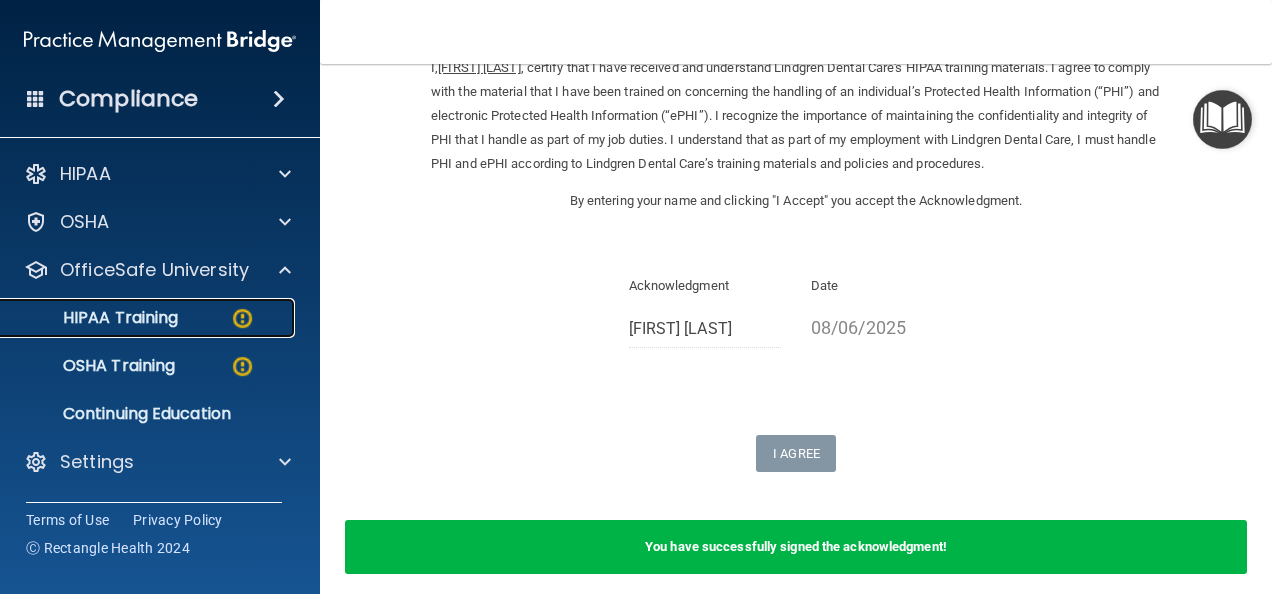 click at bounding box center (242, 318) 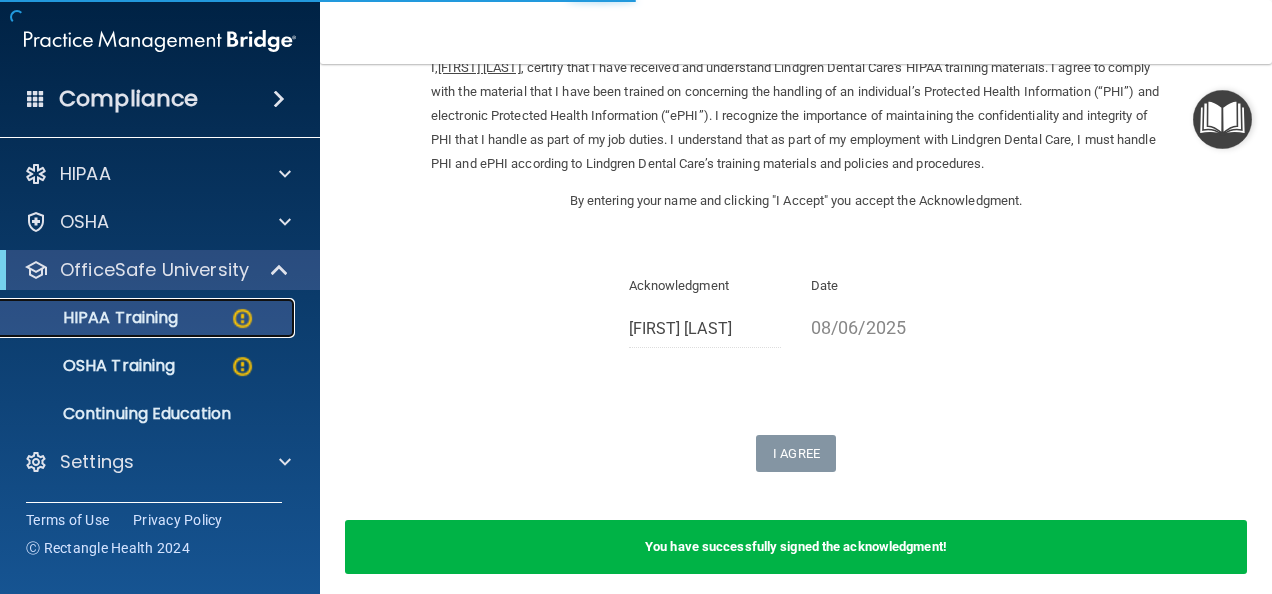 click on "HIPAA Training" at bounding box center (95, 318) 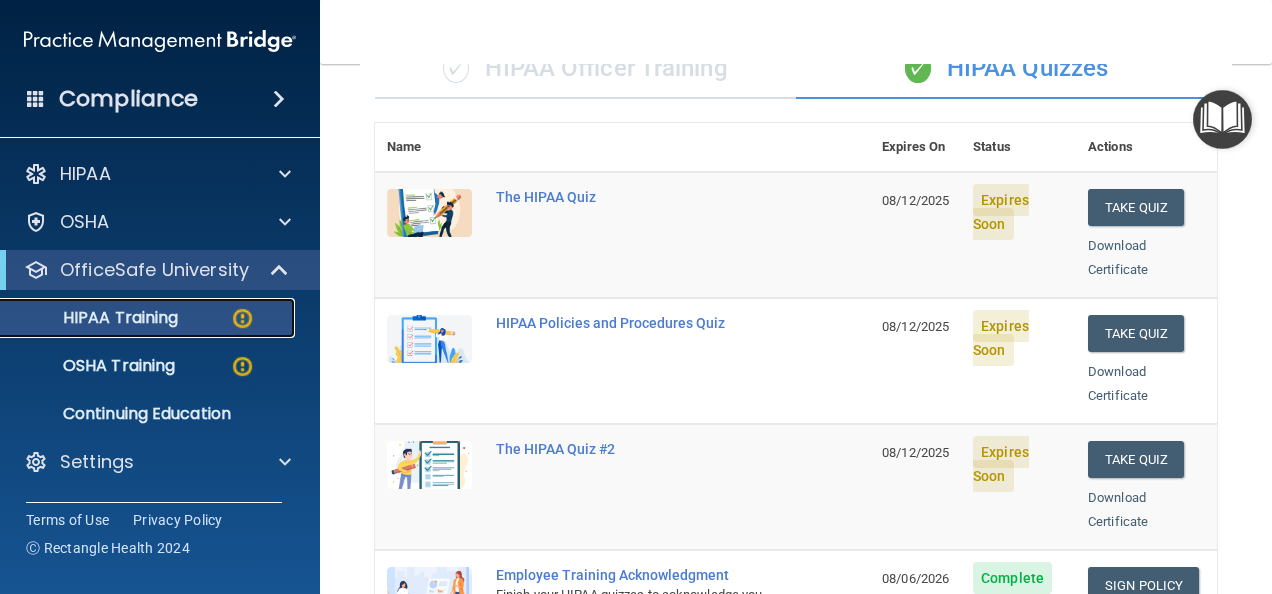 scroll, scrollTop: 100, scrollLeft: 0, axis: vertical 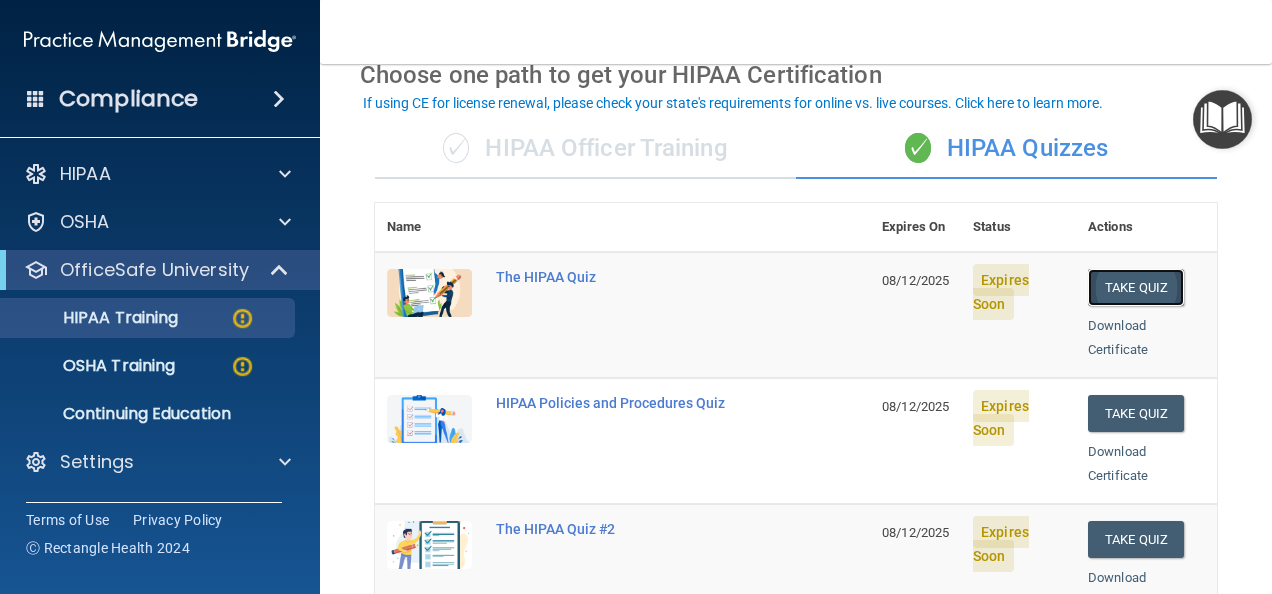 click on "Take Quiz" at bounding box center [1136, 287] 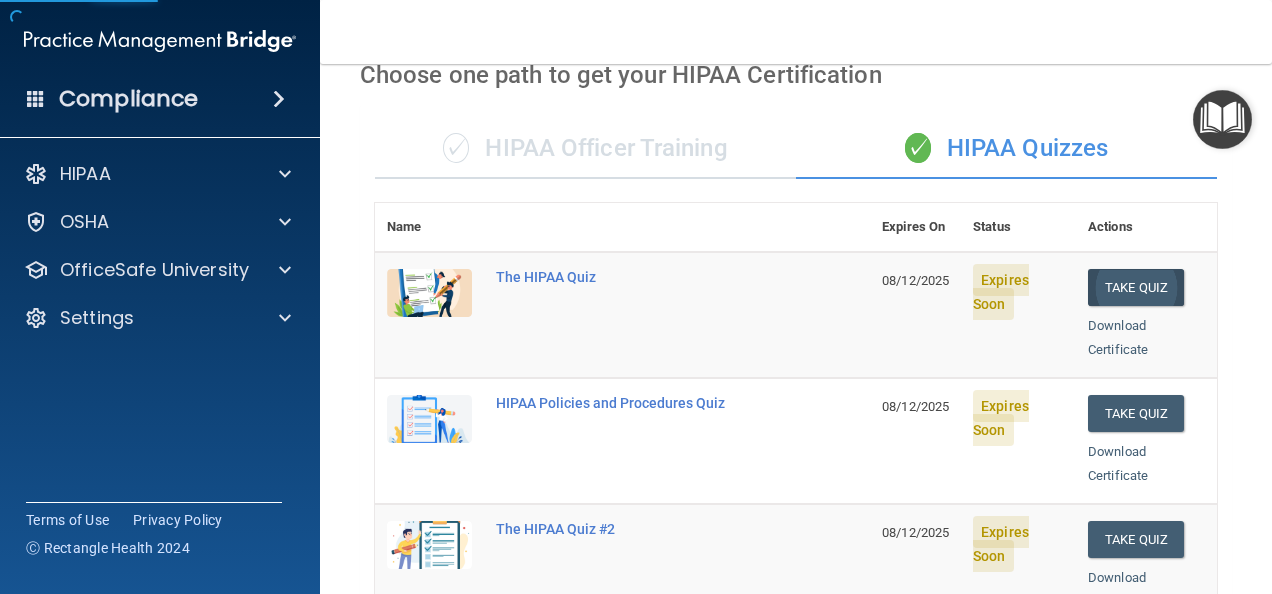 scroll, scrollTop: 0, scrollLeft: 0, axis: both 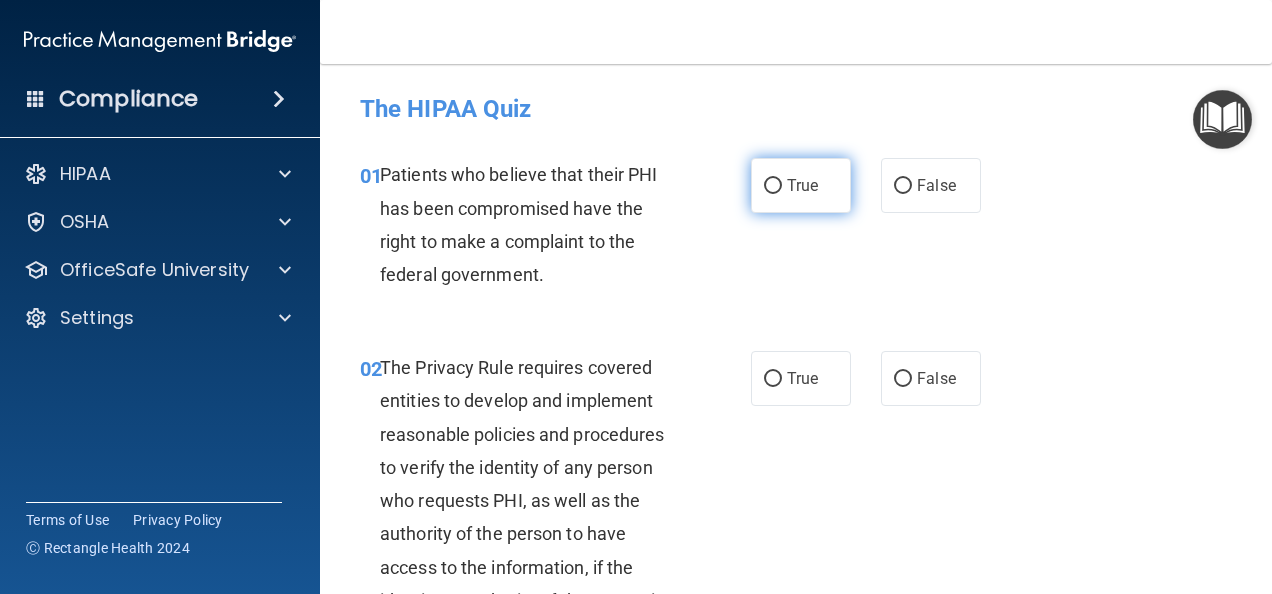 click on "True" at bounding box center (773, 186) 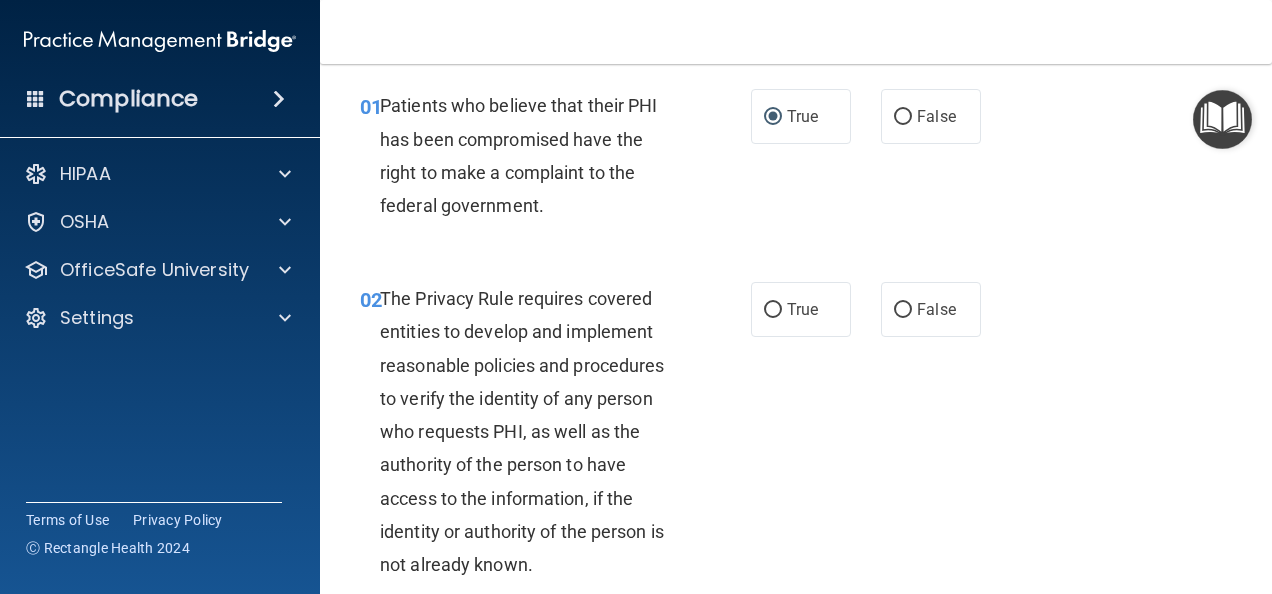 scroll, scrollTop: 100, scrollLeft: 0, axis: vertical 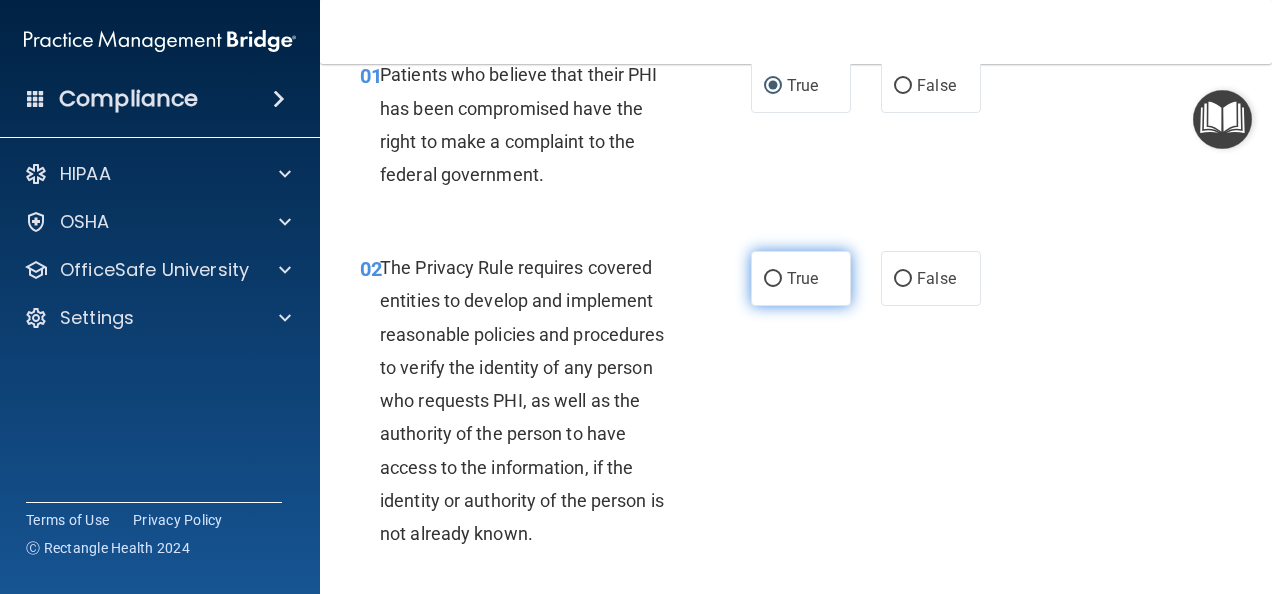 click on "True" at bounding box center (773, 279) 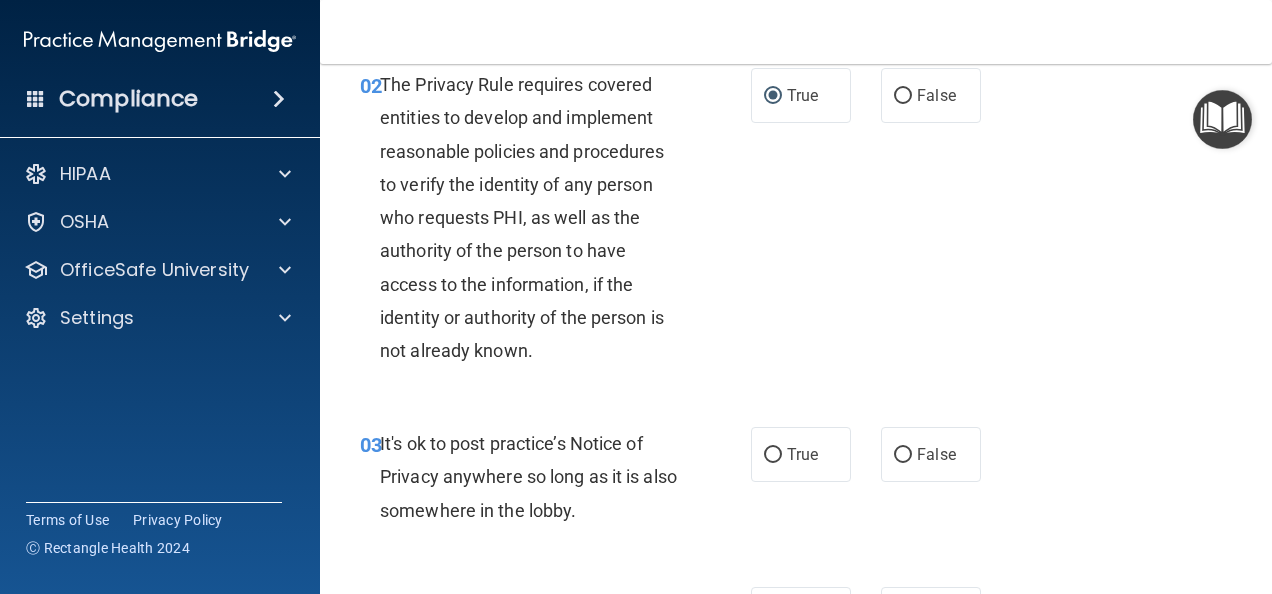 scroll, scrollTop: 400, scrollLeft: 0, axis: vertical 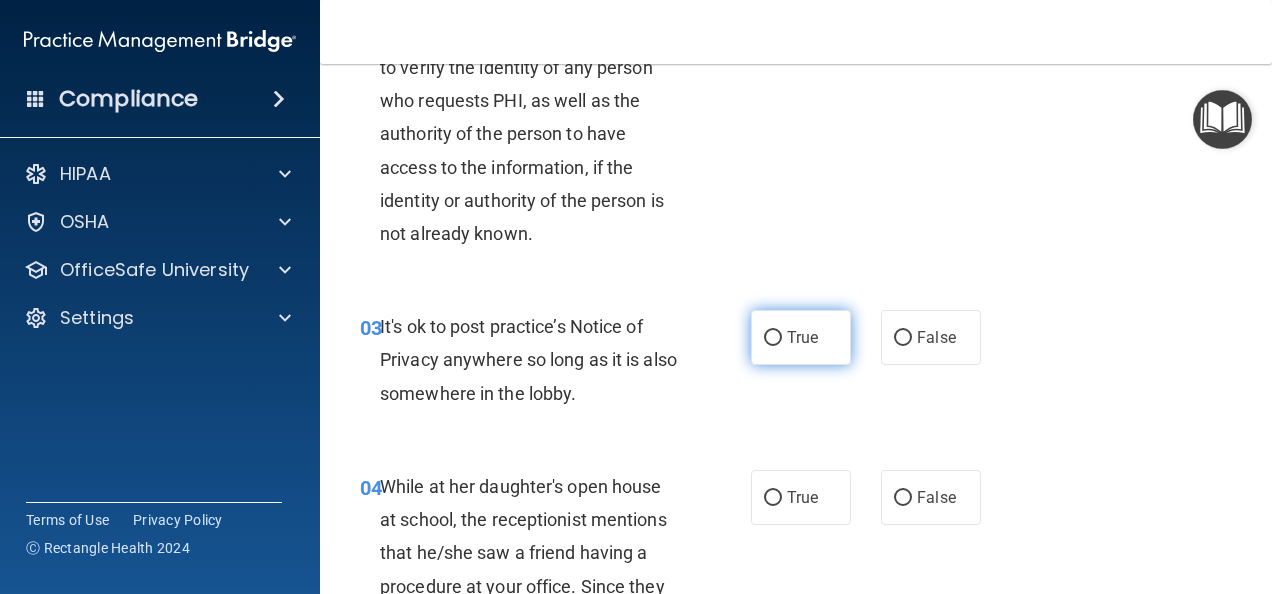 click on "True" at bounding box center (773, 338) 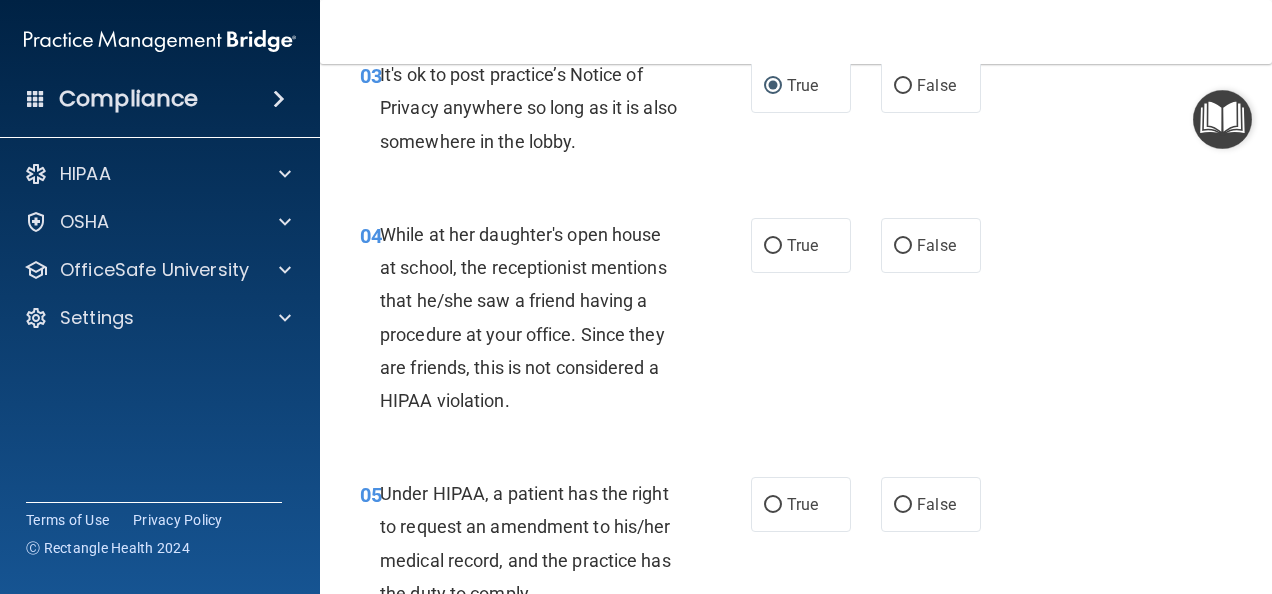 scroll, scrollTop: 700, scrollLeft: 0, axis: vertical 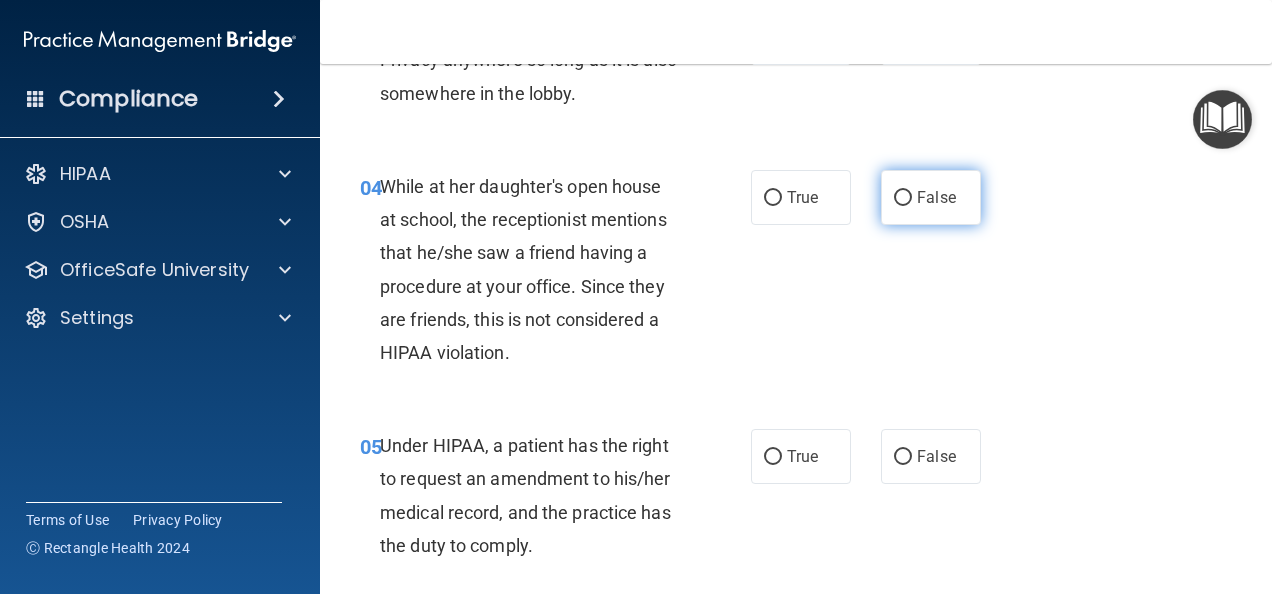 click on "False" at bounding box center (903, 198) 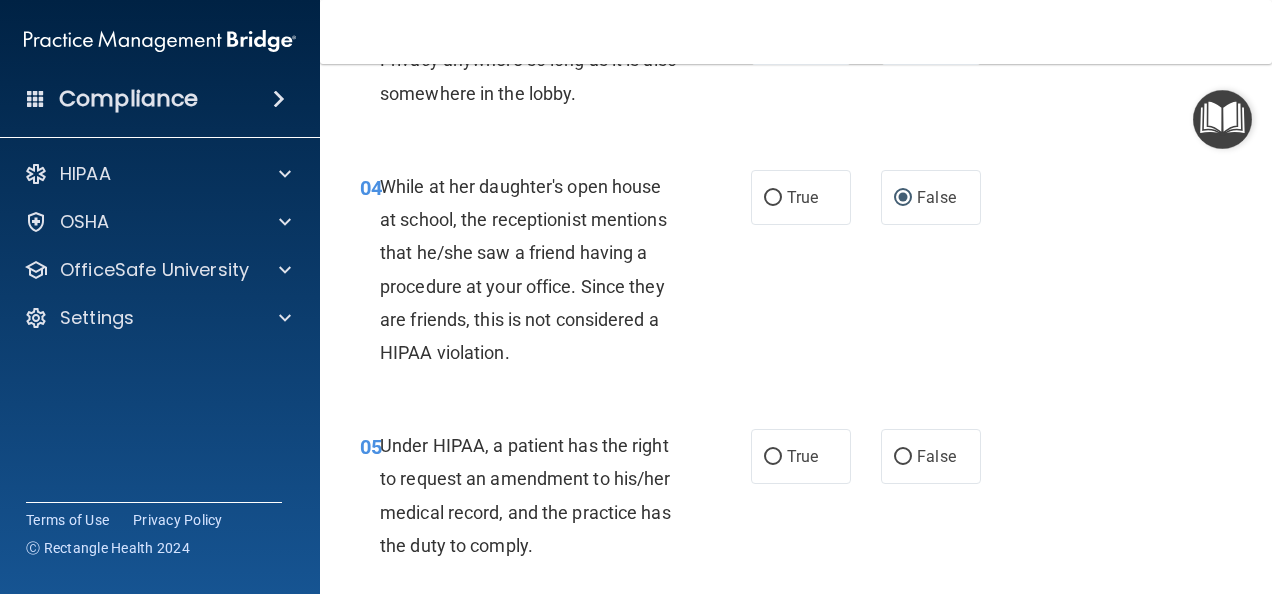scroll, scrollTop: 800, scrollLeft: 0, axis: vertical 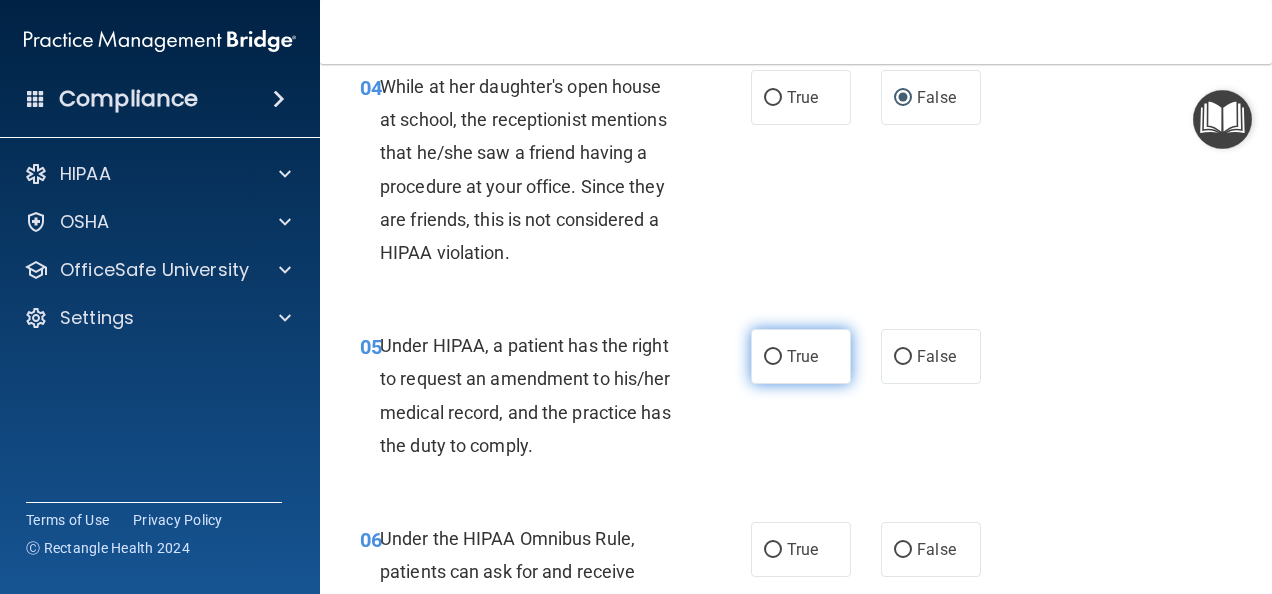 click on "True" at bounding box center [773, 357] 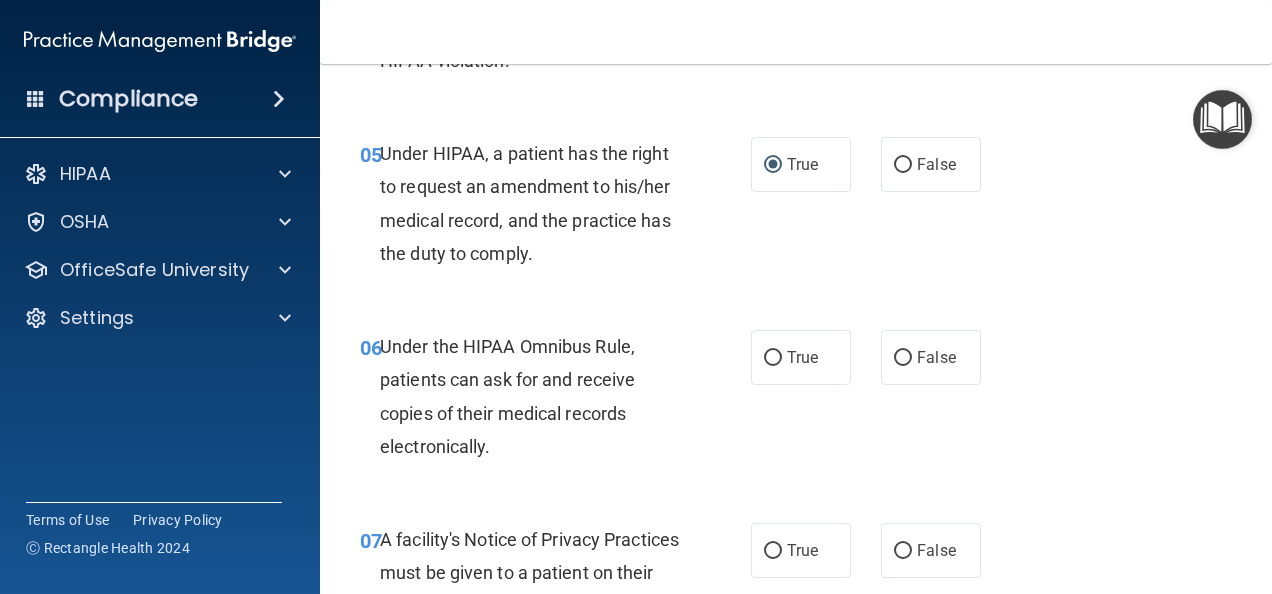 scroll, scrollTop: 1000, scrollLeft: 0, axis: vertical 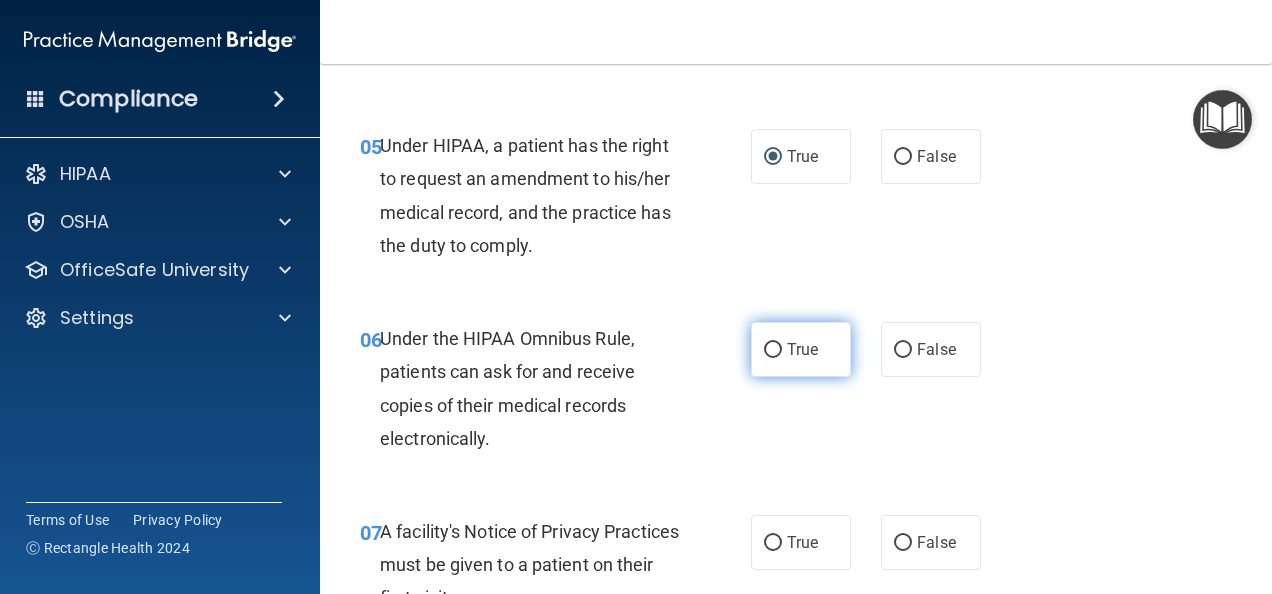 click on "True" at bounding box center (801, 349) 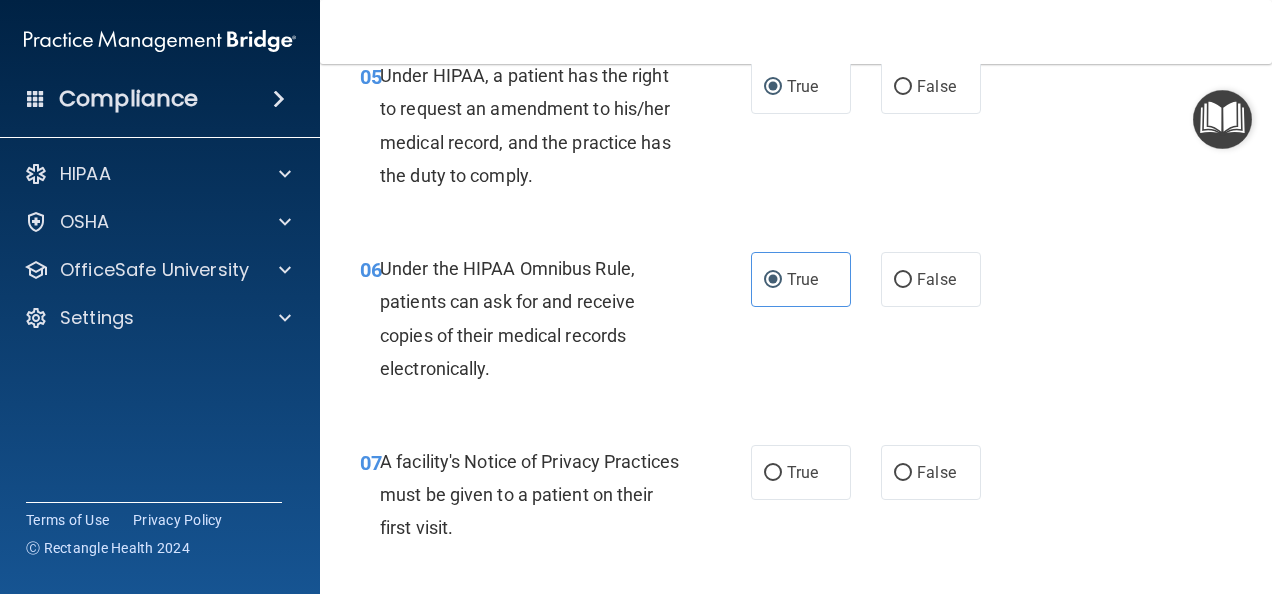 scroll, scrollTop: 1100, scrollLeft: 0, axis: vertical 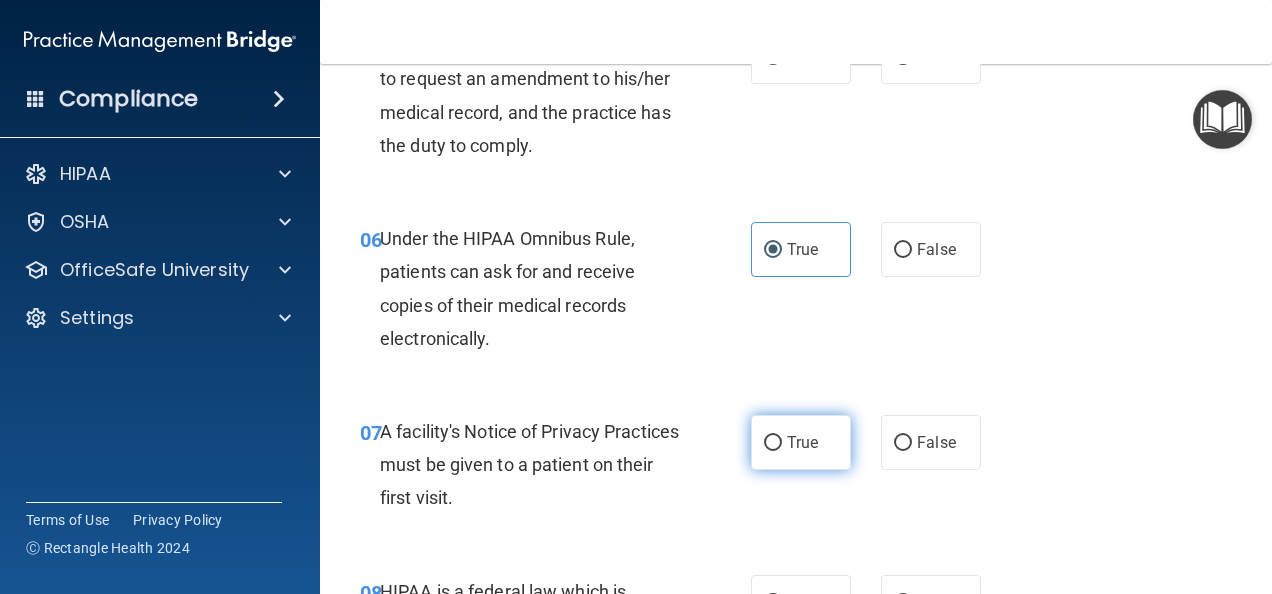 click on "True" at bounding box center (773, 443) 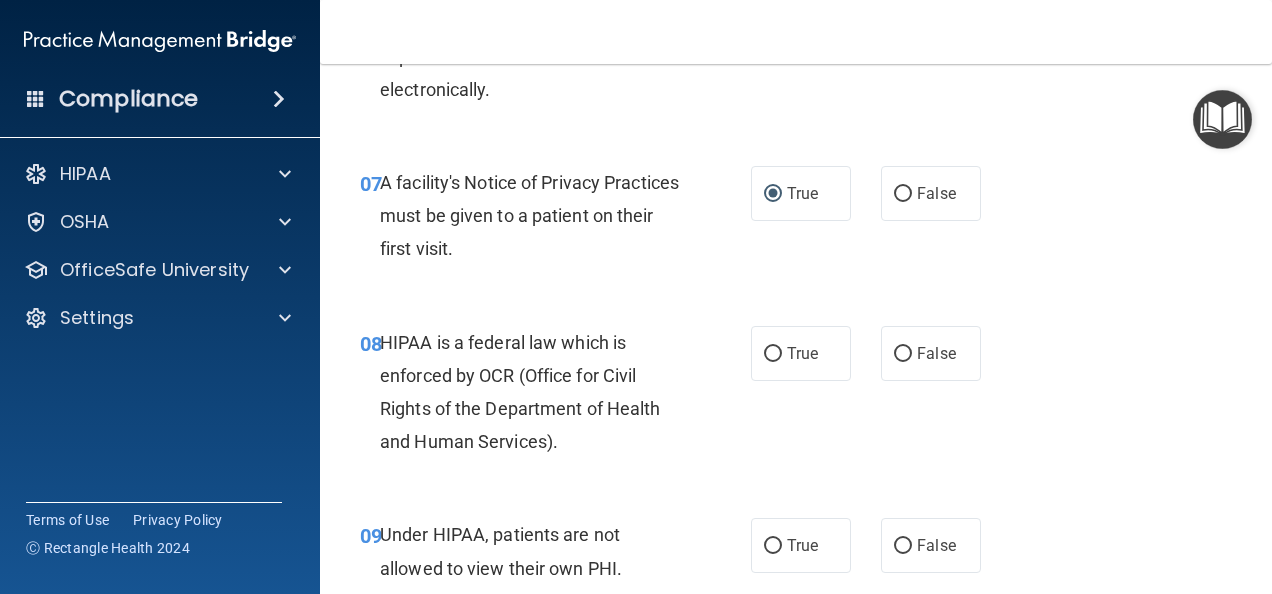 scroll, scrollTop: 1400, scrollLeft: 0, axis: vertical 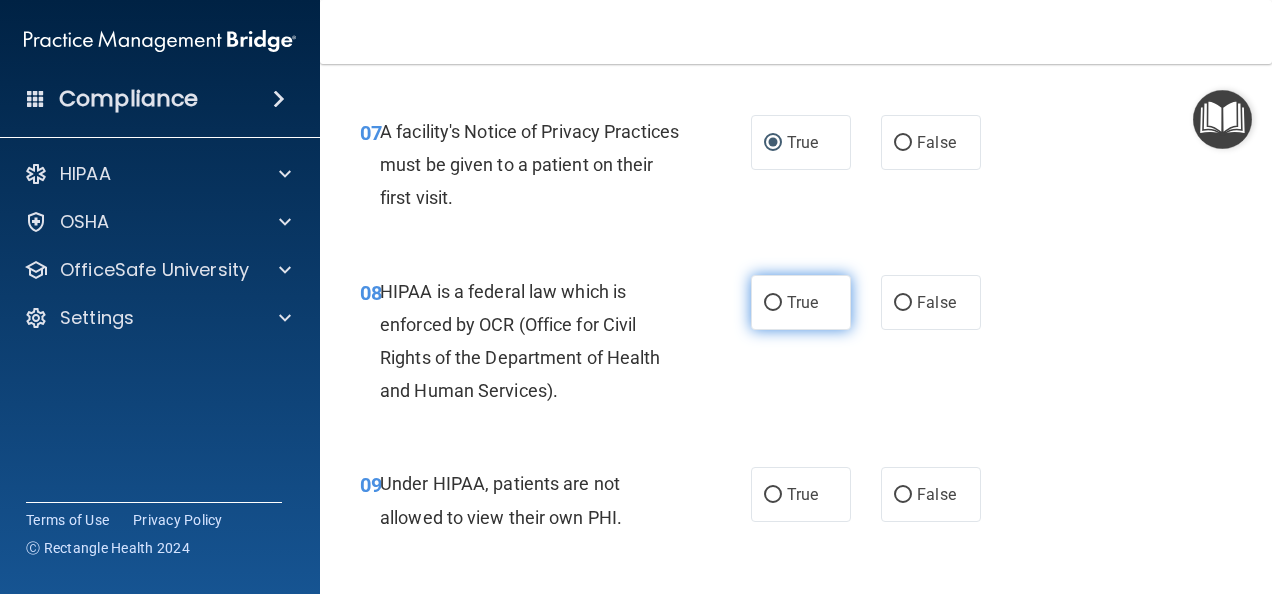 click on "True" at bounding box center [801, 302] 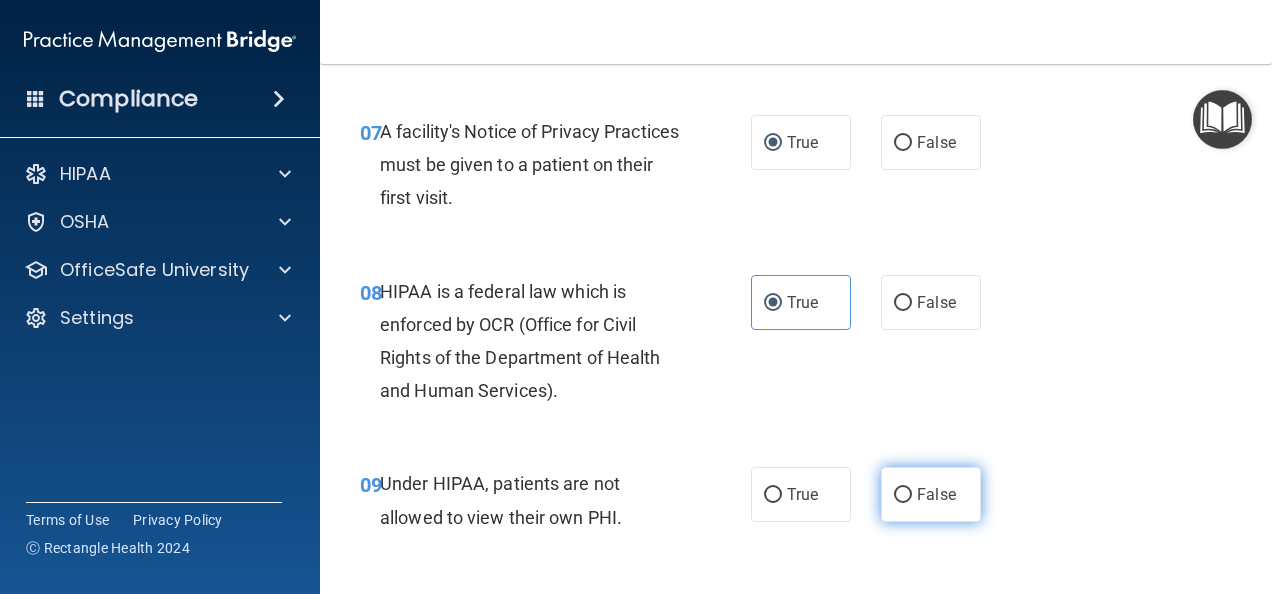 click on "False" at bounding box center [903, 495] 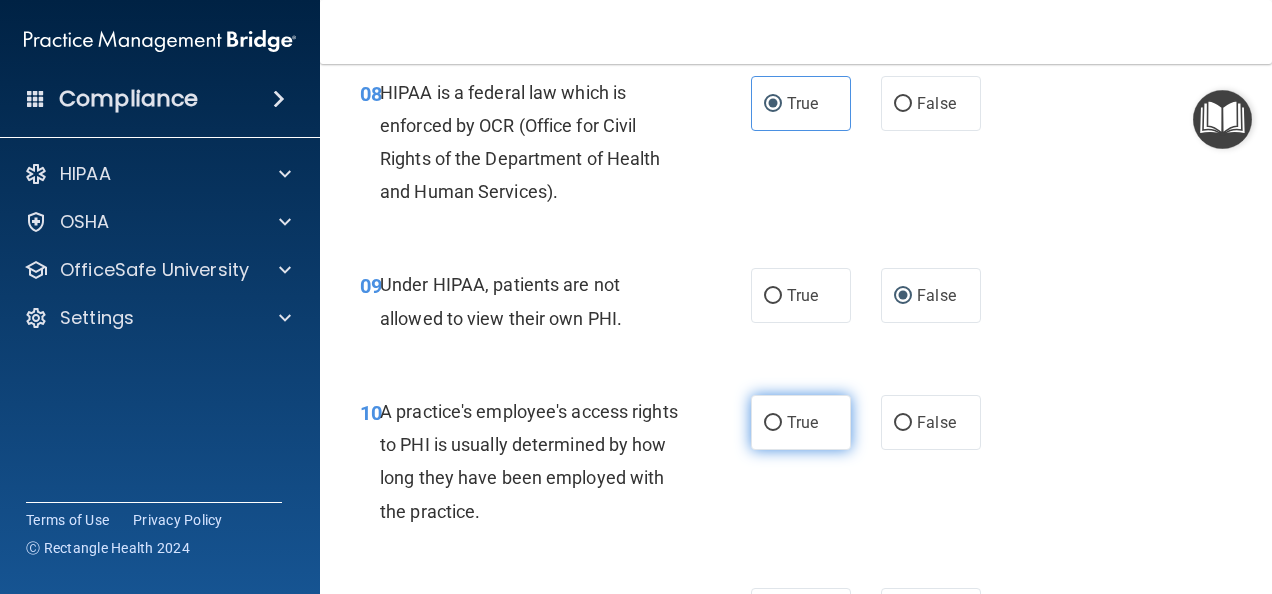 scroll, scrollTop: 1600, scrollLeft: 0, axis: vertical 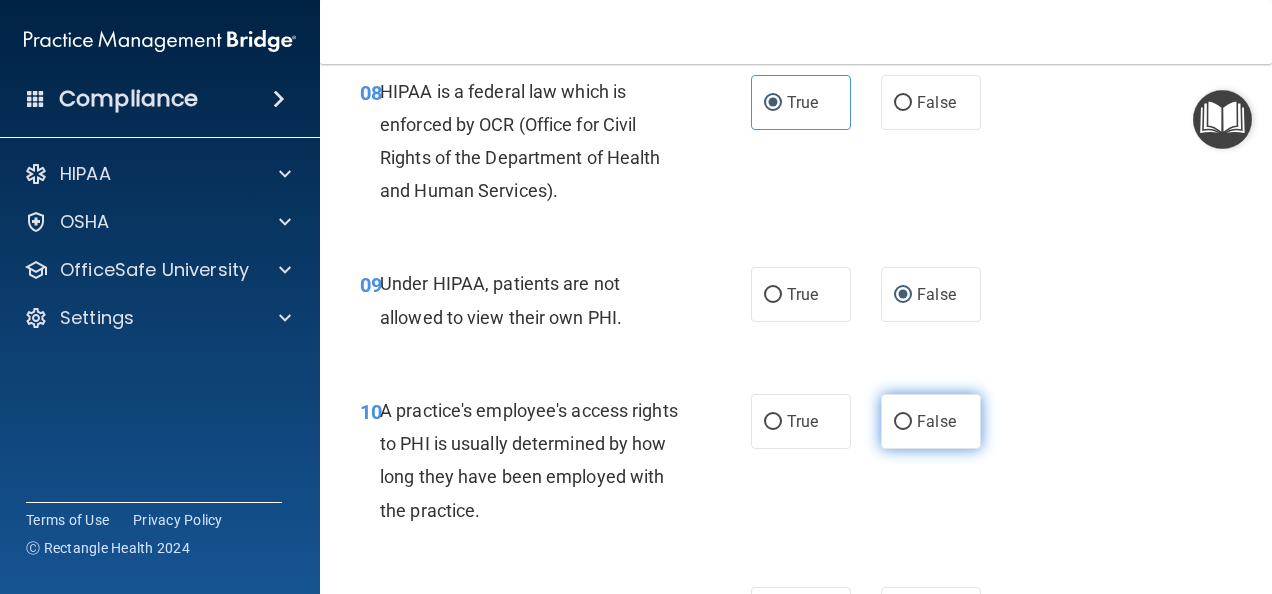 click on "False" at bounding box center (903, 422) 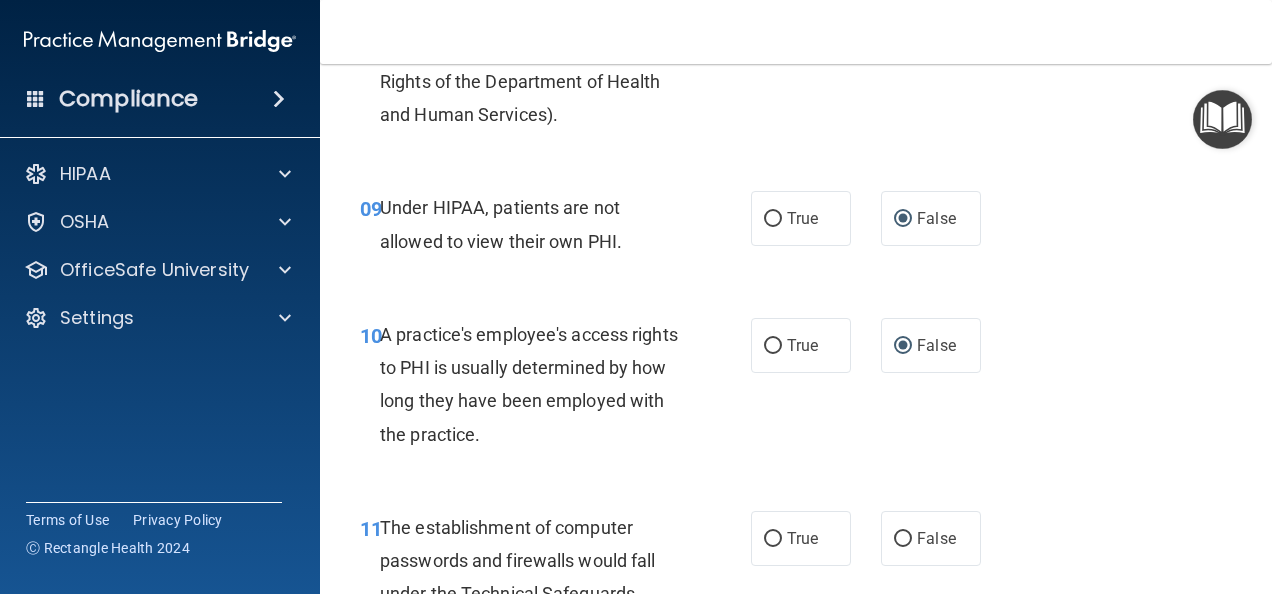 scroll, scrollTop: 1800, scrollLeft: 0, axis: vertical 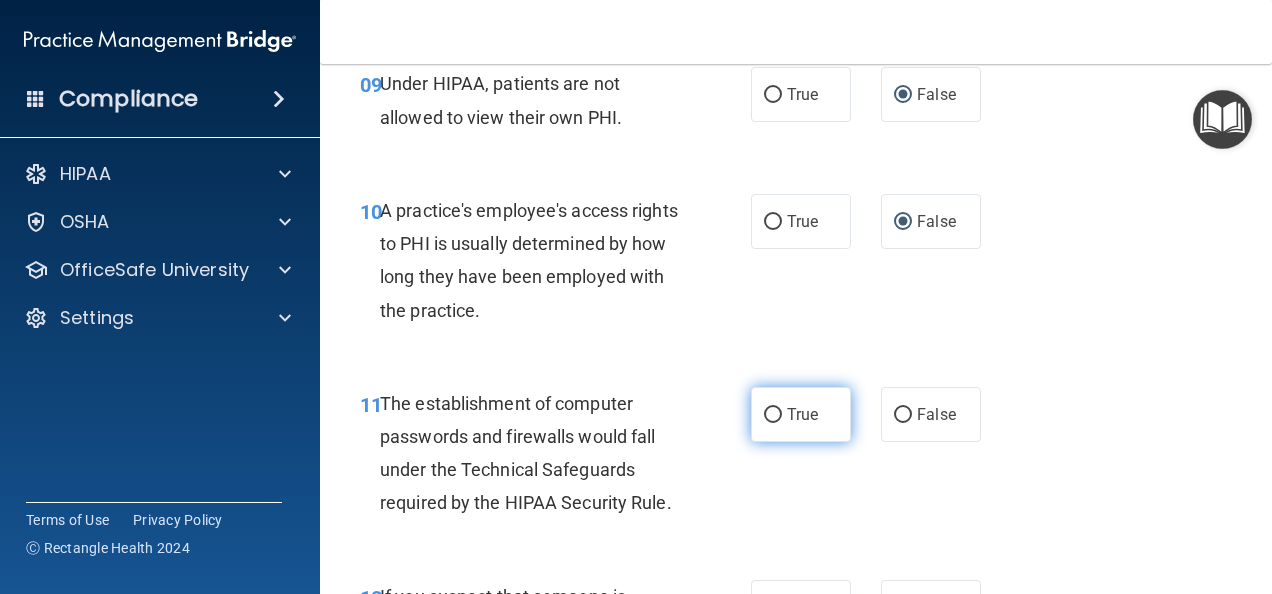 click on "True" at bounding box center [773, 415] 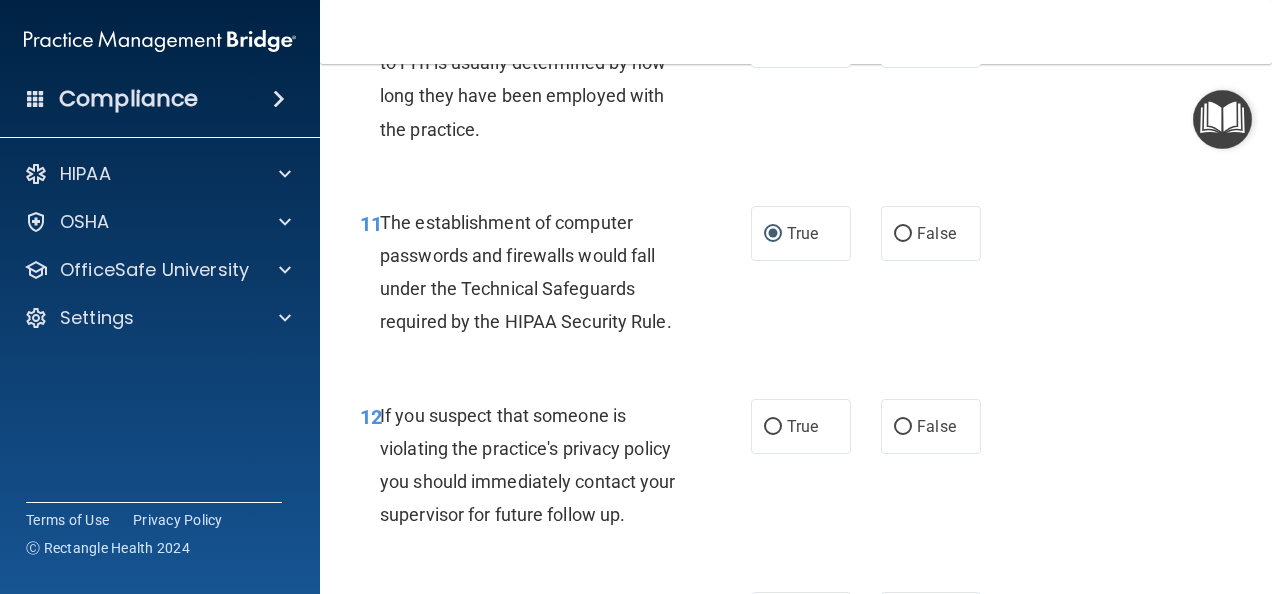 scroll, scrollTop: 2000, scrollLeft: 0, axis: vertical 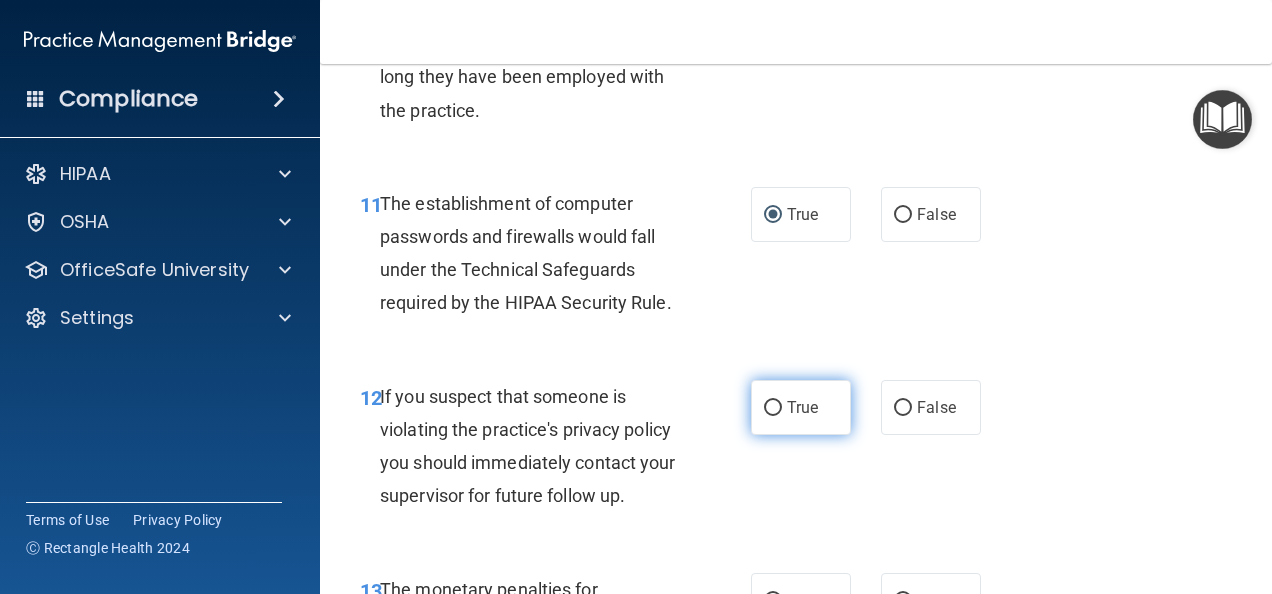 click on "True" at bounding box center [773, 408] 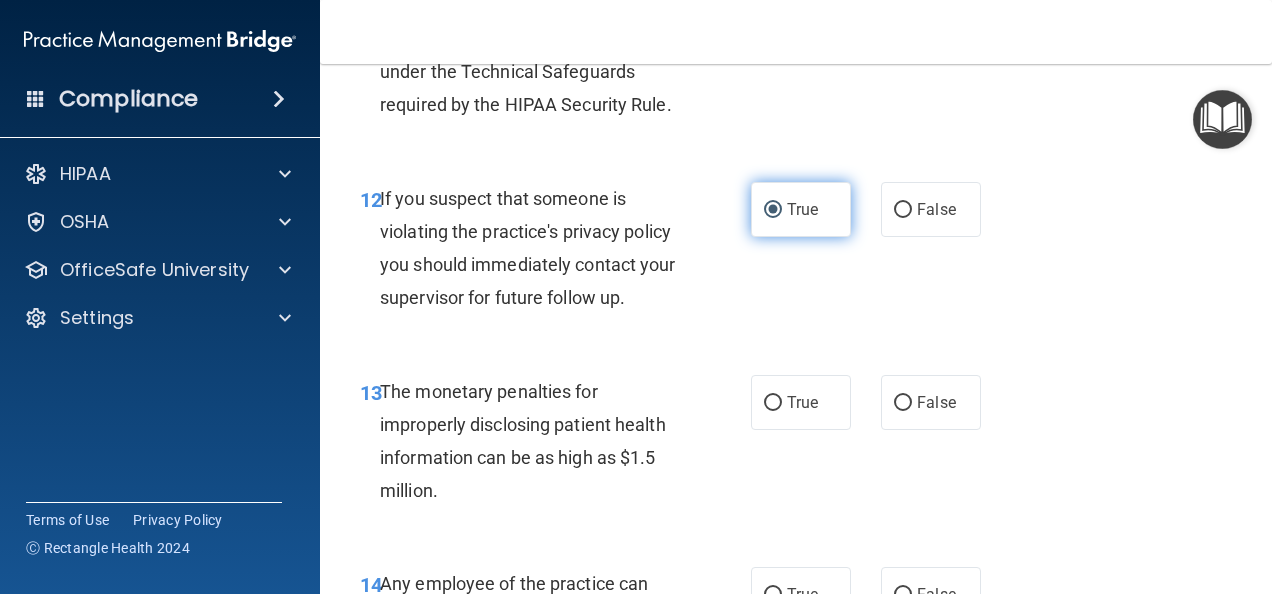 scroll, scrollTop: 2200, scrollLeft: 0, axis: vertical 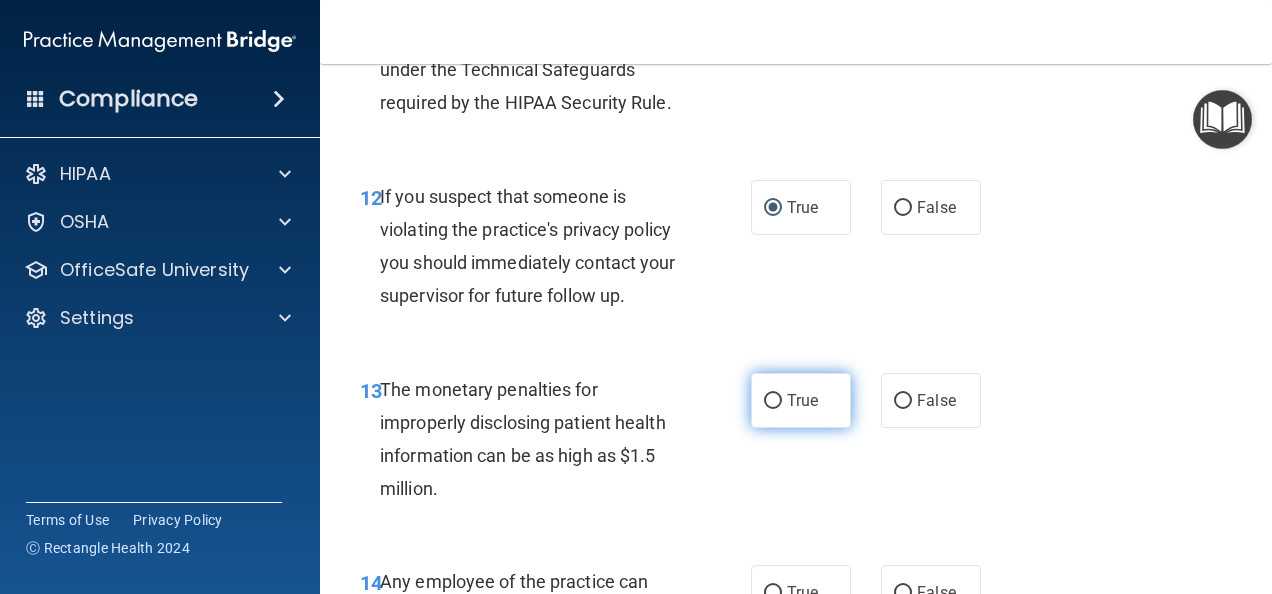 click on "True" at bounding box center [773, 401] 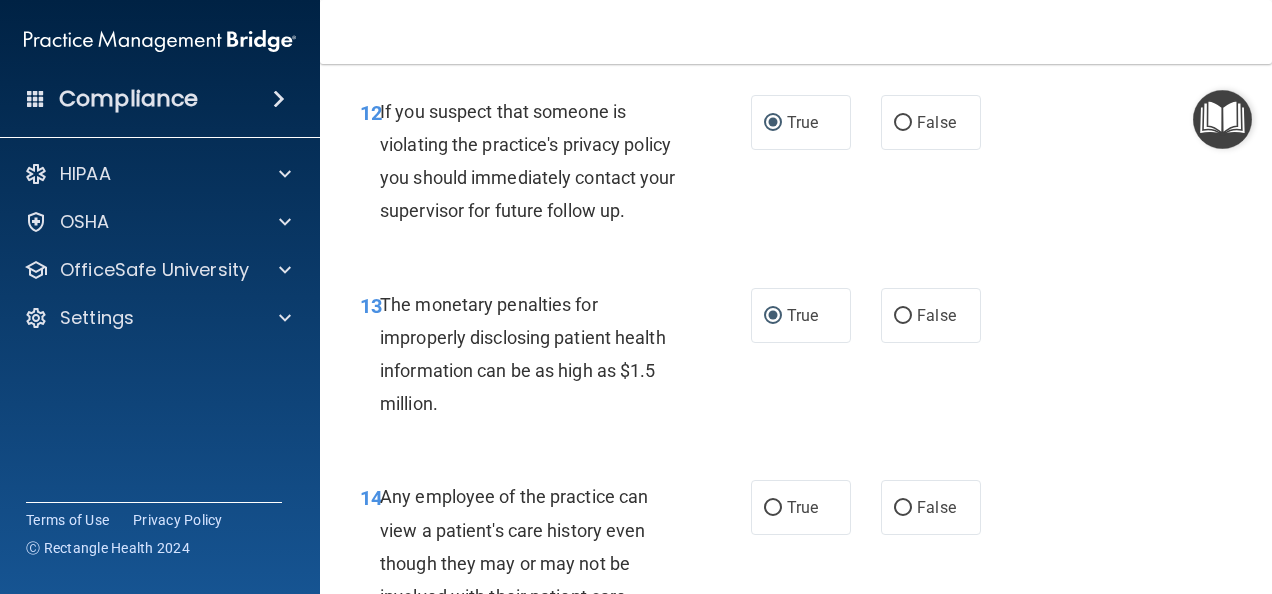 scroll, scrollTop: 2400, scrollLeft: 0, axis: vertical 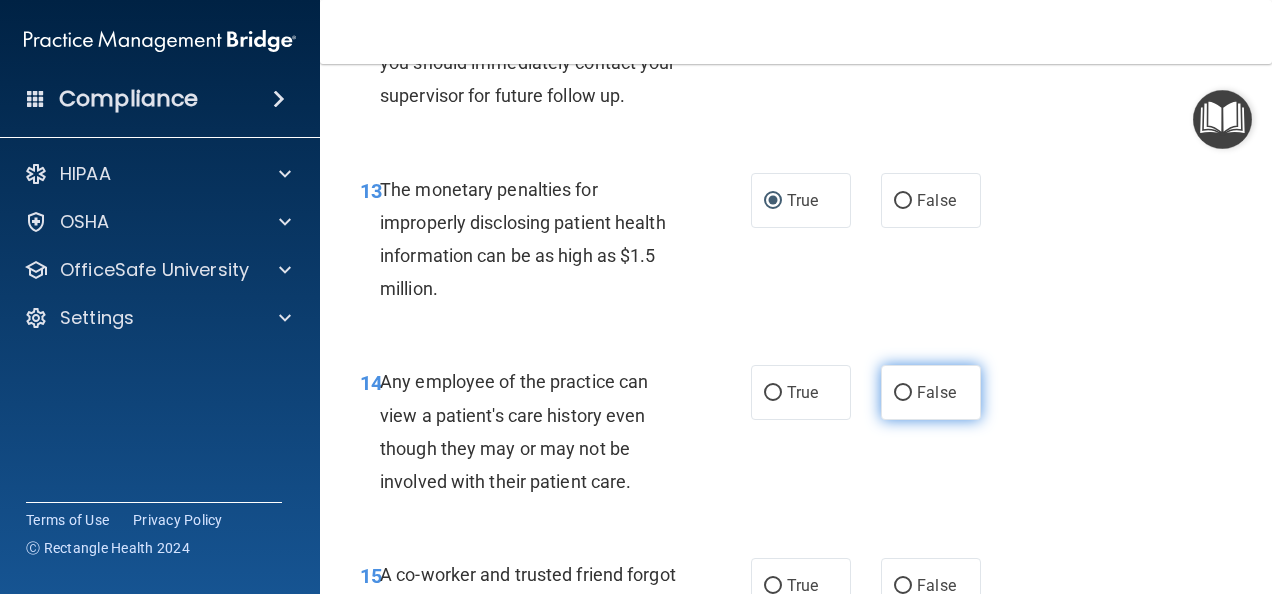click on "False" at bounding box center (931, 392) 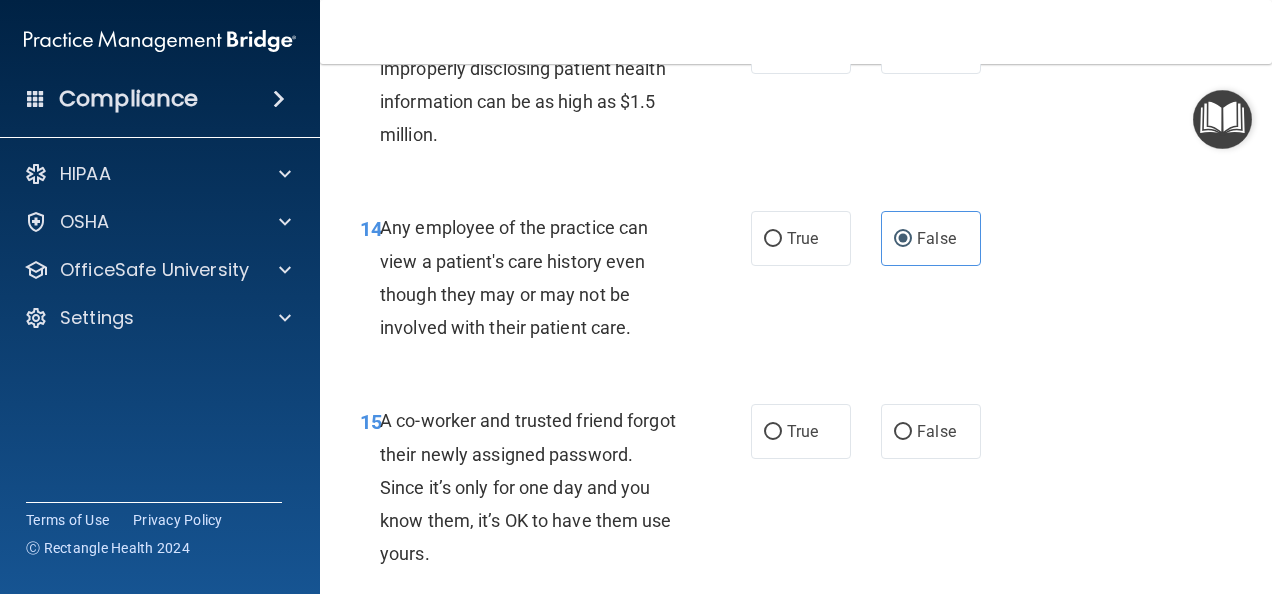 scroll, scrollTop: 2600, scrollLeft: 0, axis: vertical 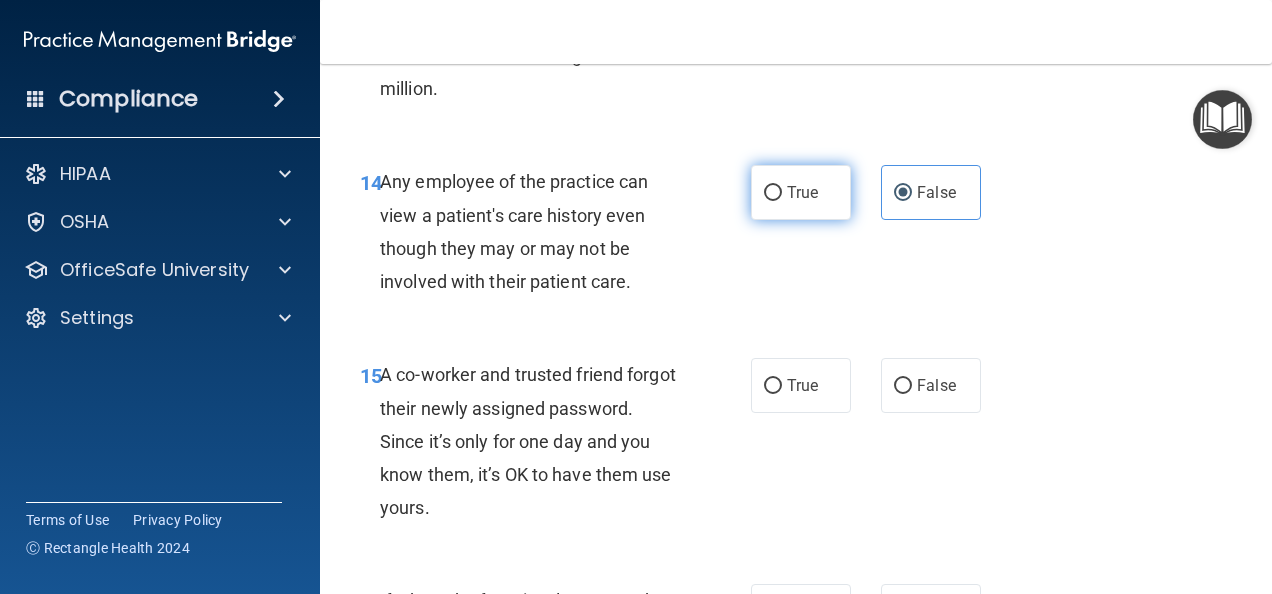 click on "True" at bounding box center (773, 193) 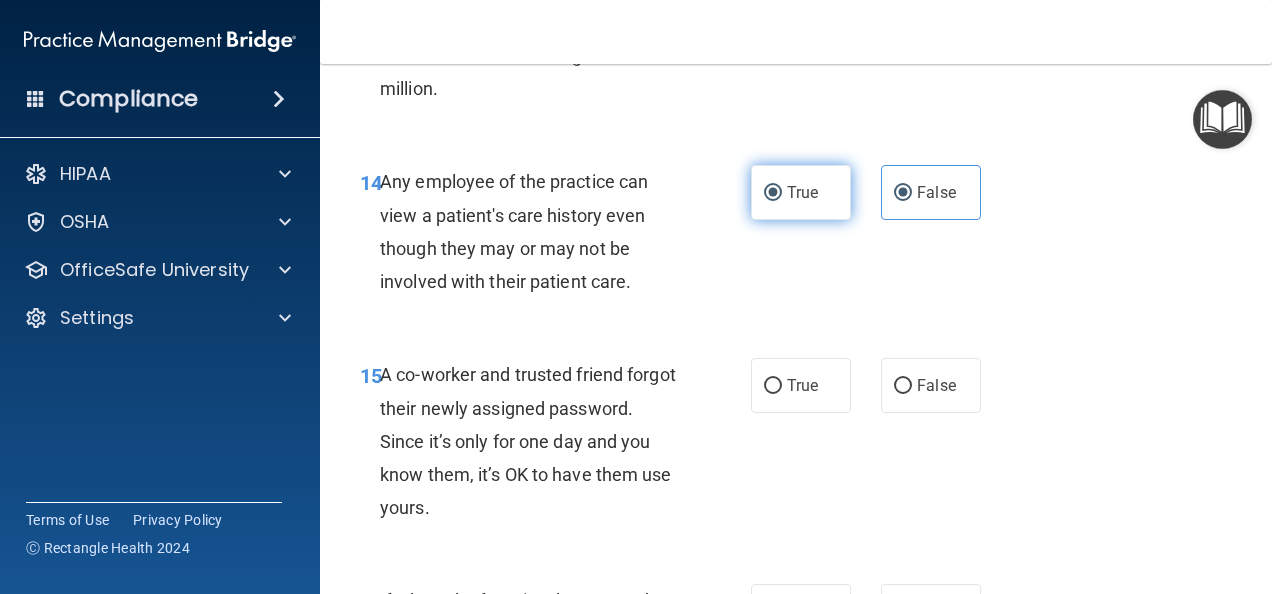 radio on "false" 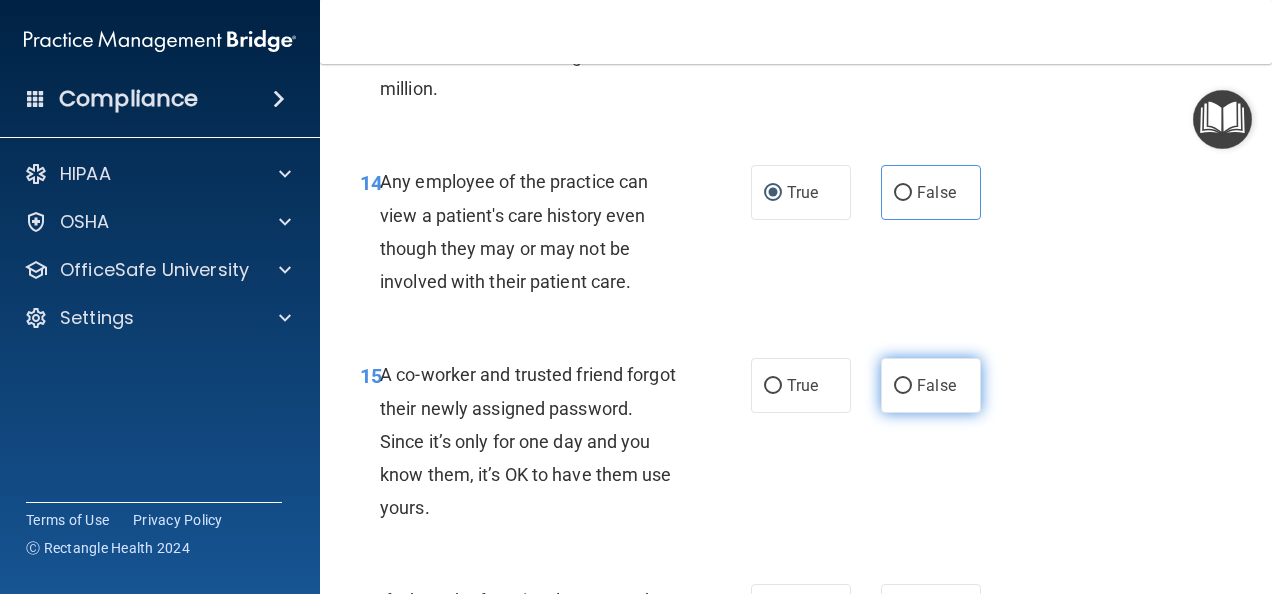 click on "False" at bounding box center [903, 386] 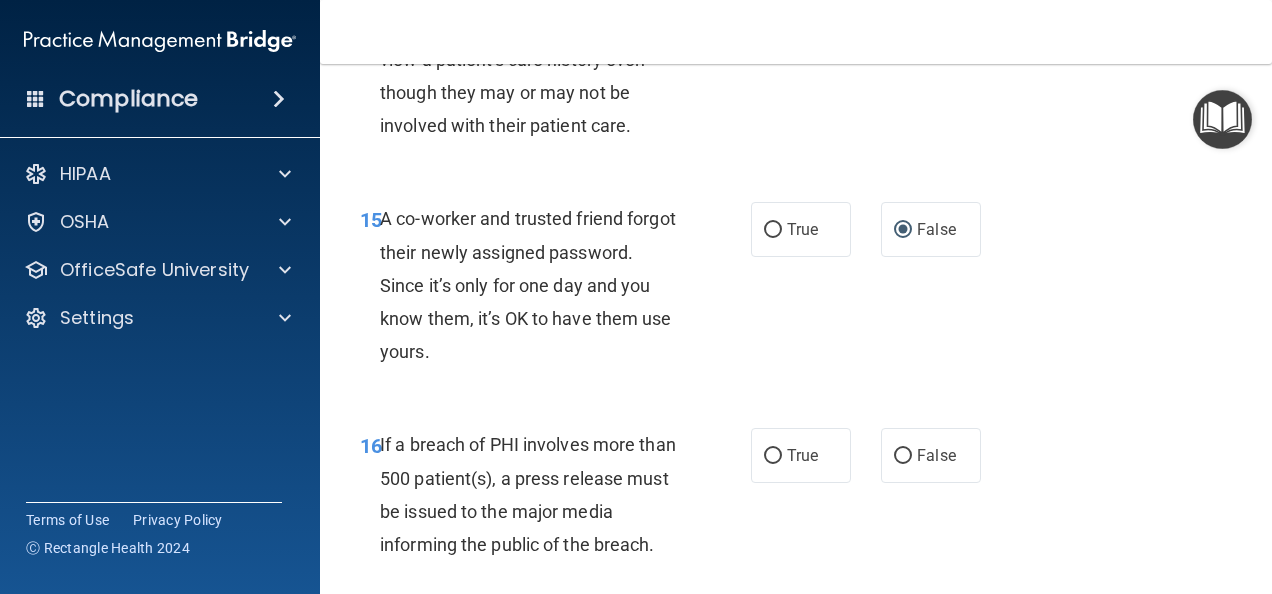 scroll, scrollTop: 2800, scrollLeft: 0, axis: vertical 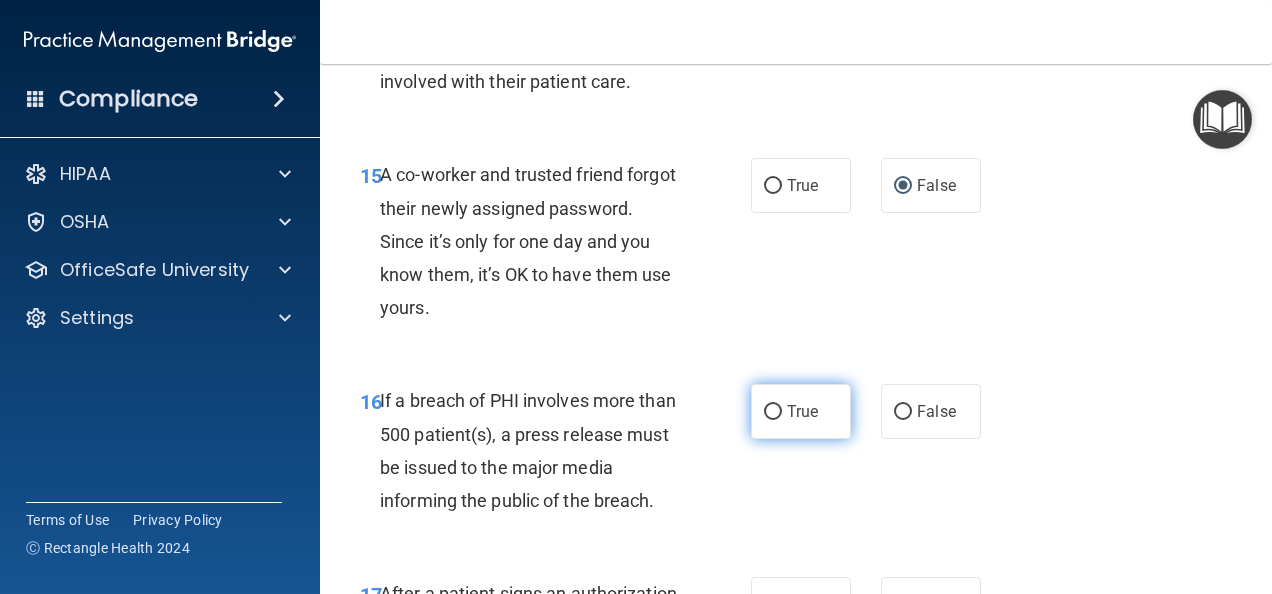 click on "True" at bounding box center (773, 412) 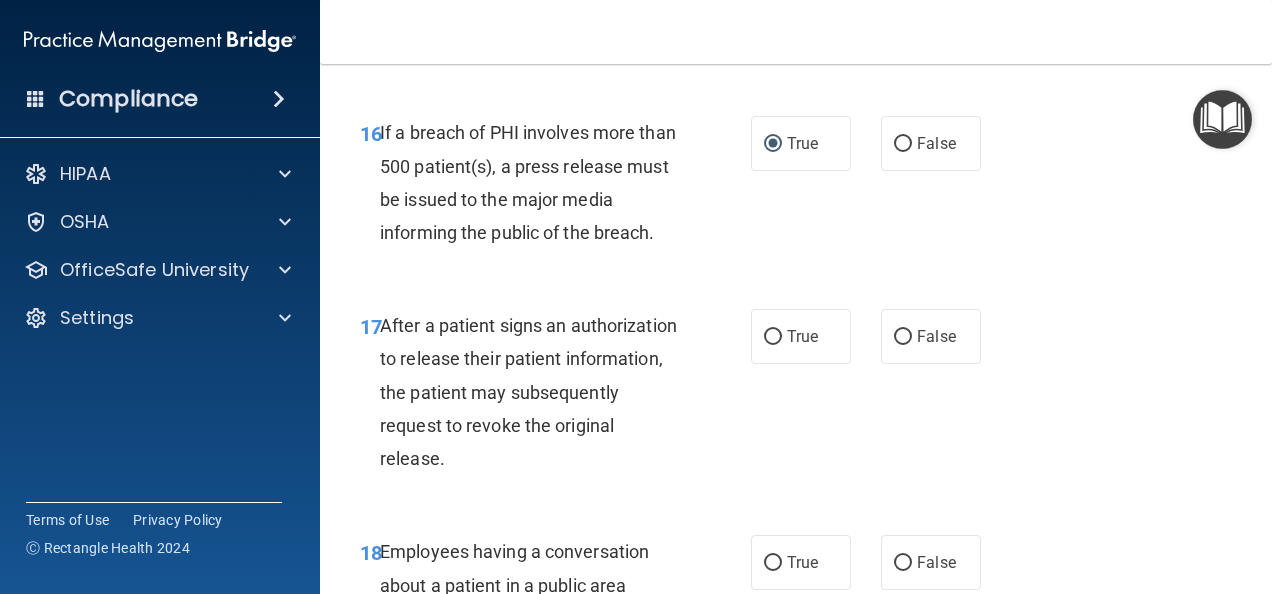 scroll, scrollTop: 3100, scrollLeft: 0, axis: vertical 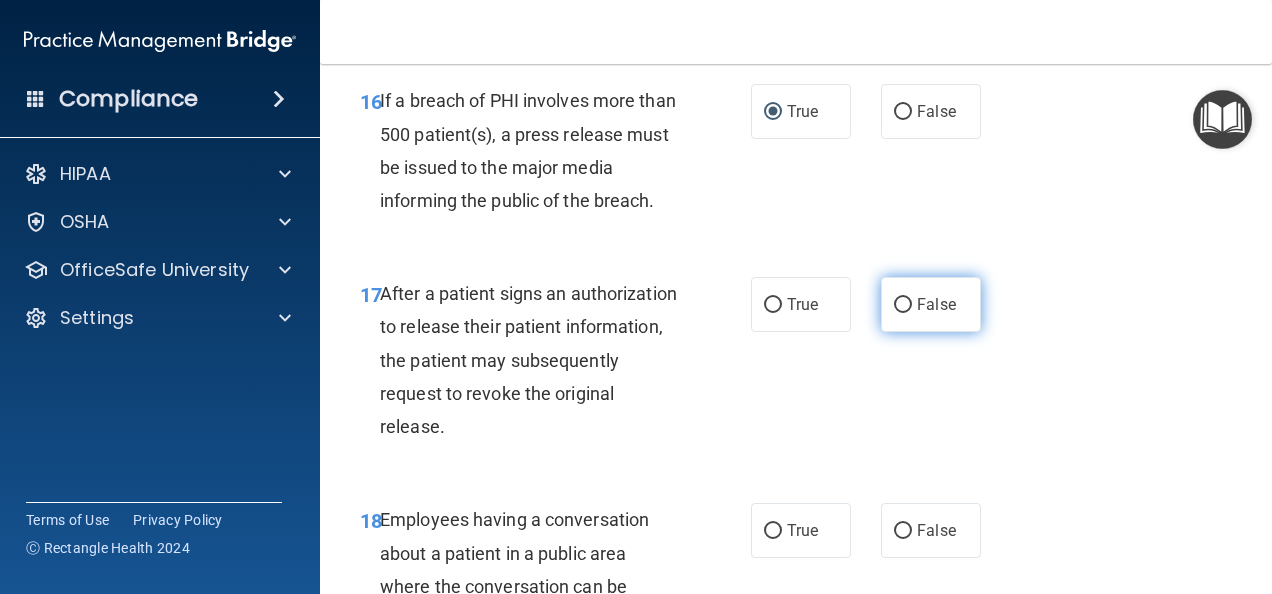 click on "False" at bounding box center [903, 305] 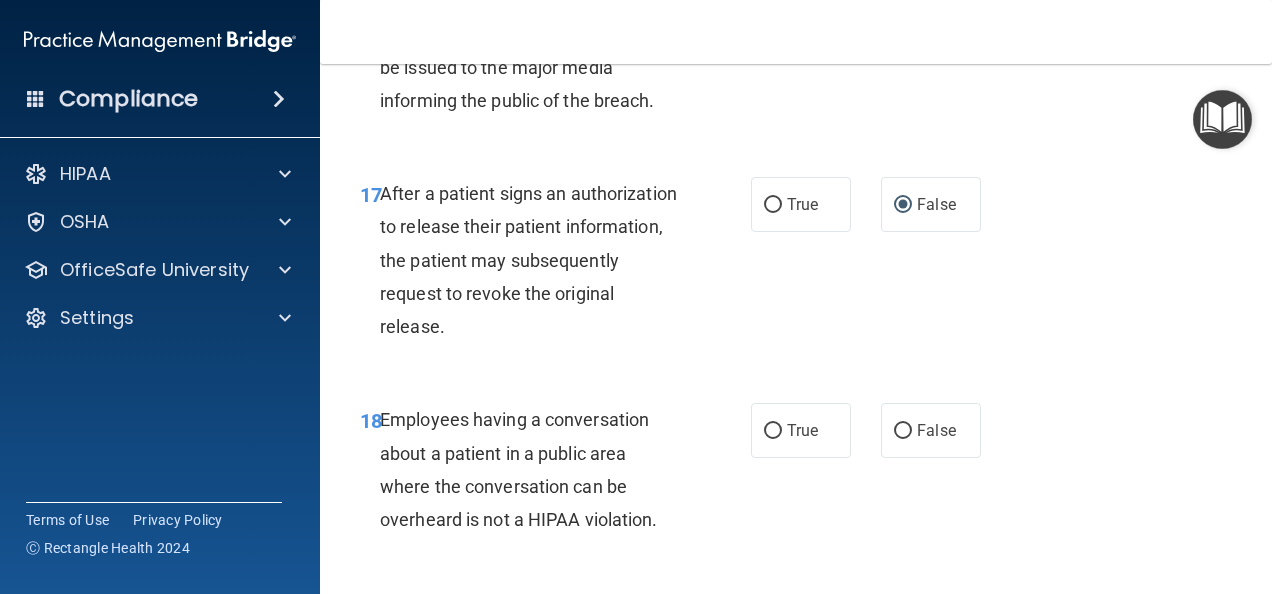 scroll, scrollTop: 3300, scrollLeft: 0, axis: vertical 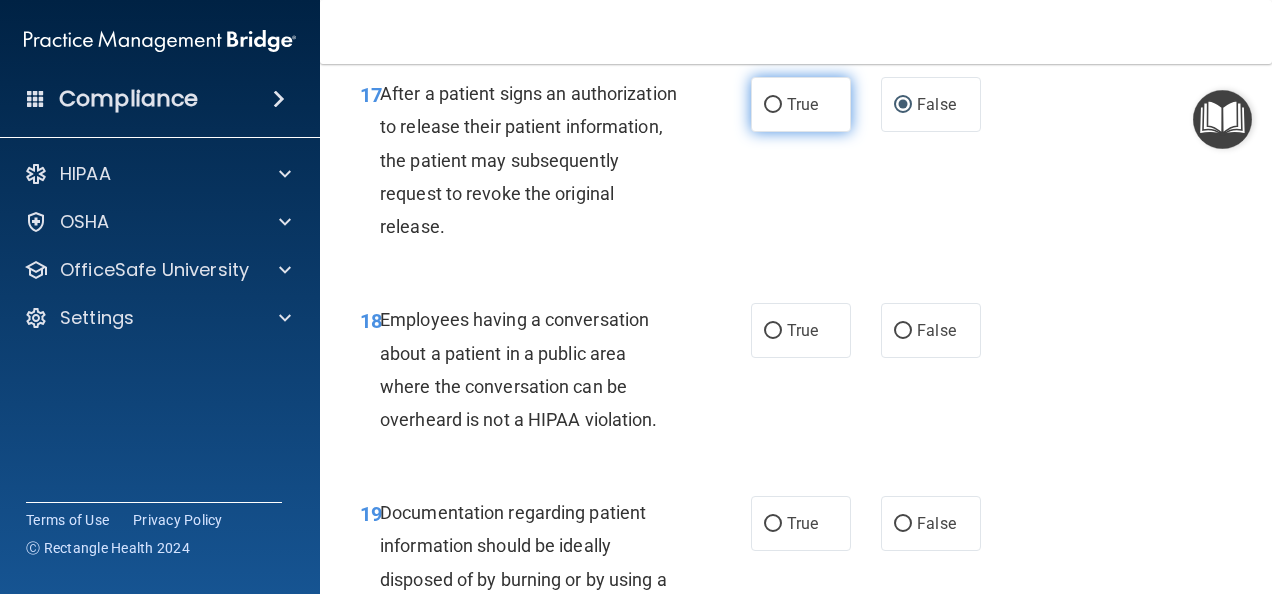 click on "True" at bounding box center (773, 105) 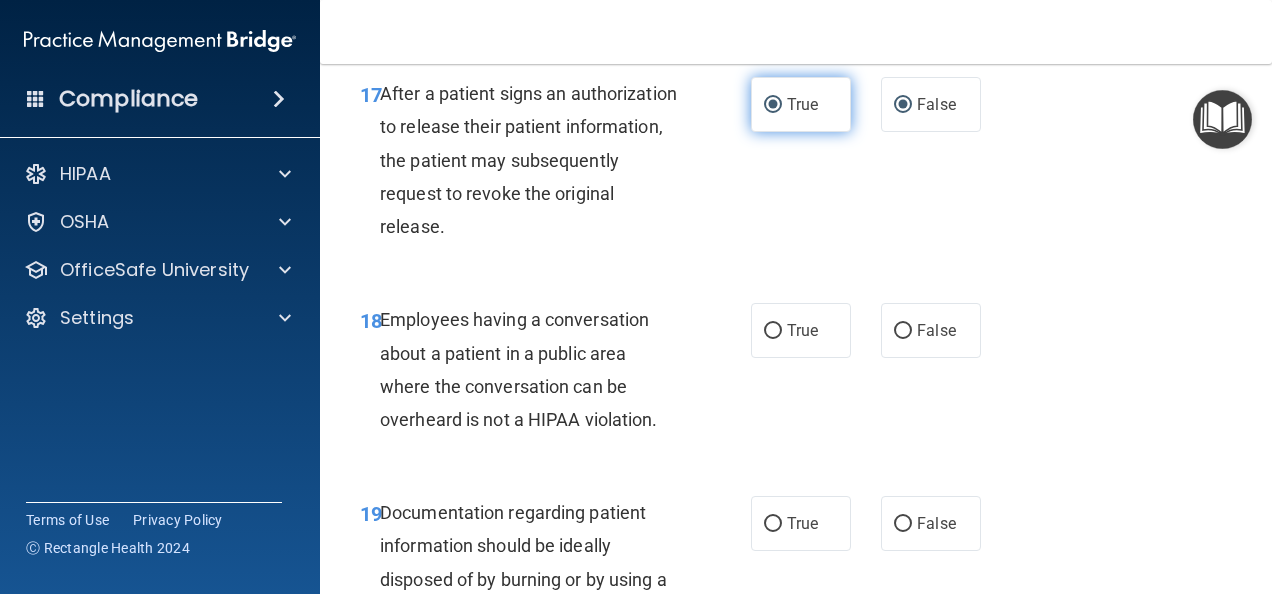 radio on "false" 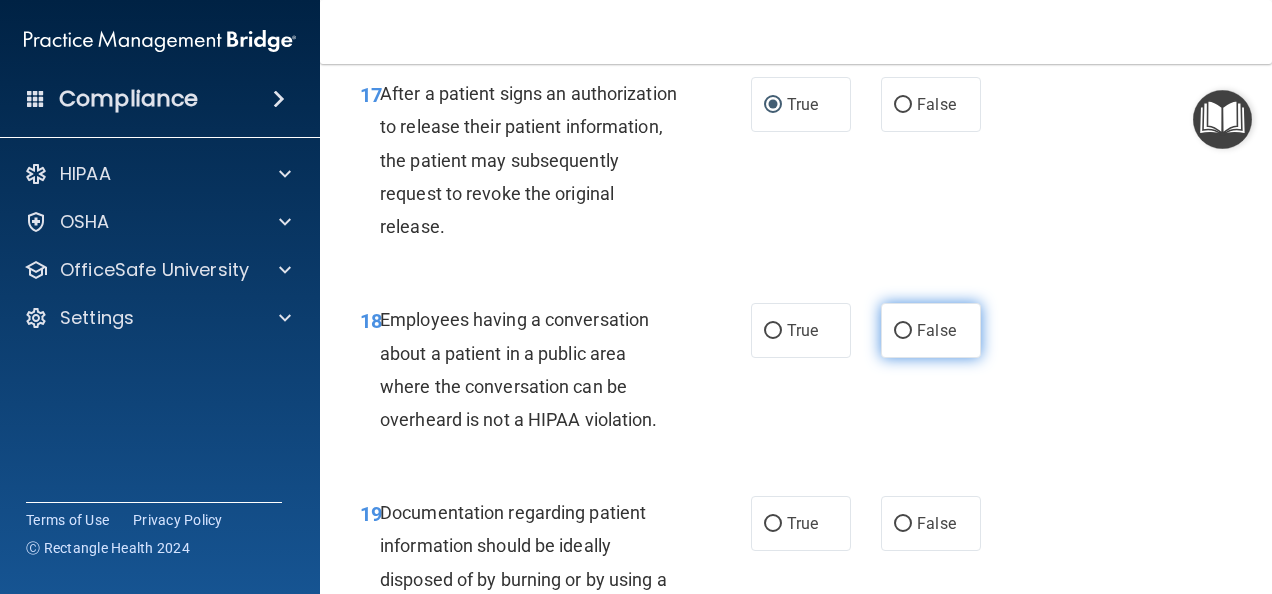 click on "False" at bounding box center (903, 331) 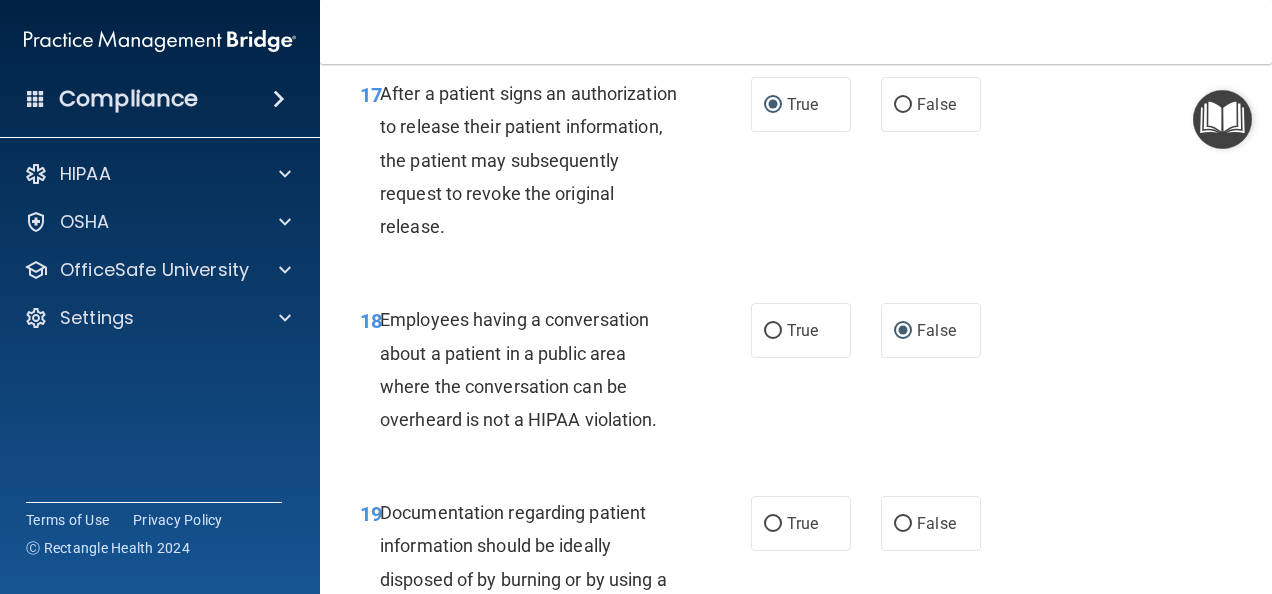 scroll, scrollTop: 3400, scrollLeft: 0, axis: vertical 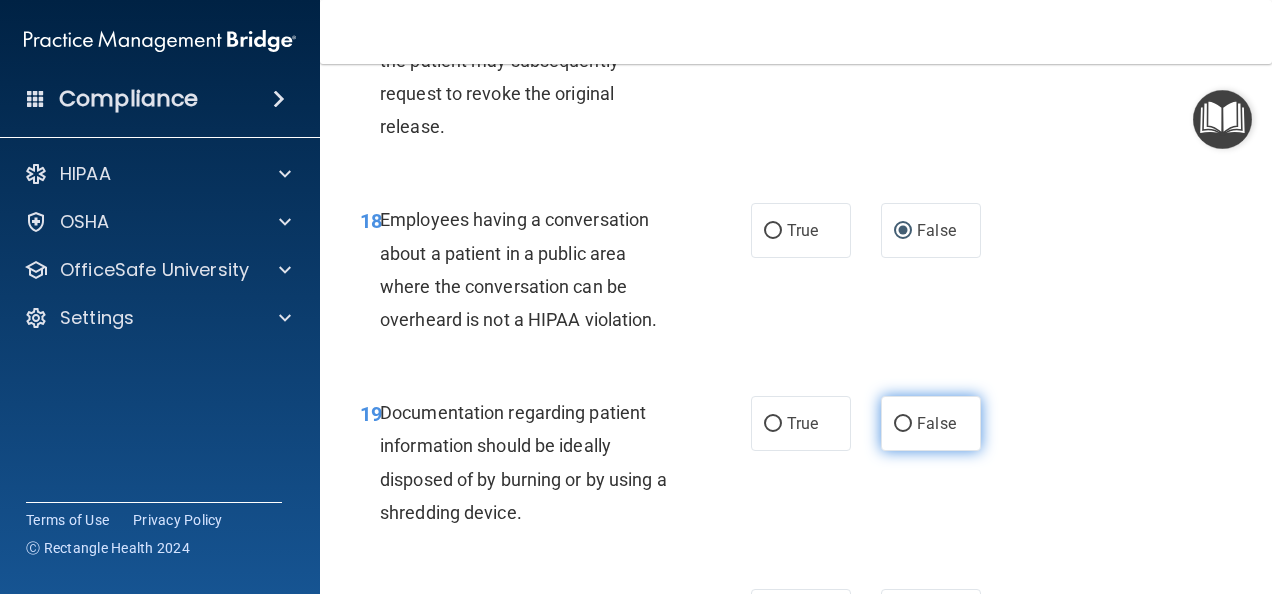click on "False" at bounding box center [903, 424] 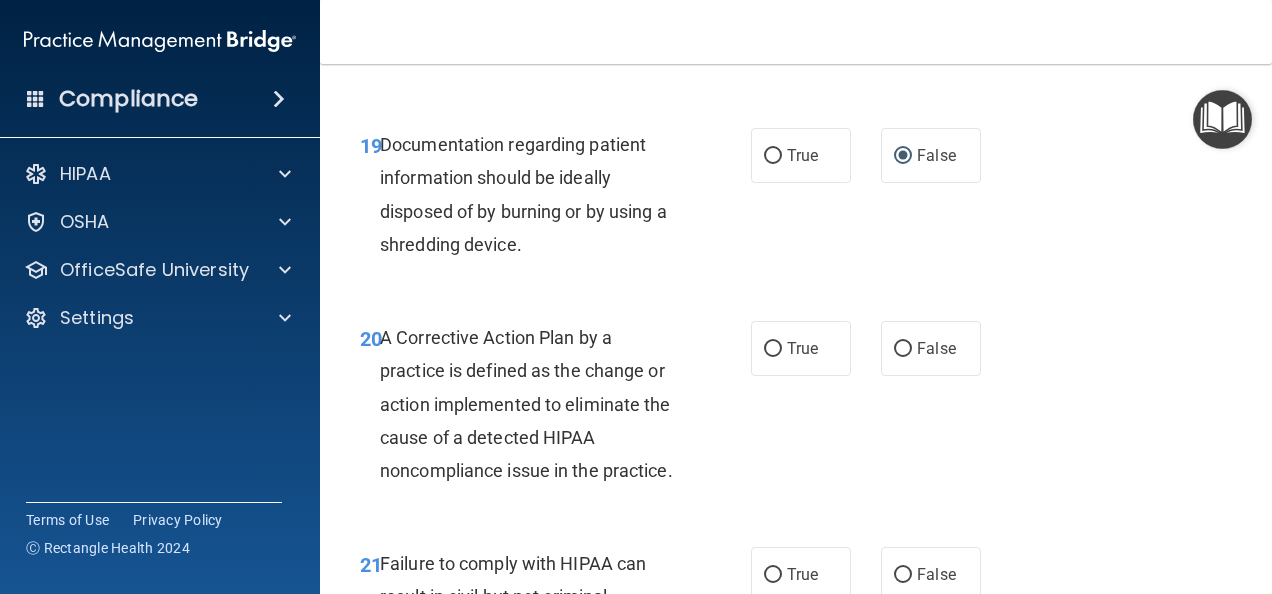 scroll, scrollTop: 3700, scrollLeft: 0, axis: vertical 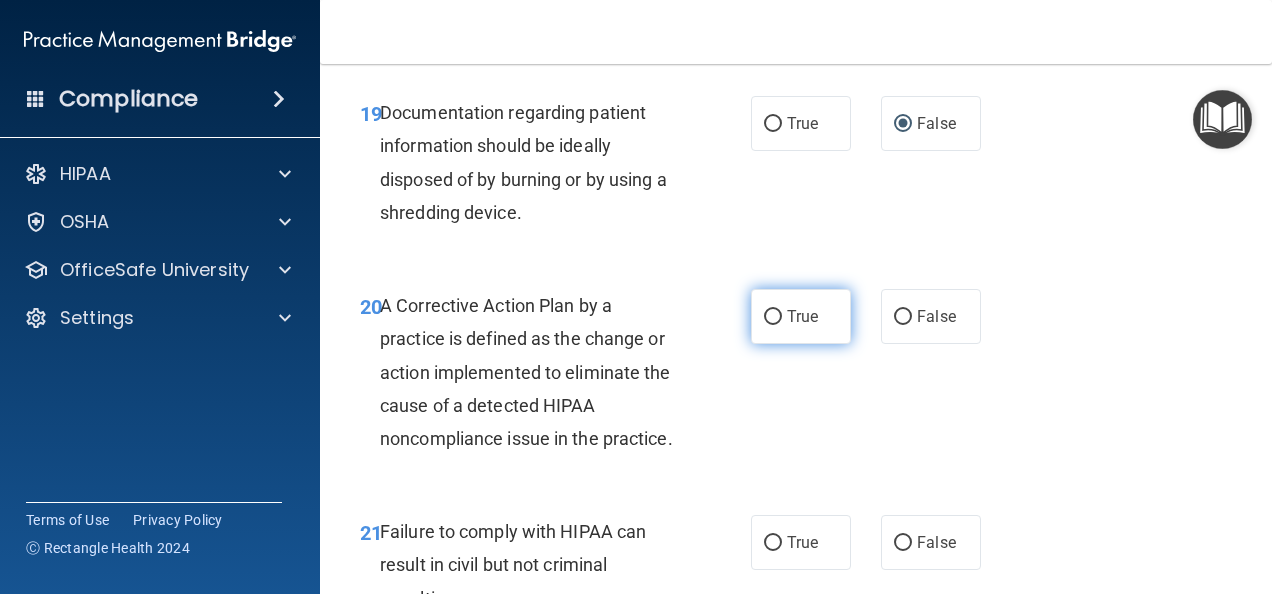 click on "True" at bounding box center [773, 317] 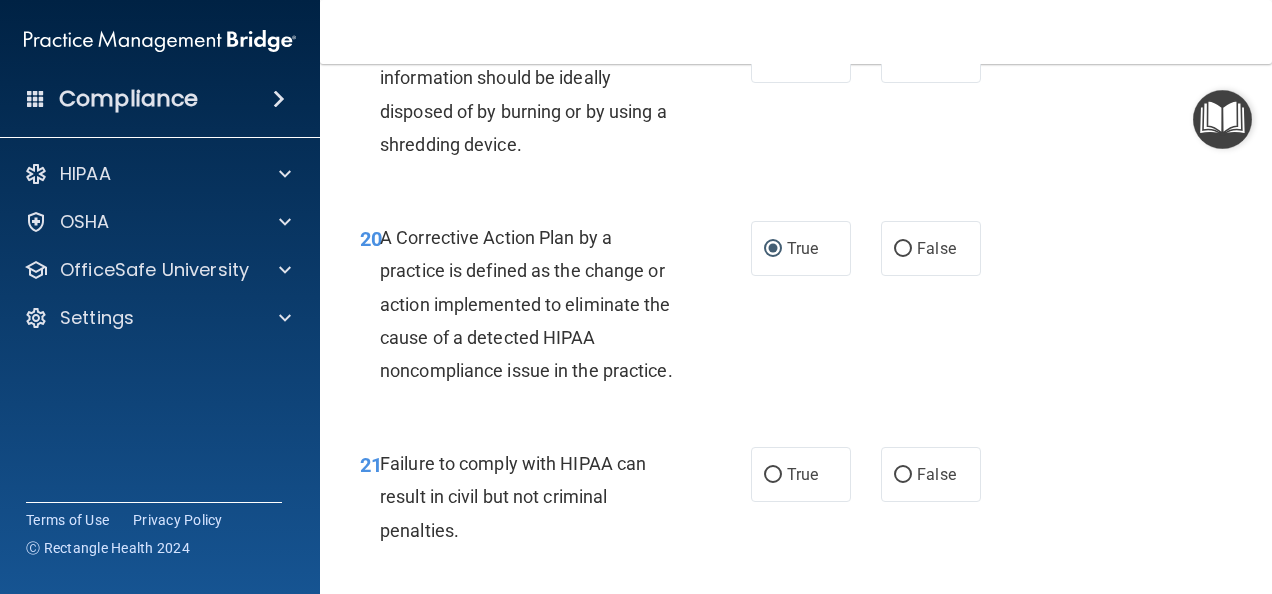 scroll, scrollTop: 3800, scrollLeft: 0, axis: vertical 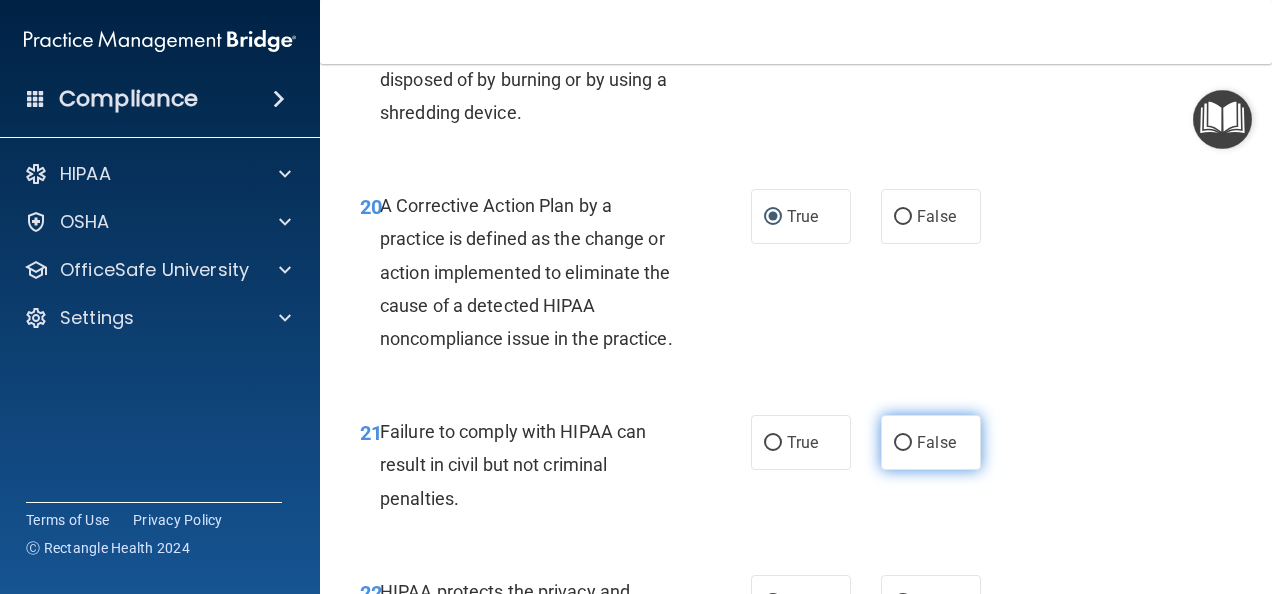 click on "False" at bounding box center (903, 443) 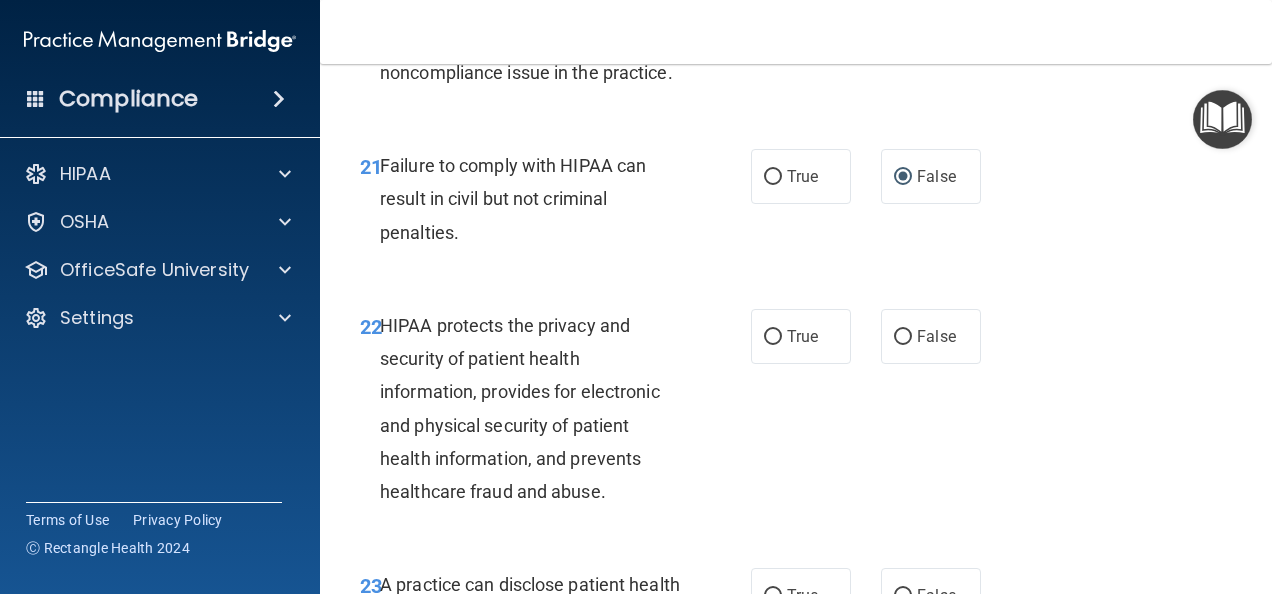 scroll, scrollTop: 4100, scrollLeft: 0, axis: vertical 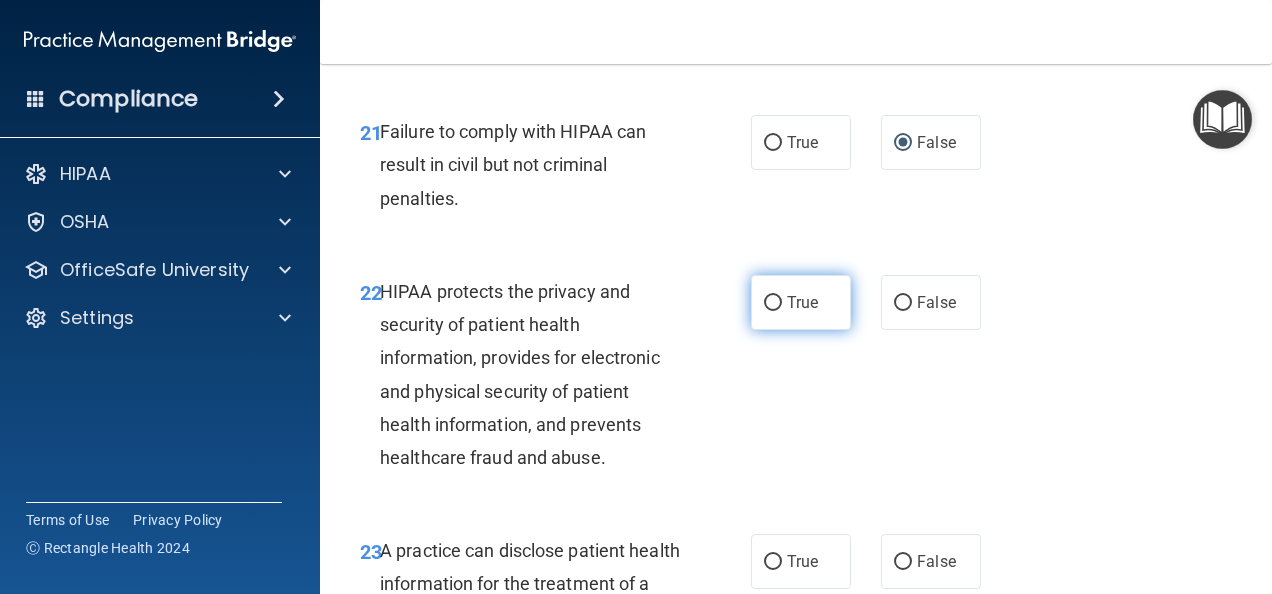 click on "True" at bounding box center [773, 303] 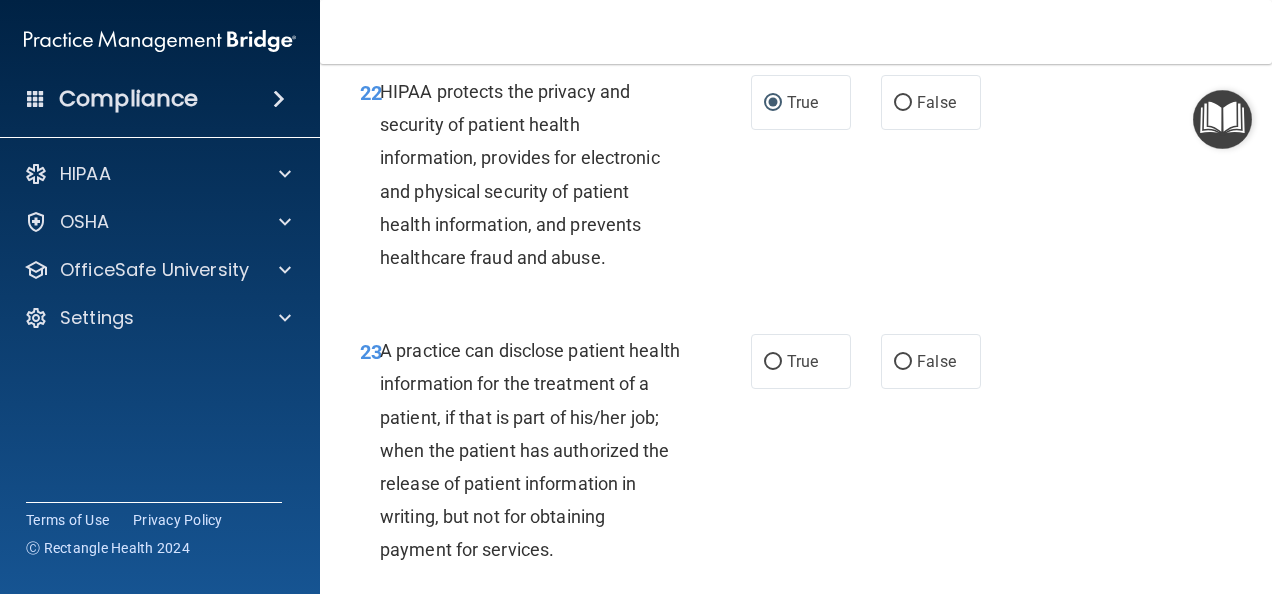 scroll, scrollTop: 4400, scrollLeft: 0, axis: vertical 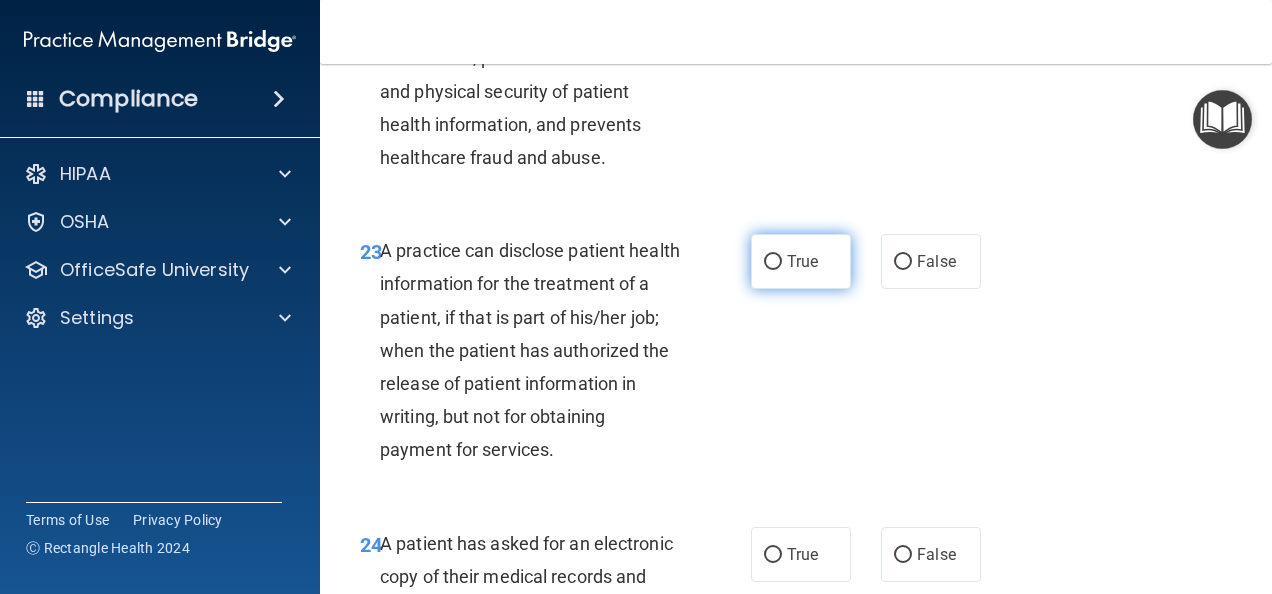 click on "True" at bounding box center [773, 262] 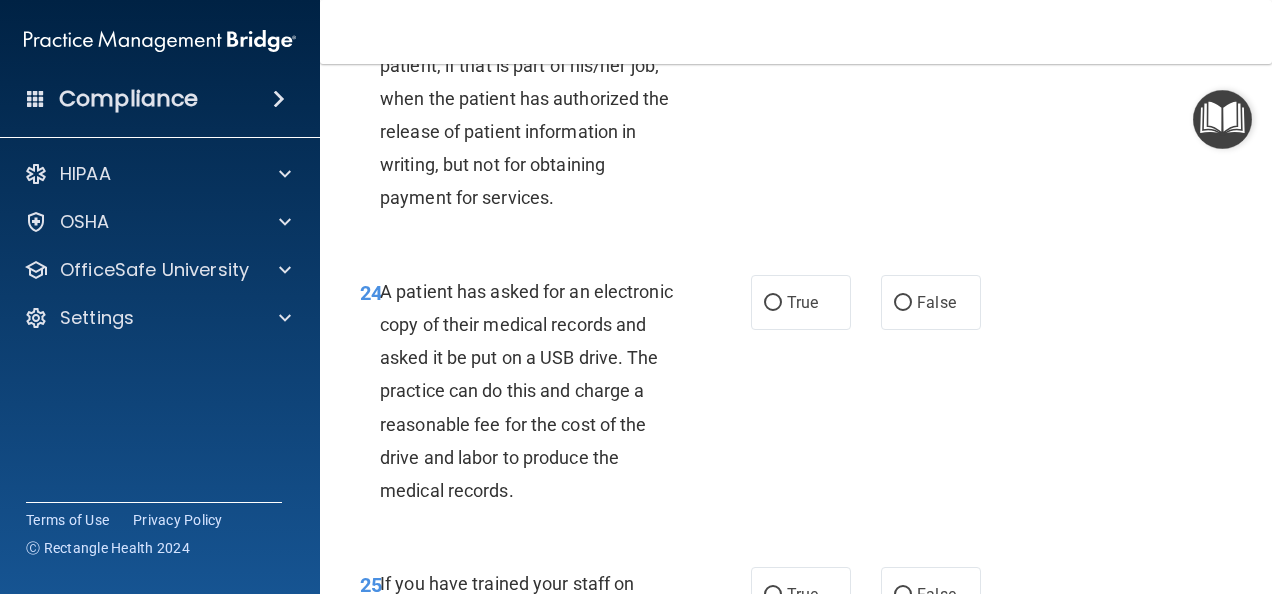 scroll, scrollTop: 4700, scrollLeft: 0, axis: vertical 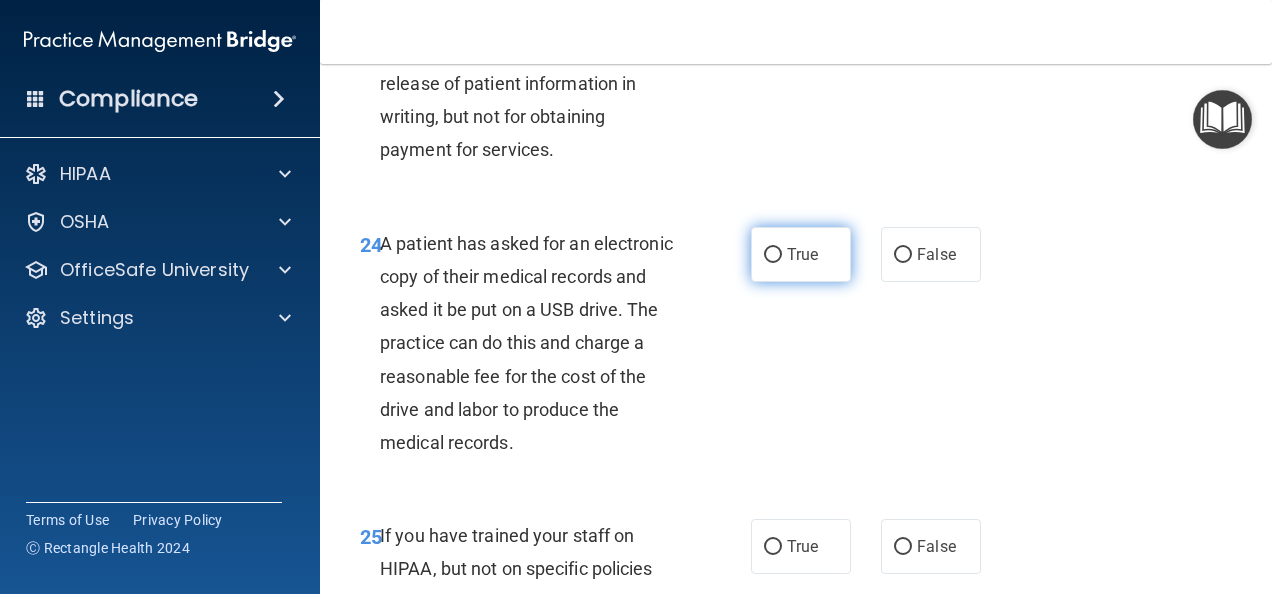 click on "True" at bounding box center [801, 254] 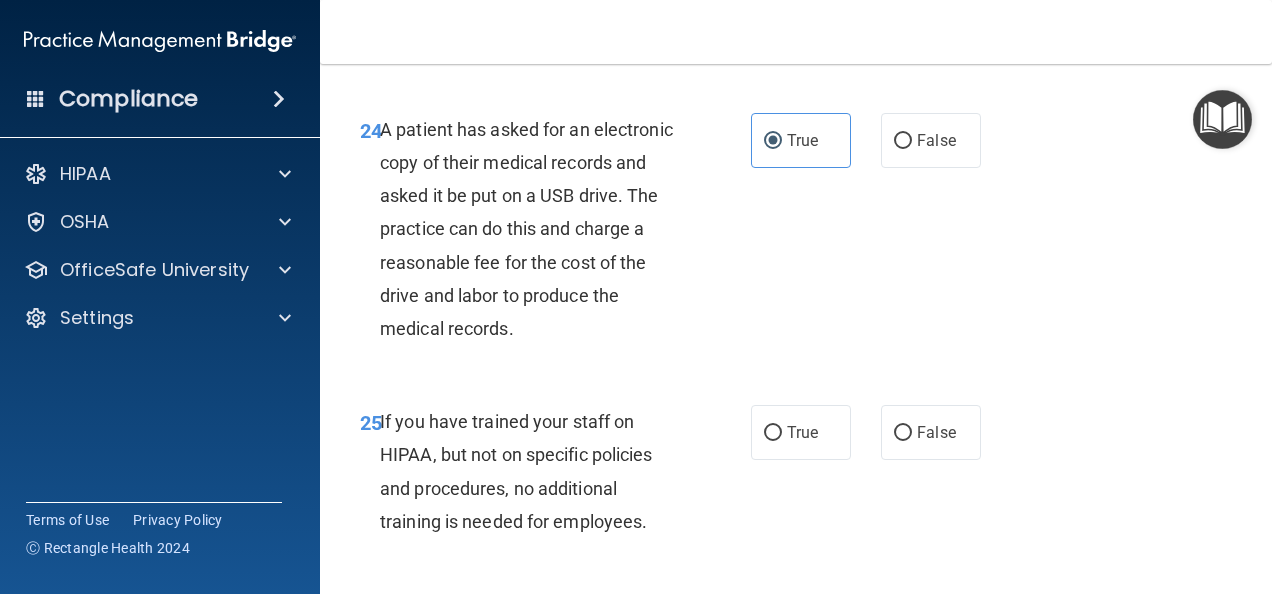 scroll, scrollTop: 4900, scrollLeft: 0, axis: vertical 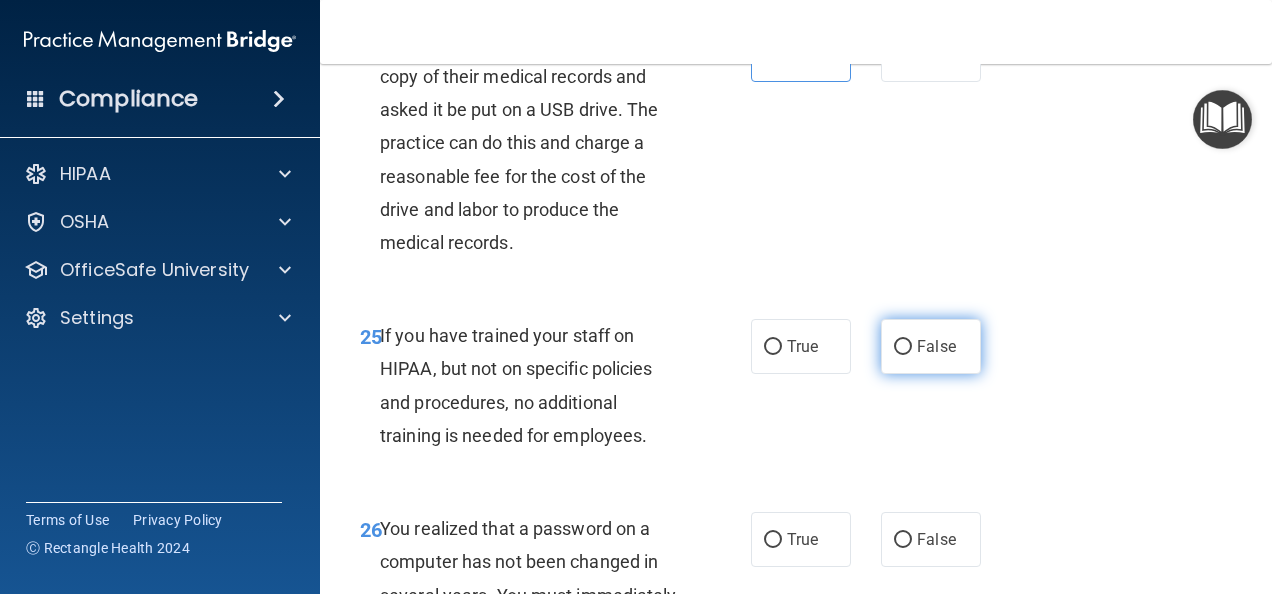 click on "False" at bounding box center [903, 347] 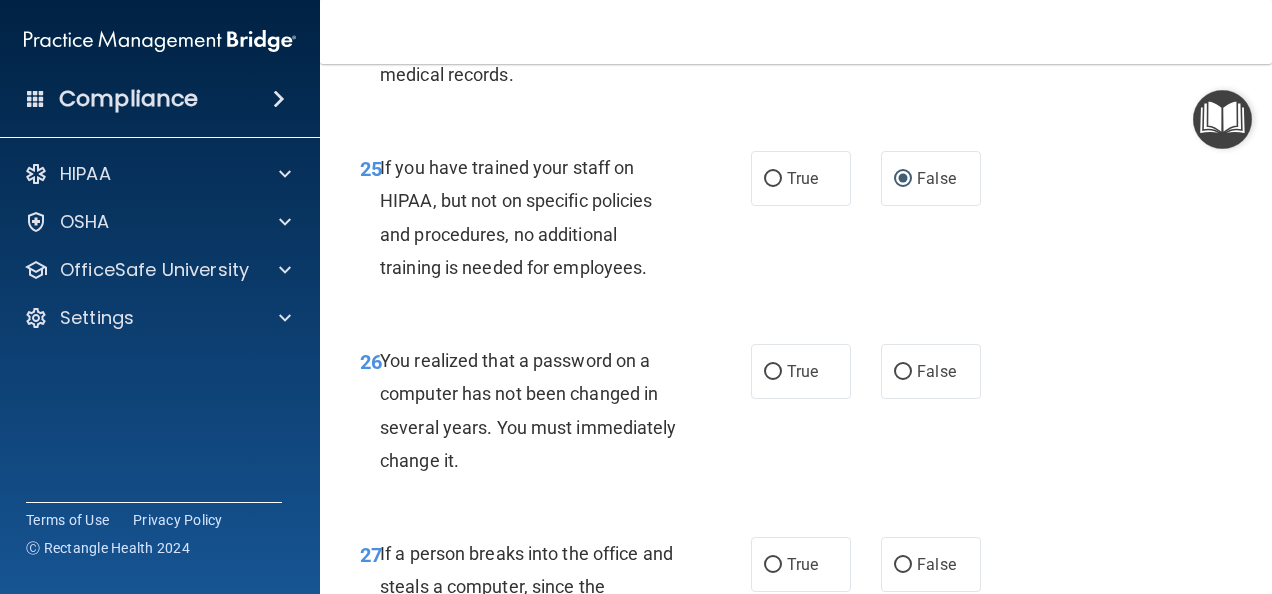 scroll, scrollTop: 5100, scrollLeft: 0, axis: vertical 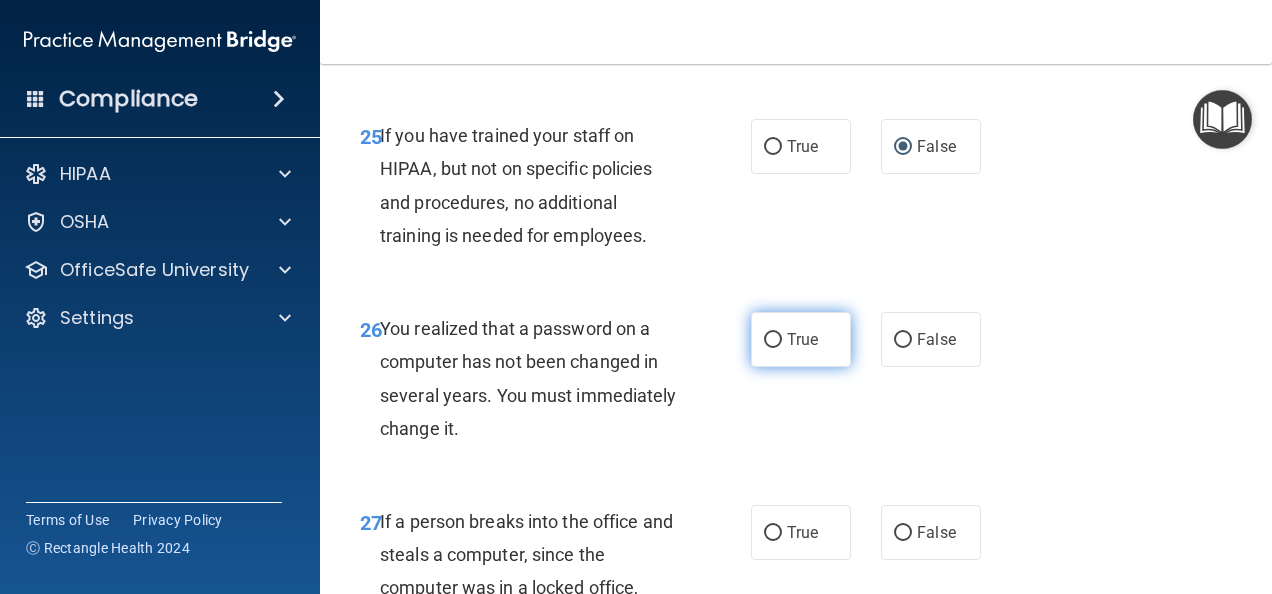 click on "True" at bounding box center [773, 340] 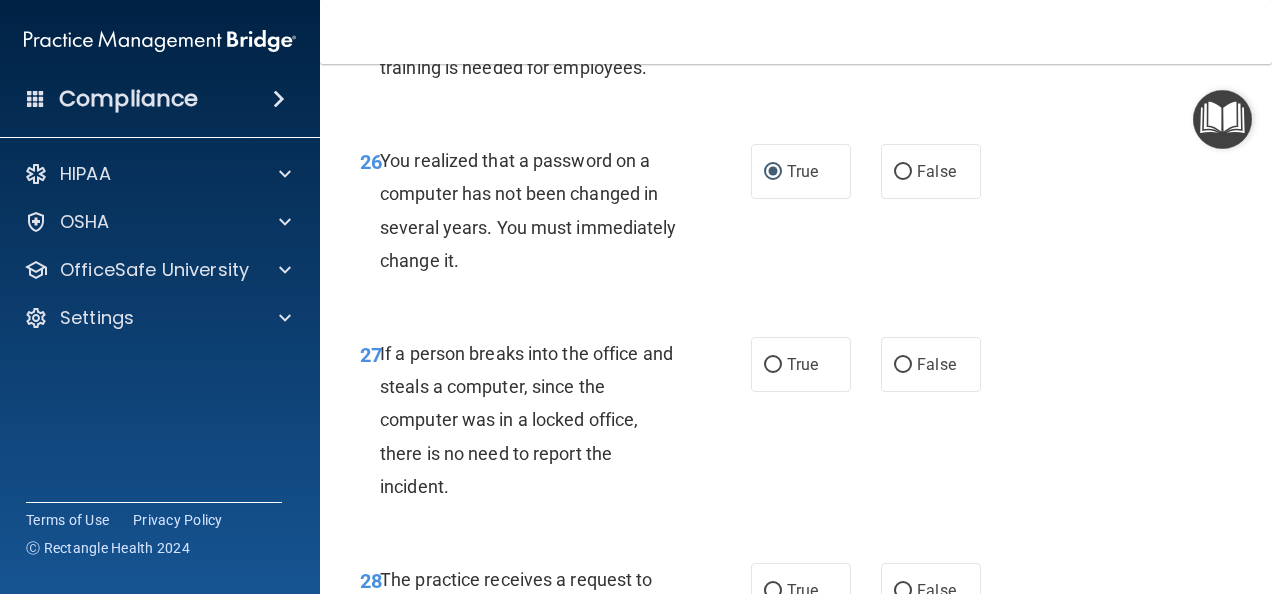 scroll, scrollTop: 5300, scrollLeft: 0, axis: vertical 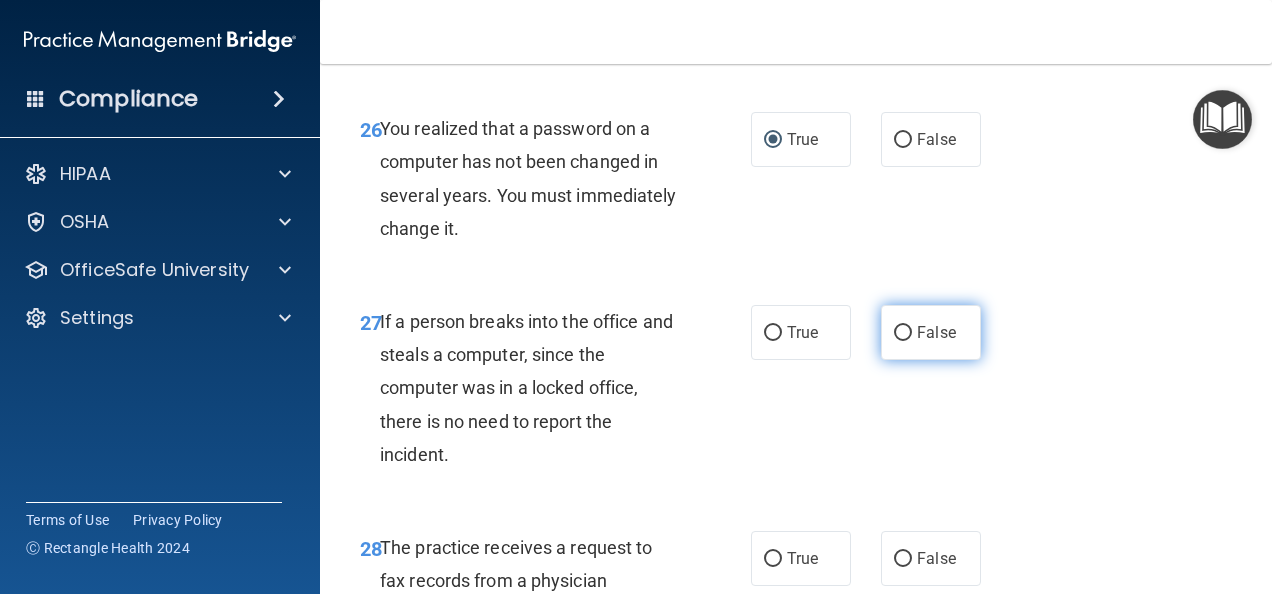 click on "False" at bounding box center [903, 333] 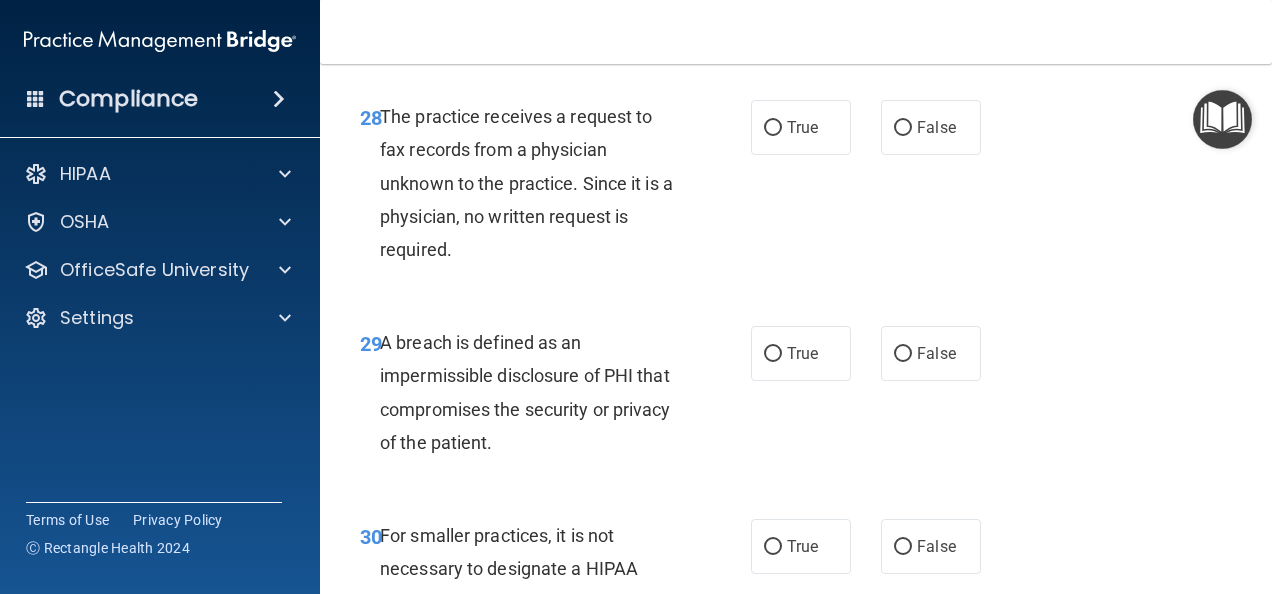 scroll, scrollTop: 5520, scrollLeft: 0, axis: vertical 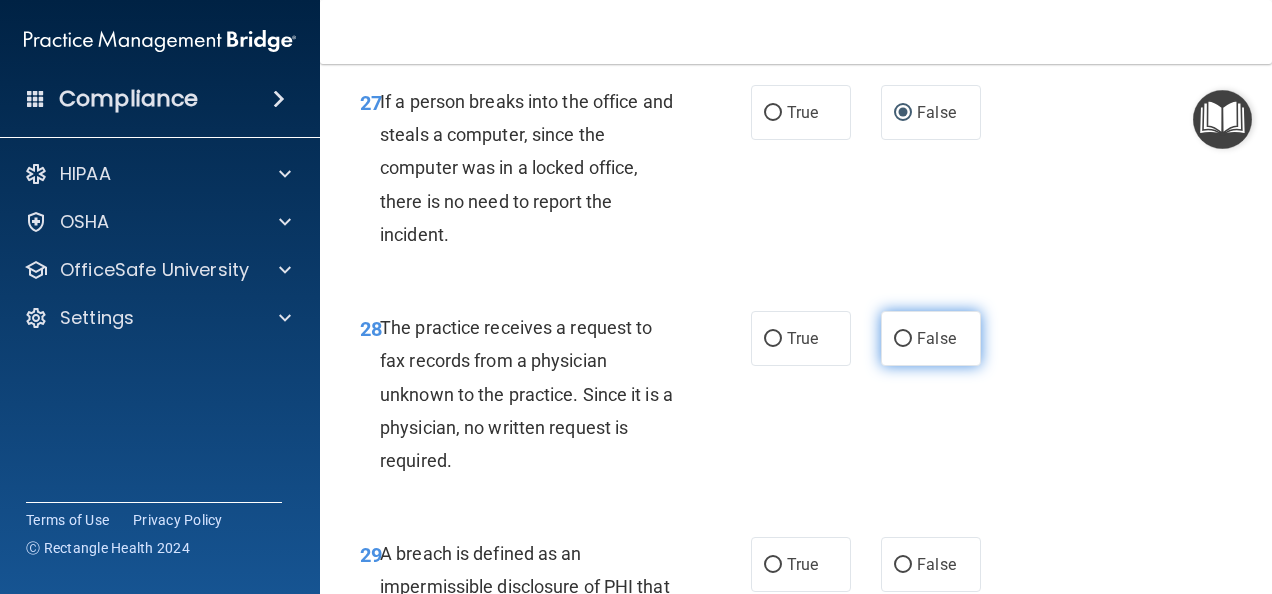 click on "False" at bounding box center (903, 339) 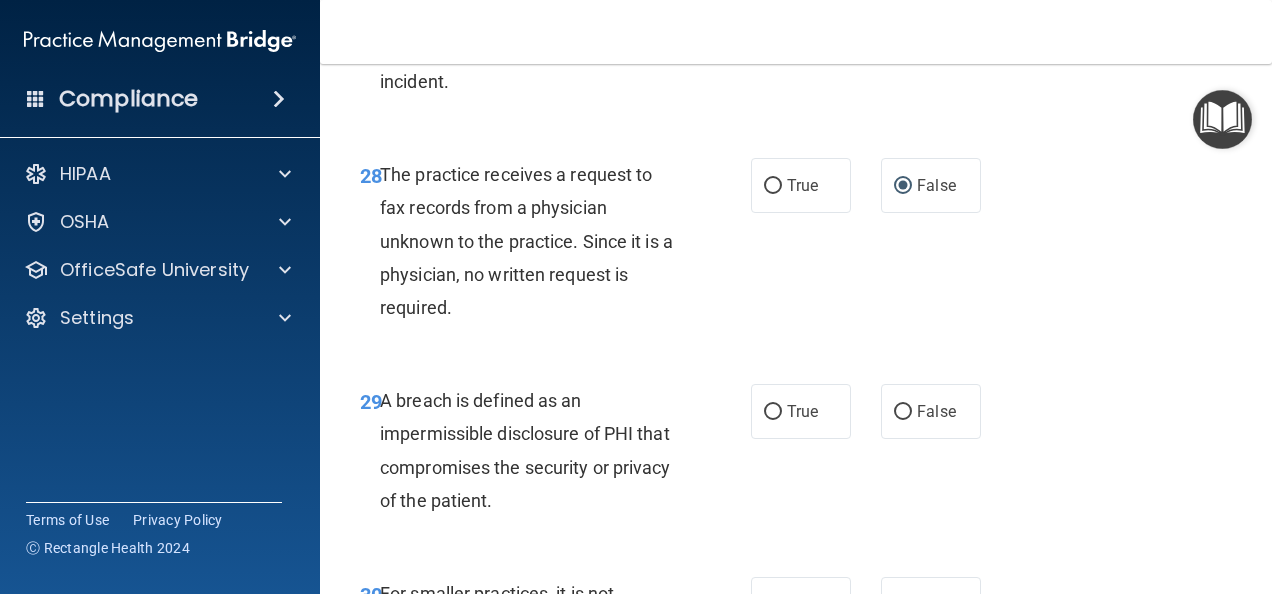 scroll, scrollTop: 5720, scrollLeft: 0, axis: vertical 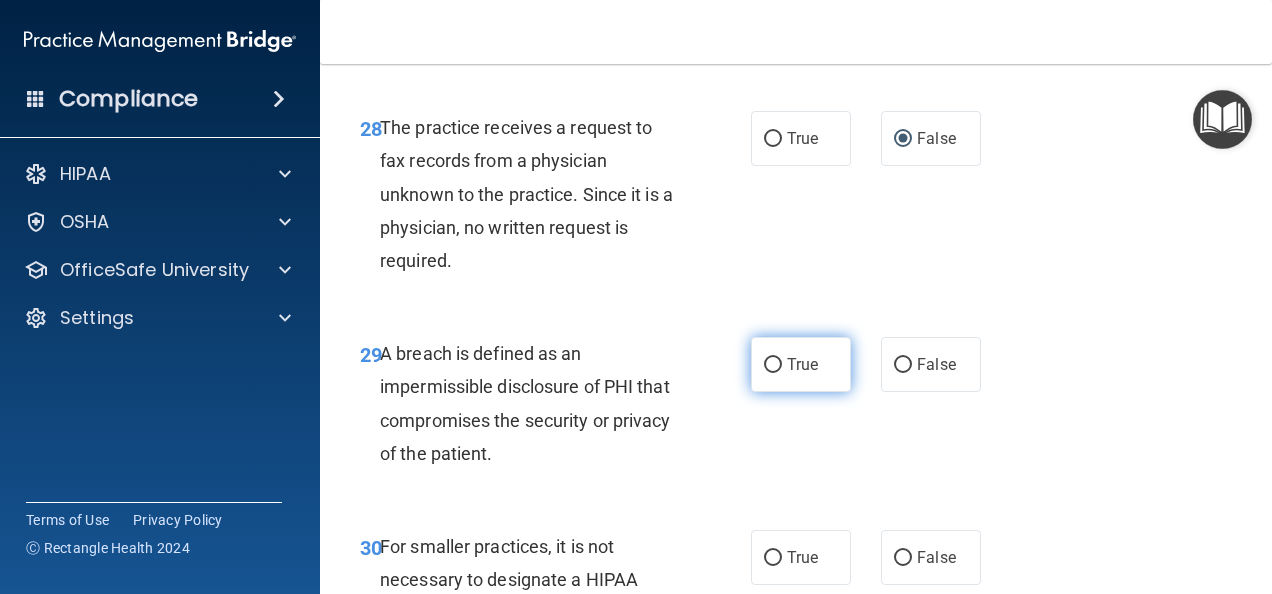 click on "True" at bounding box center [773, 365] 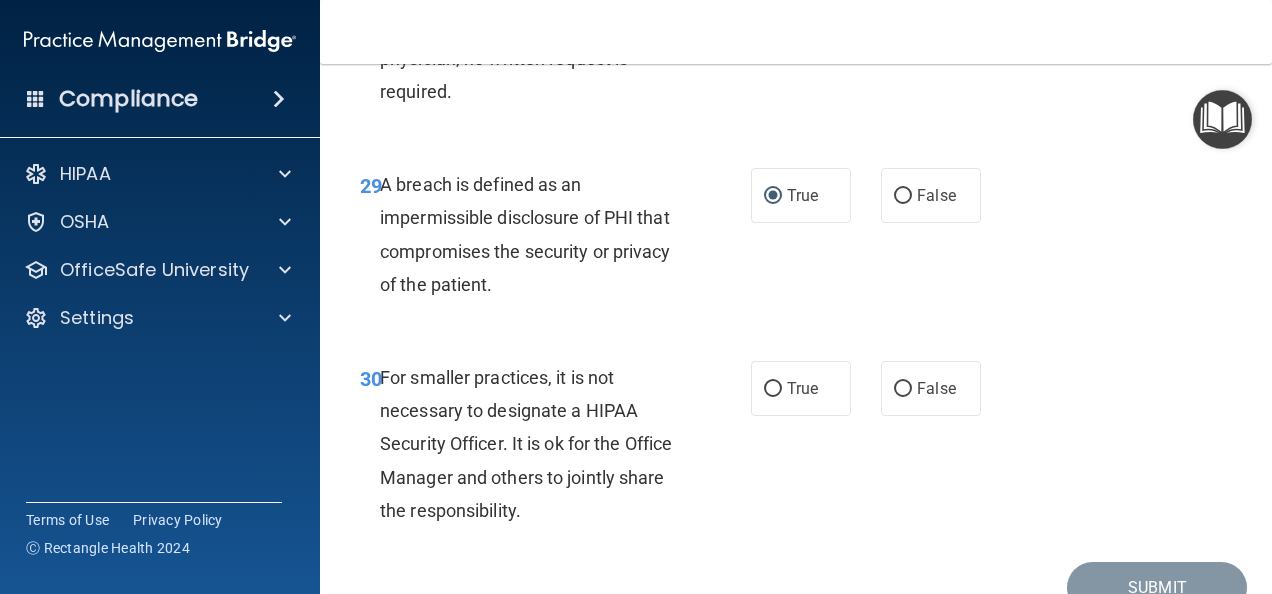 scroll, scrollTop: 5920, scrollLeft: 0, axis: vertical 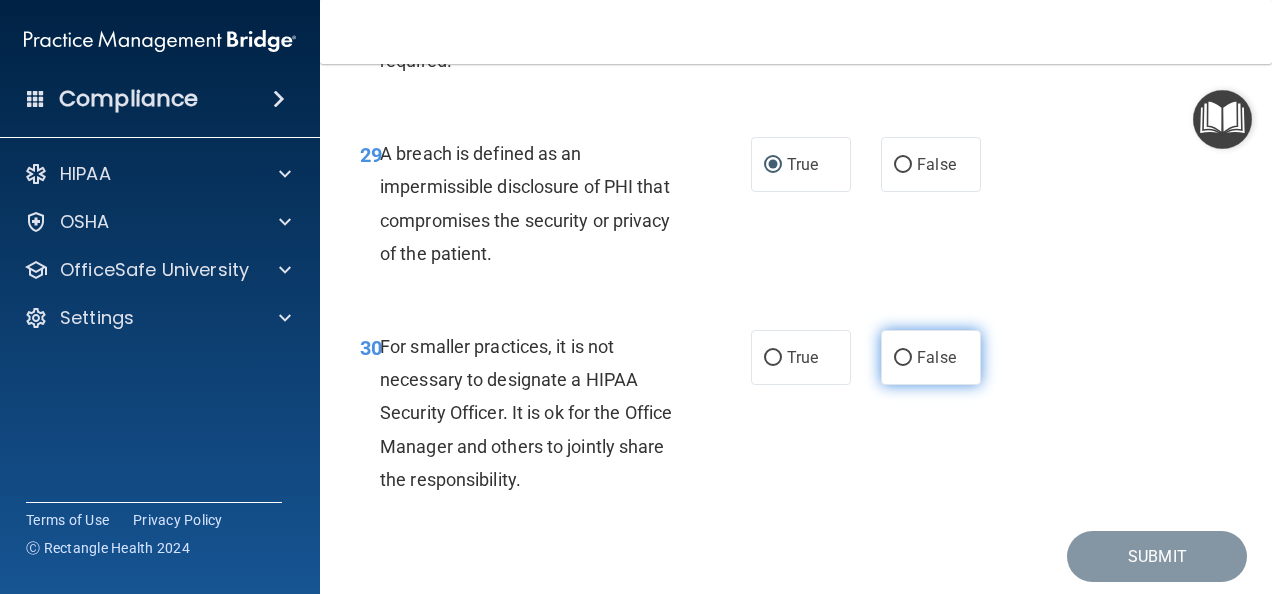 click on "False" at bounding box center [931, 357] 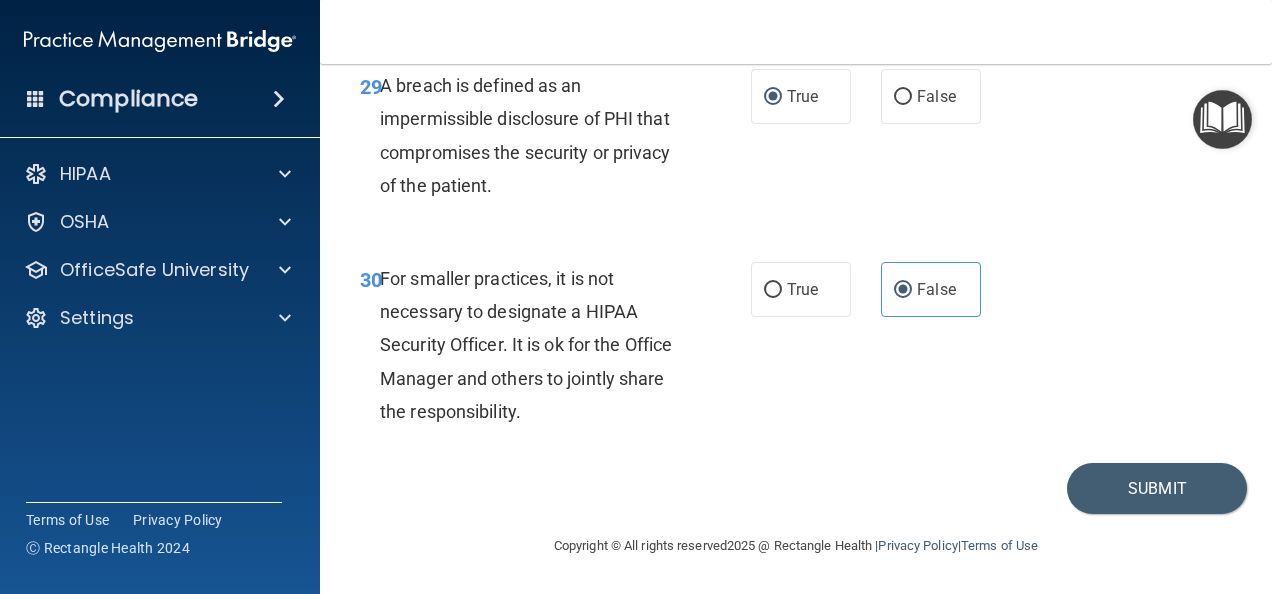 scroll, scrollTop: 6020, scrollLeft: 0, axis: vertical 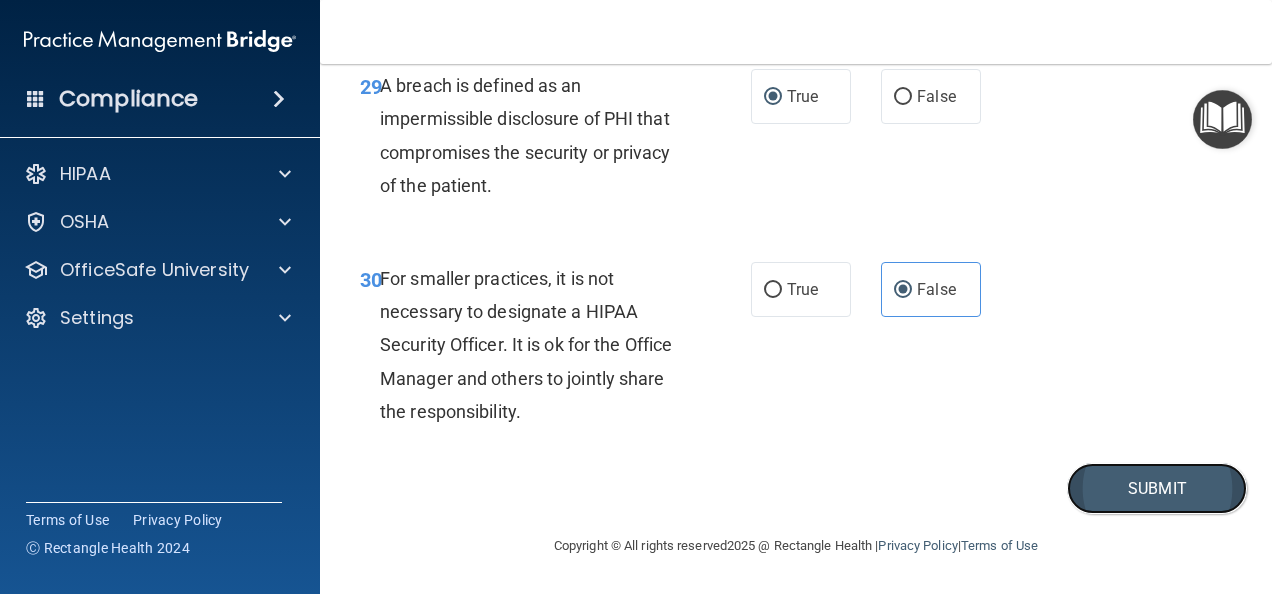 click on "Submit" at bounding box center [1157, 488] 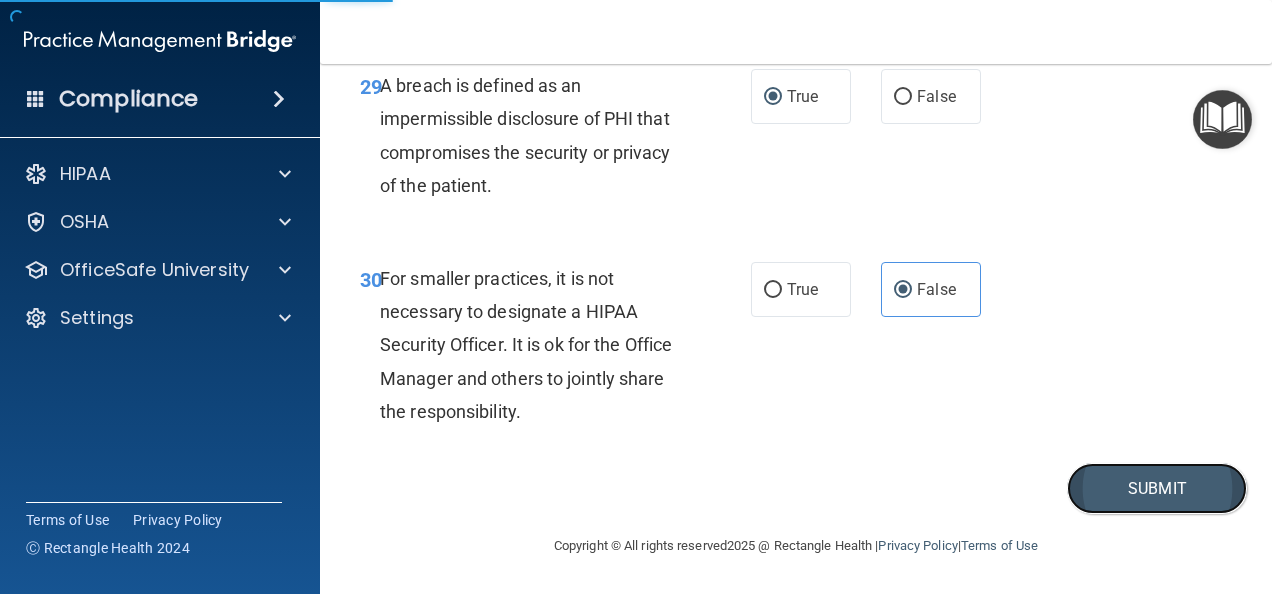 click on "Submit" at bounding box center (1157, 488) 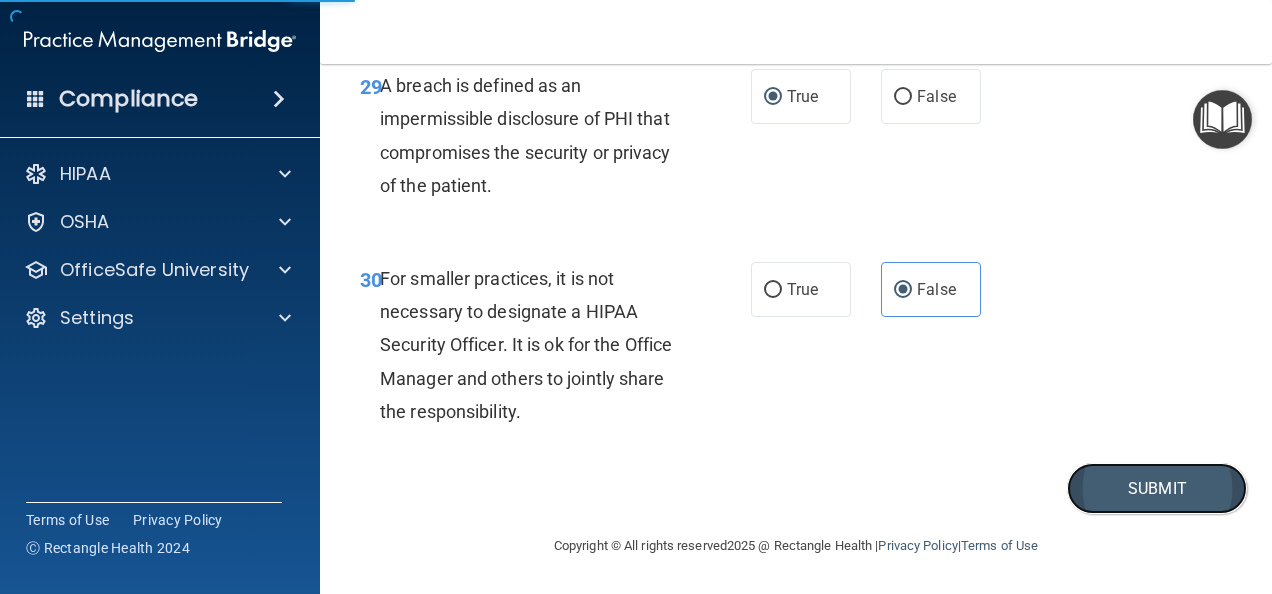 click on "Submit" at bounding box center [1157, 488] 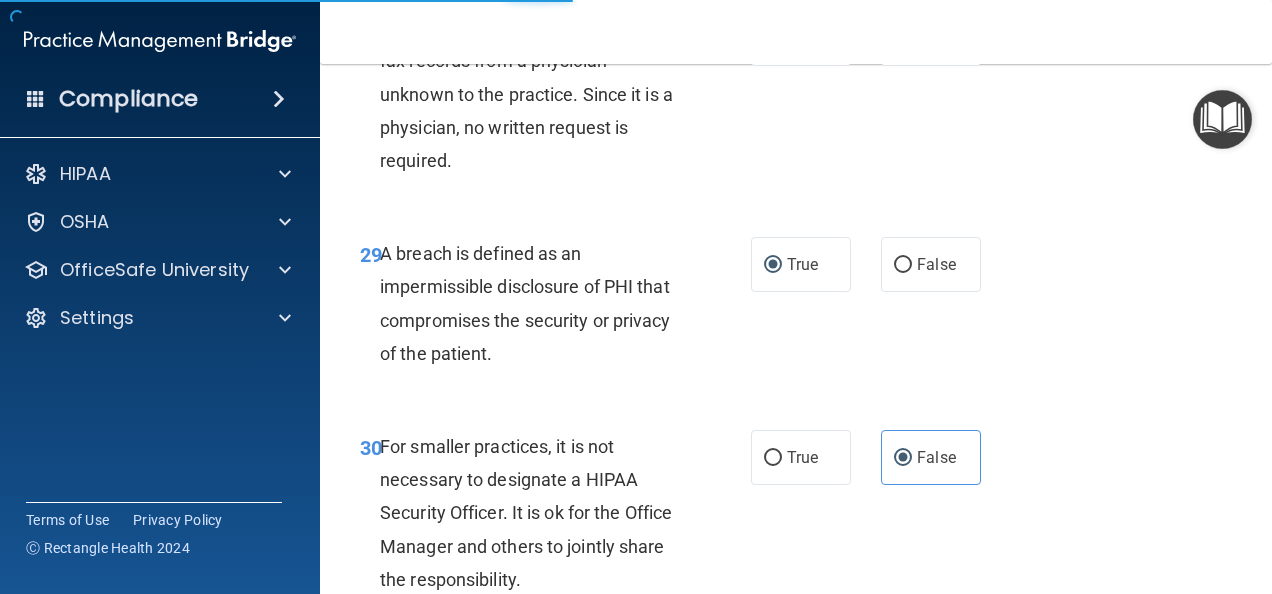 scroll, scrollTop: 5920, scrollLeft: 0, axis: vertical 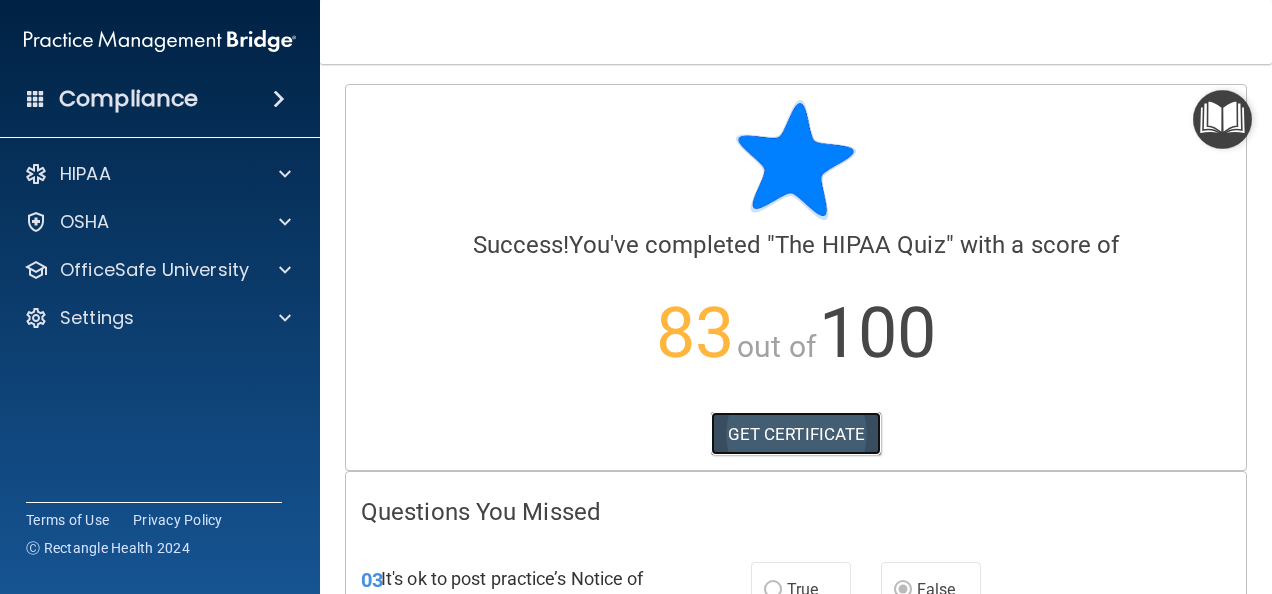 click on "GET CERTIFICATE" at bounding box center (796, 434) 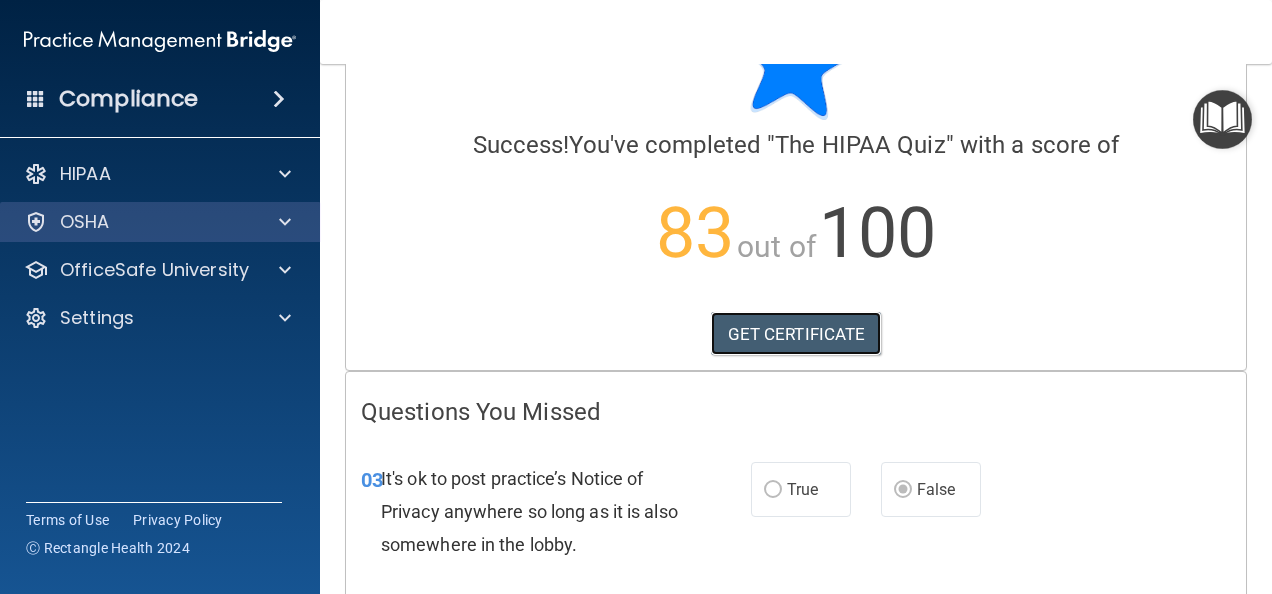 scroll, scrollTop: 100, scrollLeft: 0, axis: vertical 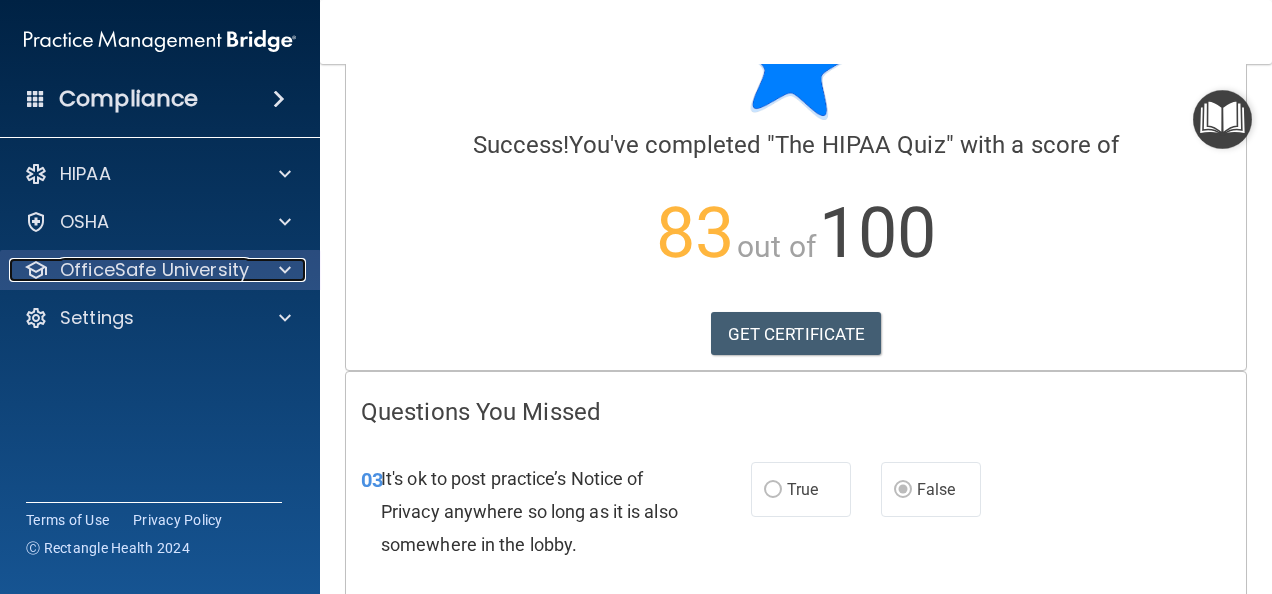 click on "OfficeSafe University" at bounding box center (154, 270) 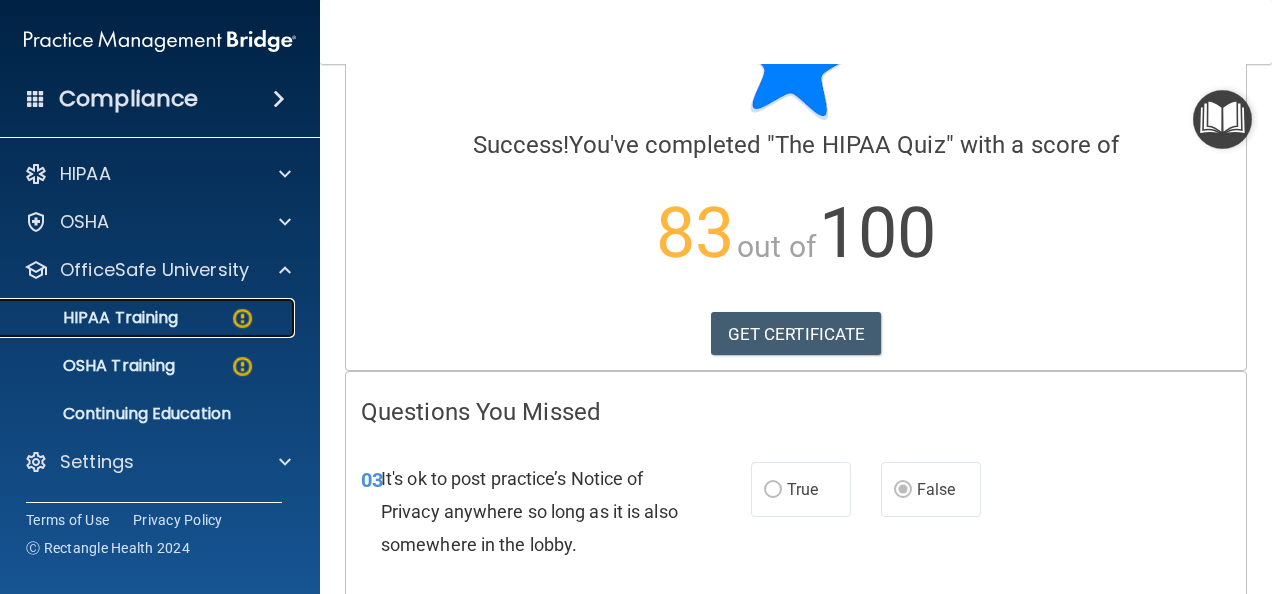 click on "HIPAA Training" at bounding box center [95, 318] 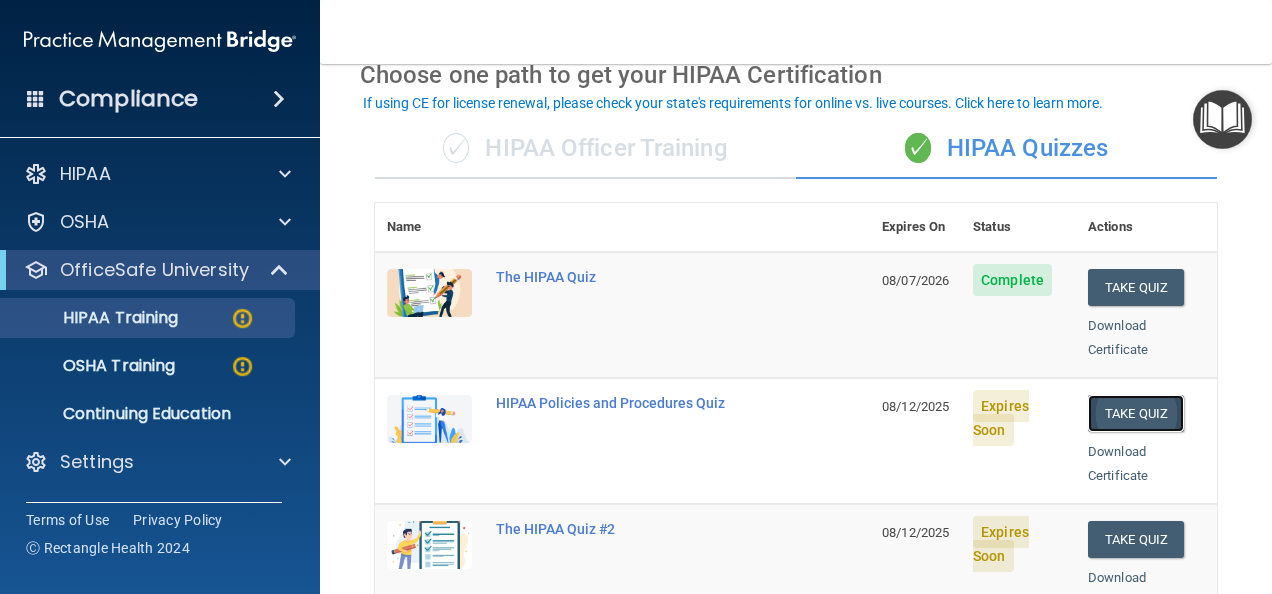 click on "Take Quiz" at bounding box center (1136, 413) 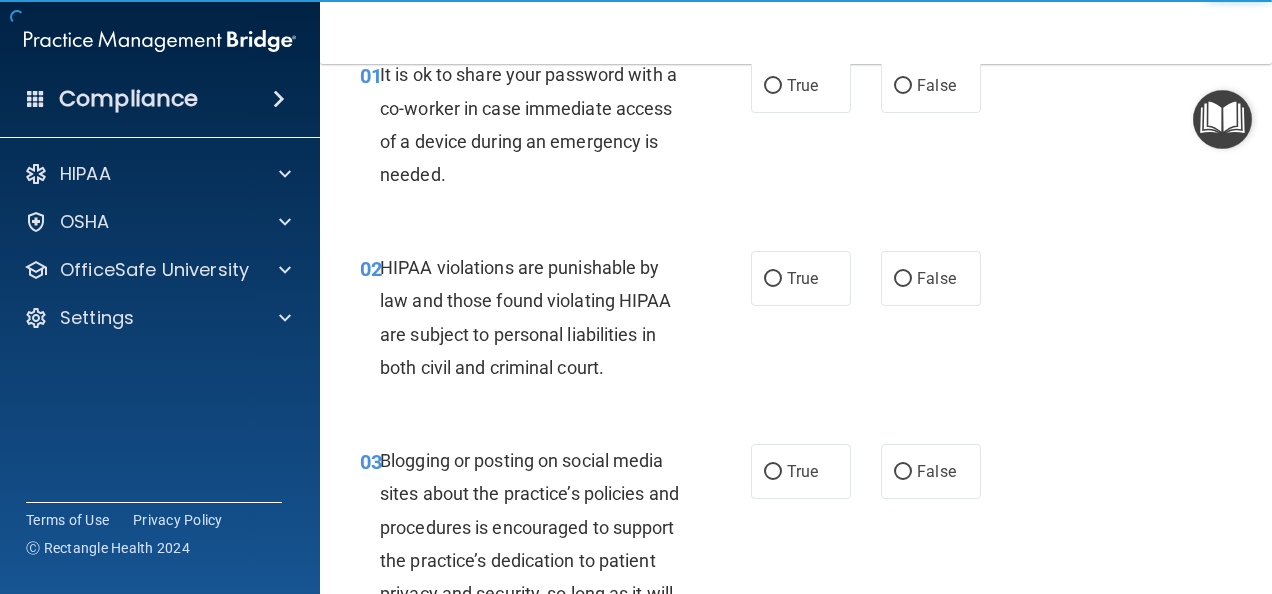 scroll, scrollTop: 0, scrollLeft: 0, axis: both 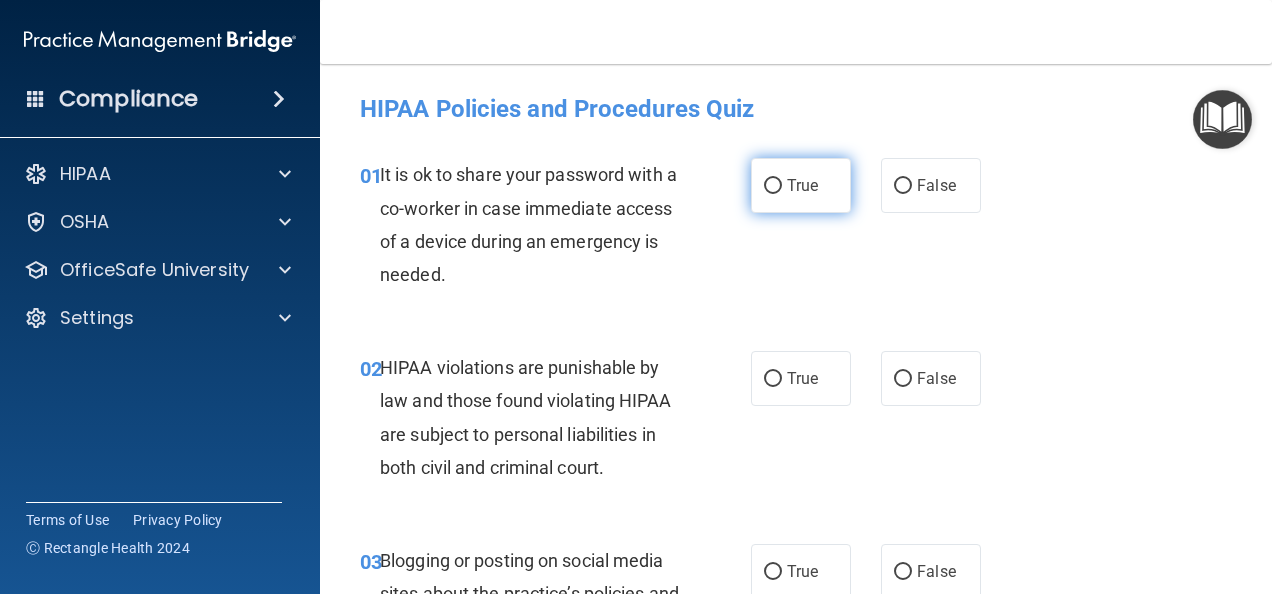 click on "True" at bounding box center [773, 186] 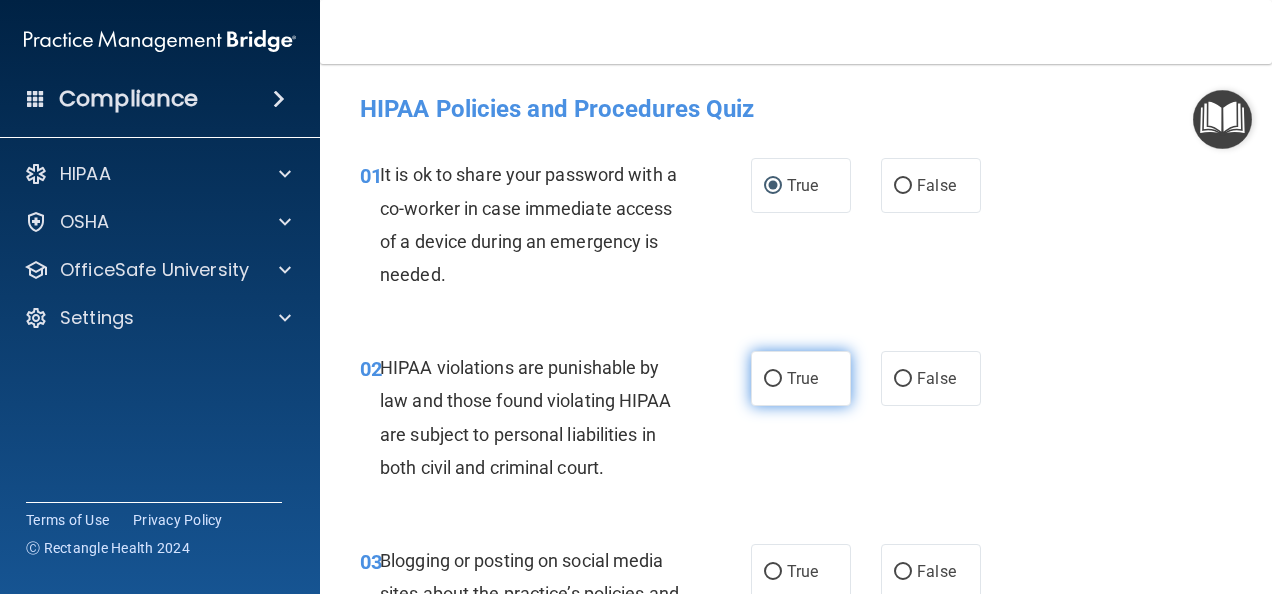 click on "True" at bounding box center (801, 378) 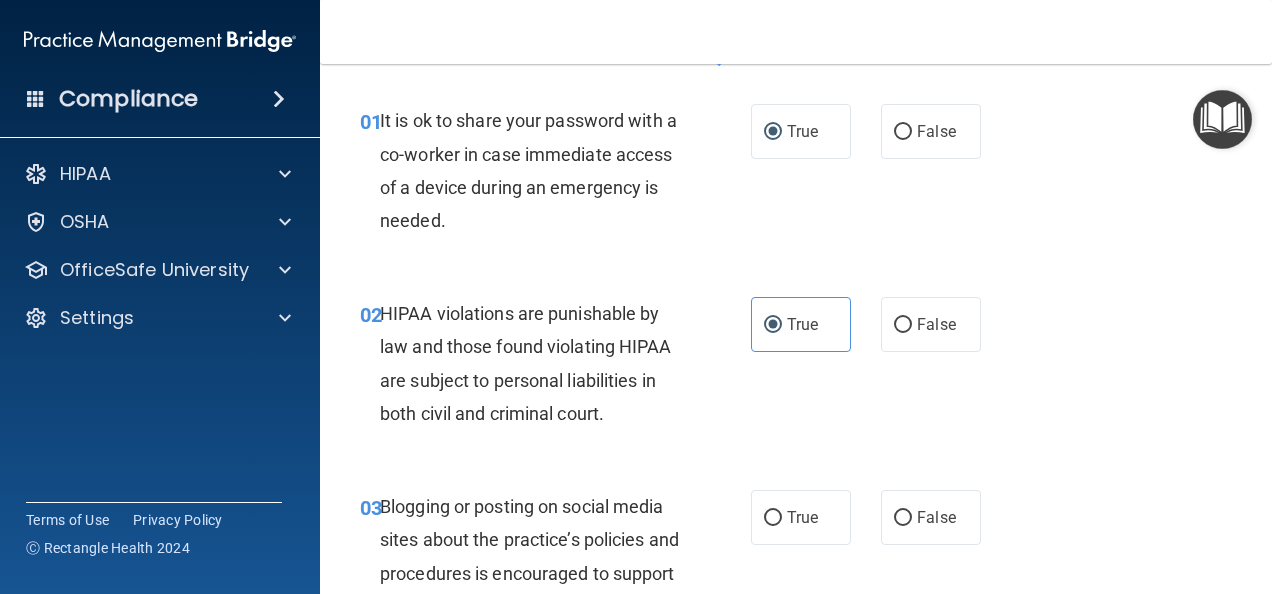 scroll, scrollTop: 200, scrollLeft: 0, axis: vertical 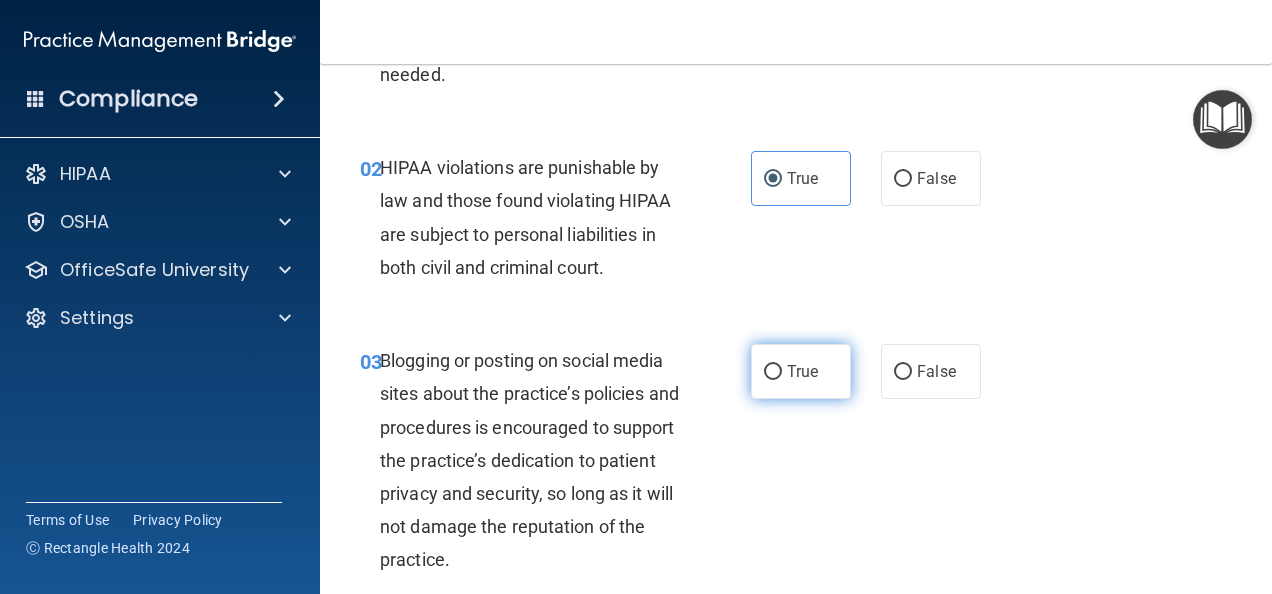 click on "True" at bounding box center (773, 372) 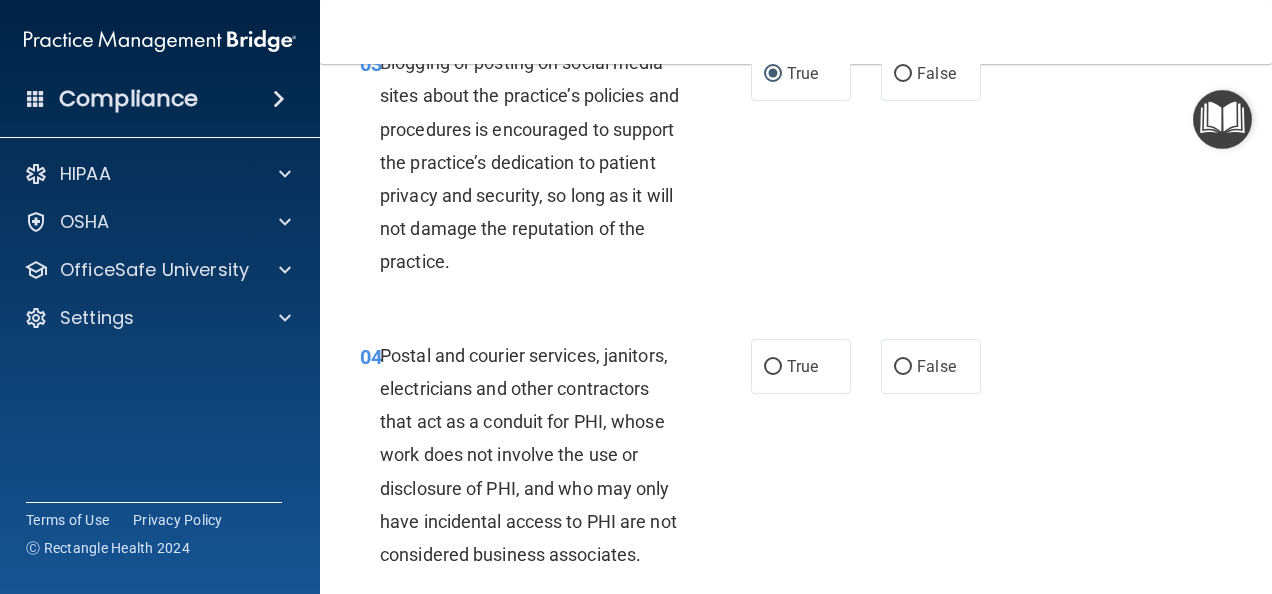 scroll, scrollTop: 600, scrollLeft: 0, axis: vertical 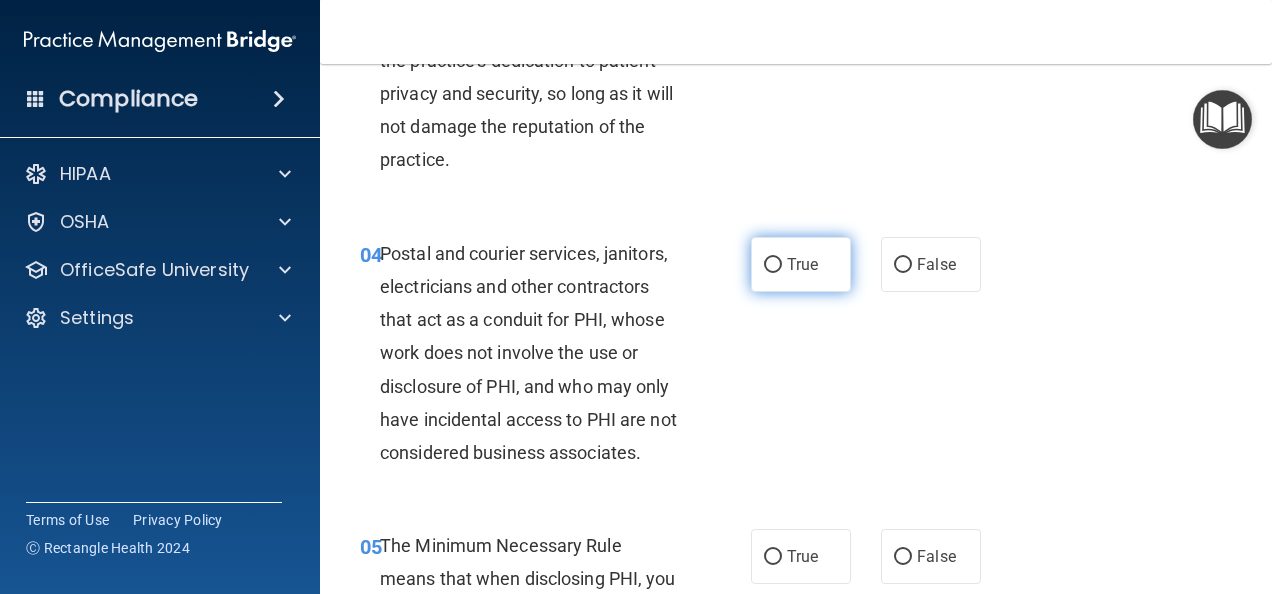 click on "True" at bounding box center [773, 265] 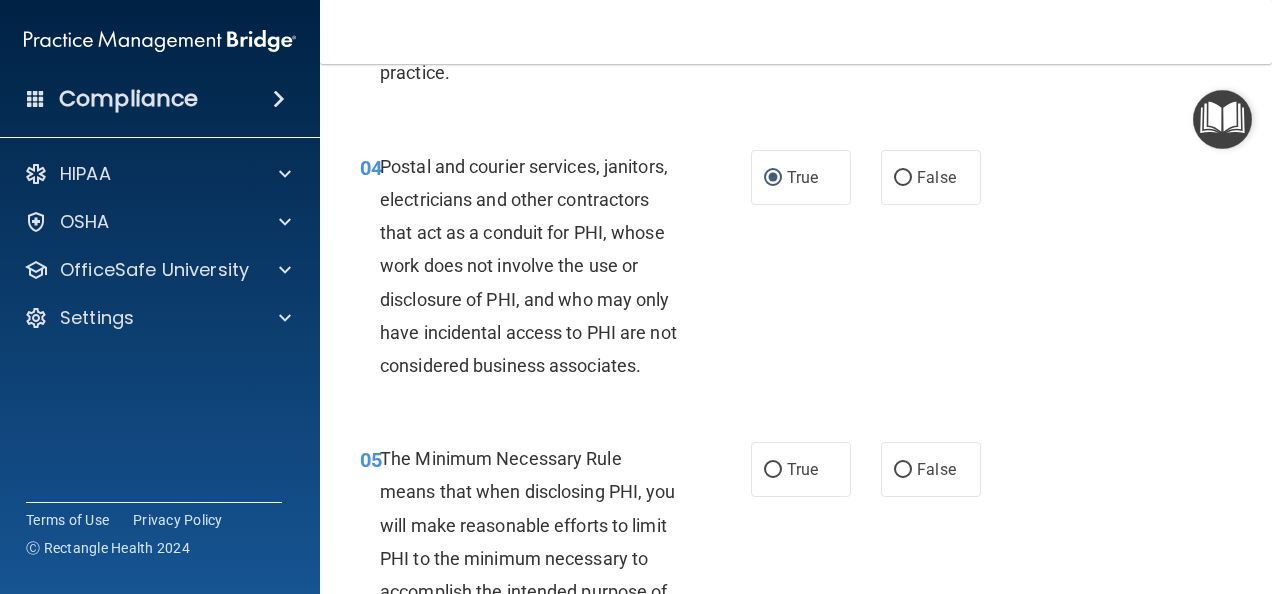 scroll, scrollTop: 800, scrollLeft: 0, axis: vertical 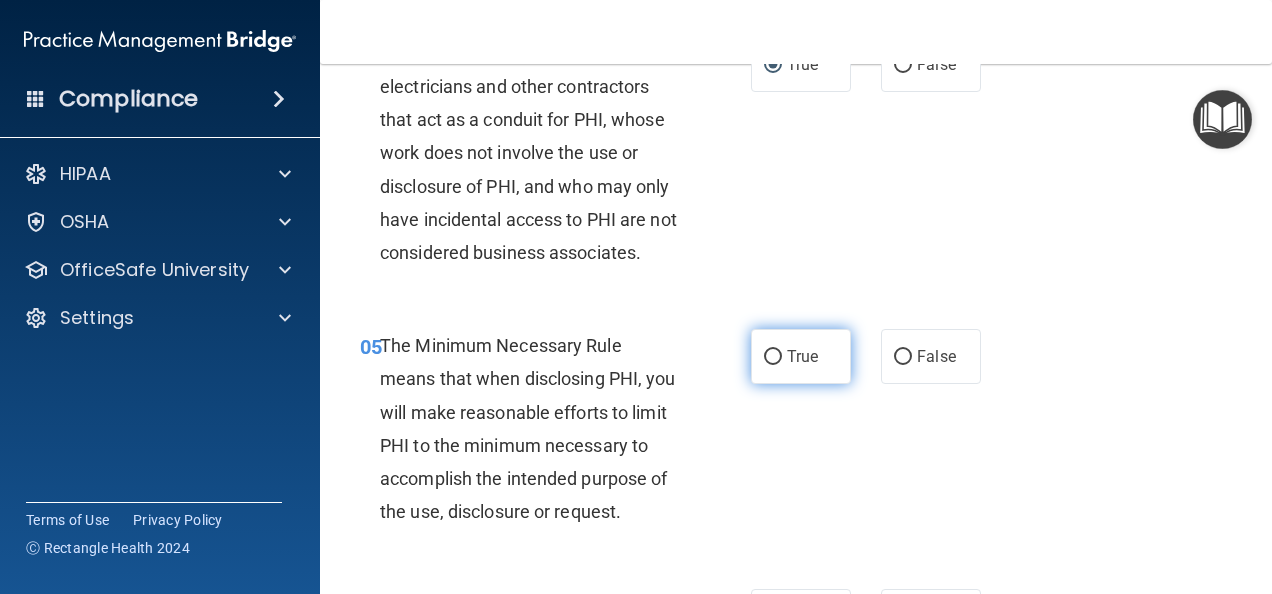 click on "True" at bounding box center (801, 356) 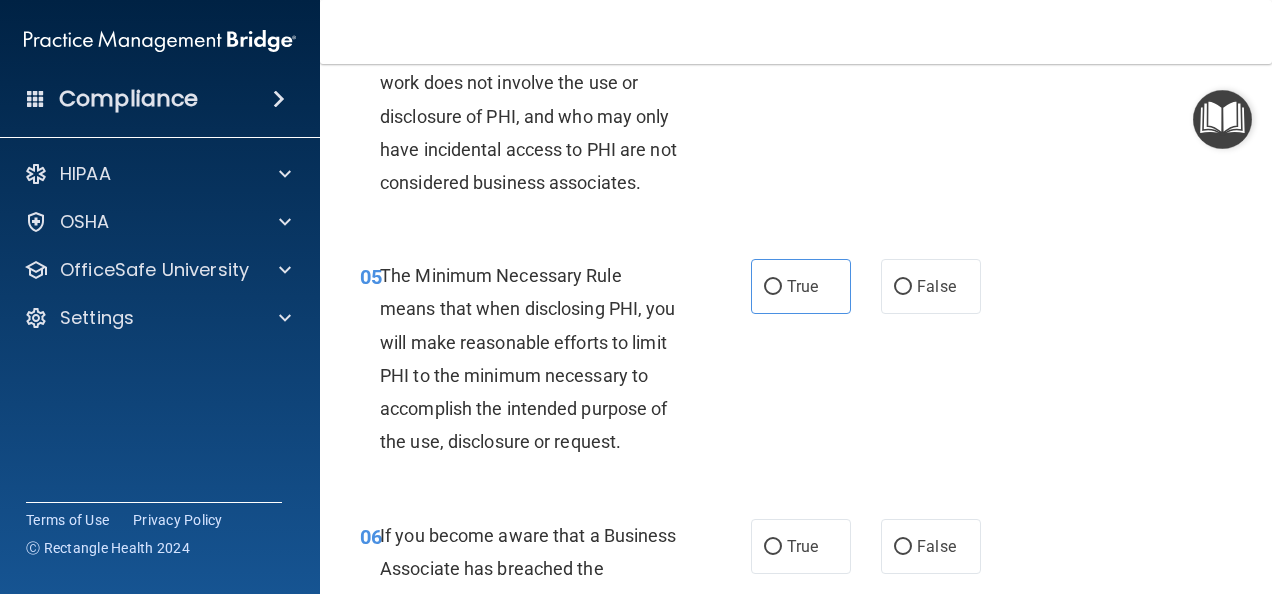 scroll, scrollTop: 900, scrollLeft: 0, axis: vertical 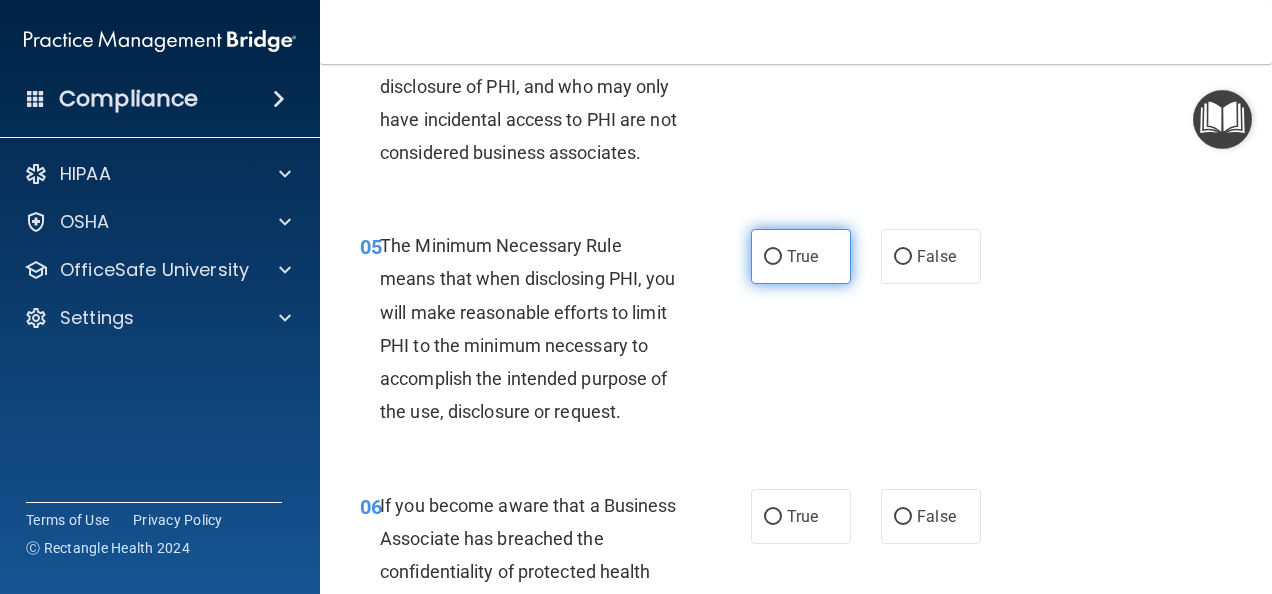 click on "True" at bounding box center [773, 257] 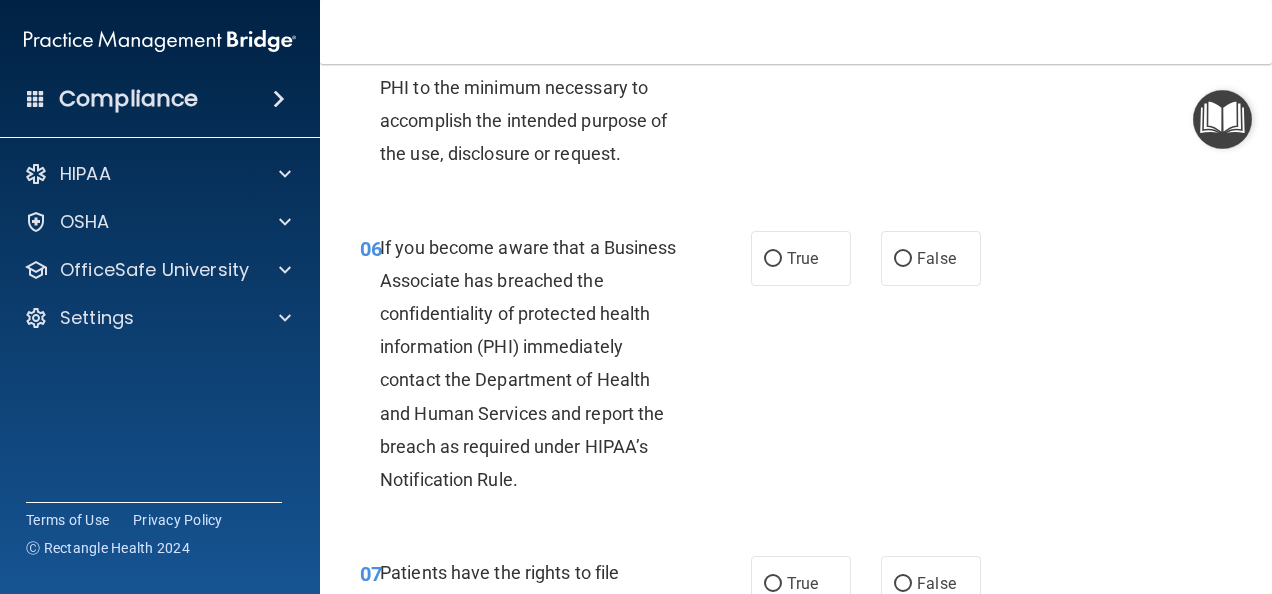 scroll, scrollTop: 1200, scrollLeft: 0, axis: vertical 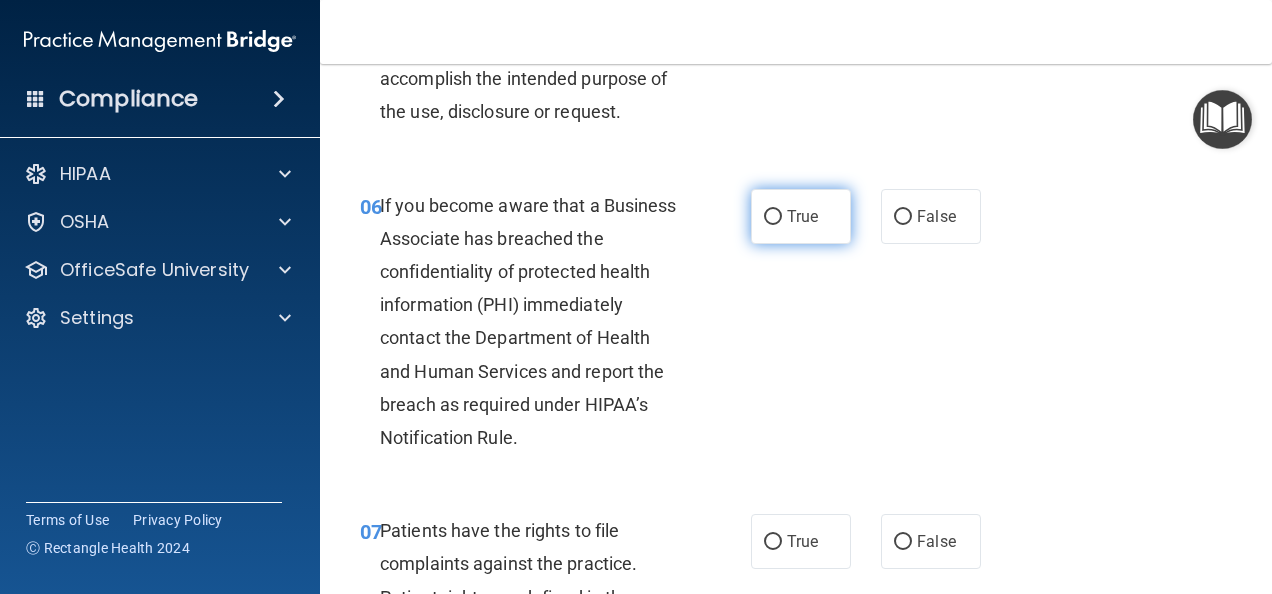 click on "True" at bounding box center (773, 217) 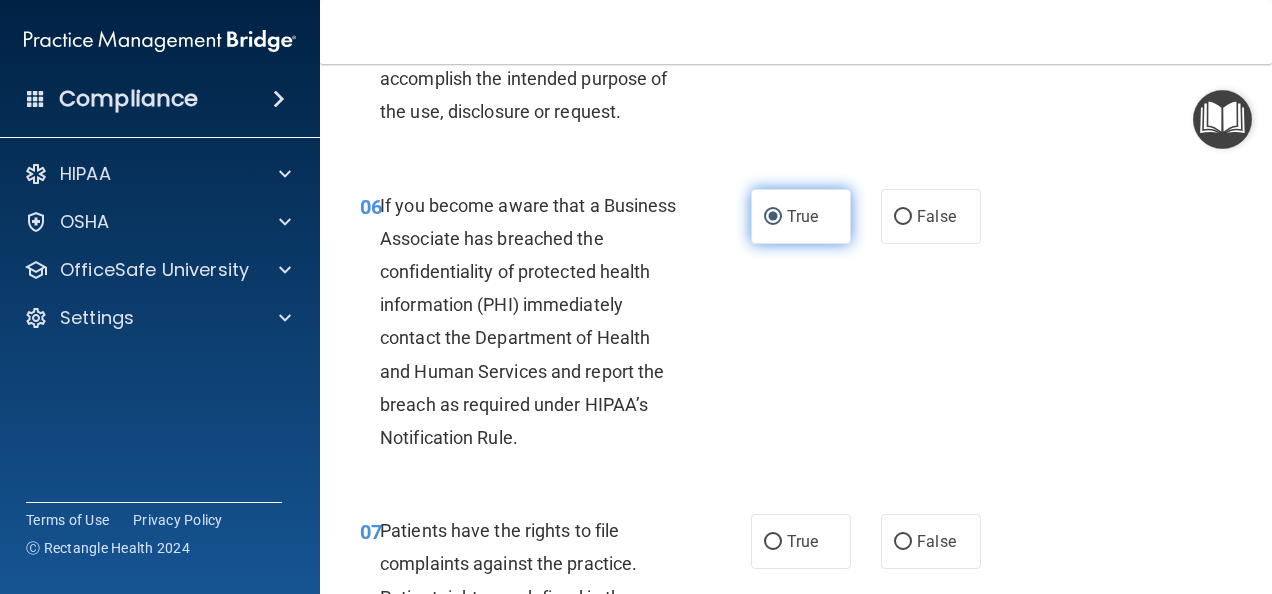 click on "True" at bounding box center (773, 217) 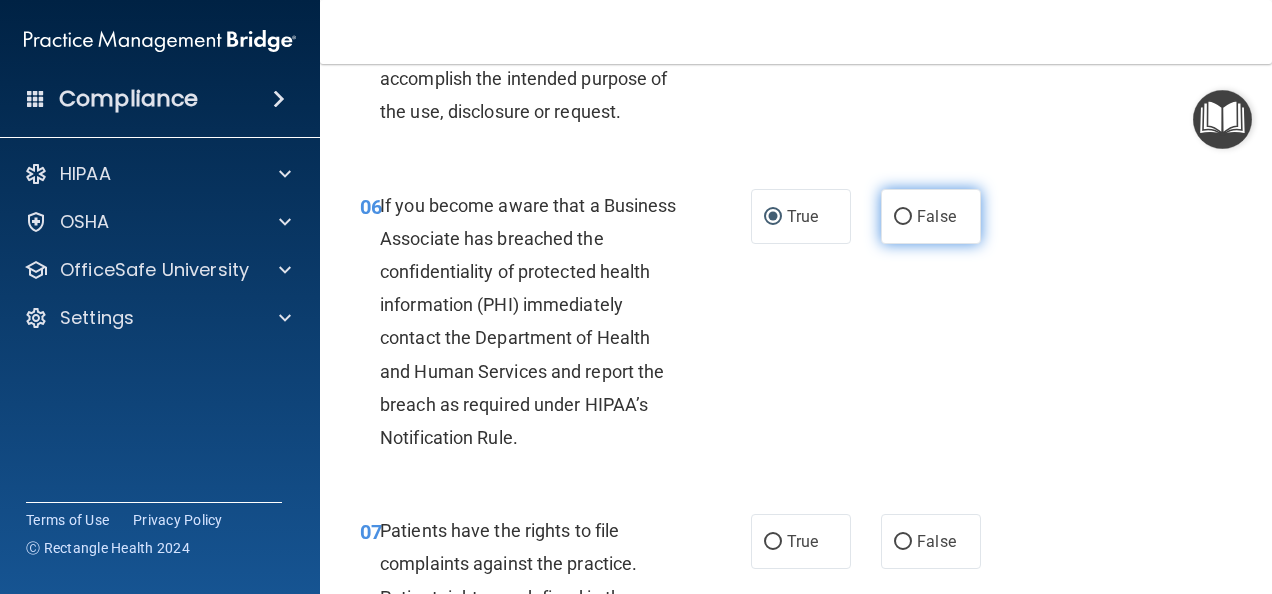 click on "False" at bounding box center [903, 217] 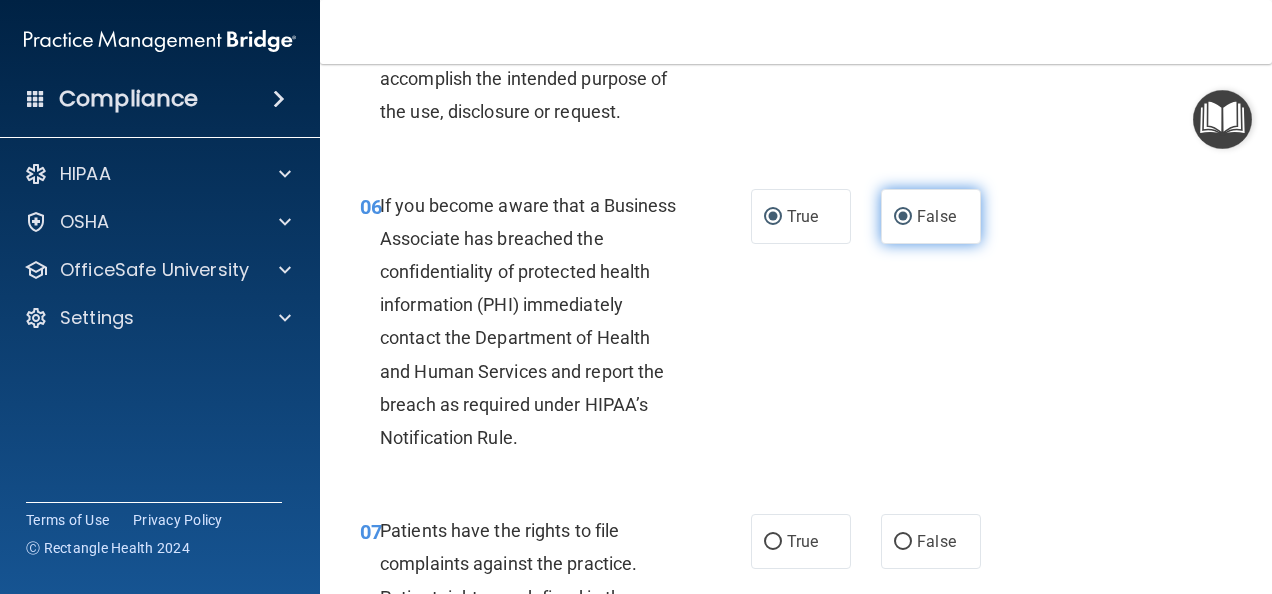 radio on "false" 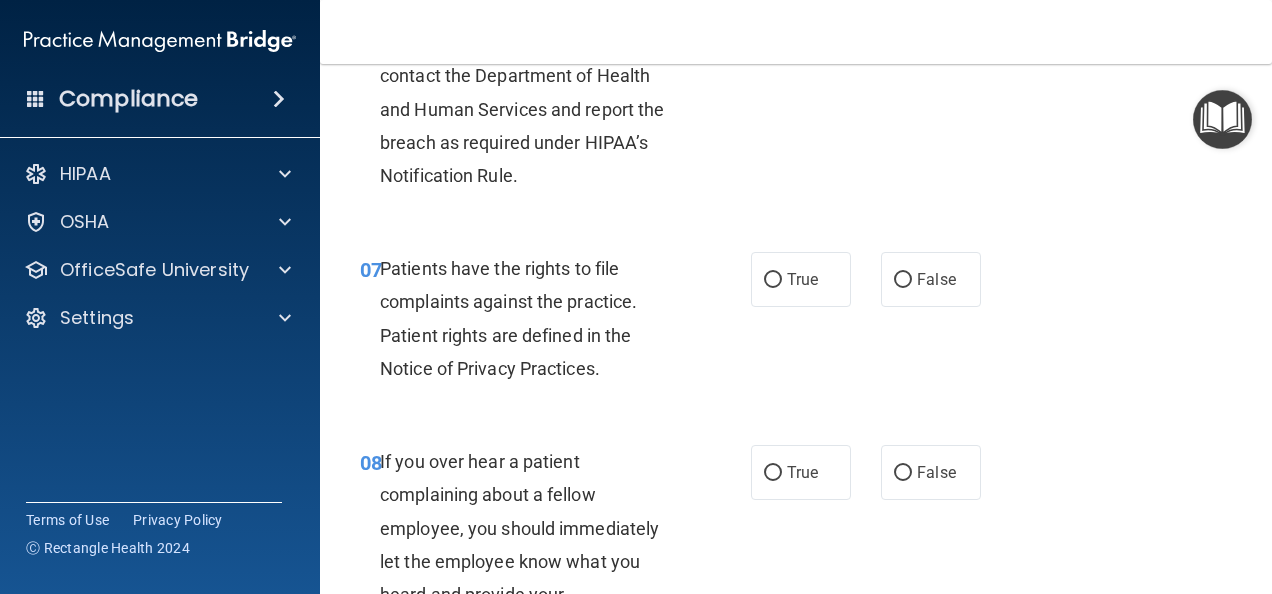 scroll, scrollTop: 1500, scrollLeft: 0, axis: vertical 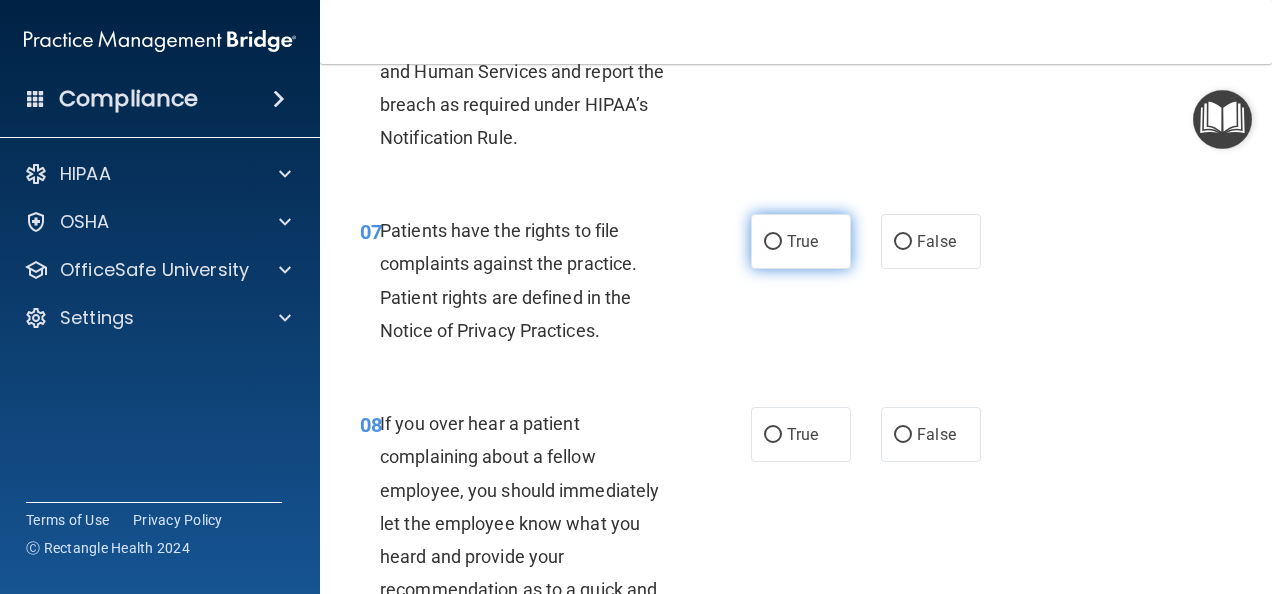 click on "True" at bounding box center [801, 241] 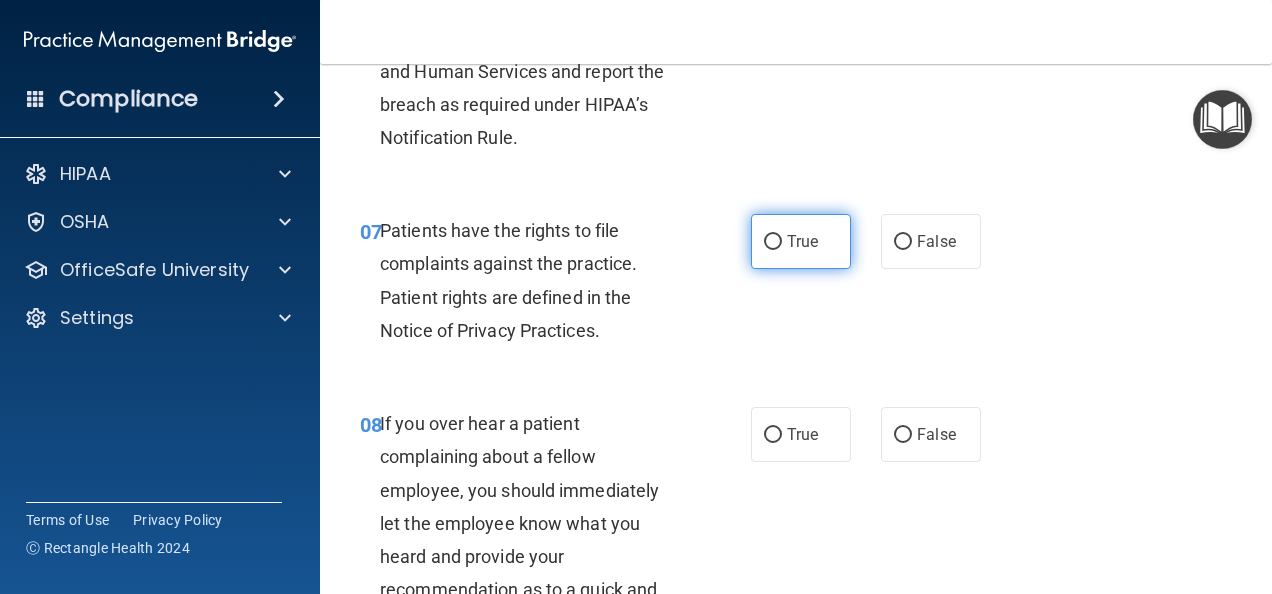 click on "True" at bounding box center [773, 242] 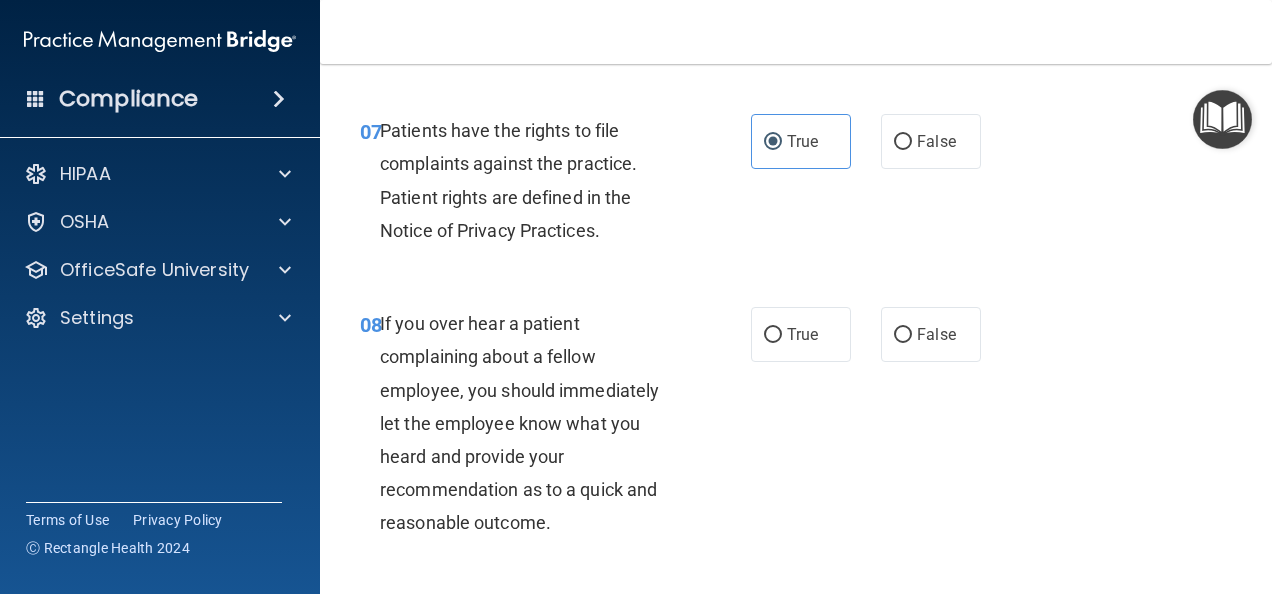 scroll, scrollTop: 1700, scrollLeft: 0, axis: vertical 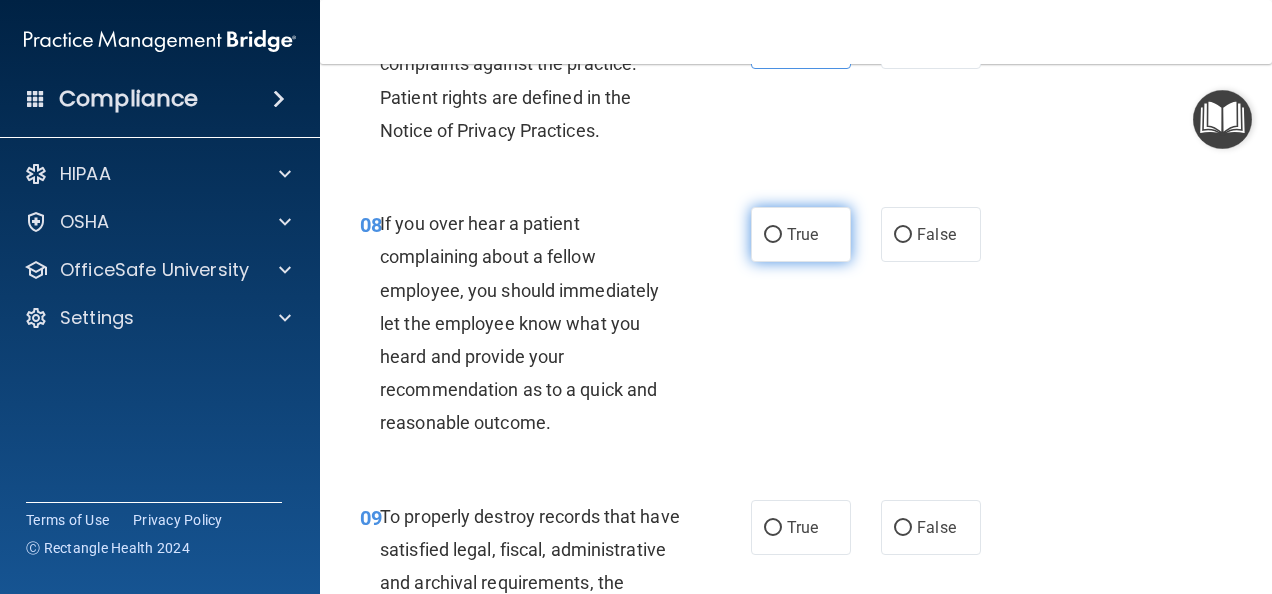 click on "True" at bounding box center [773, 235] 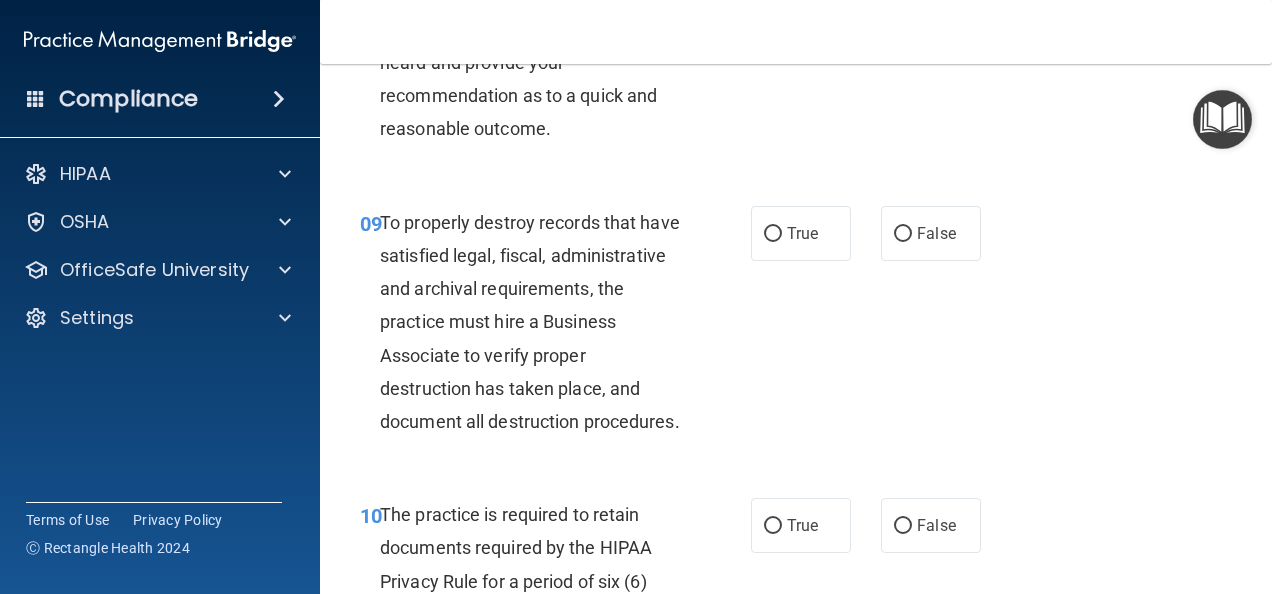 scroll, scrollTop: 2000, scrollLeft: 0, axis: vertical 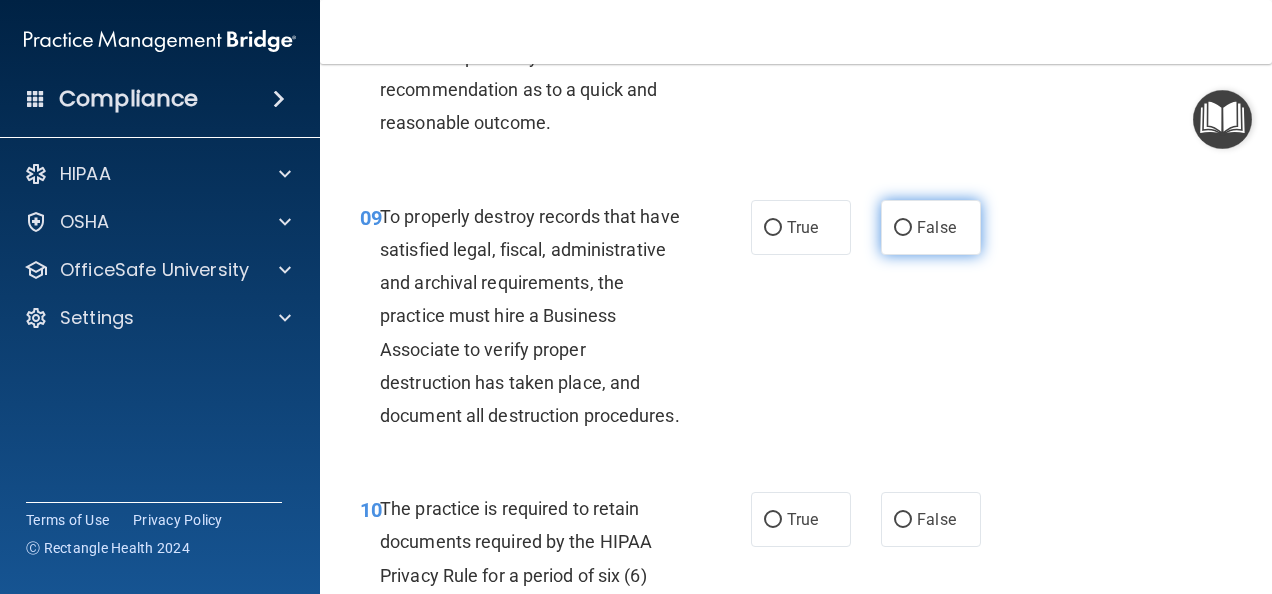click on "False" at bounding box center [903, 228] 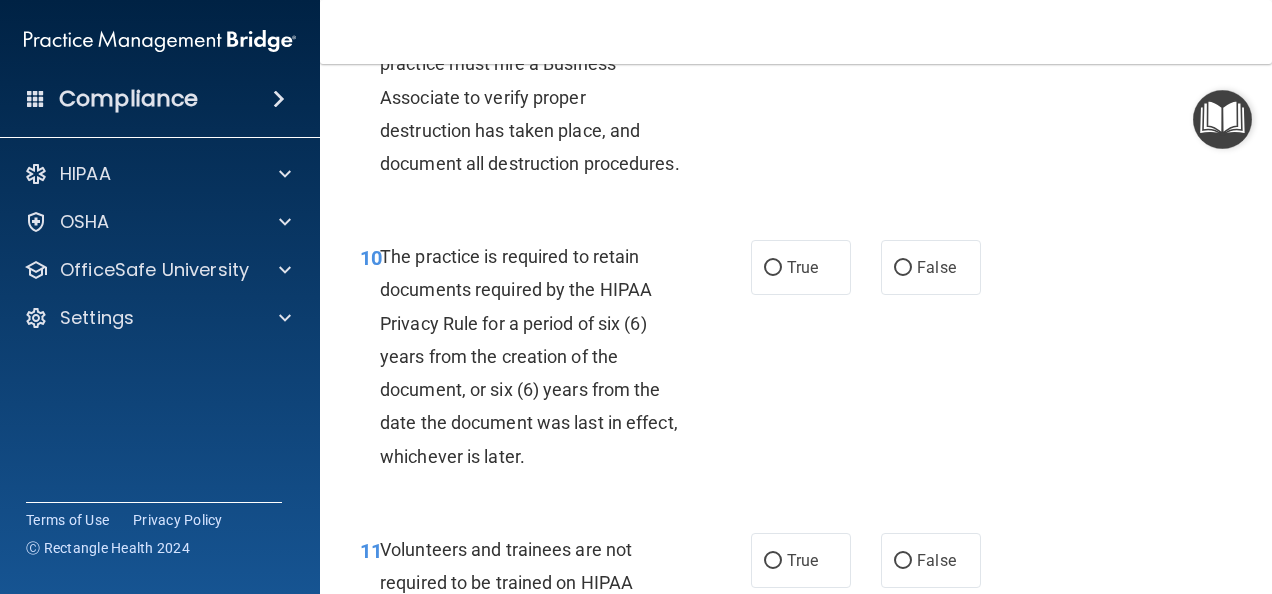 scroll, scrollTop: 2352, scrollLeft: 0, axis: vertical 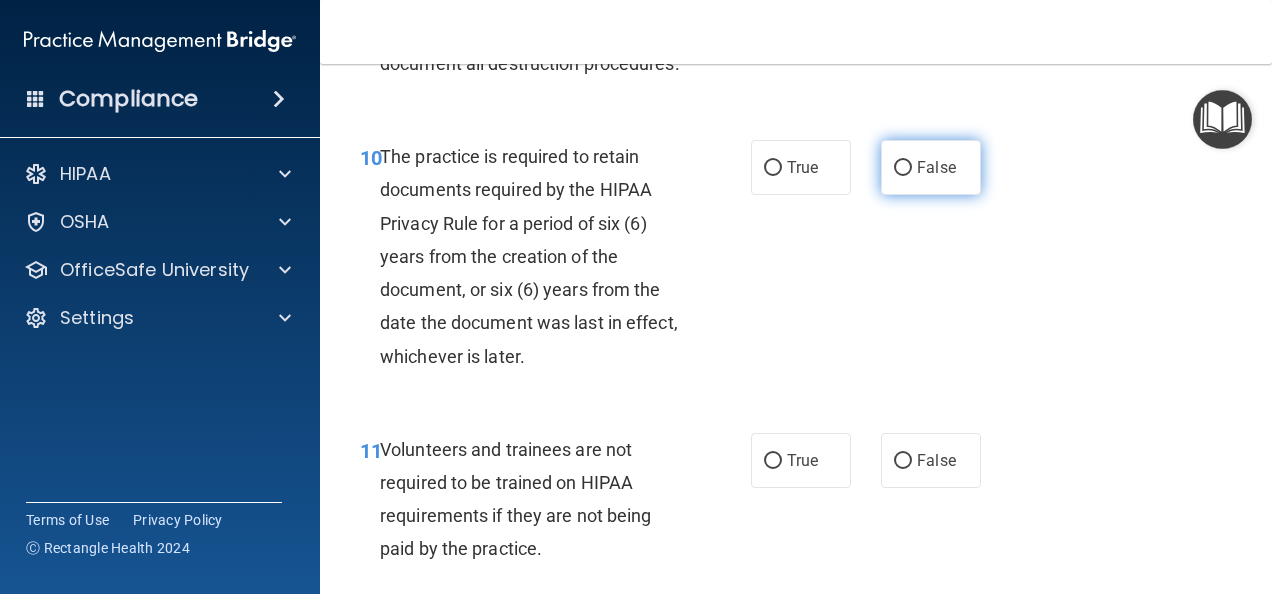 click on "False" at bounding box center [903, 168] 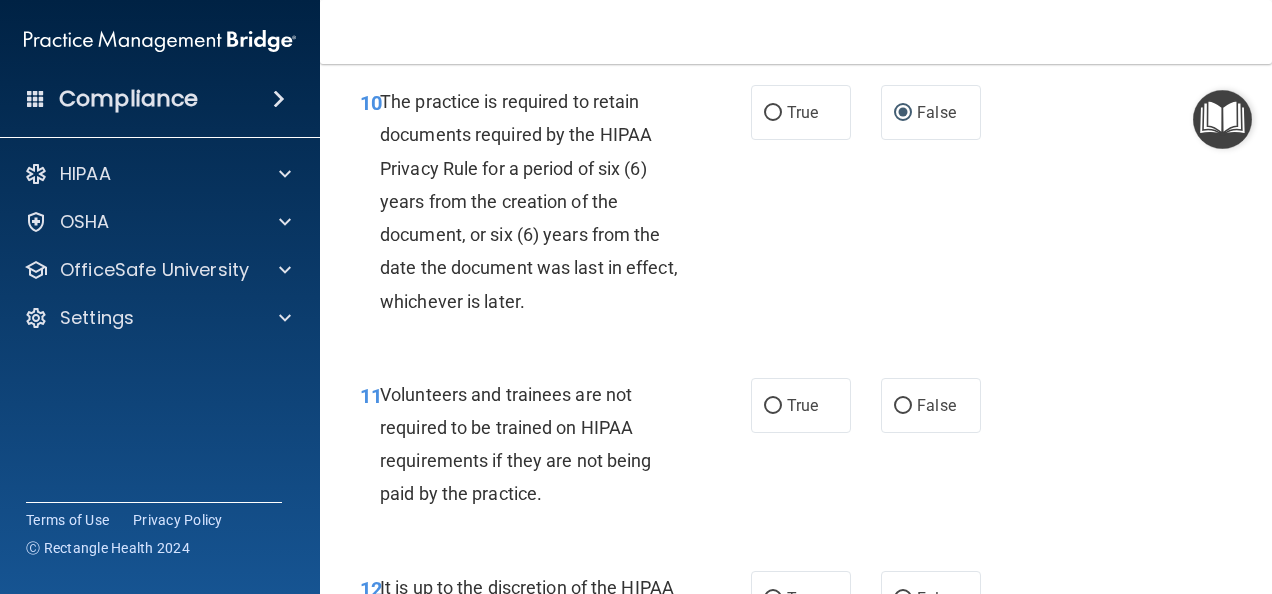scroll, scrollTop: 2552, scrollLeft: 0, axis: vertical 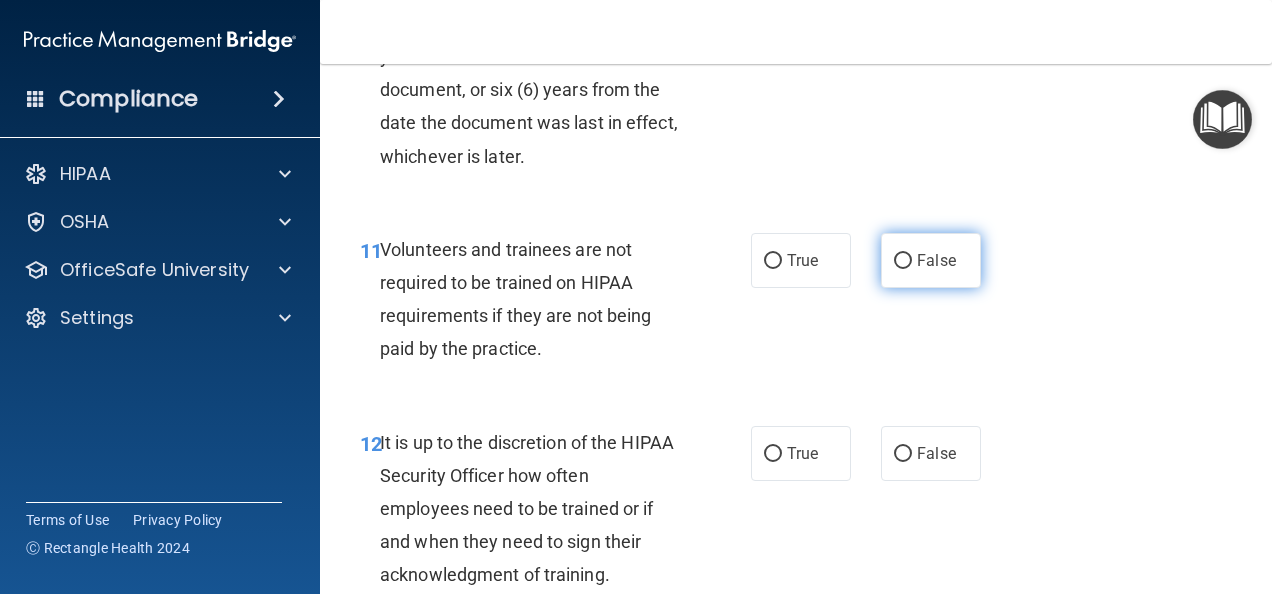 click on "False" at bounding box center (903, 261) 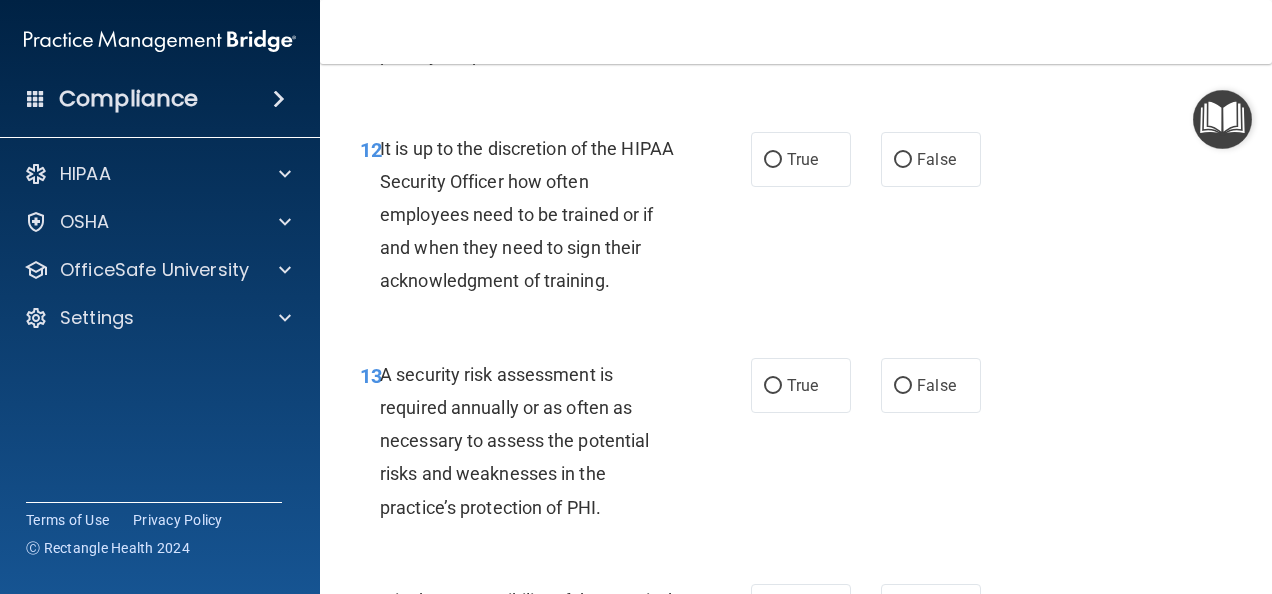 scroll, scrollTop: 2852, scrollLeft: 0, axis: vertical 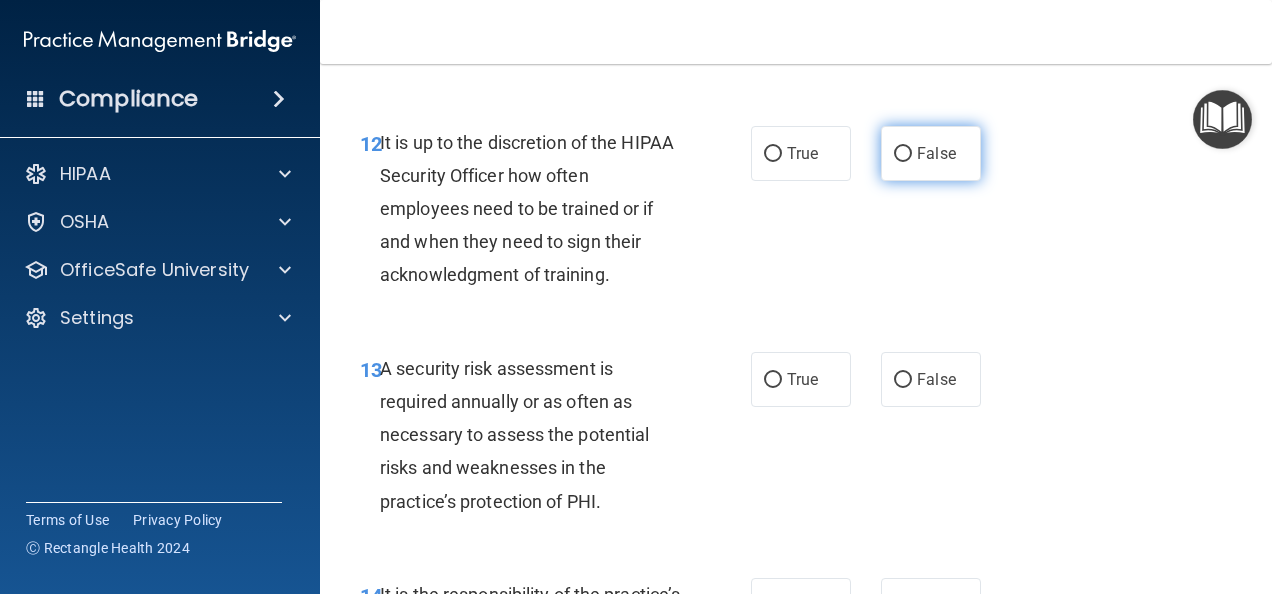 click on "False" at bounding box center [903, 154] 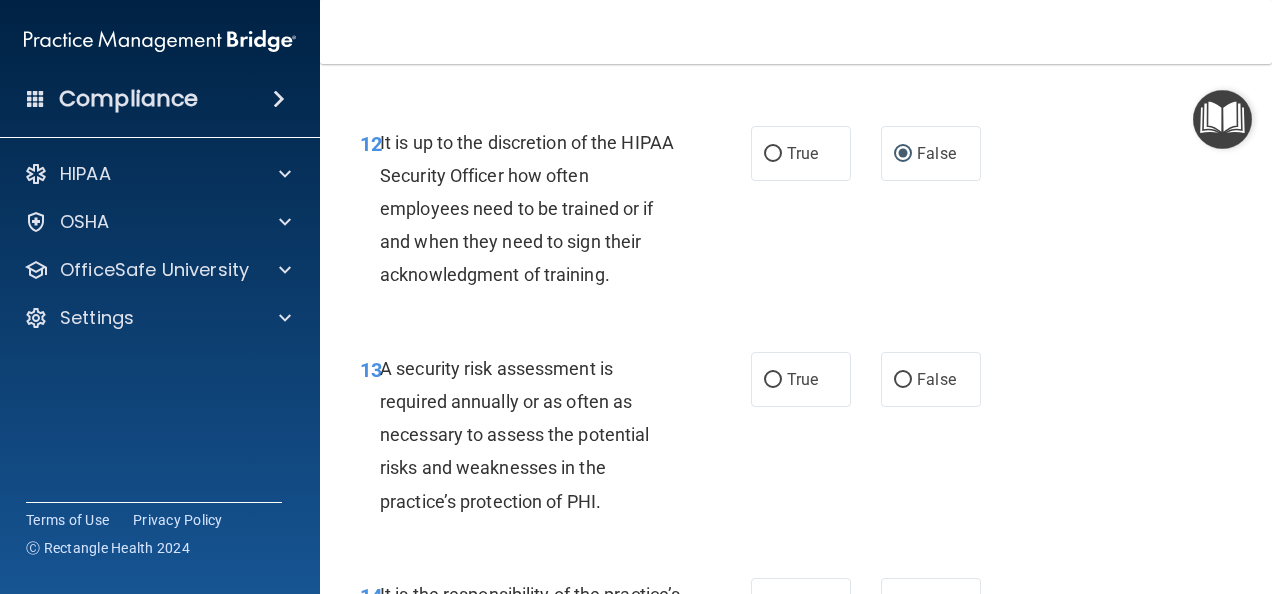 scroll, scrollTop: 2952, scrollLeft: 0, axis: vertical 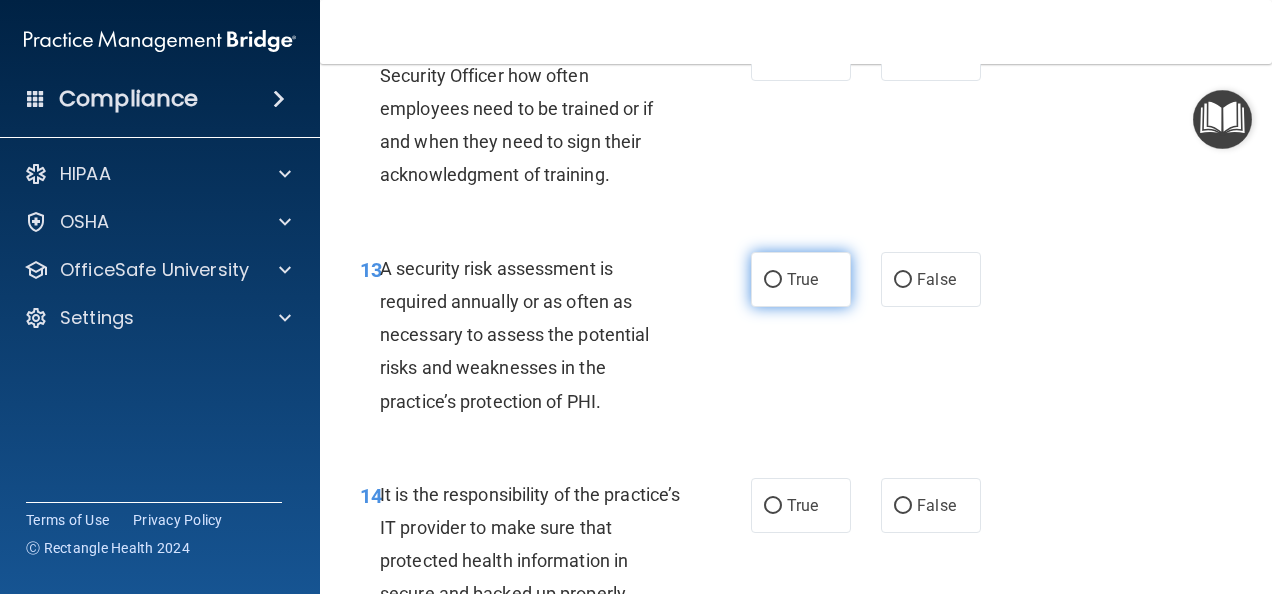 click on "True" at bounding box center (773, 280) 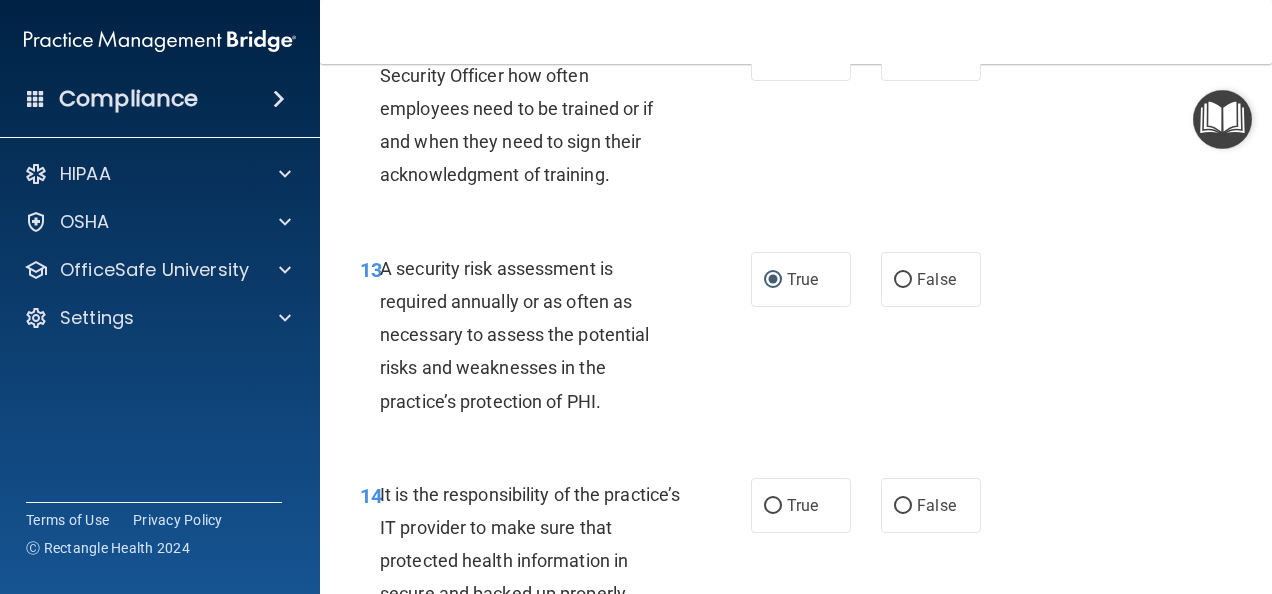 scroll, scrollTop: 3152, scrollLeft: 0, axis: vertical 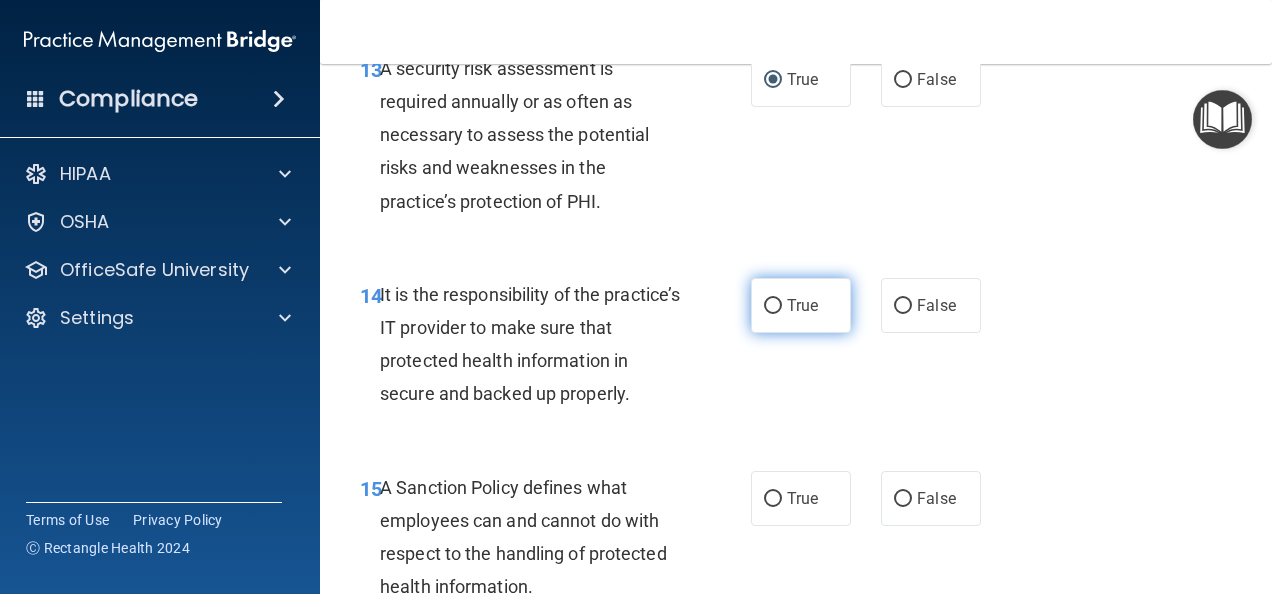 click on "True" at bounding box center (773, 306) 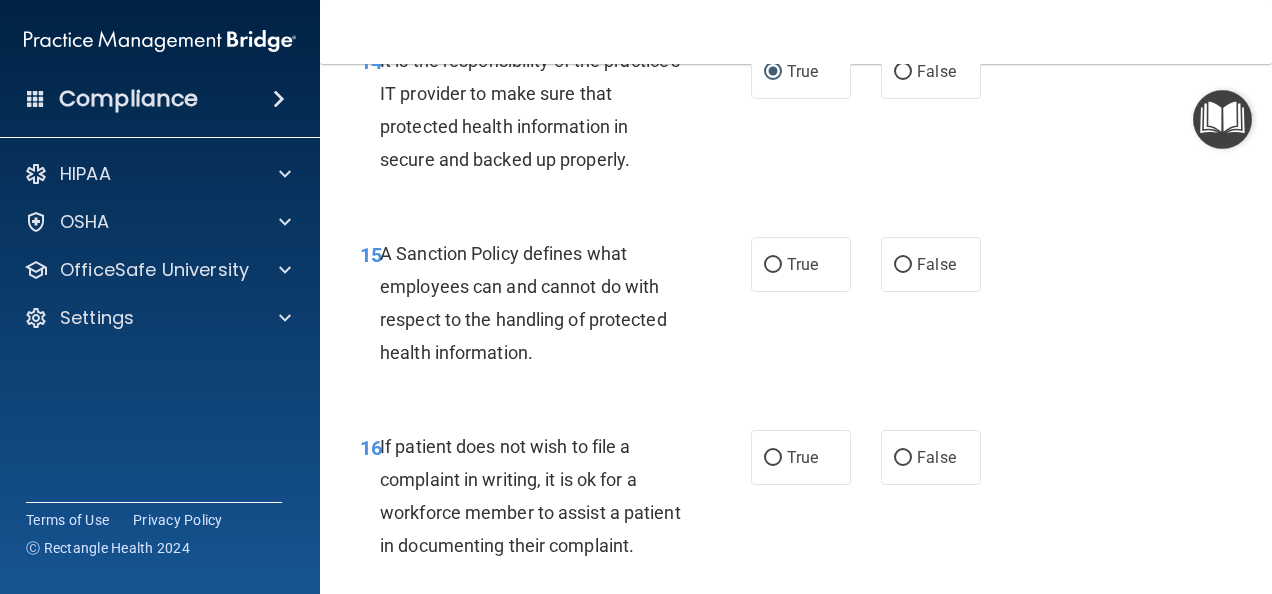 scroll, scrollTop: 3452, scrollLeft: 0, axis: vertical 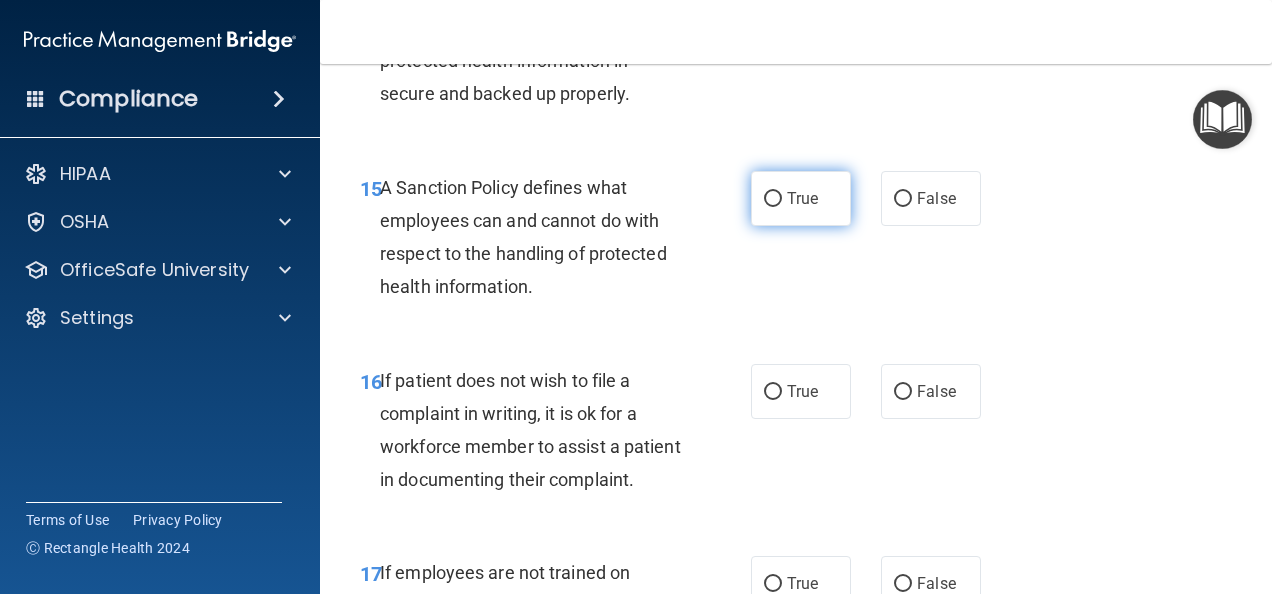 click on "True" at bounding box center (773, 199) 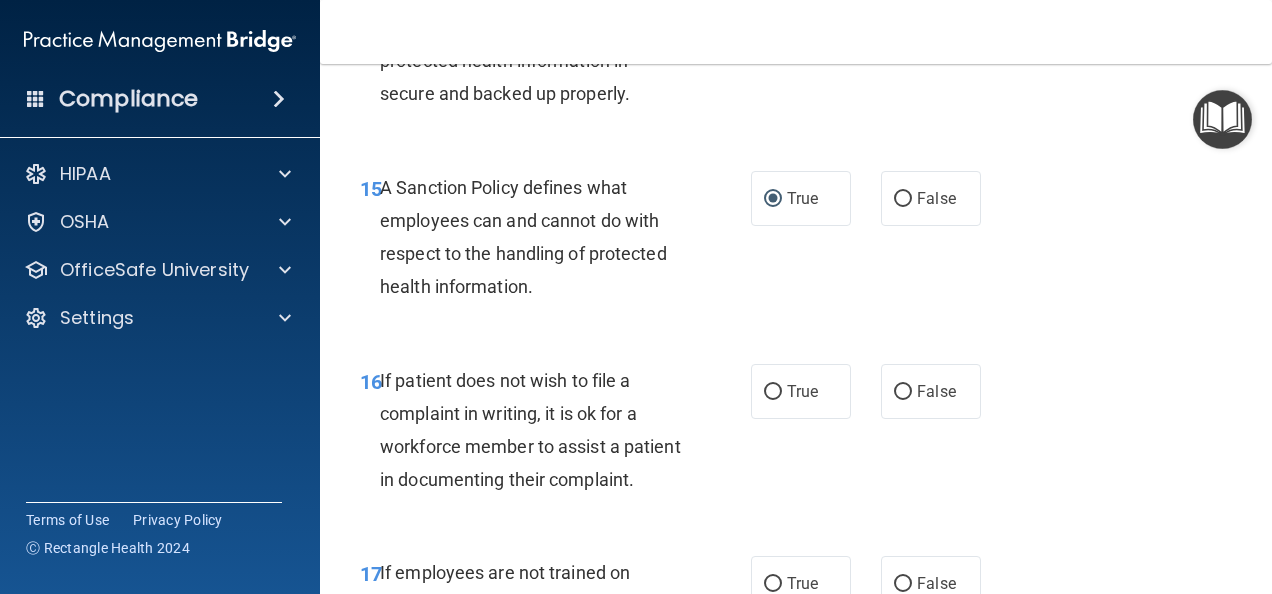 scroll, scrollTop: 3552, scrollLeft: 0, axis: vertical 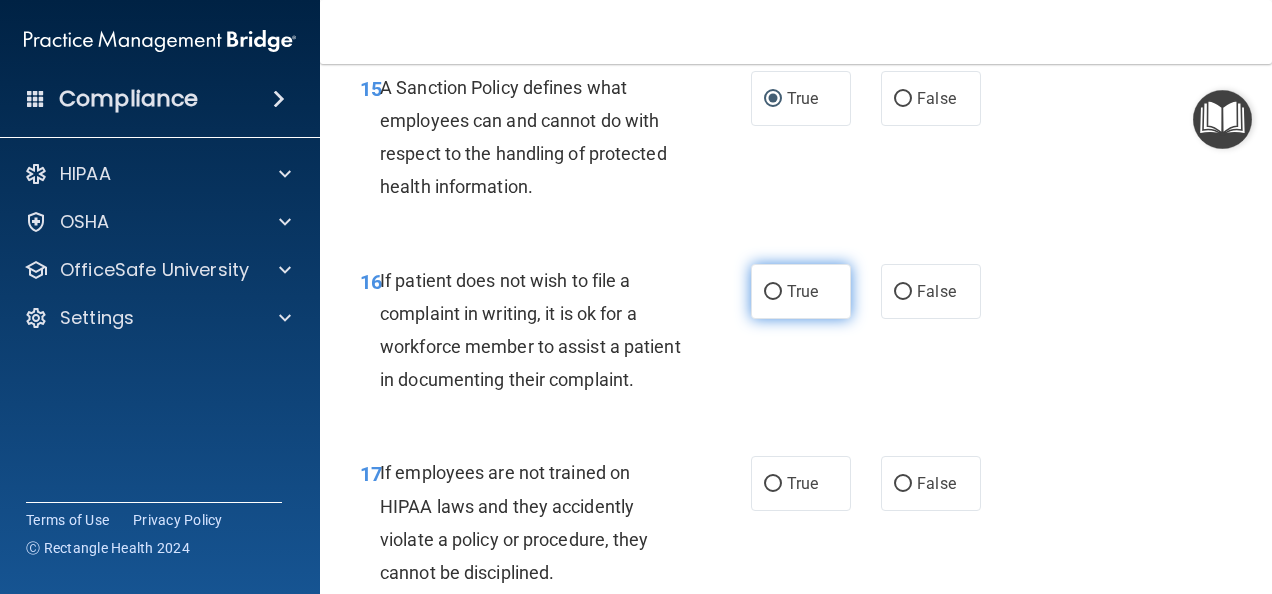 click on "True" at bounding box center [773, 292] 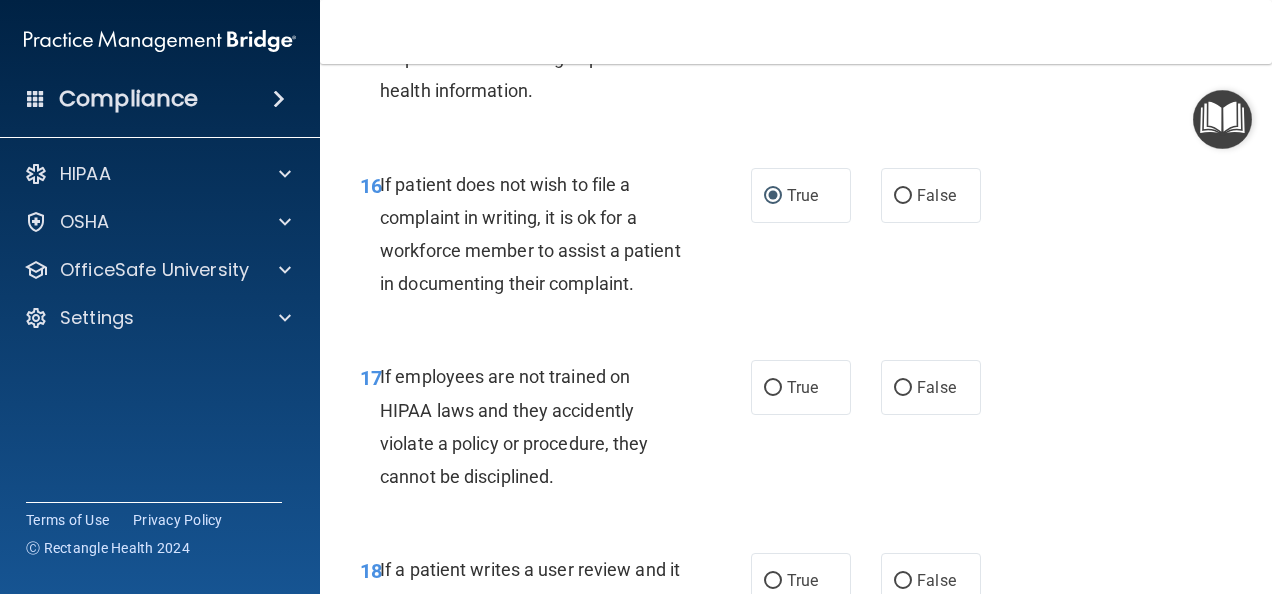scroll, scrollTop: 3752, scrollLeft: 0, axis: vertical 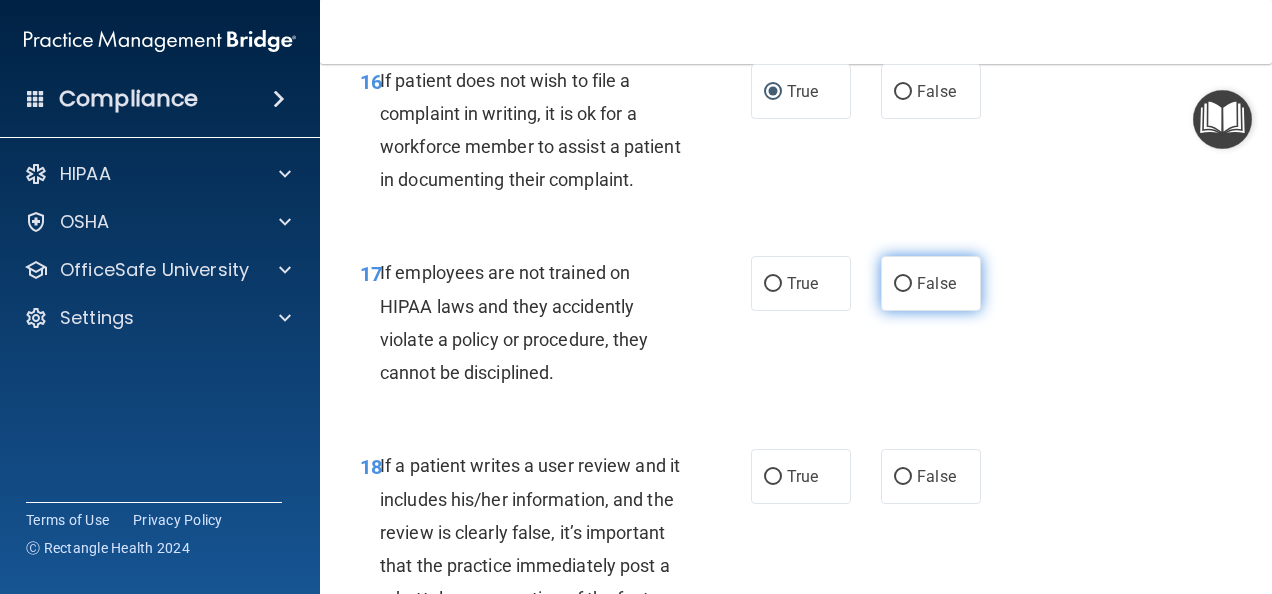 click on "False" at bounding box center (903, 284) 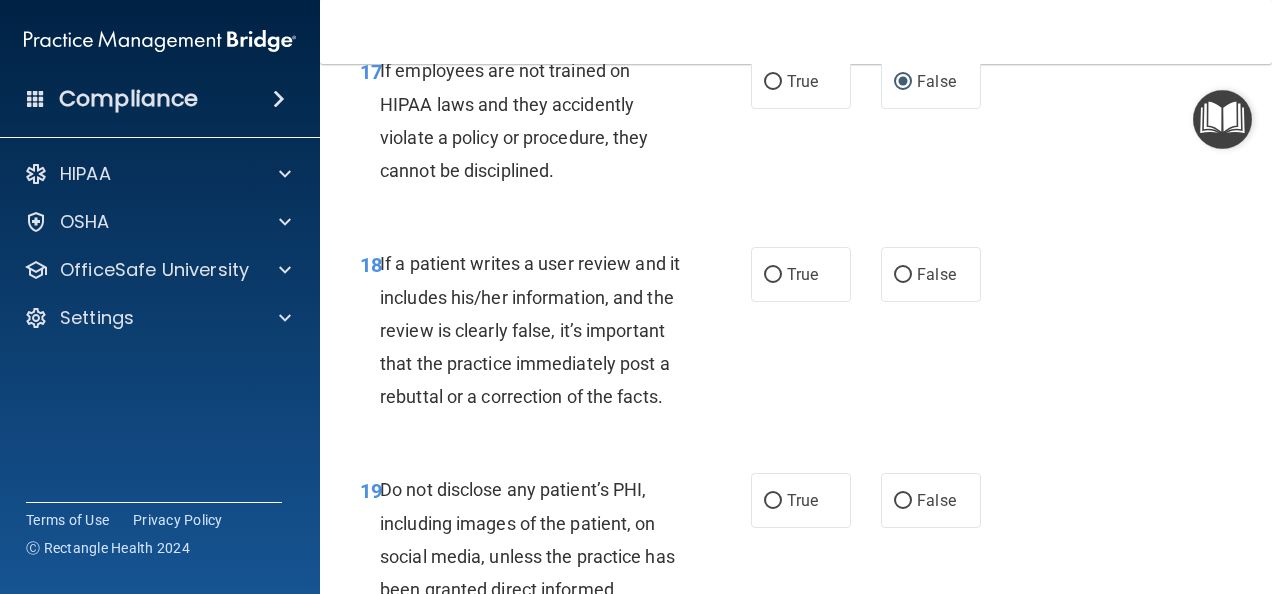 scroll, scrollTop: 4052, scrollLeft: 0, axis: vertical 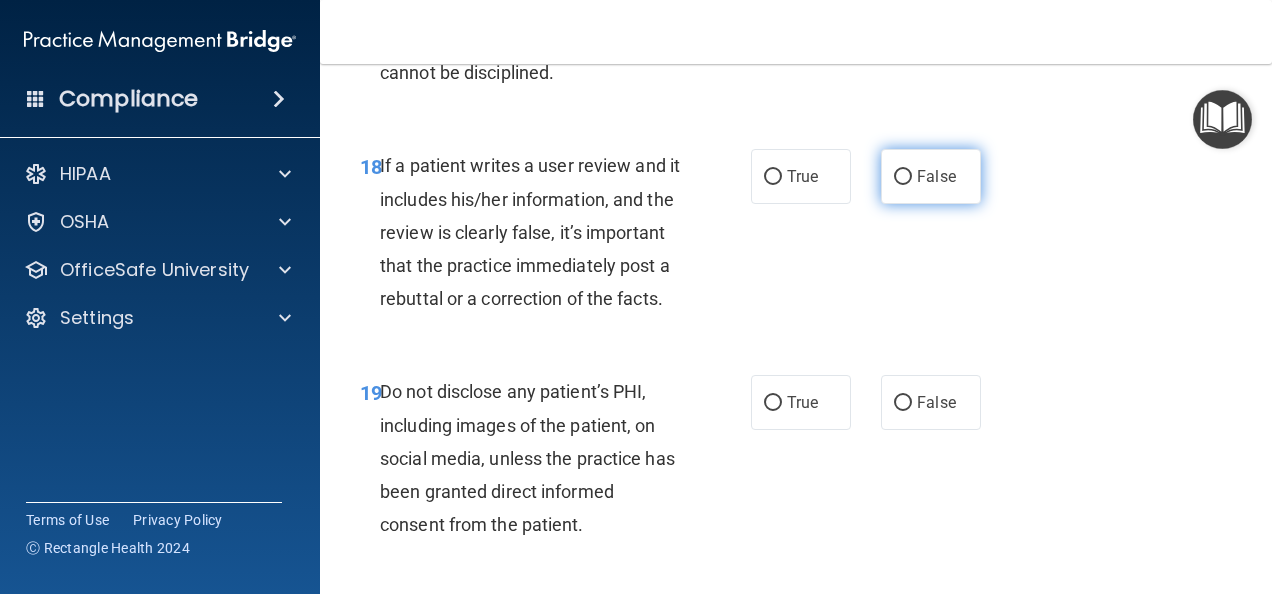 click on "False" at bounding box center (903, 177) 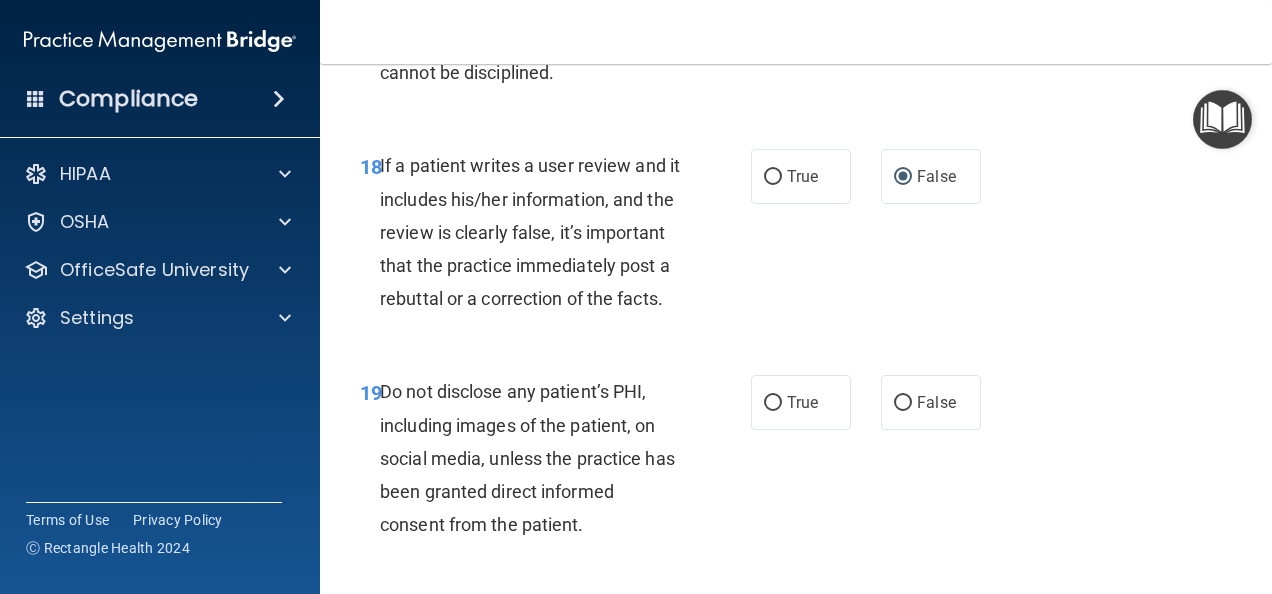 scroll, scrollTop: 4252, scrollLeft: 0, axis: vertical 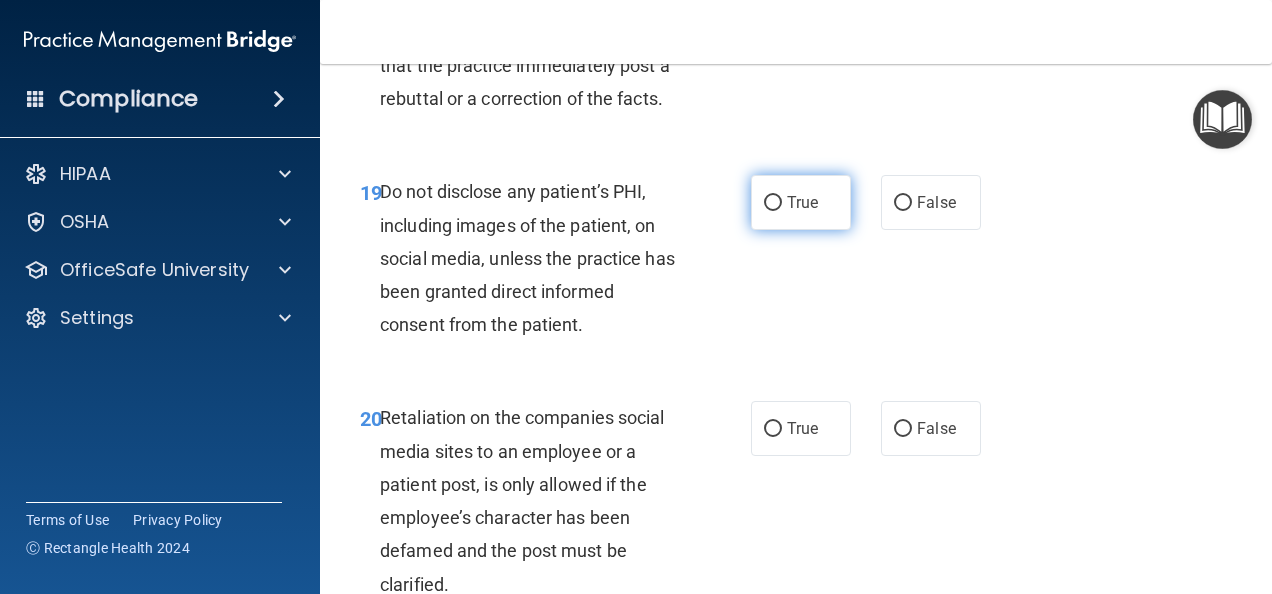 click on "True" at bounding box center [801, 202] 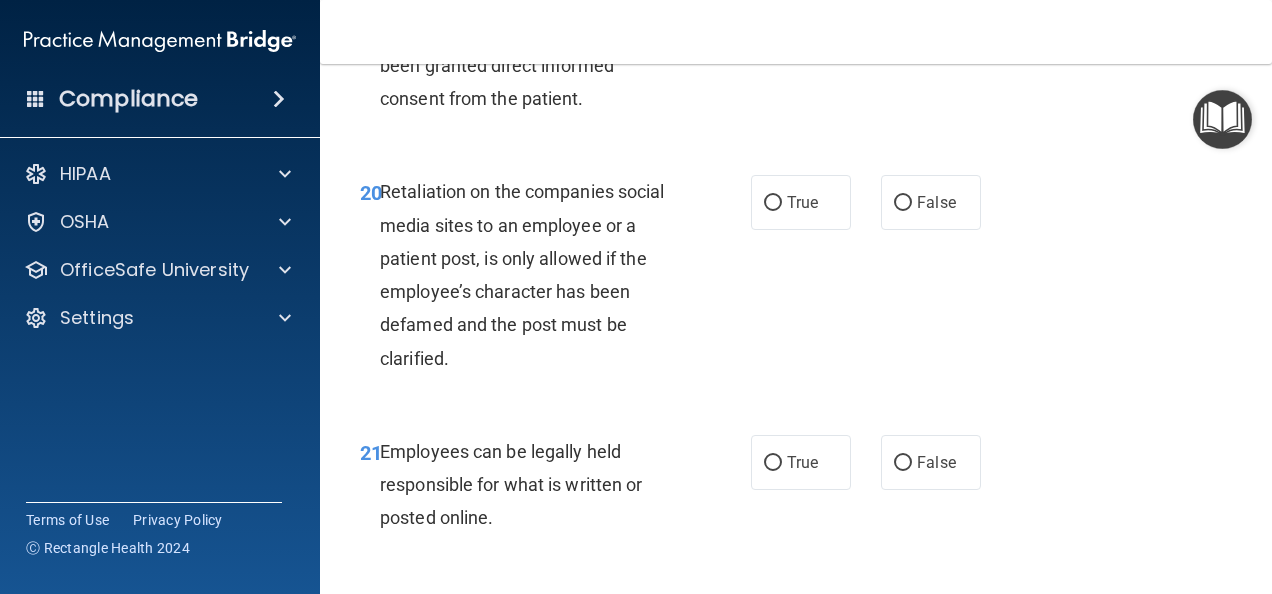 scroll, scrollTop: 4552, scrollLeft: 0, axis: vertical 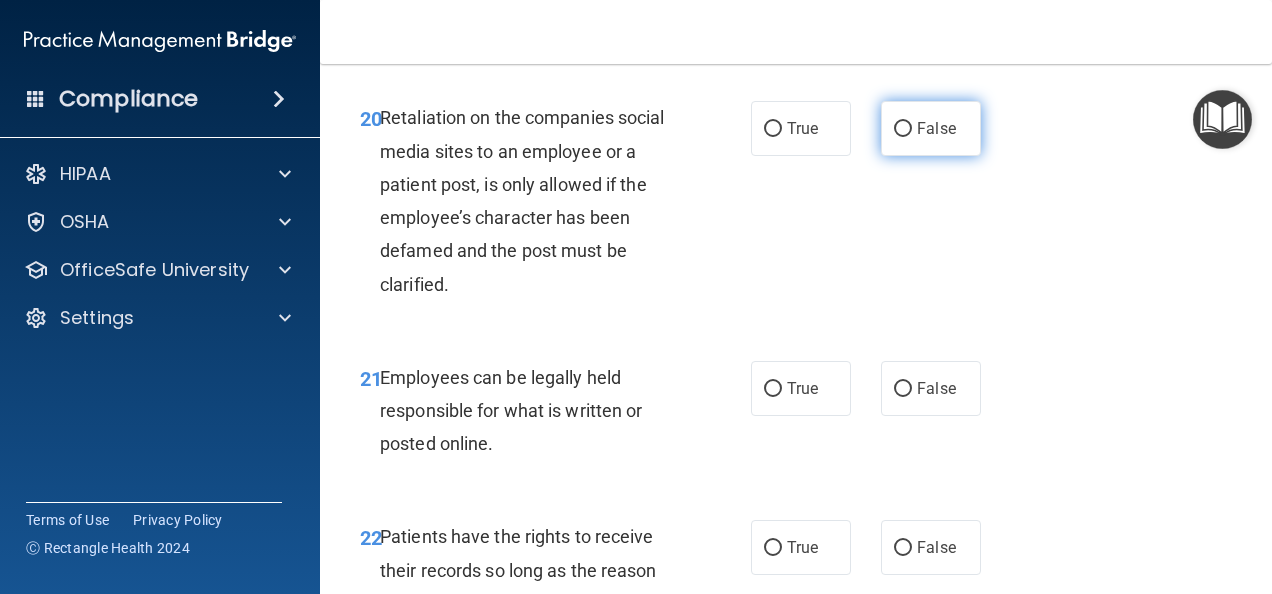 click on "False" at bounding box center (903, 129) 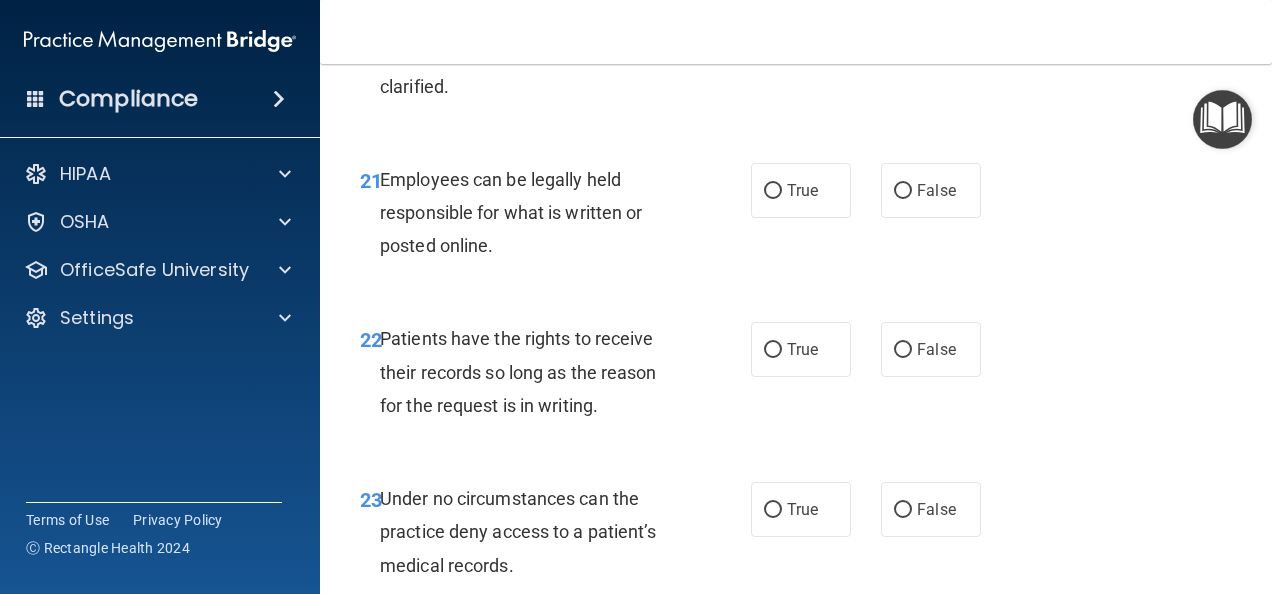scroll, scrollTop: 4752, scrollLeft: 0, axis: vertical 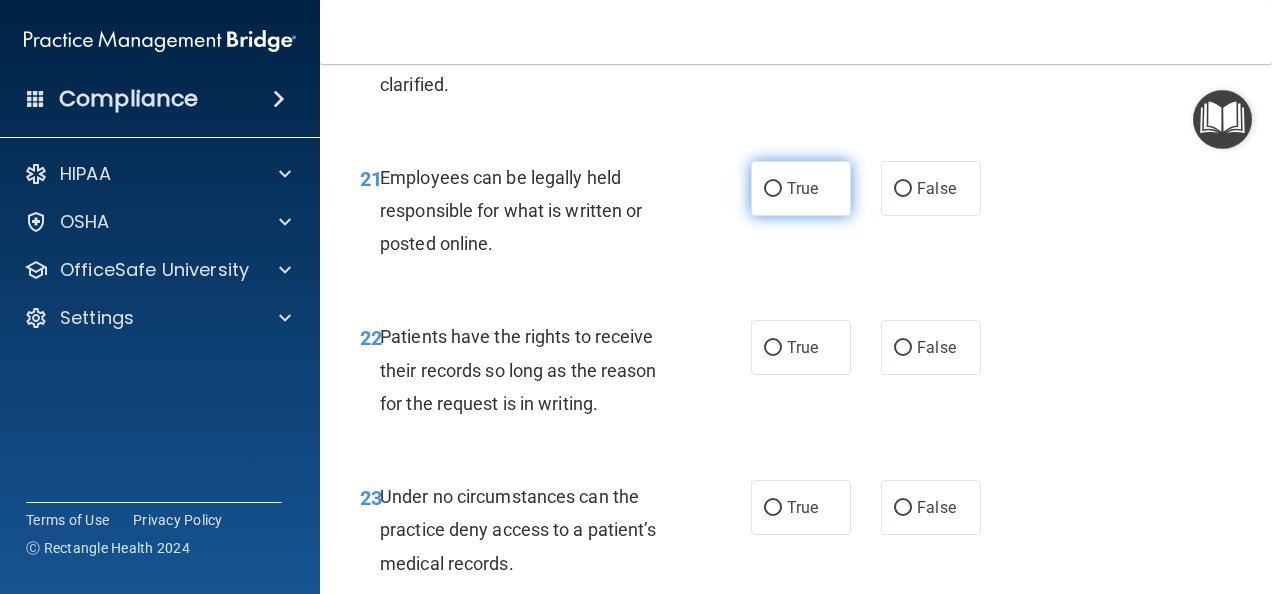 click on "True" at bounding box center [773, 189] 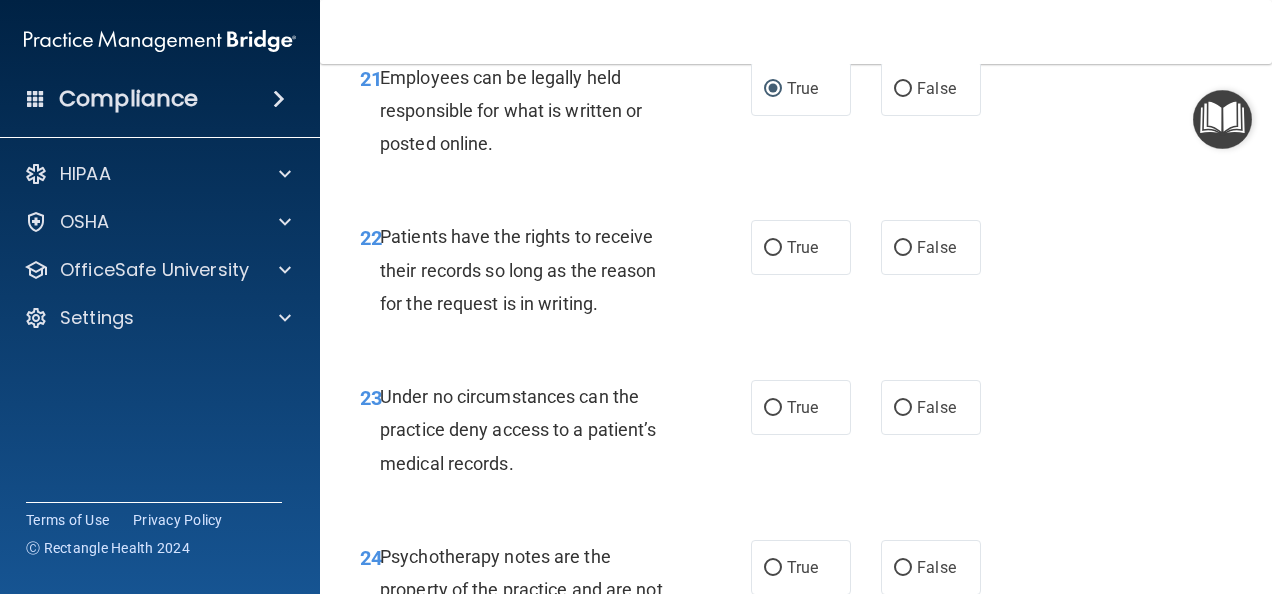 scroll, scrollTop: 4952, scrollLeft: 0, axis: vertical 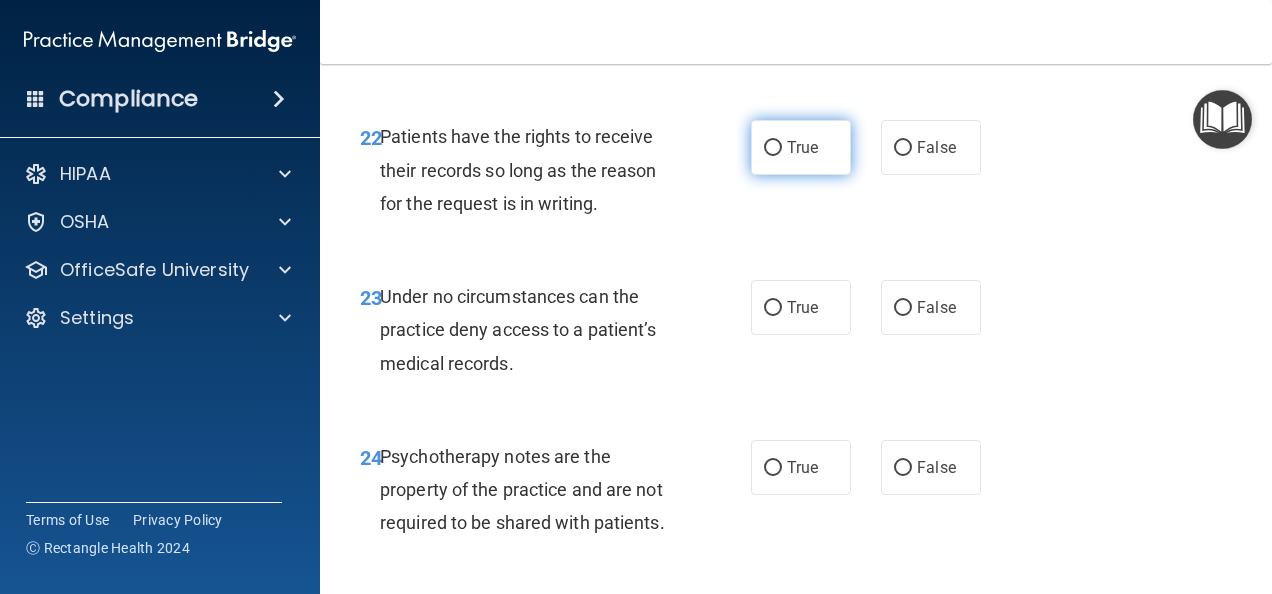 click on "True" at bounding box center (773, 148) 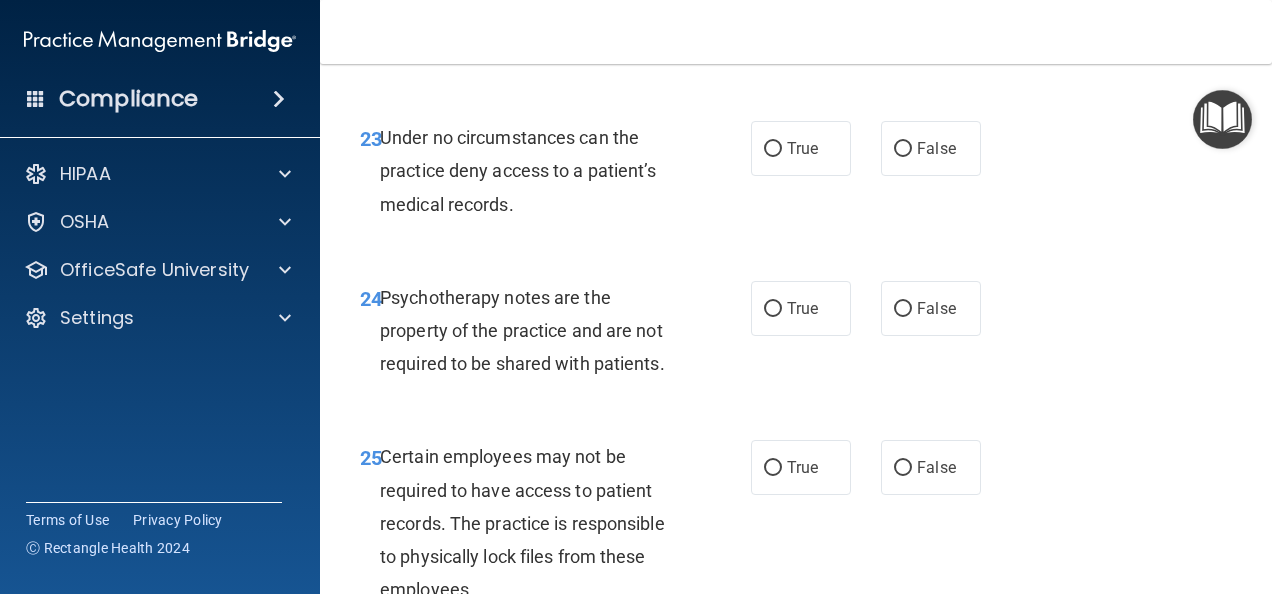 scroll, scrollTop: 5152, scrollLeft: 0, axis: vertical 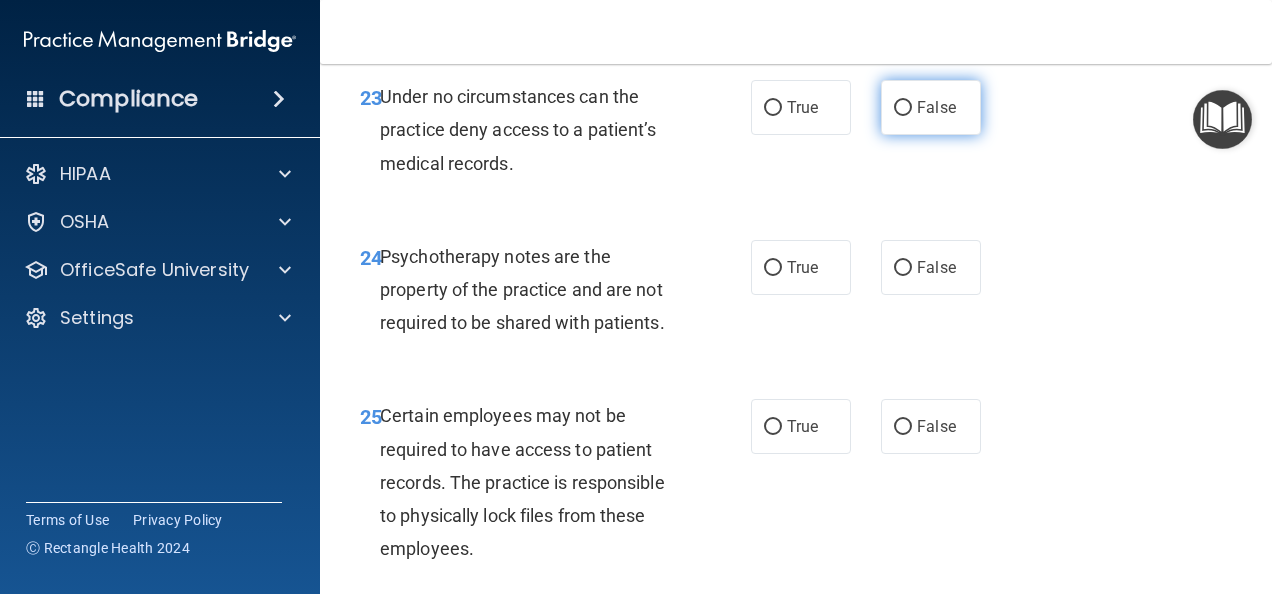 click on "False" at bounding box center (903, 108) 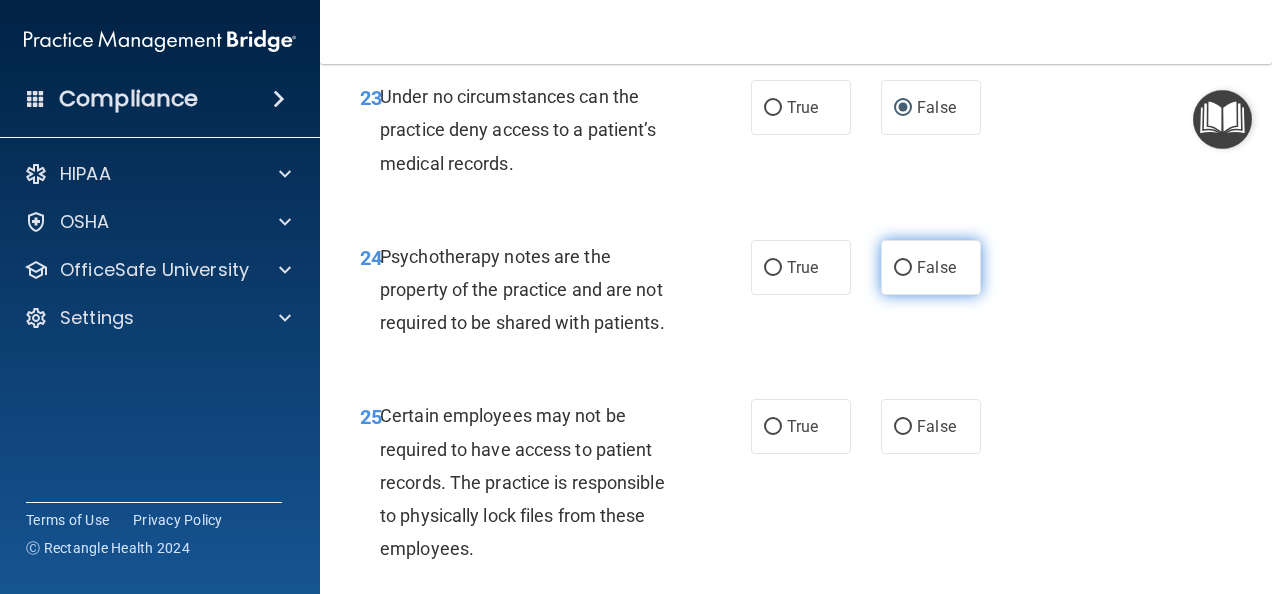 click on "False" at bounding box center (903, 268) 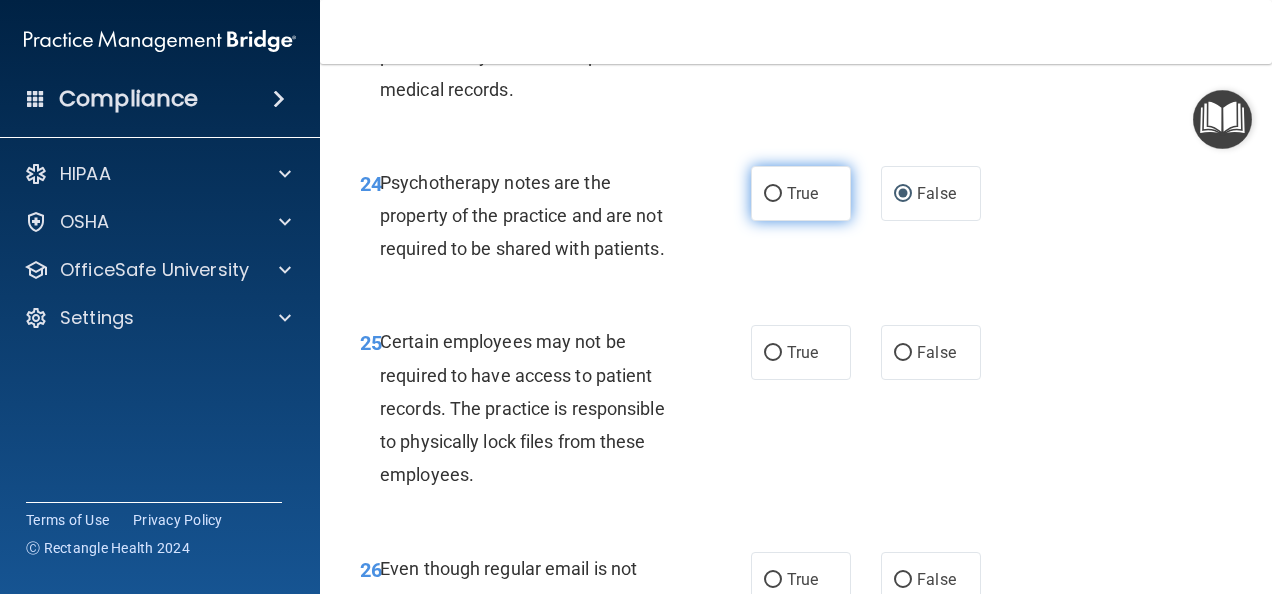 scroll, scrollTop: 5452, scrollLeft: 0, axis: vertical 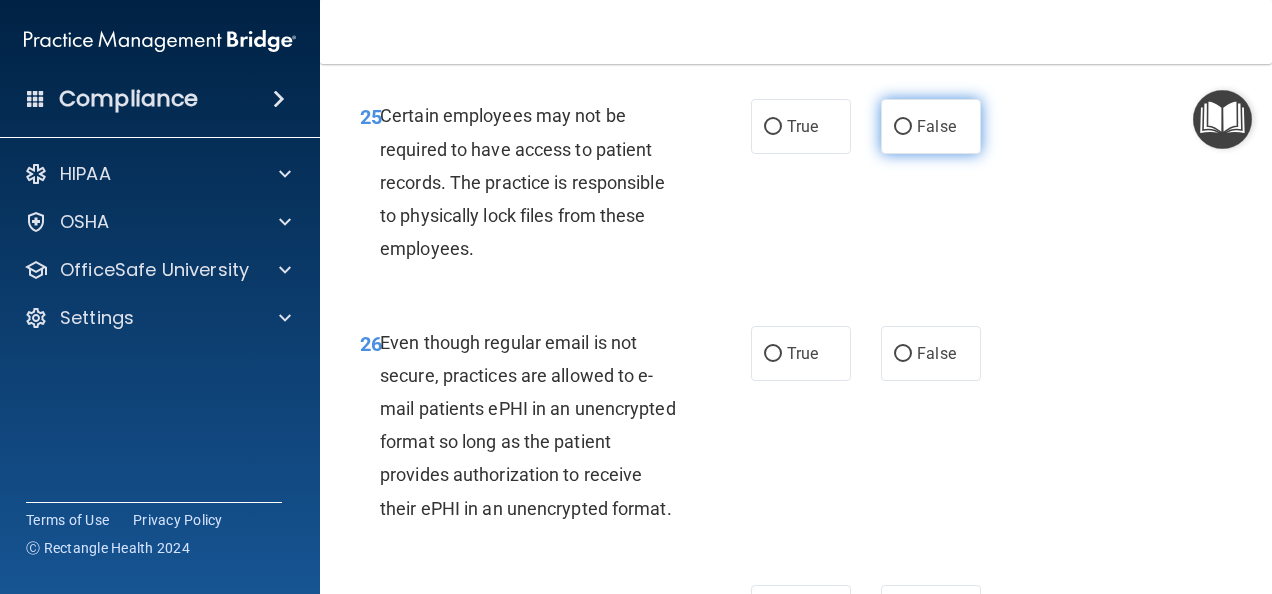 click on "False" at bounding box center [931, 126] 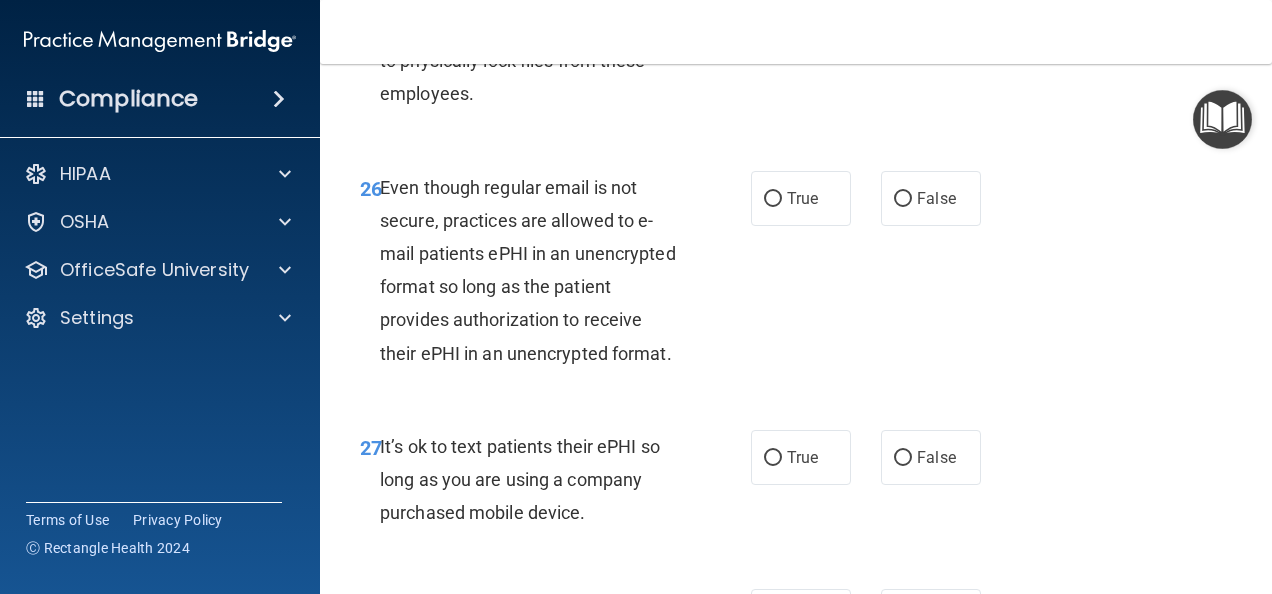 scroll, scrollTop: 5652, scrollLeft: 0, axis: vertical 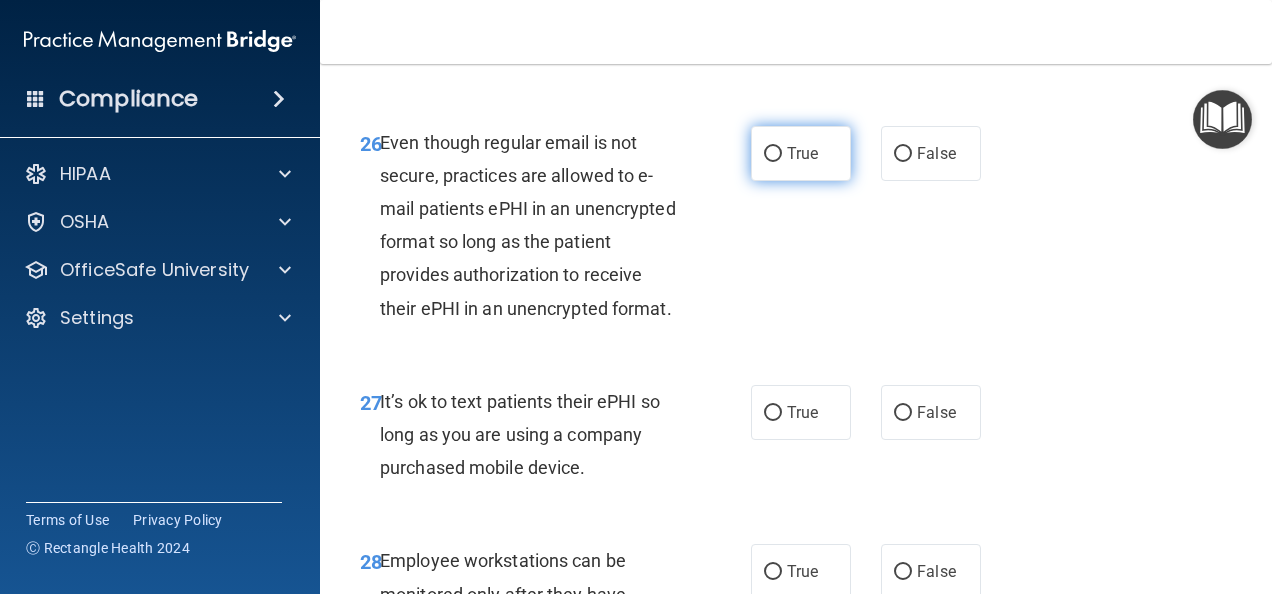 click on "True" at bounding box center [801, 153] 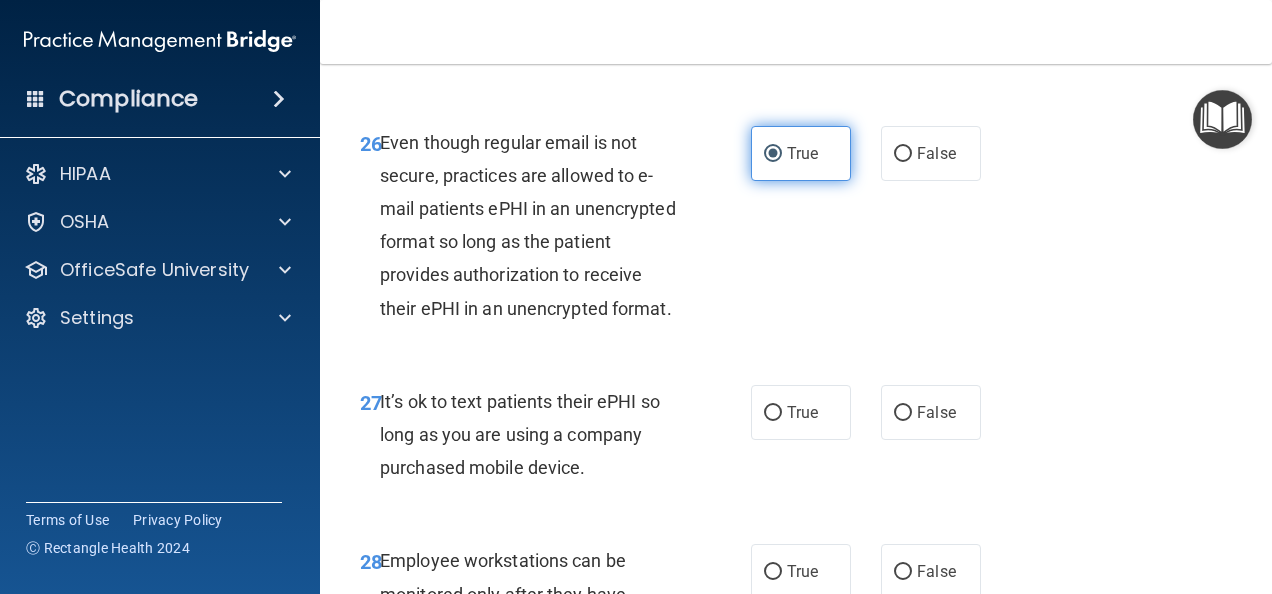 click on "True" at bounding box center (773, 154) 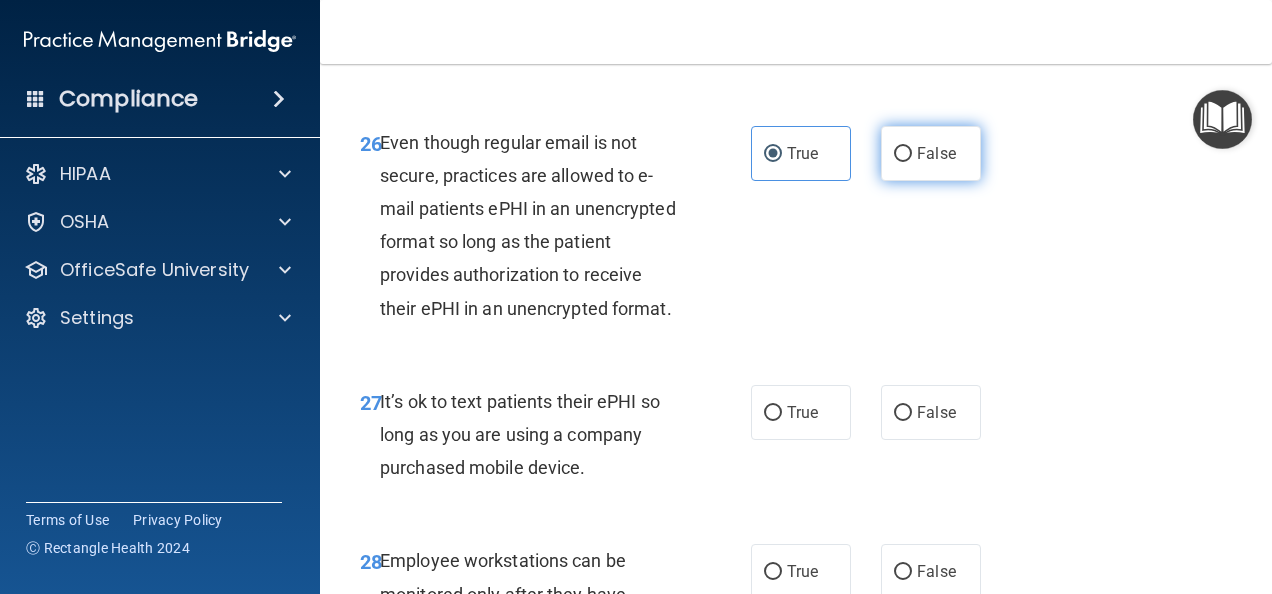 click on "False" at bounding box center [903, 154] 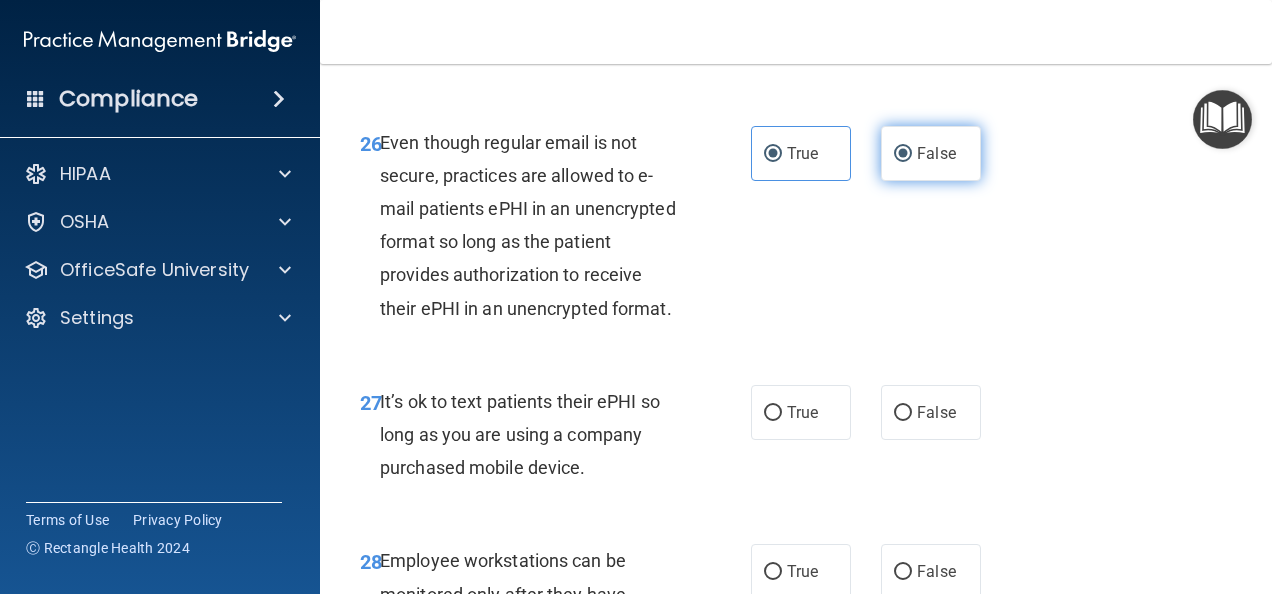 radio on "false" 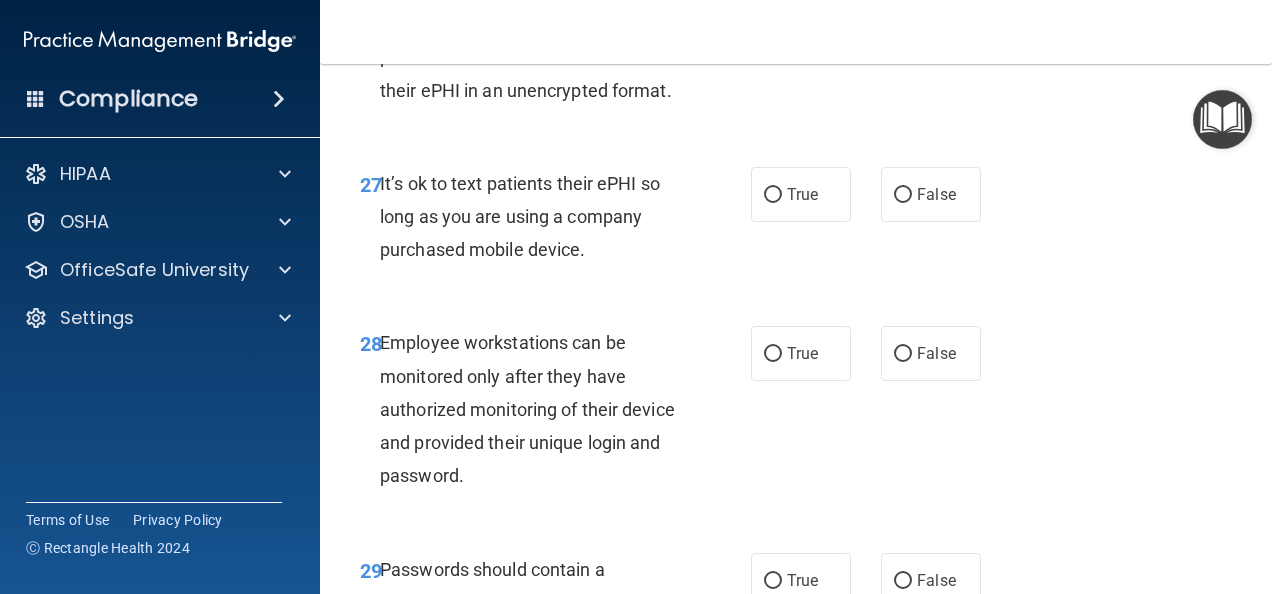 scroll, scrollTop: 5952, scrollLeft: 0, axis: vertical 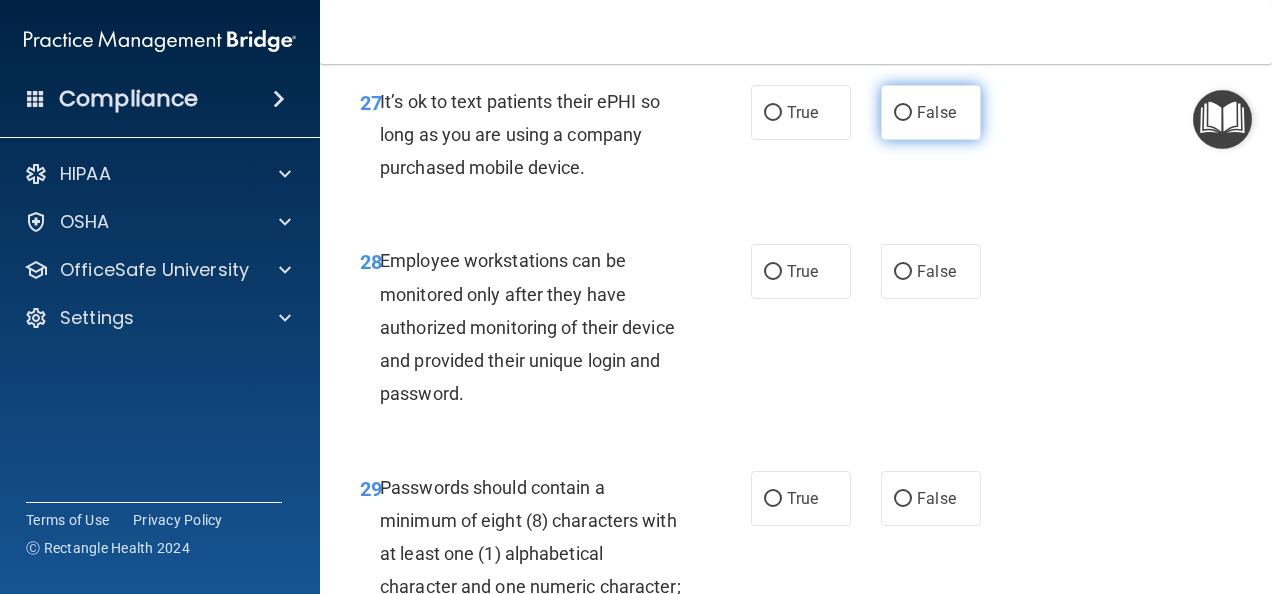 click on "False" at bounding box center [903, 113] 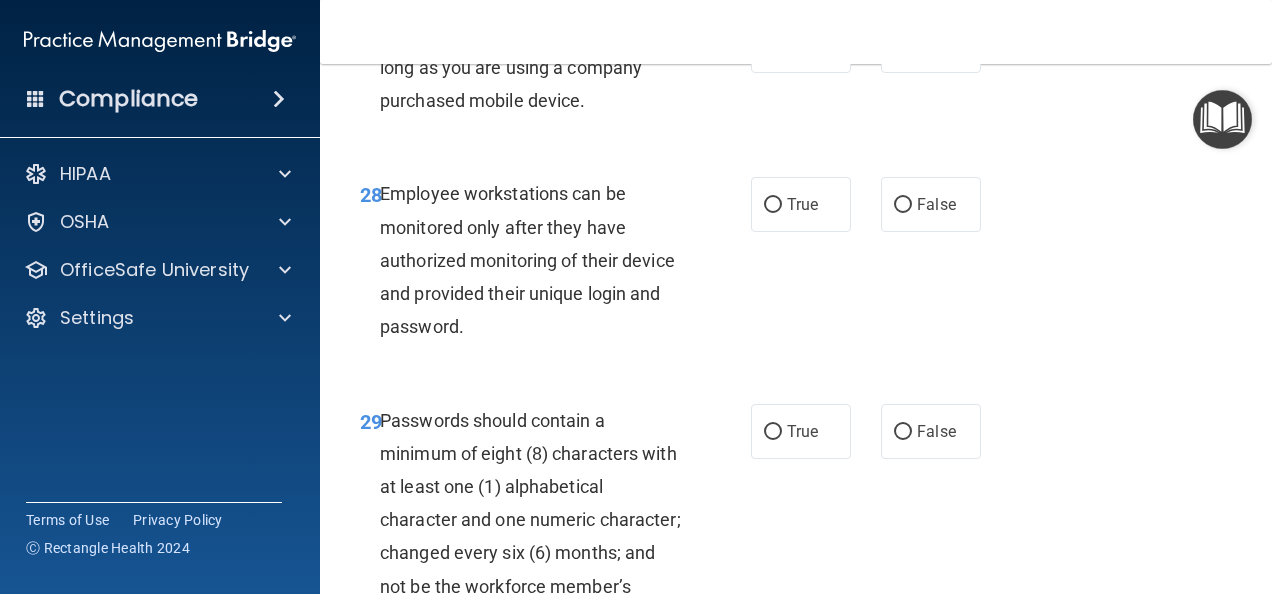 scroll, scrollTop: 6052, scrollLeft: 0, axis: vertical 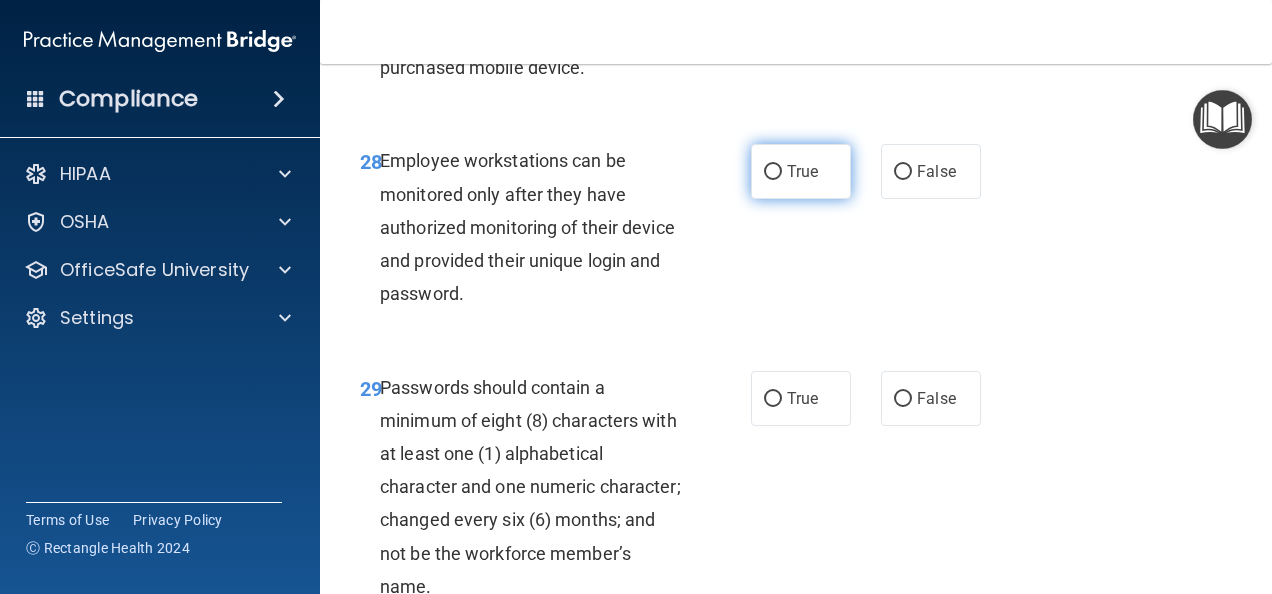 click on "True" at bounding box center [773, 172] 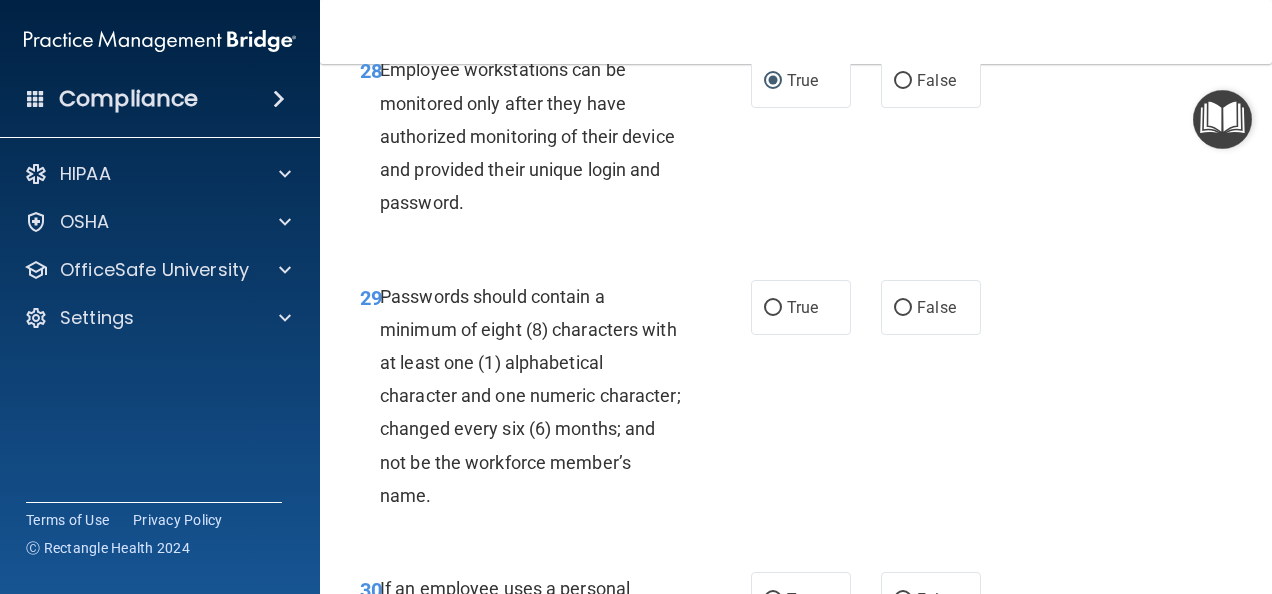 scroll, scrollTop: 6252, scrollLeft: 0, axis: vertical 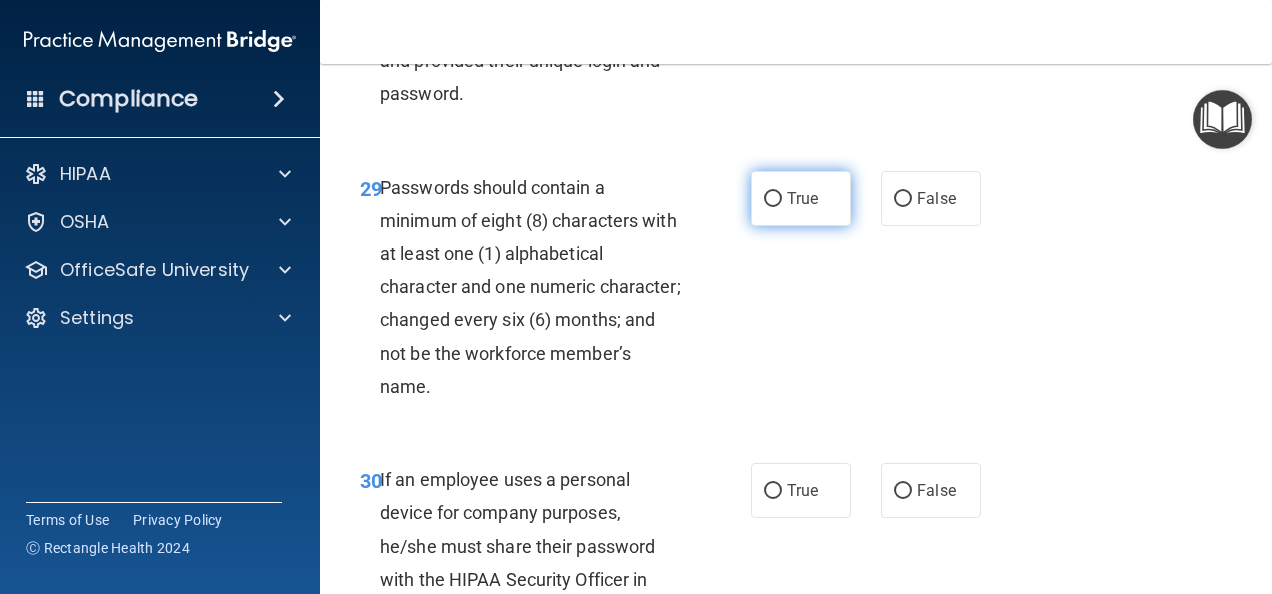 click on "True" at bounding box center [773, 199] 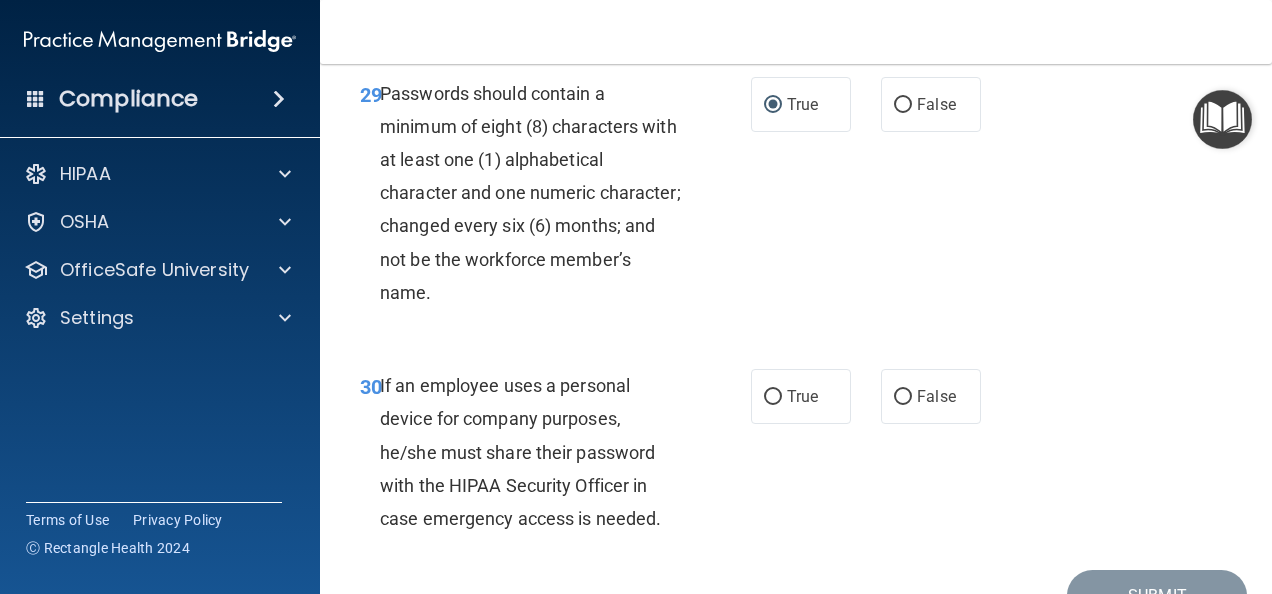 scroll, scrollTop: 6552, scrollLeft: 0, axis: vertical 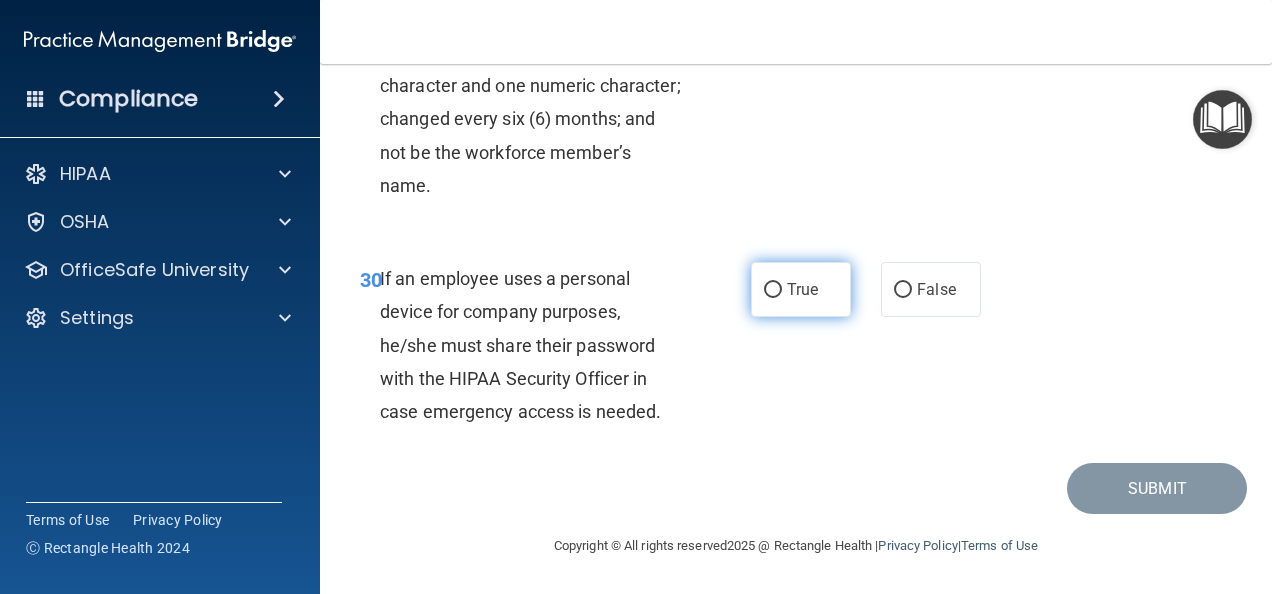 click on "True" at bounding box center (773, 290) 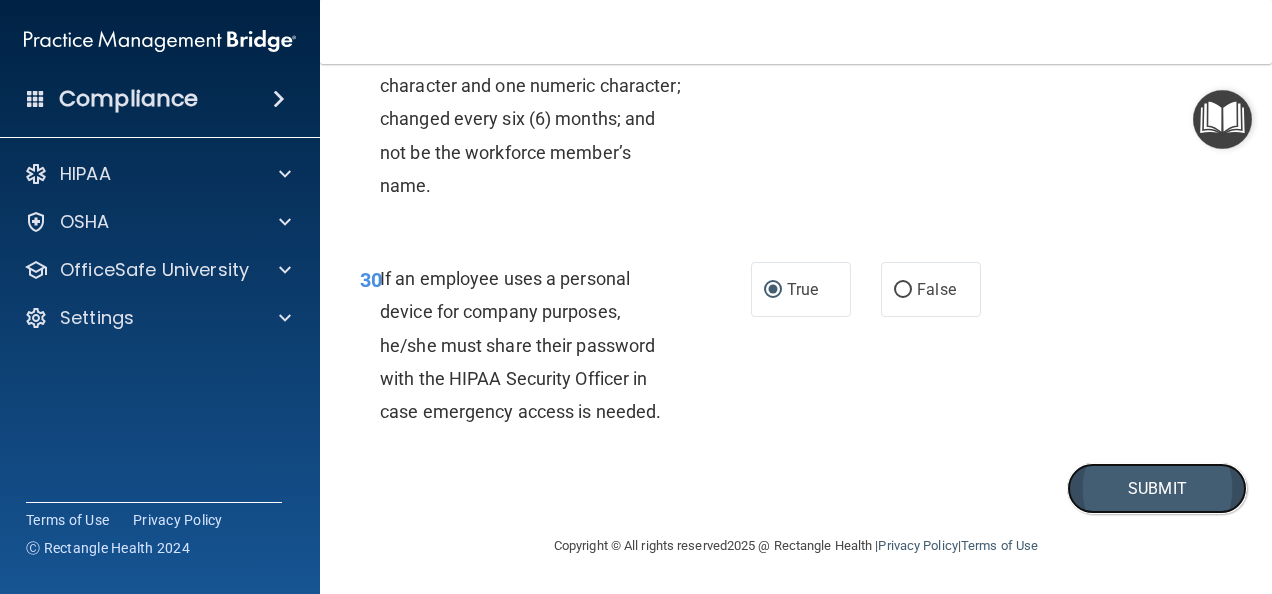 click on "Submit" at bounding box center (1157, 488) 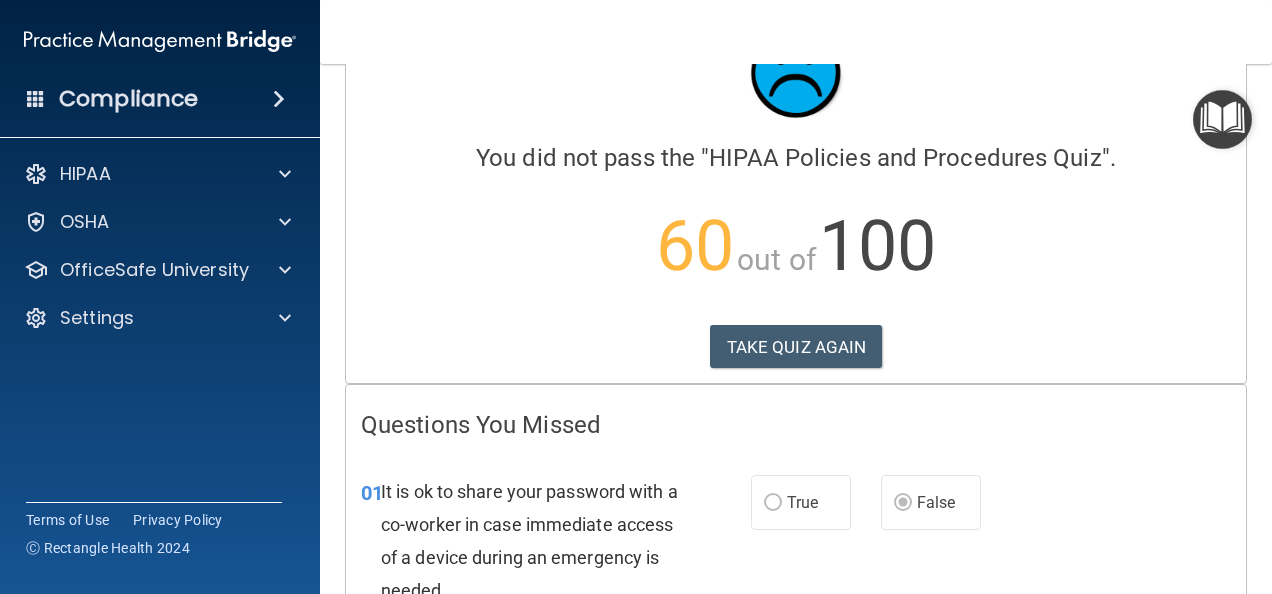 scroll, scrollTop: 0, scrollLeft: 0, axis: both 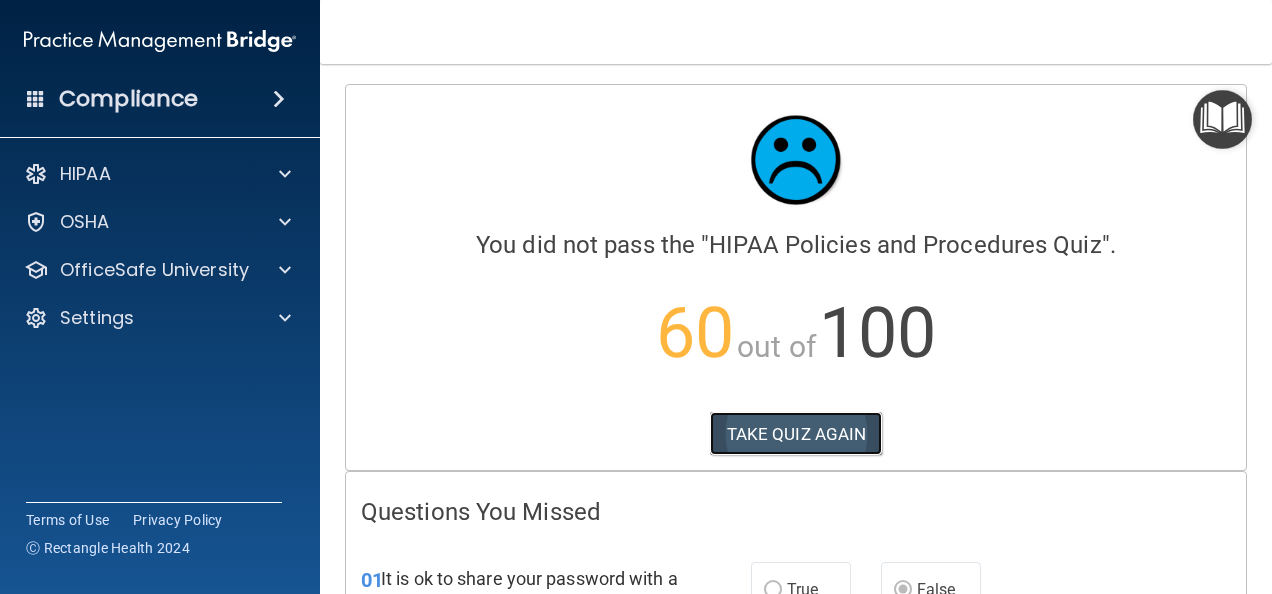 click on "TAKE QUIZ AGAIN" at bounding box center (796, 434) 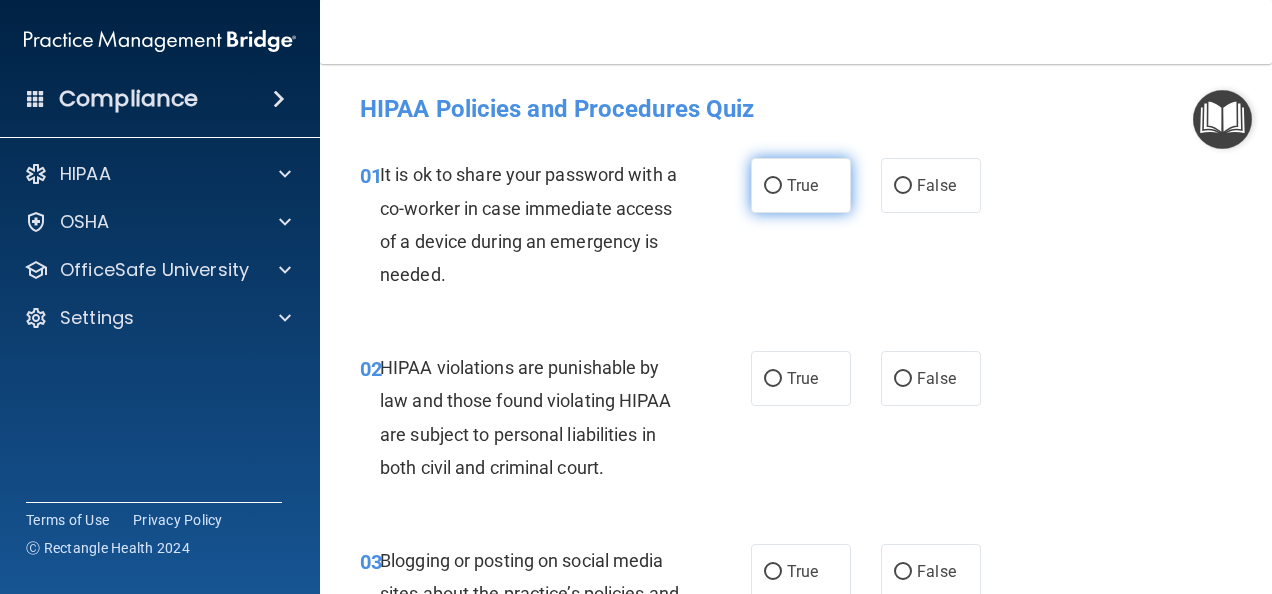 click on "True" at bounding box center [773, 186] 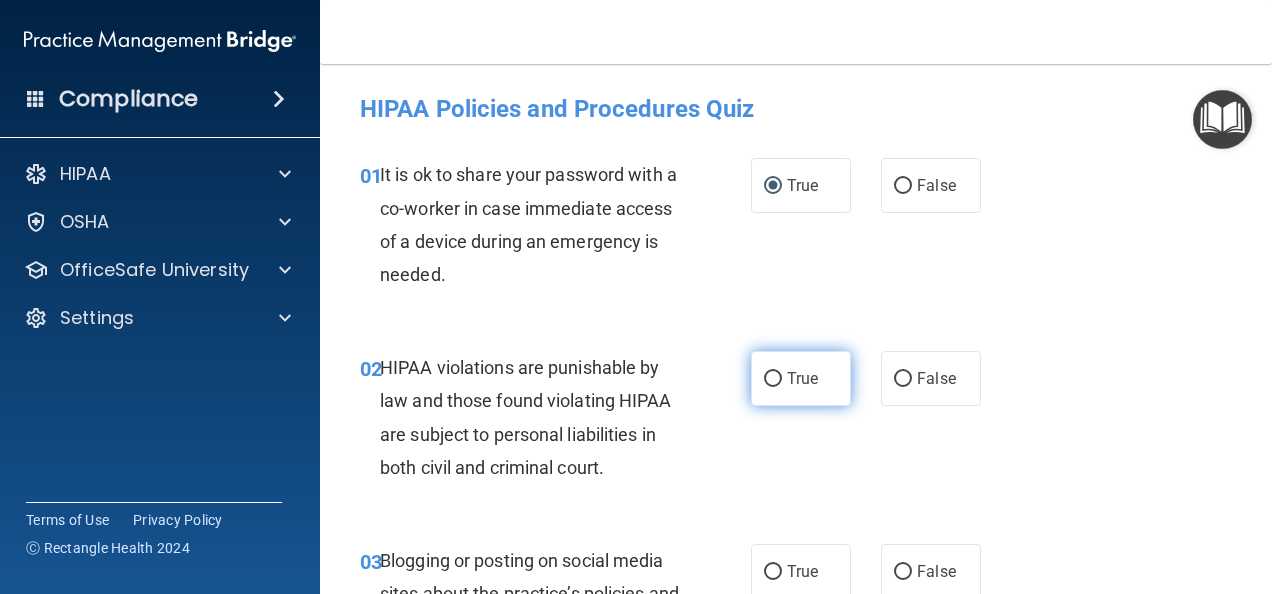 click on "True" at bounding box center (773, 379) 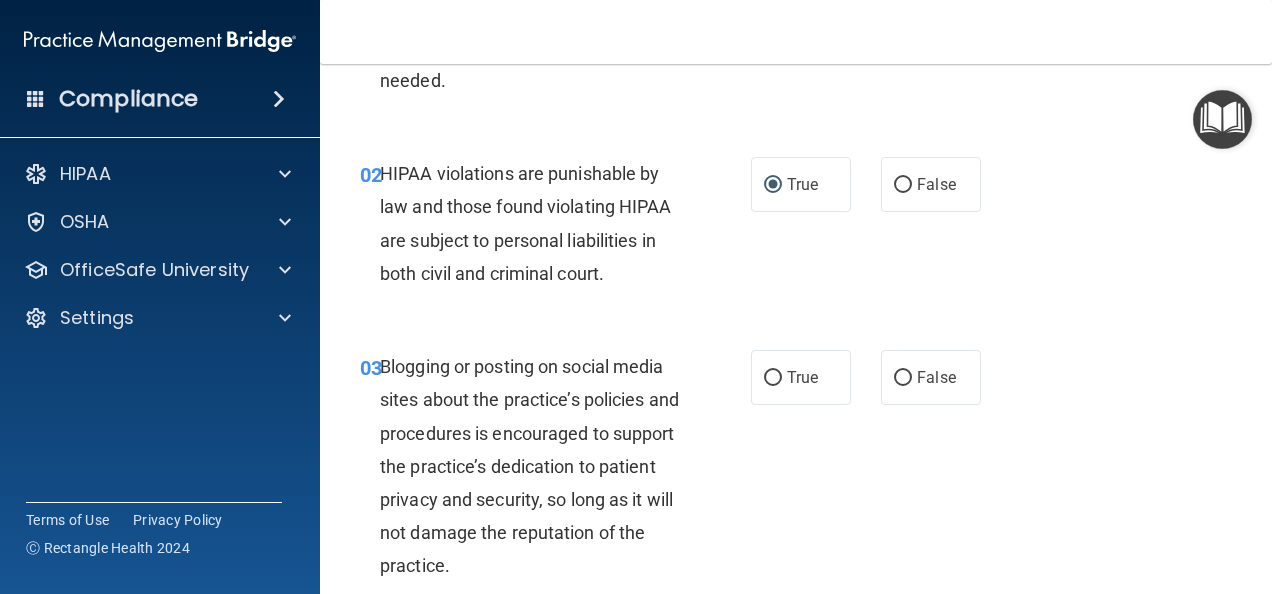 scroll, scrollTop: 200, scrollLeft: 0, axis: vertical 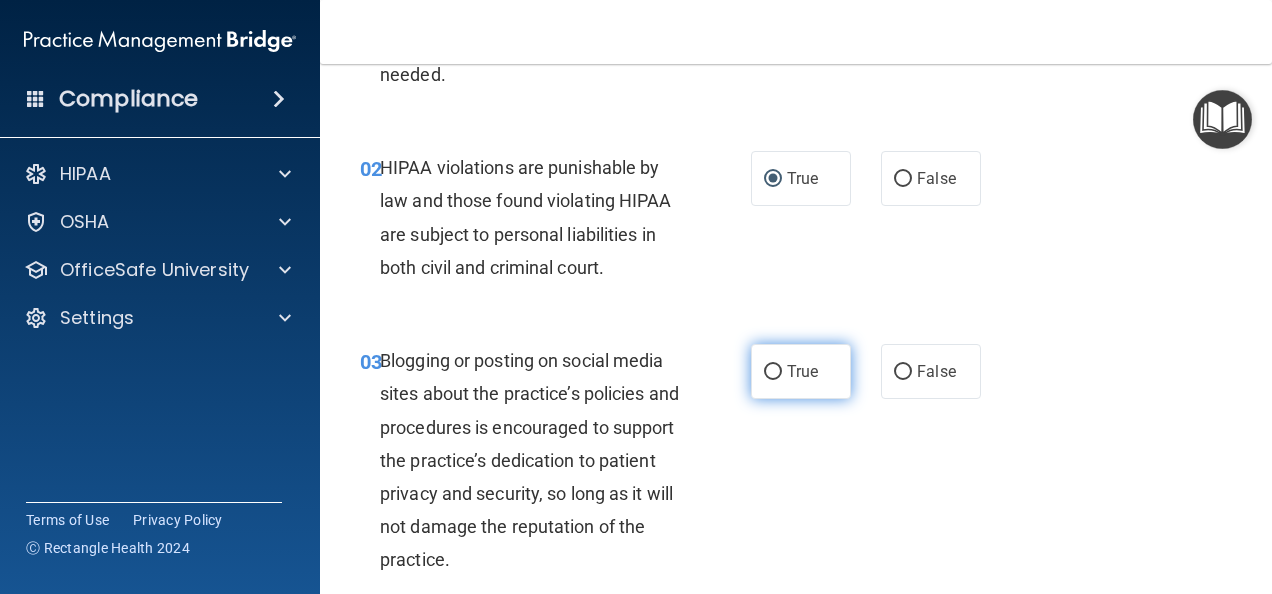 click on "True" at bounding box center (773, 372) 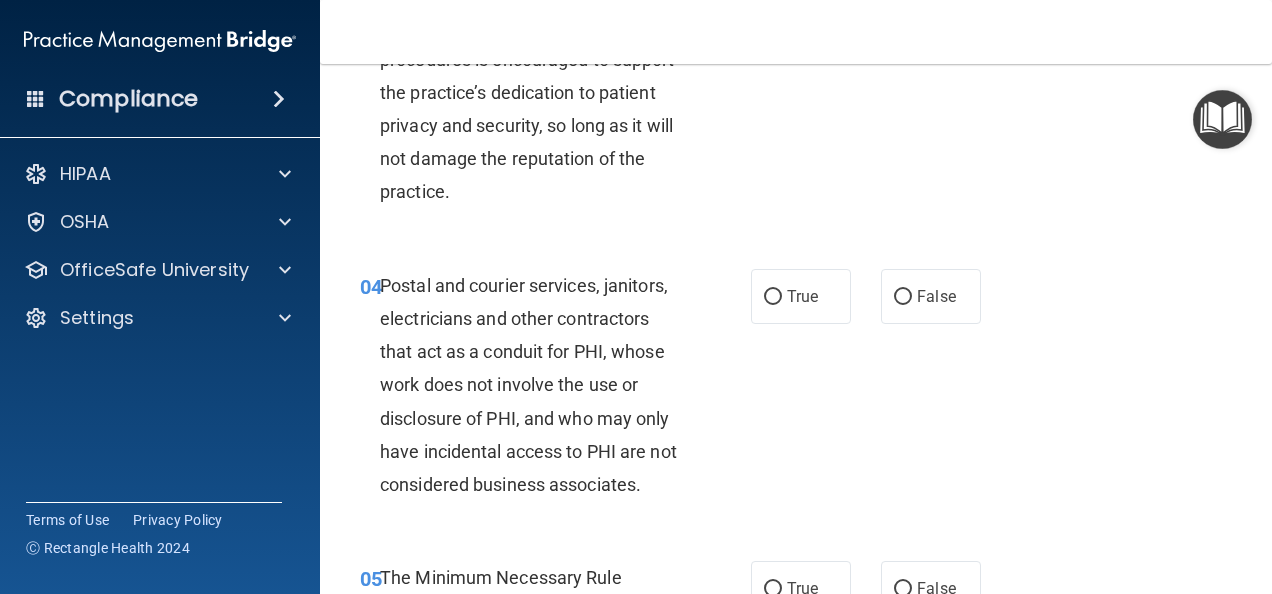 scroll, scrollTop: 600, scrollLeft: 0, axis: vertical 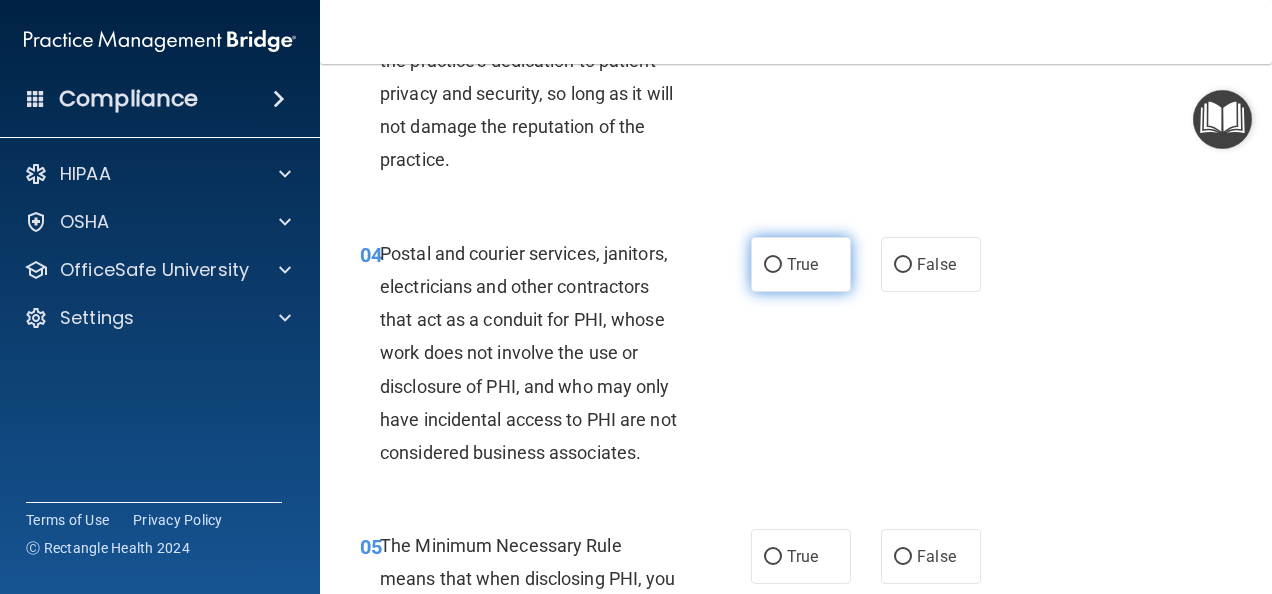 click on "True" at bounding box center (773, 265) 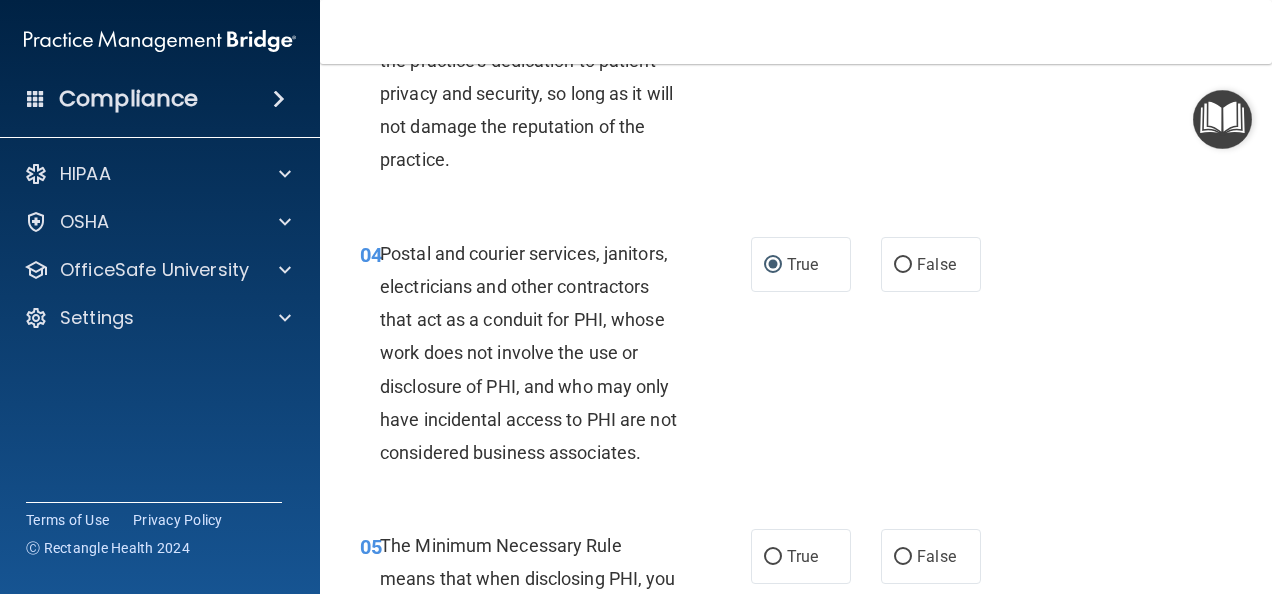 scroll, scrollTop: 800, scrollLeft: 0, axis: vertical 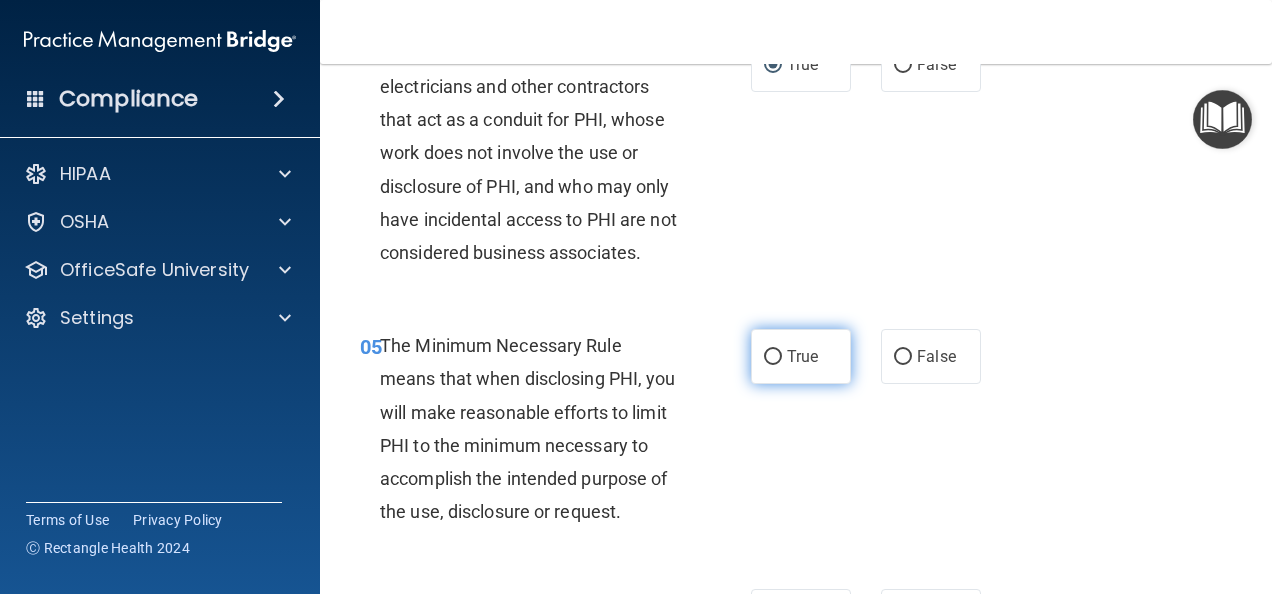 click on "True" at bounding box center (773, 357) 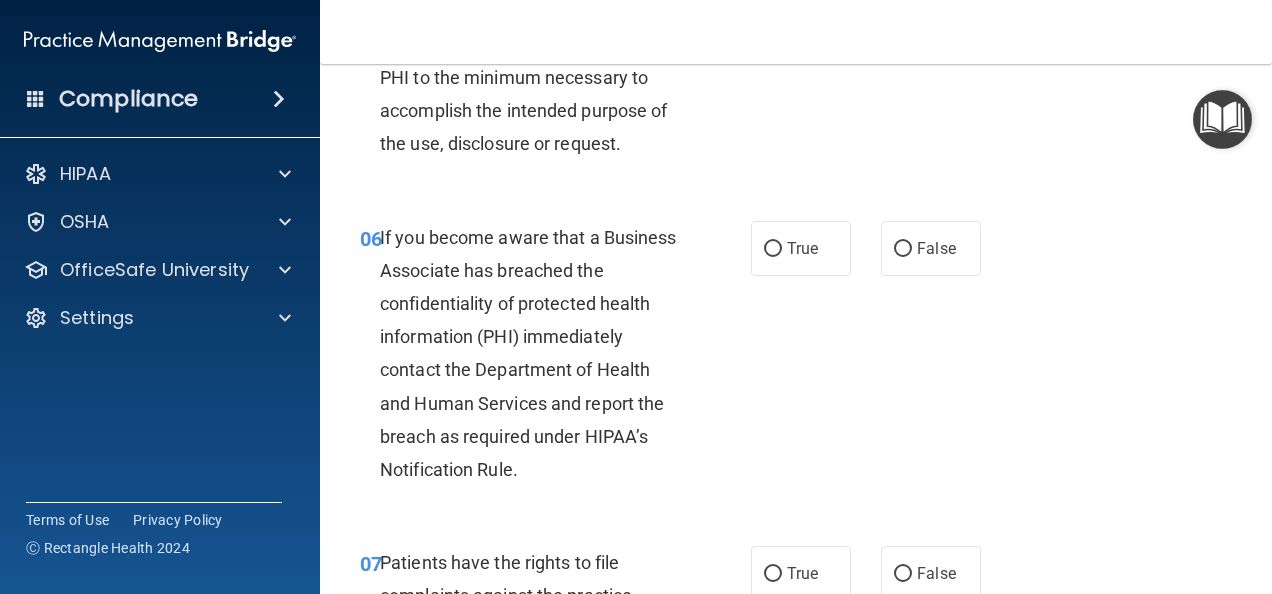 scroll, scrollTop: 1200, scrollLeft: 0, axis: vertical 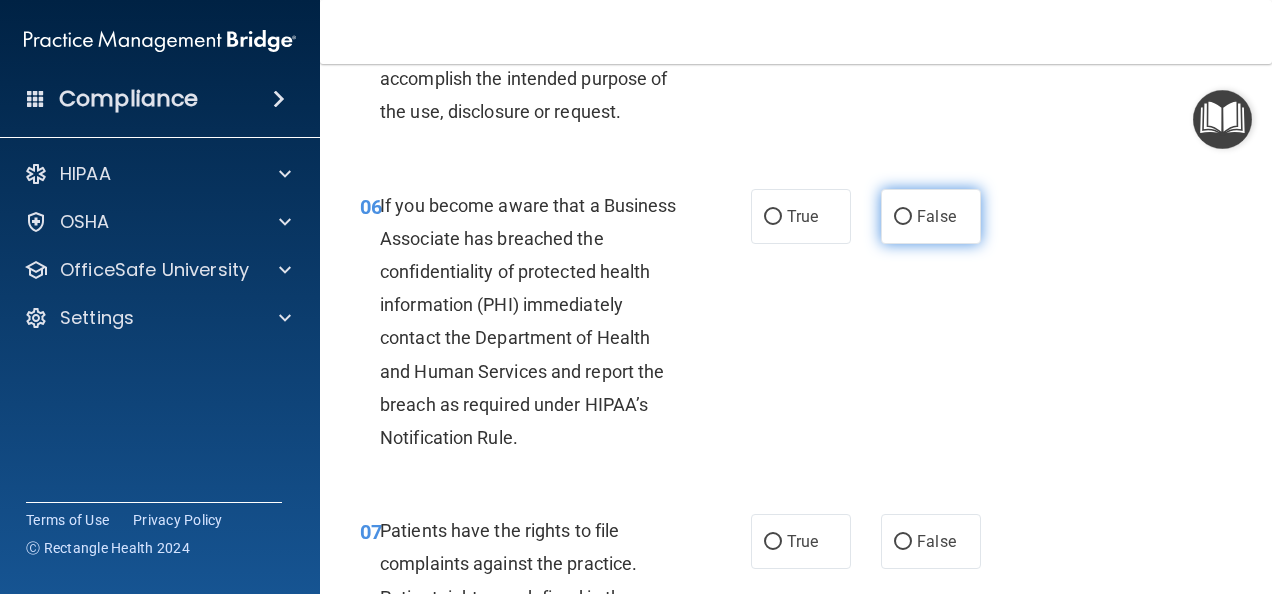 click on "False" at bounding box center [903, 217] 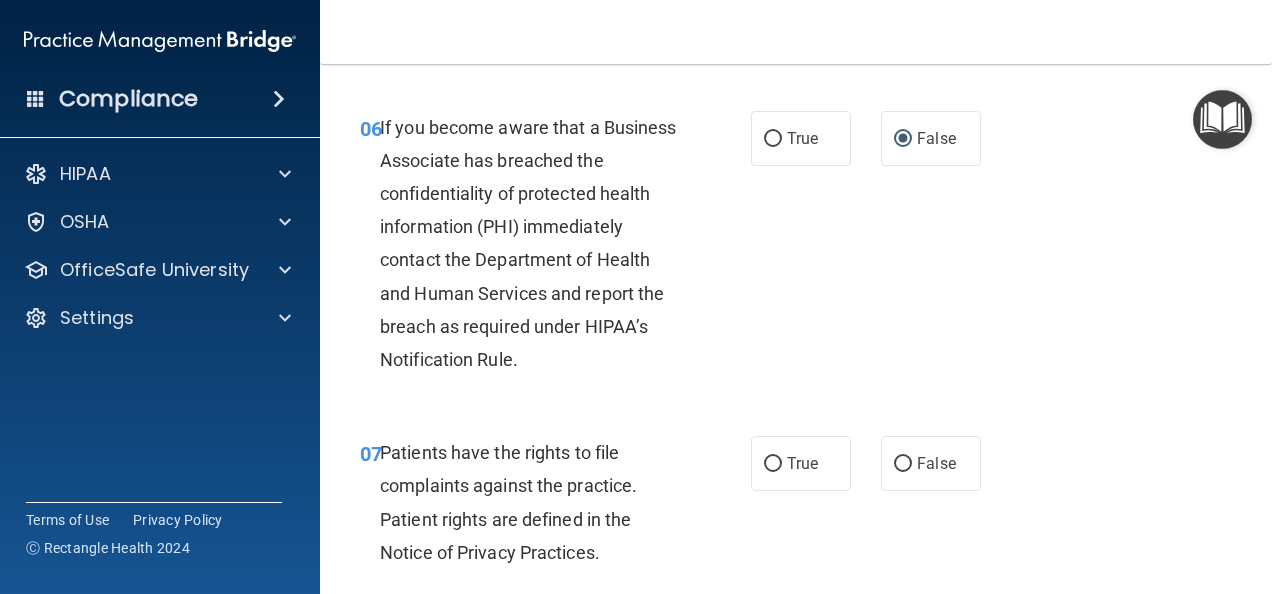 scroll, scrollTop: 1400, scrollLeft: 0, axis: vertical 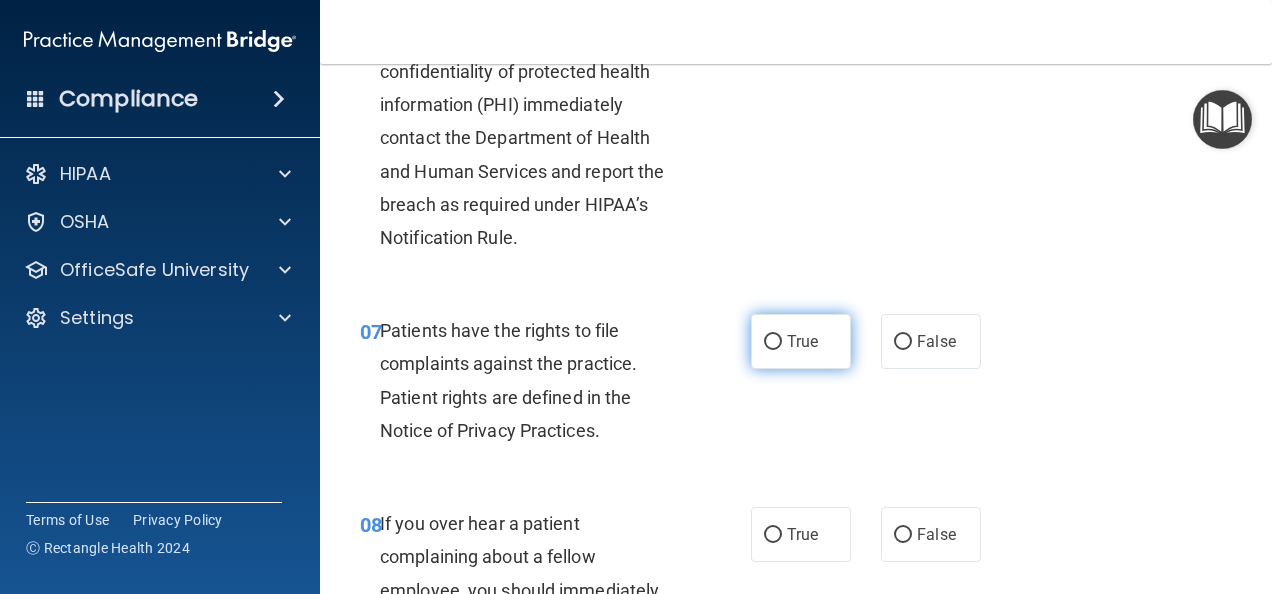 click on "True" at bounding box center (773, 342) 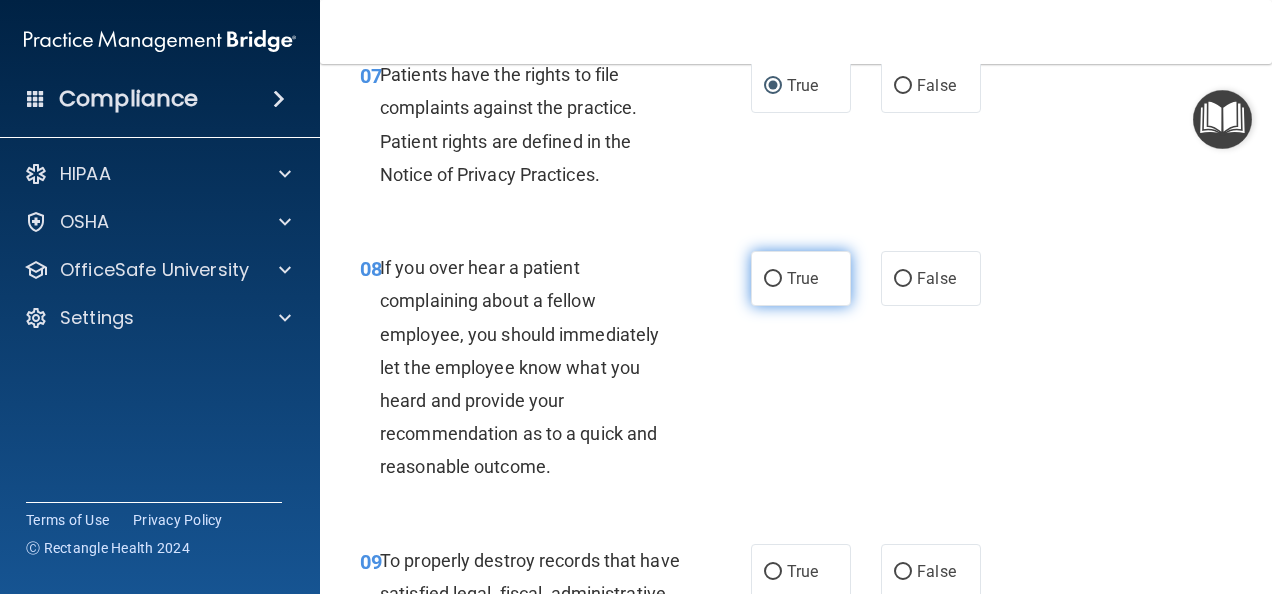 scroll, scrollTop: 1700, scrollLeft: 0, axis: vertical 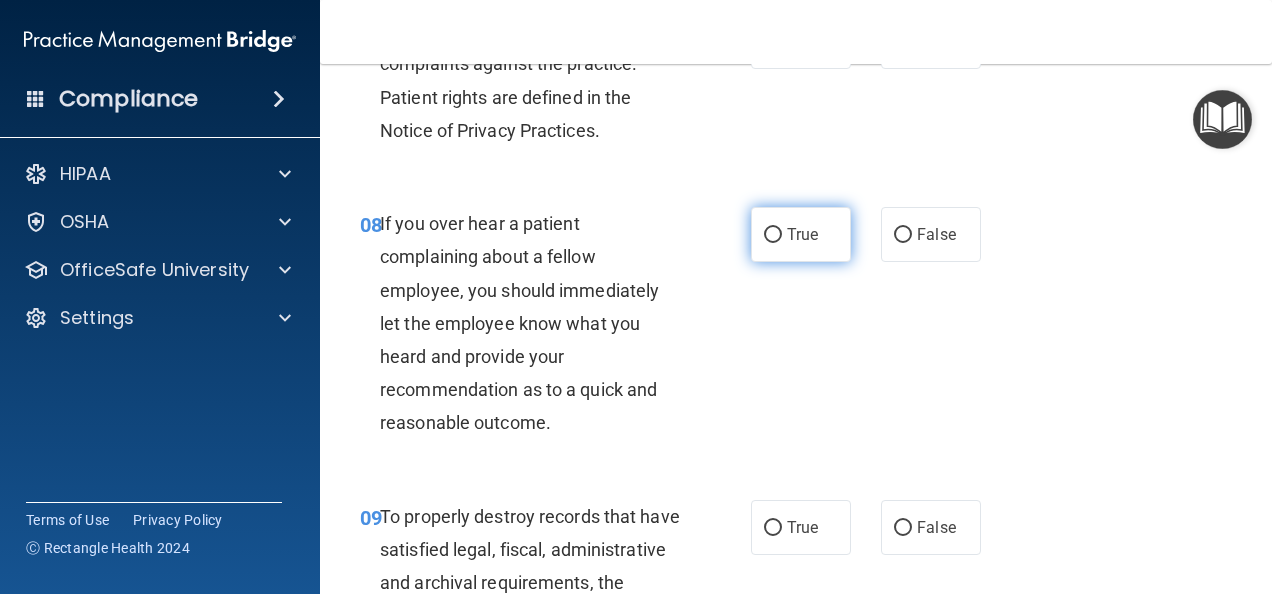 click on "True" at bounding box center (801, 234) 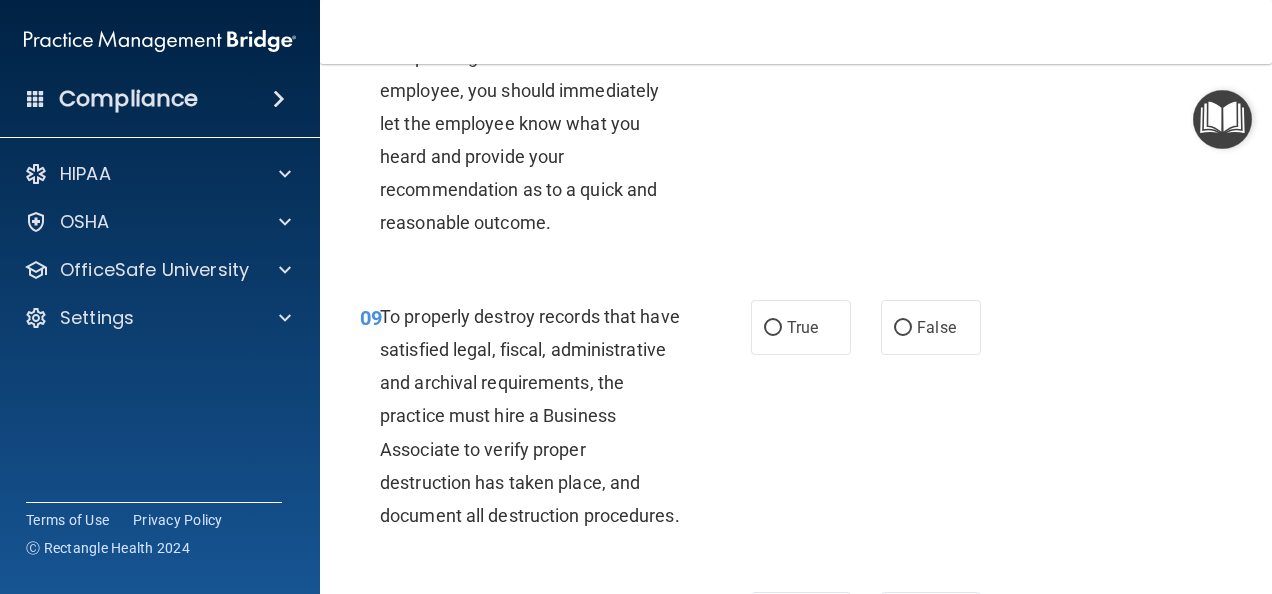 scroll, scrollTop: 2000, scrollLeft: 0, axis: vertical 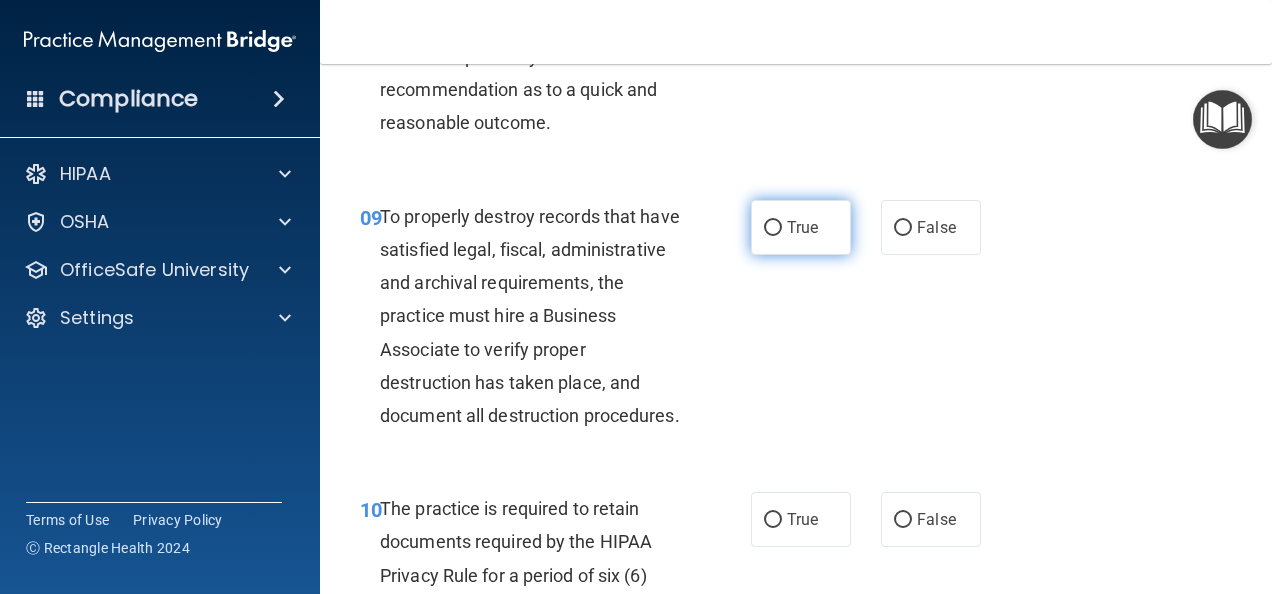 click on "True" at bounding box center (773, 228) 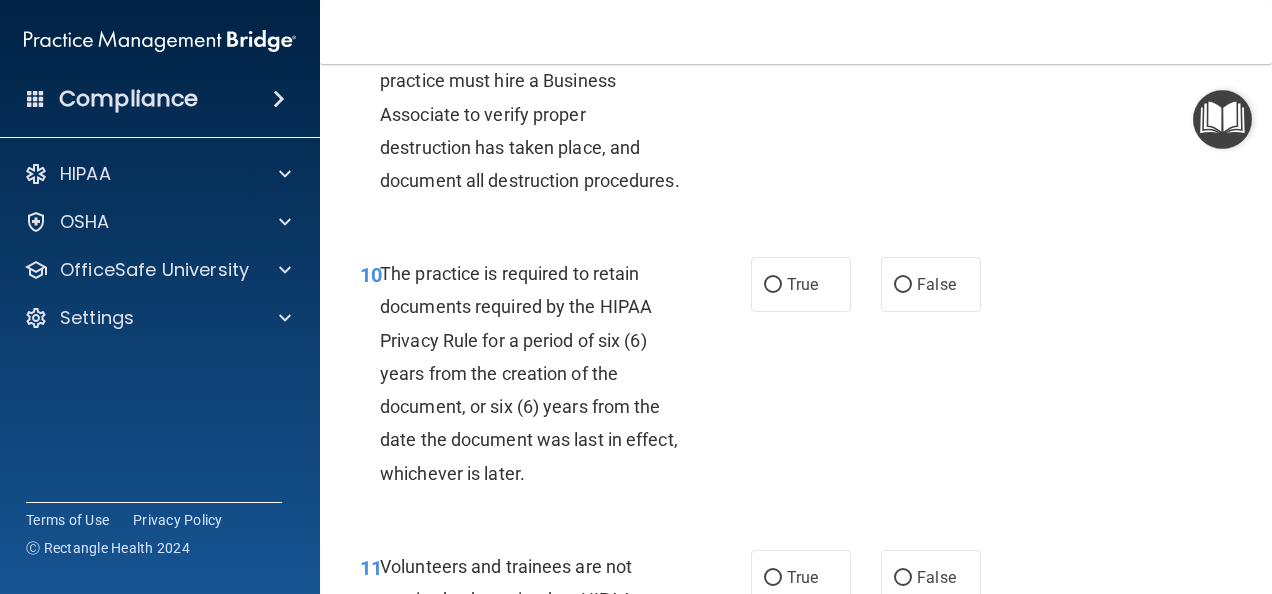 scroll, scrollTop: 2300, scrollLeft: 0, axis: vertical 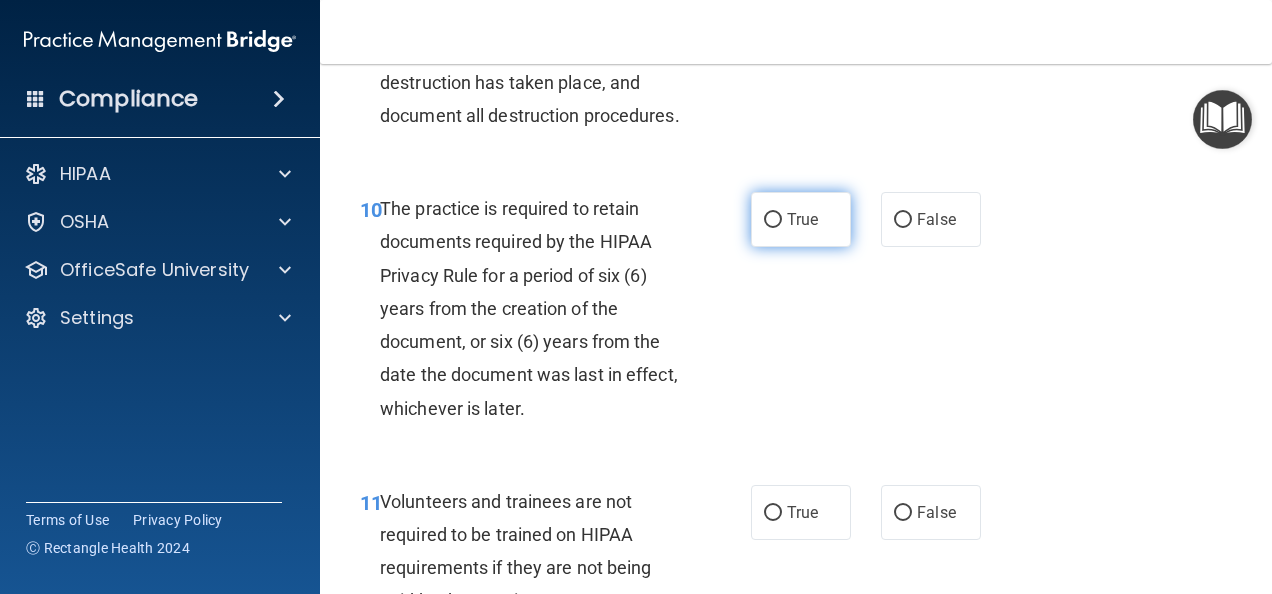 click on "True" at bounding box center [773, 220] 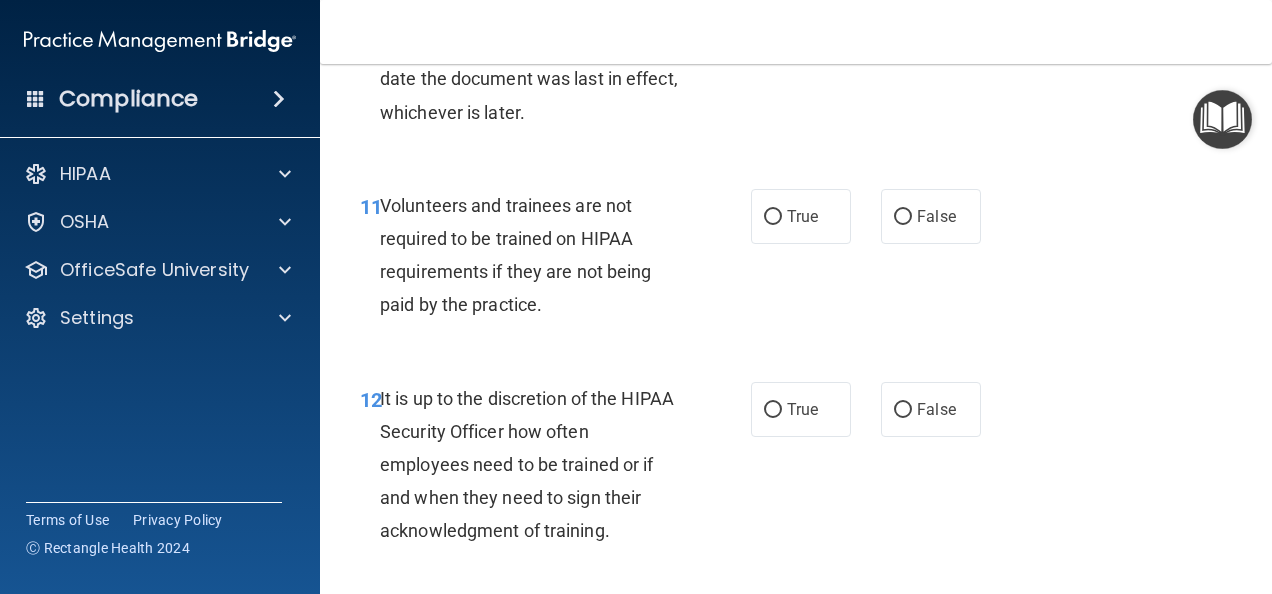 scroll, scrollTop: 2600, scrollLeft: 0, axis: vertical 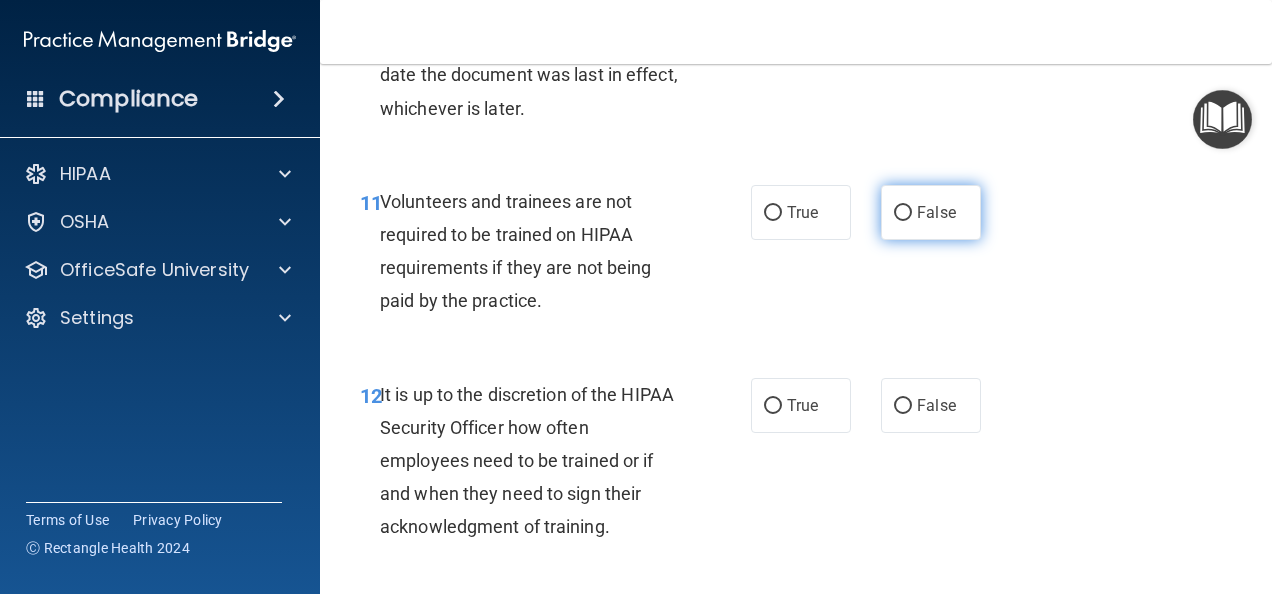 click on "False" at bounding box center (903, 213) 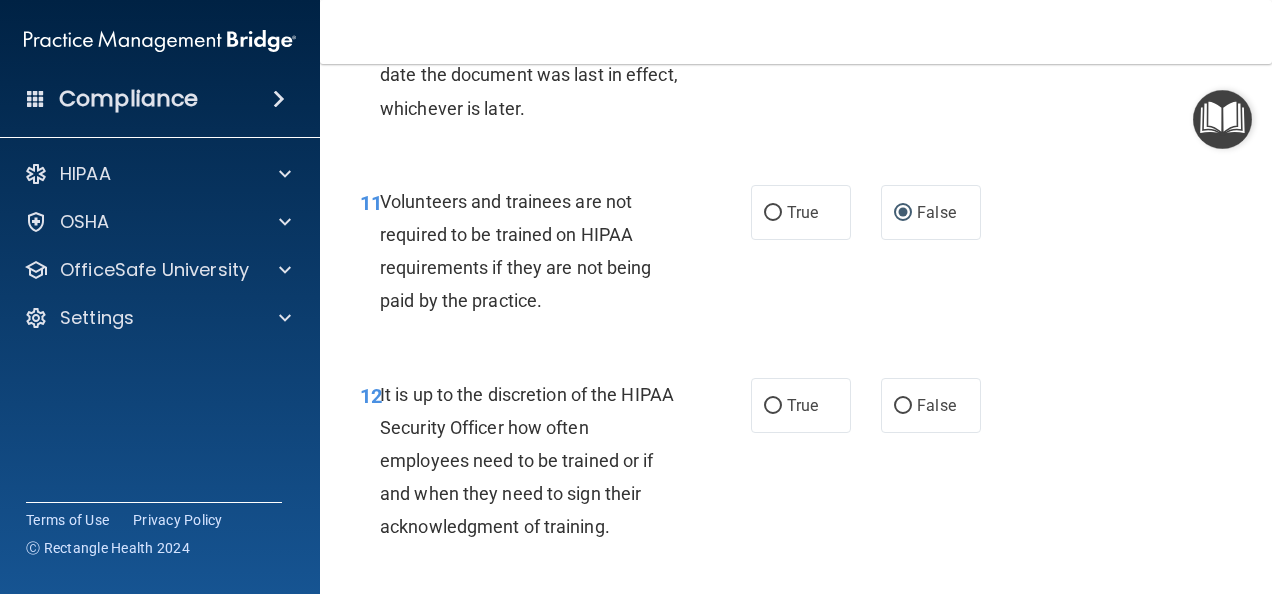 scroll, scrollTop: 2700, scrollLeft: 0, axis: vertical 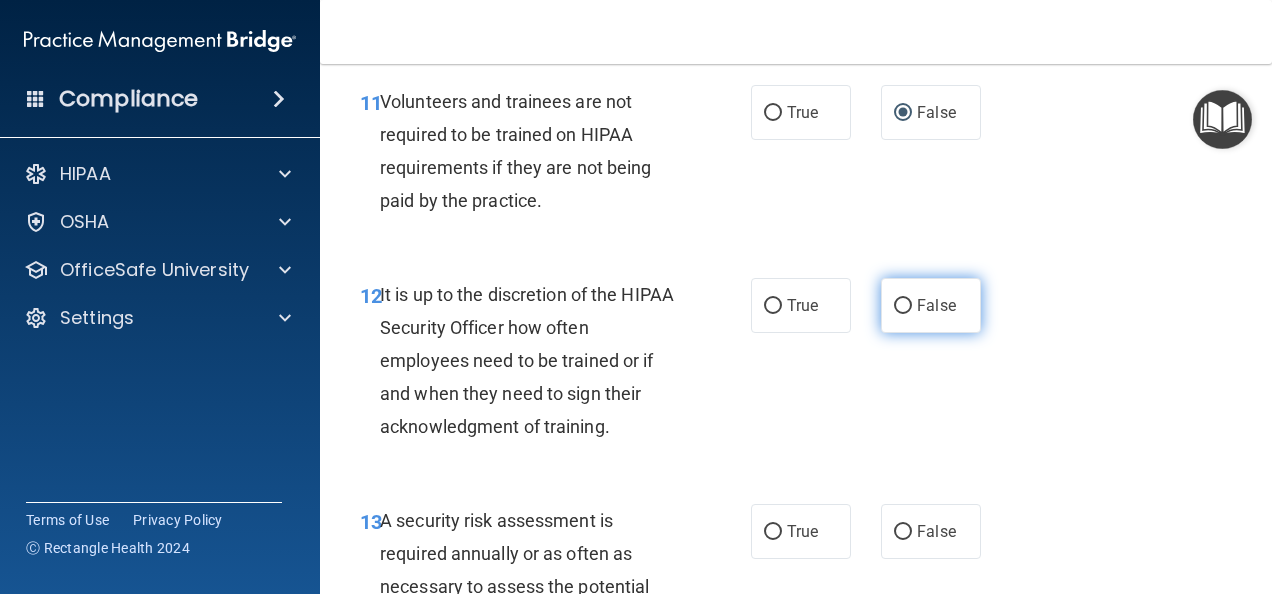 click on "False" at bounding box center [903, 306] 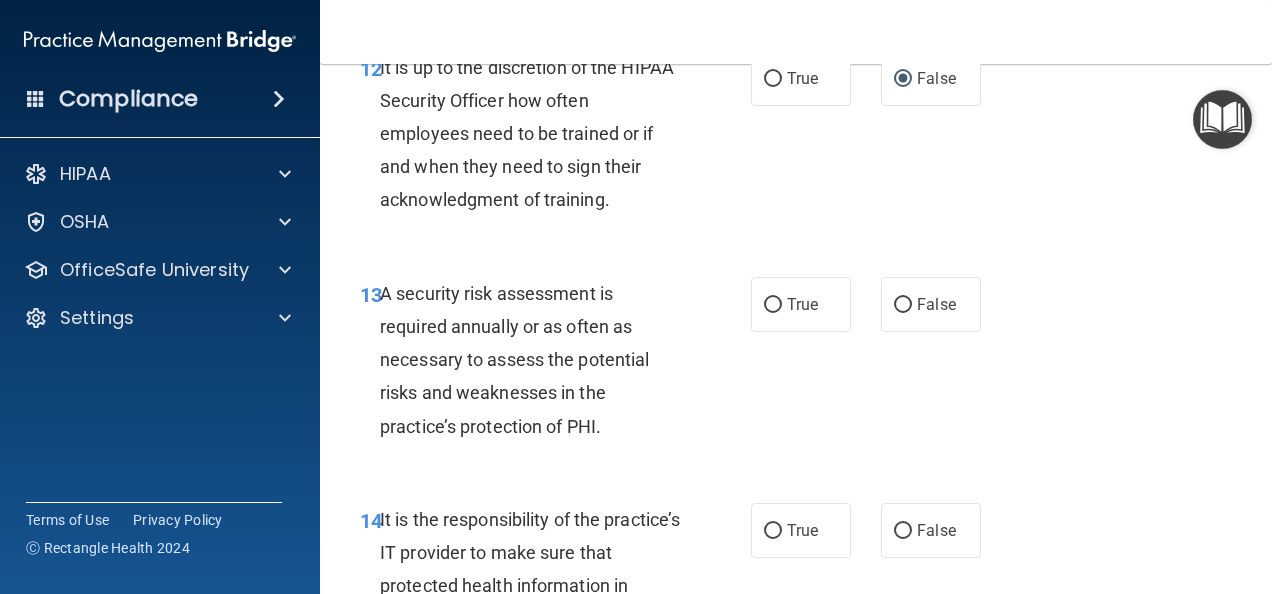 scroll, scrollTop: 3000, scrollLeft: 0, axis: vertical 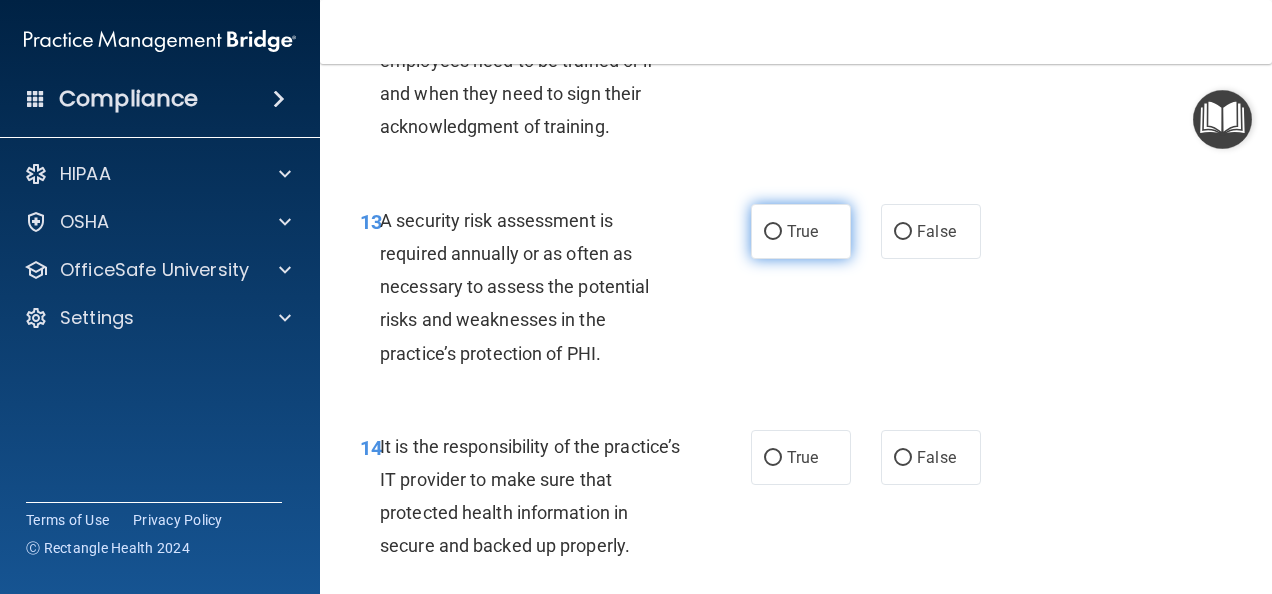 click on "True" at bounding box center (773, 232) 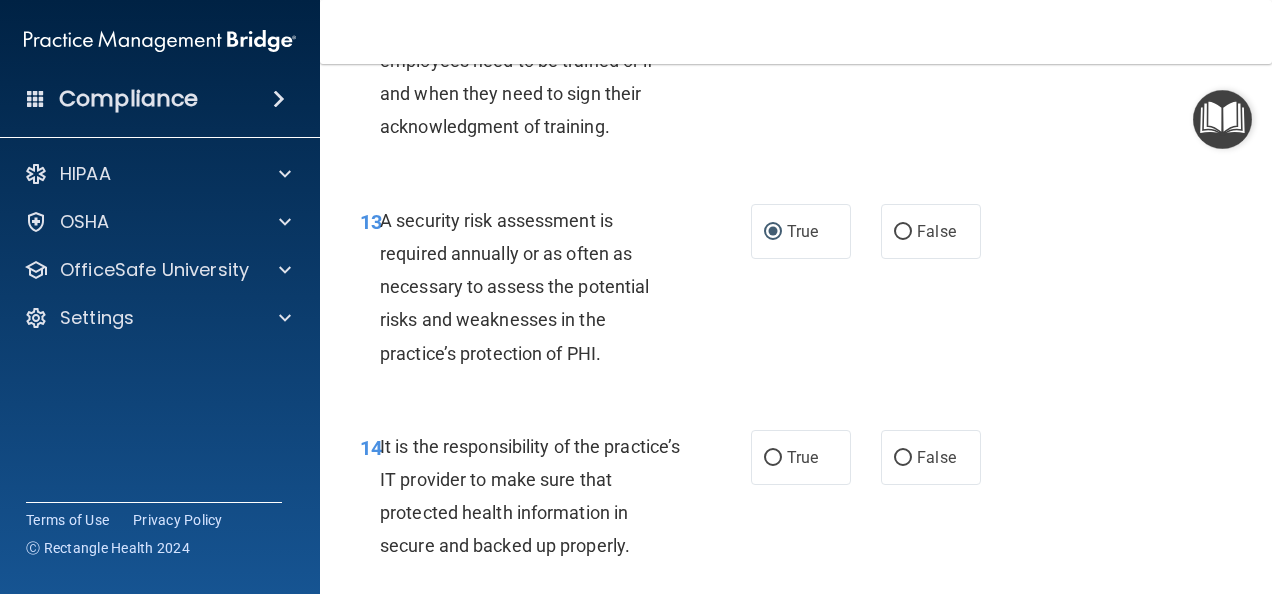 scroll, scrollTop: 3100, scrollLeft: 0, axis: vertical 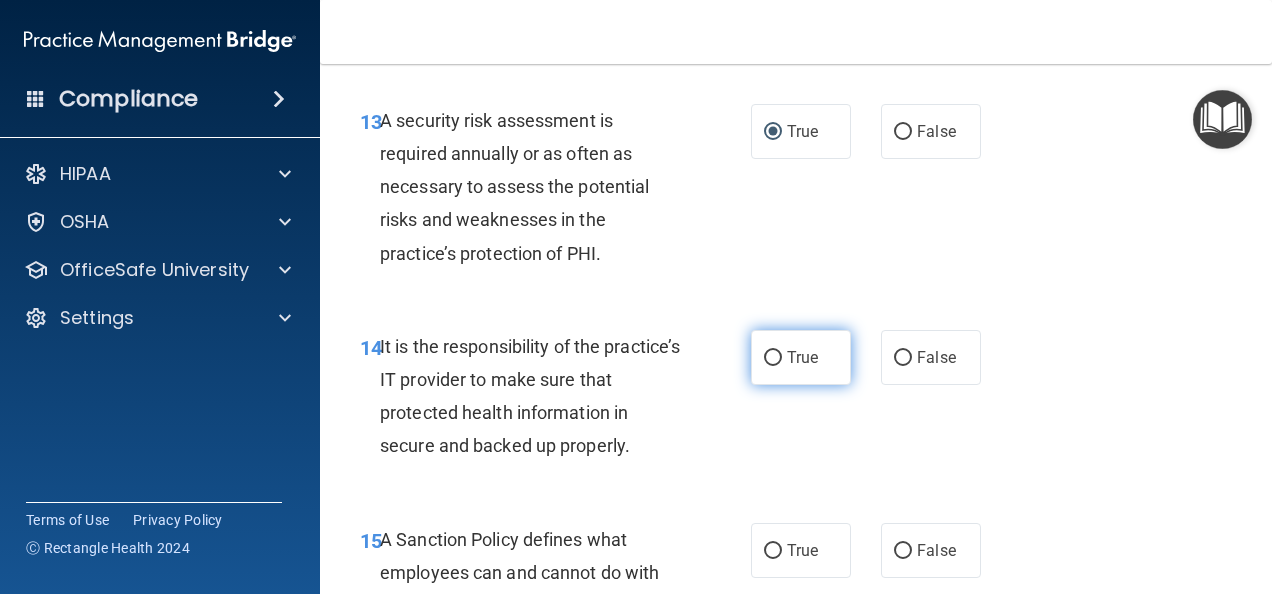 click on "True" at bounding box center [773, 358] 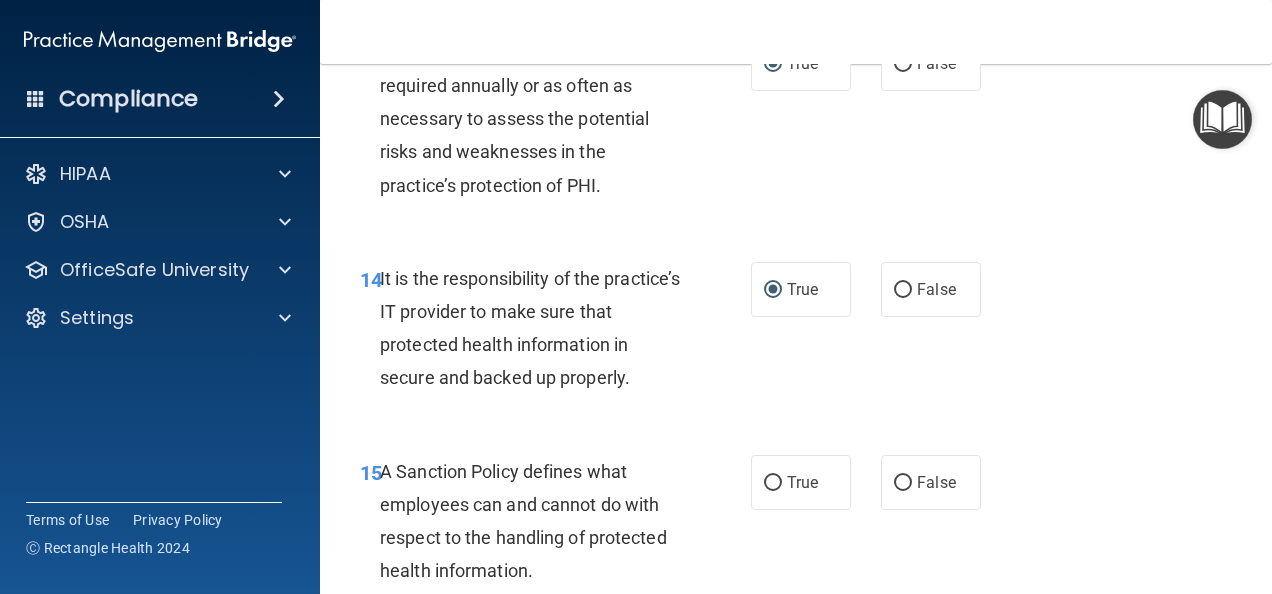 scroll, scrollTop: 3300, scrollLeft: 0, axis: vertical 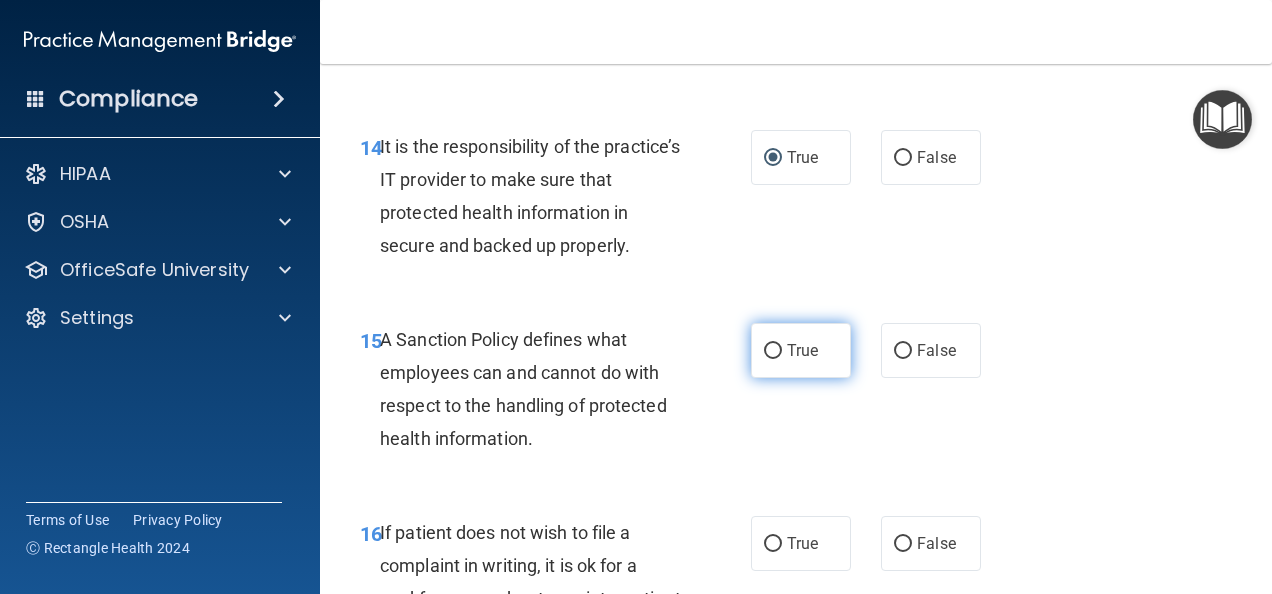 click on "True" at bounding box center (773, 351) 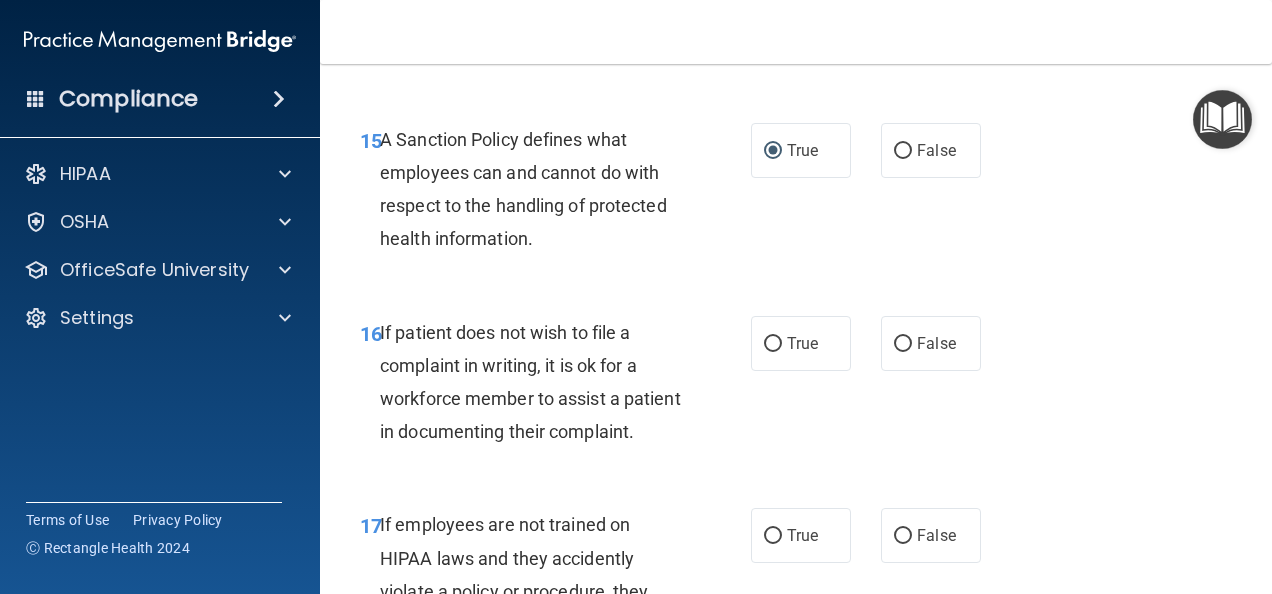 scroll, scrollTop: 3600, scrollLeft: 0, axis: vertical 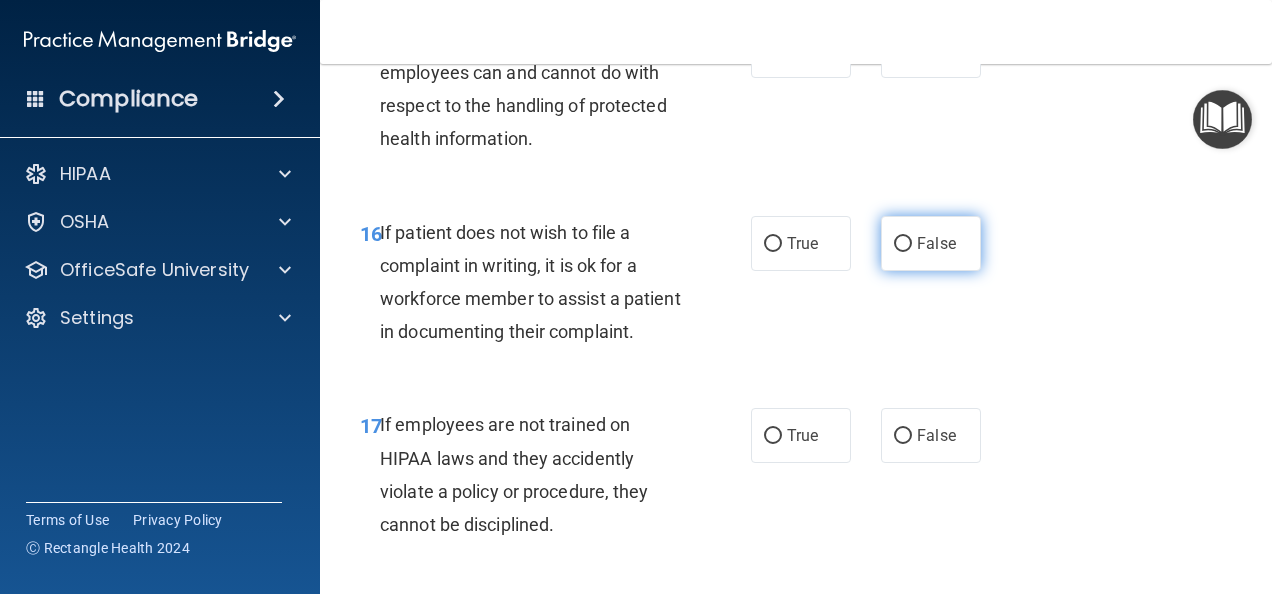 click on "False" at bounding box center [903, 244] 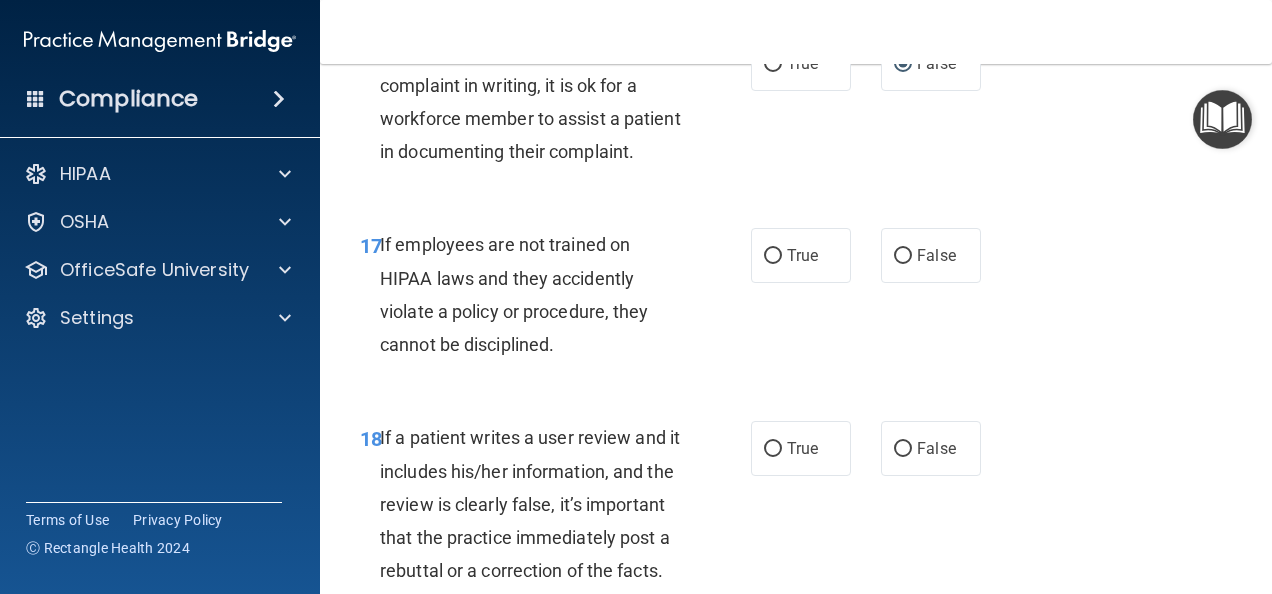 scroll, scrollTop: 3800, scrollLeft: 0, axis: vertical 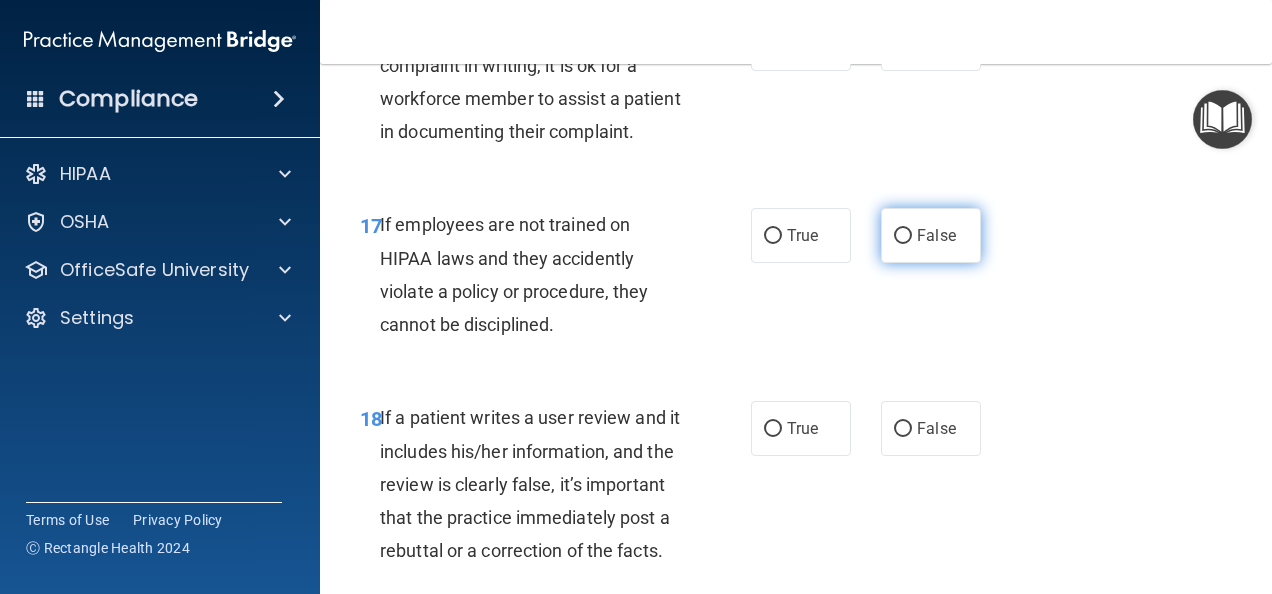 click on "False" at bounding box center [903, 236] 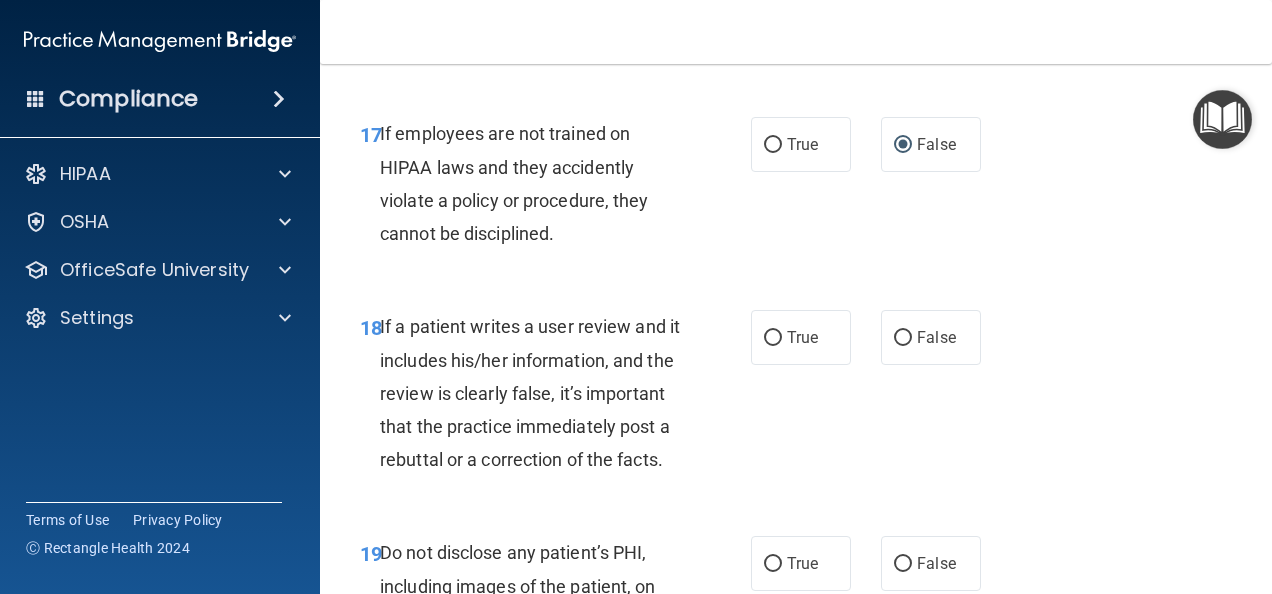 scroll, scrollTop: 4000, scrollLeft: 0, axis: vertical 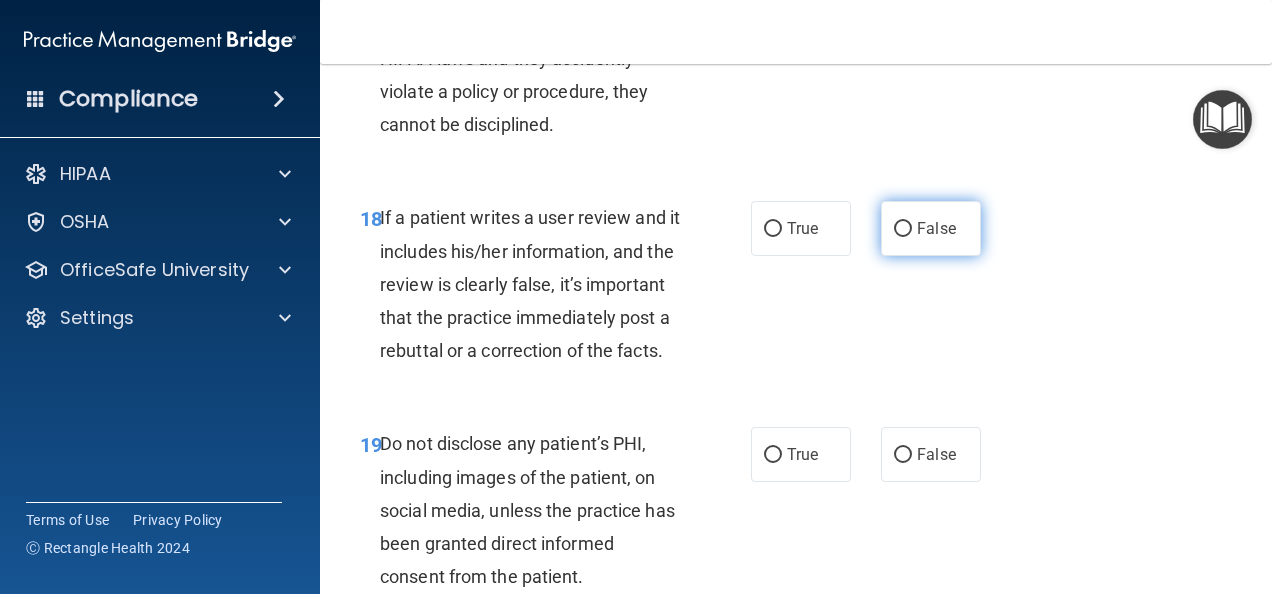 click on "False" at bounding box center (903, 229) 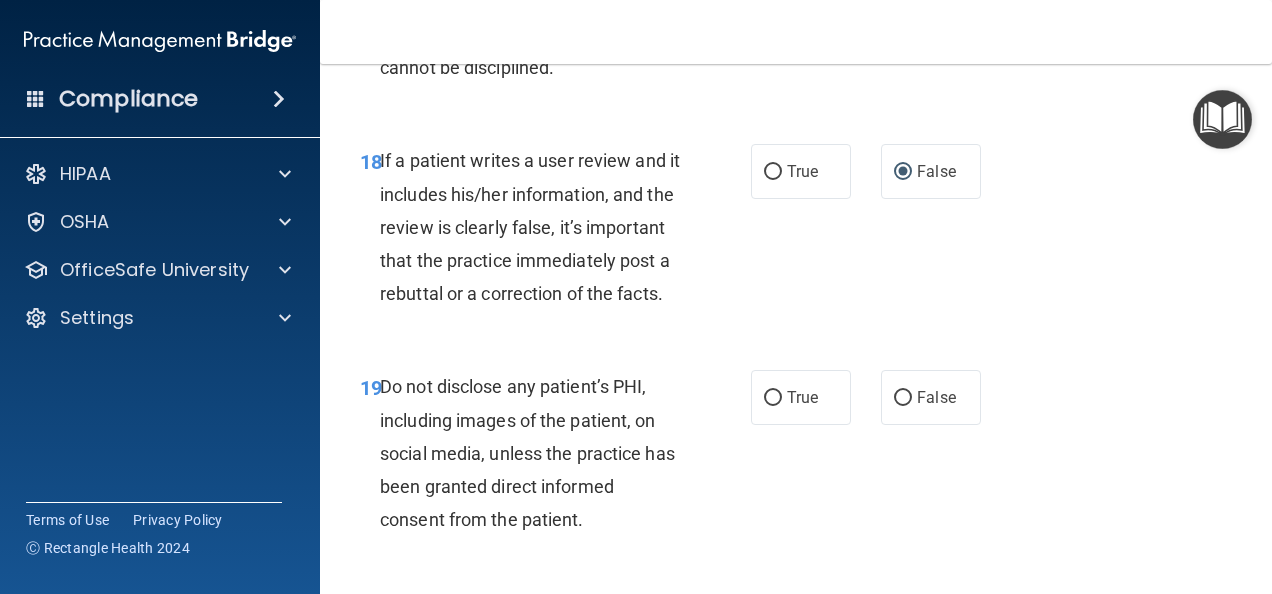 scroll, scrollTop: 4200, scrollLeft: 0, axis: vertical 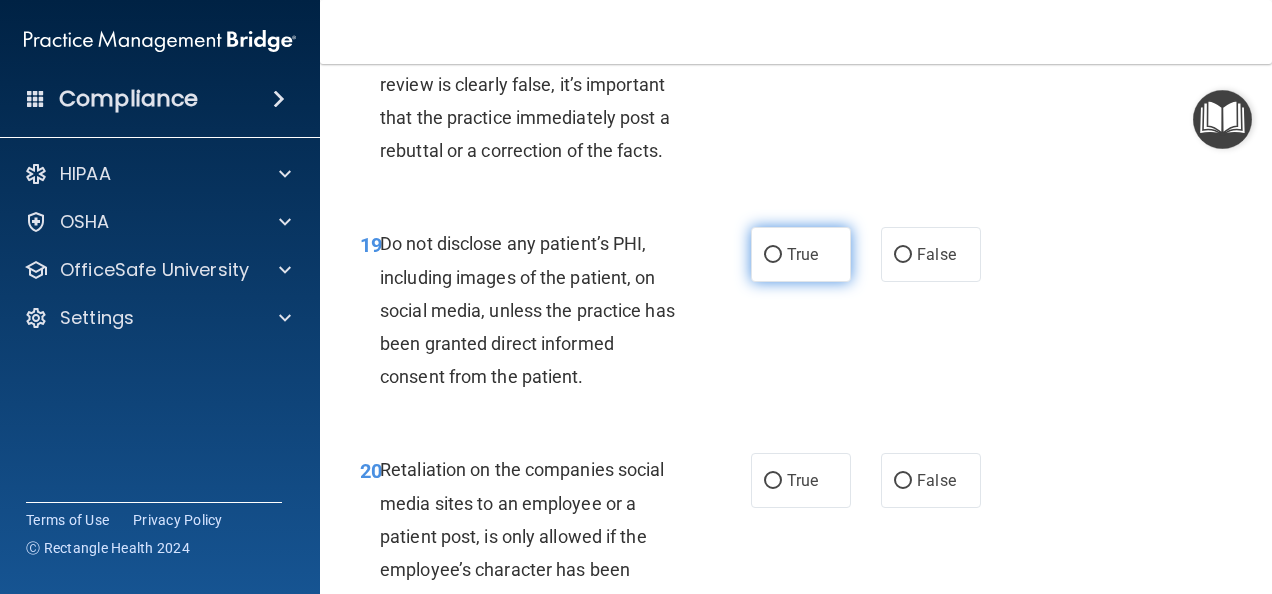 click on "True" at bounding box center [773, 255] 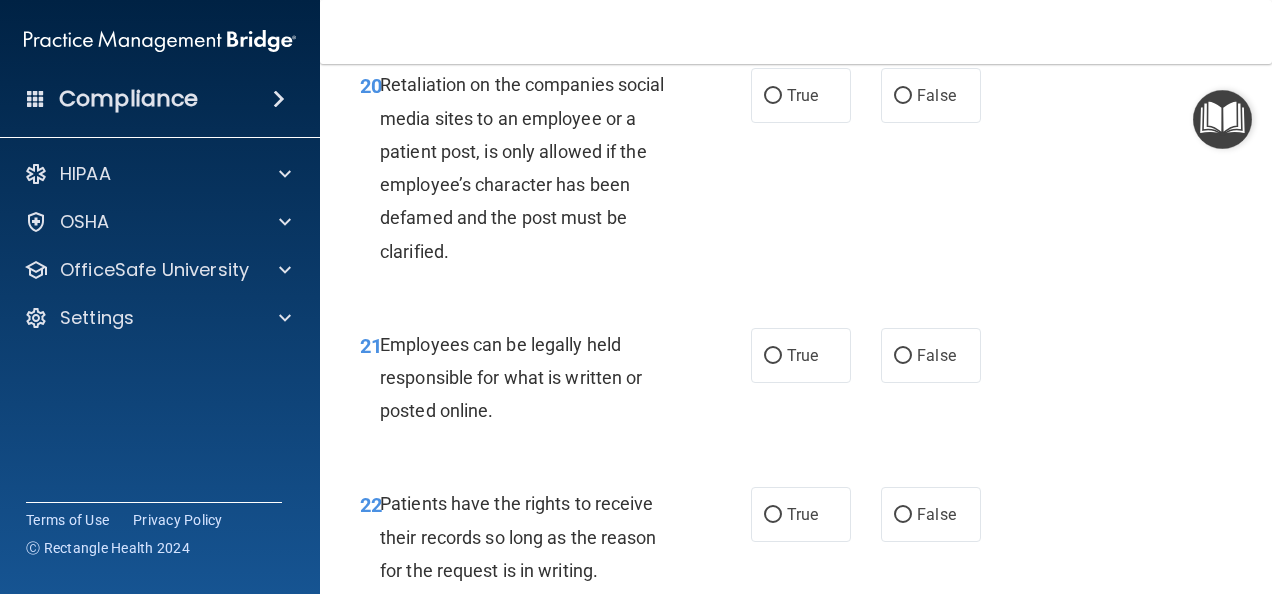 scroll, scrollTop: 4600, scrollLeft: 0, axis: vertical 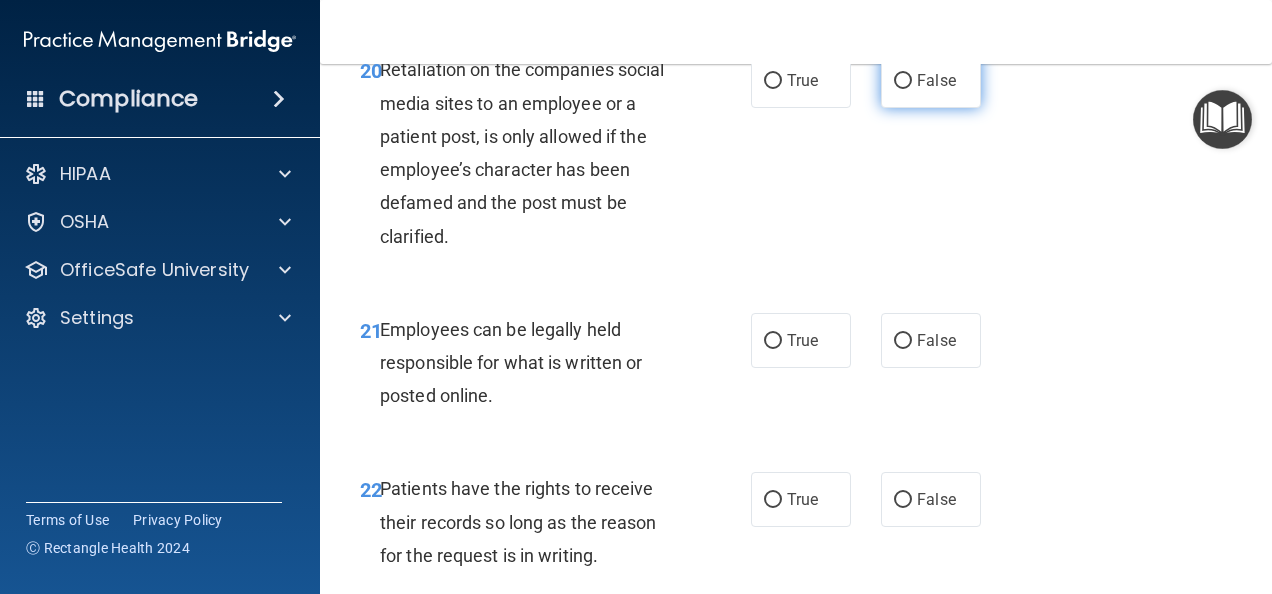 click on "False" at bounding box center [903, 81] 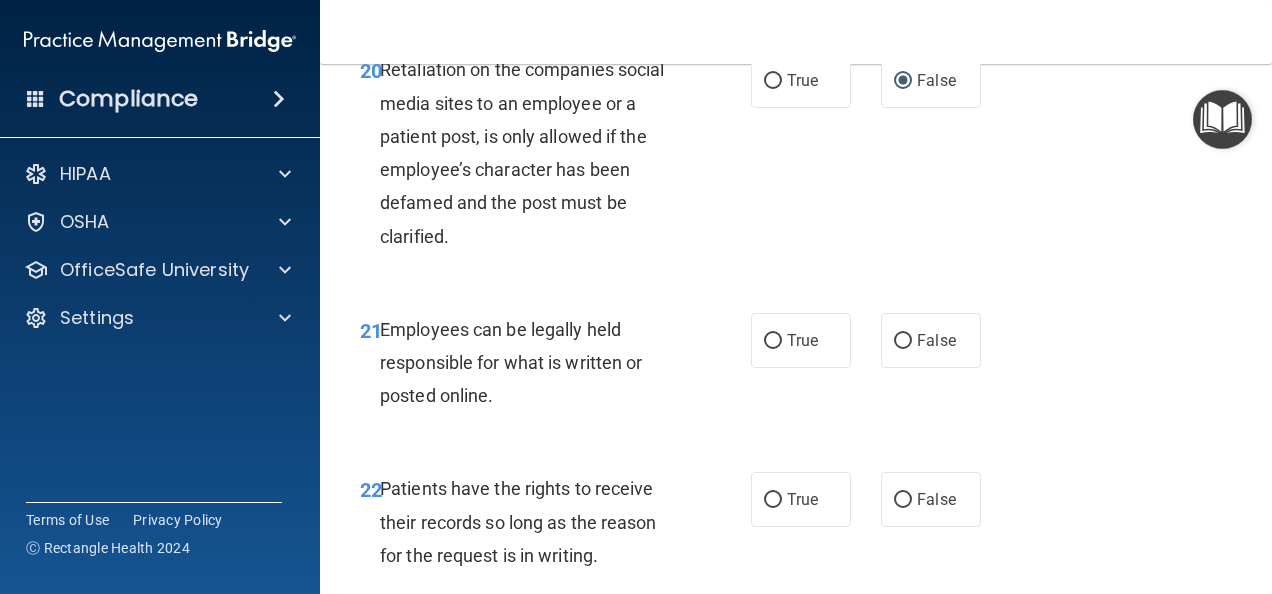 scroll, scrollTop: 4700, scrollLeft: 0, axis: vertical 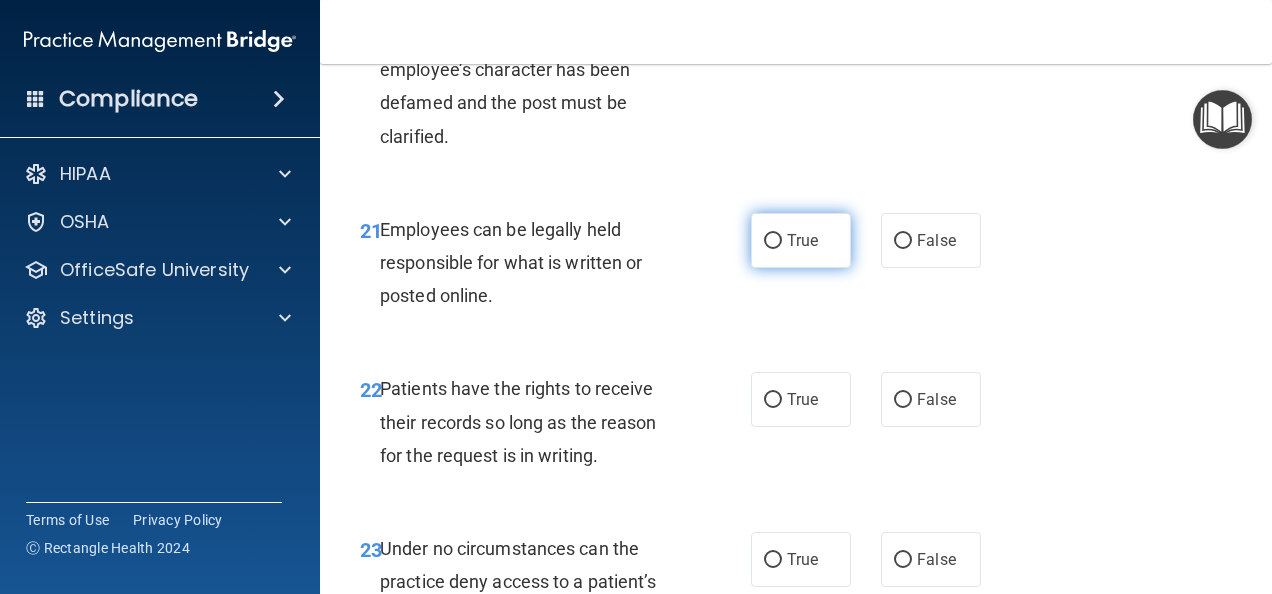 click on "True" at bounding box center [773, 241] 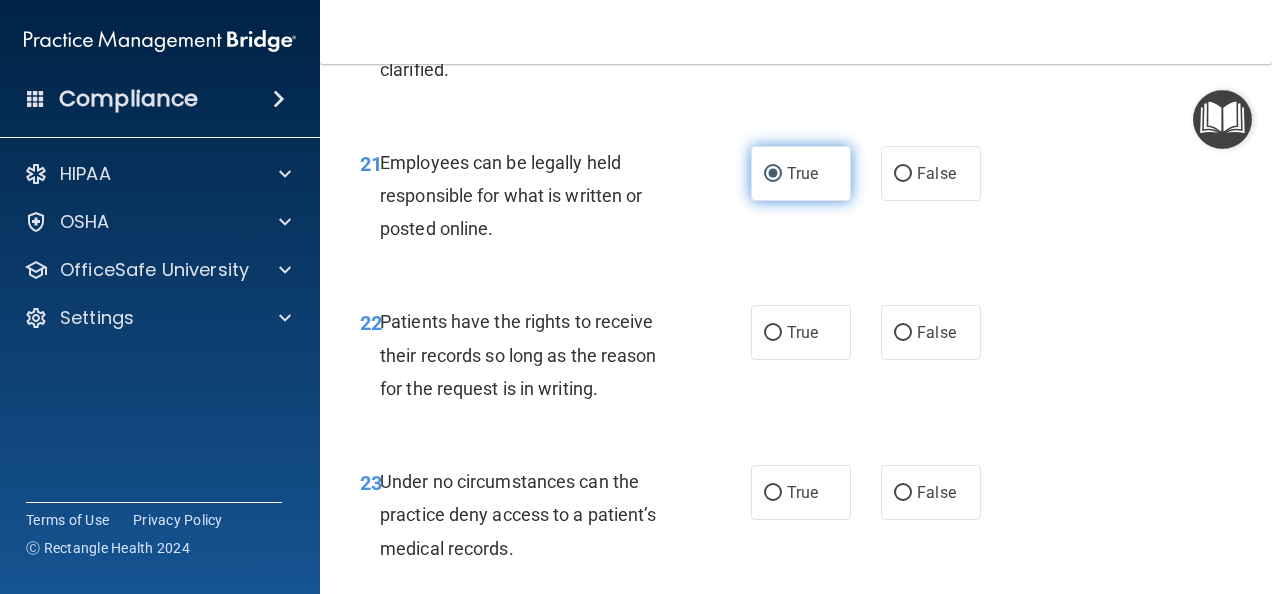 scroll, scrollTop: 4800, scrollLeft: 0, axis: vertical 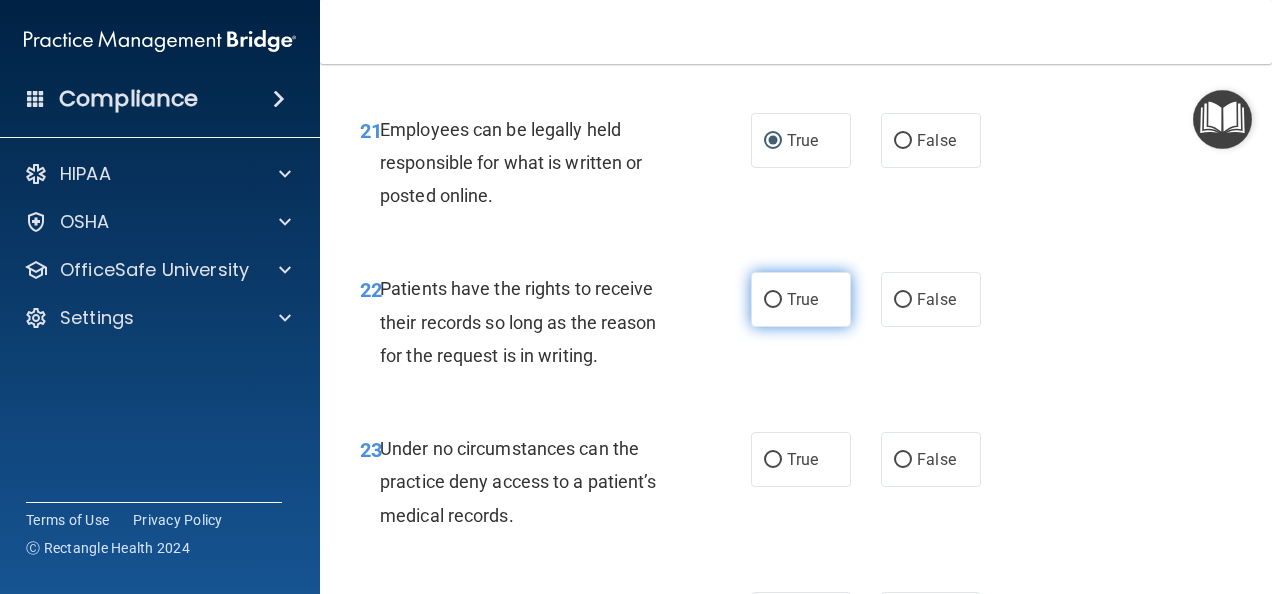 click on "True" at bounding box center [773, 300] 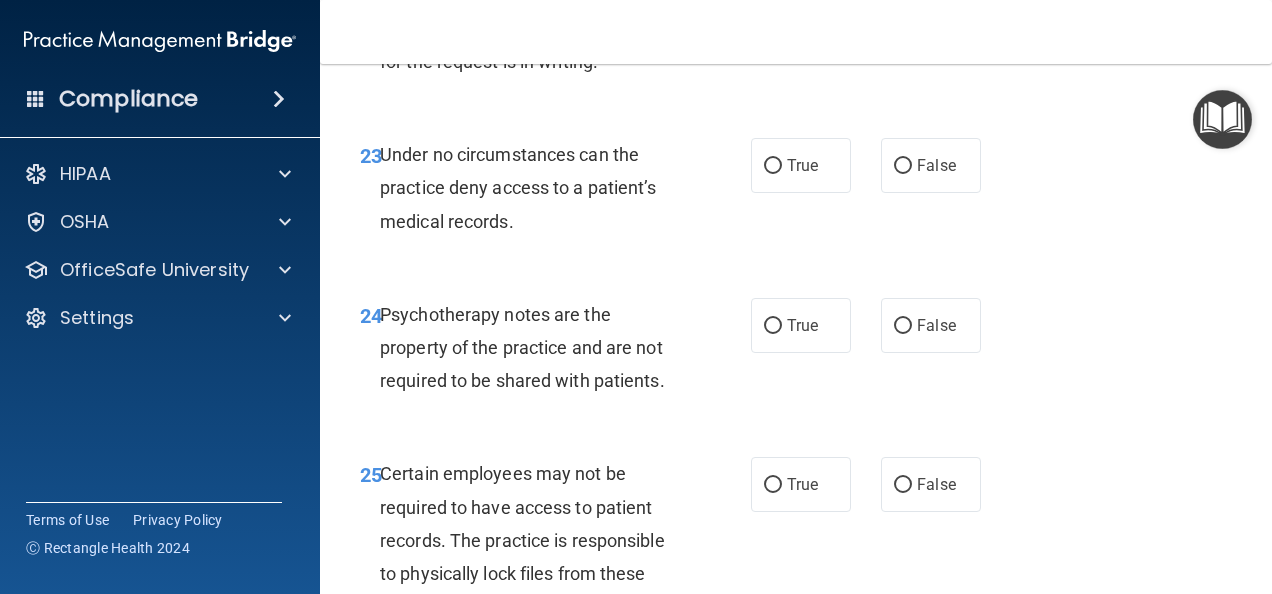 scroll, scrollTop: 5100, scrollLeft: 0, axis: vertical 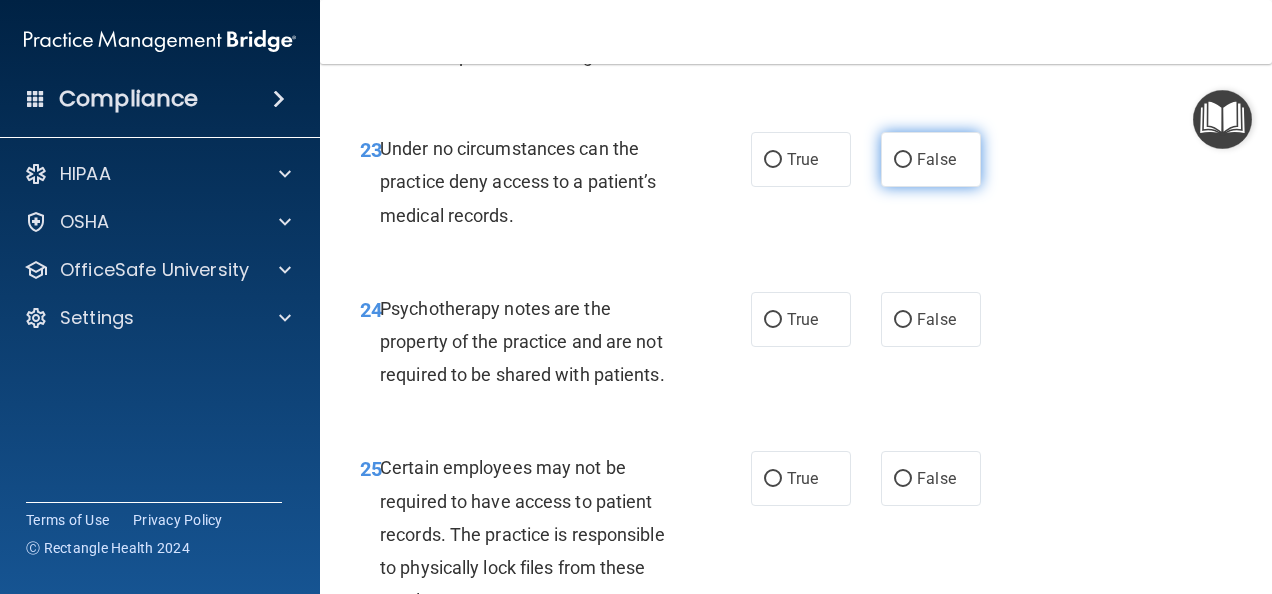 click on "False" at bounding box center [903, 160] 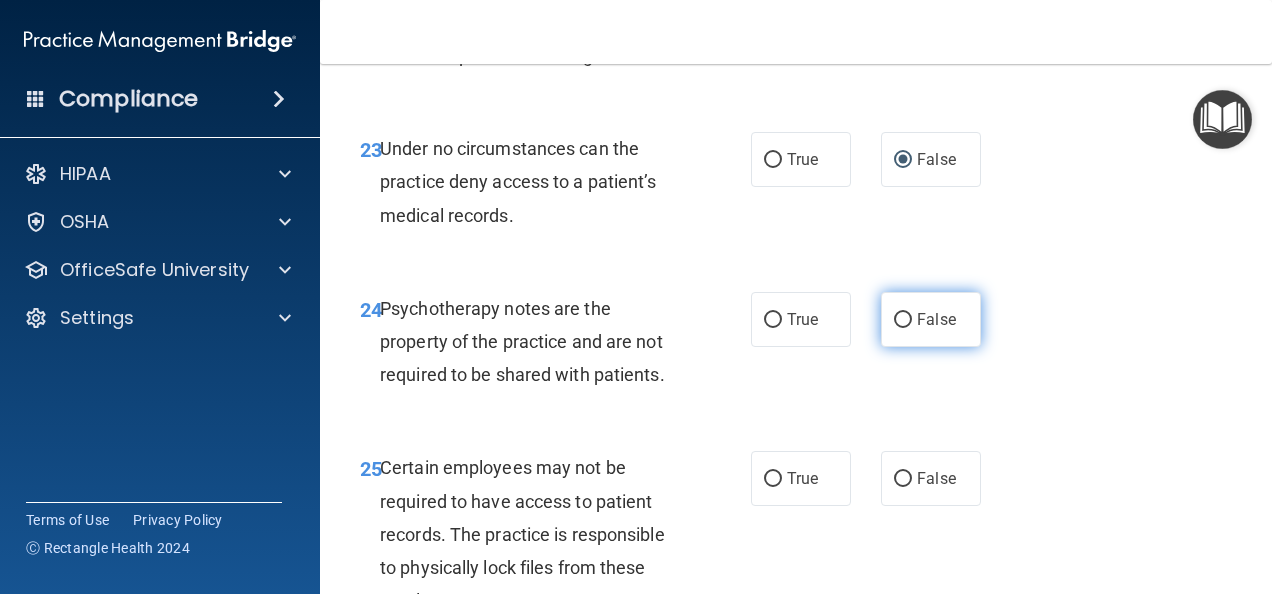 click on "False" at bounding box center (903, 320) 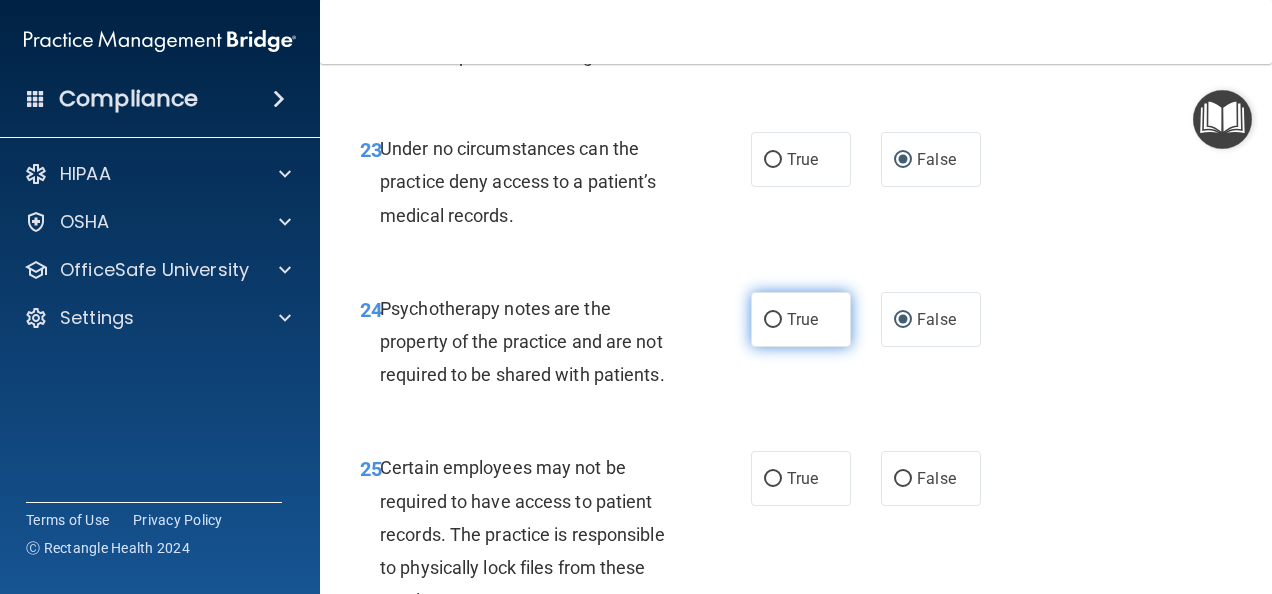 click on "True" at bounding box center (801, 319) 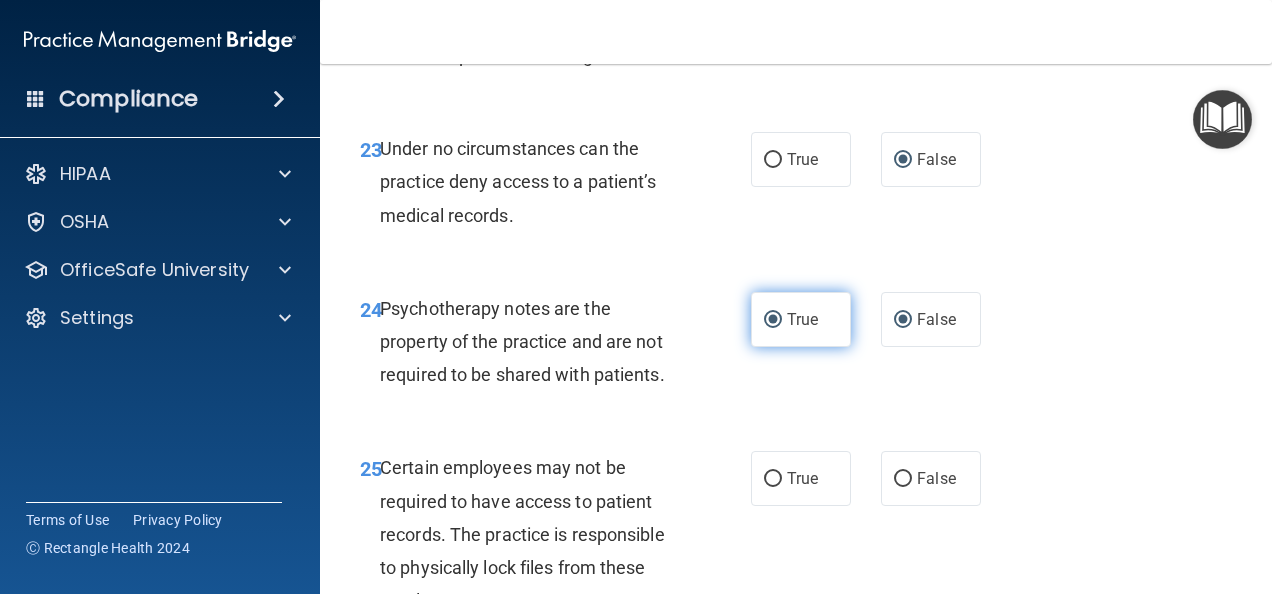radio on "false" 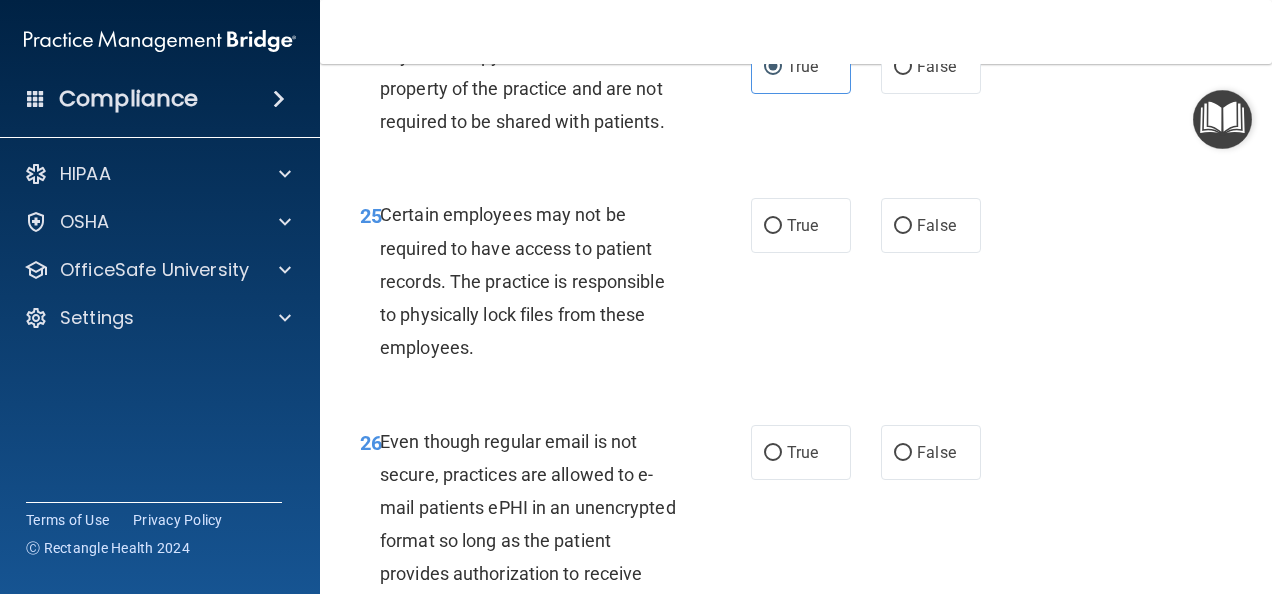 scroll, scrollTop: 5400, scrollLeft: 0, axis: vertical 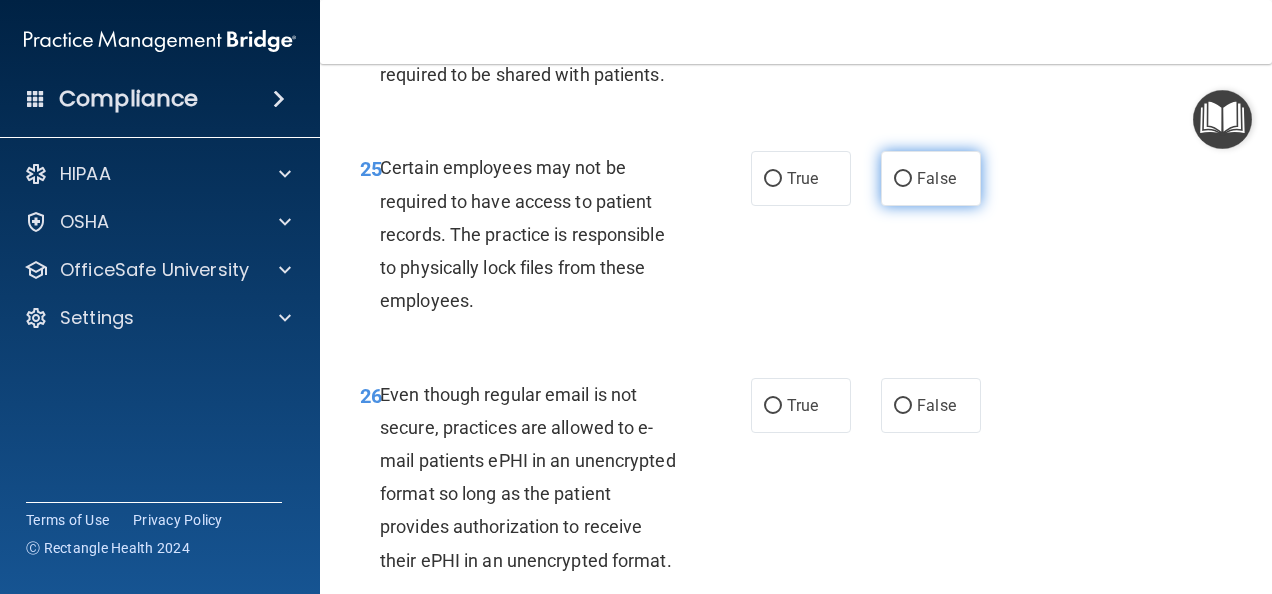 click on "False" at bounding box center (903, 179) 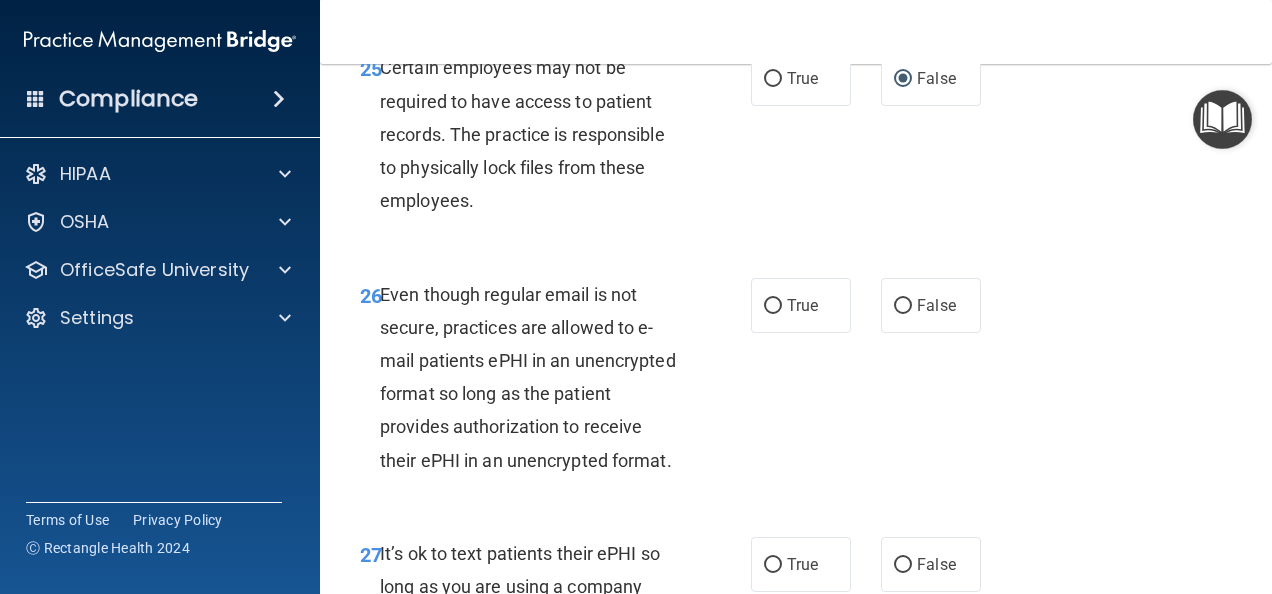 scroll, scrollTop: 5600, scrollLeft: 0, axis: vertical 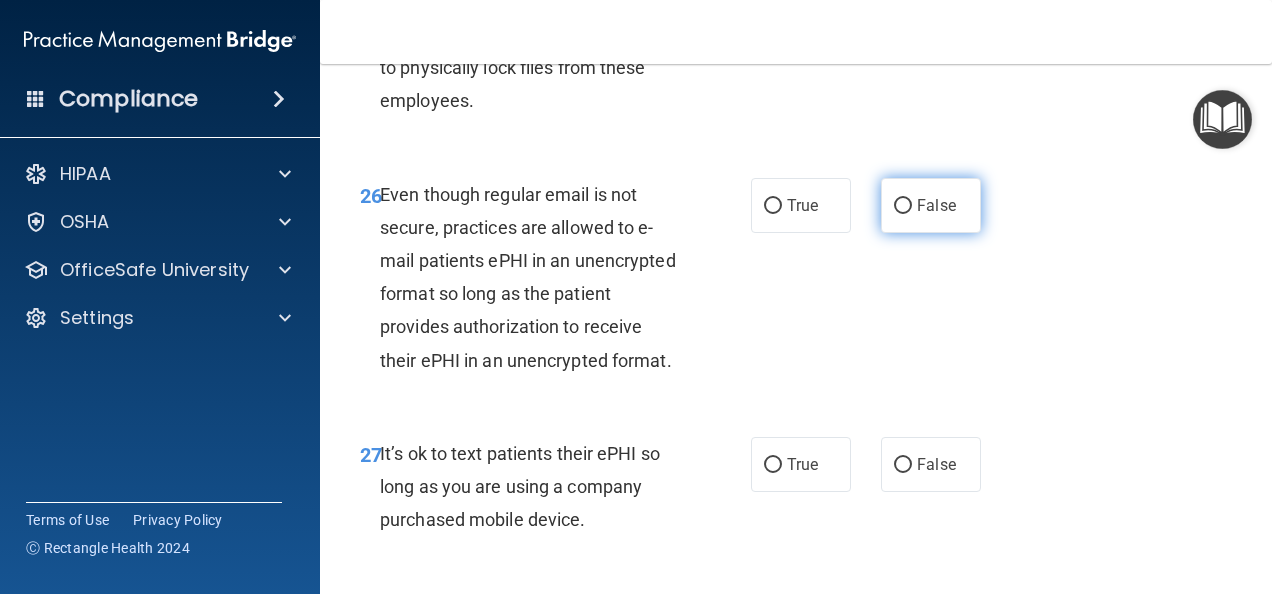 click on "False" at bounding box center (903, 206) 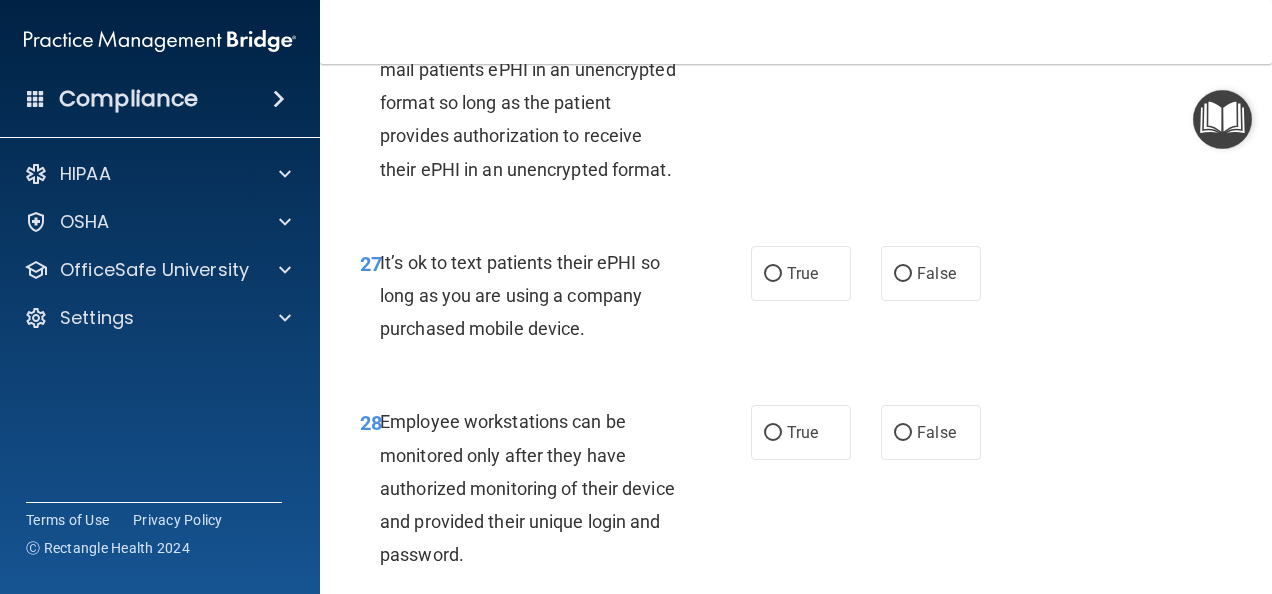 scroll, scrollTop: 5800, scrollLeft: 0, axis: vertical 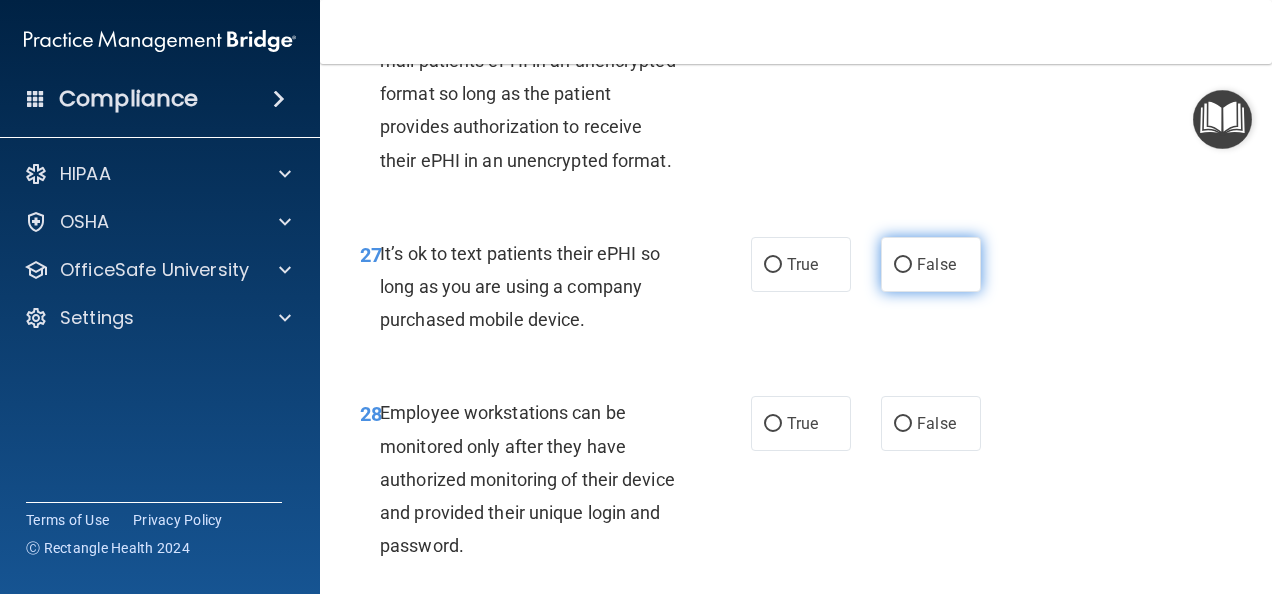 click on "False" at bounding box center [903, 265] 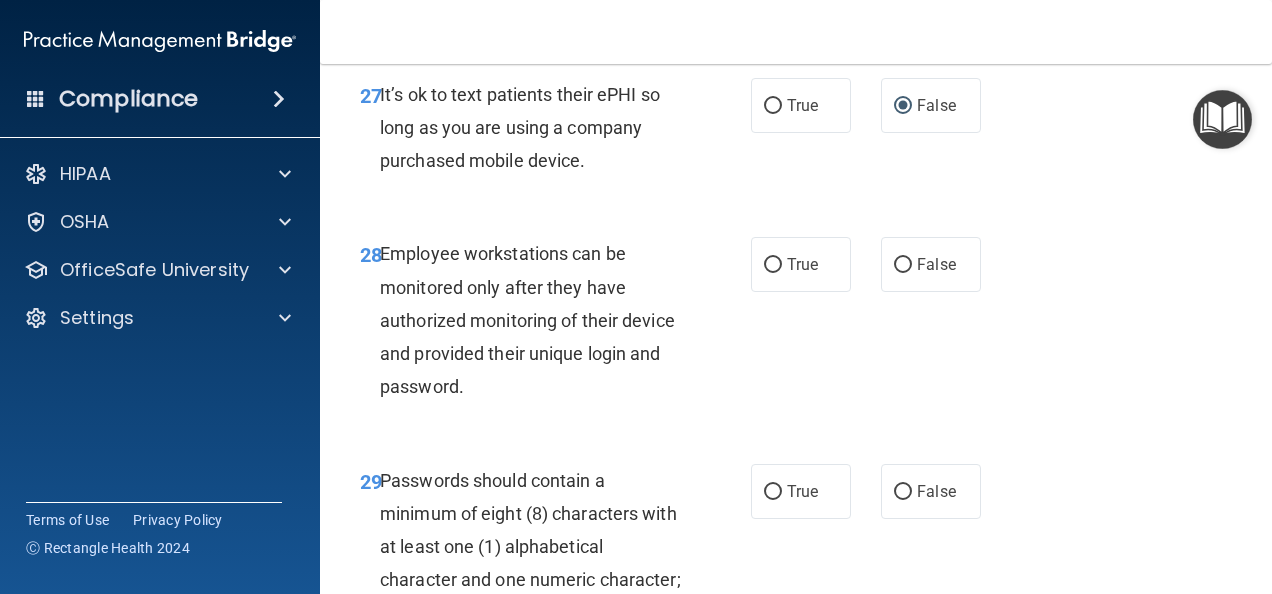 scroll, scrollTop: 6000, scrollLeft: 0, axis: vertical 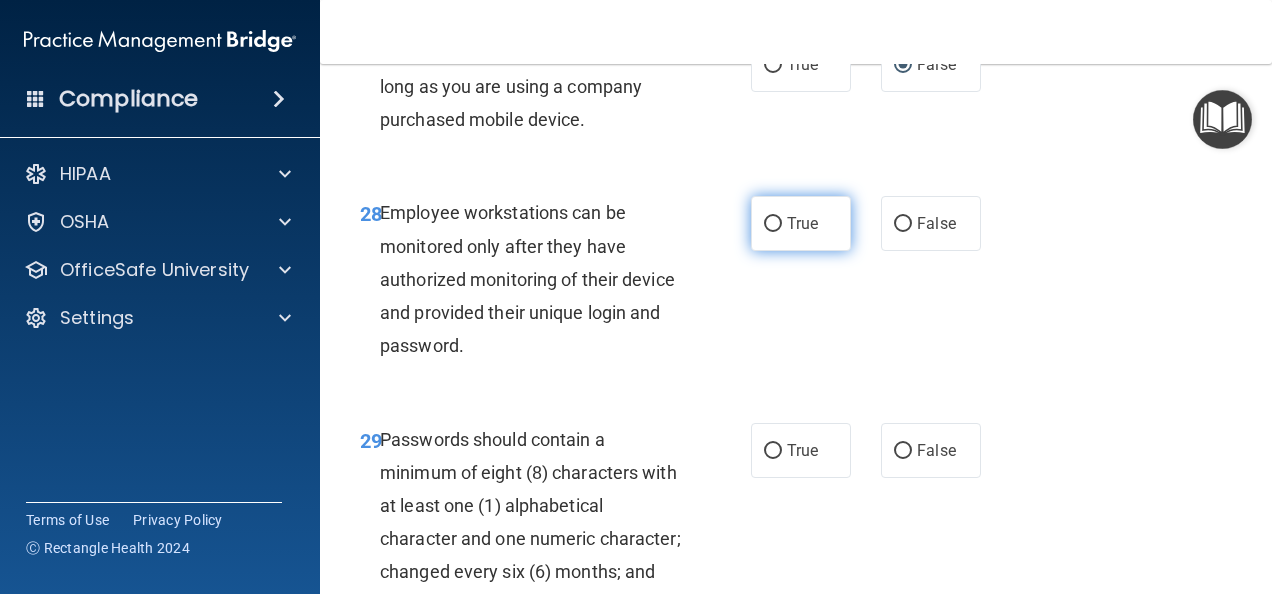 click on "True" at bounding box center (773, 224) 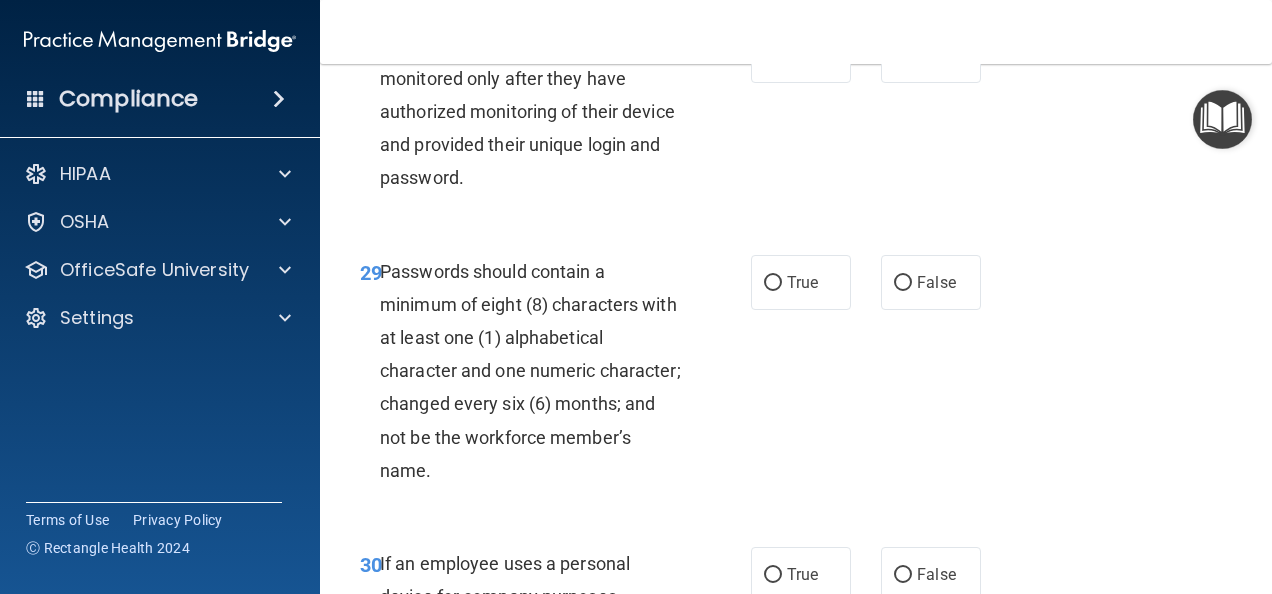 scroll, scrollTop: 6200, scrollLeft: 0, axis: vertical 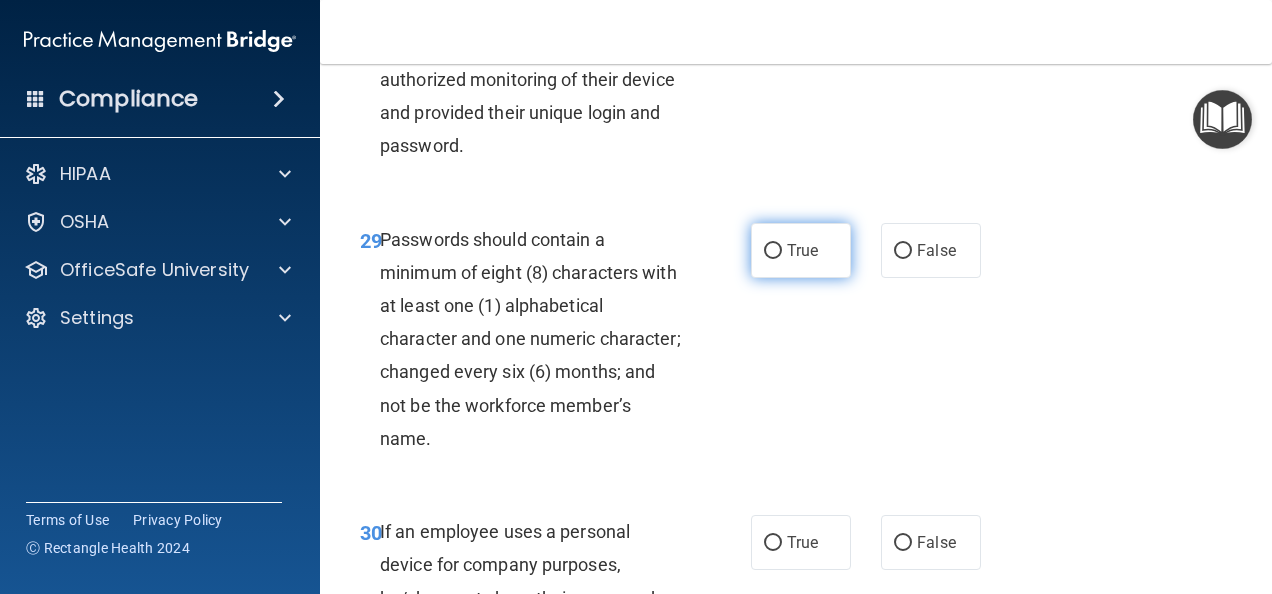 click on "True" at bounding box center (773, 251) 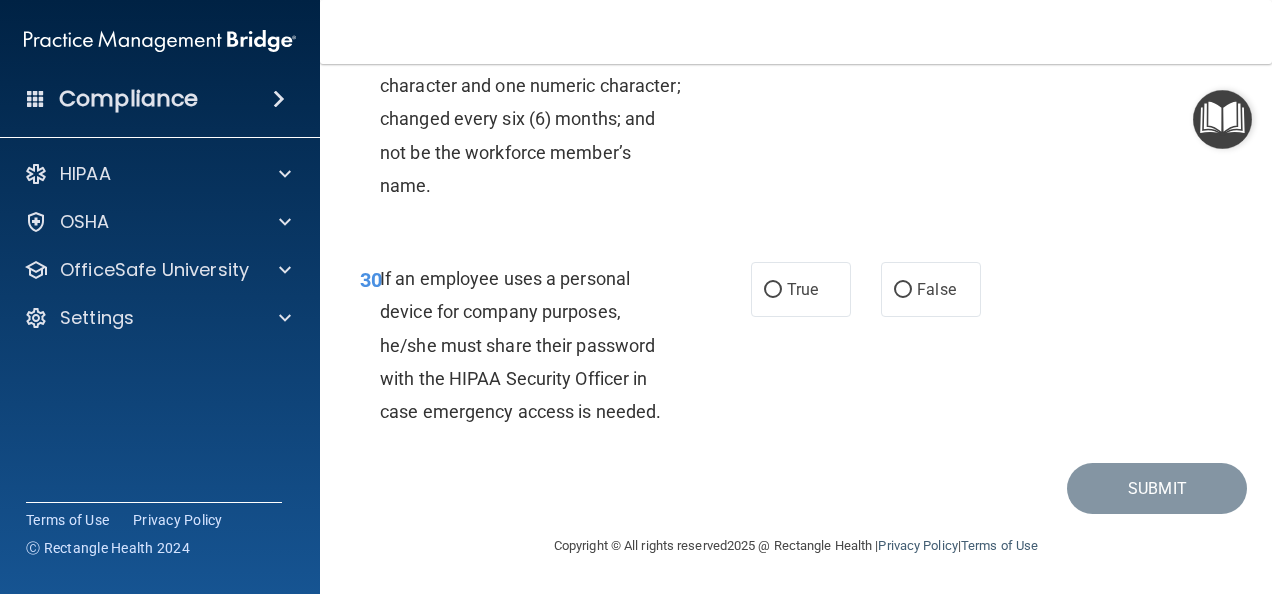 scroll, scrollTop: 6600, scrollLeft: 0, axis: vertical 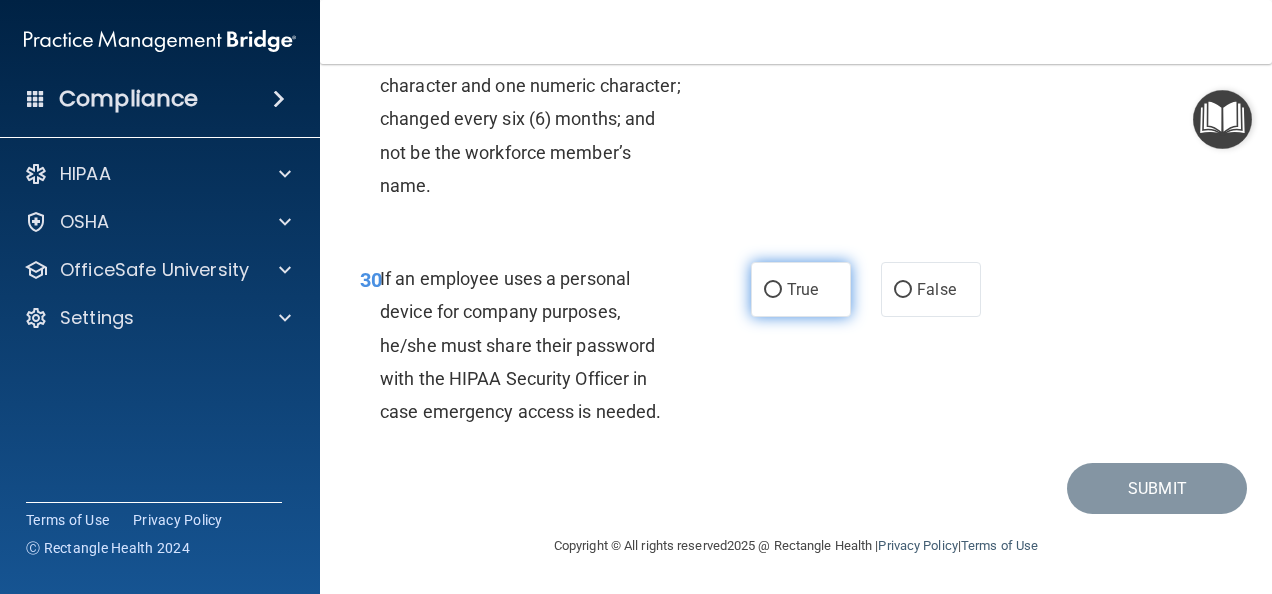 click on "True" at bounding box center [773, 290] 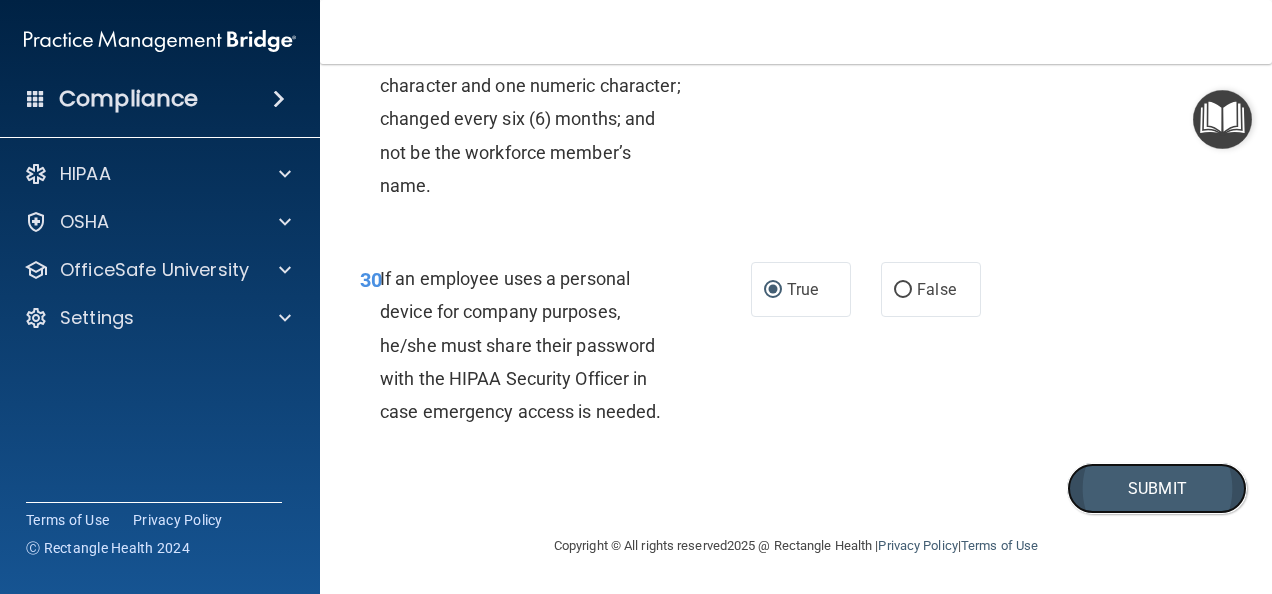 click on "Submit" at bounding box center [1157, 488] 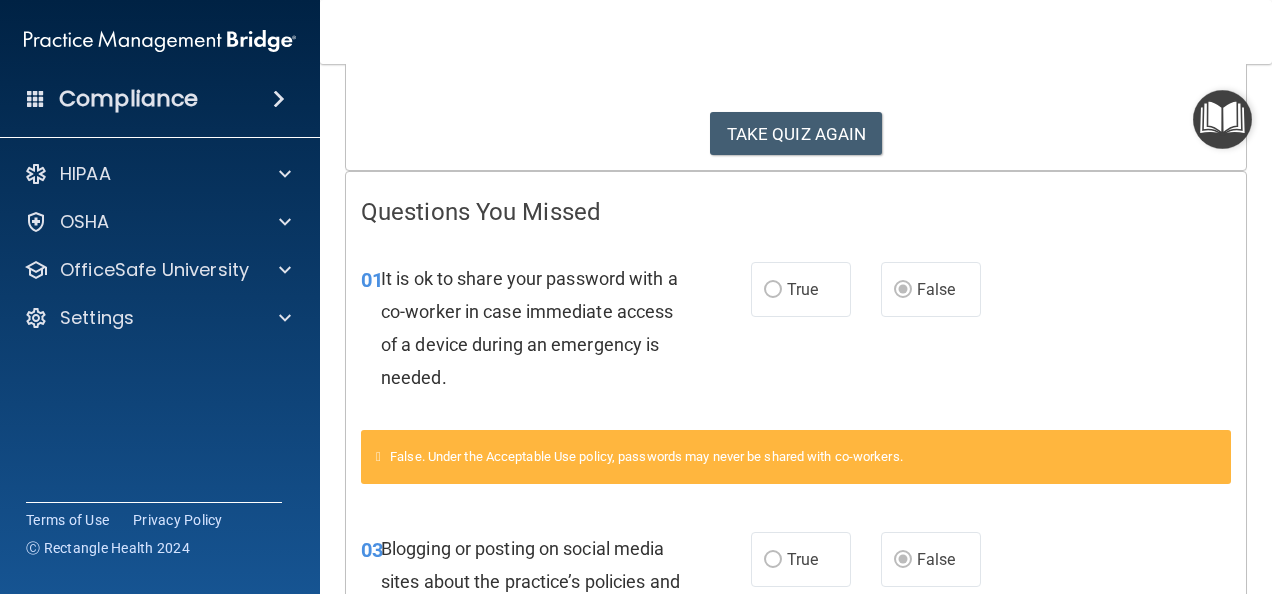 scroll, scrollTop: 0, scrollLeft: 0, axis: both 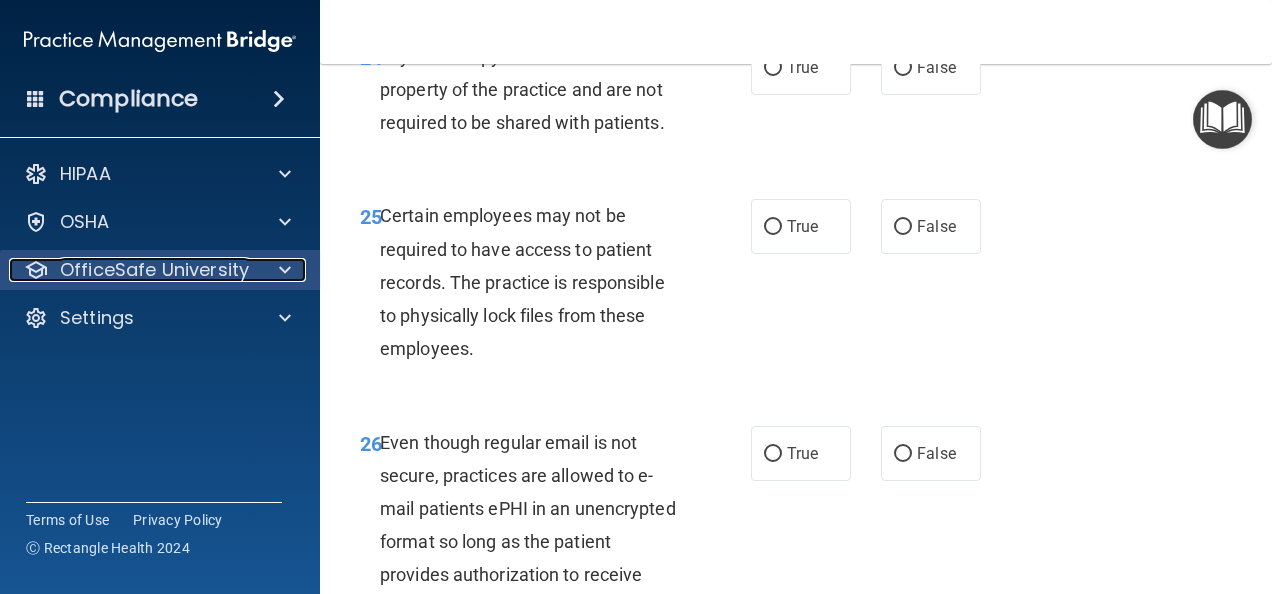 click on "OfficeSafe University" at bounding box center (154, 270) 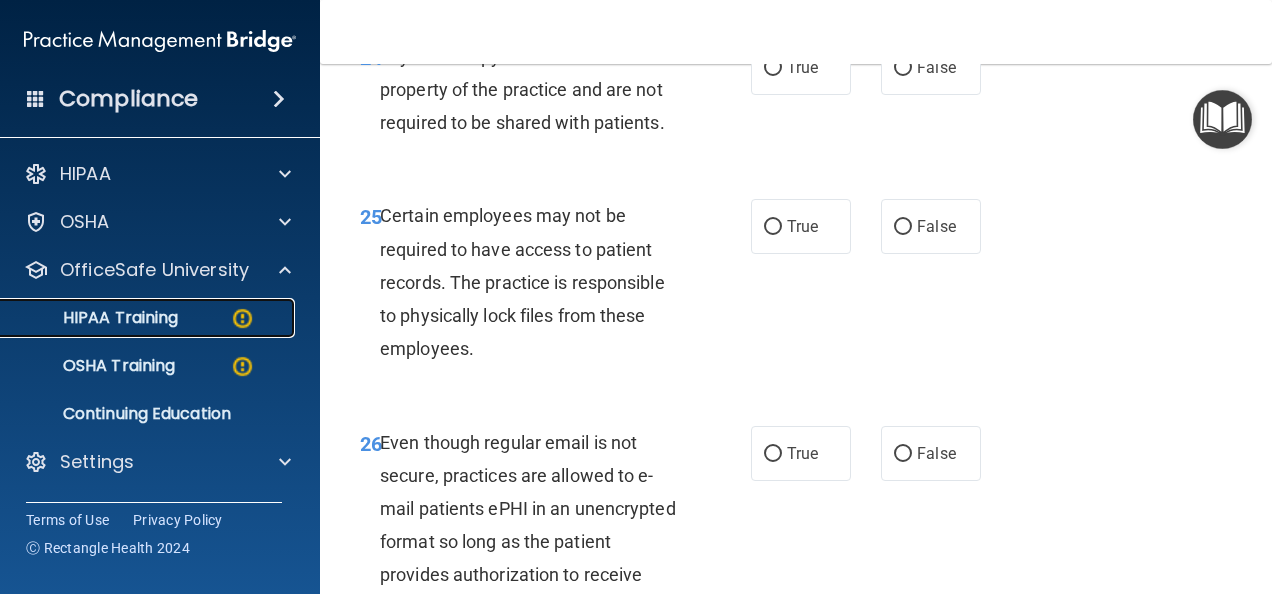 click on "HIPAA Training" at bounding box center [149, 318] 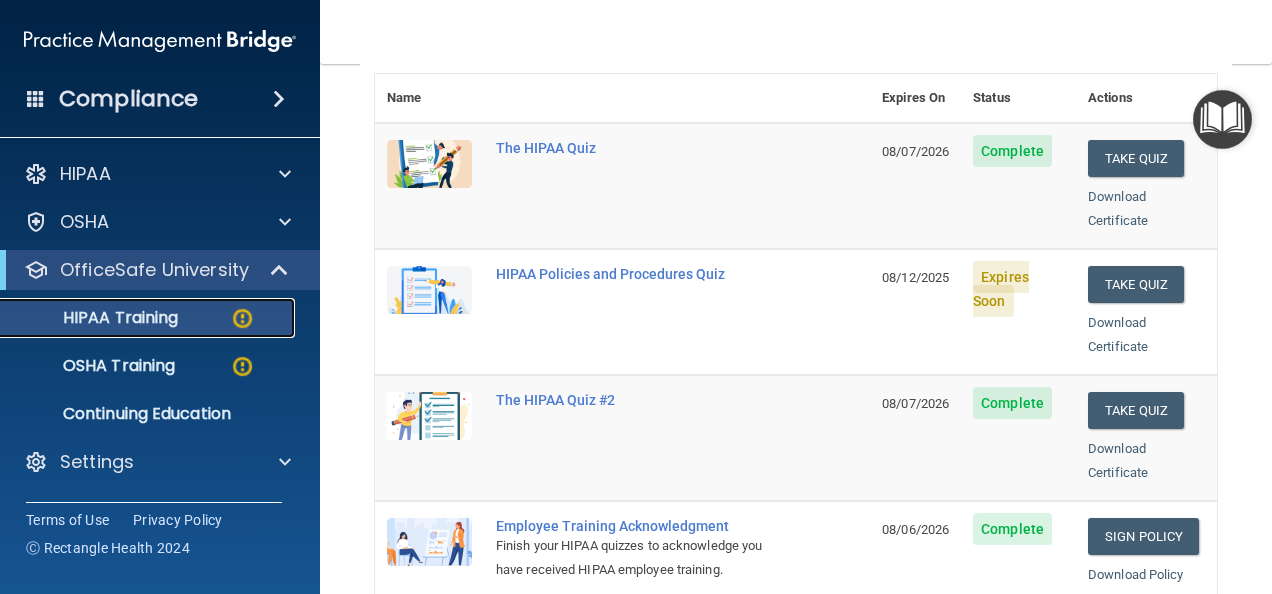 scroll, scrollTop: 198, scrollLeft: 0, axis: vertical 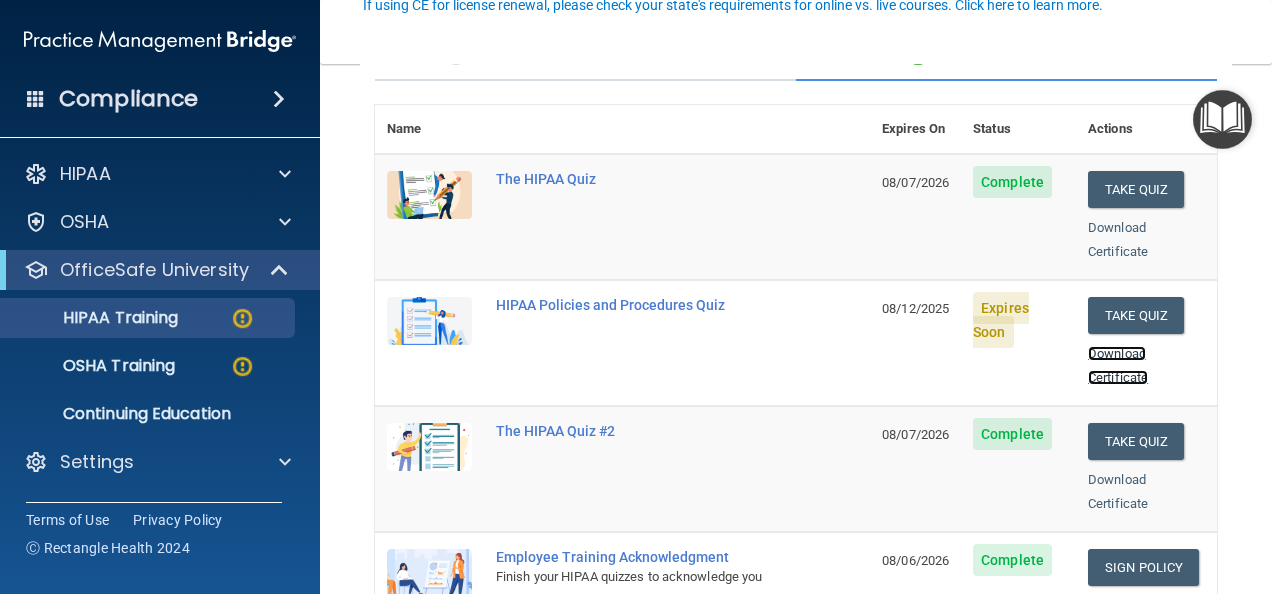 click on "Download Certificate" at bounding box center (1118, 365) 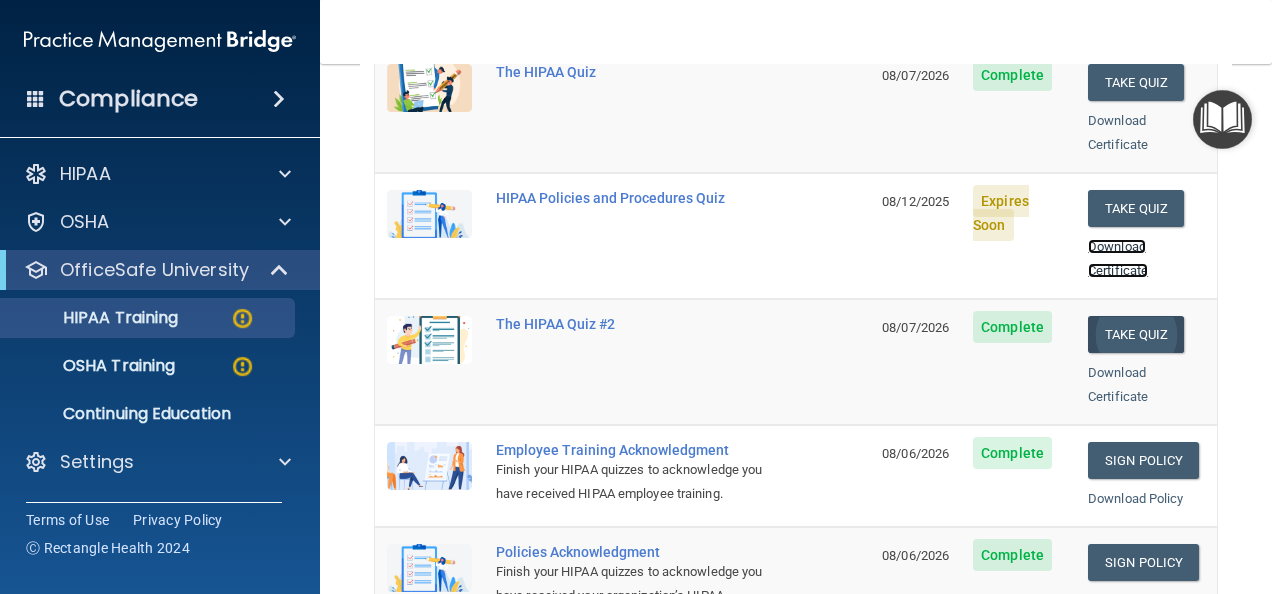 scroll, scrollTop: 298, scrollLeft: 0, axis: vertical 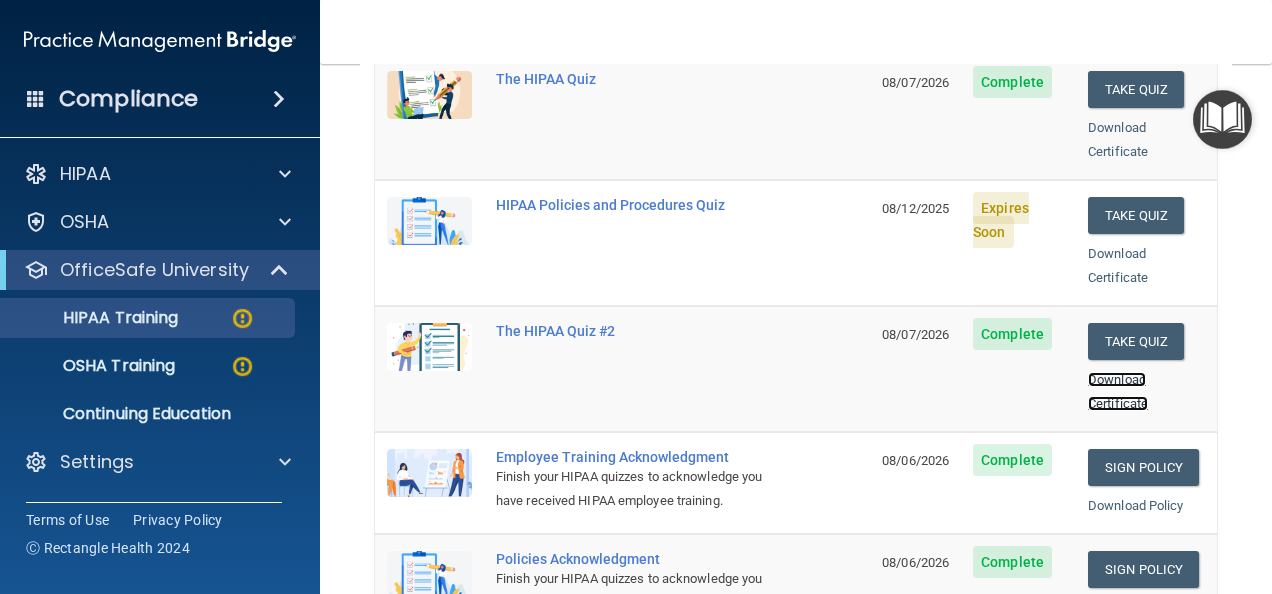 click on "Download Certificate" at bounding box center (1118, 391) 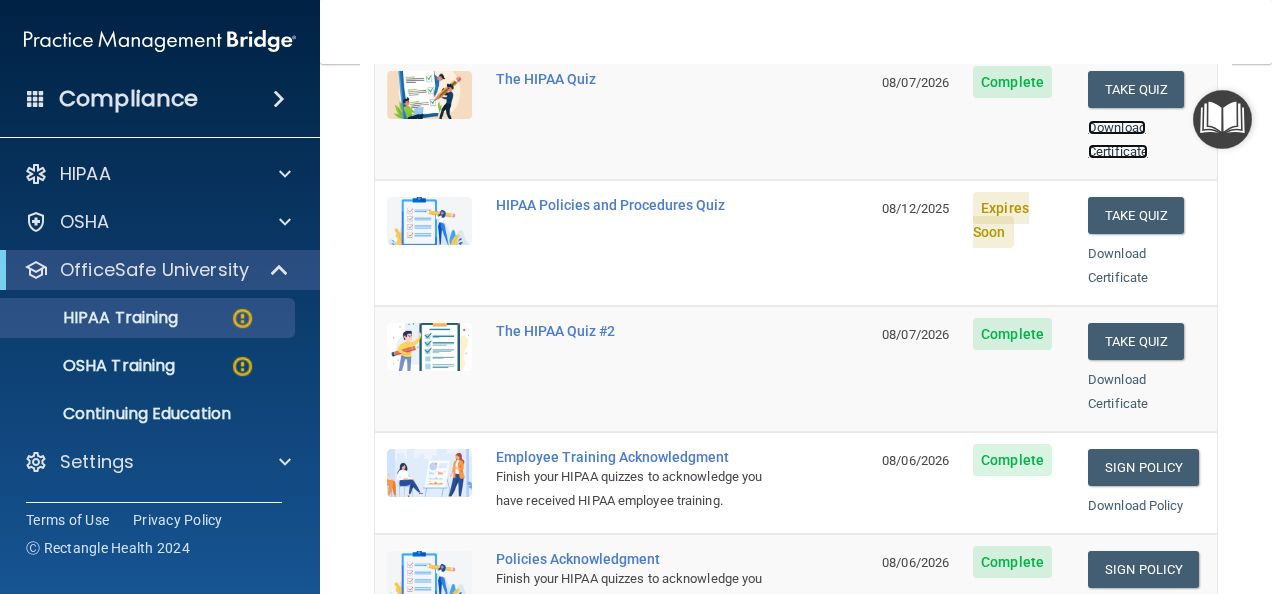 click on "Download Certificate" at bounding box center [1118, 139] 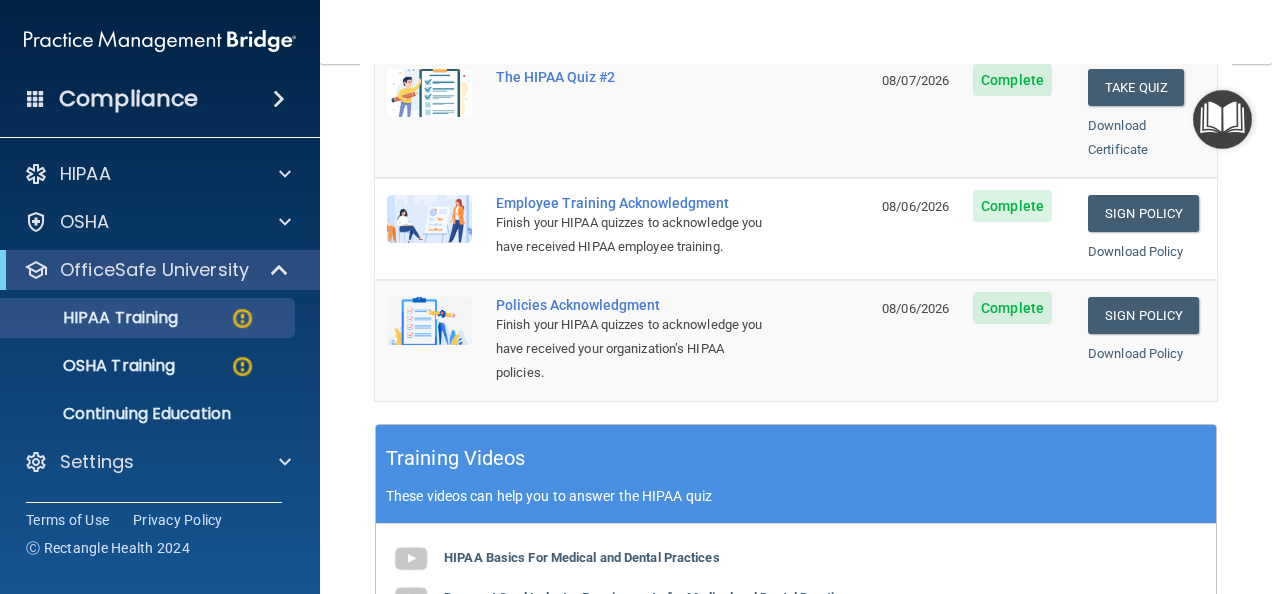 scroll, scrollTop: 698, scrollLeft: 0, axis: vertical 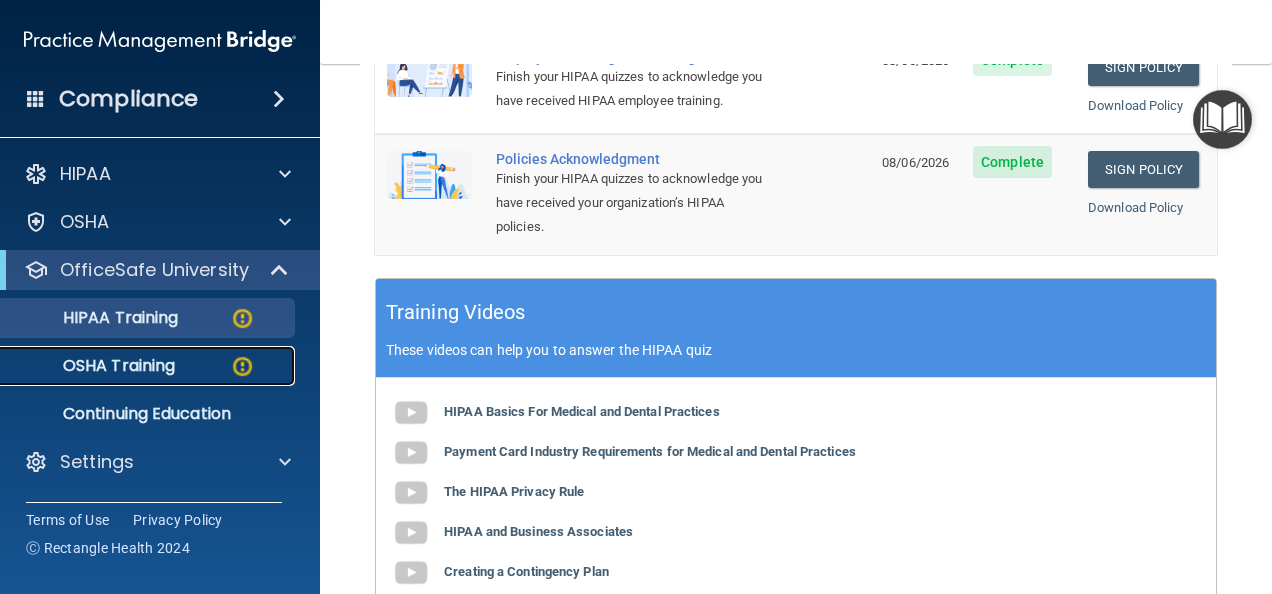 click on "OSHA Training" at bounding box center [94, 366] 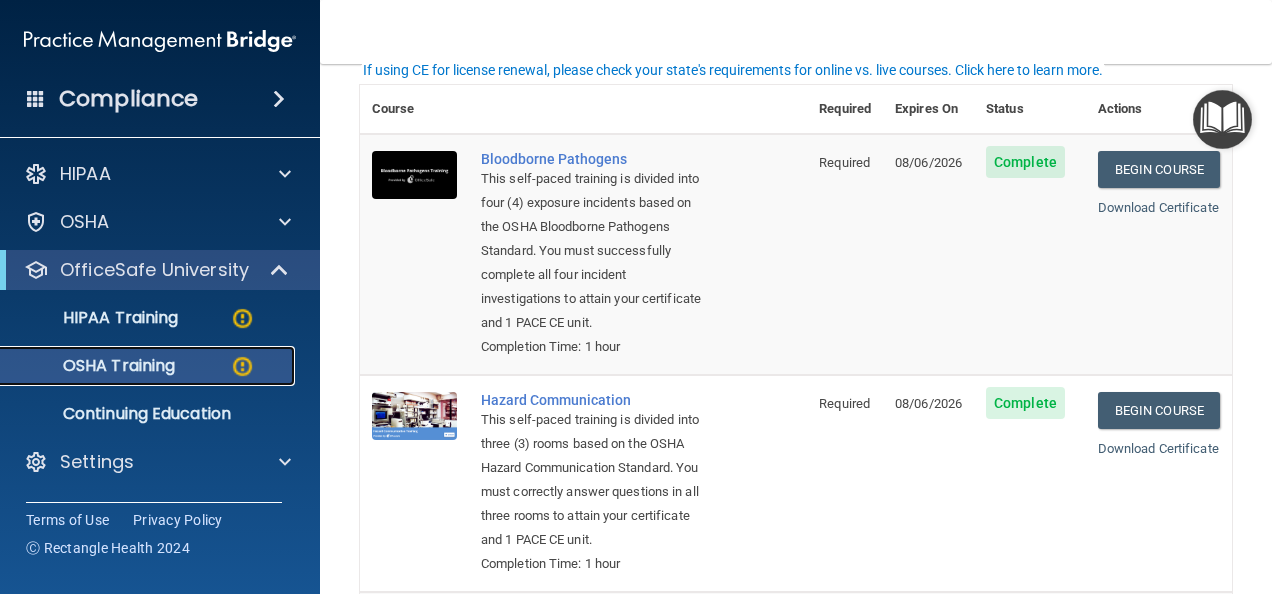 scroll, scrollTop: 0, scrollLeft: 0, axis: both 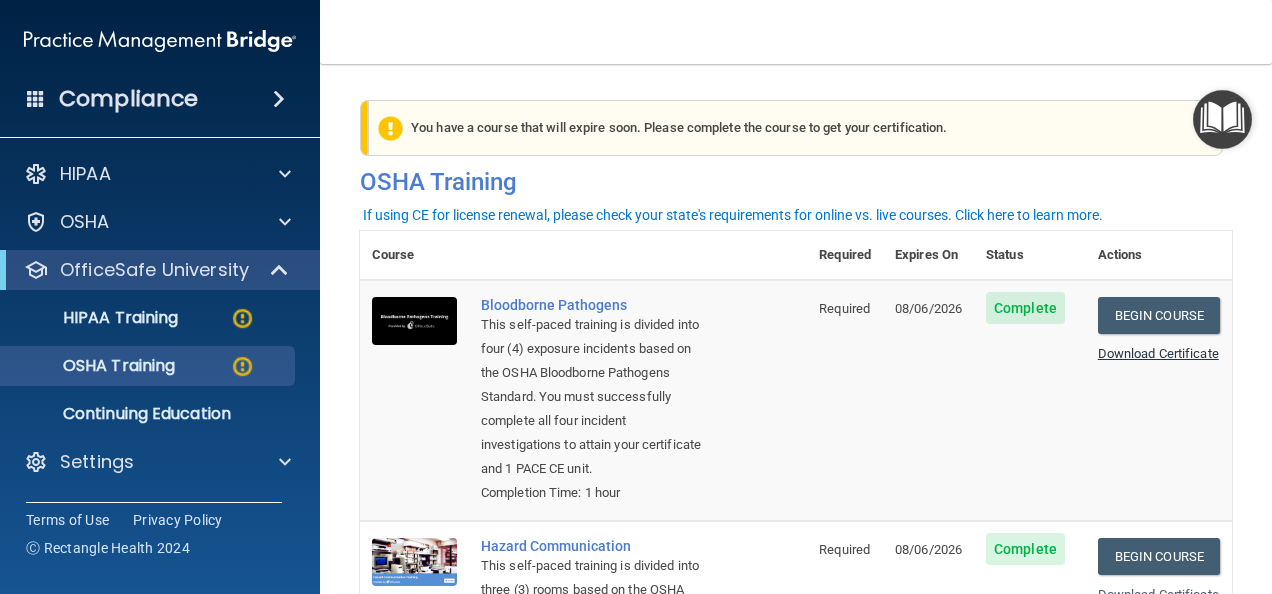 click on "Download Certificate" at bounding box center [1159, 354] 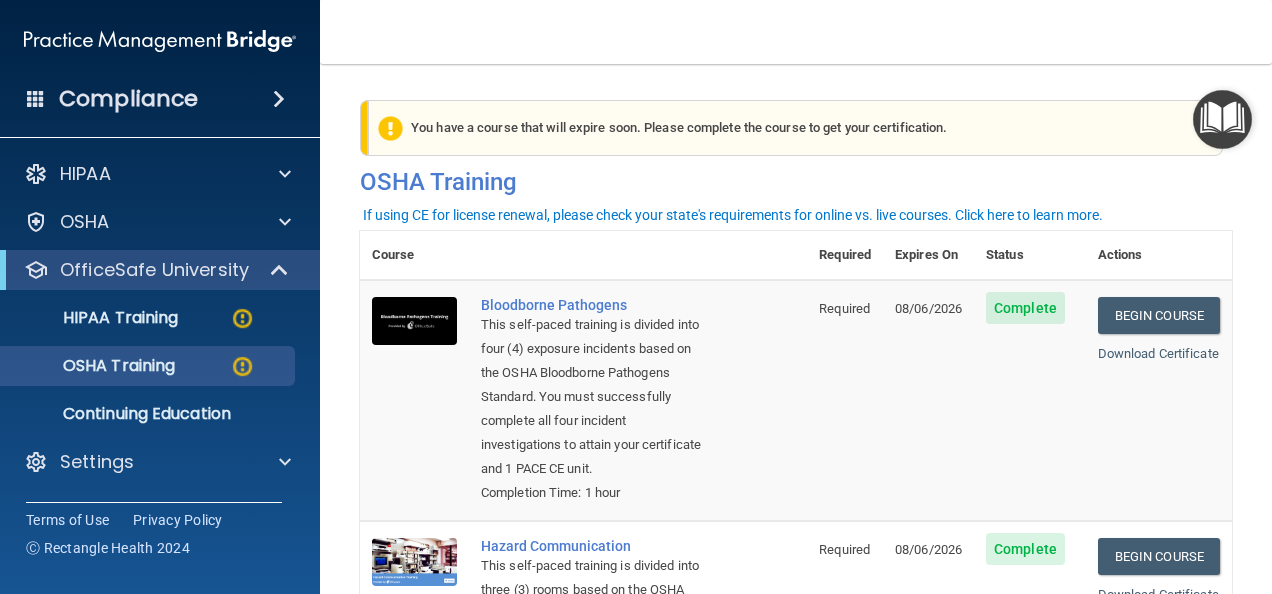 click on "Download Certificate" at bounding box center [1159, 354] 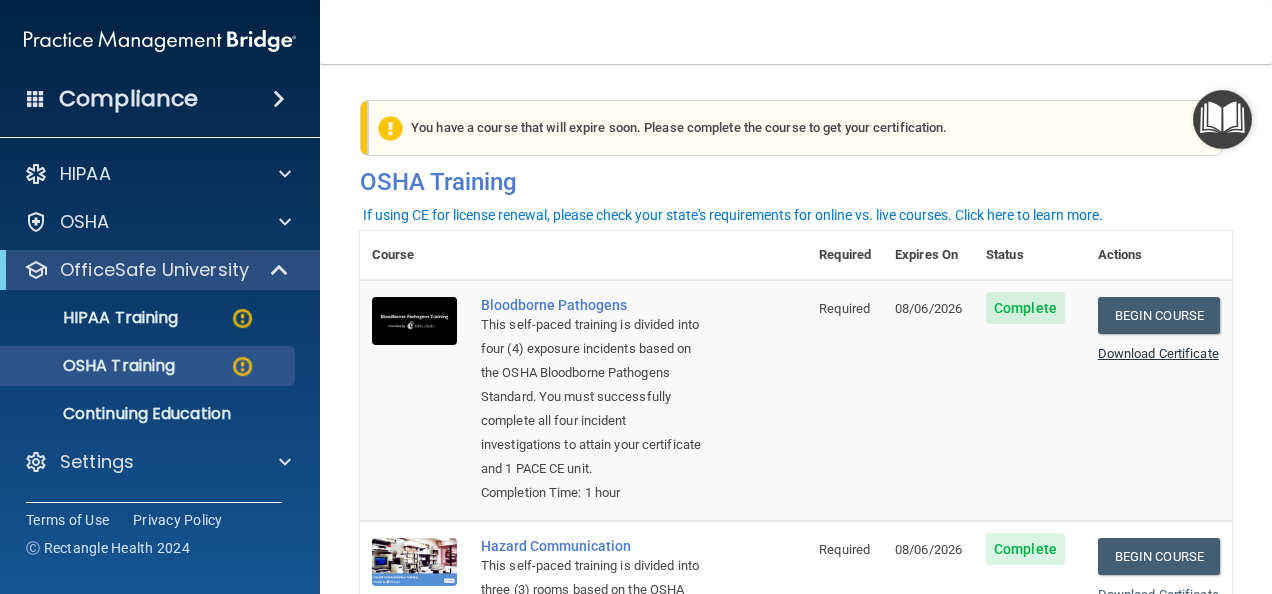 click on "Download Certificate" at bounding box center (1159, 354) 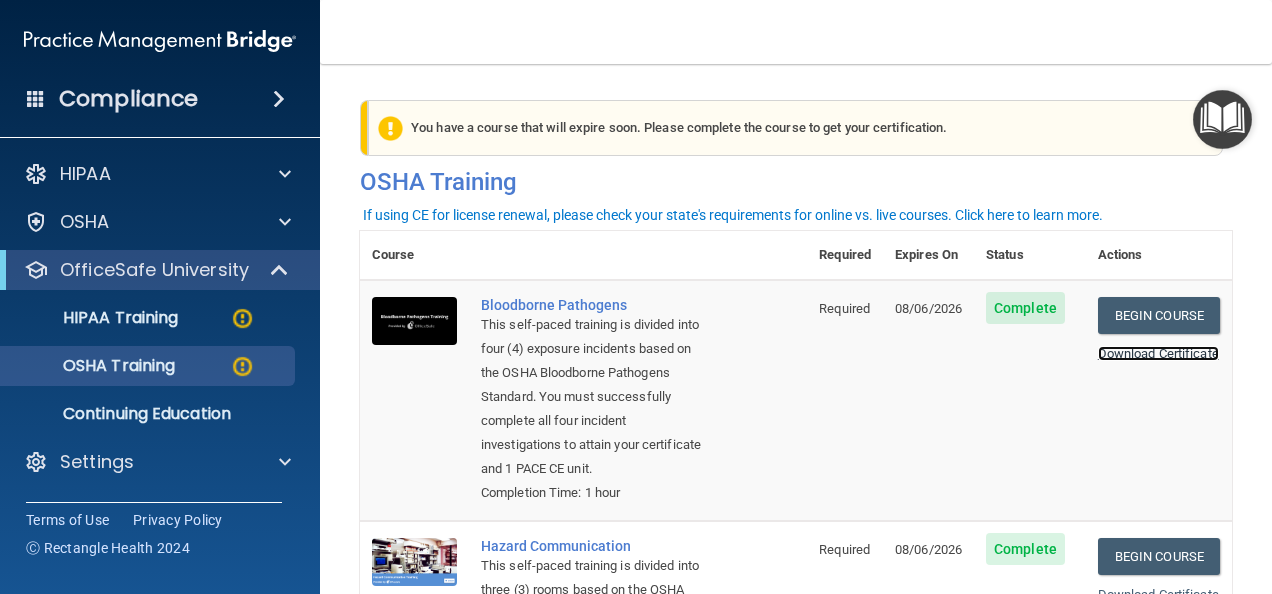 click on "Download Certificate" at bounding box center [1158, 353] 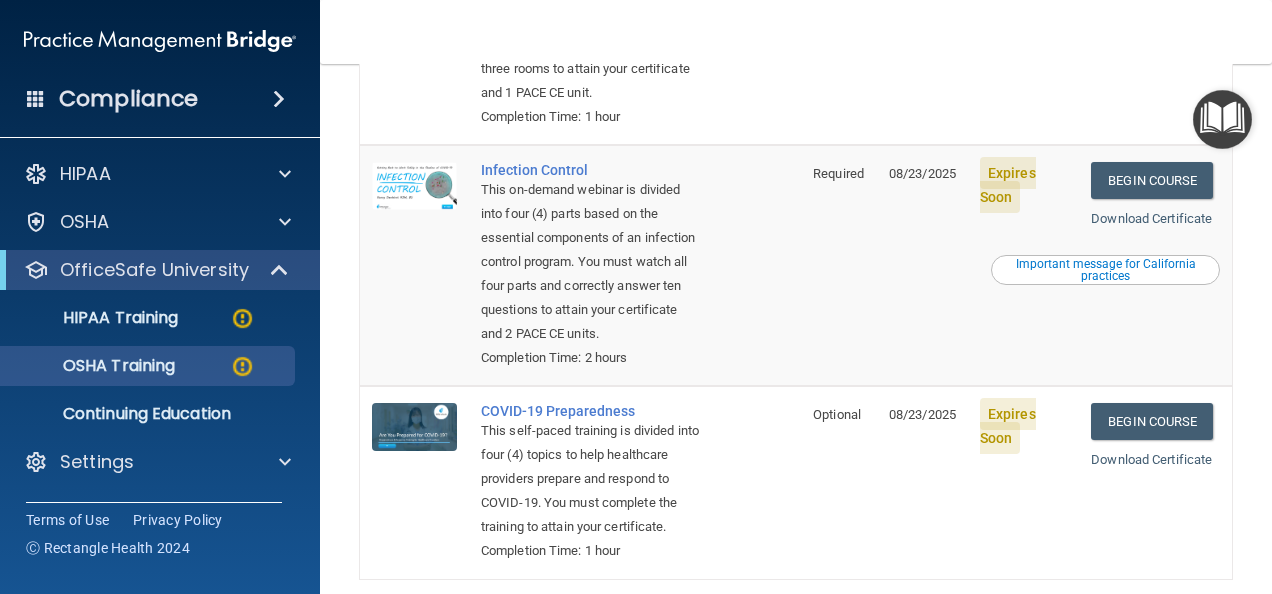 scroll, scrollTop: 600, scrollLeft: 0, axis: vertical 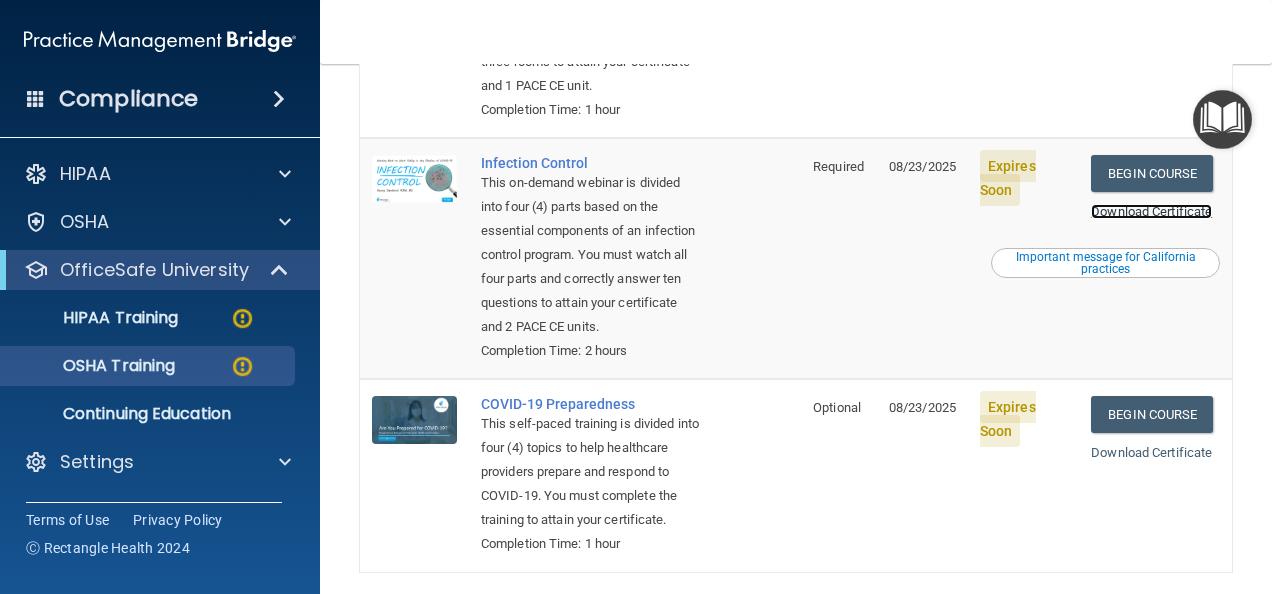 click on "Download Certificate" at bounding box center (1151, 211) 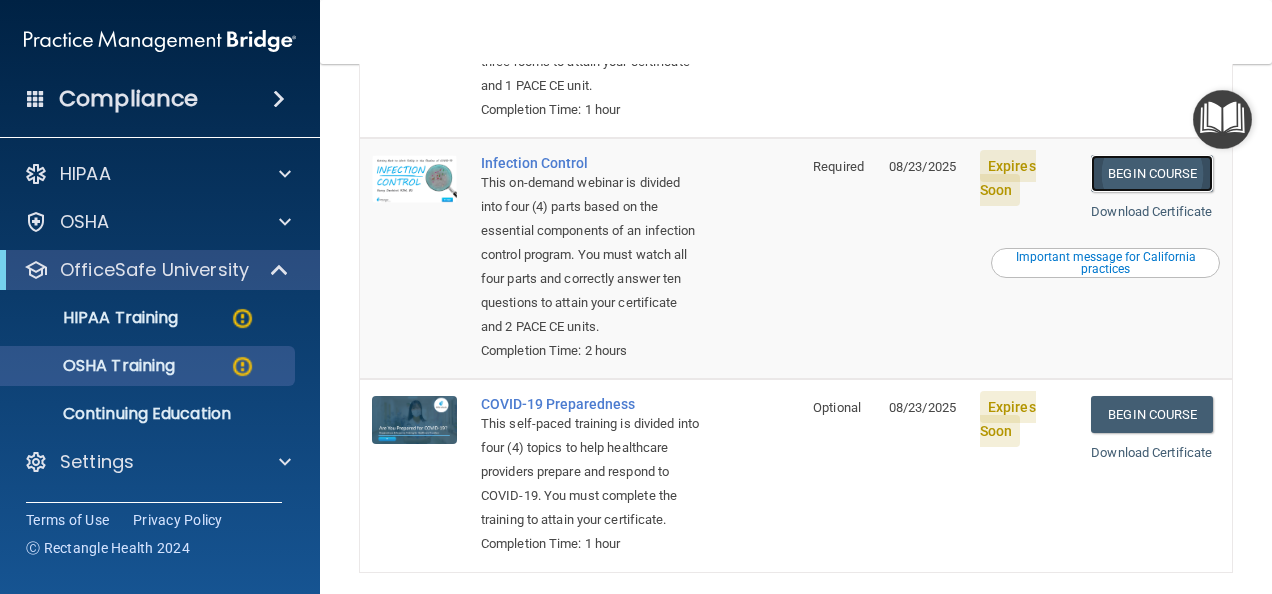 click on "Begin Course" at bounding box center (1152, 173) 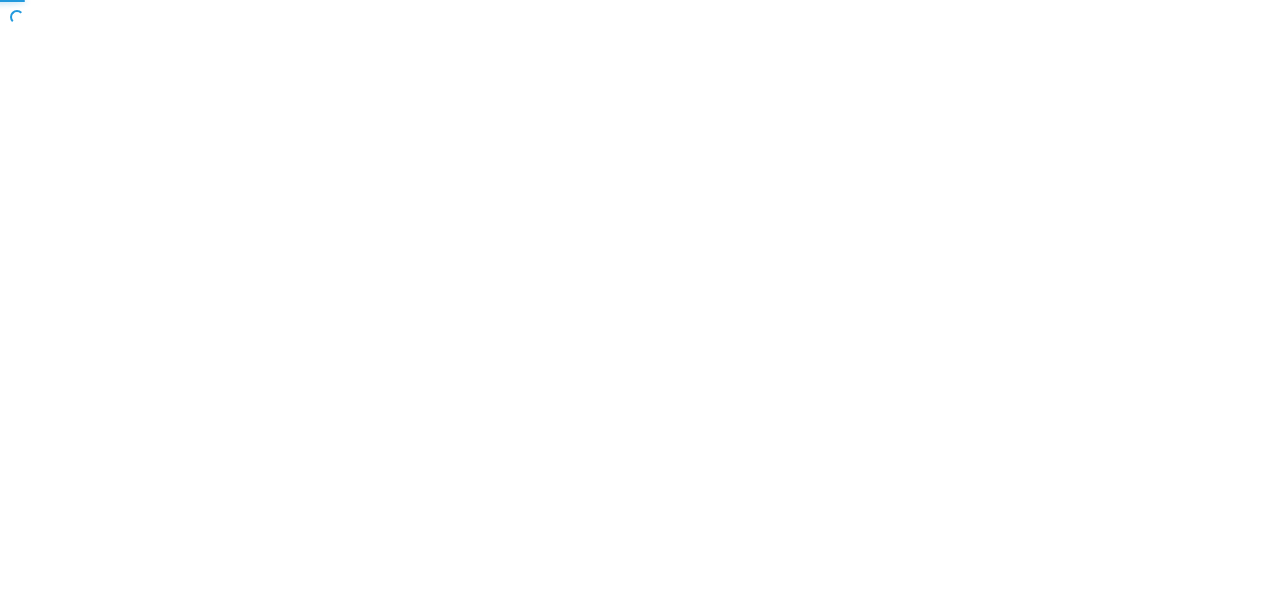 scroll, scrollTop: 0, scrollLeft: 0, axis: both 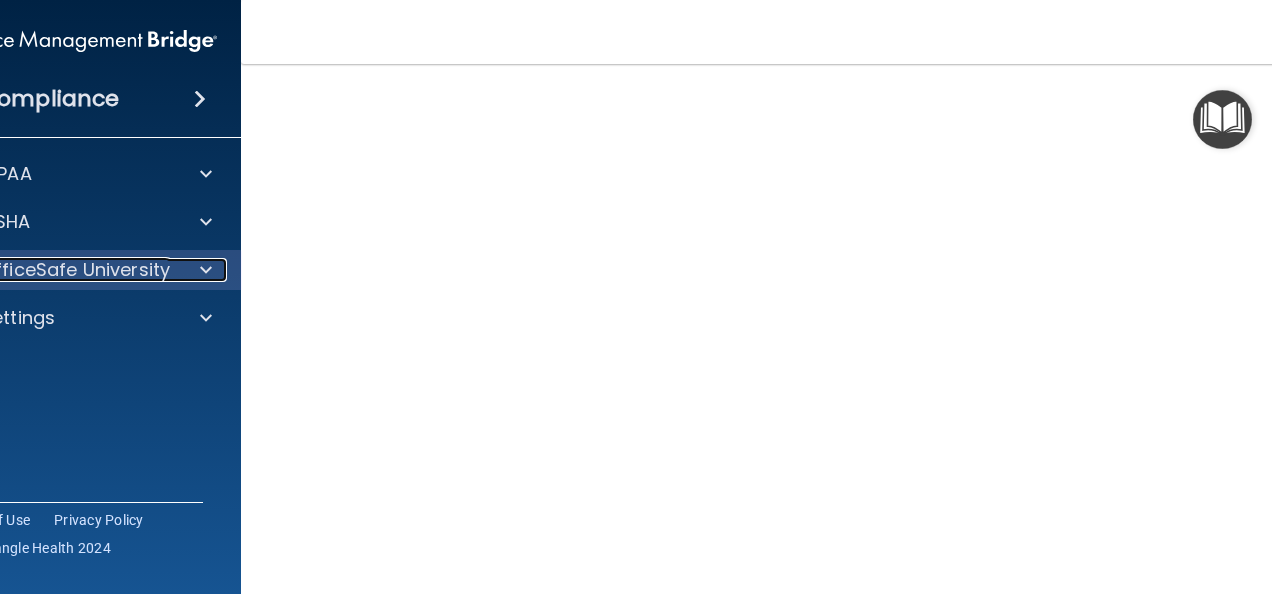click on "OfficeSafe University" at bounding box center [75, 270] 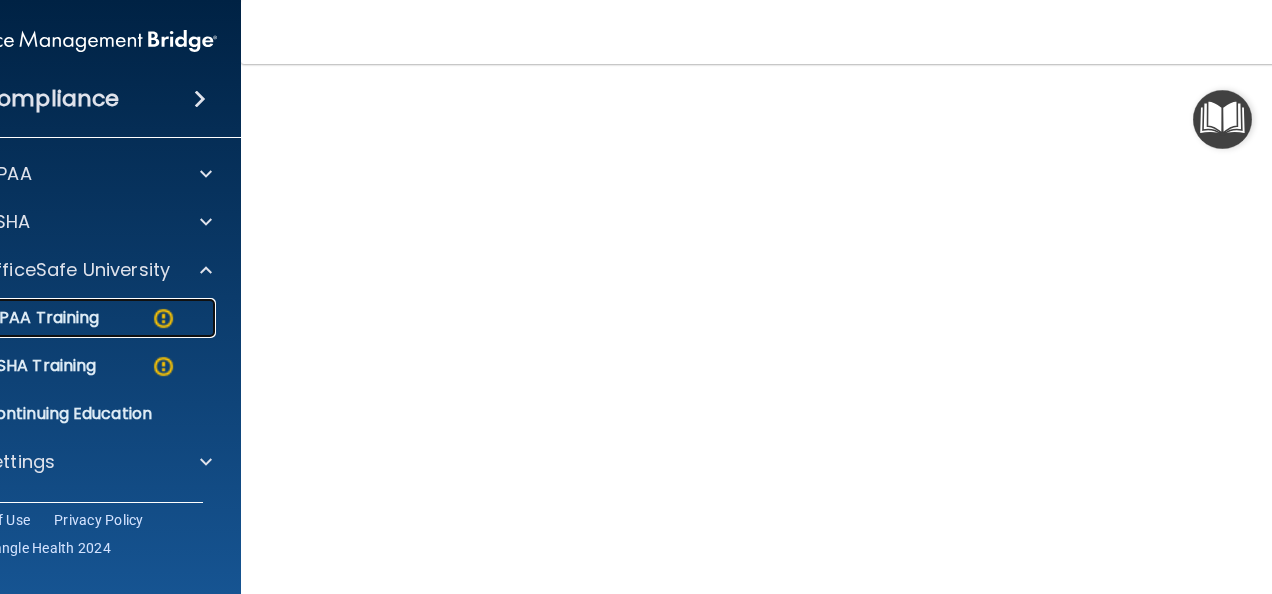 click on "HIPAA Training" at bounding box center (16, 318) 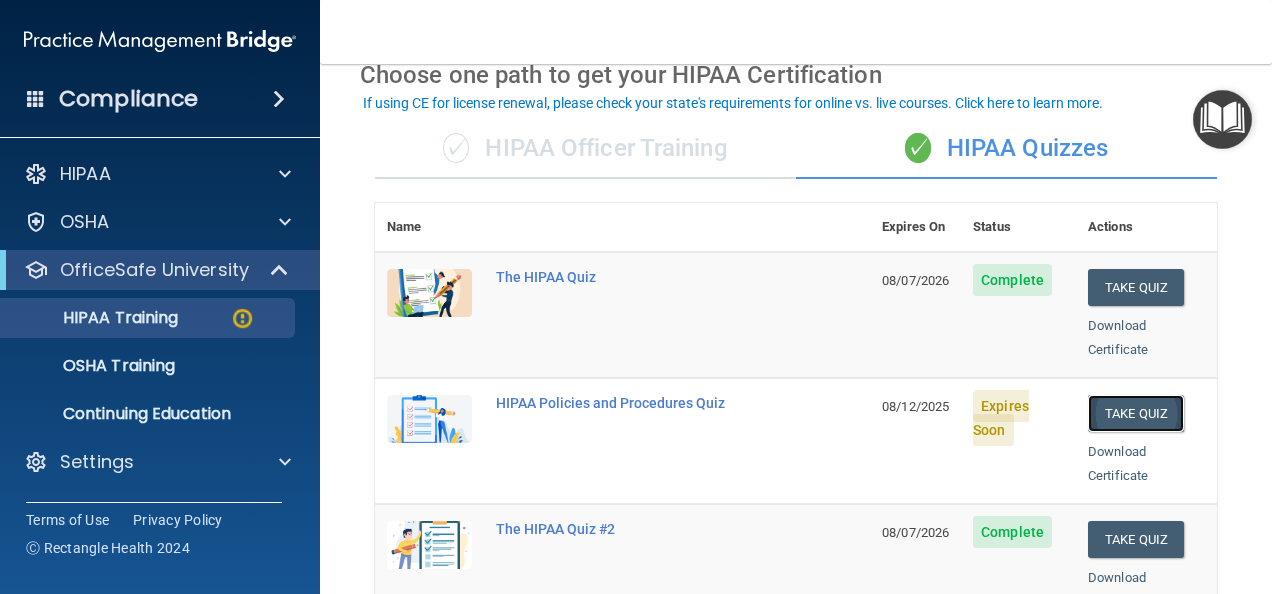 click on "Take Quiz" at bounding box center [1136, 413] 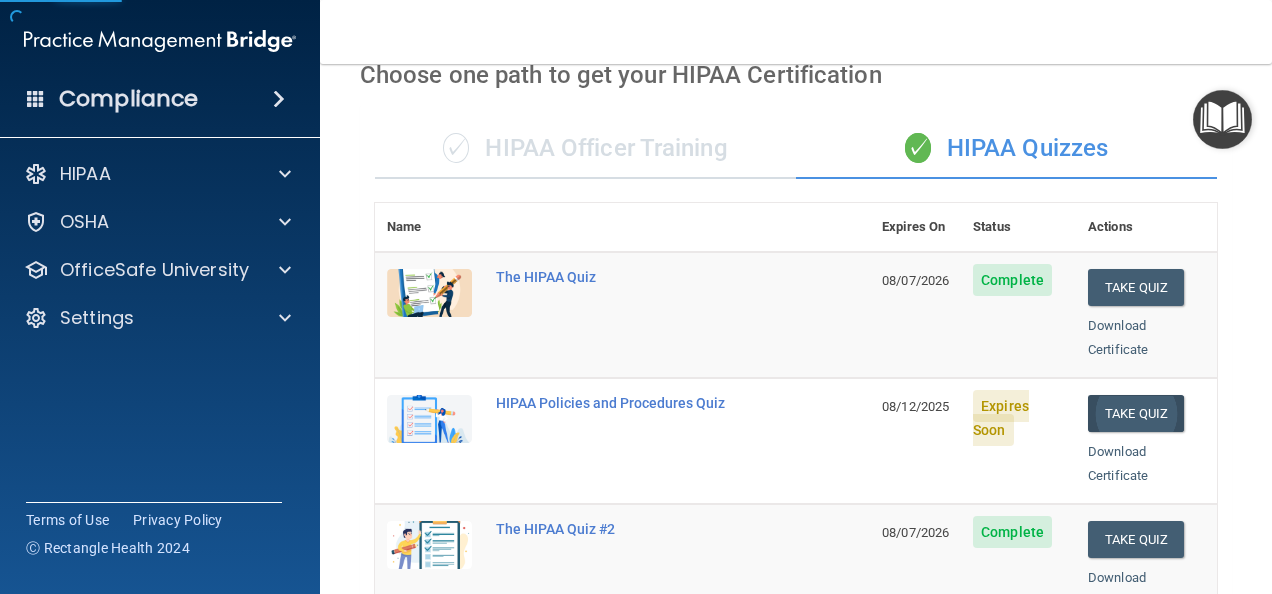 scroll, scrollTop: 0, scrollLeft: 0, axis: both 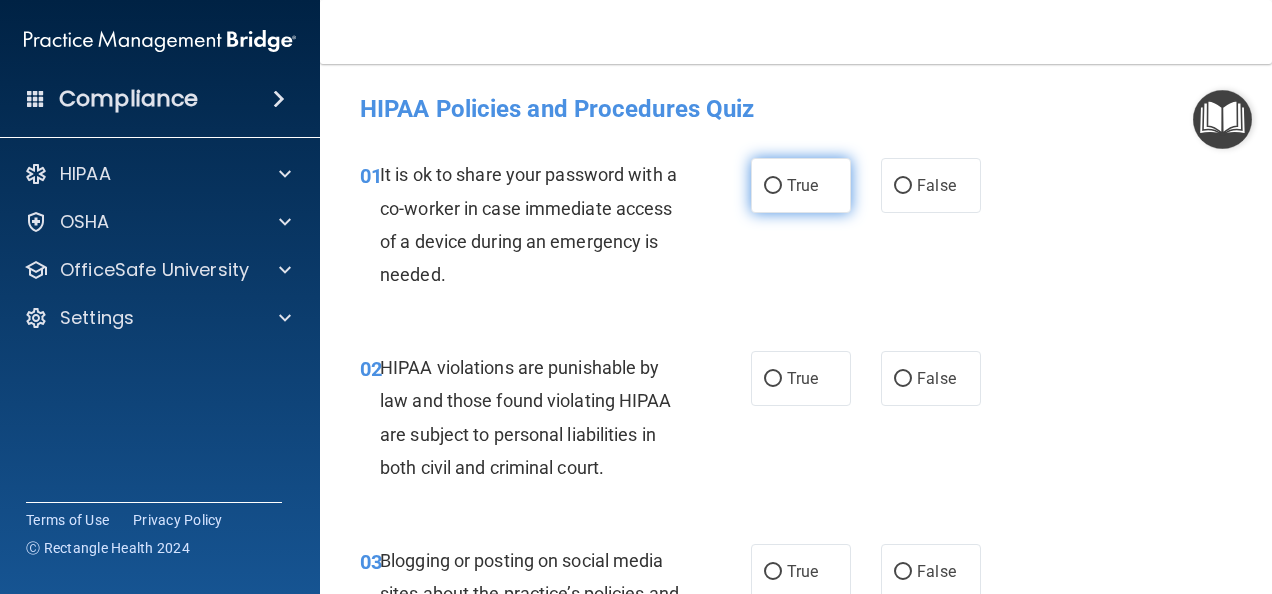 click on "True" at bounding box center (773, 186) 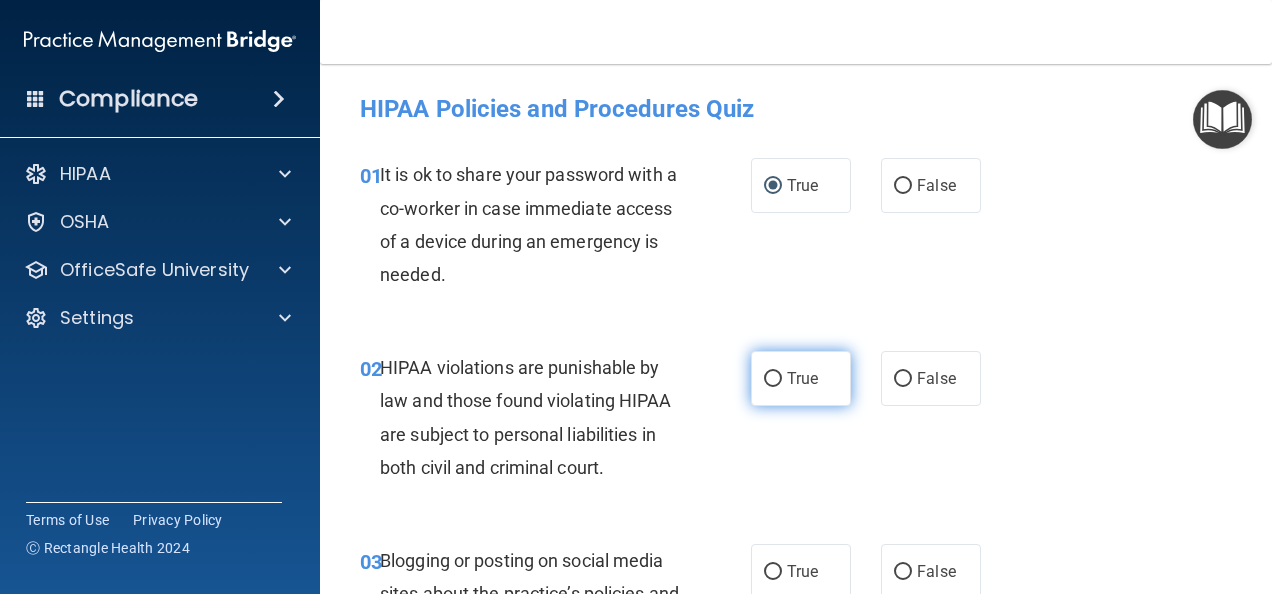 click on "True" at bounding box center (773, 379) 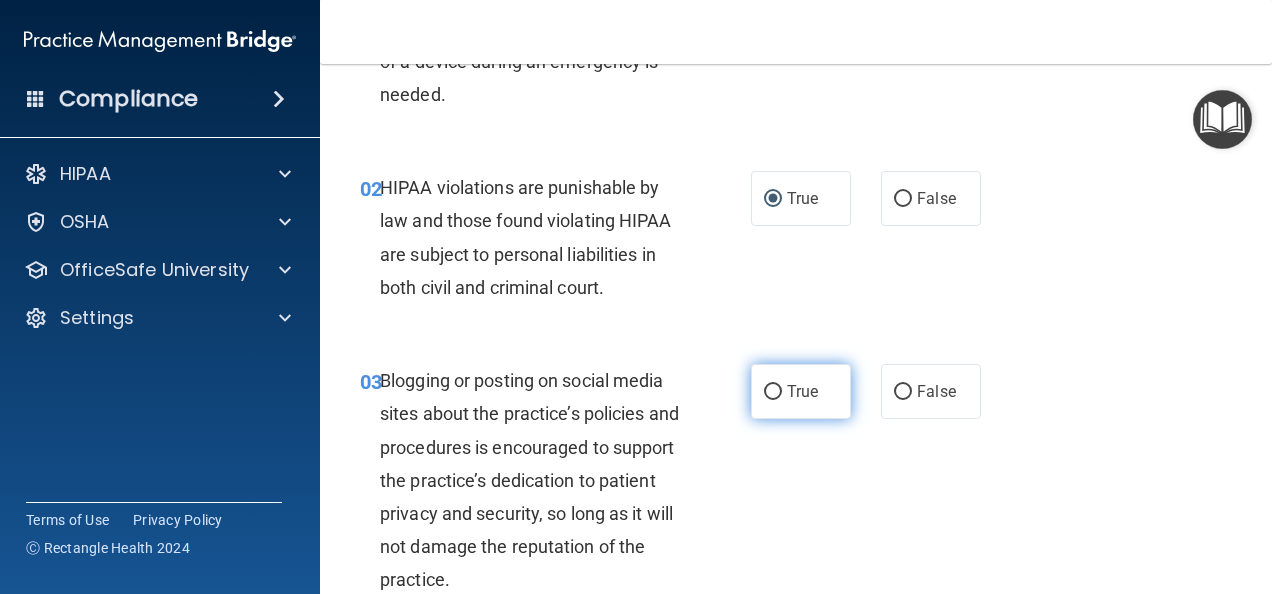 scroll, scrollTop: 200, scrollLeft: 0, axis: vertical 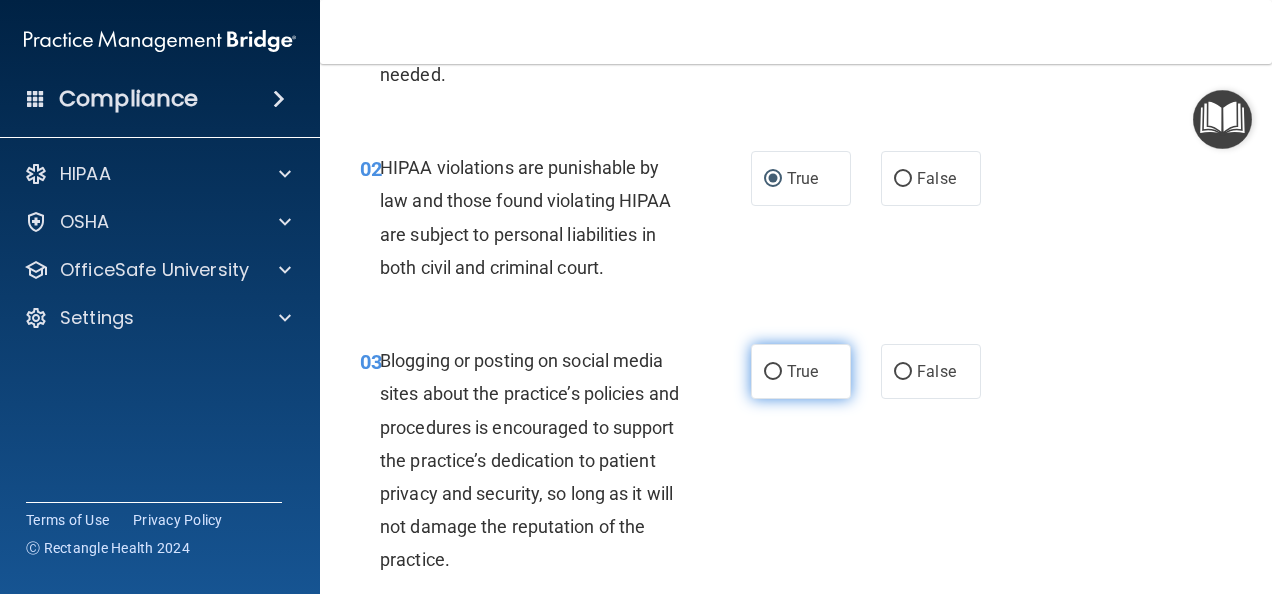 click on "True" at bounding box center (801, 371) 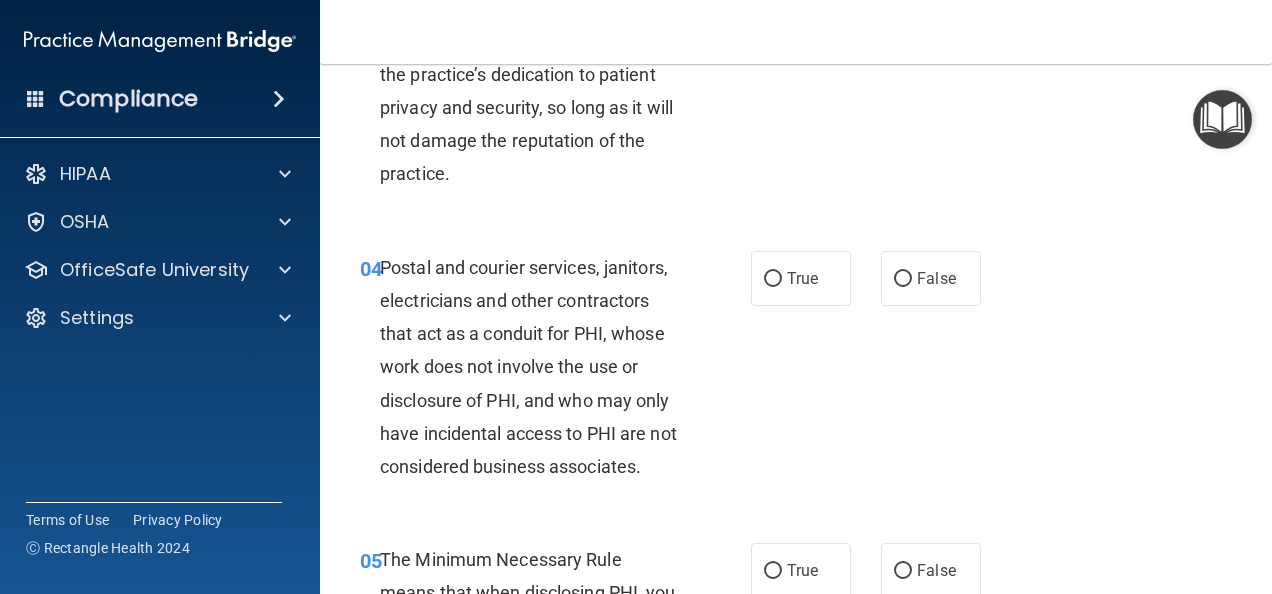 scroll, scrollTop: 600, scrollLeft: 0, axis: vertical 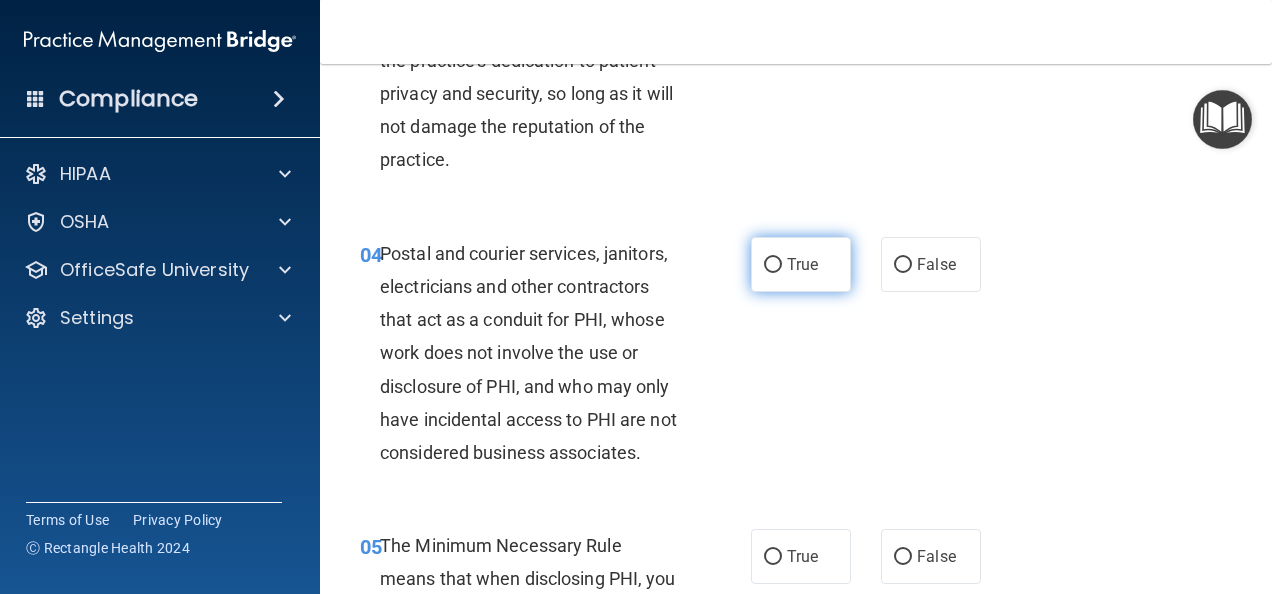 click on "True" at bounding box center [773, 265] 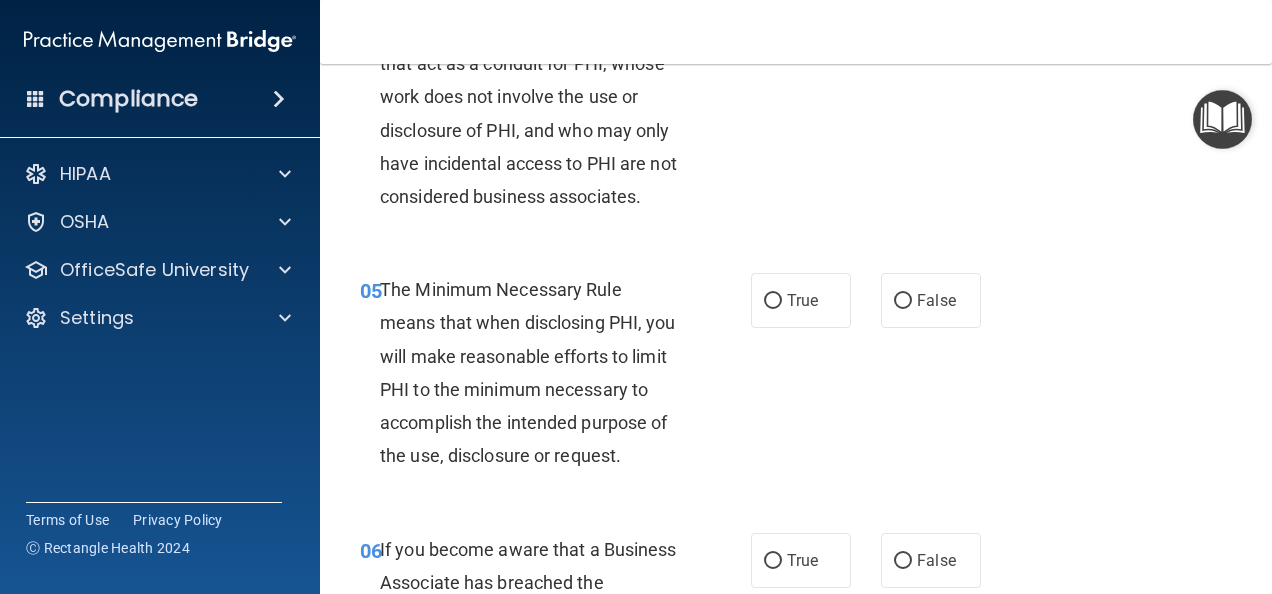 scroll, scrollTop: 900, scrollLeft: 0, axis: vertical 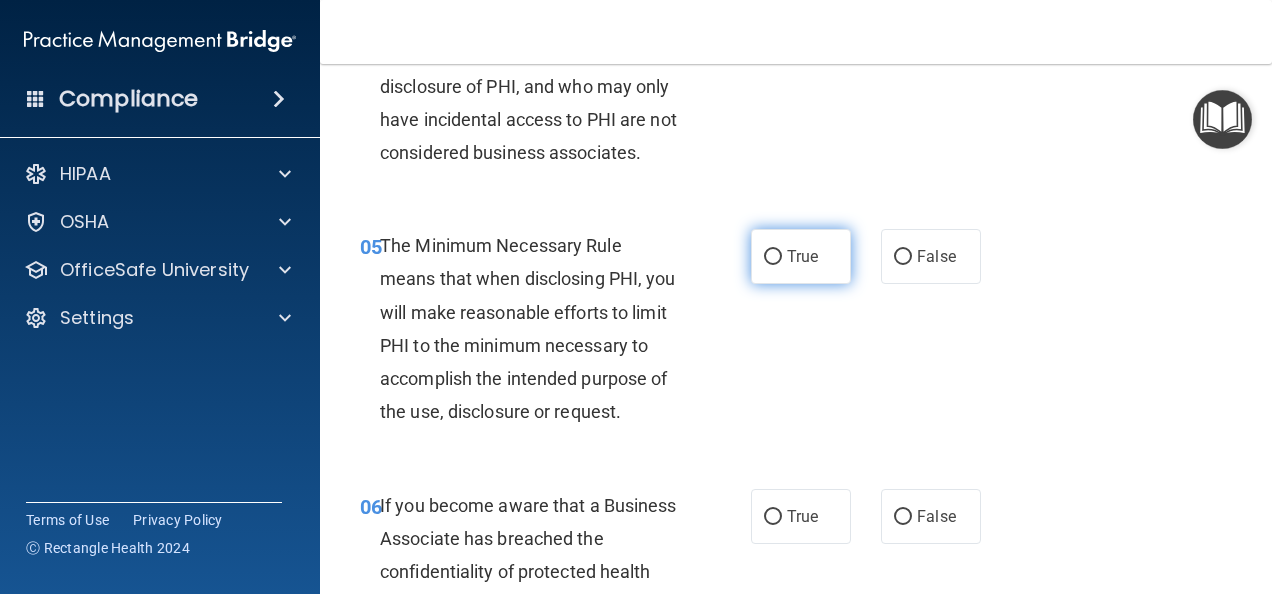 click on "True" at bounding box center [773, 257] 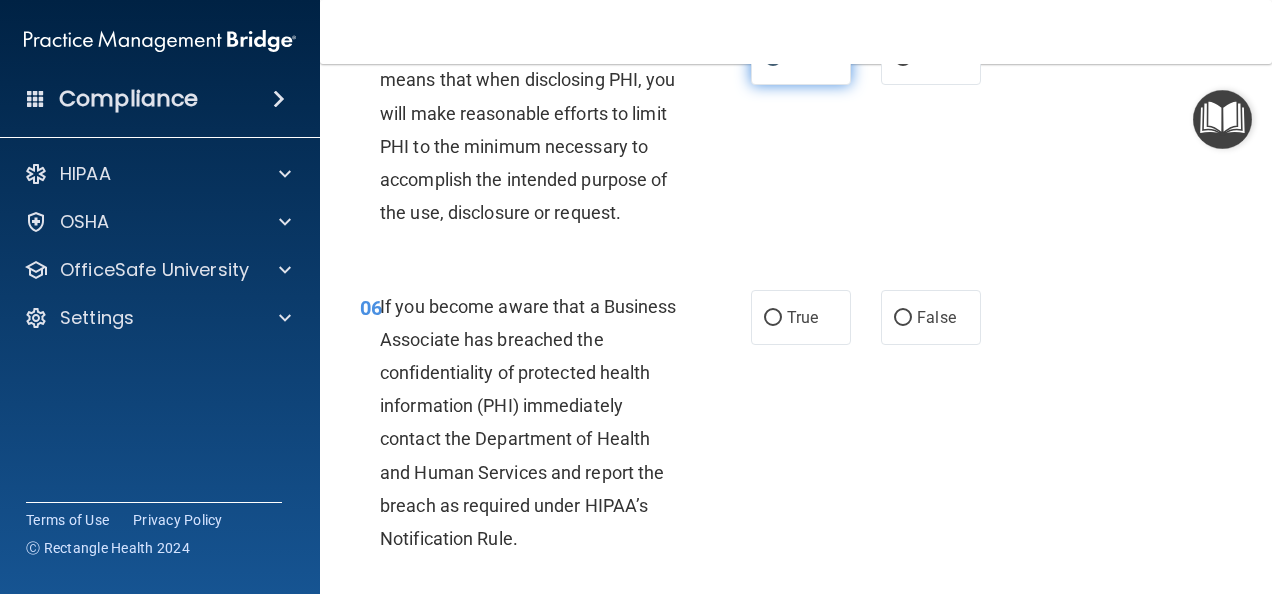 scroll, scrollTop: 1100, scrollLeft: 0, axis: vertical 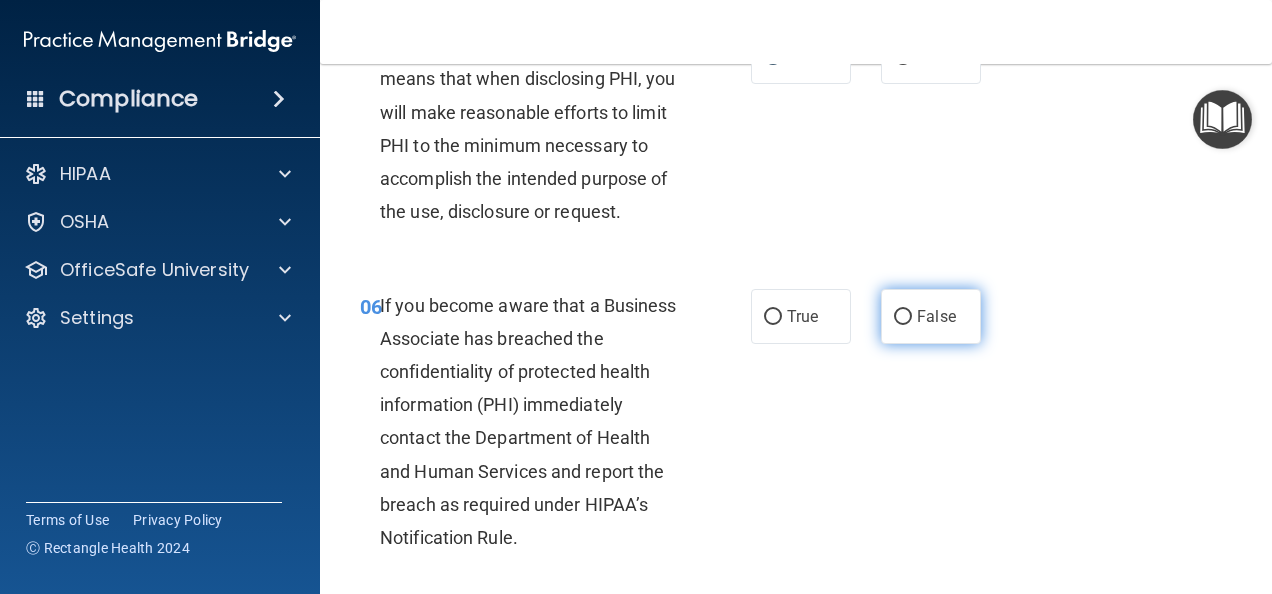 click on "False" at bounding box center [903, 317] 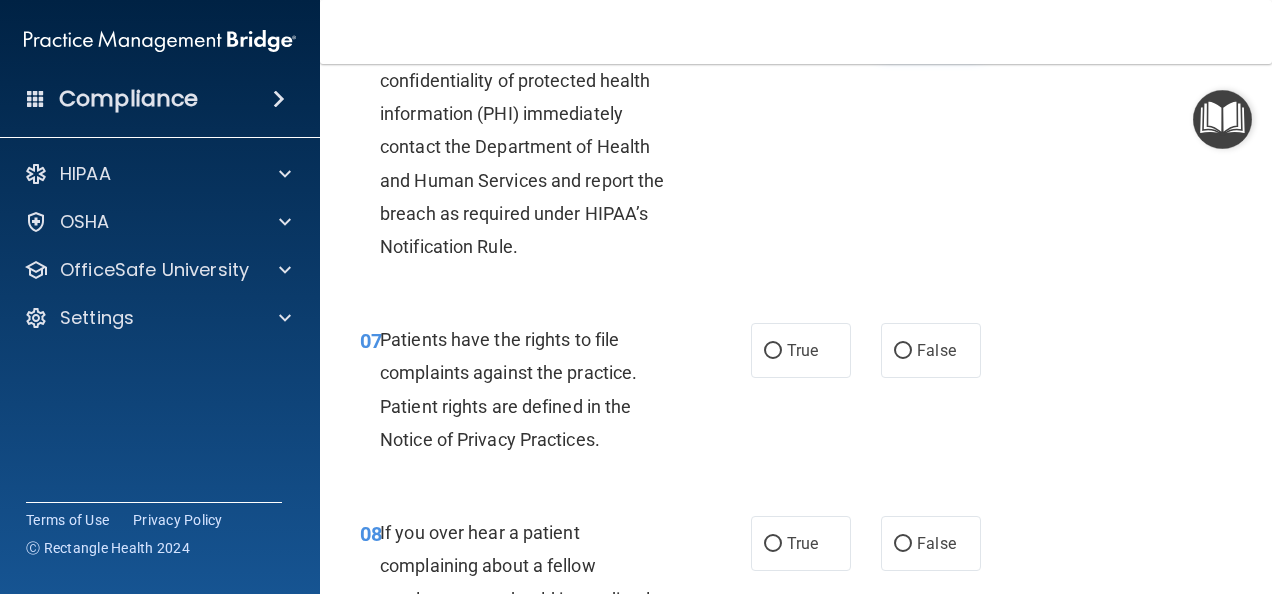 scroll, scrollTop: 1400, scrollLeft: 0, axis: vertical 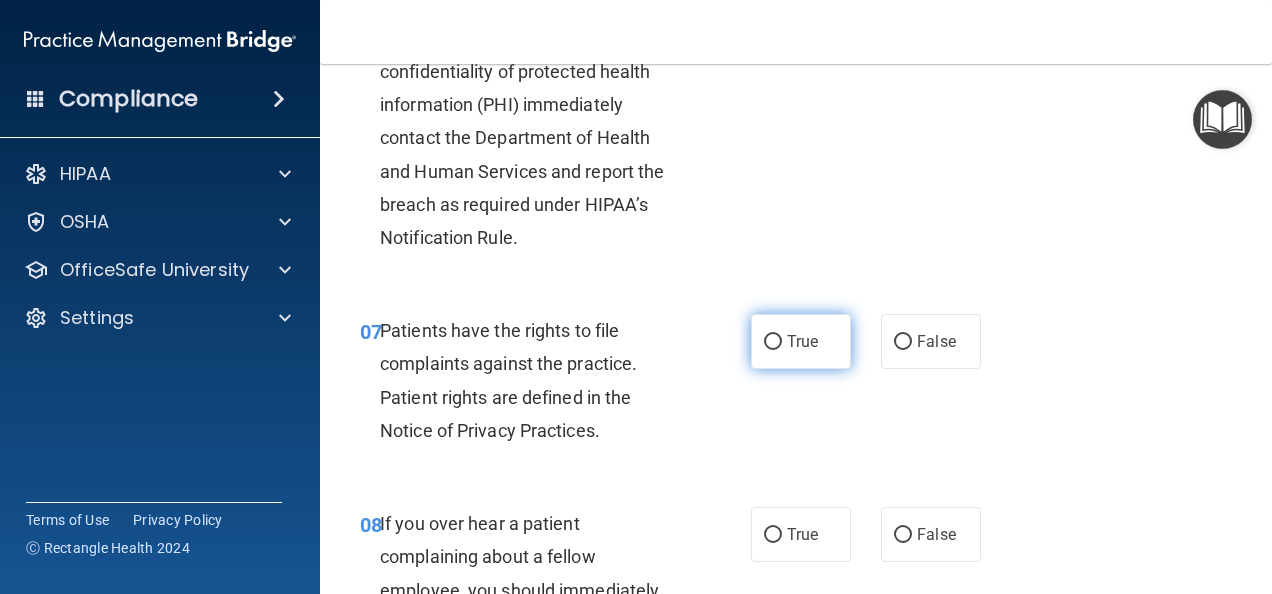 click on "True" at bounding box center (773, 342) 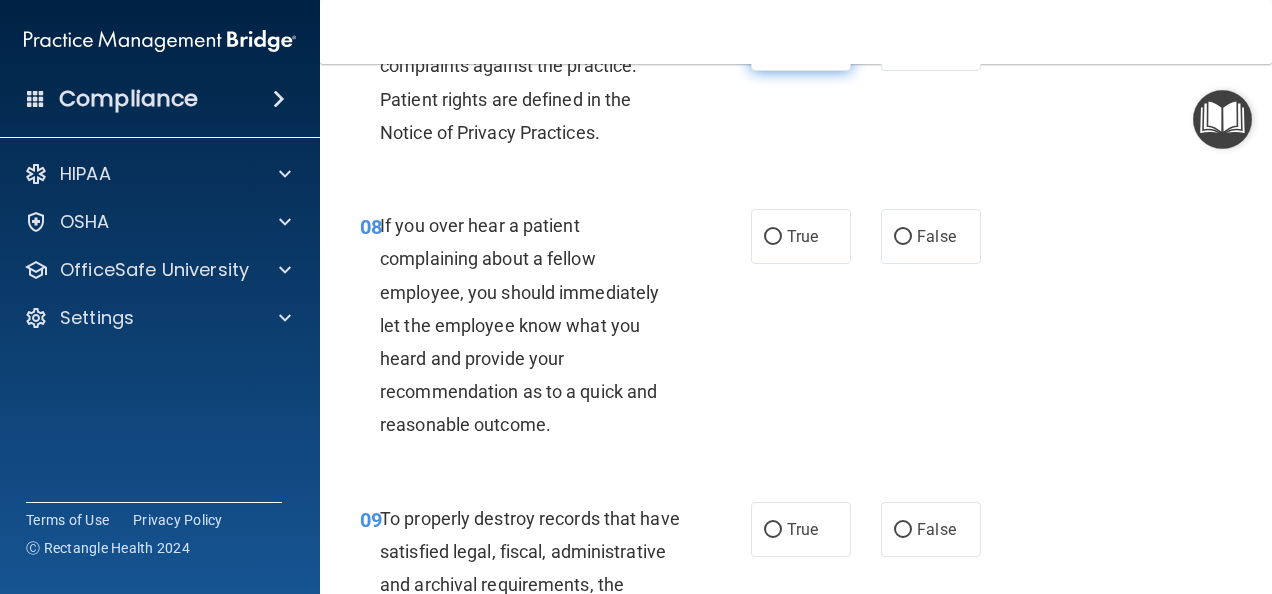 scroll, scrollTop: 1700, scrollLeft: 0, axis: vertical 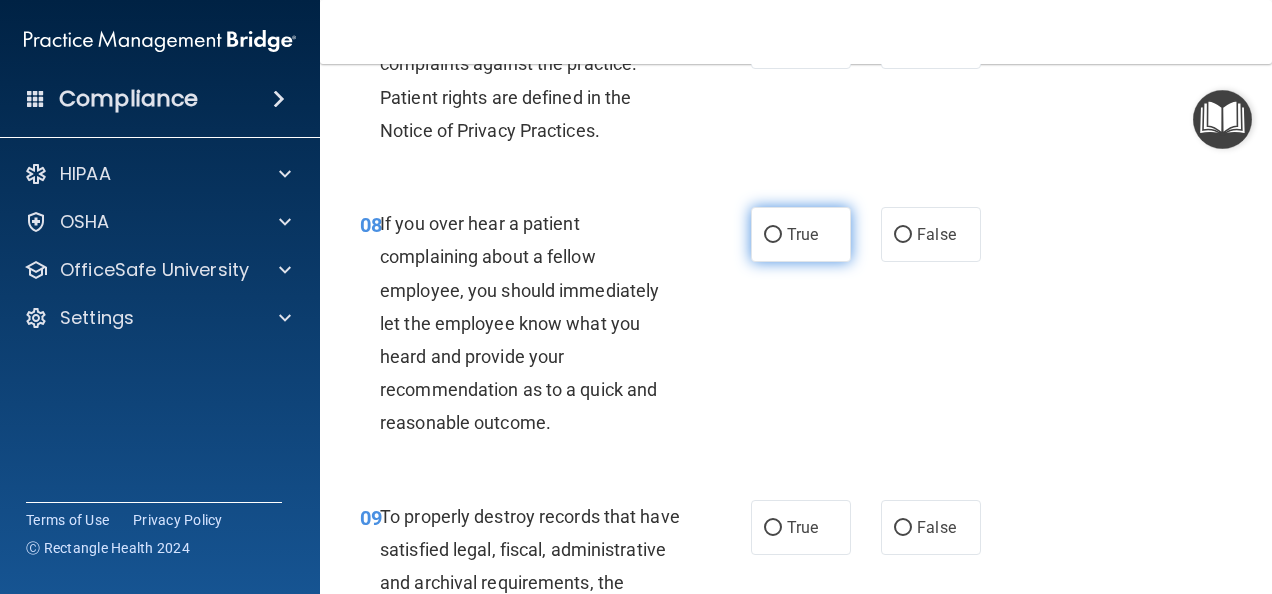 click on "True" at bounding box center [773, 235] 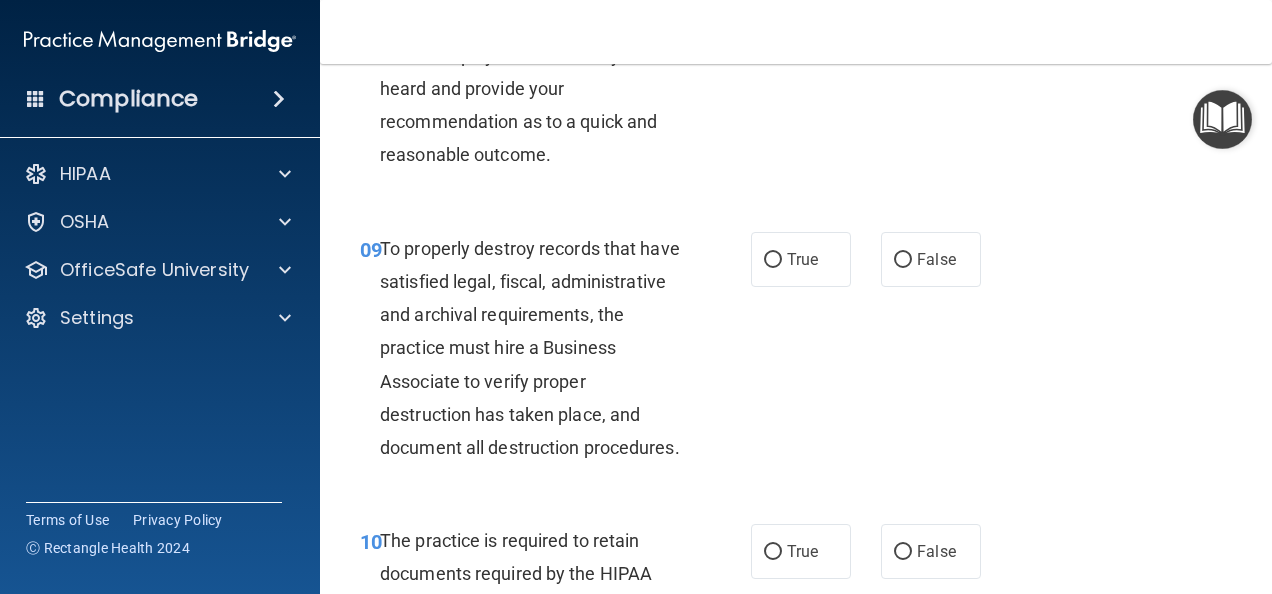 scroll, scrollTop: 2000, scrollLeft: 0, axis: vertical 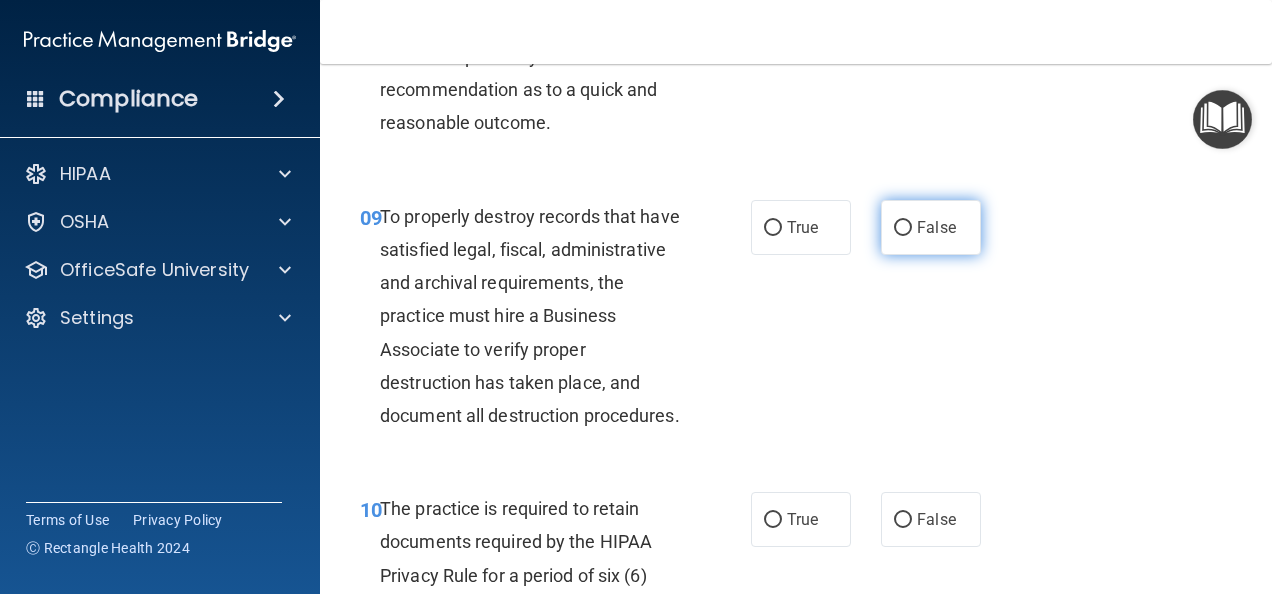 click on "False" at bounding box center (903, 228) 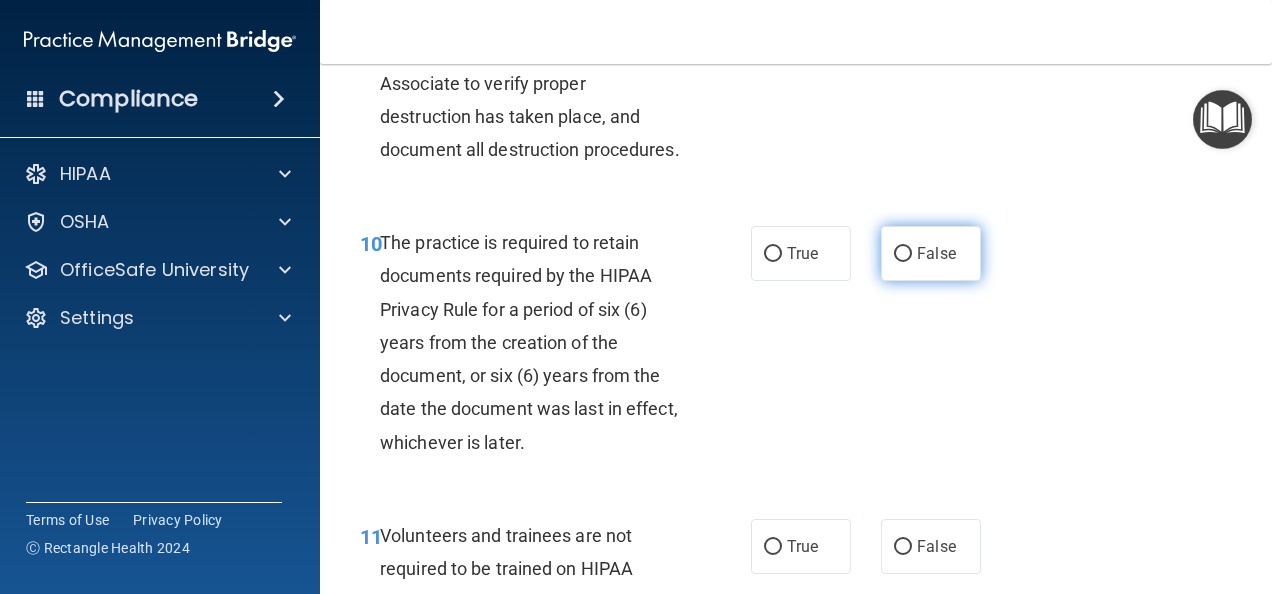 scroll, scrollTop: 2300, scrollLeft: 0, axis: vertical 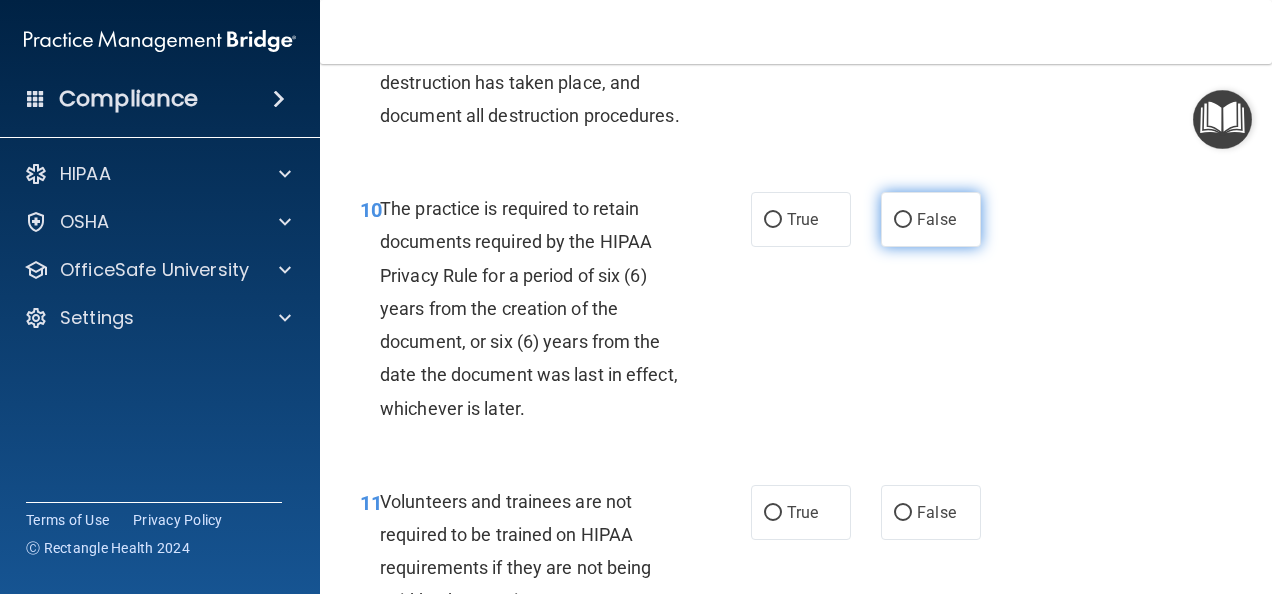 click on "False" at bounding box center [903, 220] 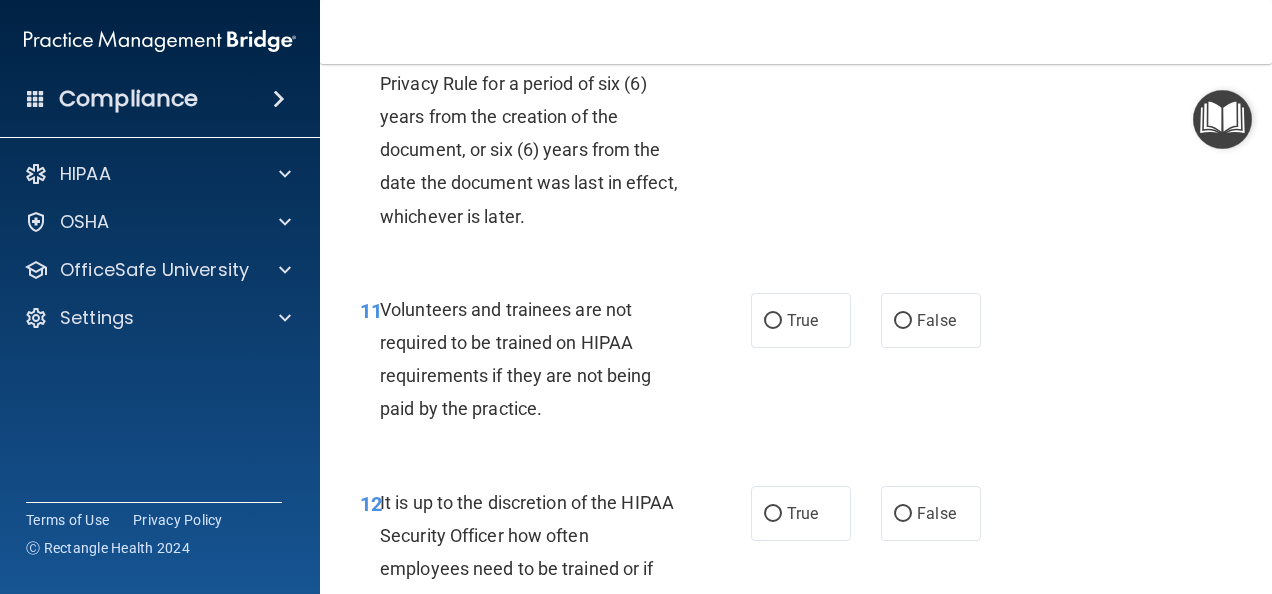 scroll, scrollTop: 2500, scrollLeft: 0, axis: vertical 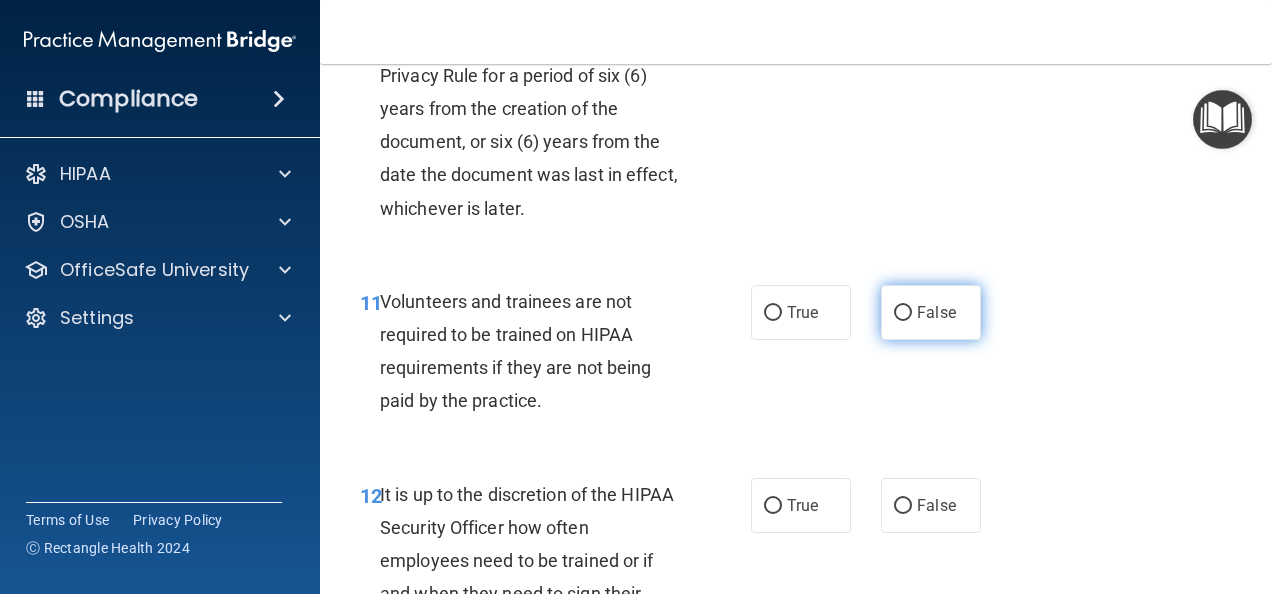 click on "False" at bounding box center [903, 313] 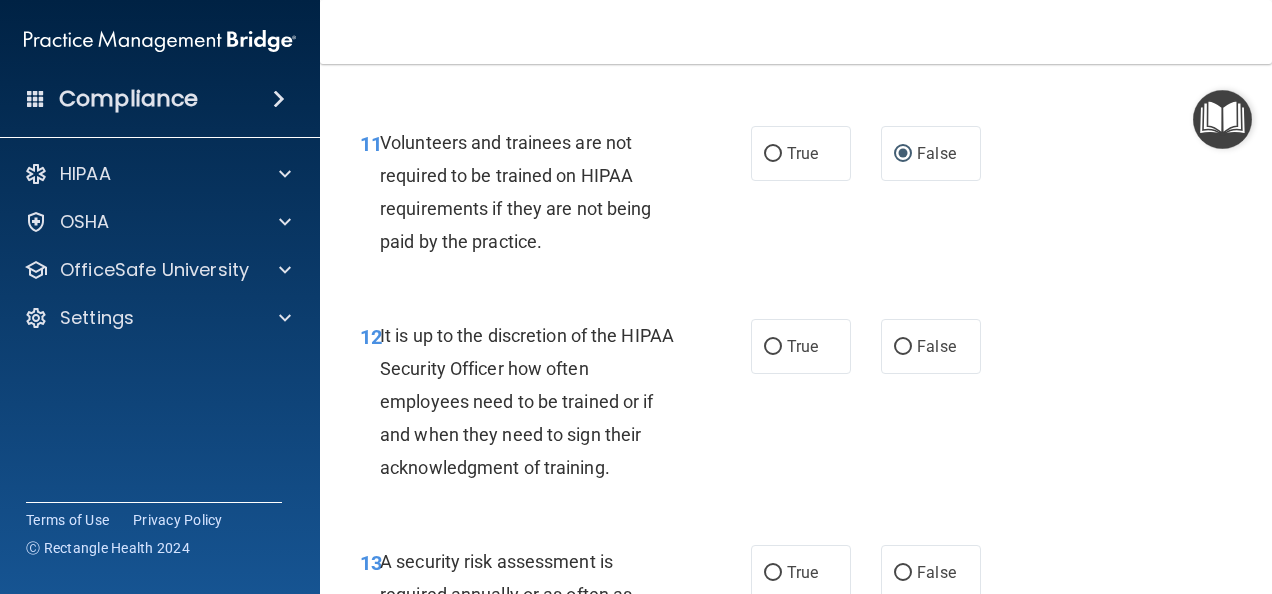 scroll, scrollTop: 2700, scrollLeft: 0, axis: vertical 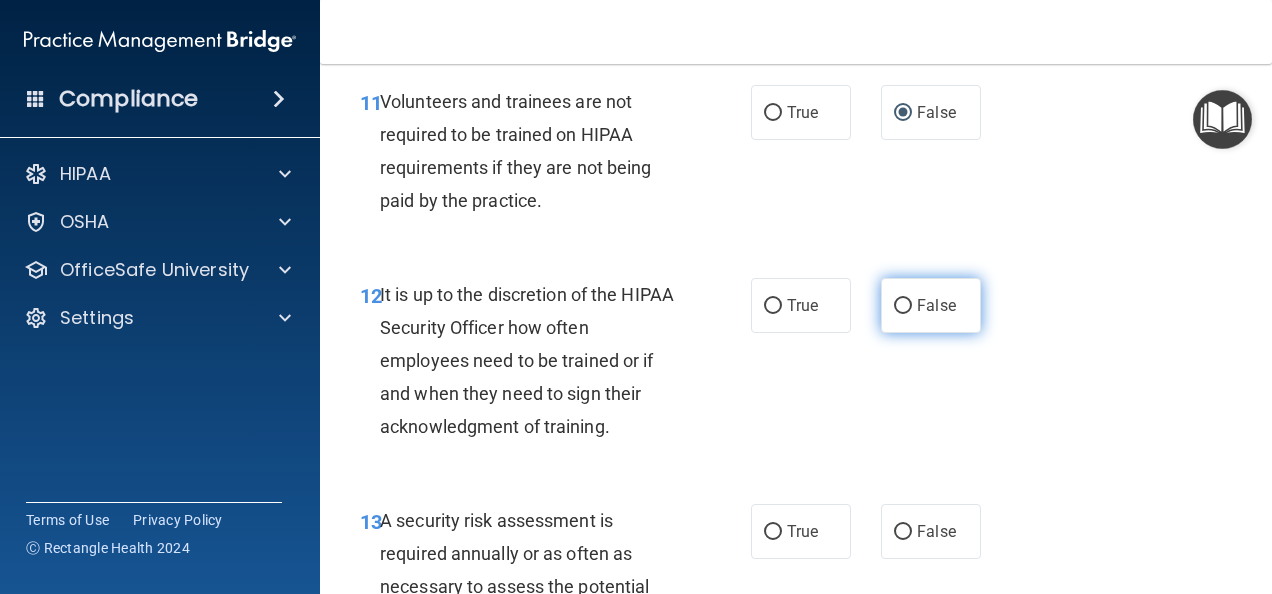 click on "False" at bounding box center [903, 306] 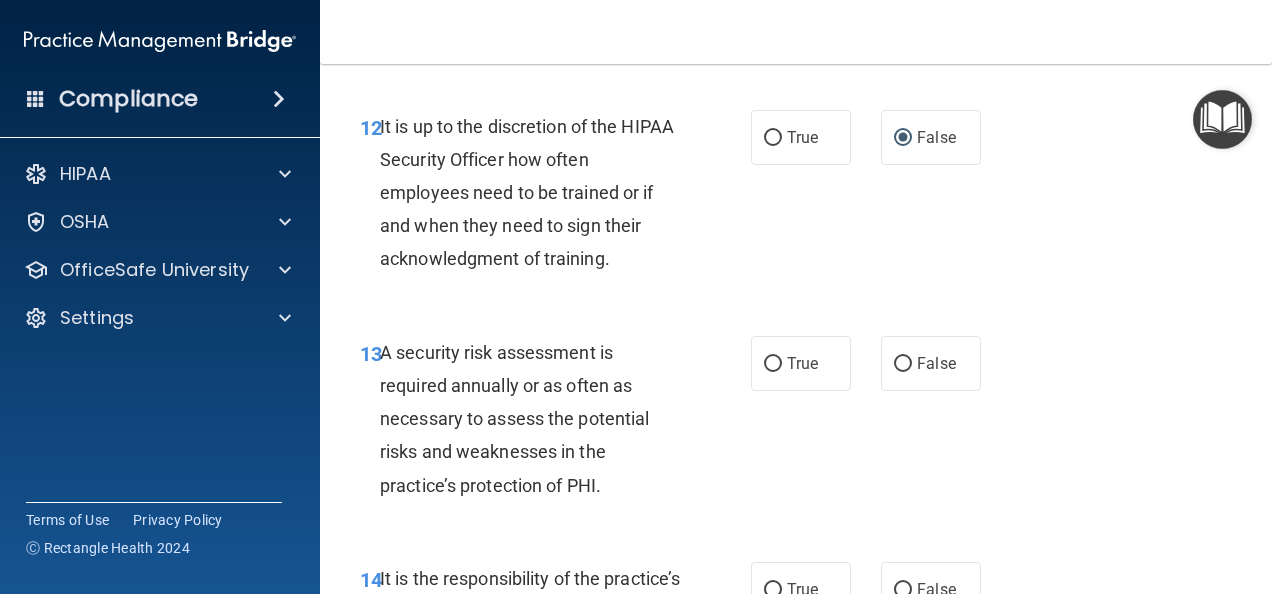 scroll, scrollTop: 2900, scrollLeft: 0, axis: vertical 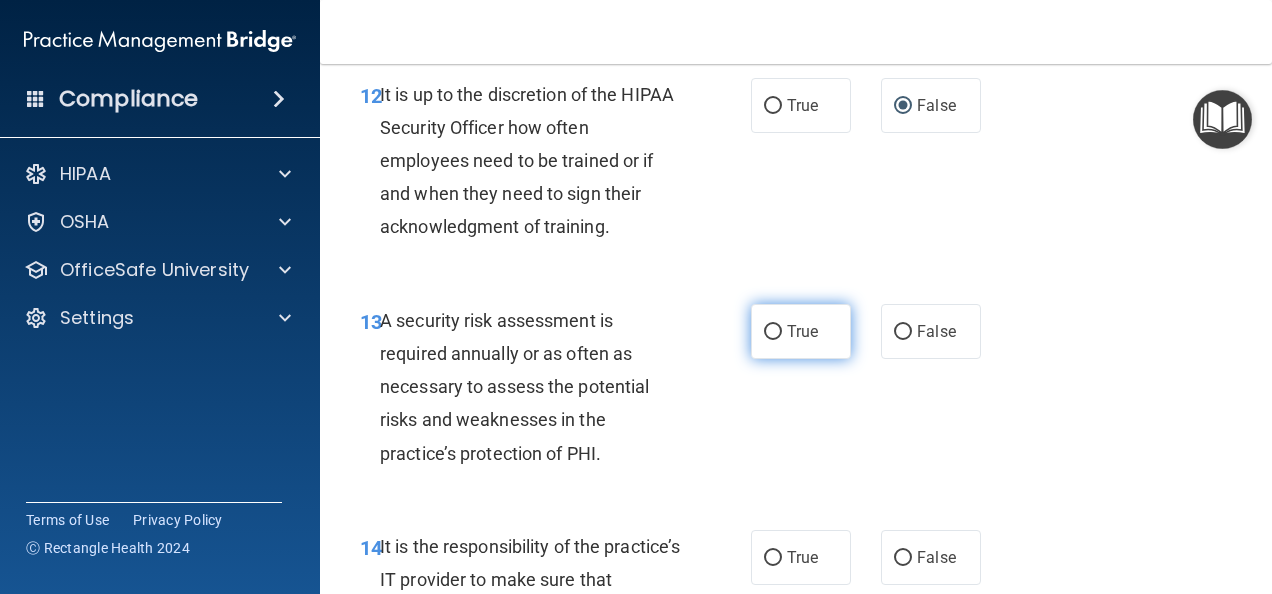 click on "True" at bounding box center [773, 332] 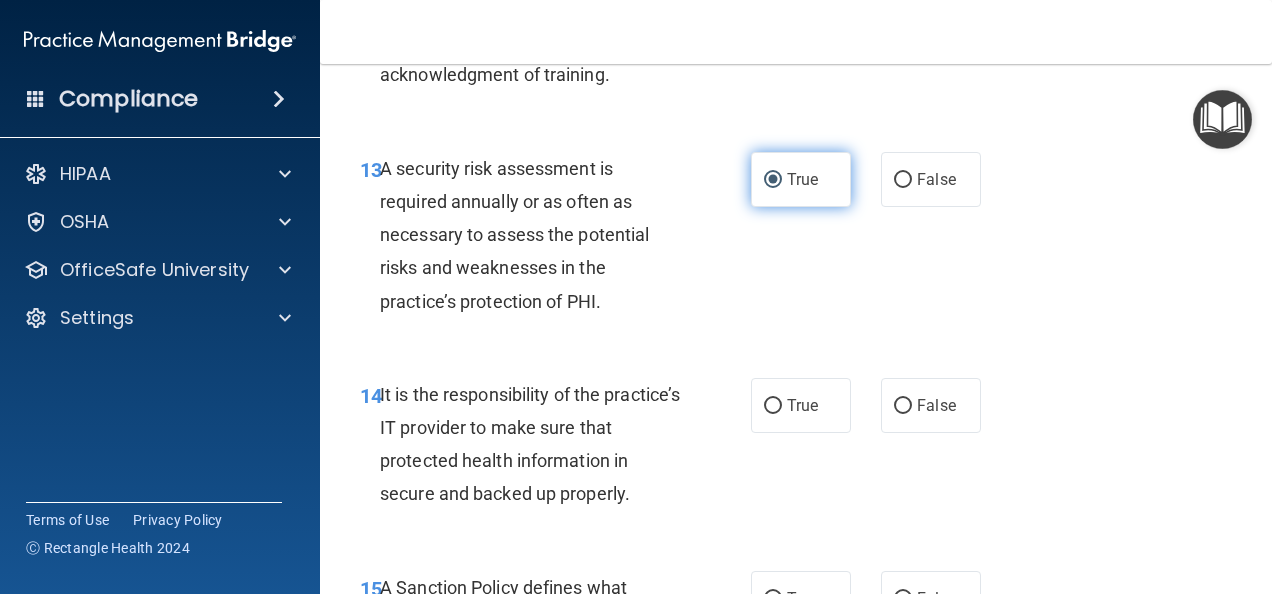 scroll, scrollTop: 3100, scrollLeft: 0, axis: vertical 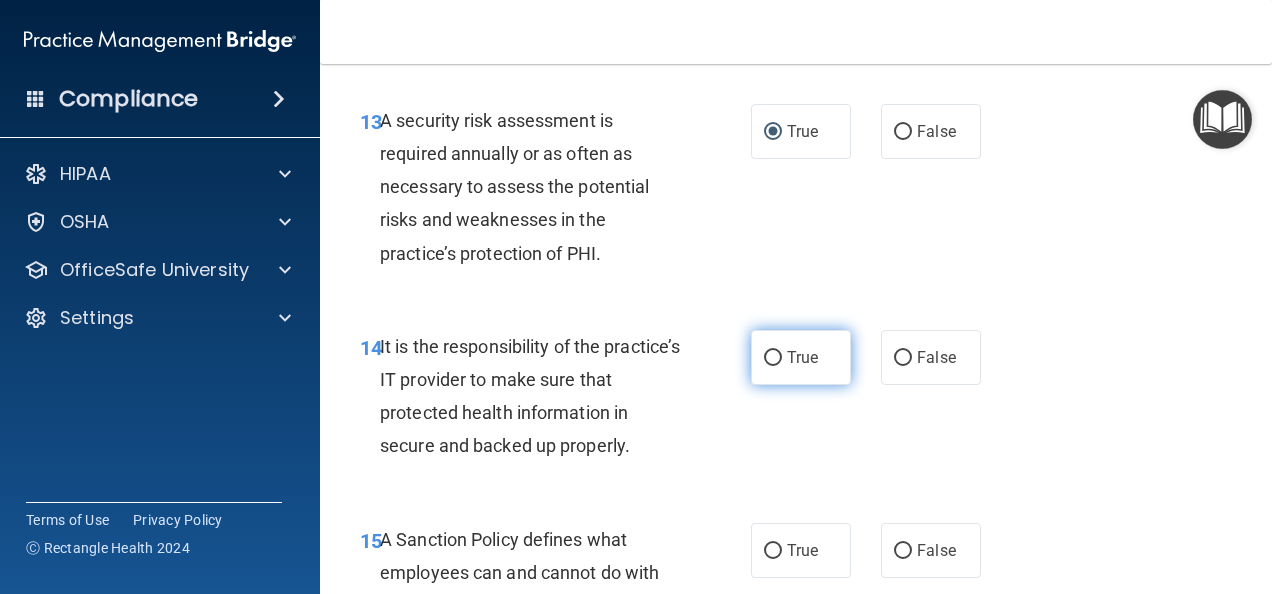 click on "True" at bounding box center (773, 358) 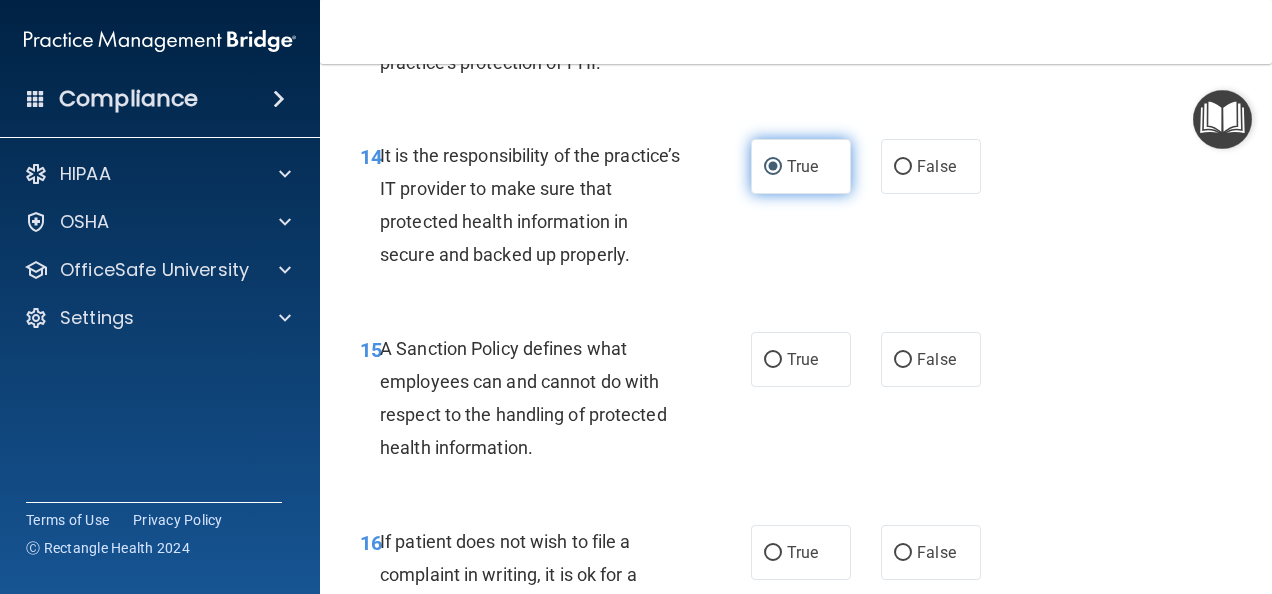 scroll, scrollTop: 3300, scrollLeft: 0, axis: vertical 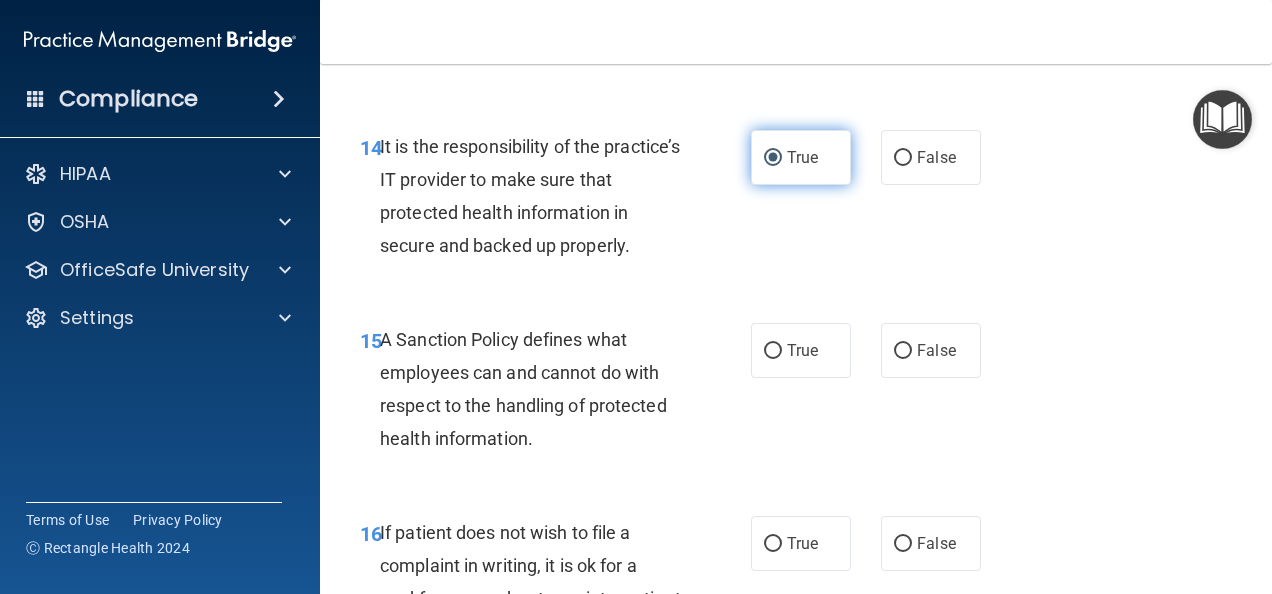 click on "True" at bounding box center (773, 351) 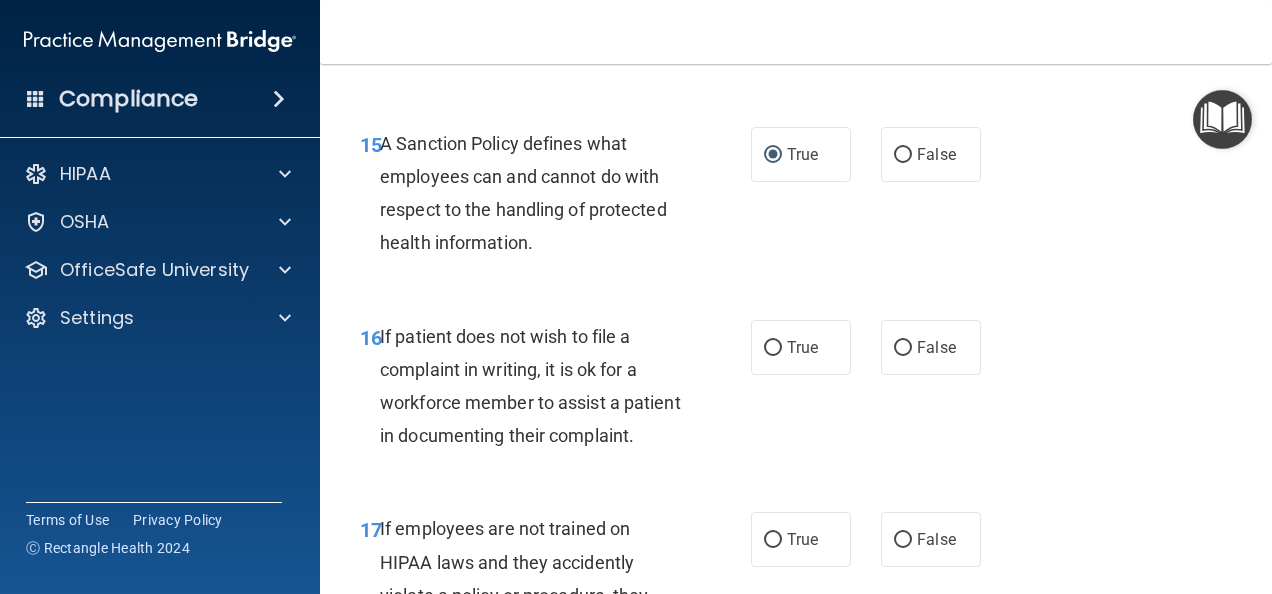 scroll, scrollTop: 3500, scrollLeft: 0, axis: vertical 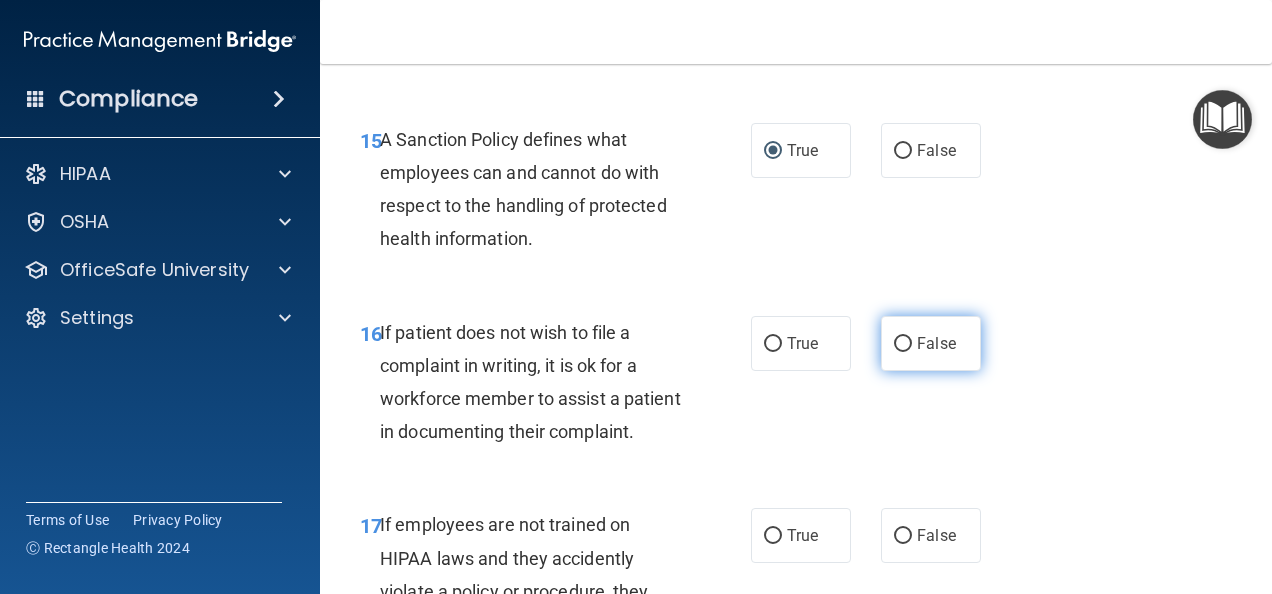 click on "False" at bounding box center (903, 344) 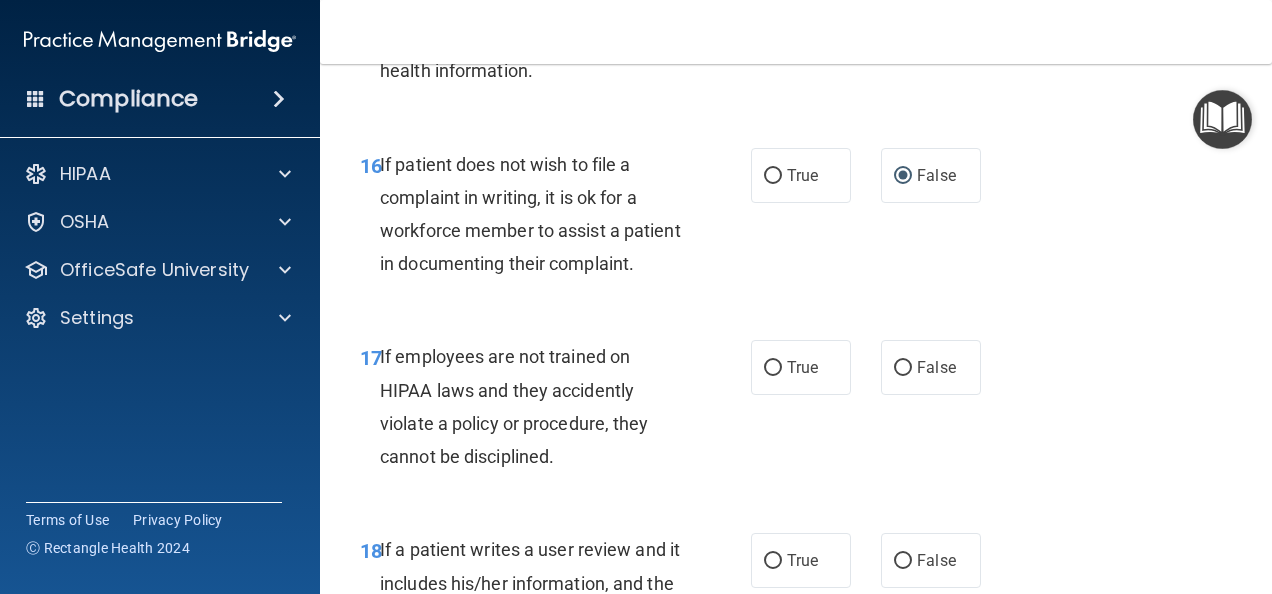 scroll, scrollTop: 3700, scrollLeft: 0, axis: vertical 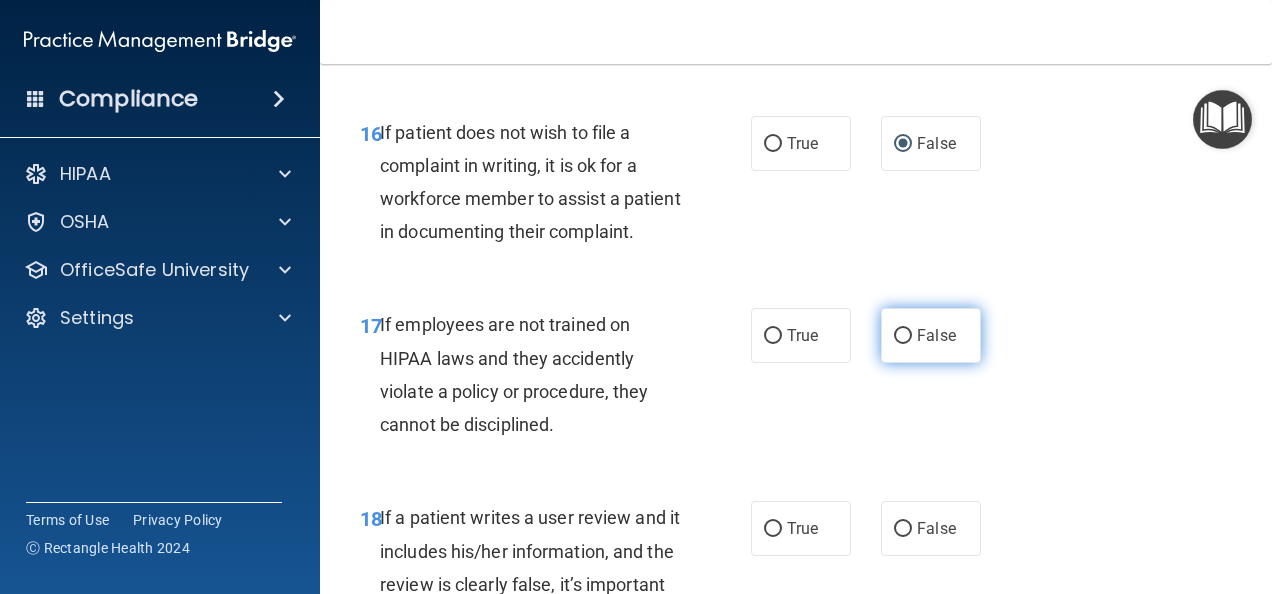click on "False" at bounding box center (903, 336) 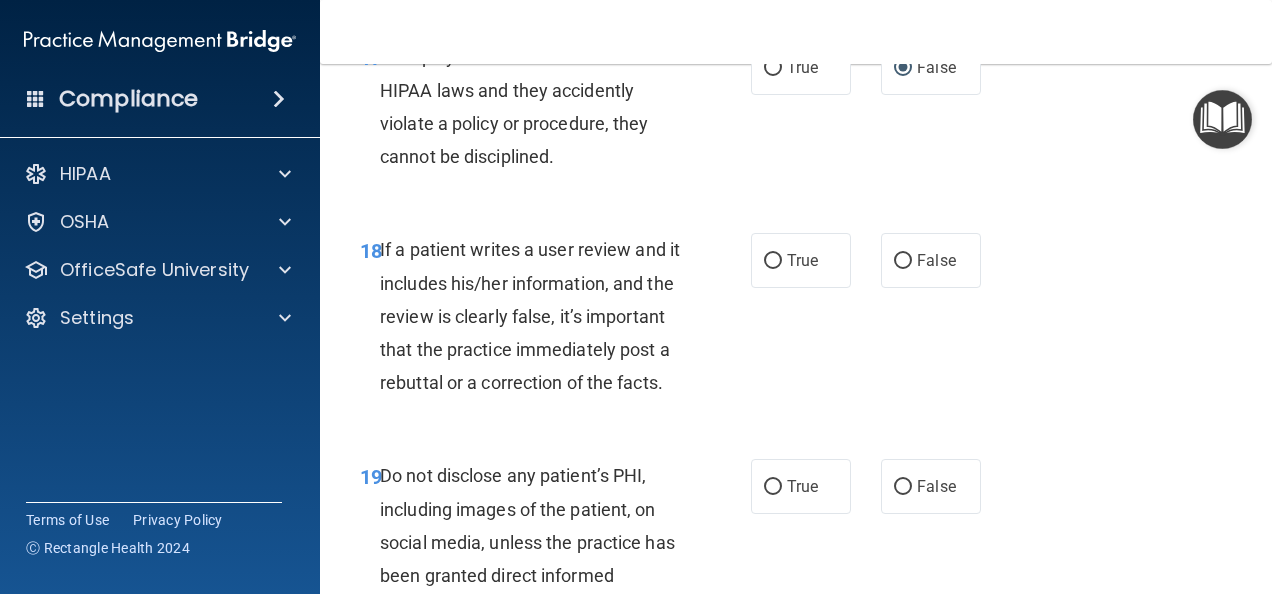 scroll, scrollTop: 4000, scrollLeft: 0, axis: vertical 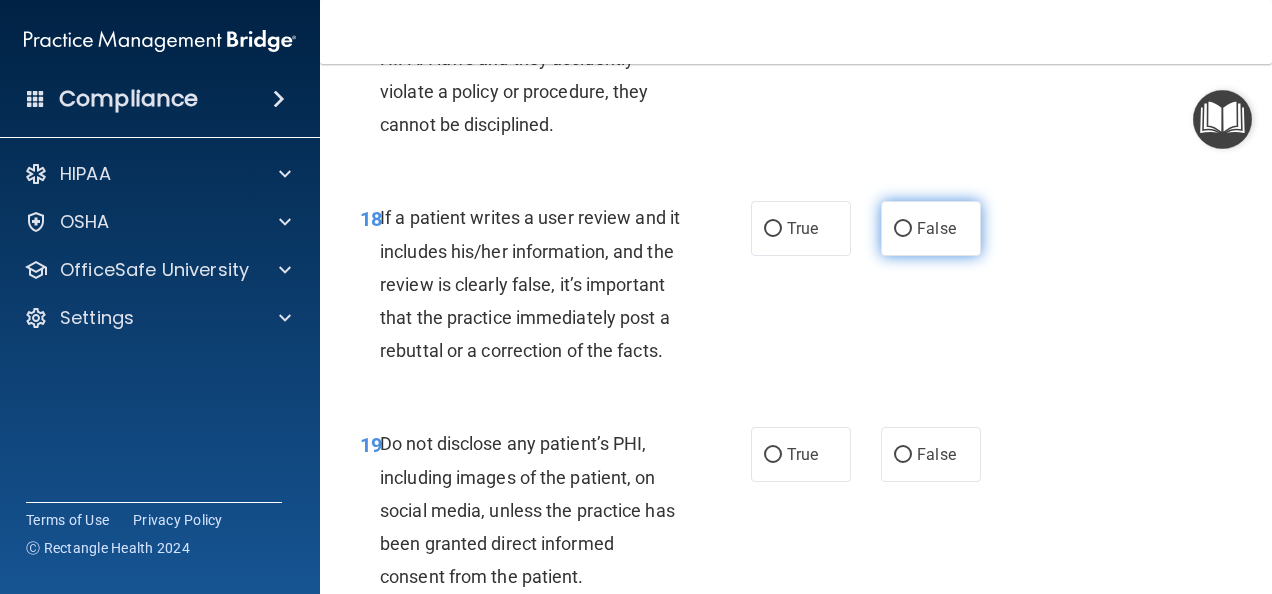 click on "False" at bounding box center [903, 229] 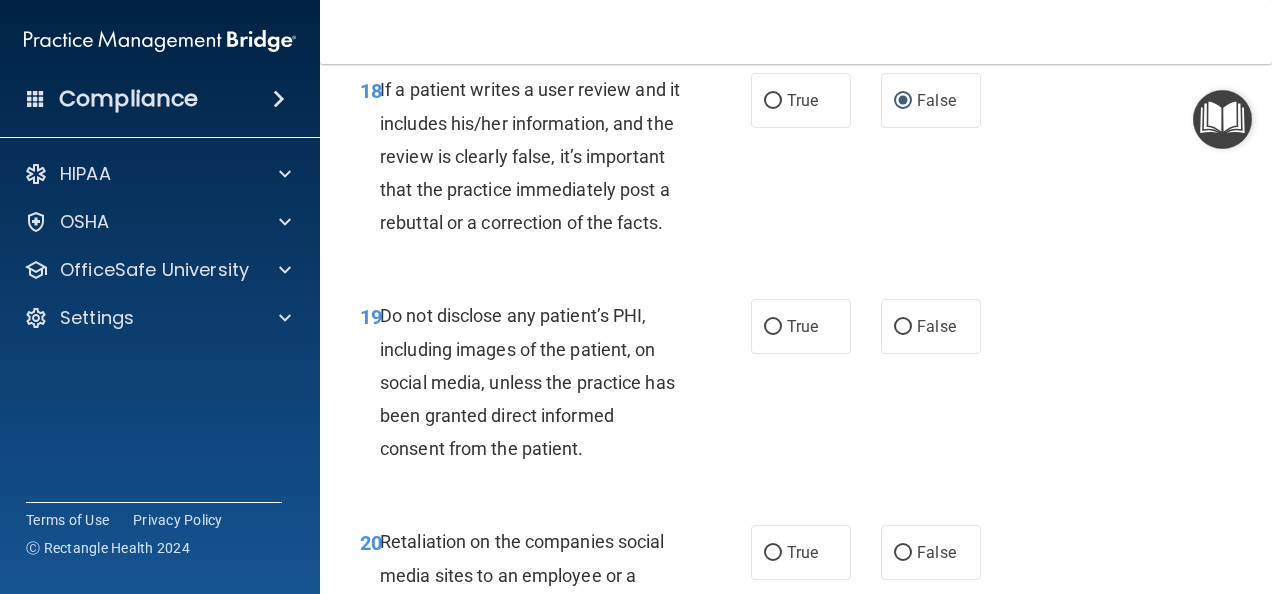 scroll, scrollTop: 4200, scrollLeft: 0, axis: vertical 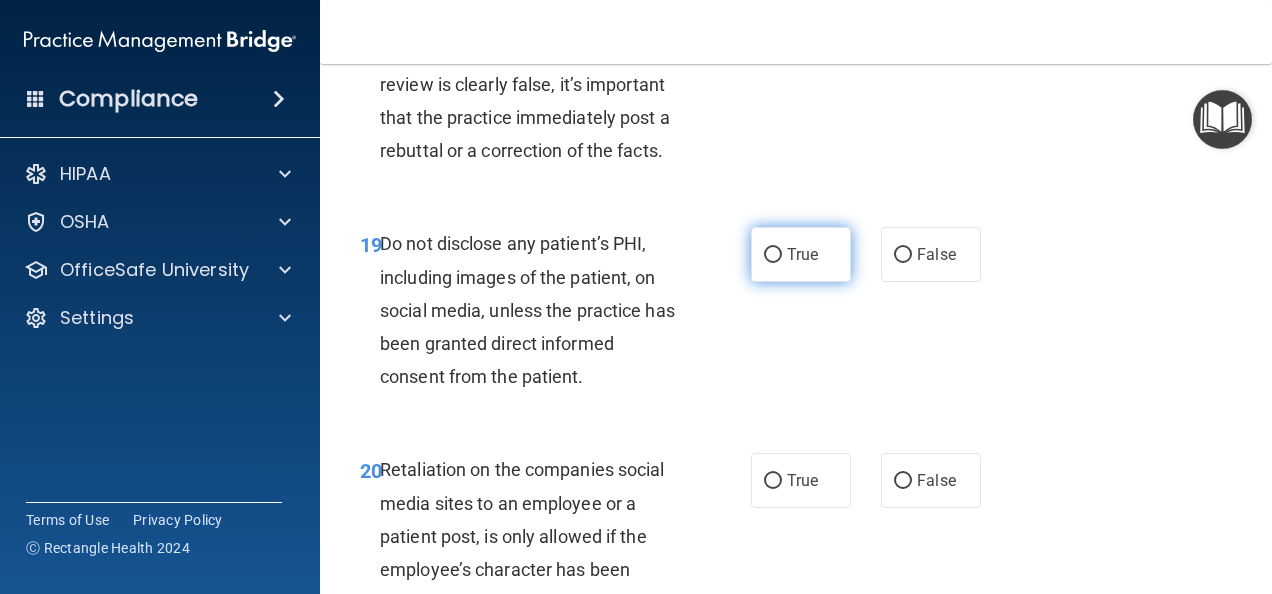 click on "True" at bounding box center (773, 255) 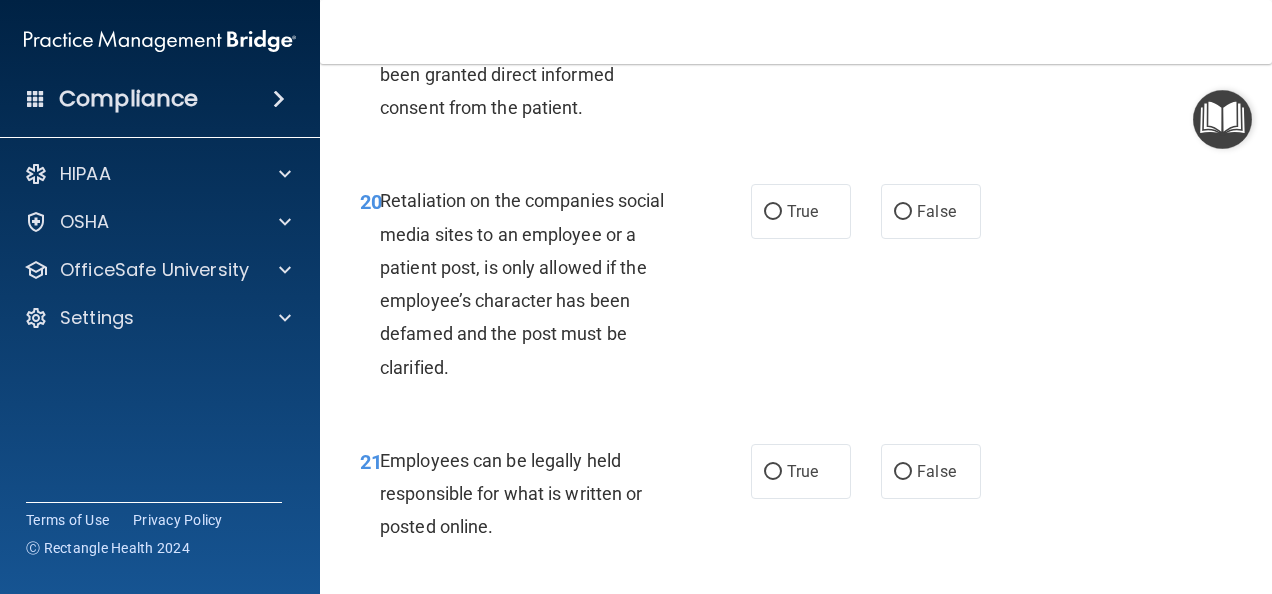 scroll, scrollTop: 4500, scrollLeft: 0, axis: vertical 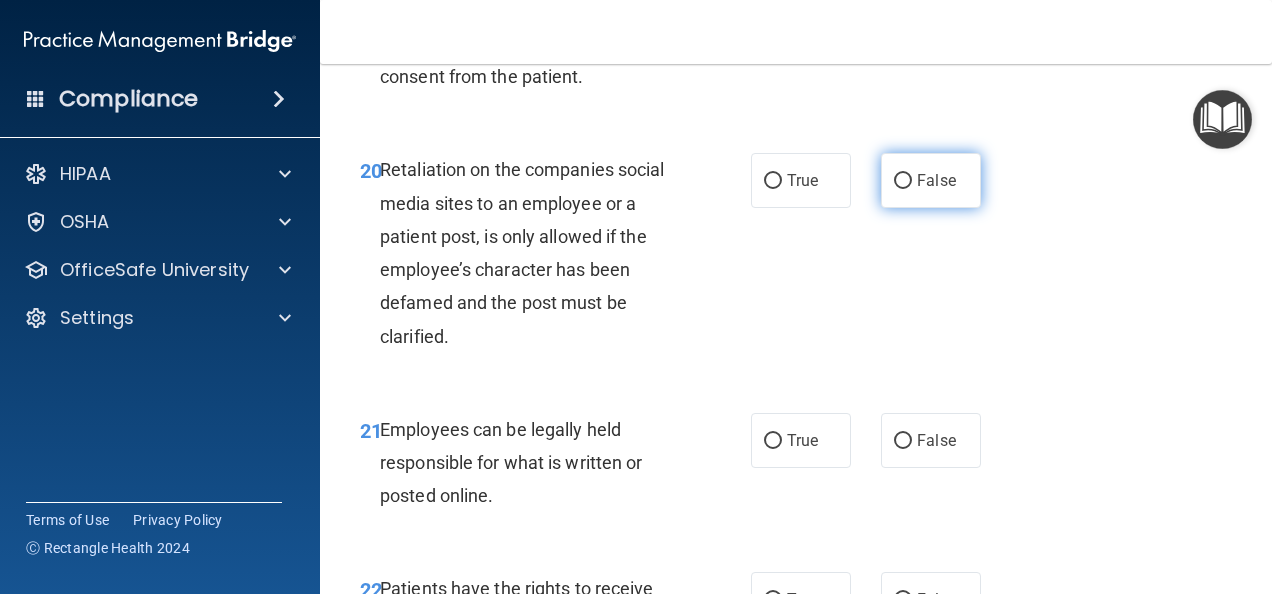 click on "False" at bounding box center [931, 180] 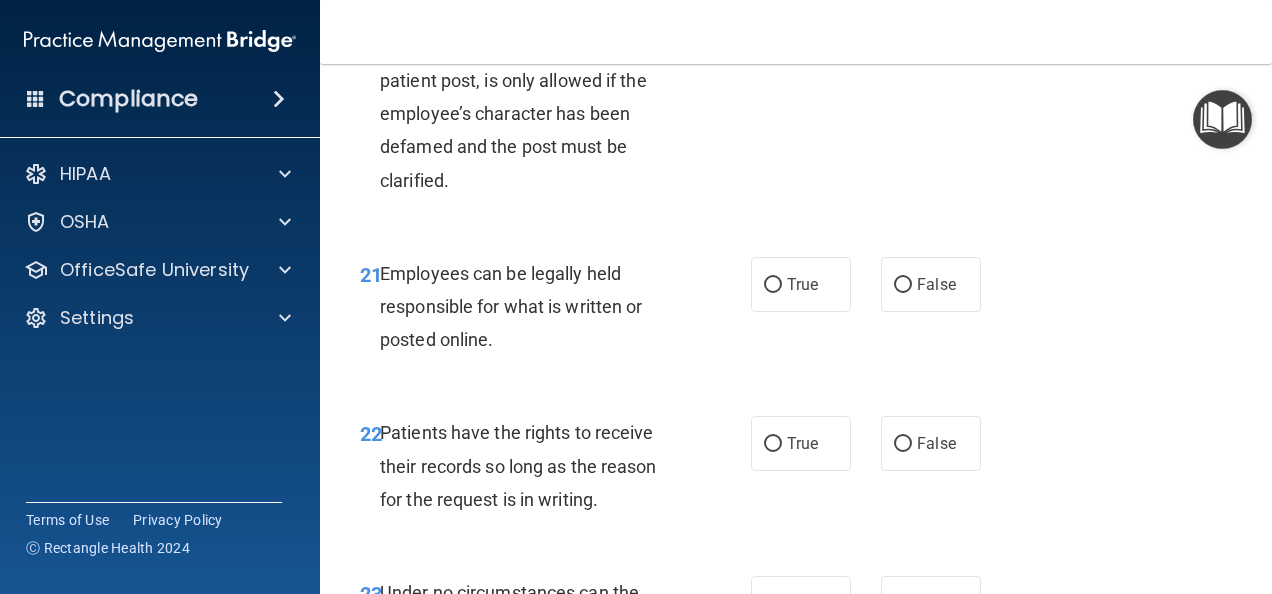 scroll, scrollTop: 4800, scrollLeft: 0, axis: vertical 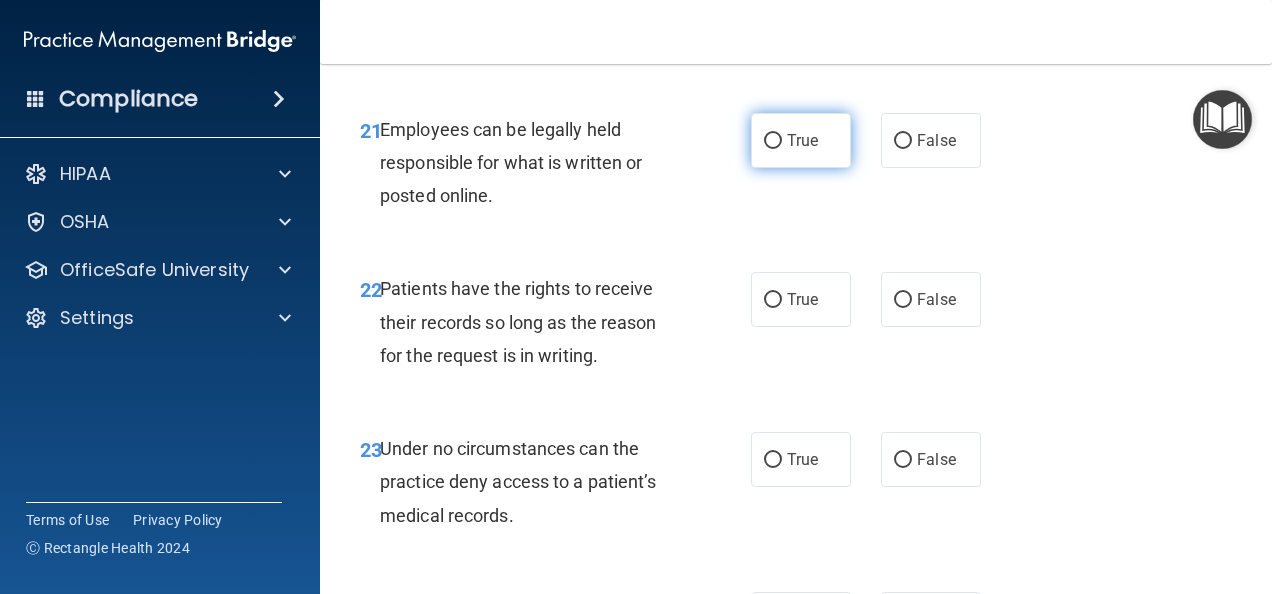 click on "True" at bounding box center [773, 141] 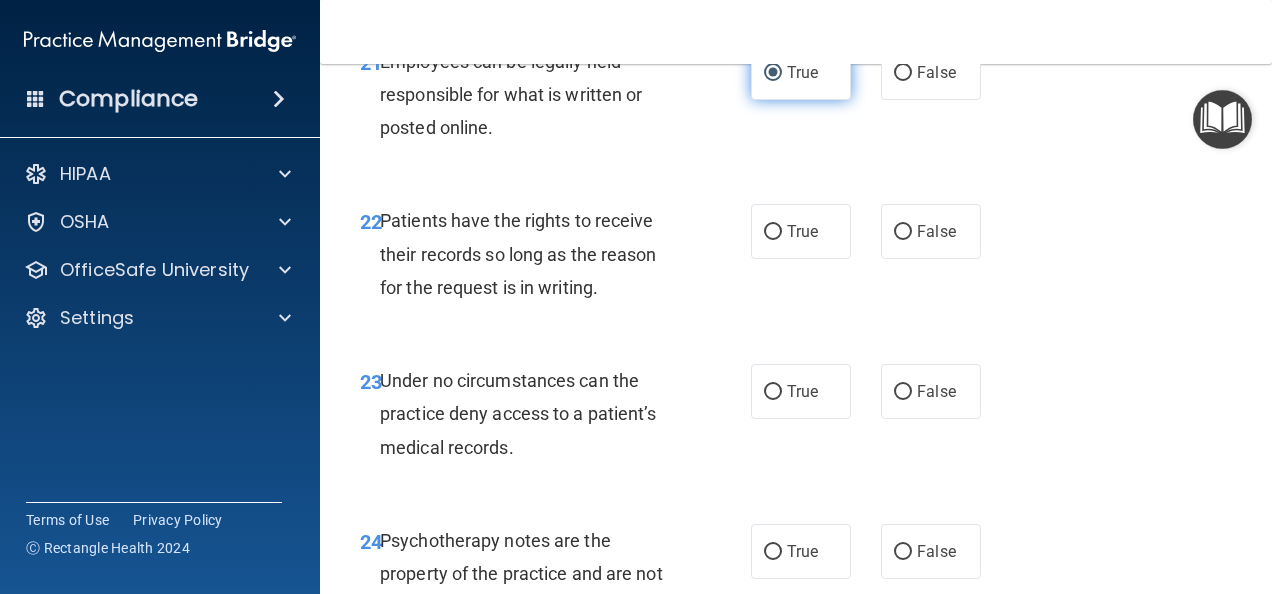 scroll, scrollTop: 4900, scrollLeft: 0, axis: vertical 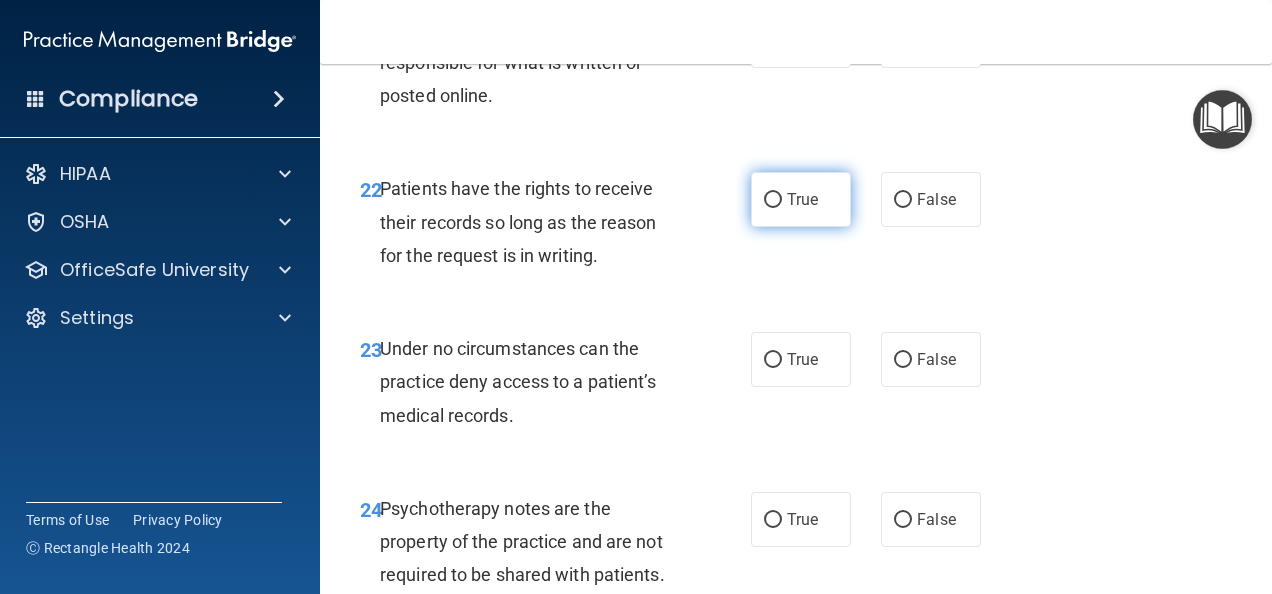 click on "True" at bounding box center (773, 200) 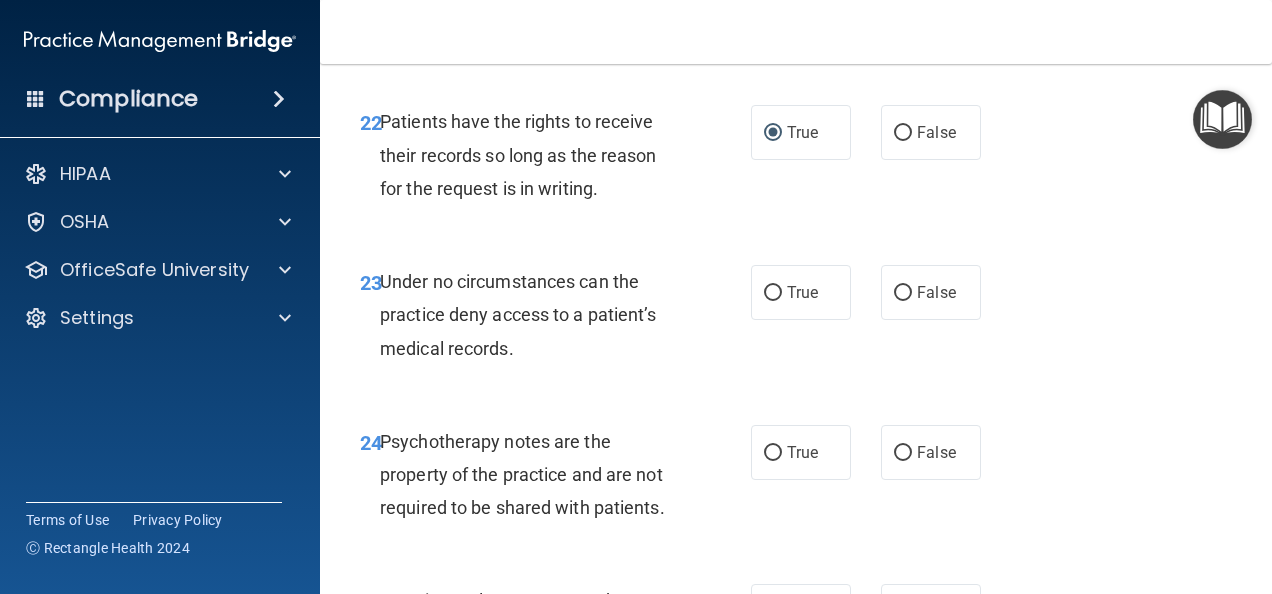 scroll, scrollTop: 5000, scrollLeft: 0, axis: vertical 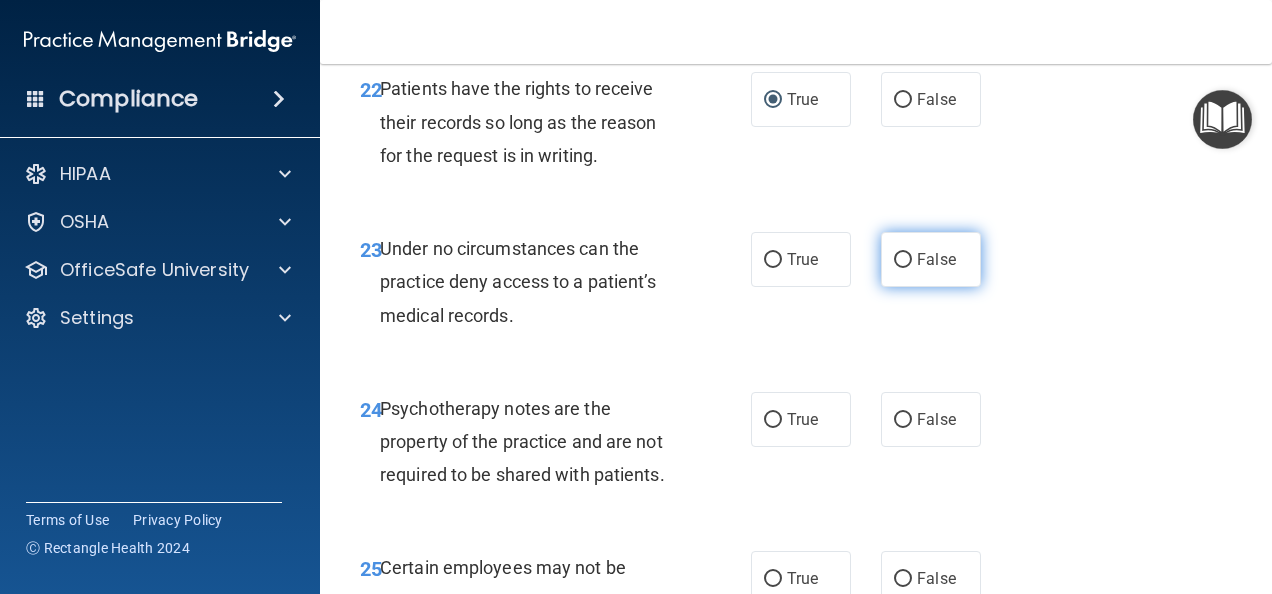 click on "False" at bounding box center [903, 260] 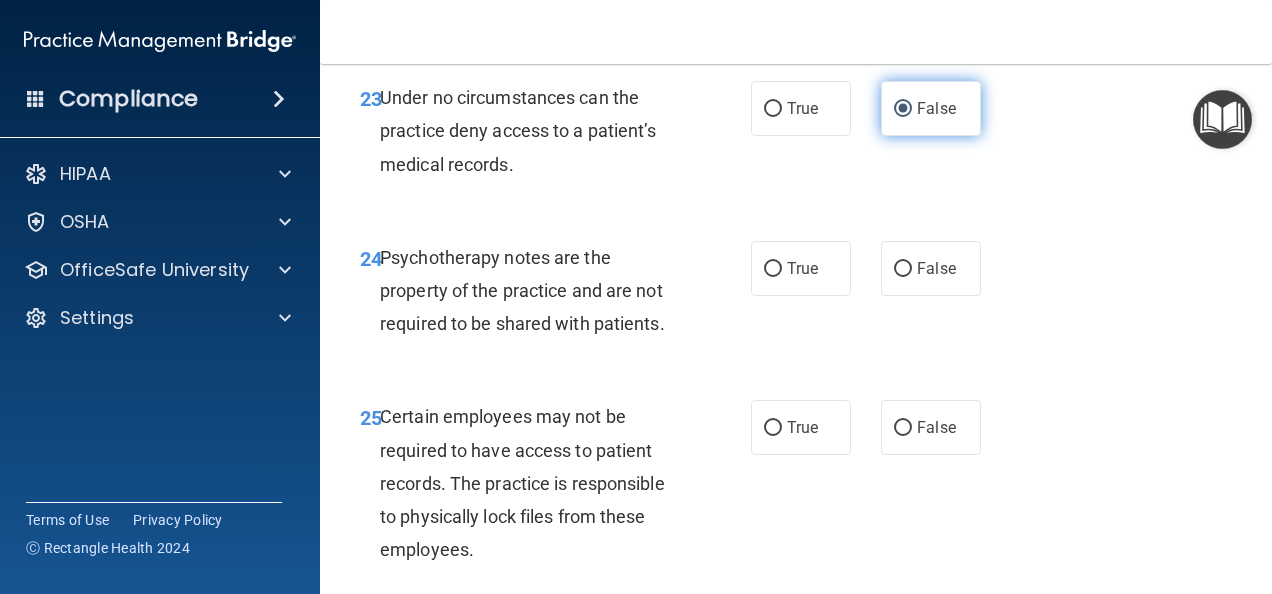 scroll, scrollTop: 5200, scrollLeft: 0, axis: vertical 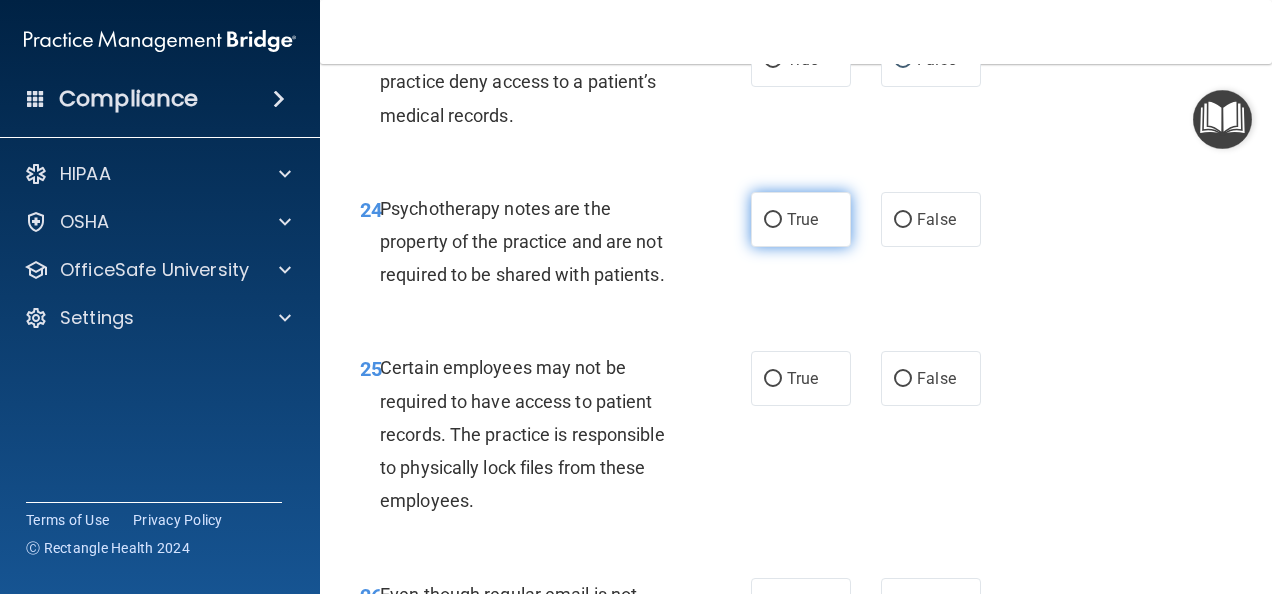 click on "True" at bounding box center (773, 220) 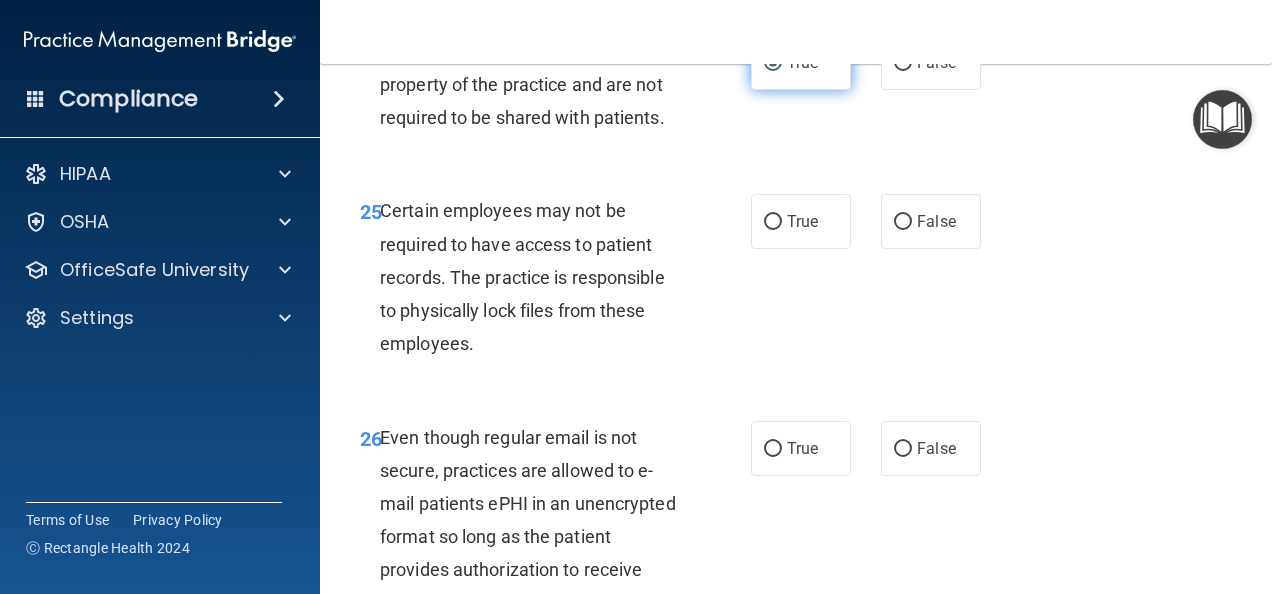 scroll, scrollTop: 5400, scrollLeft: 0, axis: vertical 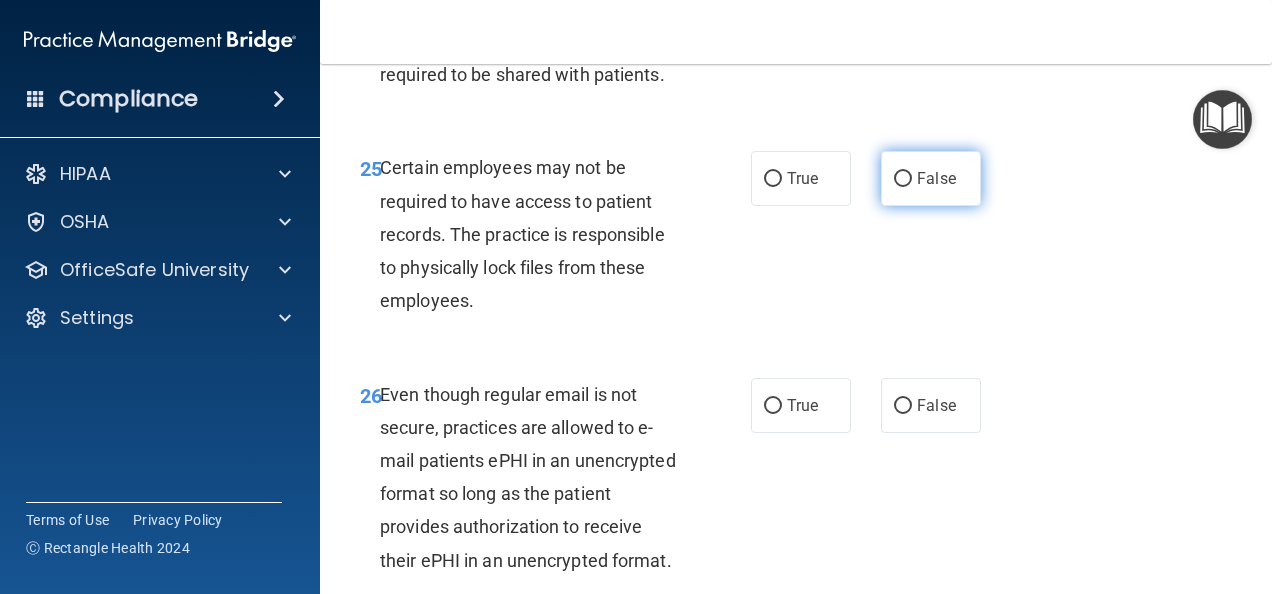 click on "False" at bounding box center [903, 179] 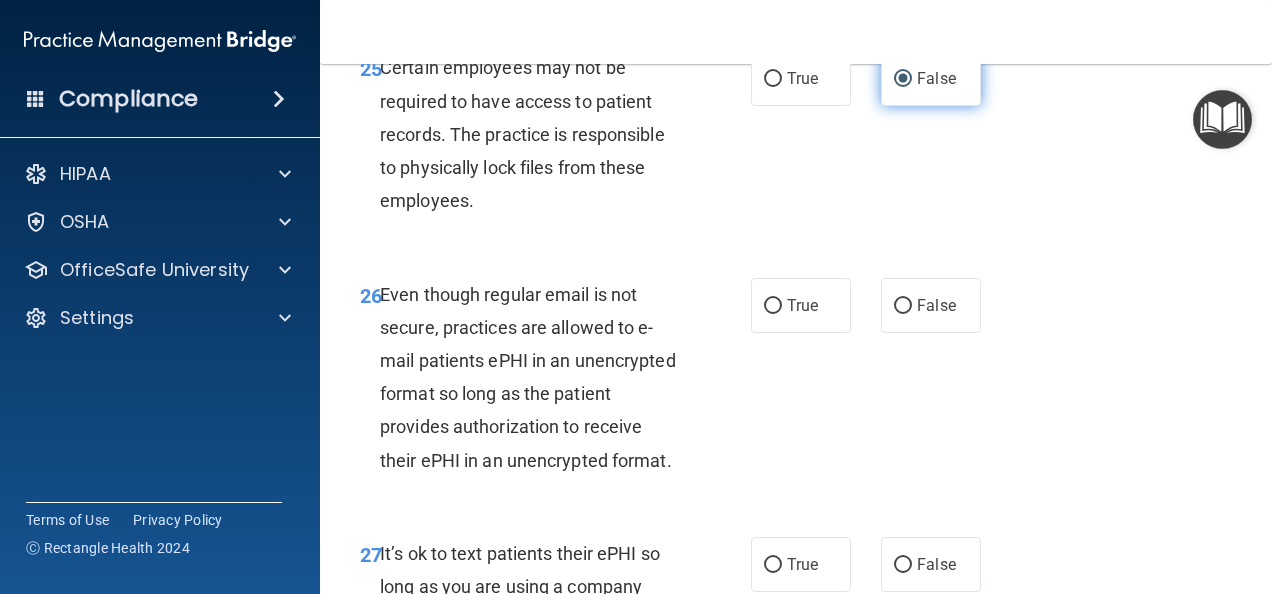 scroll, scrollTop: 5600, scrollLeft: 0, axis: vertical 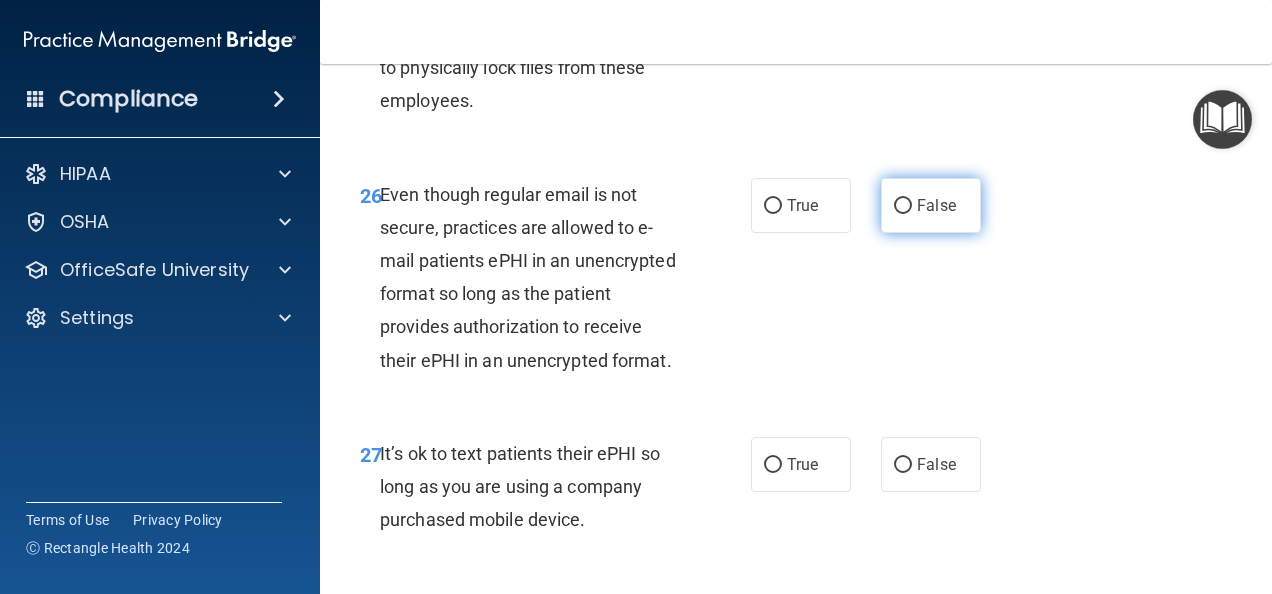 click on "False" at bounding box center [903, 206] 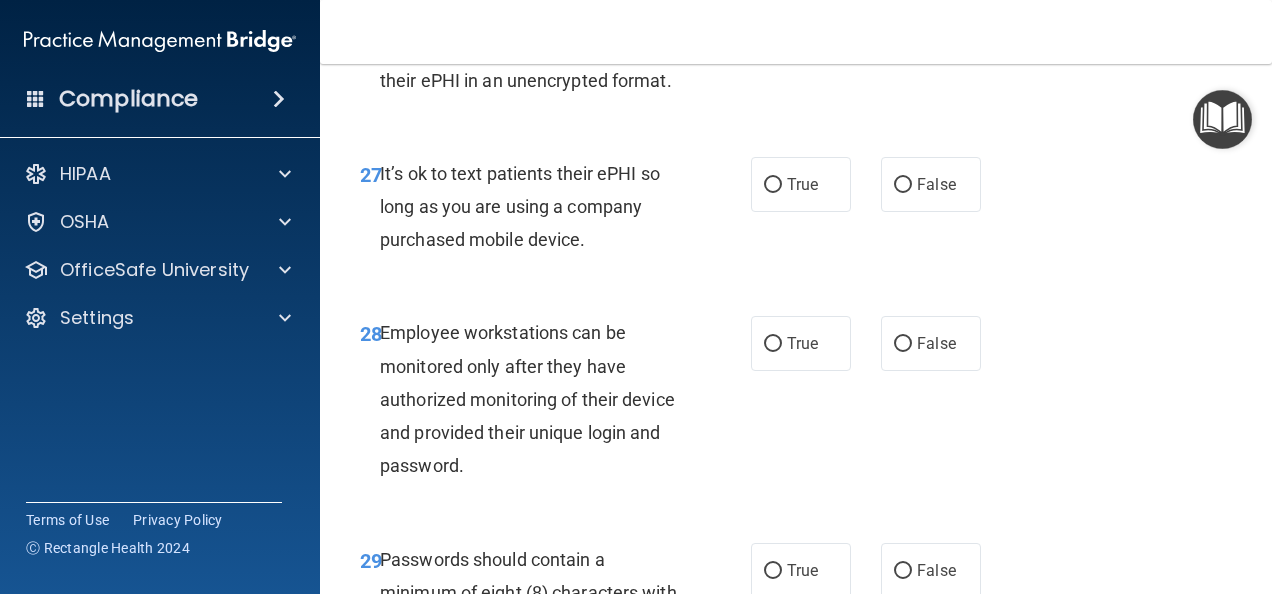 scroll, scrollTop: 5900, scrollLeft: 0, axis: vertical 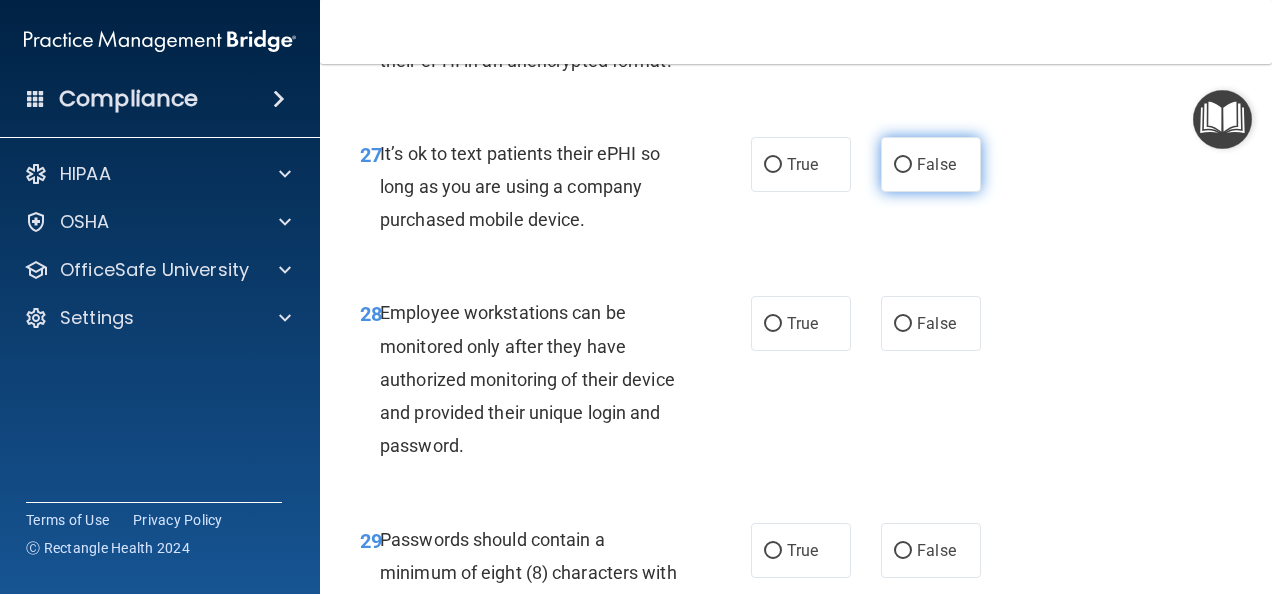 click on "False" at bounding box center (903, 165) 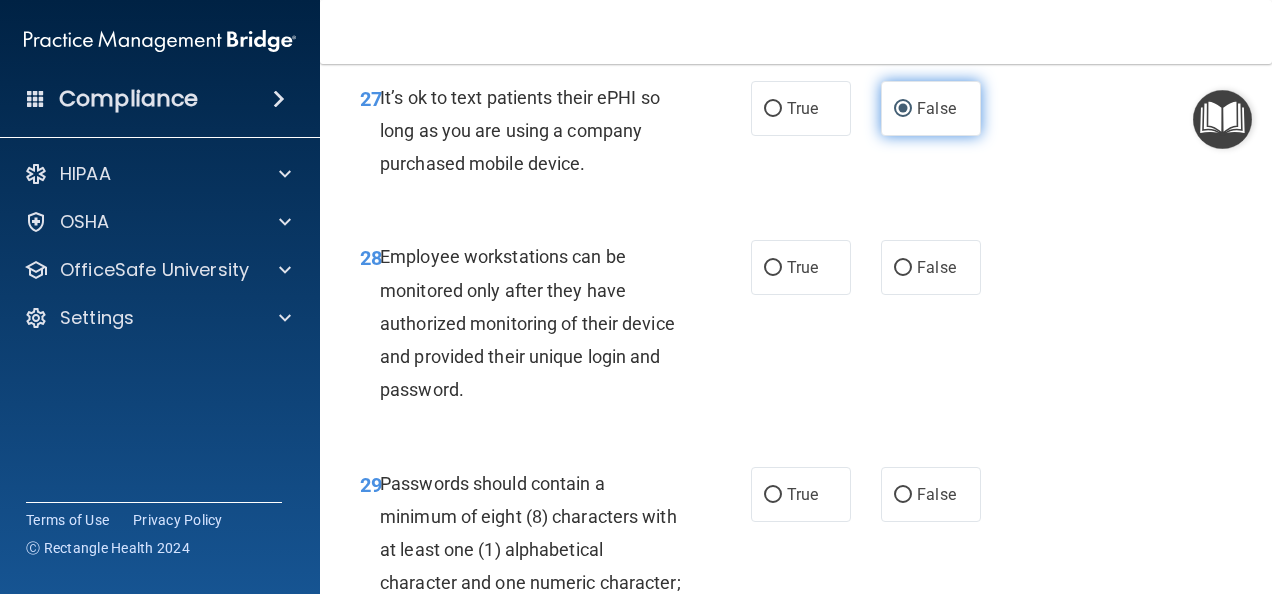 scroll, scrollTop: 6000, scrollLeft: 0, axis: vertical 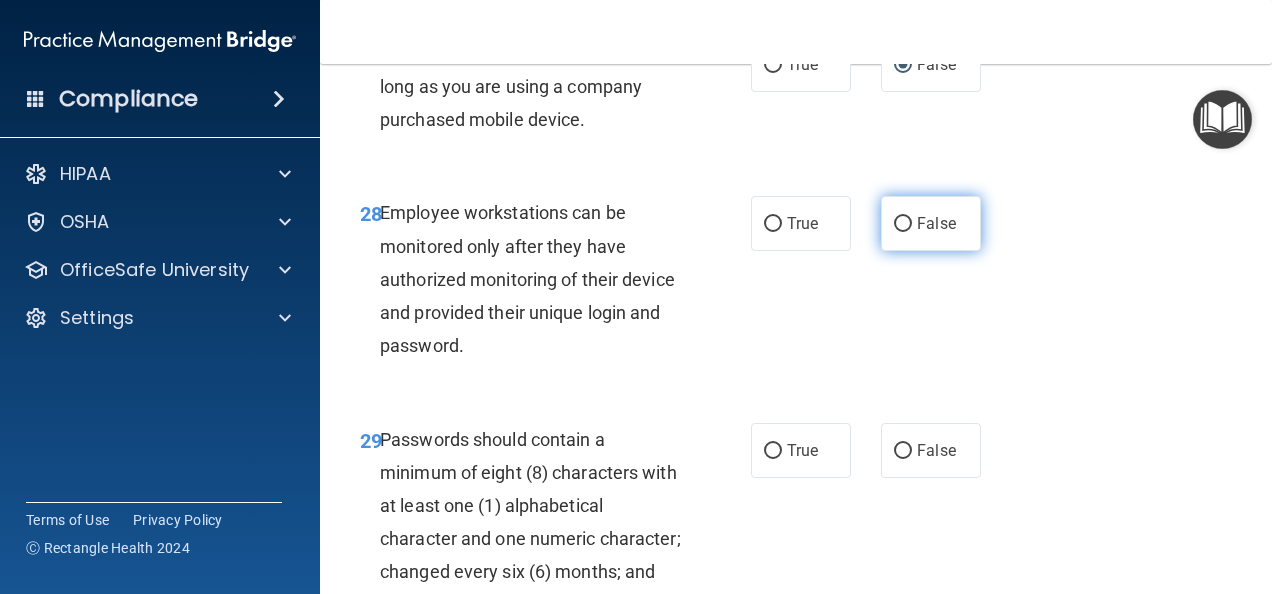 click on "False" at bounding box center (903, 224) 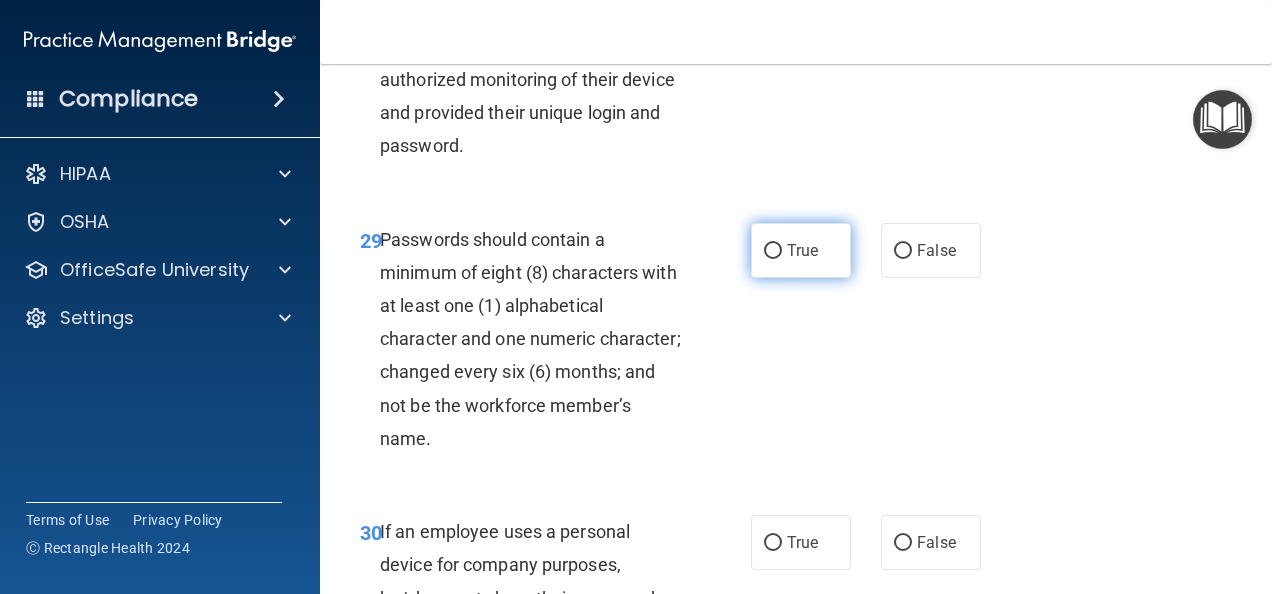 scroll, scrollTop: 6300, scrollLeft: 0, axis: vertical 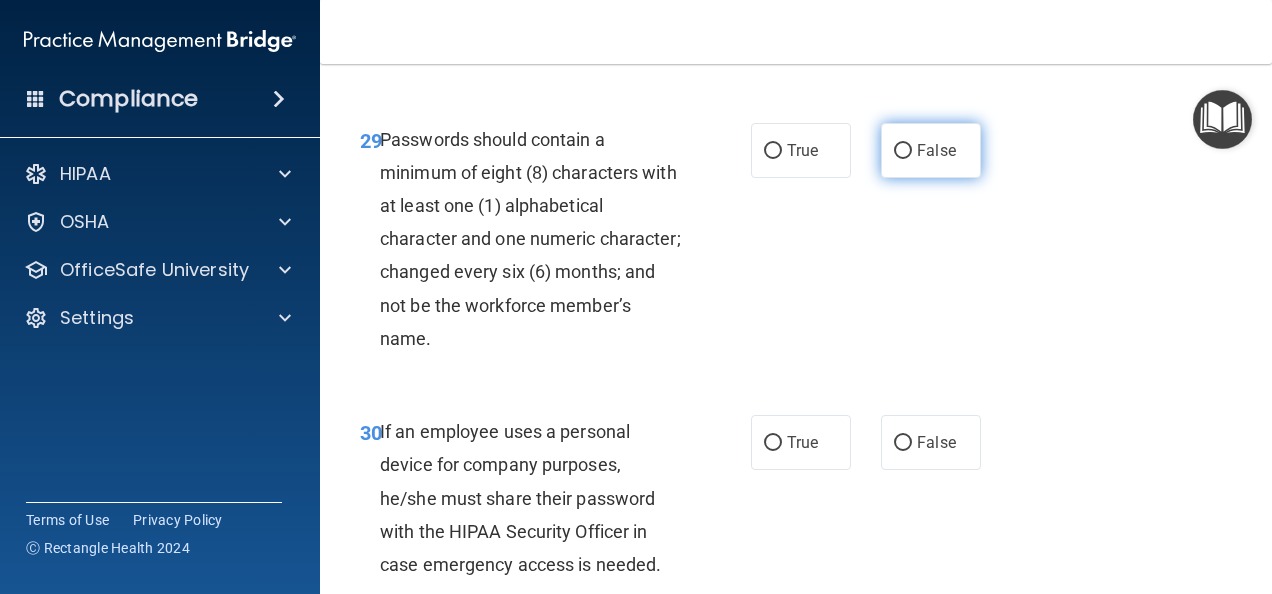click on "False" at bounding box center [903, 151] 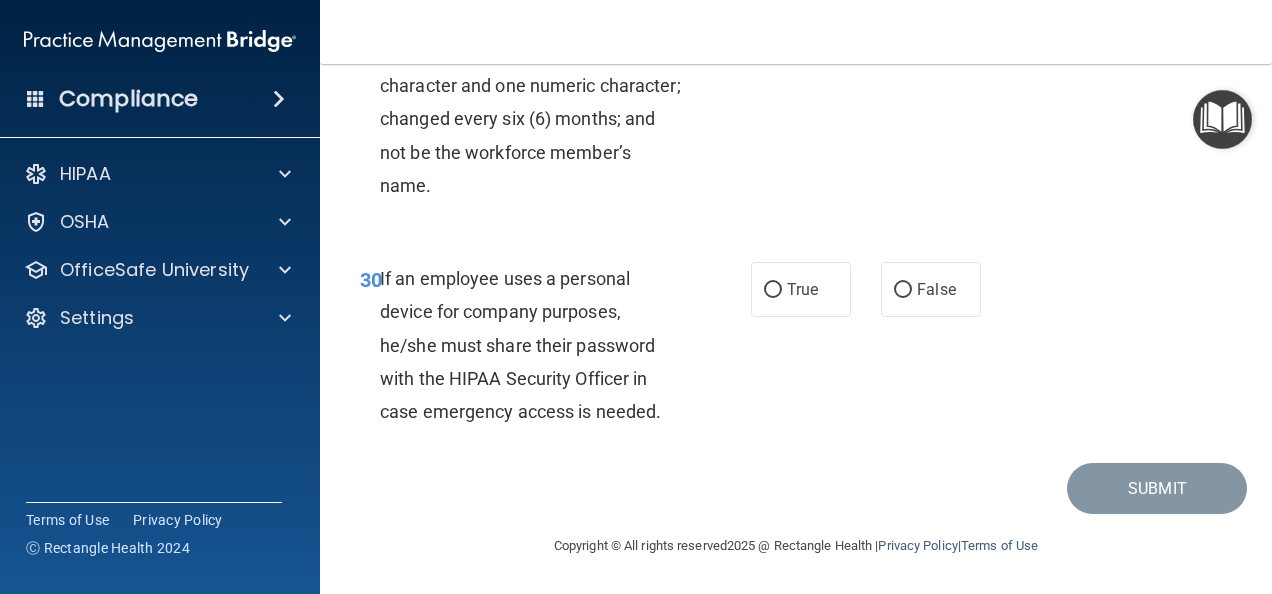 scroll, scrollTop: 6600, scrollLeft: 0, axis: vertical 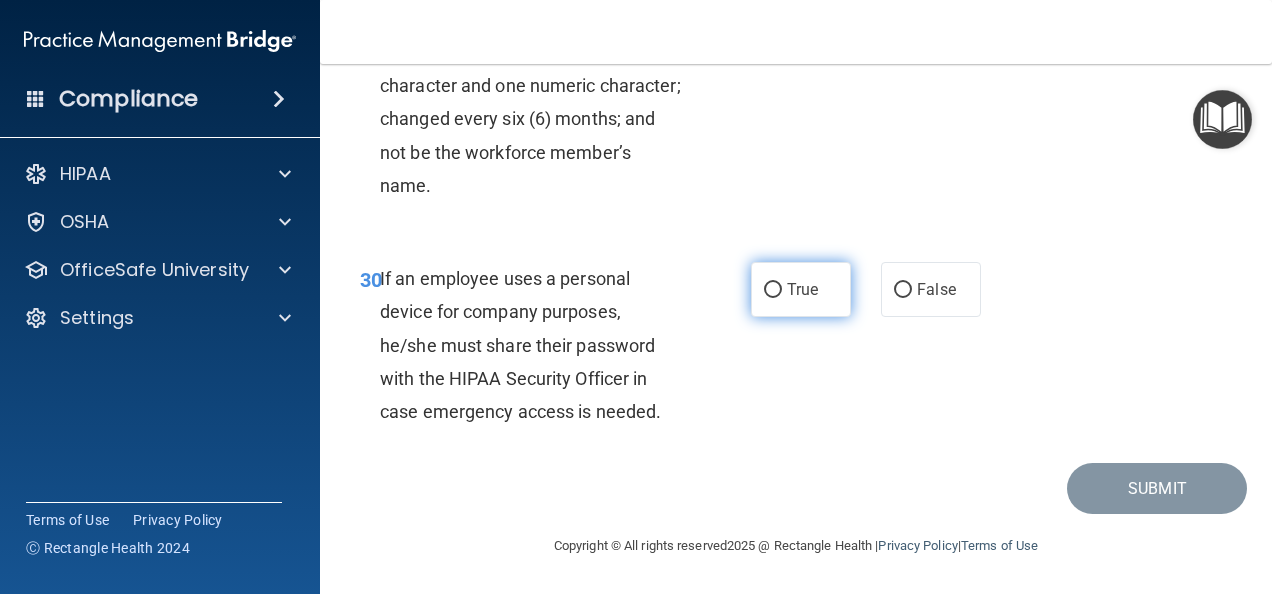 click on "True" at bounding box center (773, 290) 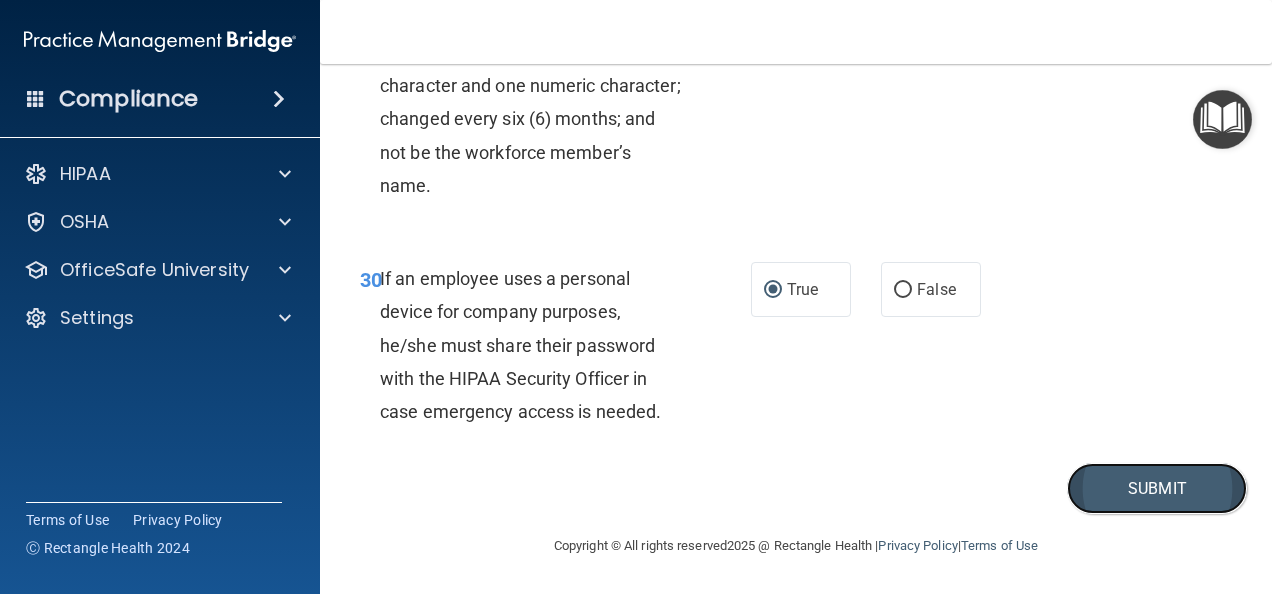 click on "Submit" at bounding box center (1157, 488) 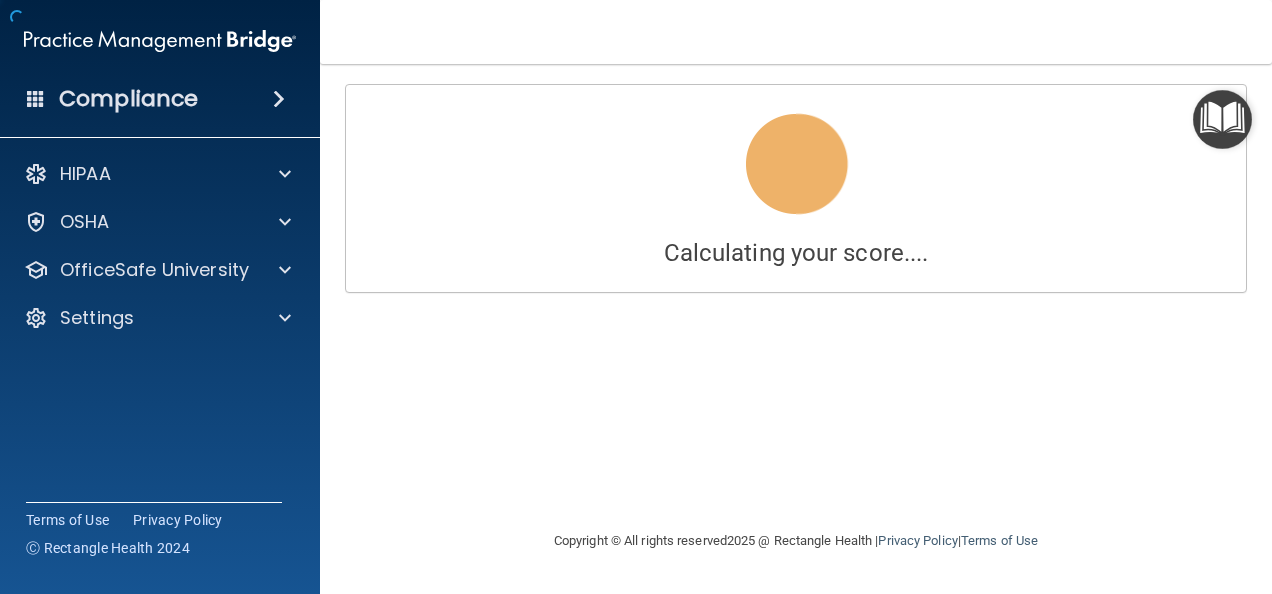 scroll, scrollTop: 0, scrollLeft: 0, axis: both 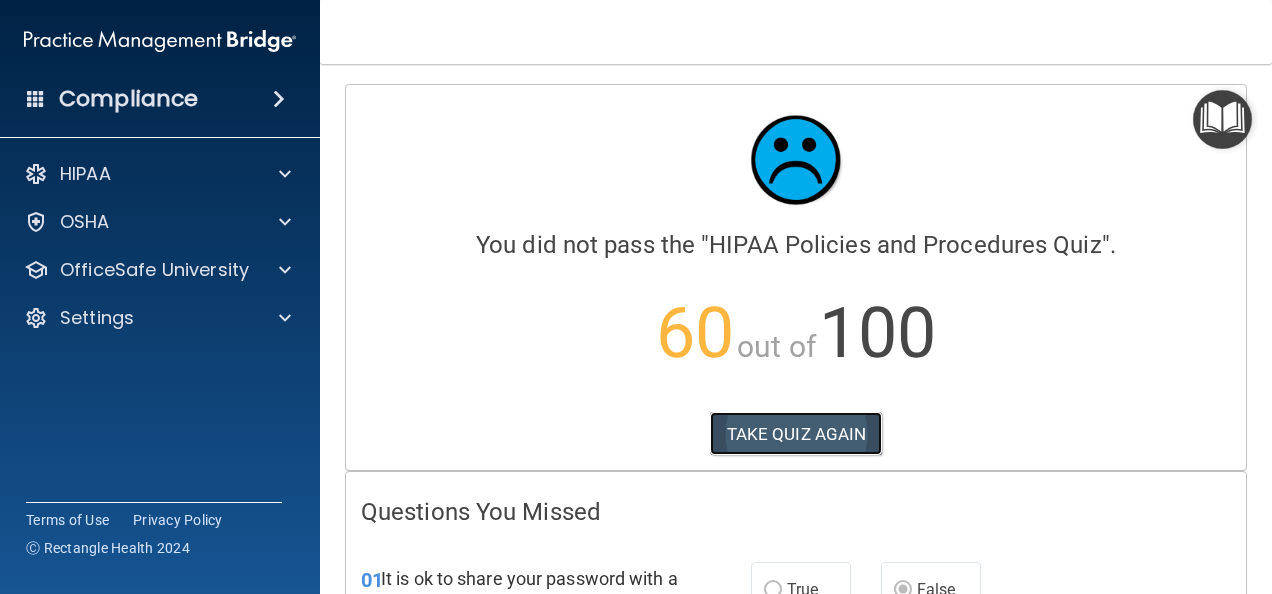 click on "TAKE QUIZ AGAIN" at bounding box center (796, 434) 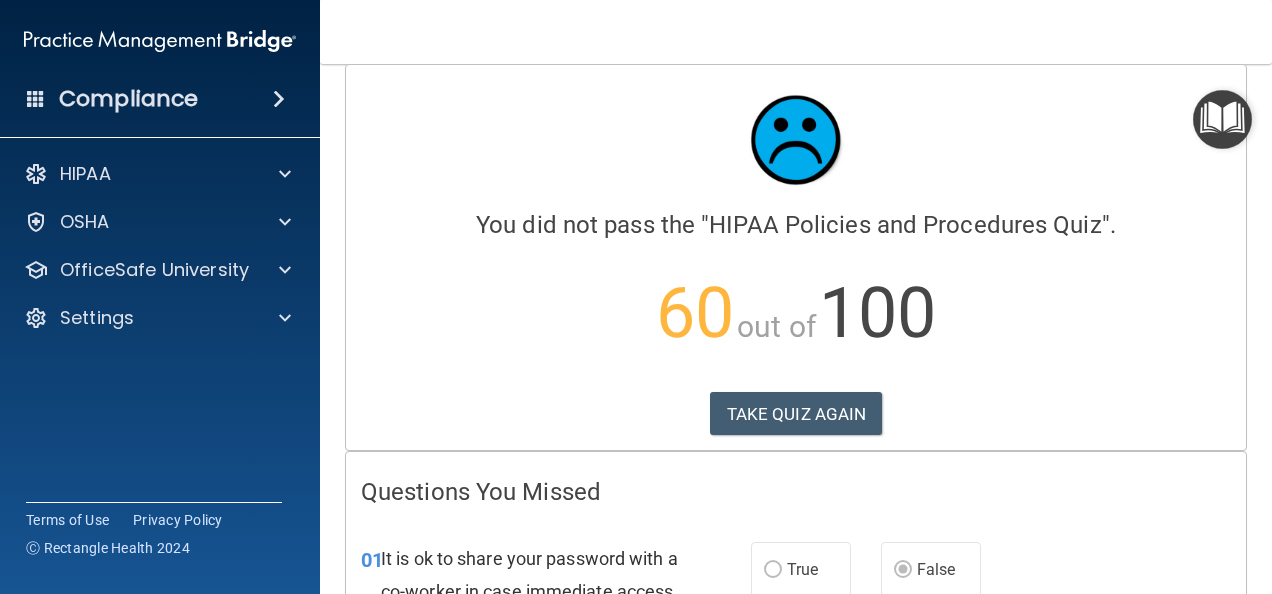 scroll, scrollTop: 0, scrollLeft: 0, axis: both 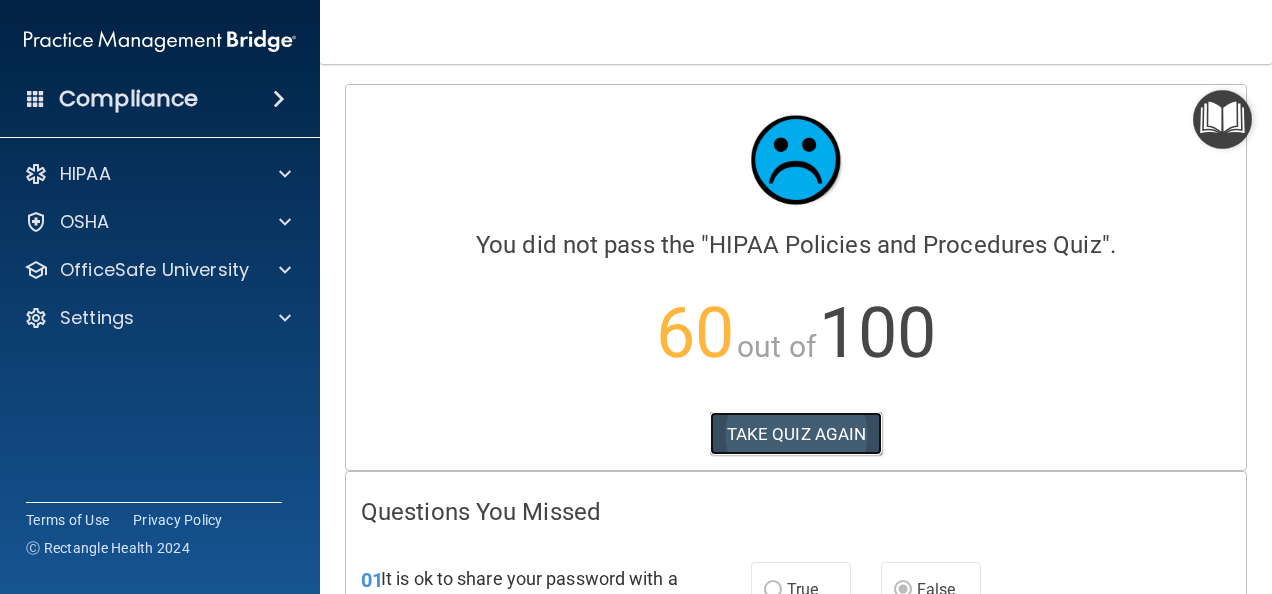 click on "TAKE QUIZ AGAIN" at bounding box center (796, 434) 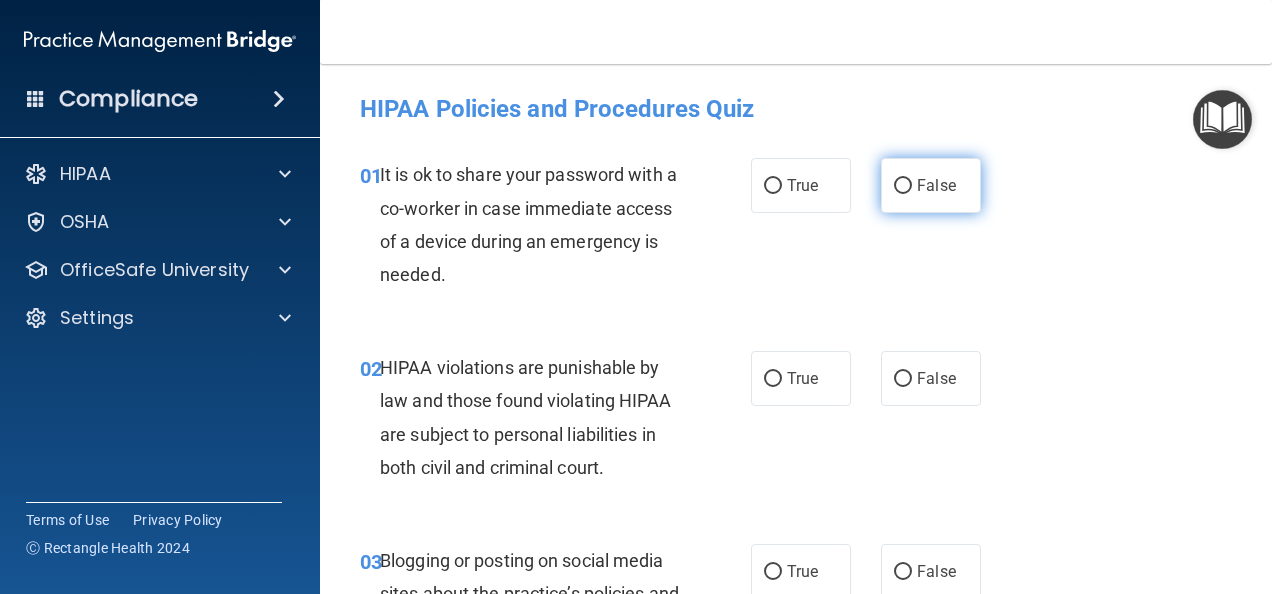 click on "False" at bounding box center [903, 186] 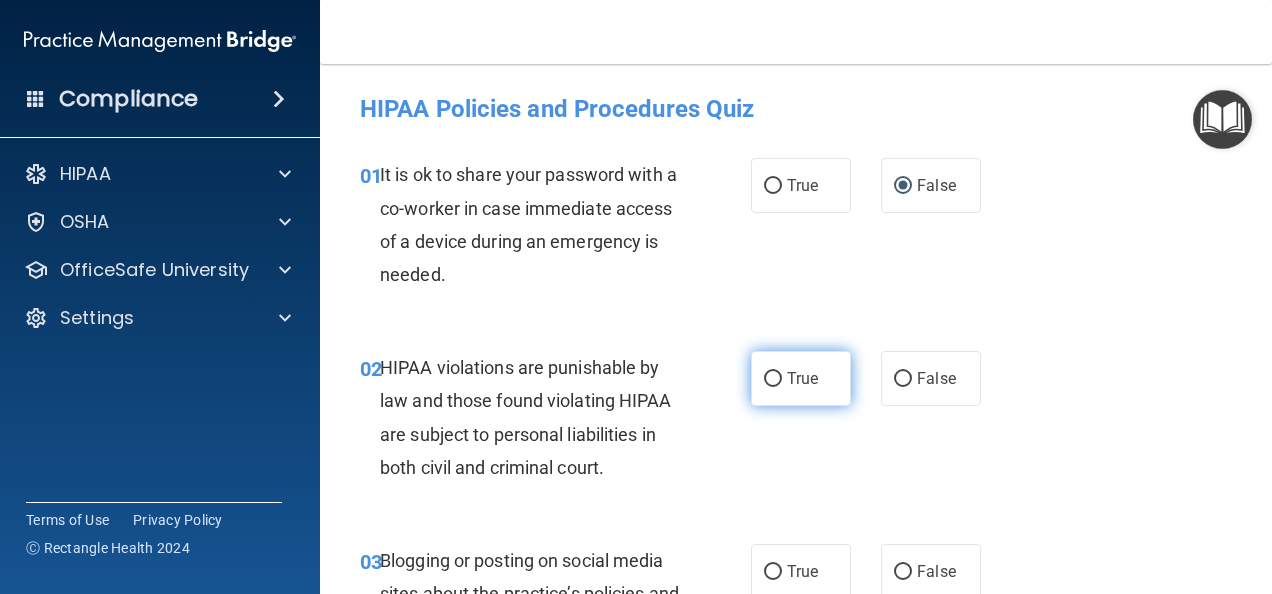 click on "True" at bounding box center (773, 379) 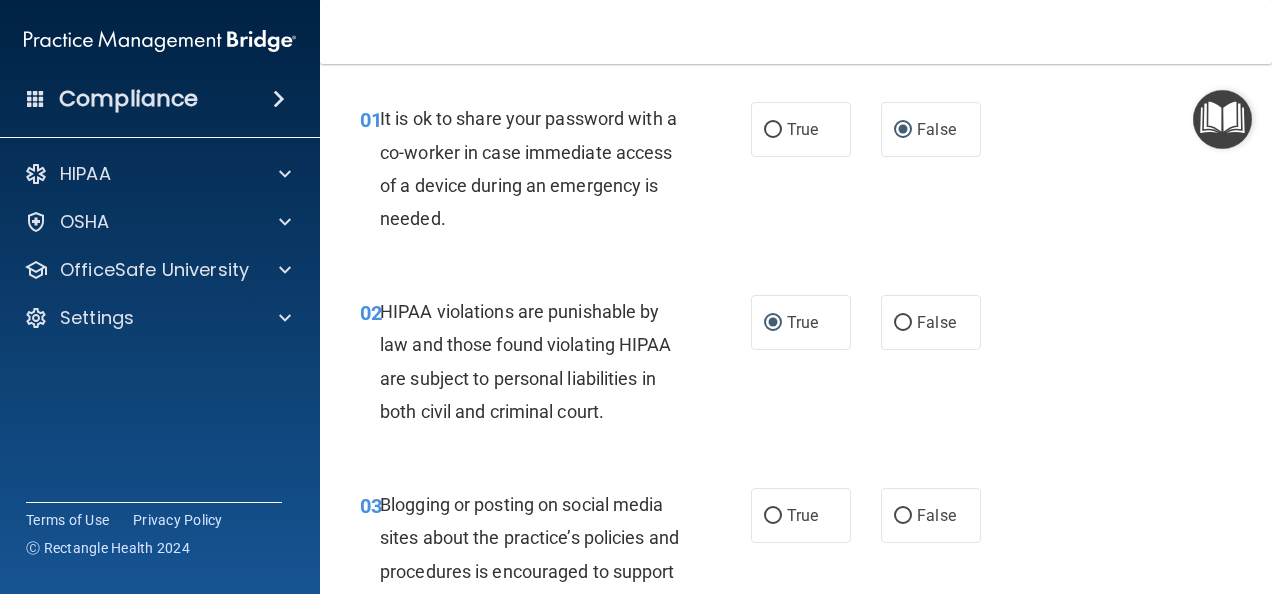 scroll, scrollTop: 200, scrollLeft: 0, axis: vertical 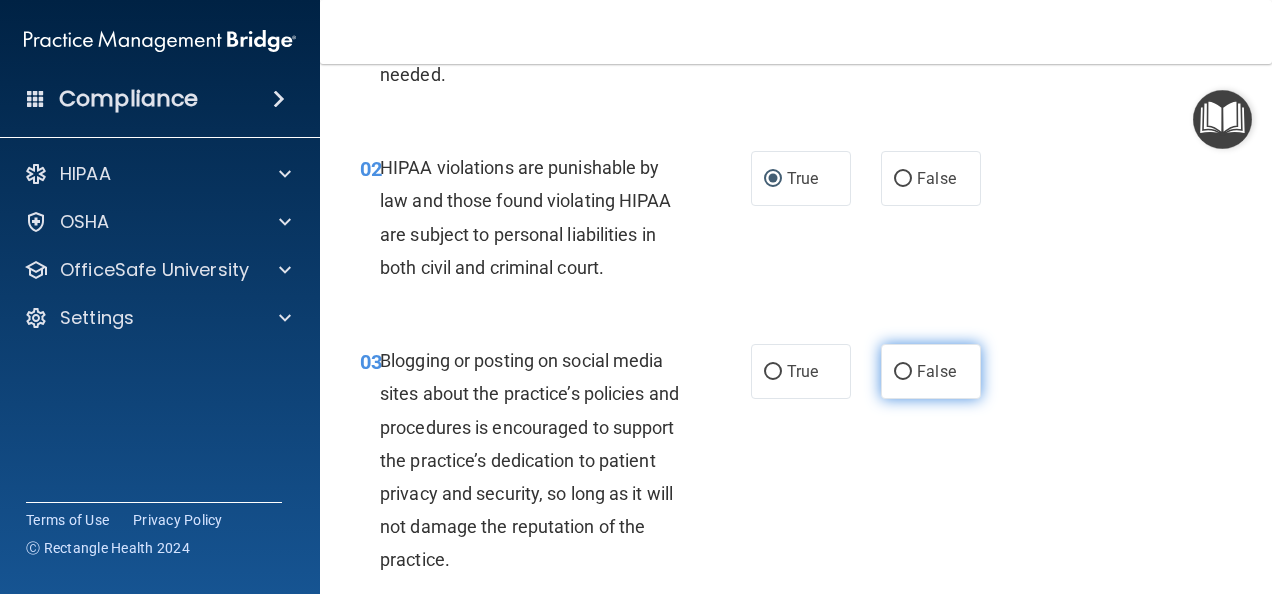 click on "False" at bounding box center (903, 372) 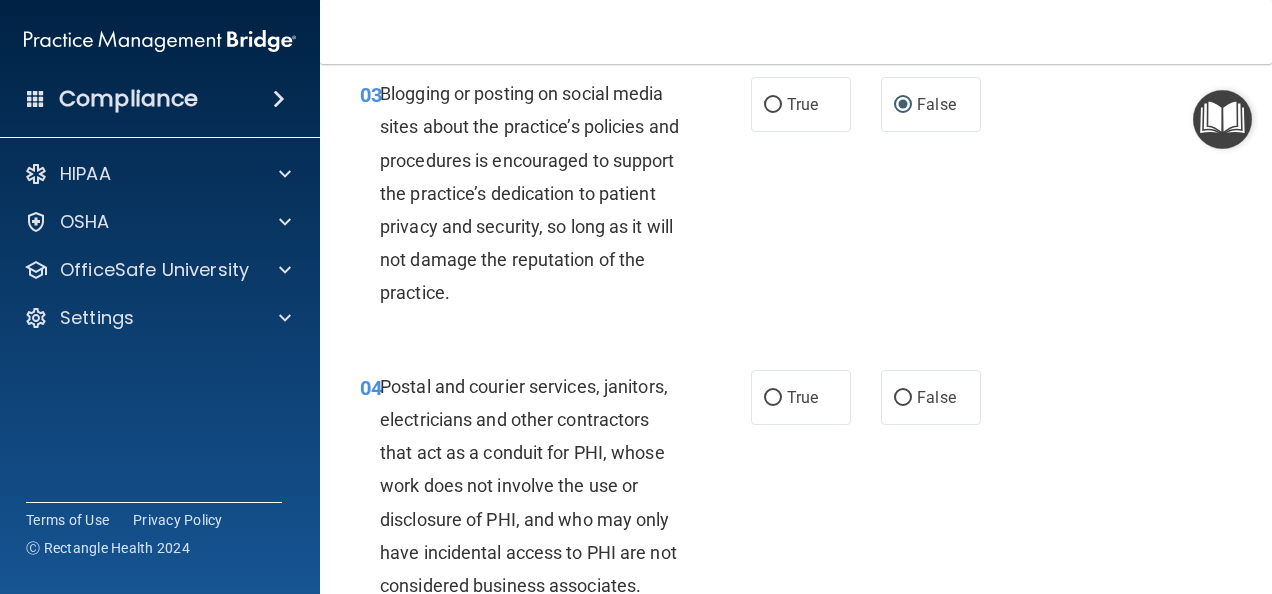 scroll, scrollTop: 500, scrollLeft: 0, axis: vertical 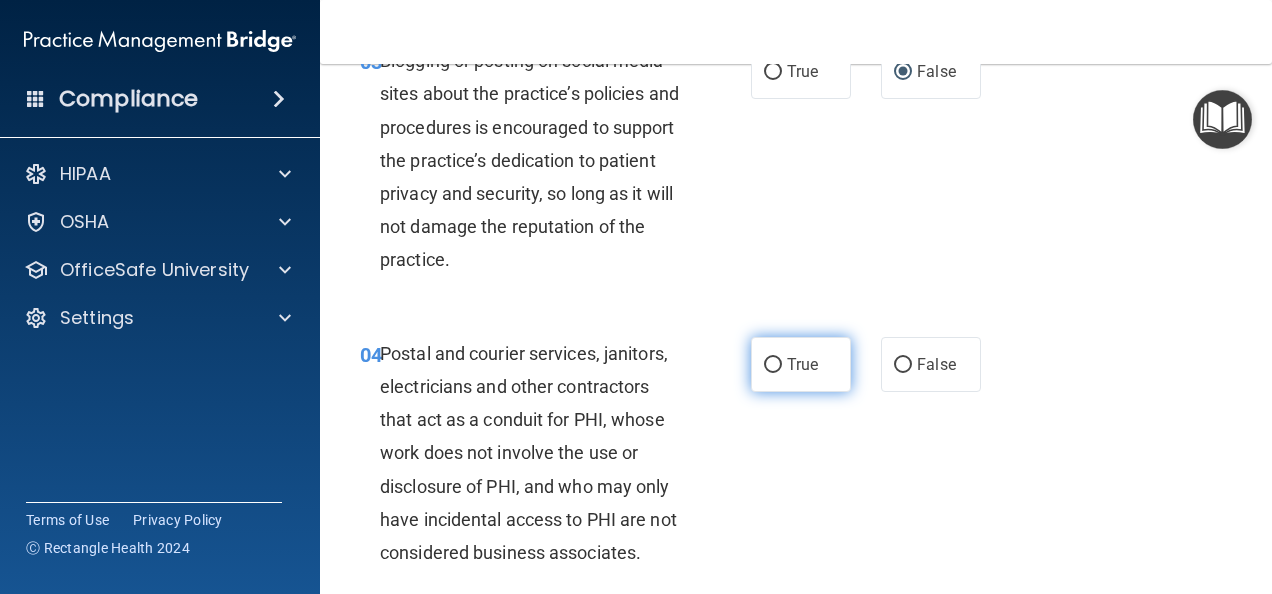 click on "True" at bounding box center [773, 365] 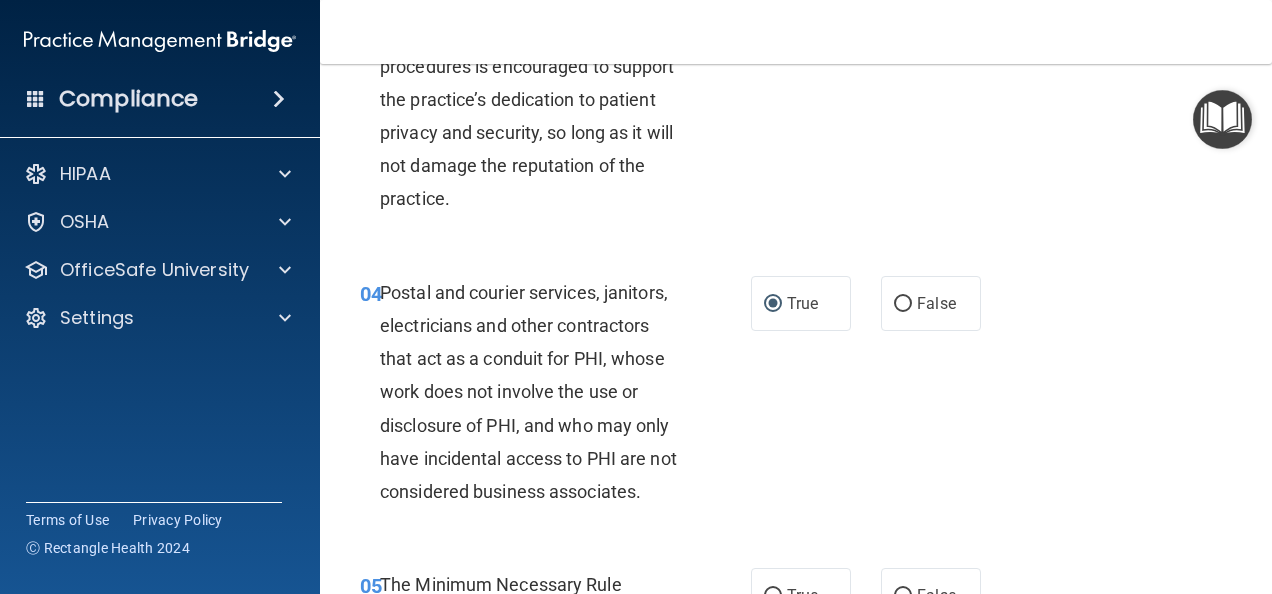 scroll, scrollTop: 800, scrollLeft: 0, axis: vertical 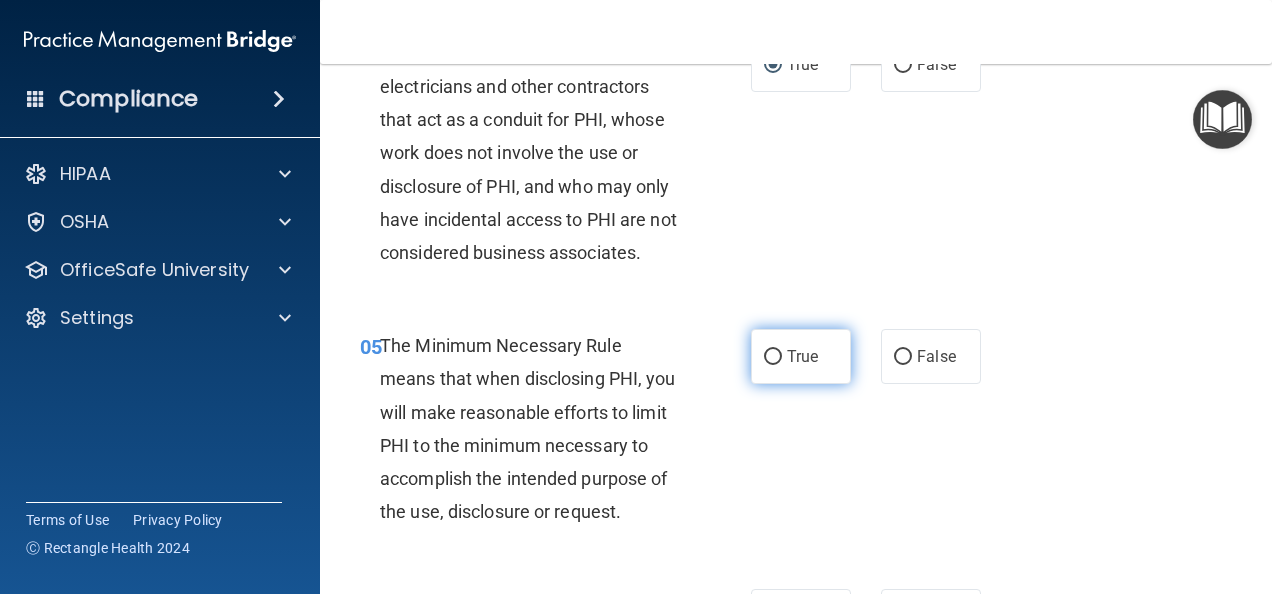 click on "True" at bounding box center [773, 357] 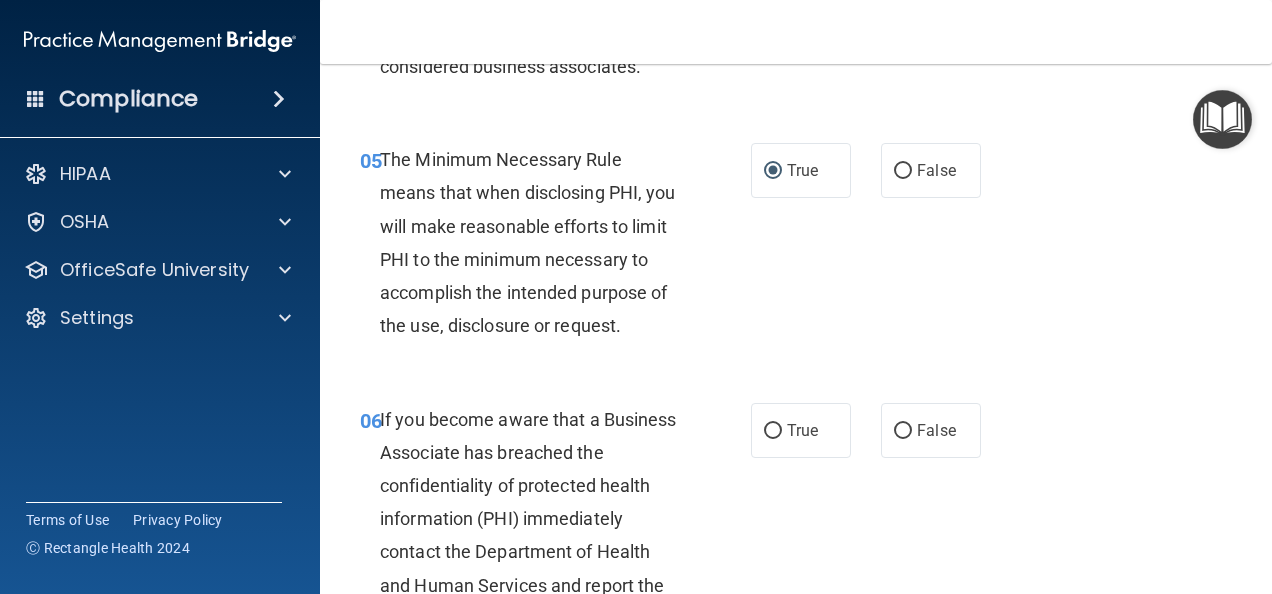 scroll, scrollTop: 1000, scrollLeft: 0, axis: vertical 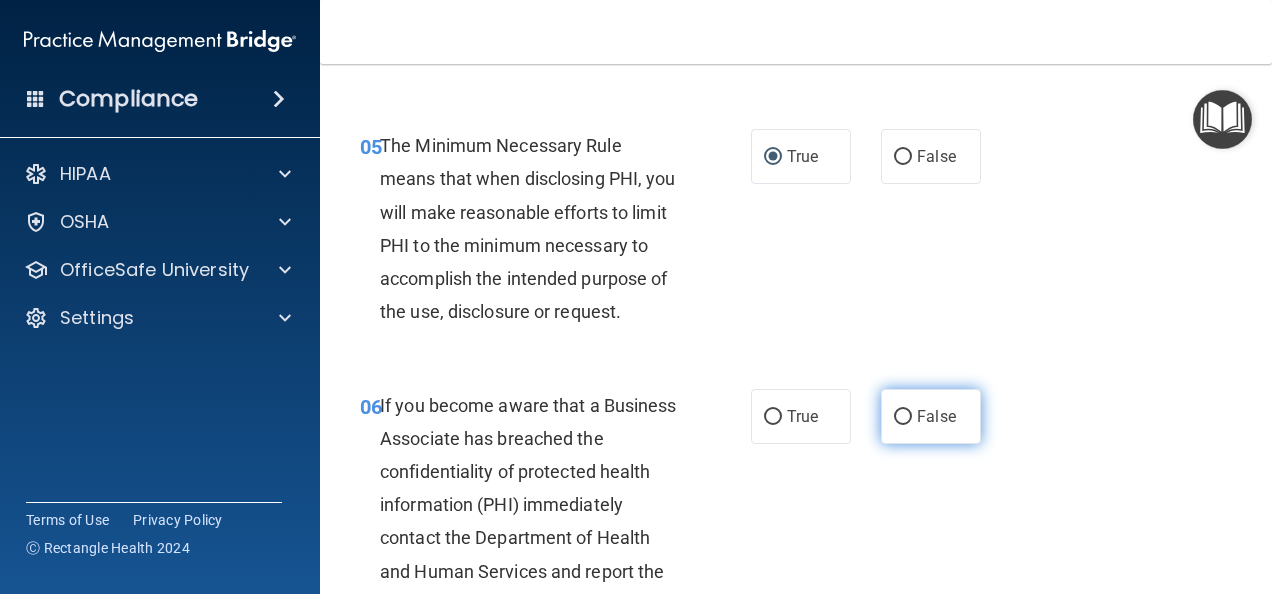 click on "False" at bounding box center [903, 417] 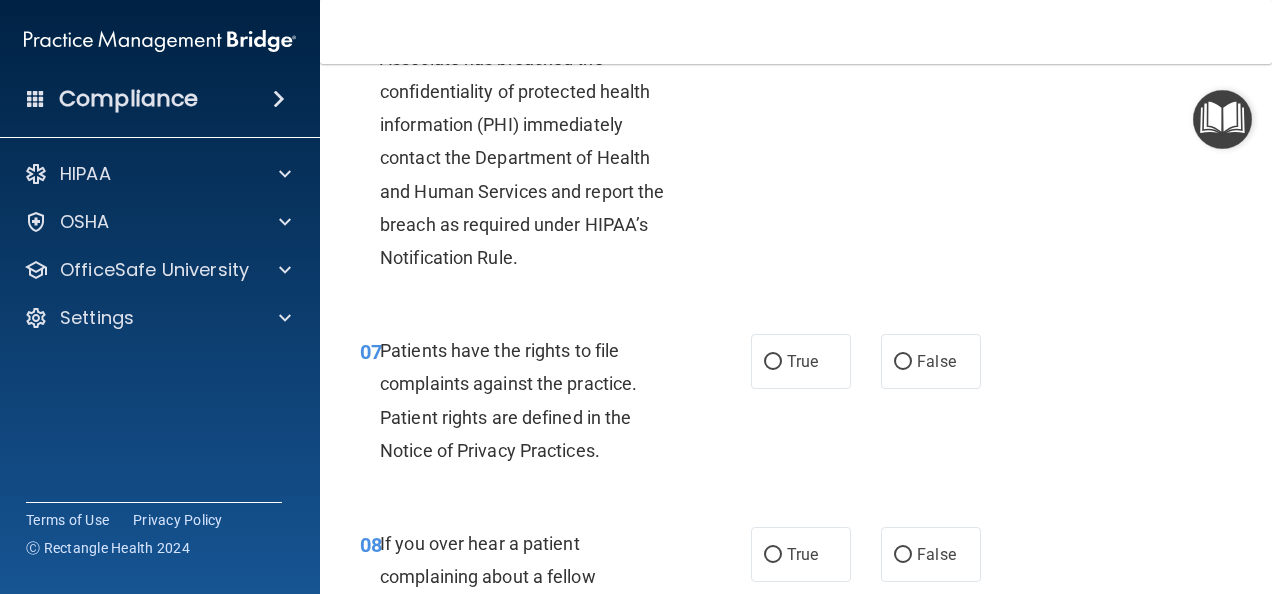 scroll, scrollTop: 1400, scrollLeft: 0, axis: vertical 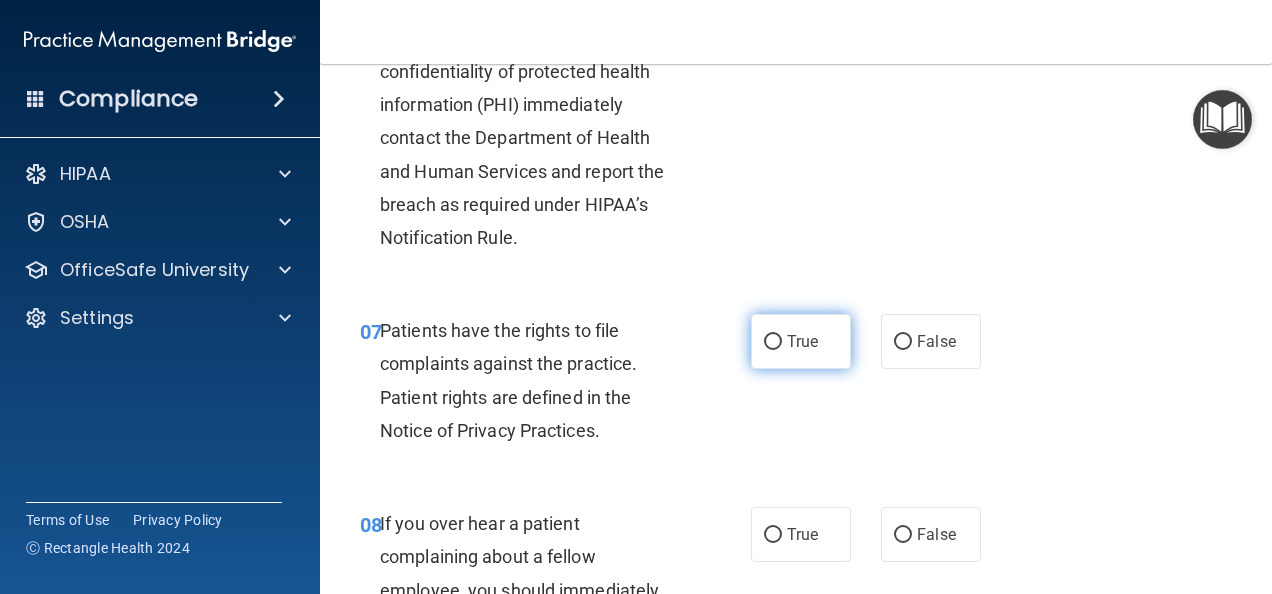 click on "True" at bounding box center [773, 342] 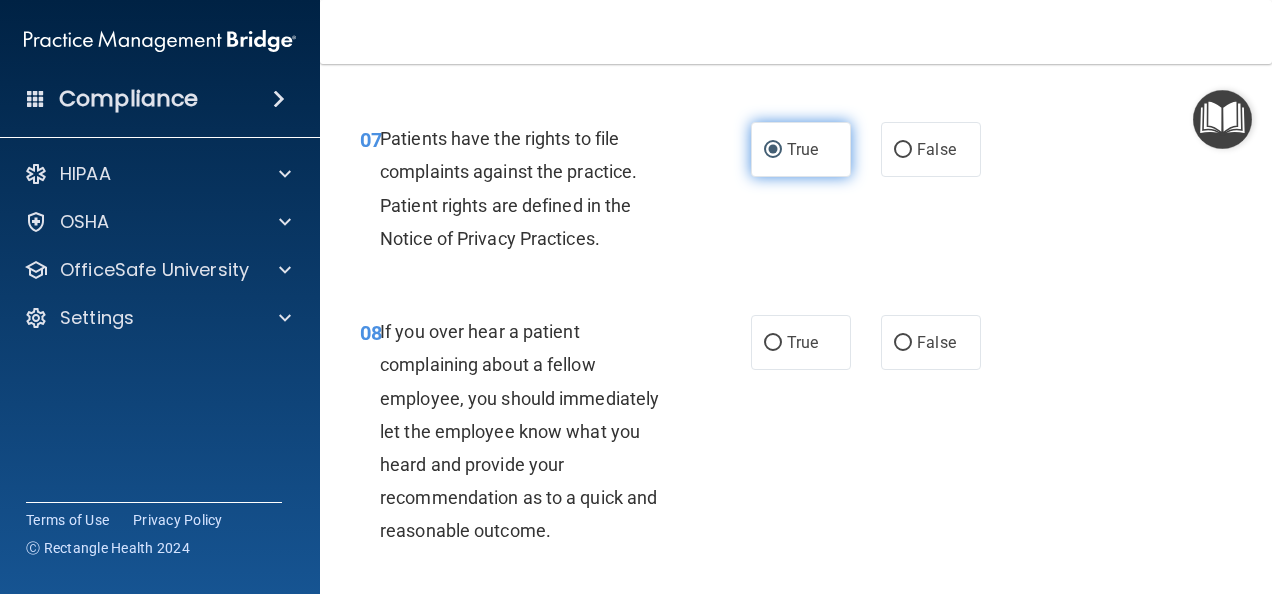 scroll, scrollTop: 1600, scrollLeft: 0, axis: vertical 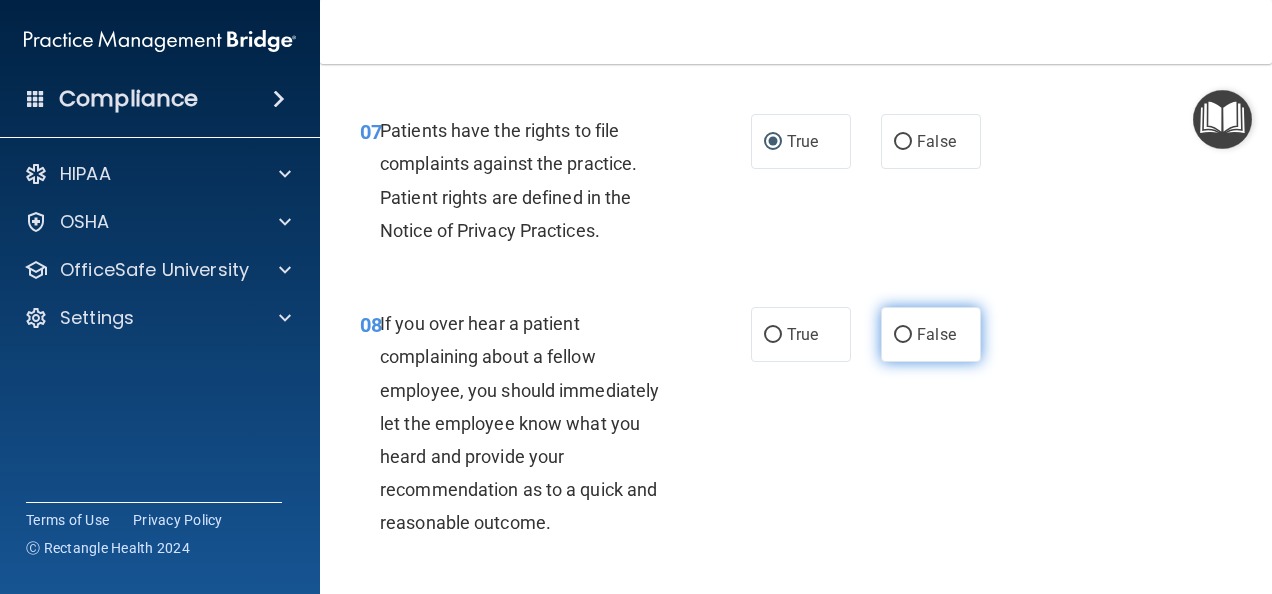 click on "False" at bounding box center [903, 335] 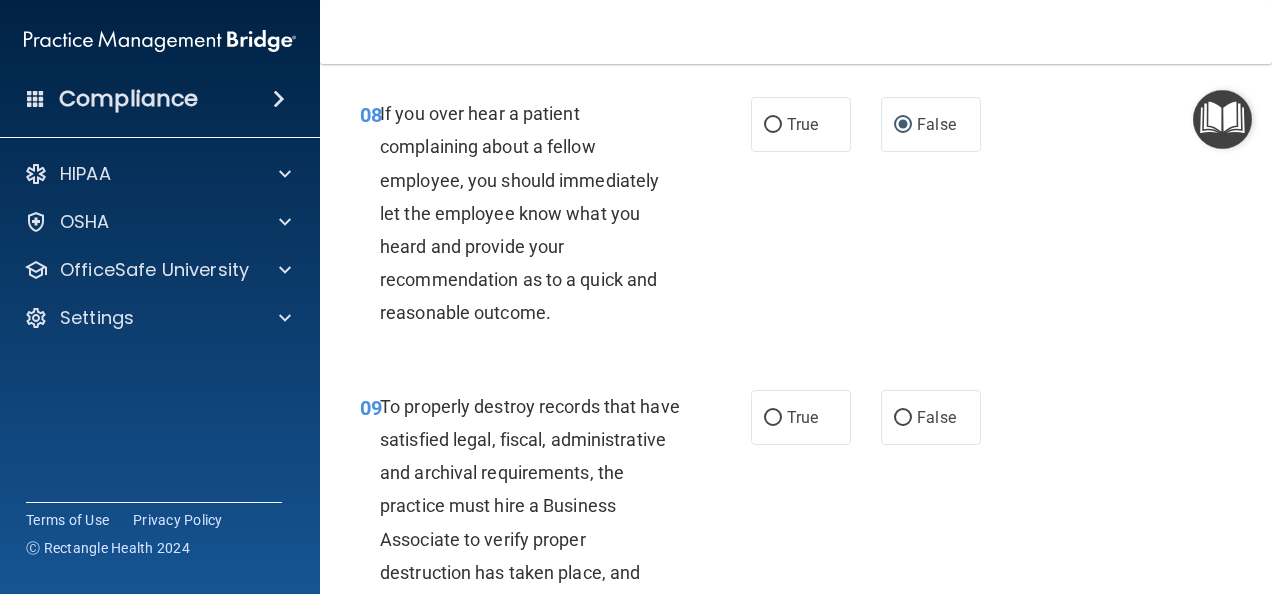 scroll, scrollTop: 1900, scrollLeft: 0, axis: vertical 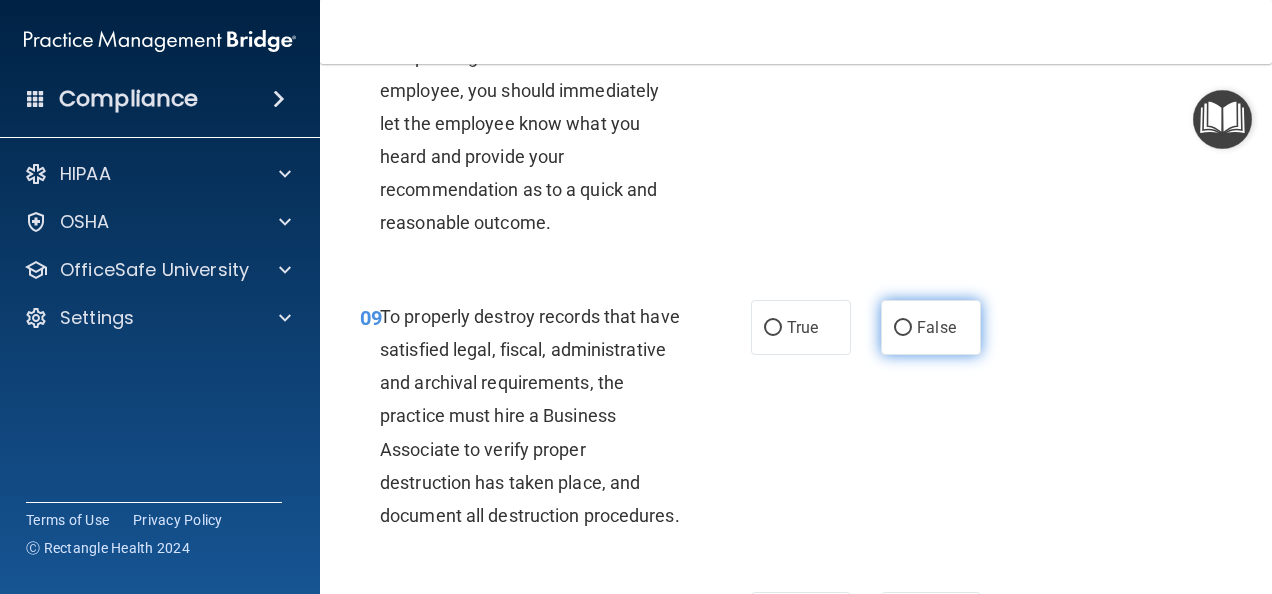 click on "False" at bounding box center (903, 328) 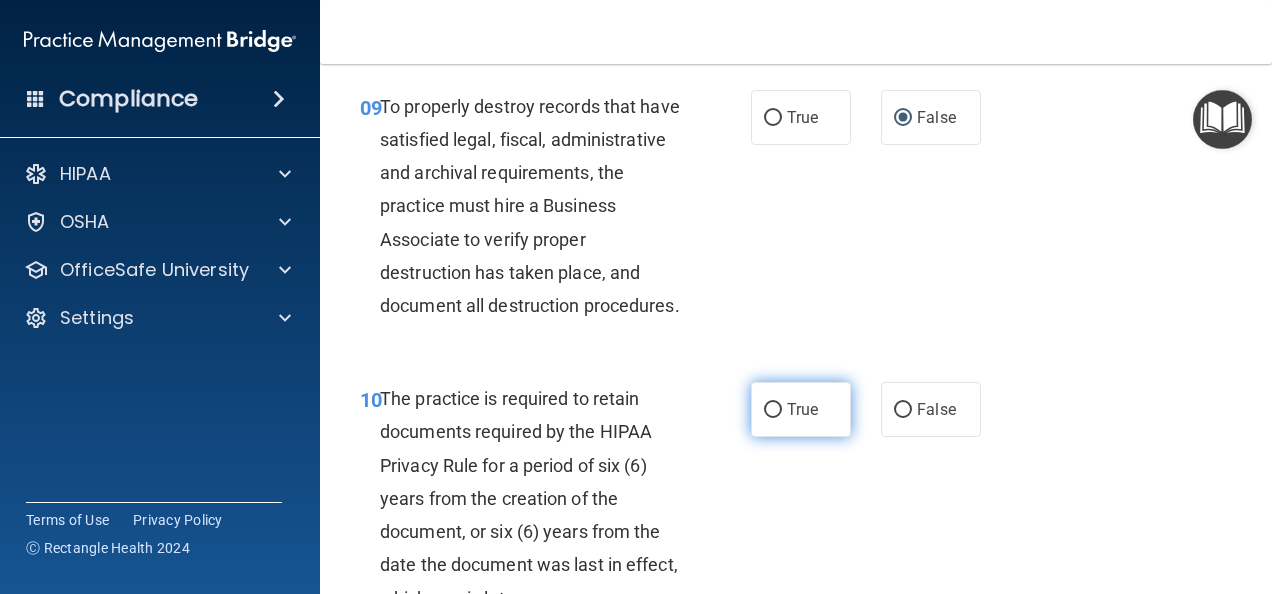 scroll, scrollTop: 2200, scrollLeft: 0, axis: vertical 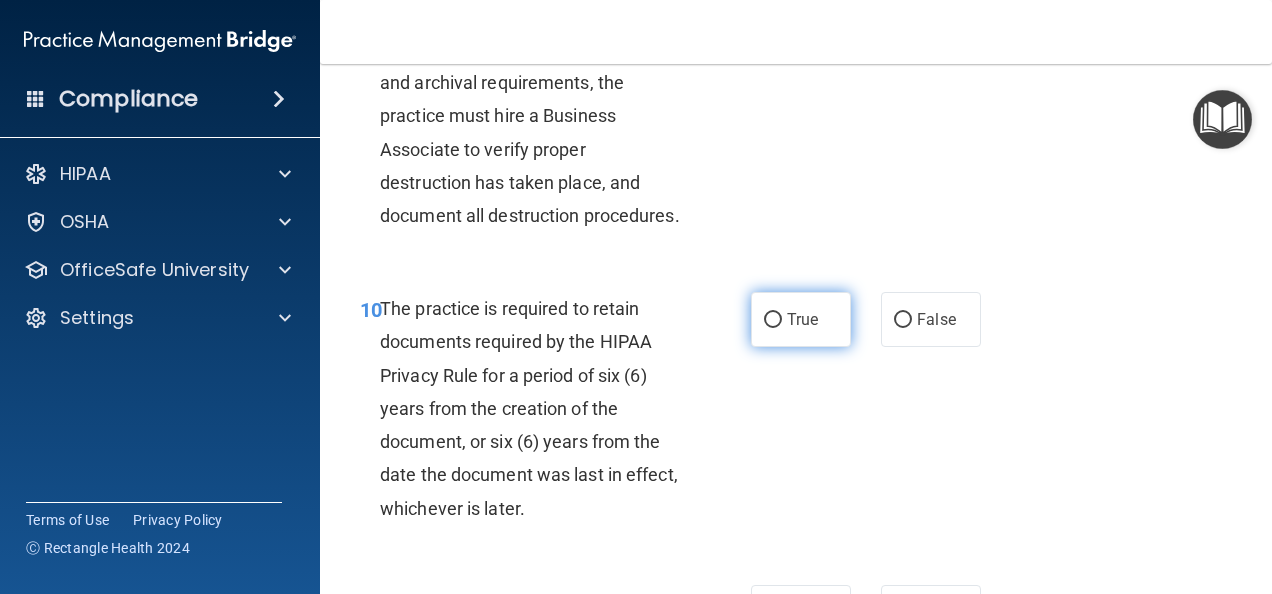 click on "True" at bounding box center (773, 320) 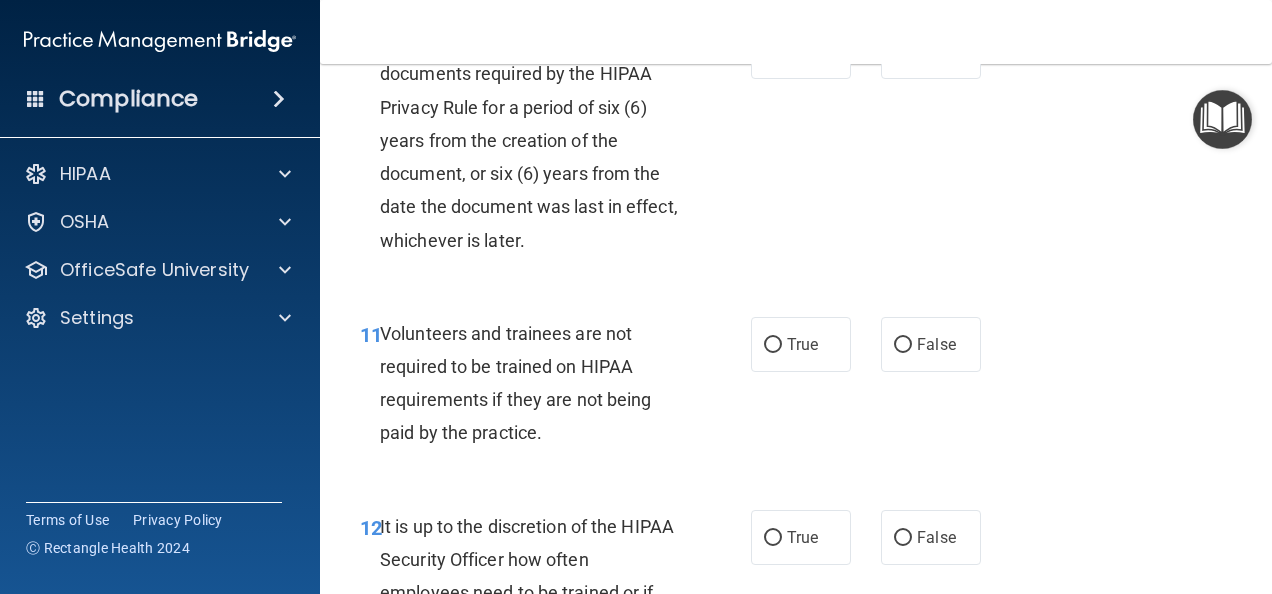 scroll, scrollTop: 2500, scrollLeft: 0, axis: vertical 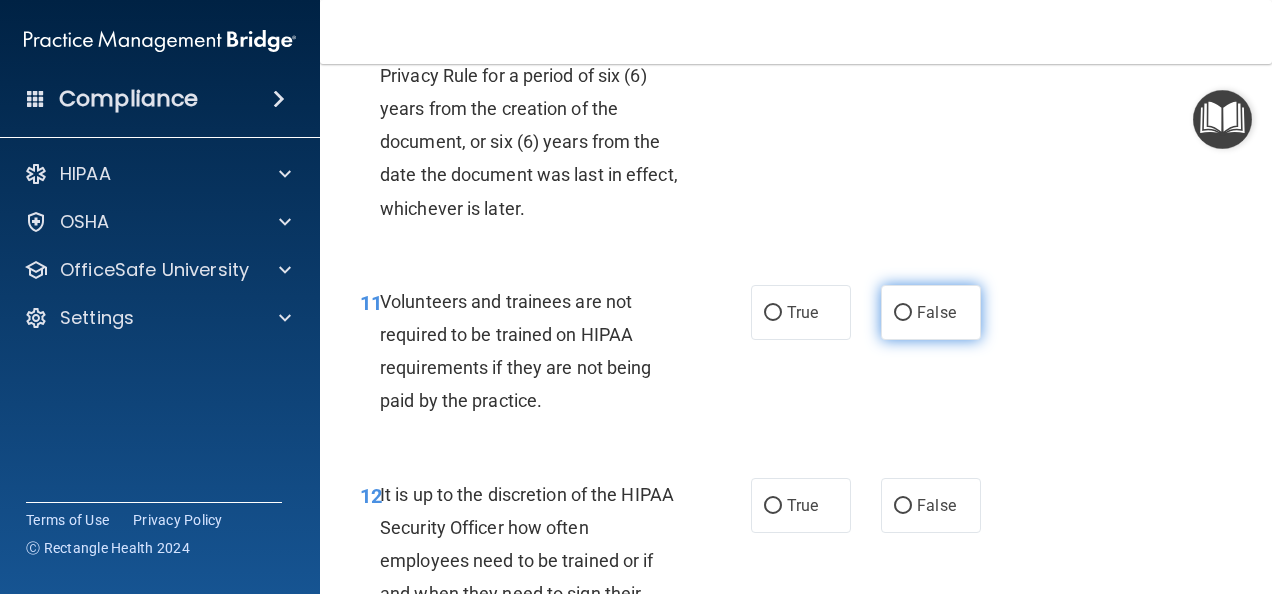 click on "False" at bounding box center [903, 313] 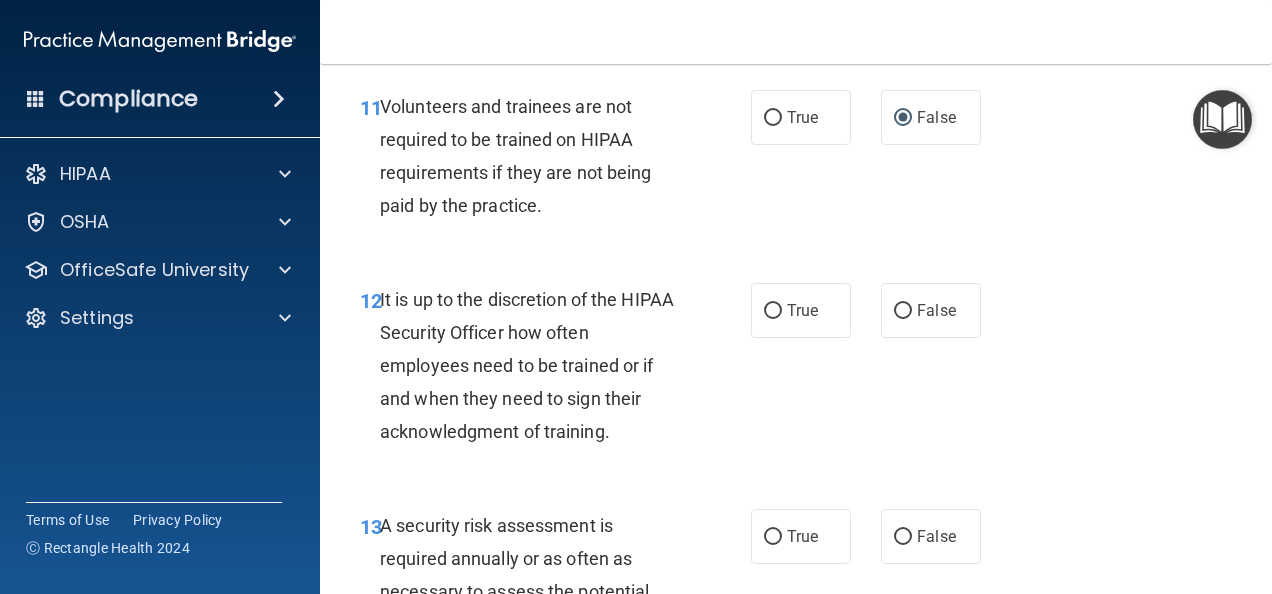 scroll, scrollTop: 2700, scrollLeft: 0, axis: vertical 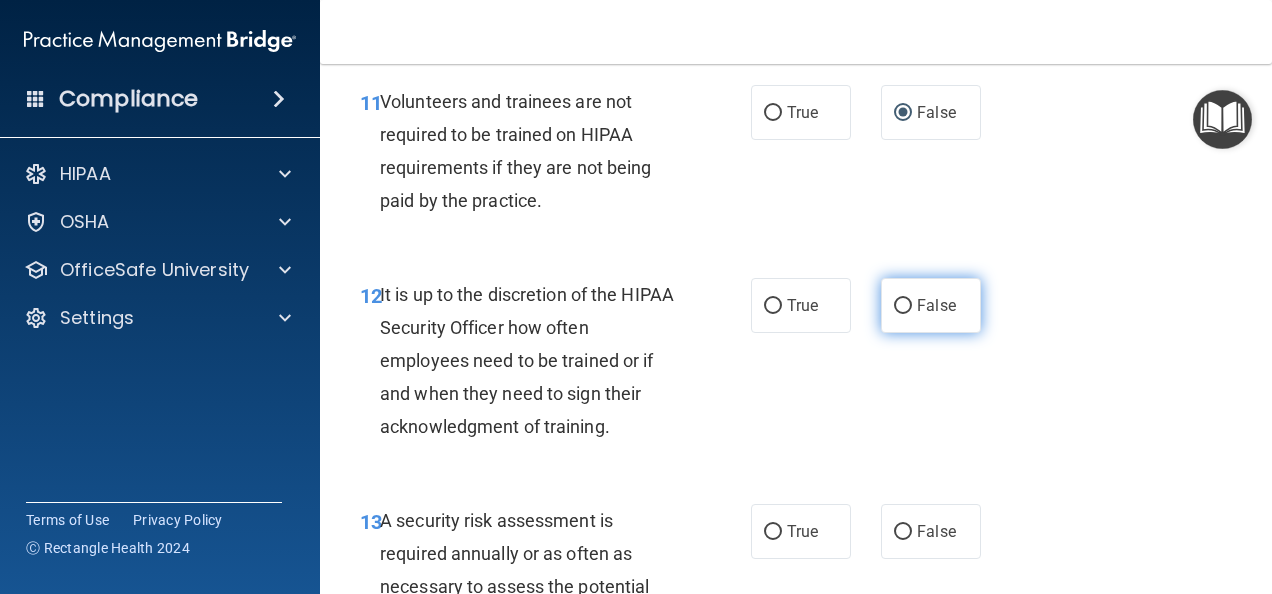 click on "False" at bounding box center [903, 306] 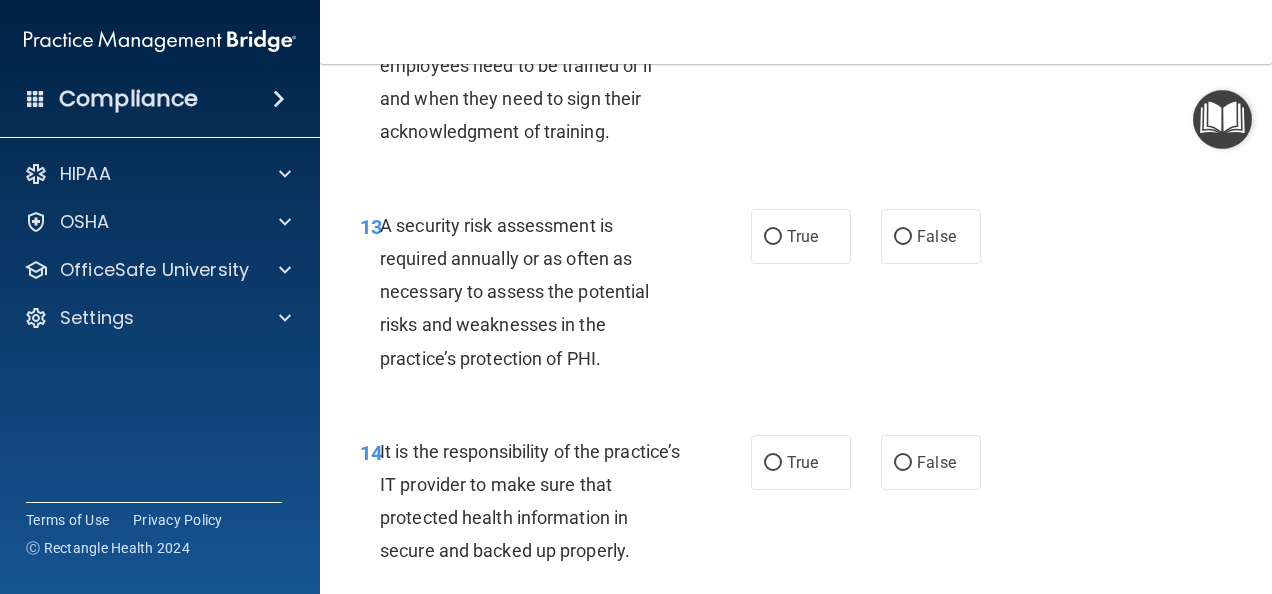 scroll, scrollTop: 3000, scrollLeft: 0, axis: vertical 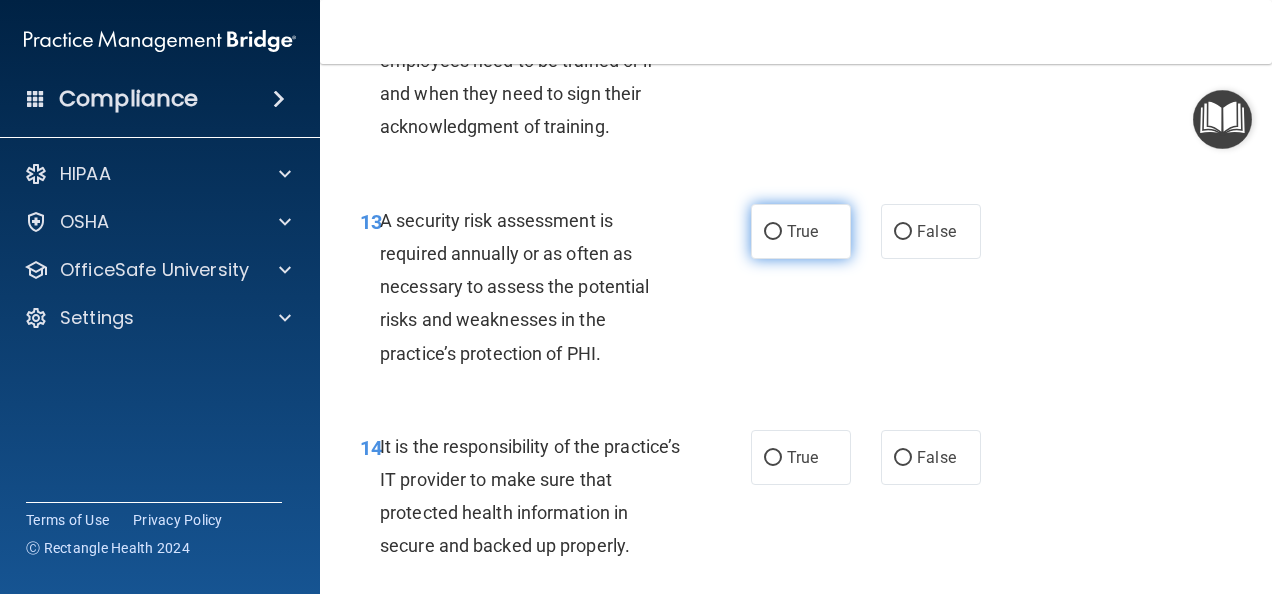 click on "True" at bounding box center [773, 232] 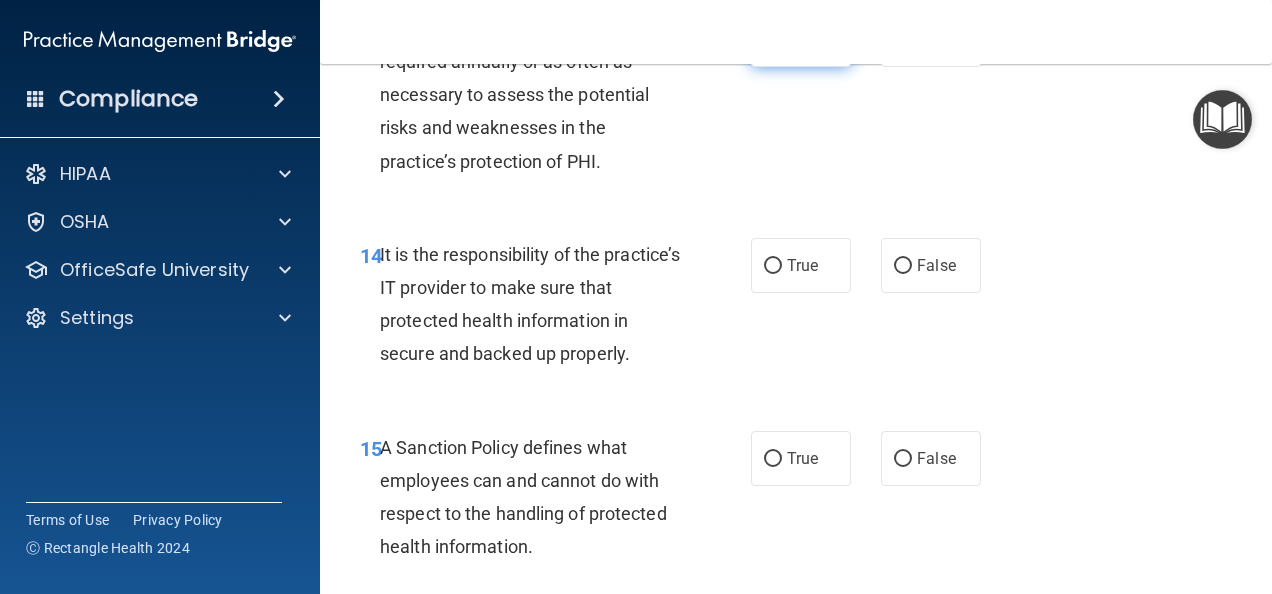 scroll, scrollTop: 3200, scrollLeft: 0, axis: vertical 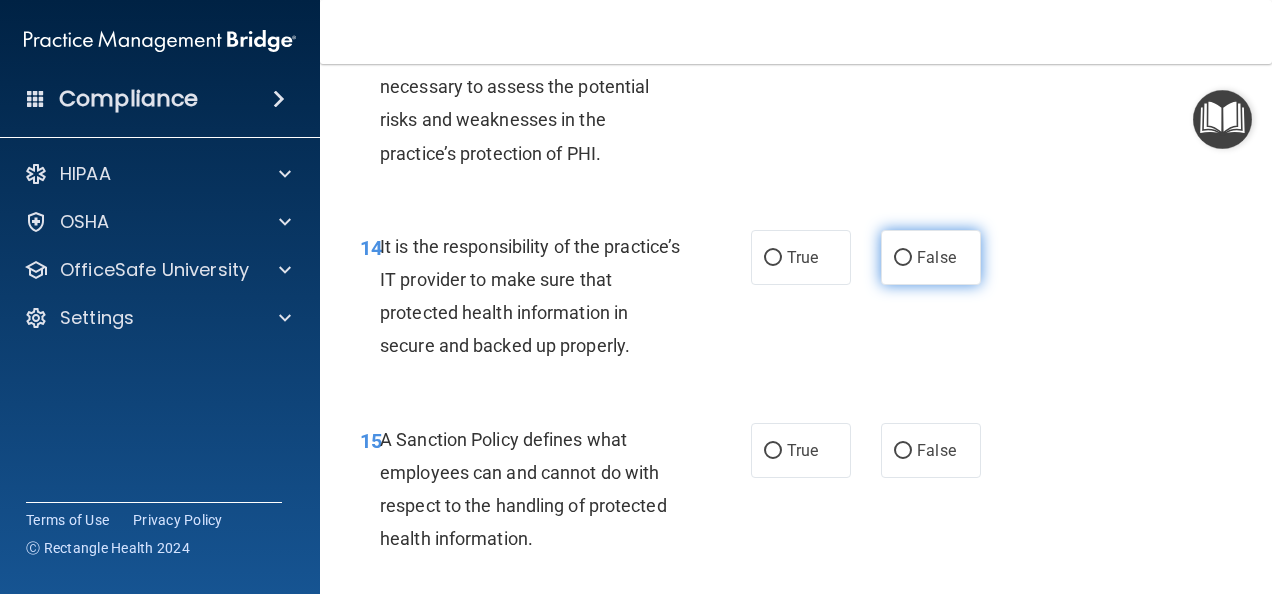 click on "False" at bounding box center [903, 258] 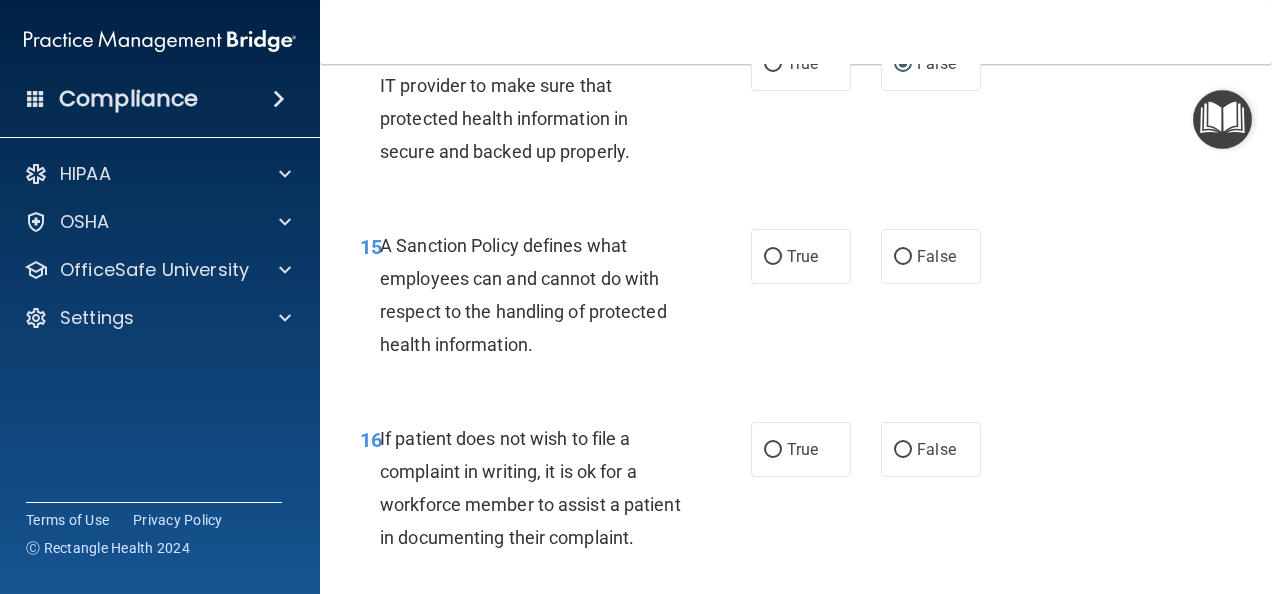 scroll, scrollTop: 3400, scrollLeft: 0, axis: vertical 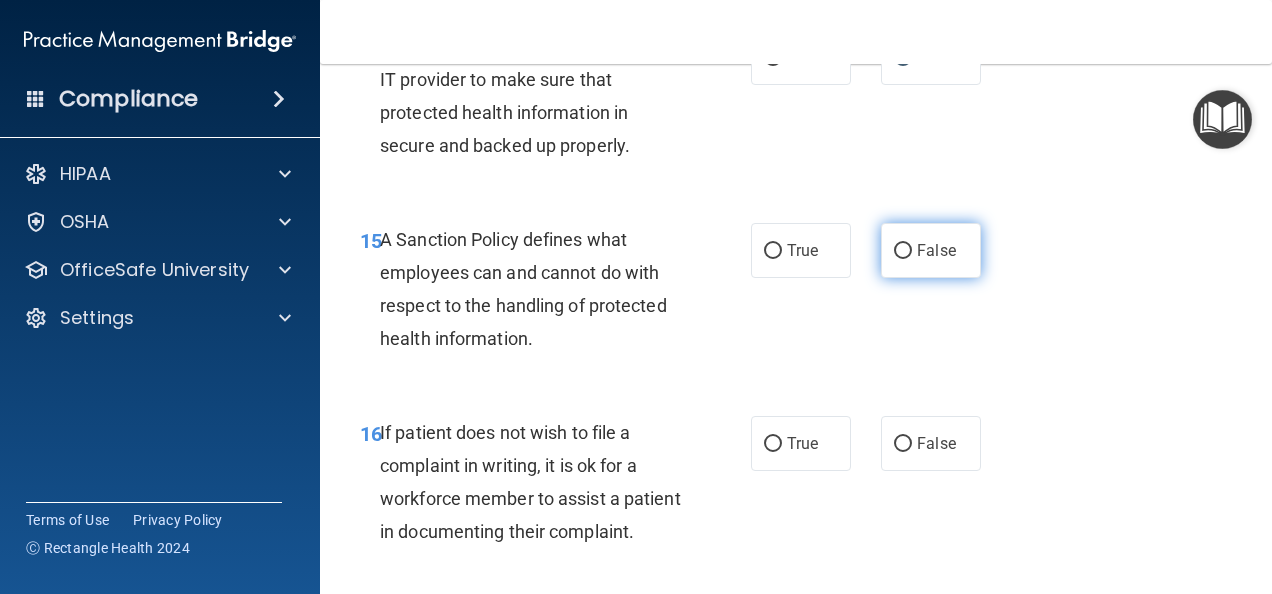 click on "False" at bounding box center (903, 251) 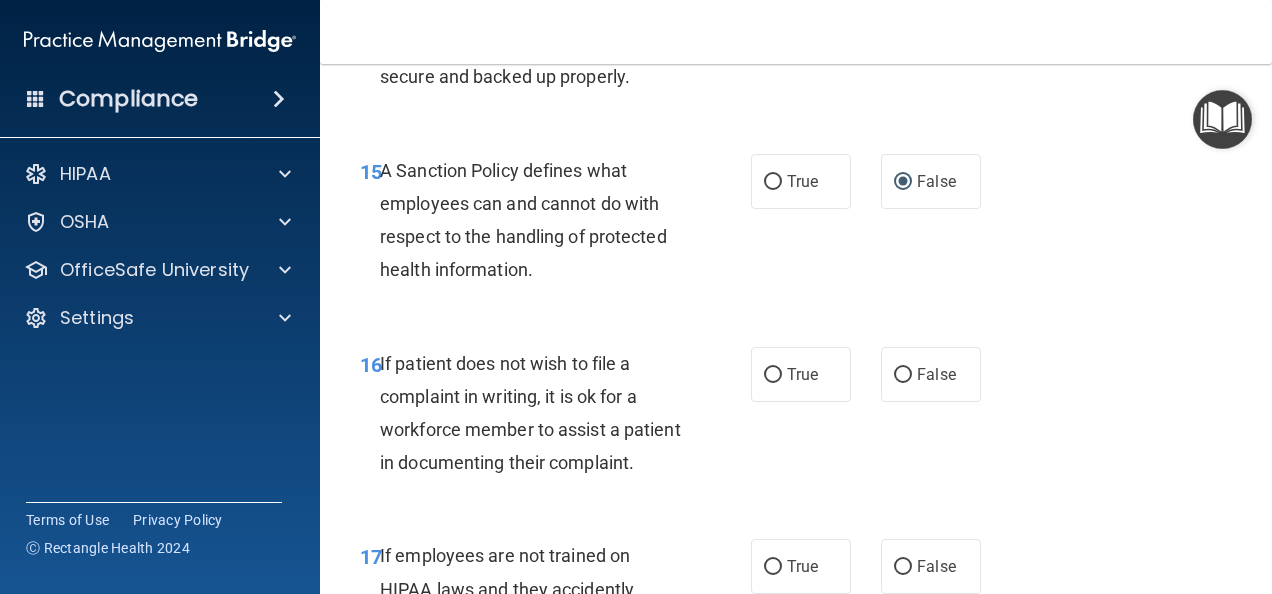 scroll, scrollTop: 3500, scrollLeft: 0, axis: vertical 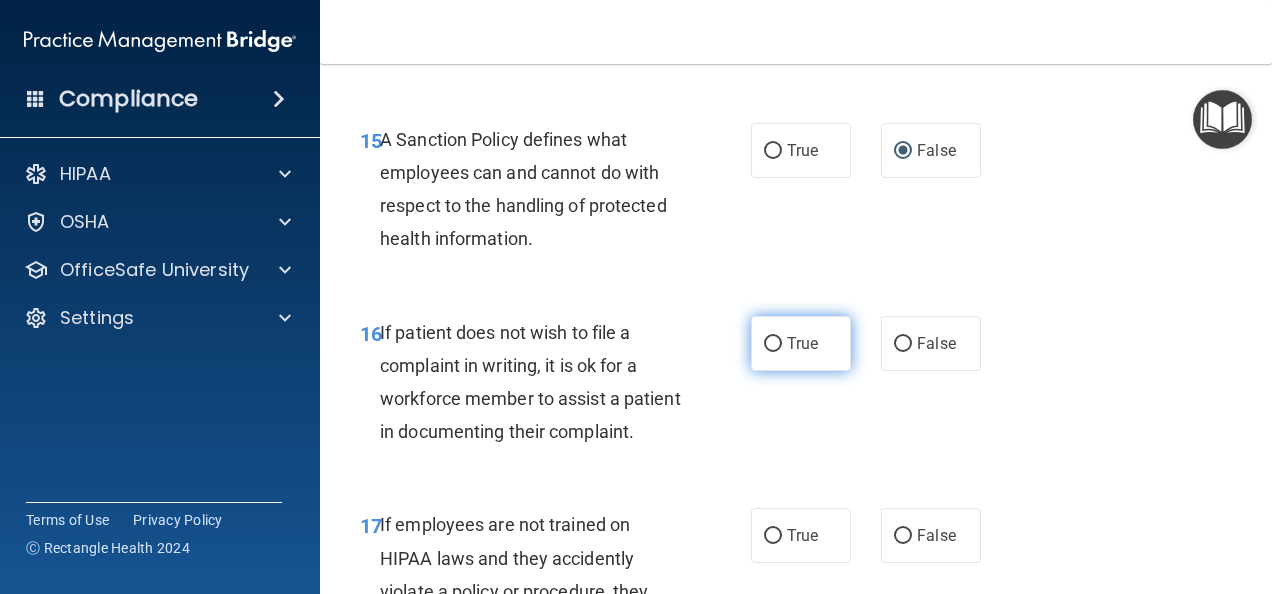 click on "True" at bounding box center (773, 344) 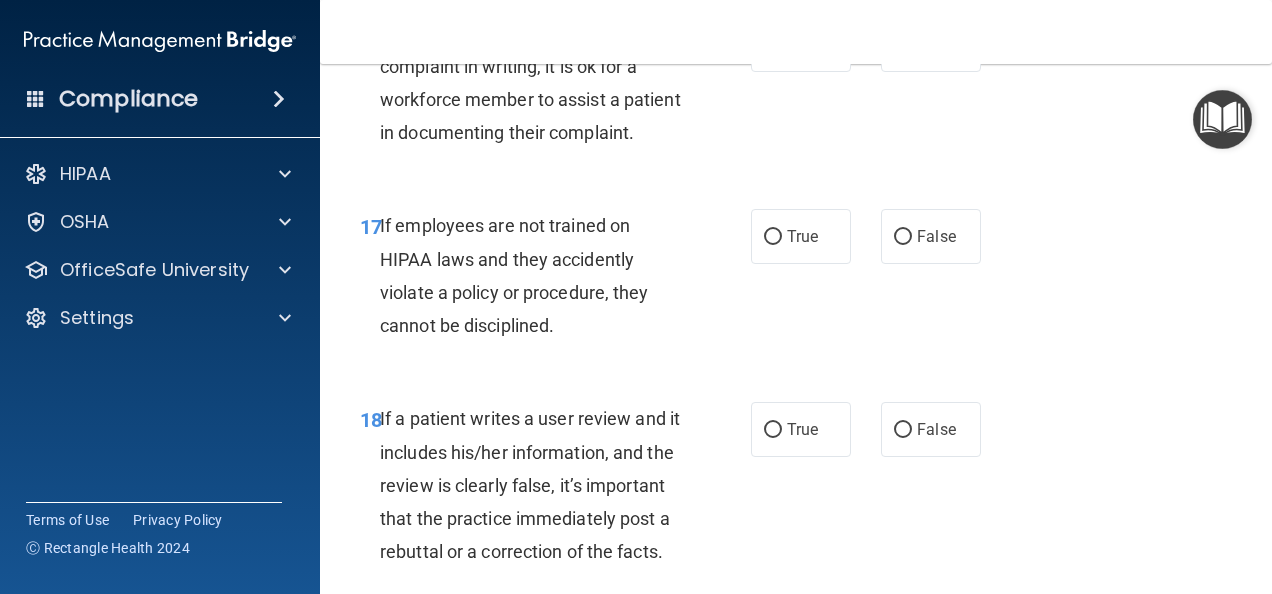 scroll, scrollTop: 3800, scrollLeft: 0, axis: vertical 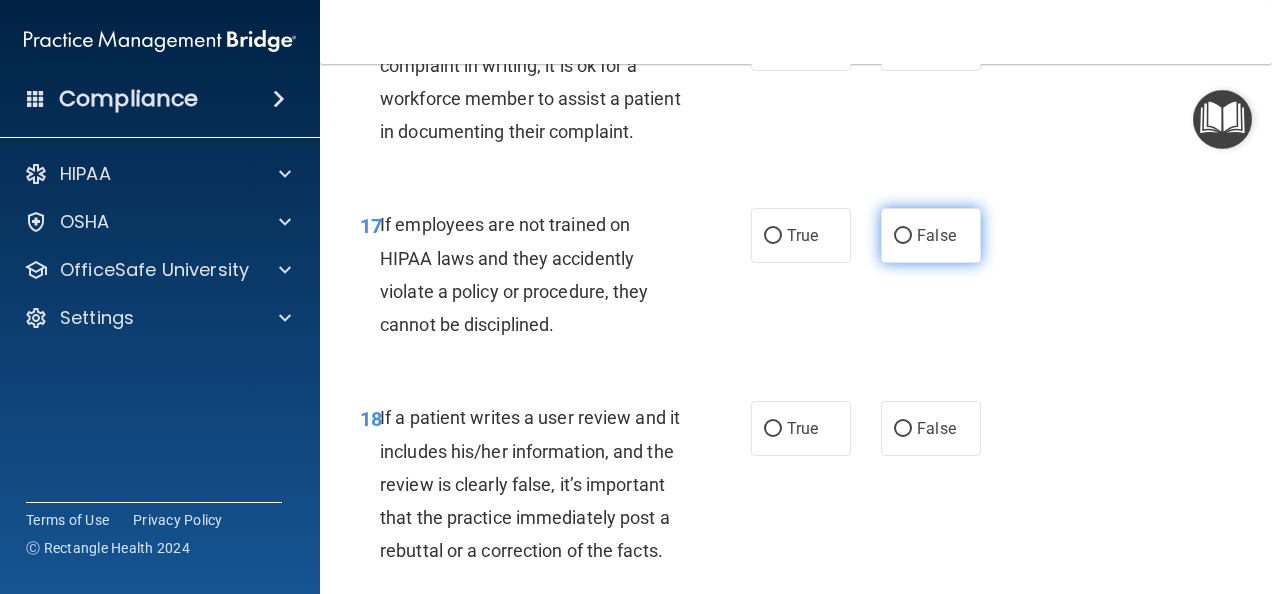 click on "False" at bounding box center (903, 236) 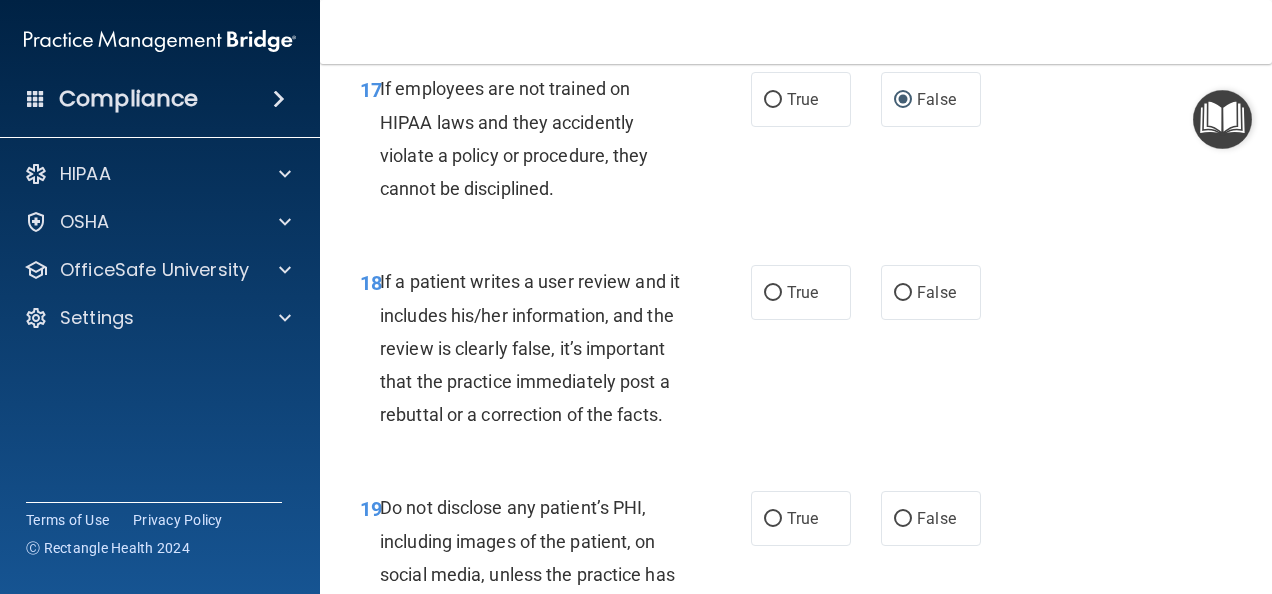 scroll, scrollTop: 4000, scrollLeft: 0, axis: vertical 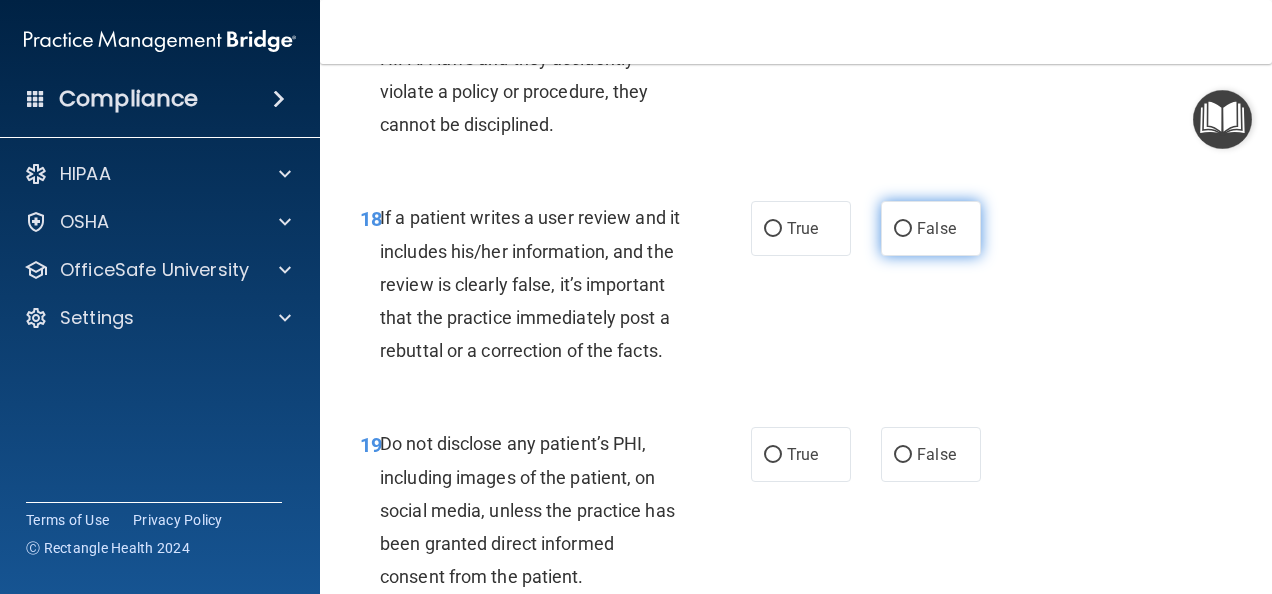 click on "False" at bounding box center [903, 229] 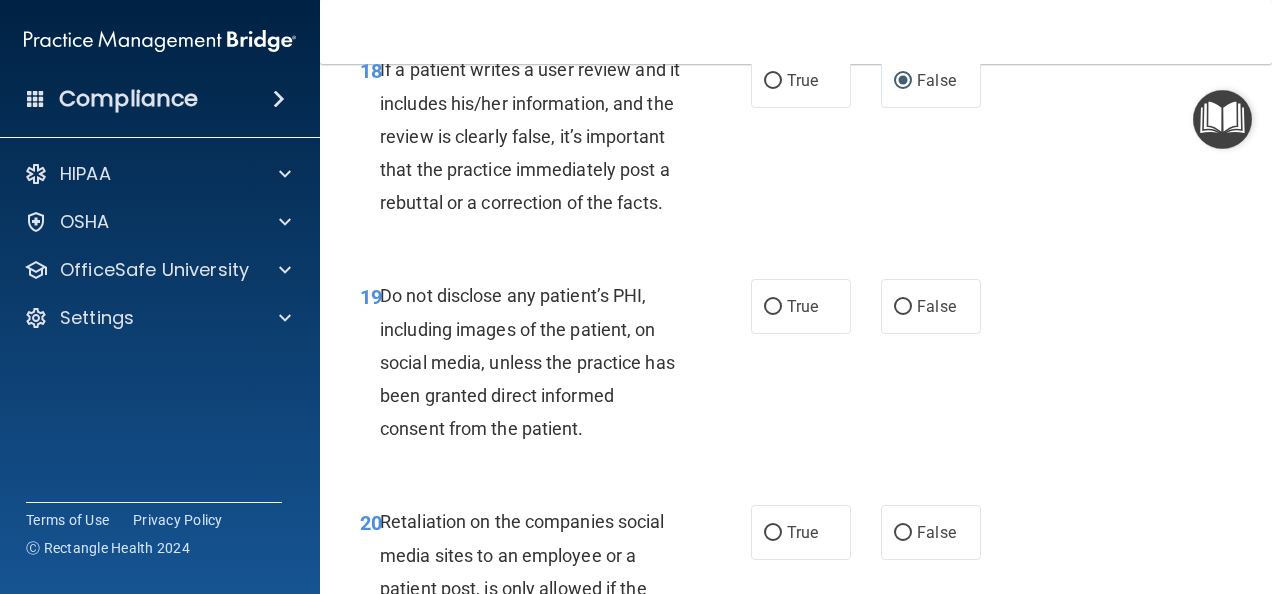 scroll, scrollTop: 4200, scrollLeft: 0, axis: vertical 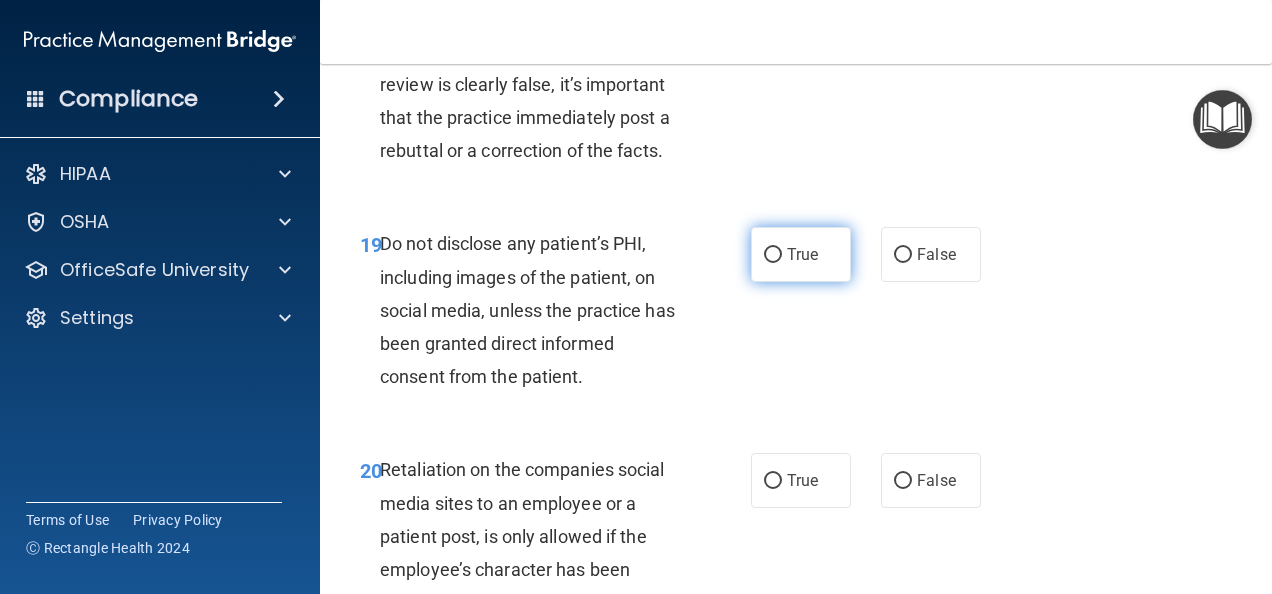 click on "True" at bounding box center (773, 255) 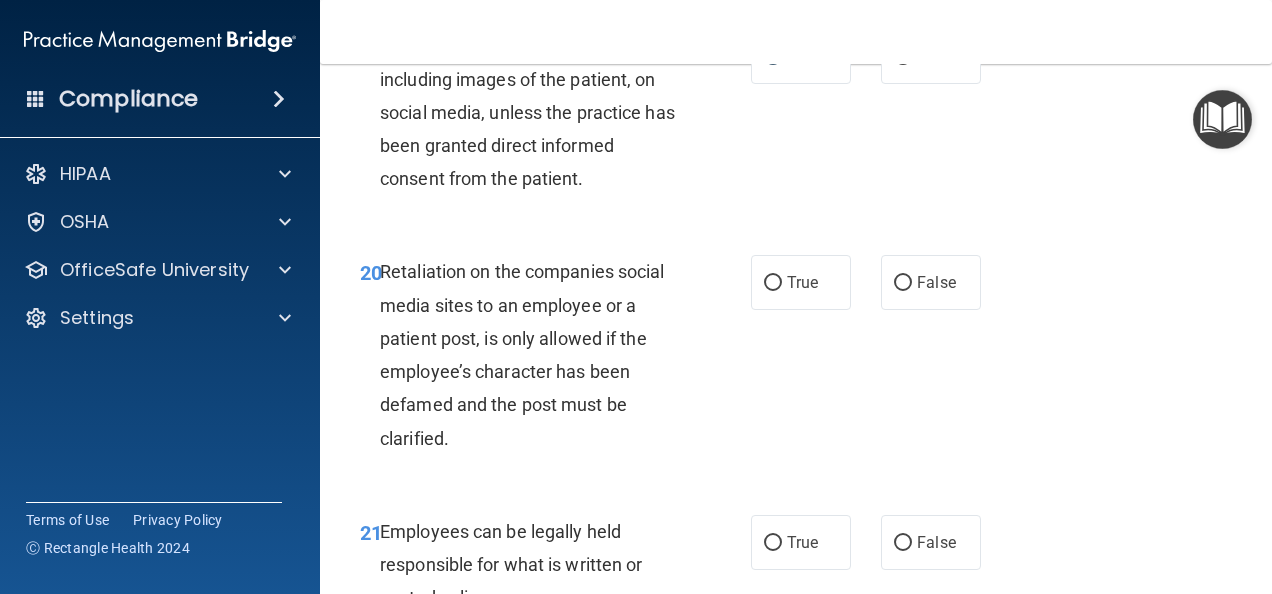 scroll, scrollTop: 4400, scrollLeft: 0, axis: vertical 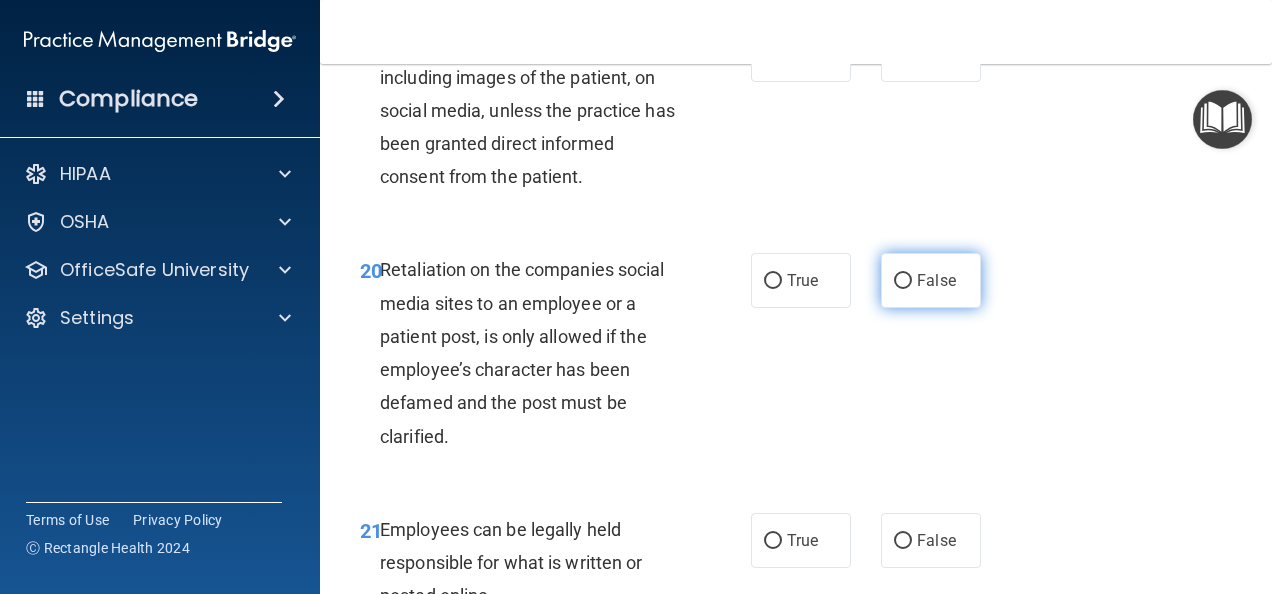 click on "False" at bounding box center [903, 281] 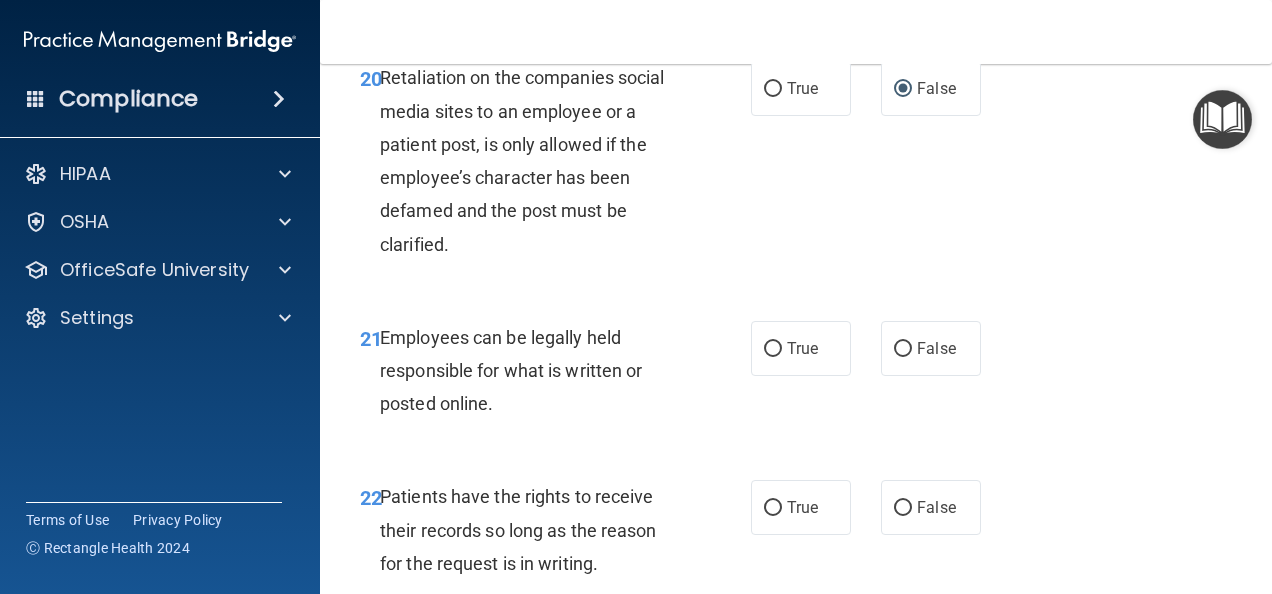 scroll, scrollTop: 4600, scrollLeft: 0, axis: vertical 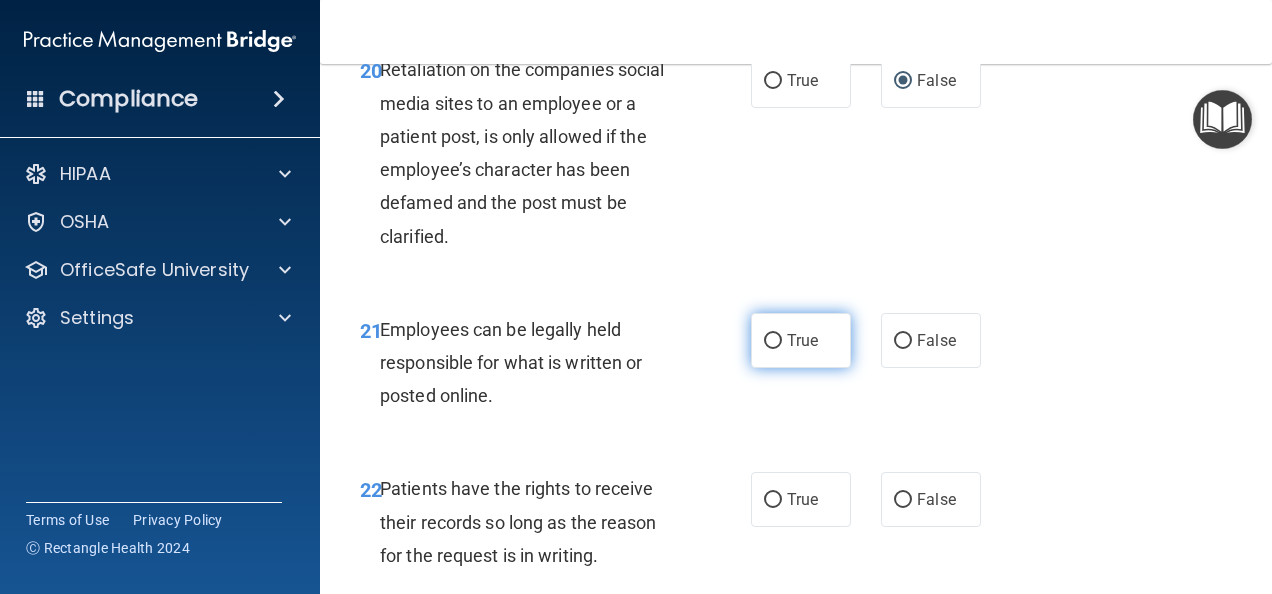 click on "True" at bounding box center [773, 341] 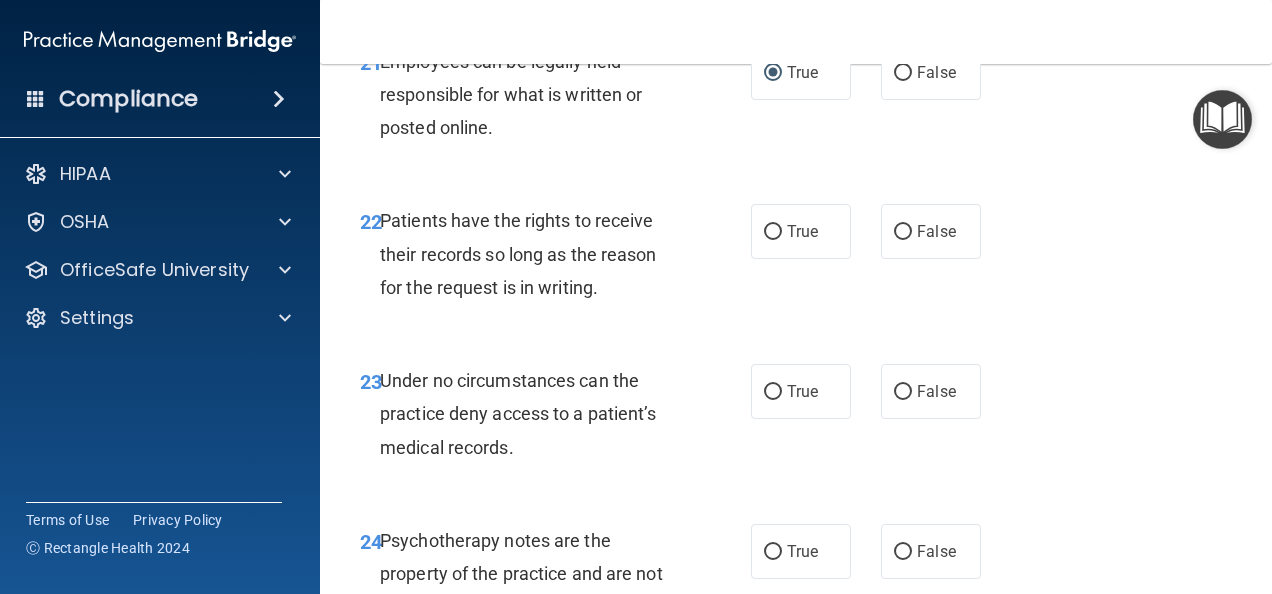 scroll, scrollTop: 4900, scrollLeft: 0, axis: vertical 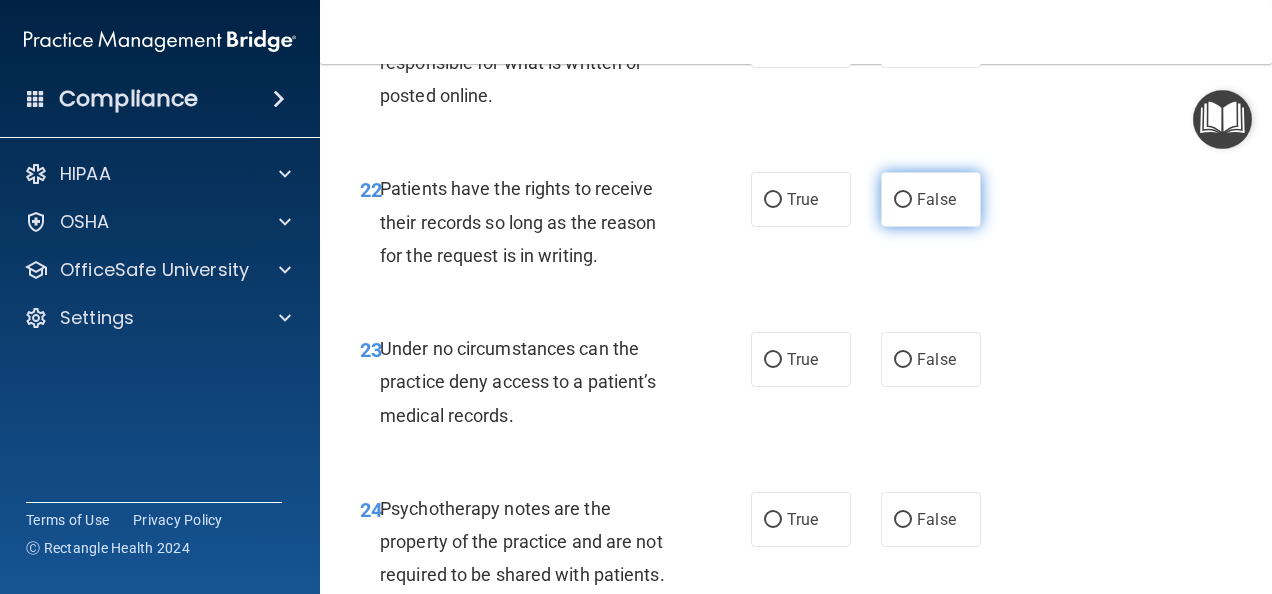 click on "False" at bounding box center [903, 200] 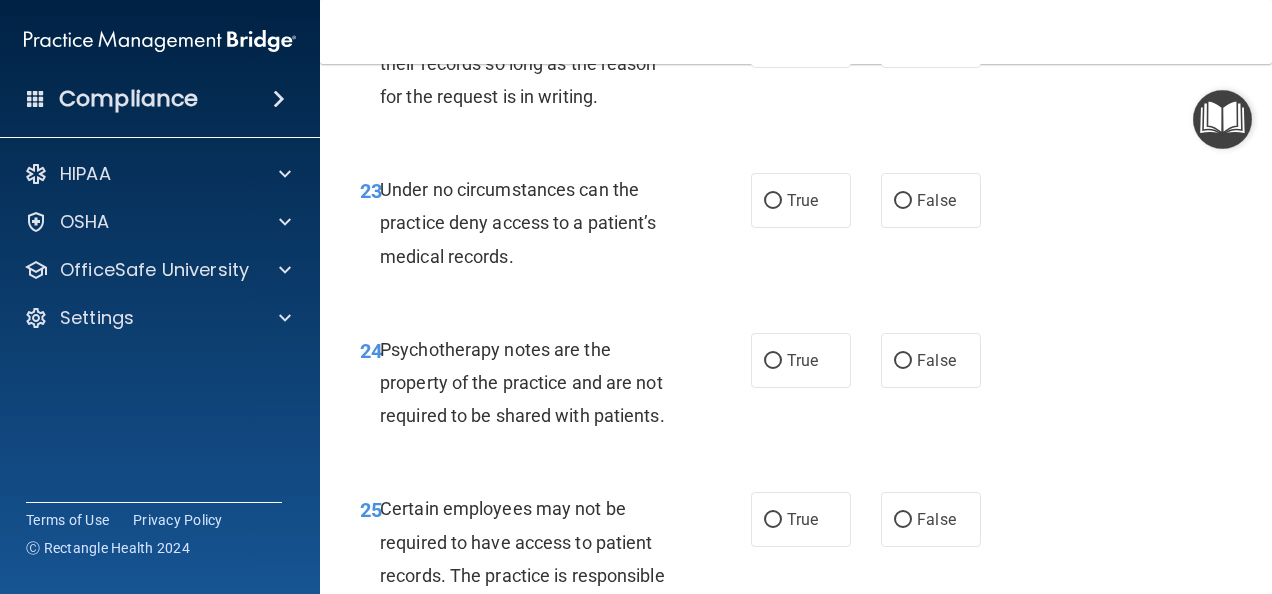 scroll, scrollTop: 5100, scrollLeft: 0, axis: vertical 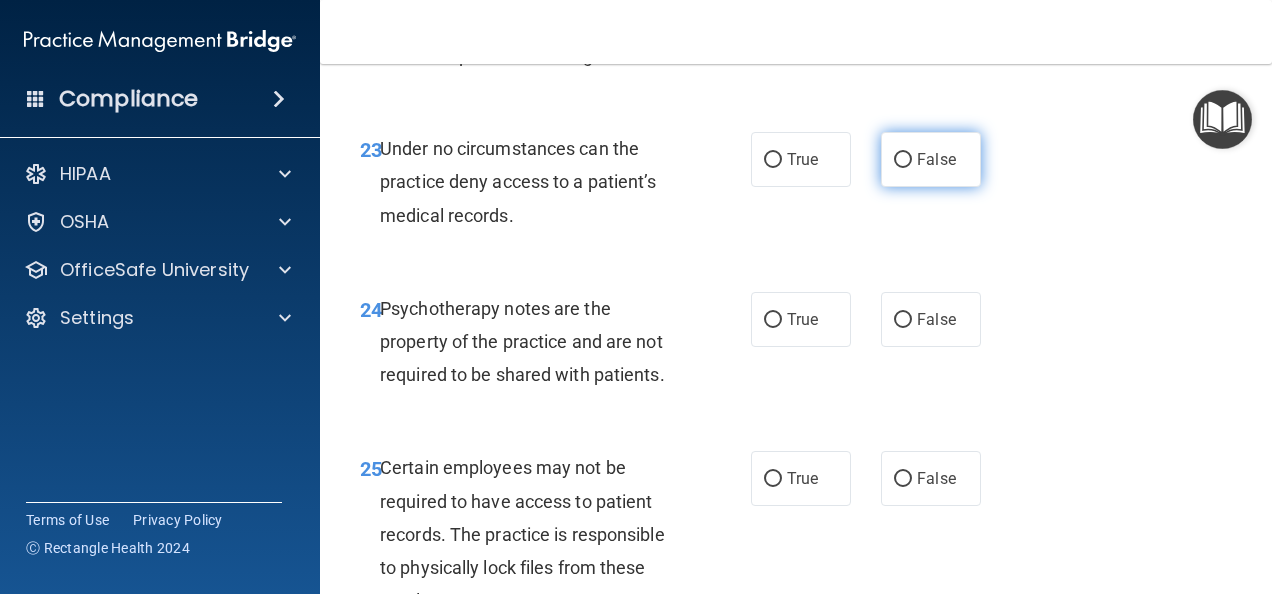 click on "False" at bounding box center [903, 160] 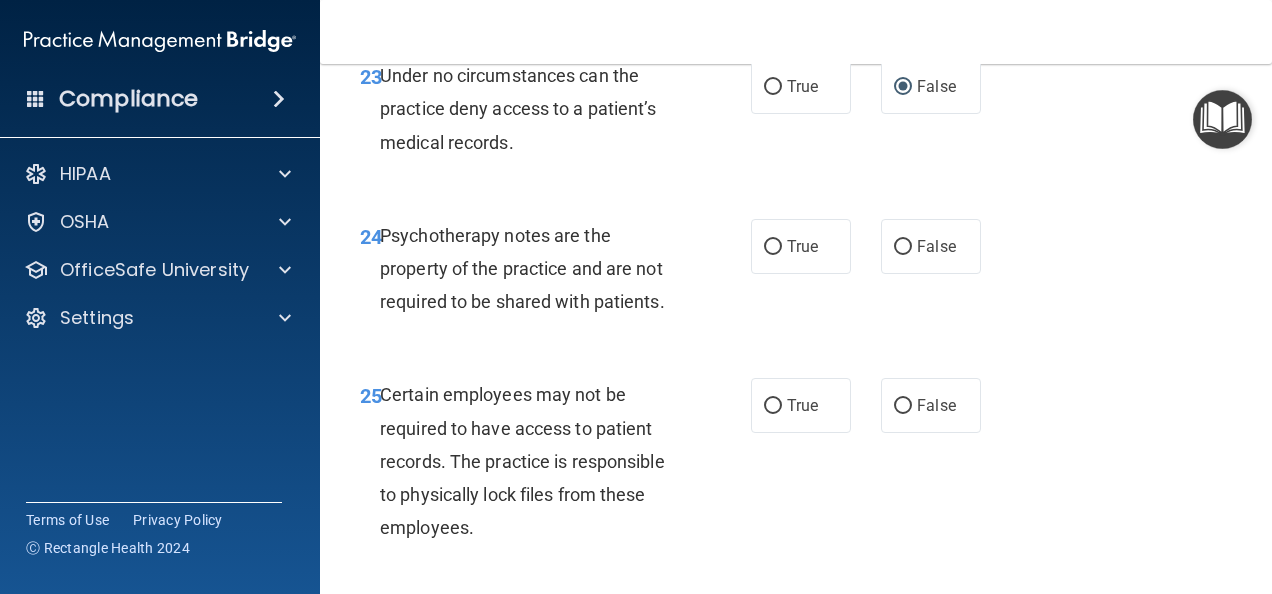 scroll, scrollTop: 5200, scrollLeft: 0, axis: vertical 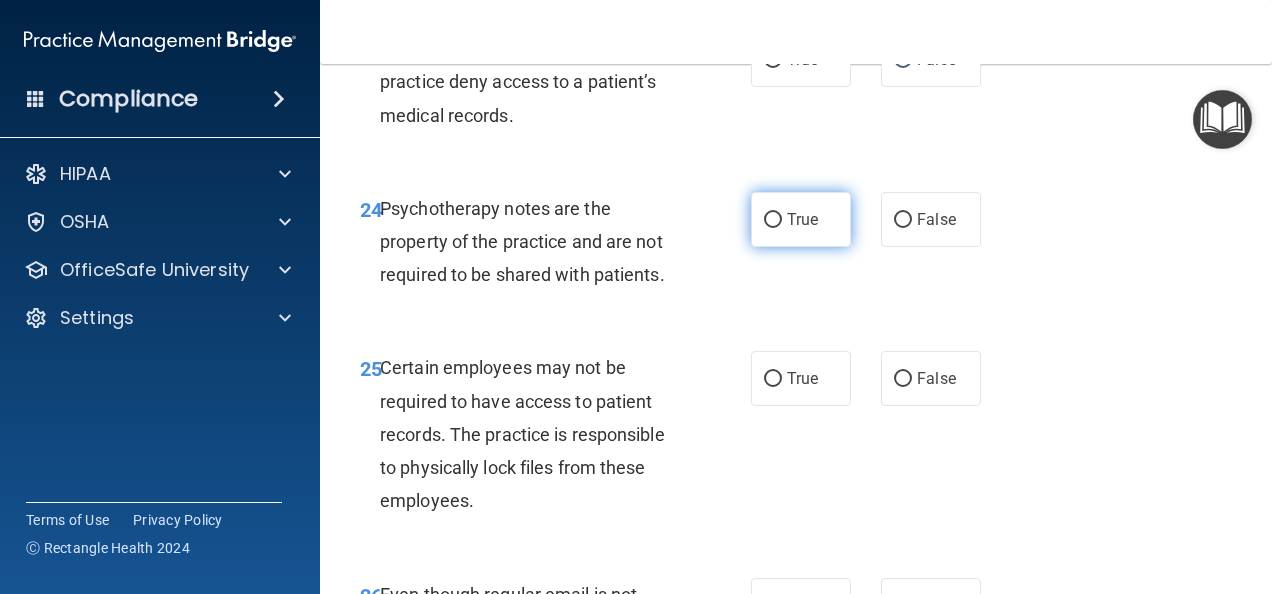 click on "True" at bounding box center [773, 220] 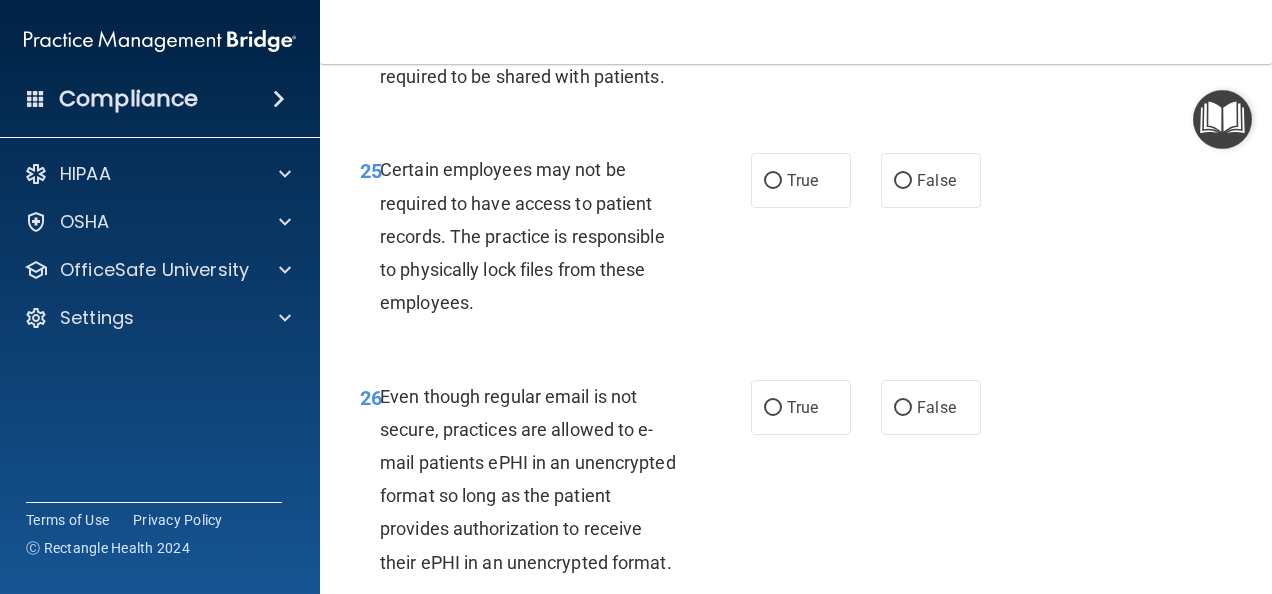scroll, scrollTop: 5400, scrollLeft: 0, axis: vertical 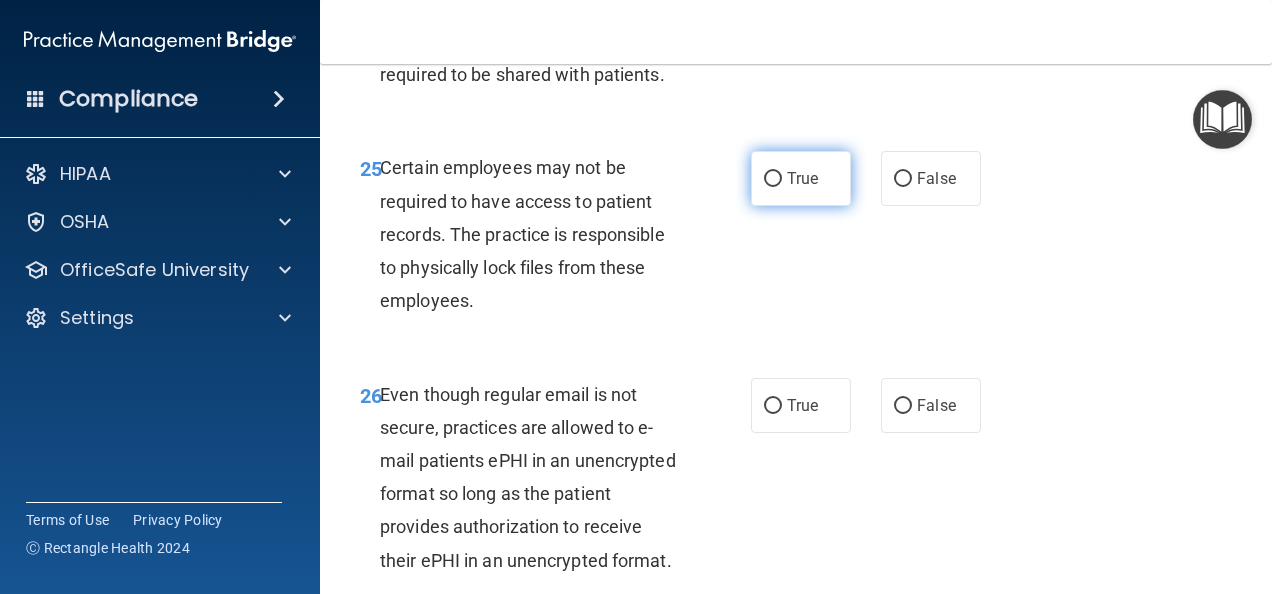 click on "True" at bounding box center [773, 179] 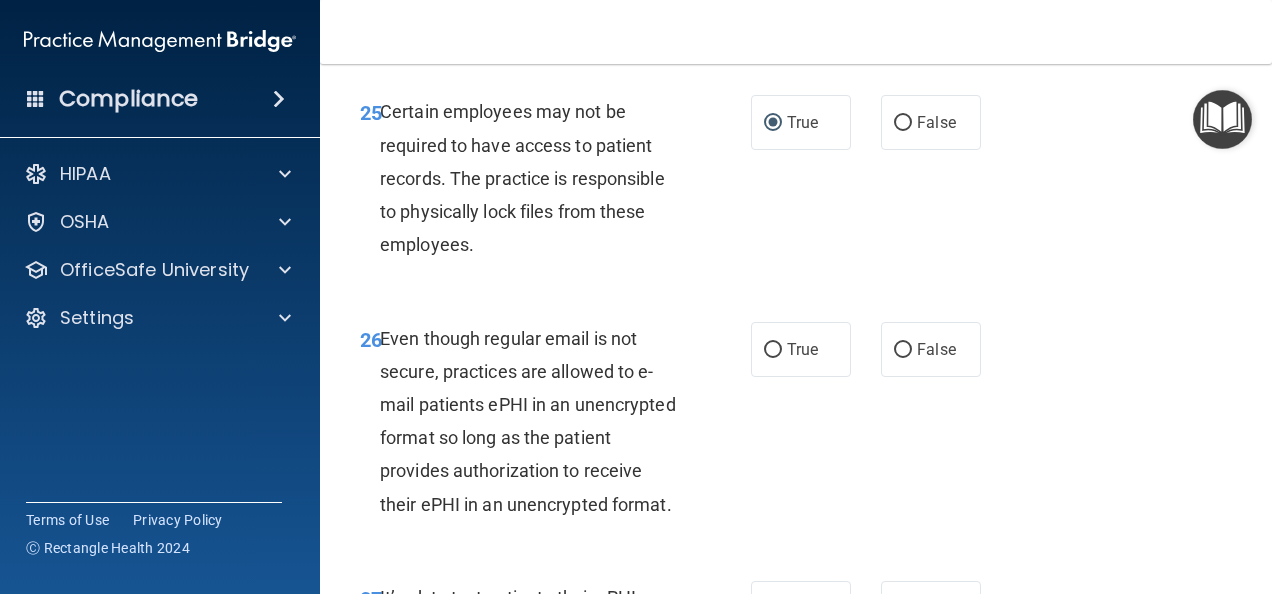 scroll, scrollTop: 5500, scrollLeft: 0, axis: vertical 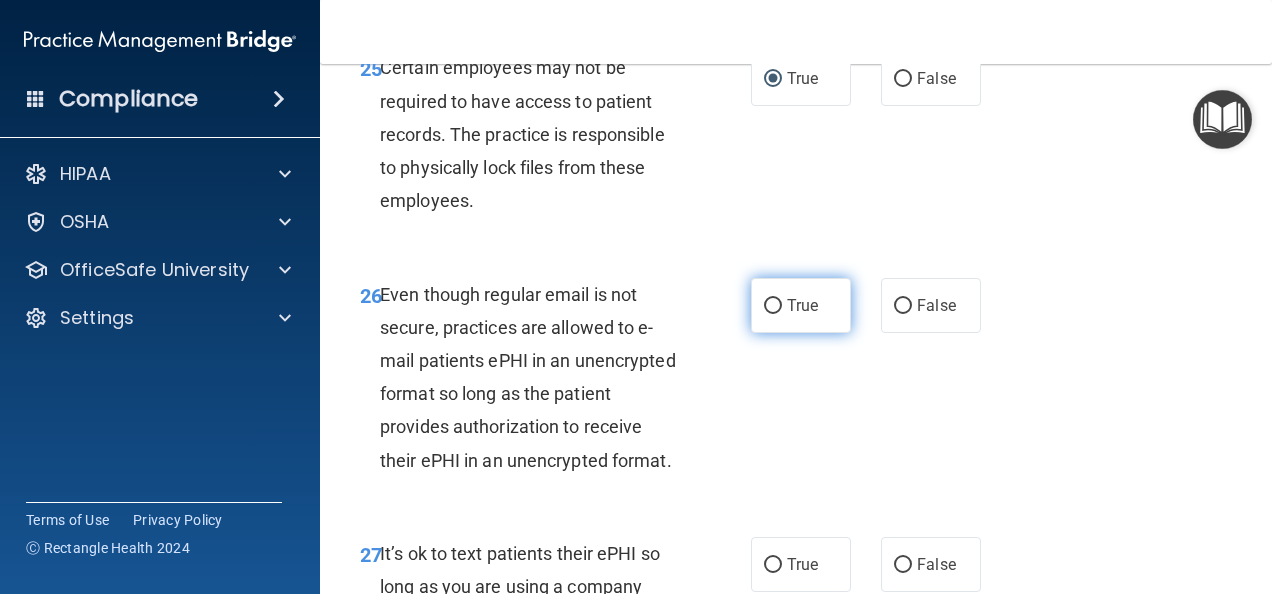 click on "True" at bounding box center (773, 306) 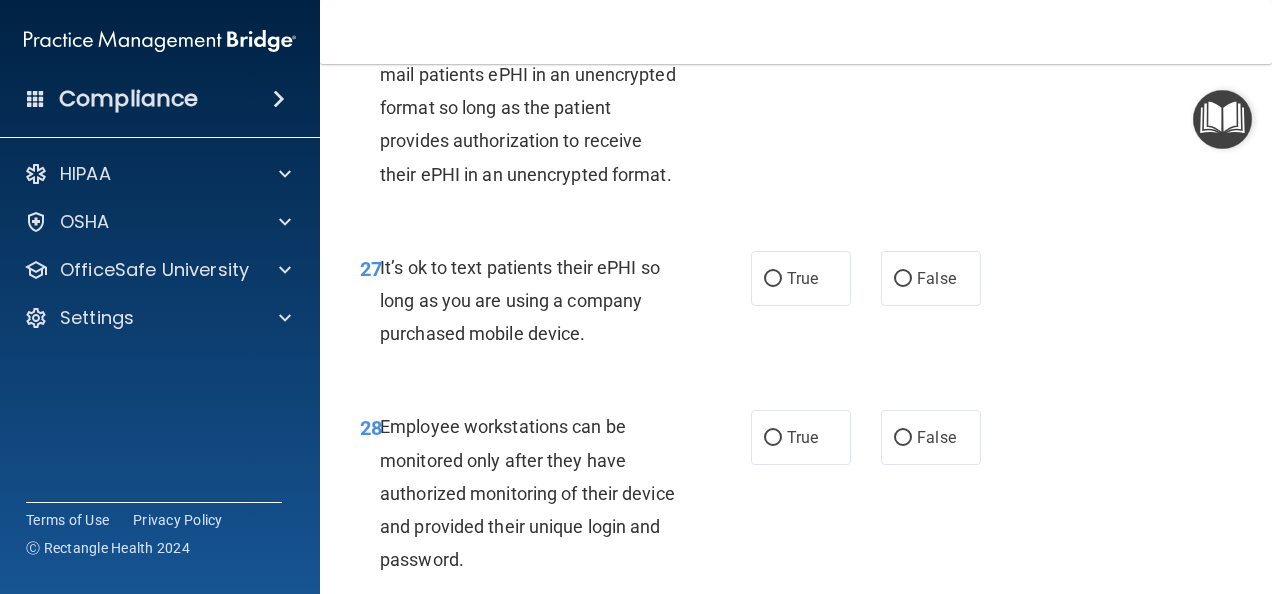 scroll, scrollTop: 5900, scrollLeft: 0, axis: vertical 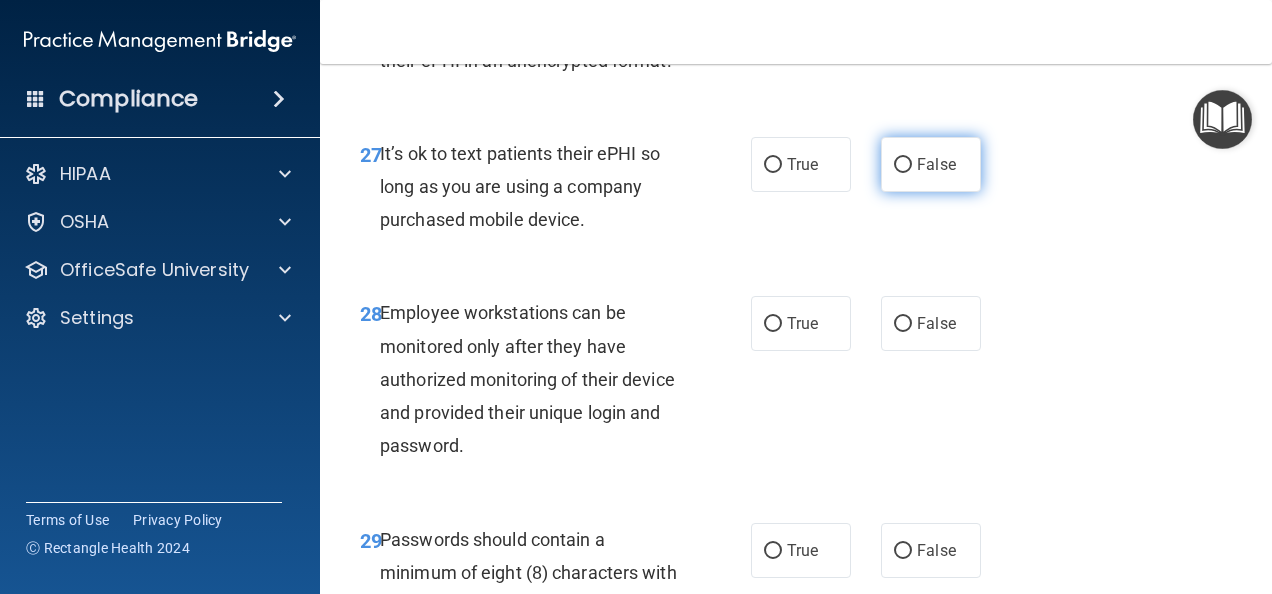 click on "False" at bounding box center (903, 165) 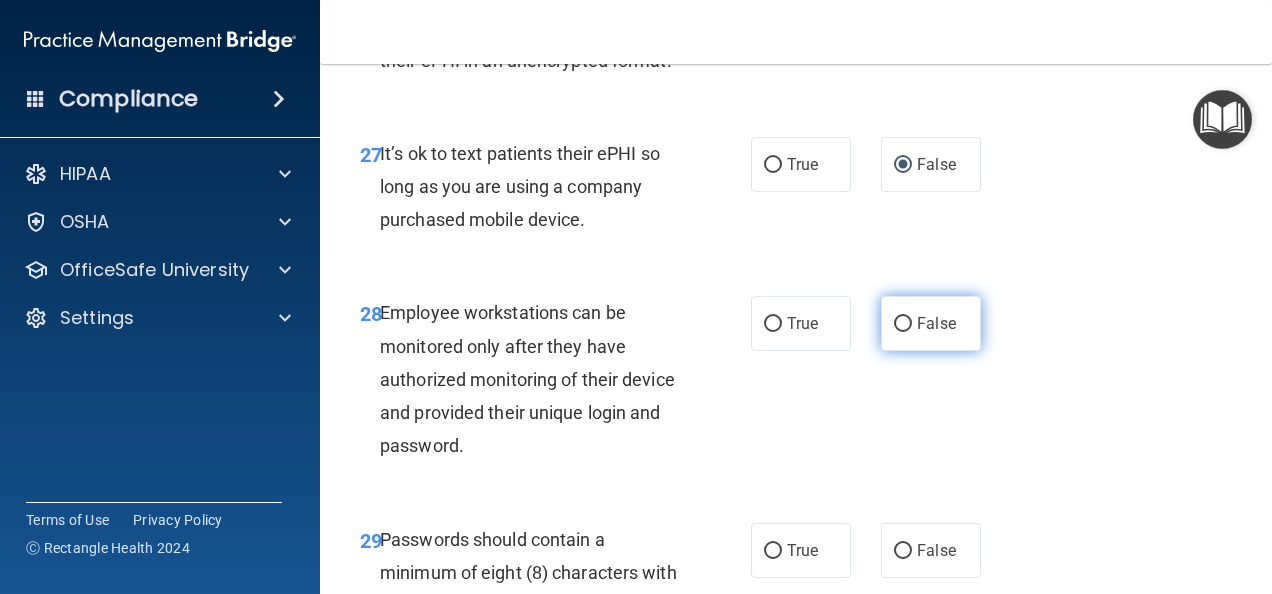 click on "False" at bounding box center (903, 324) 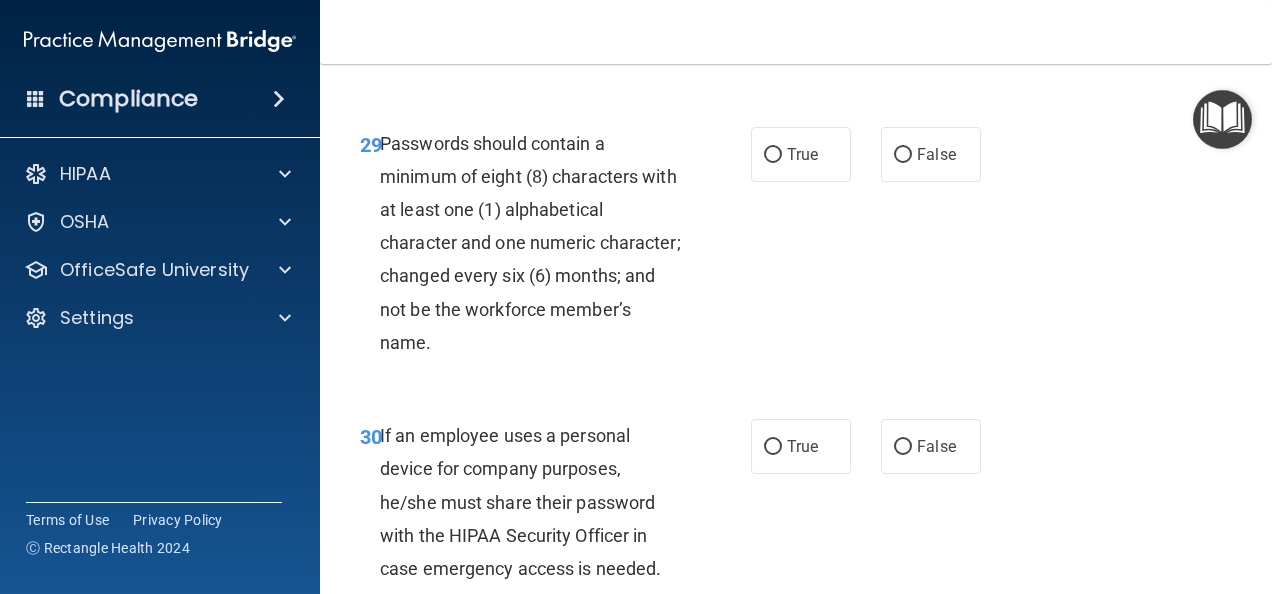 scroll, scrollTop: 6300, scrollLeft: 0, axis: vertical 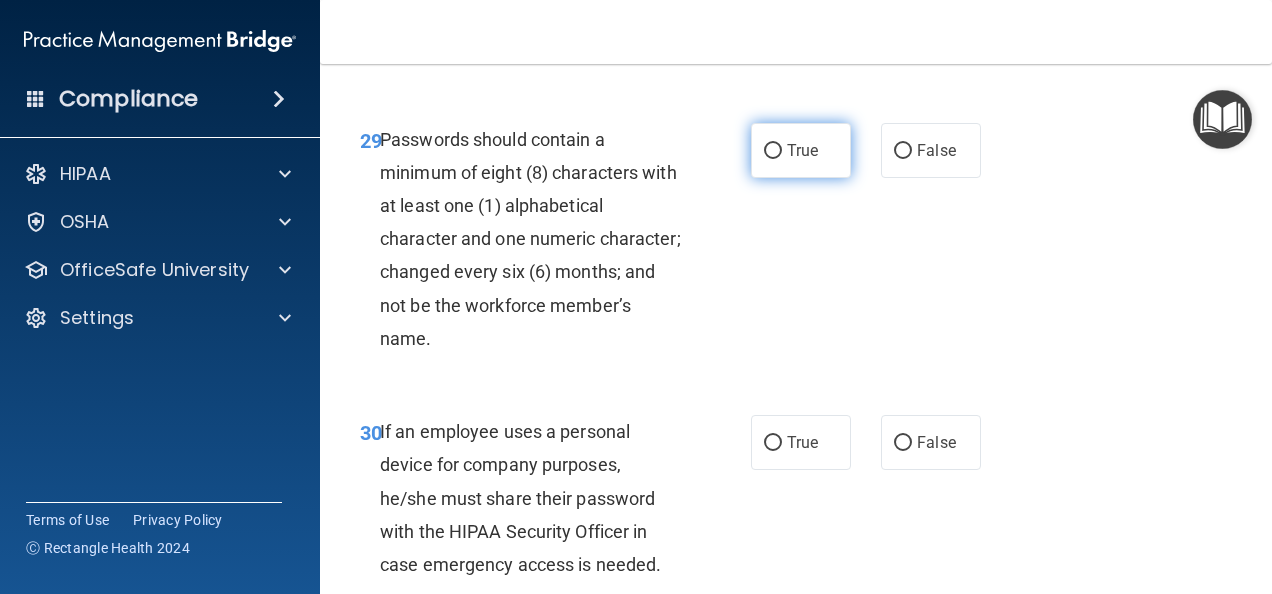 click on "True" at bounding box center (773, 151) 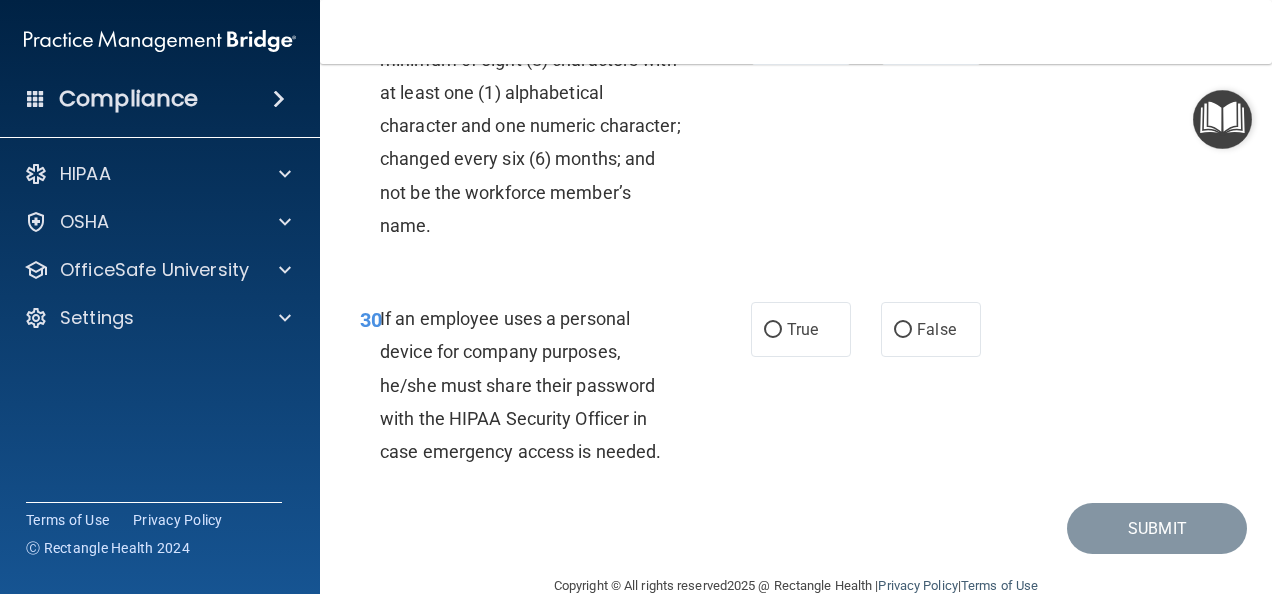 scroll, scrollTop: 6500, scrollLeft: 0, axis: vertical 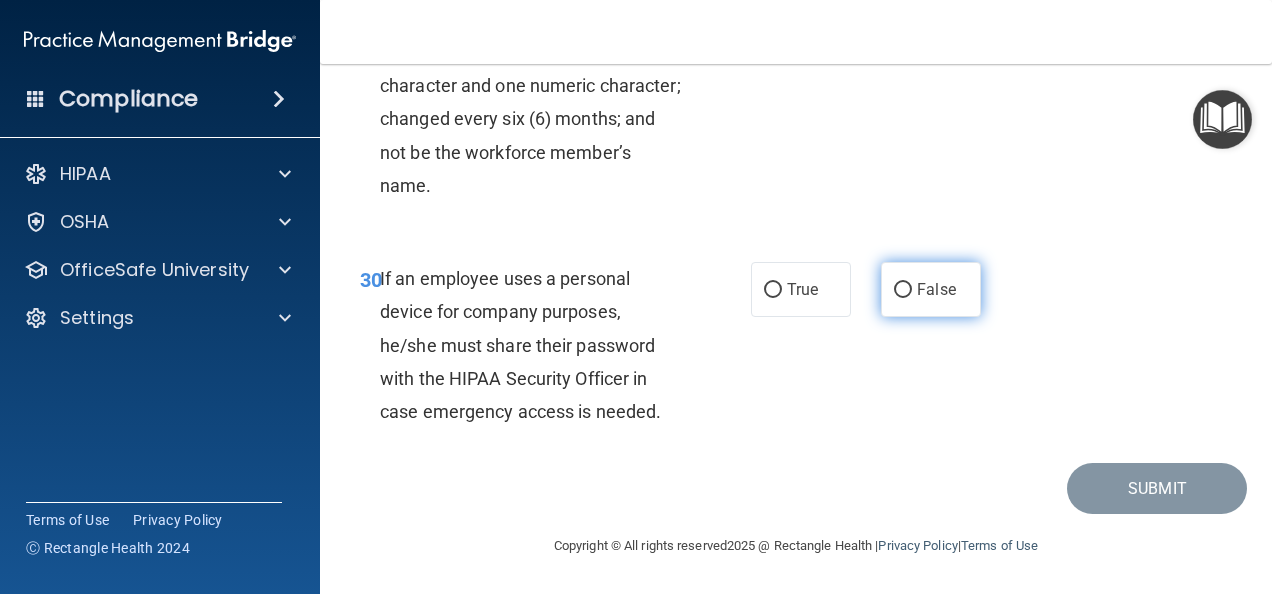 click on "False" at bounding box center [903, 290] 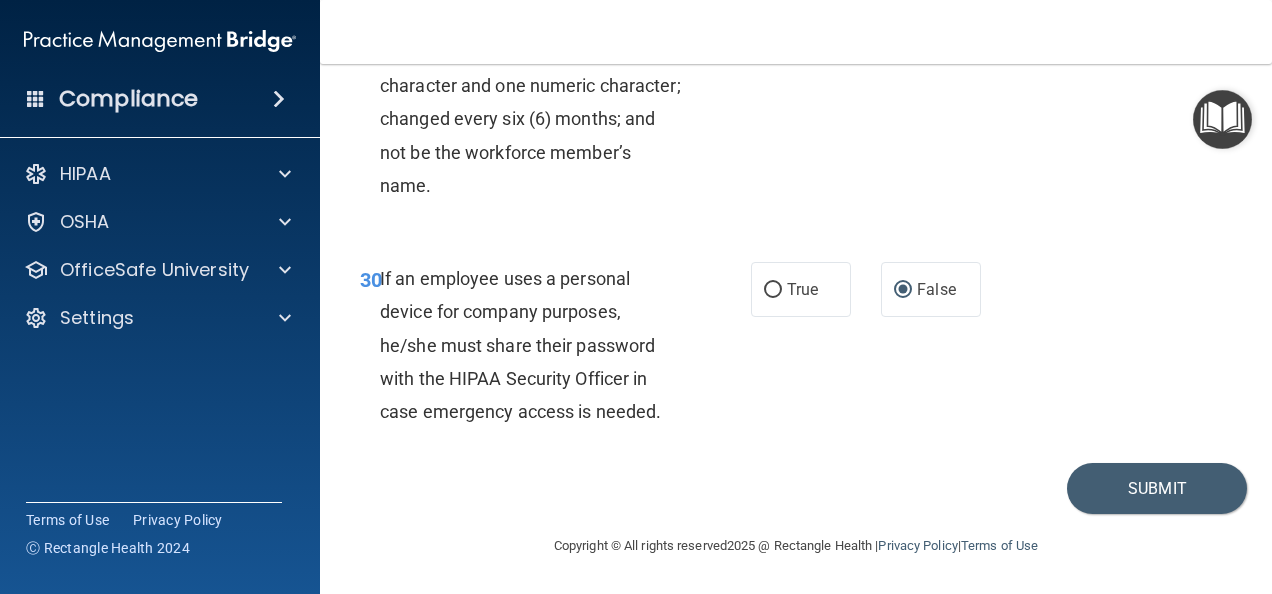scroll, scrollTop: 6652, scrollLeft: 0, axis: vertical 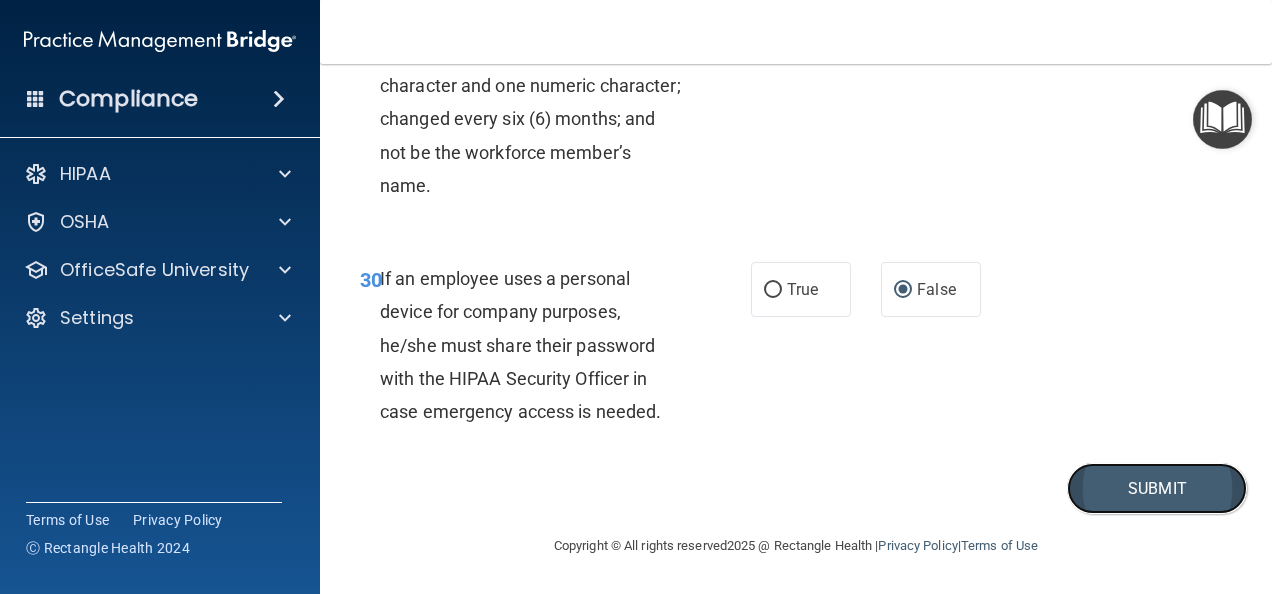 click on "Submit" at bounding box center [1157, 488] 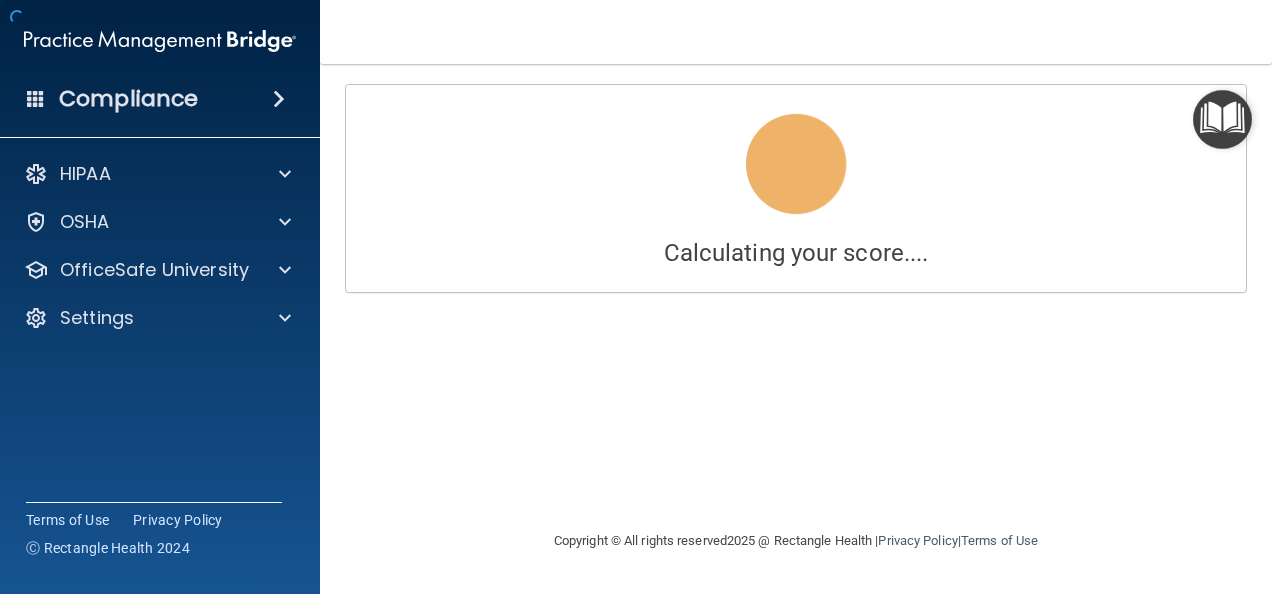 scroll, scrollTop: 0, scrollLeft: 0, axis: both 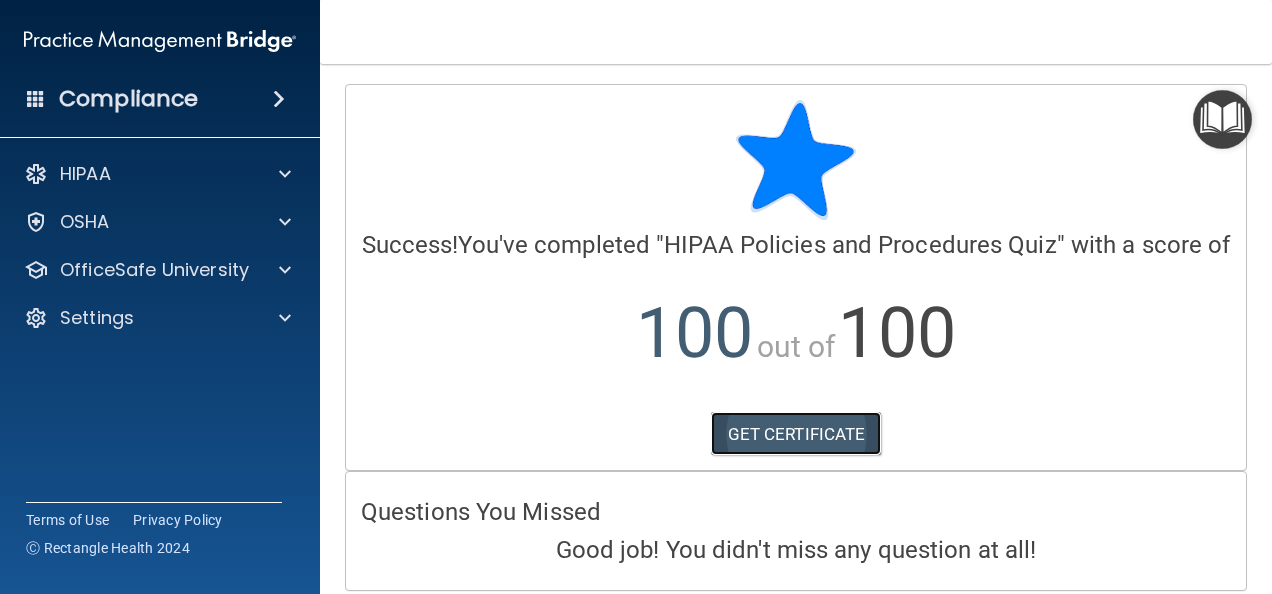 click on "GET CERTIFICATE" at bounding box center (796, 434) 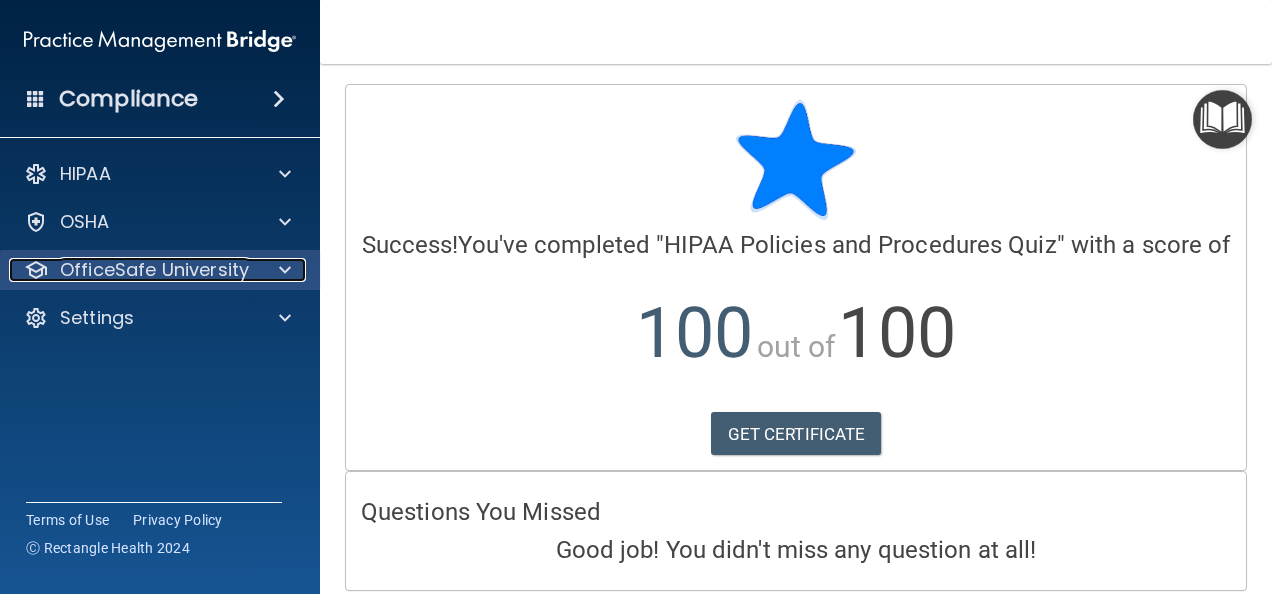 click on "OfficeSafe University" at bounding box center [154, 270] 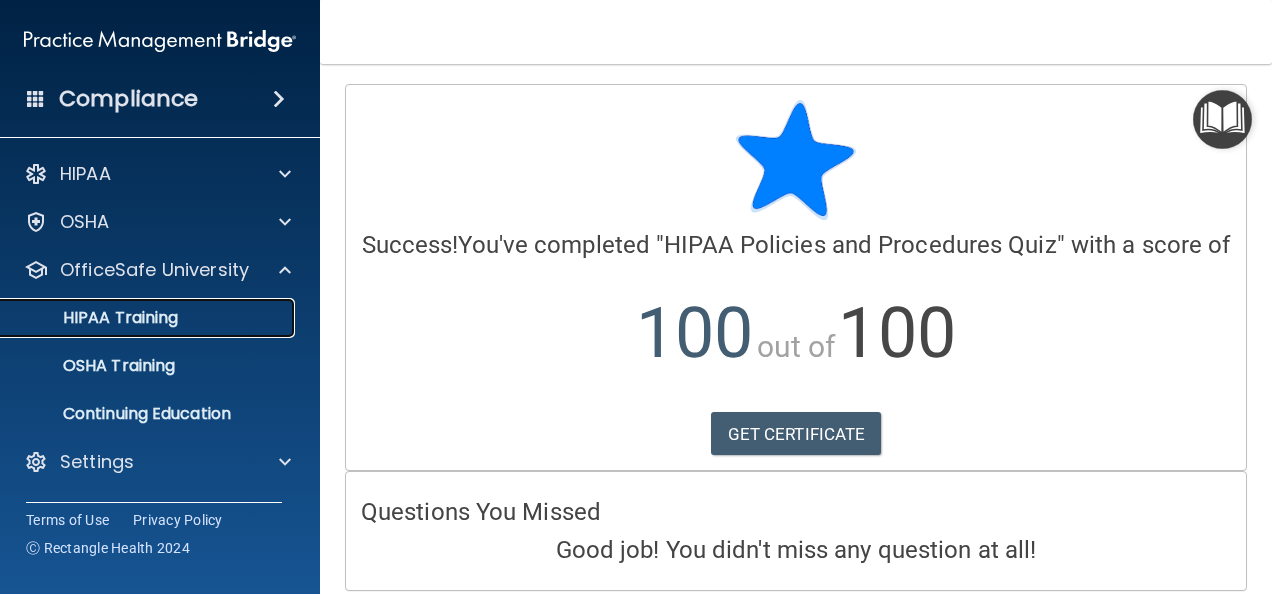 click on "HIPAA Training" at bounding box center (95, 318) 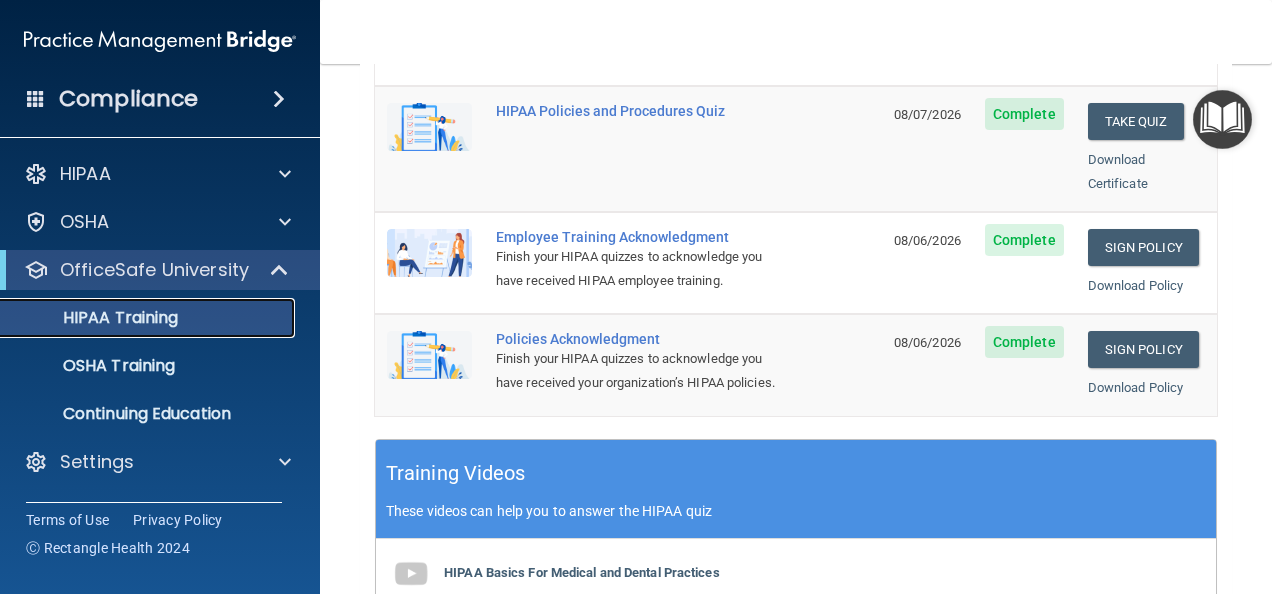 scroll, scrollTop: 600, scrollLeft: 0, axis: vertical 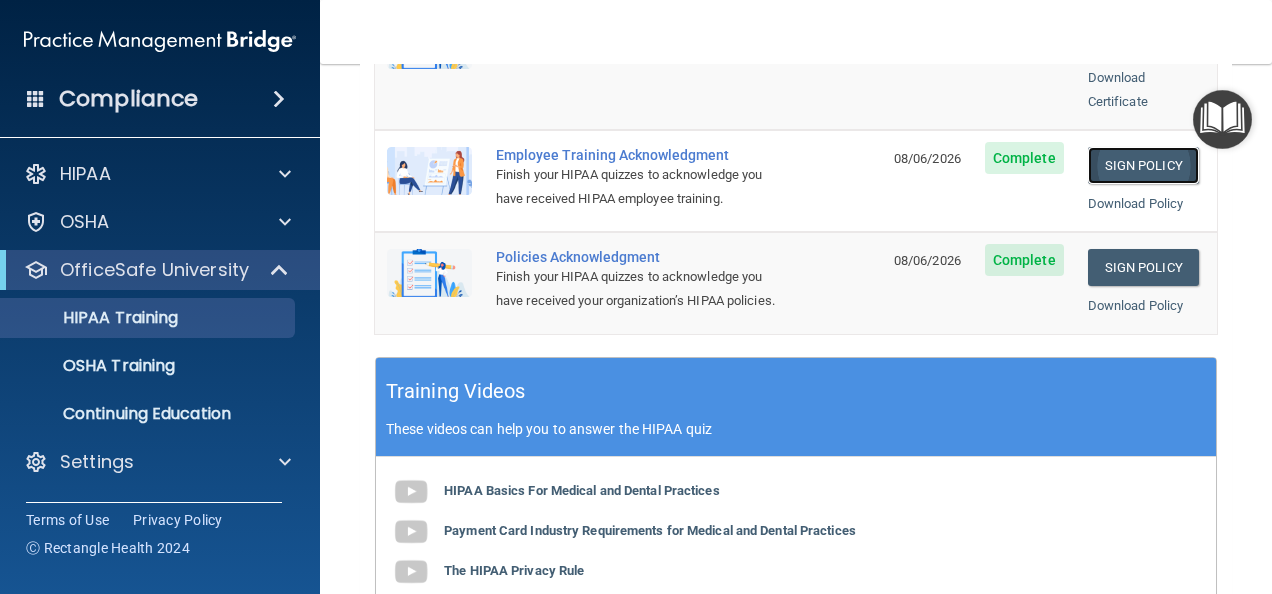 click on "Sign Policy" at bounding box center (1143, 165) 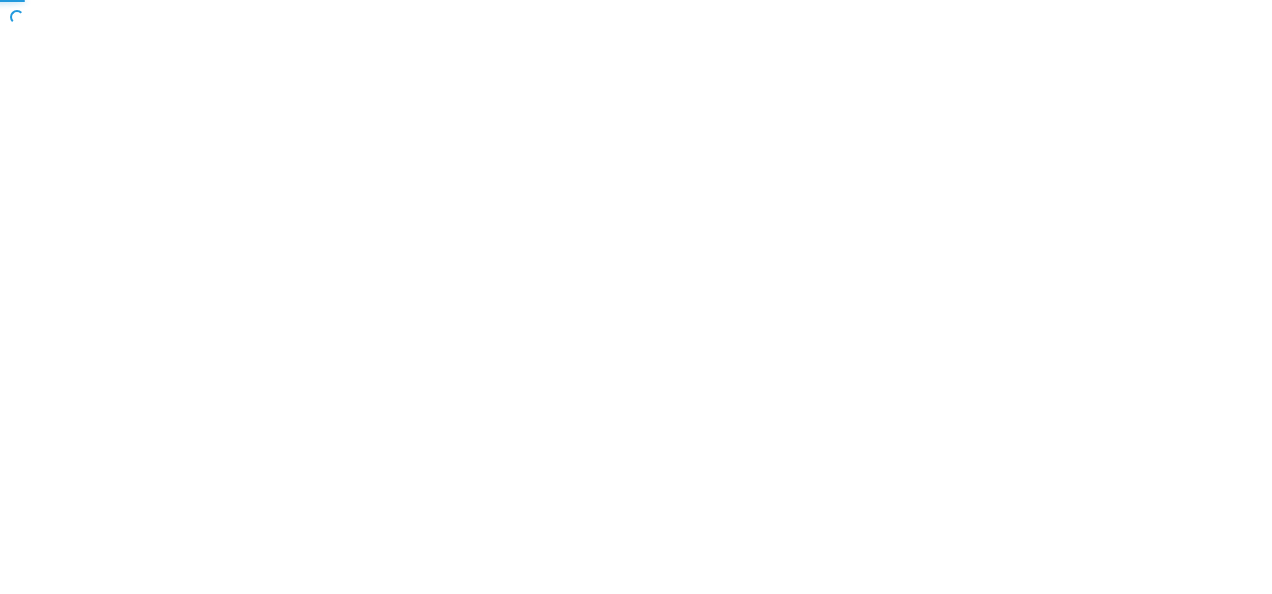 scroll, scrollTop: 0, scrollLeft: 0, axis: both 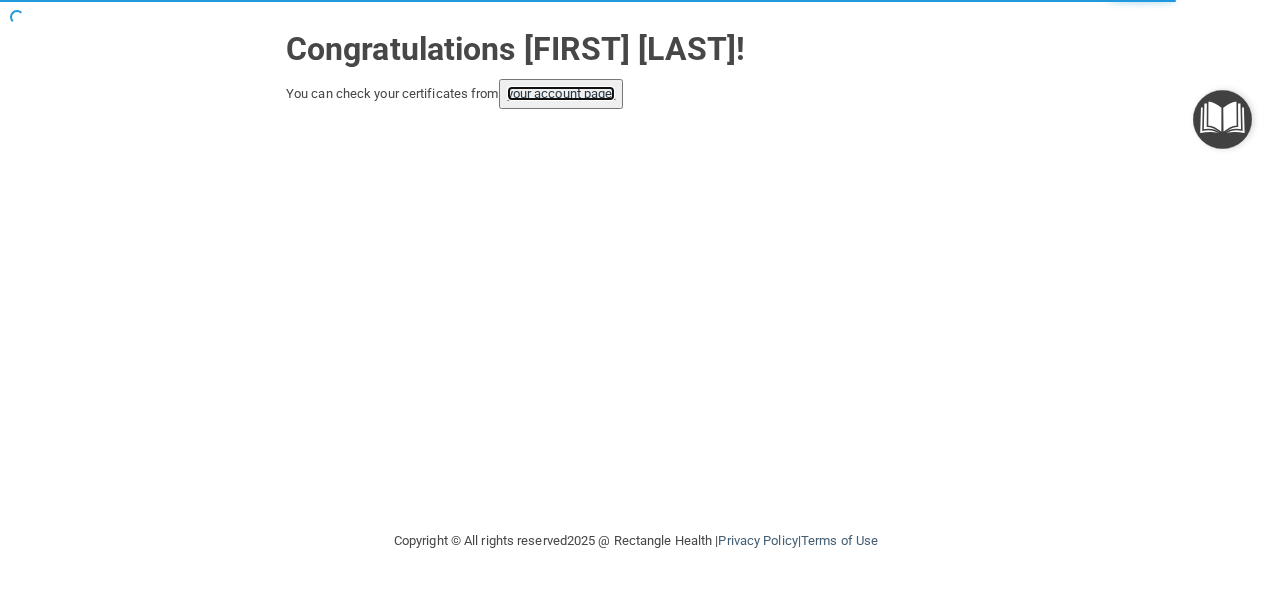 click on "your account page!" at bounding box center [561, 93] 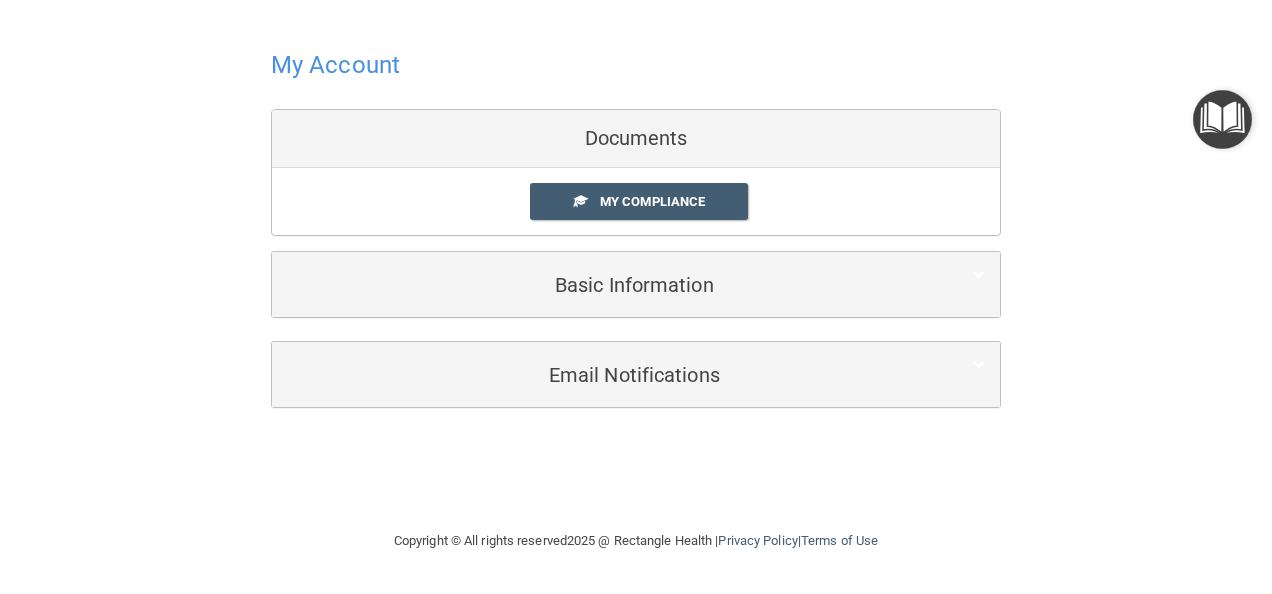 click on "Documents" at bounding box center [636, 139] 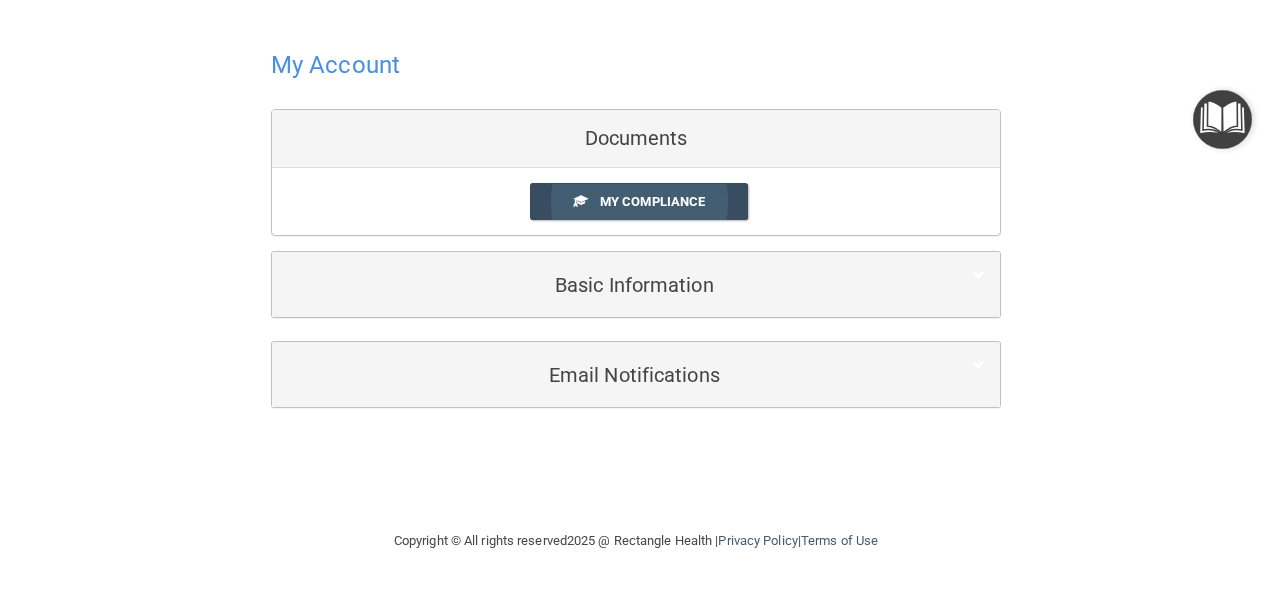 click on "My Compliance" at bounding box center [652, 201] 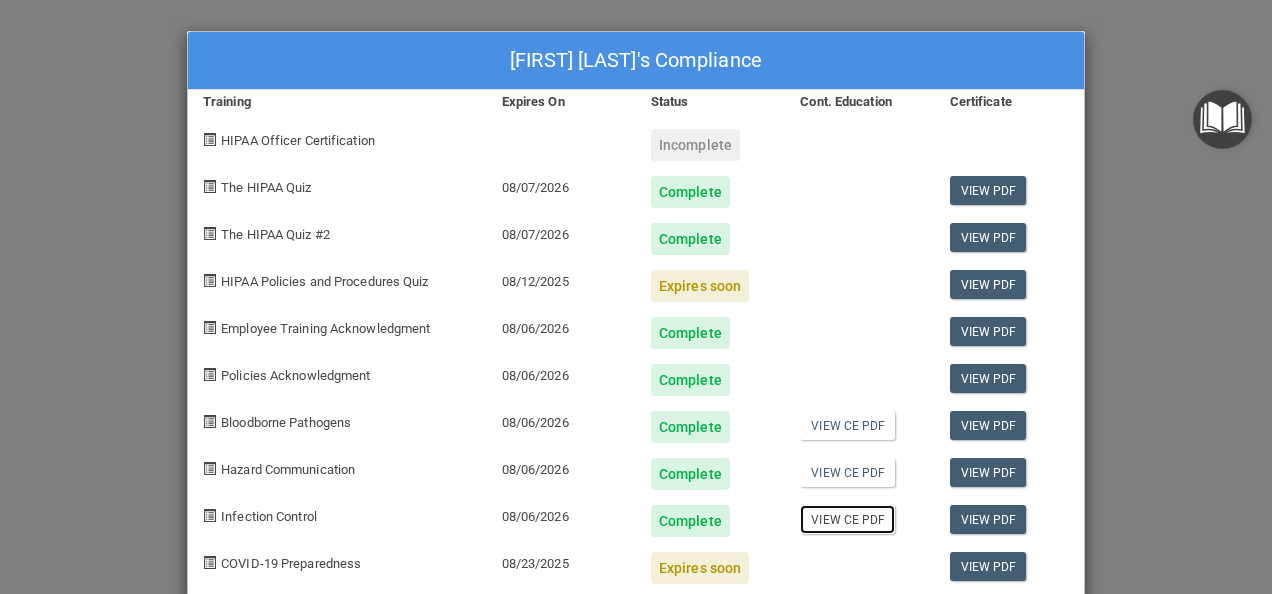 click on "View CE PDF" at bounding box center [847, 519] 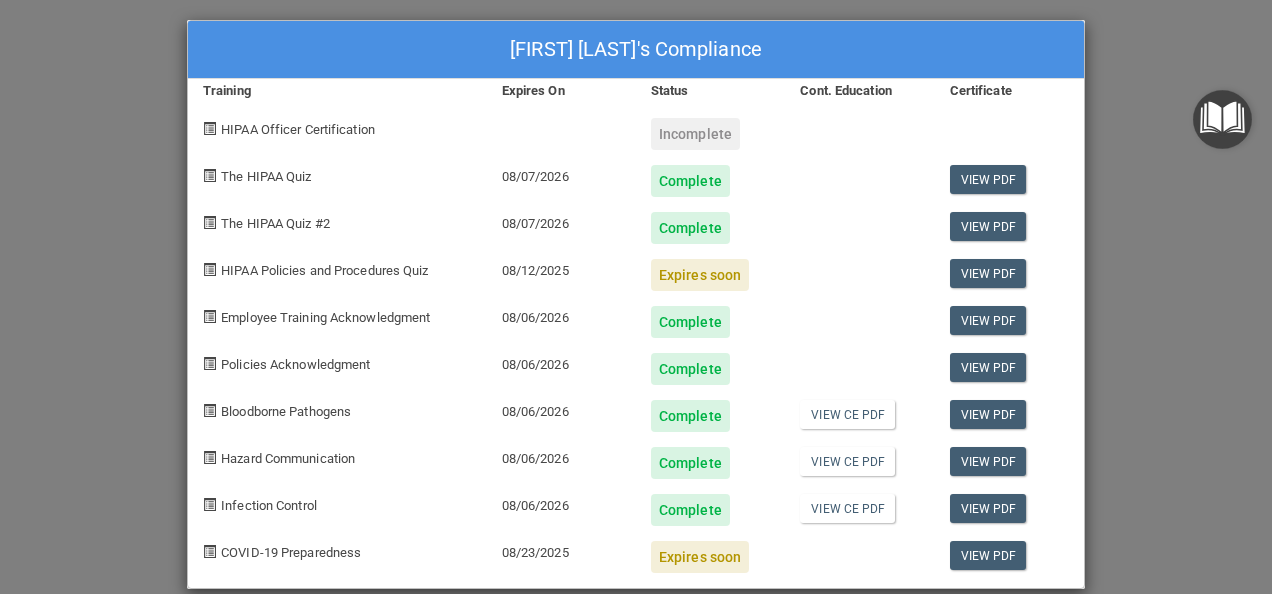 scroll, scrollTop: 0, scrollLeft: 0, axis: both 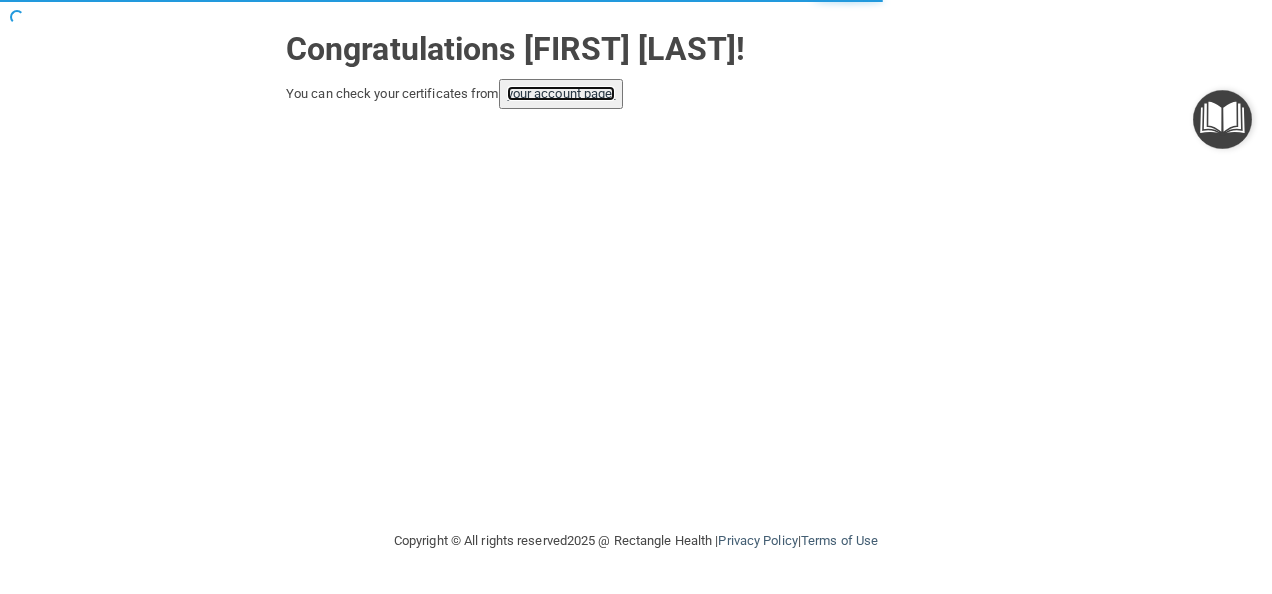 click on "your account page!" at bounding box center [561, 93] 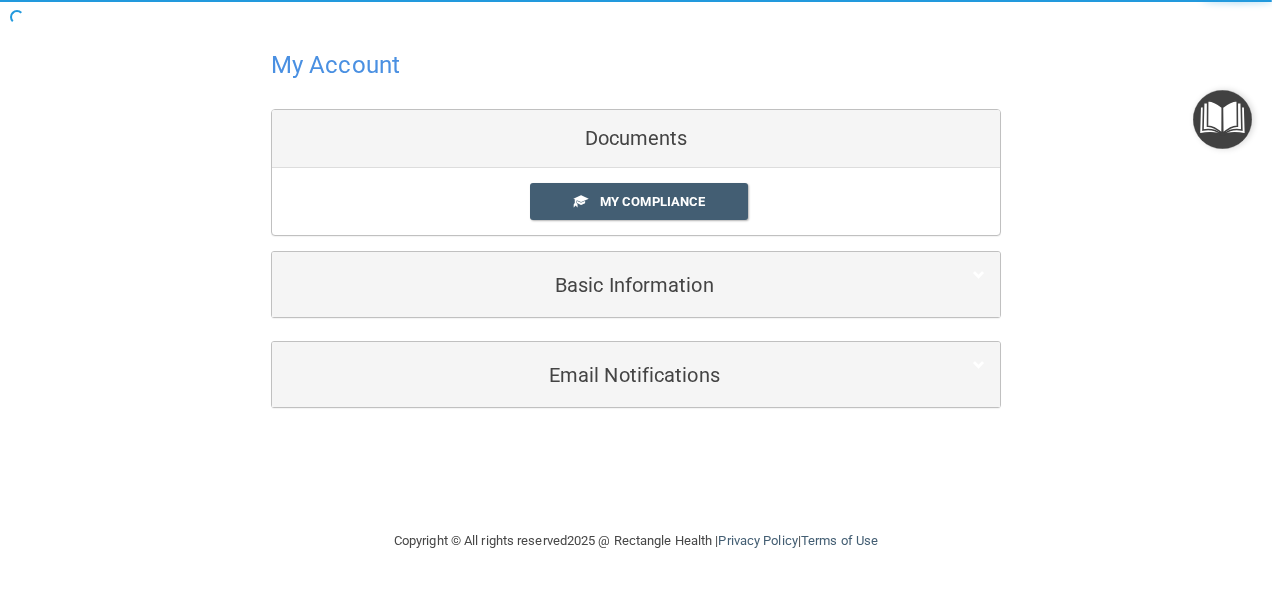 click on "Documents" at bounding box center [636, 139] 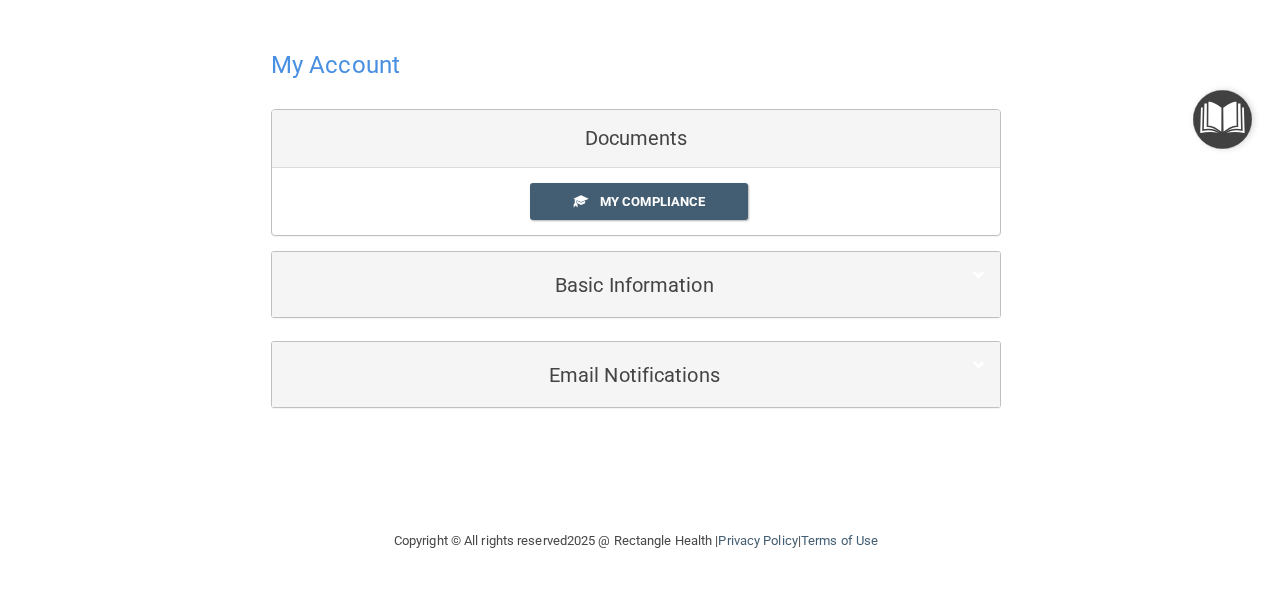 click on "Documents" at bounding box center [636, 139] 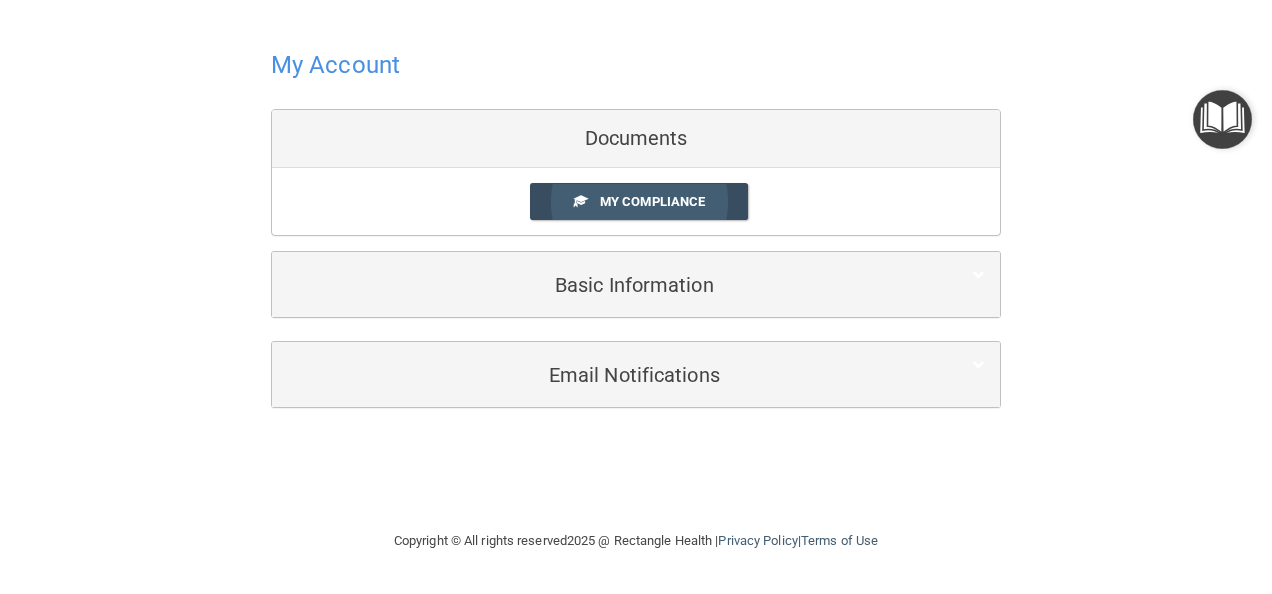 click on "My Compliance" at bounding box center [652, 201] 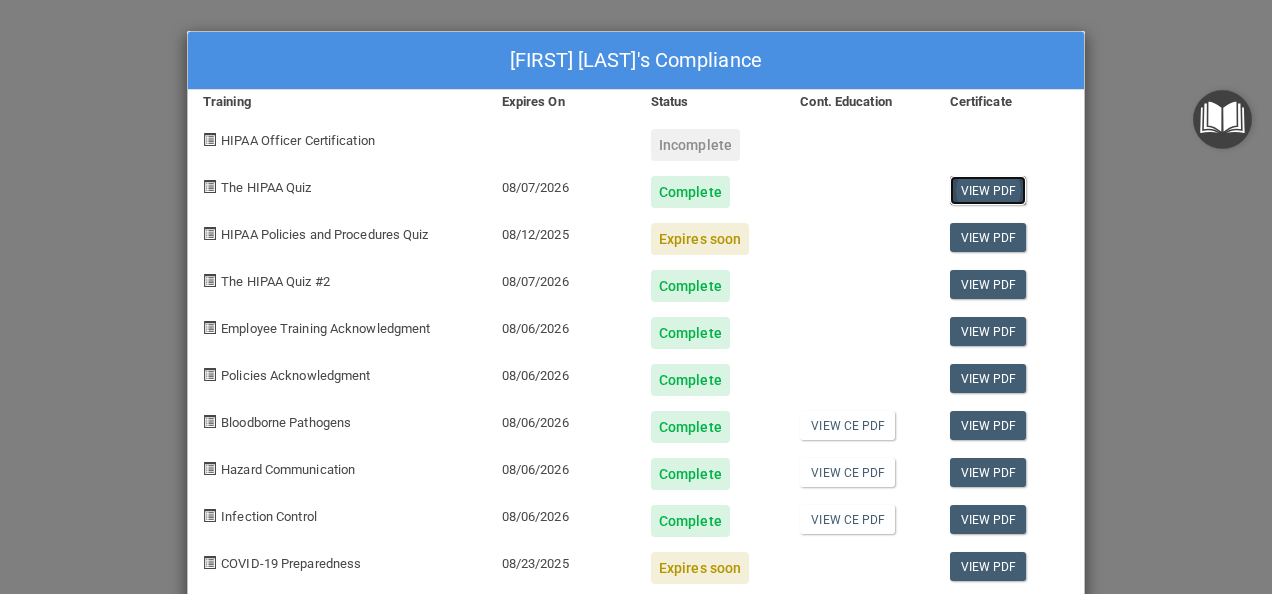 click on "View PDF" at bounding box center [988, 190] 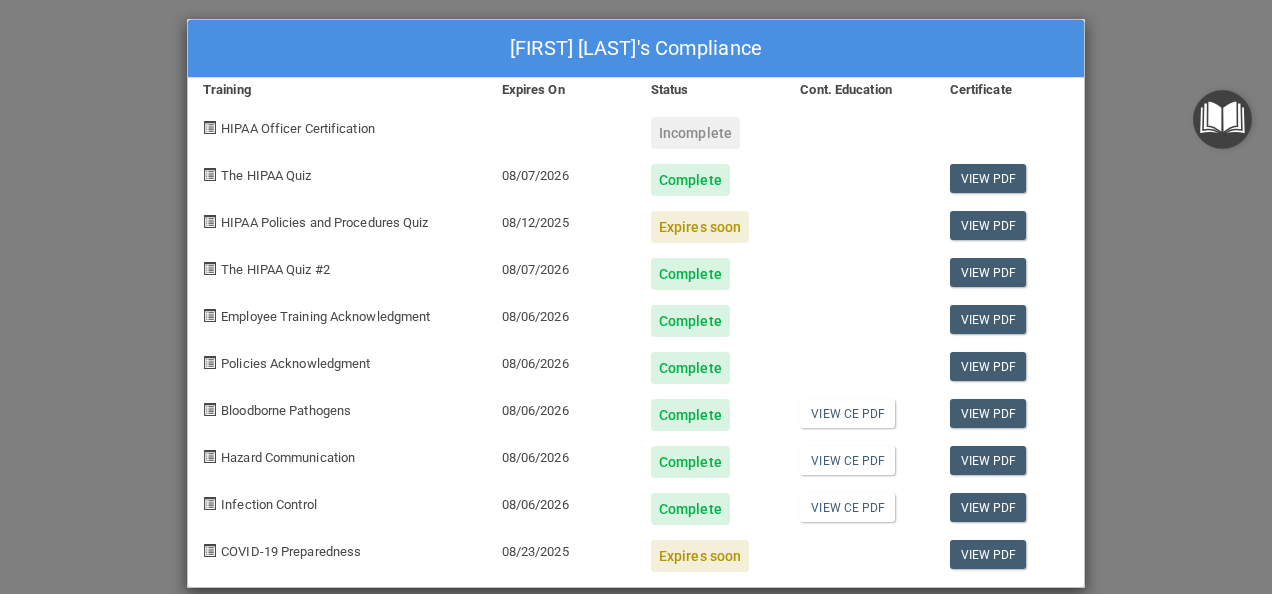 scroll, scrollTop: 0, scrollLeft: 0, axis: both 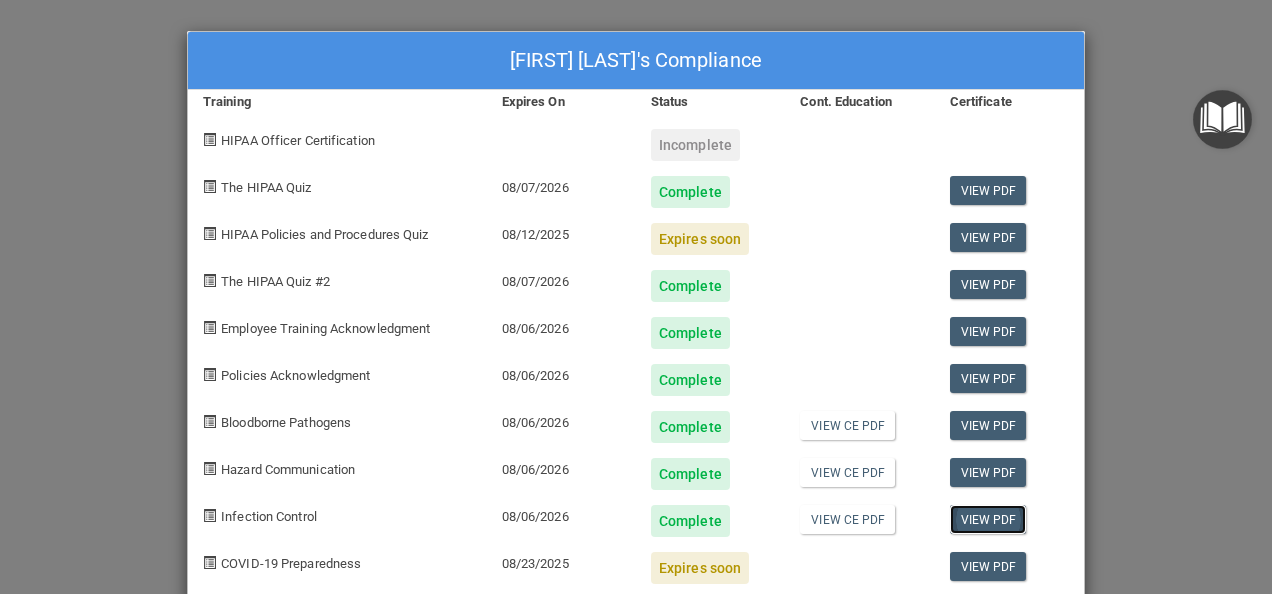 click on "View PDF" at bounding box center (988, 519) 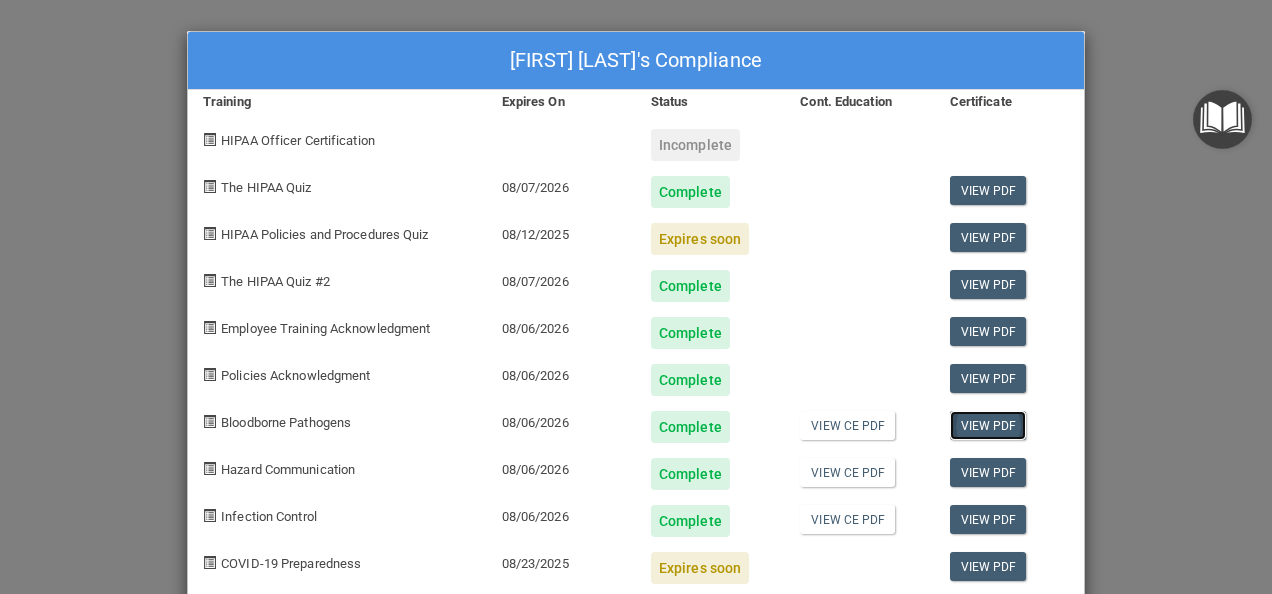 click on "View PDF" at bounding box center [988, 425] 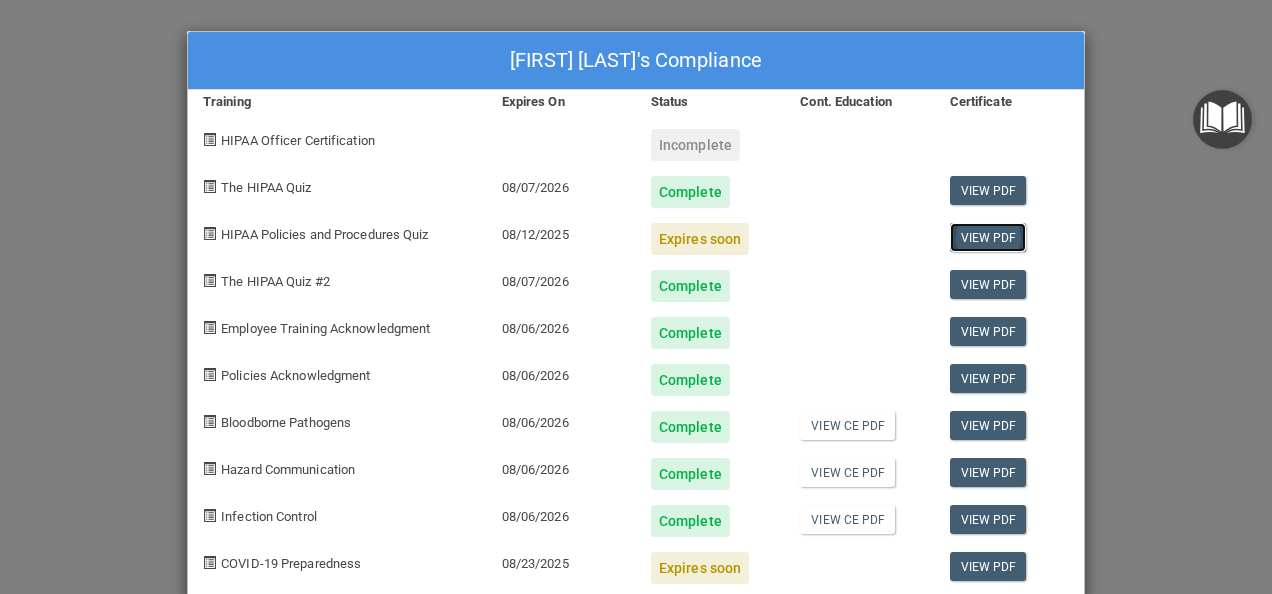 click on "View PDF" at bounding box center (988, 237) 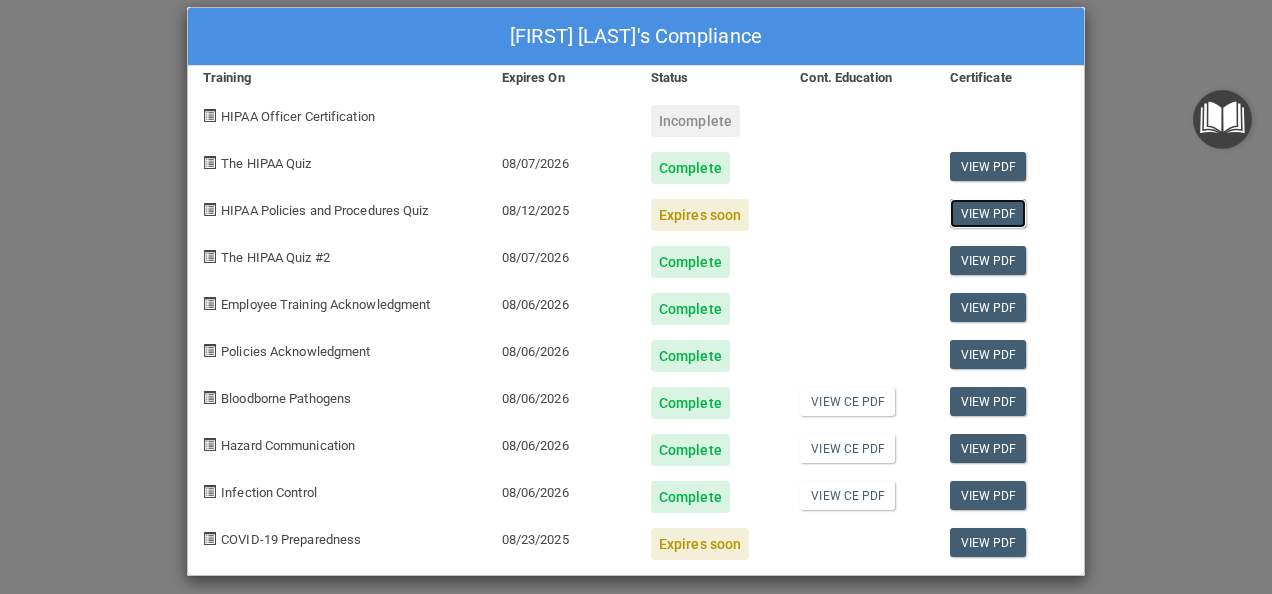 scroll, scrollTop: 35, scrollLeft: 0, axis: vertical 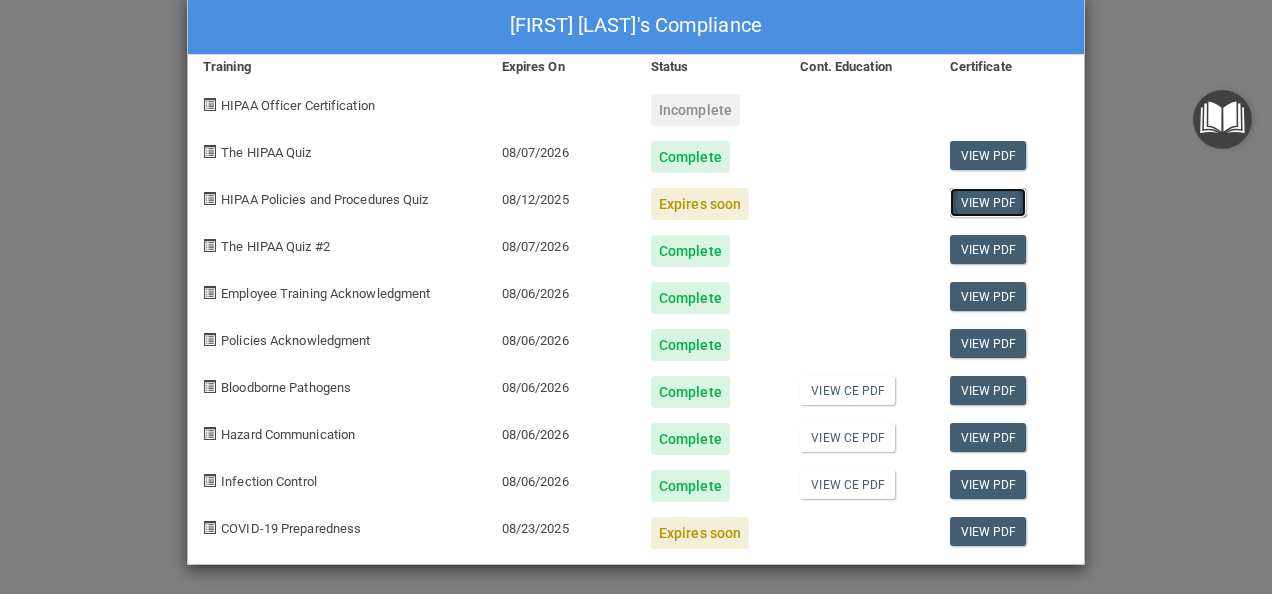 click on "View PDF" at bounding box center (988, 202) 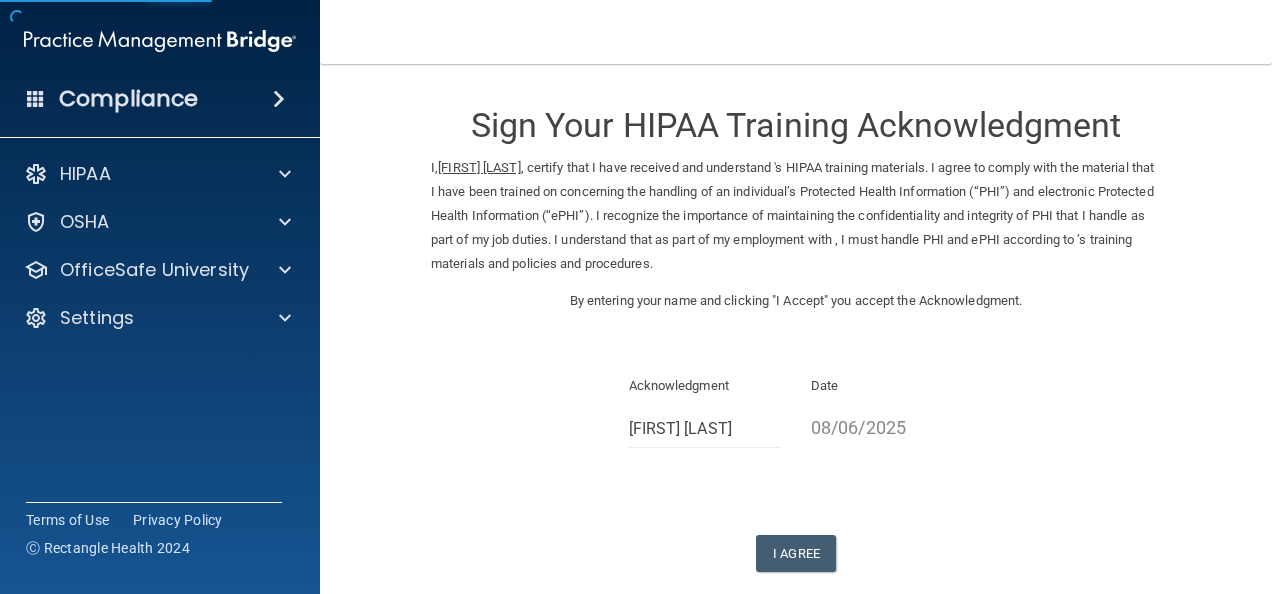 scroll, scrollTop: 0, scrollLeft: 0, axis: both 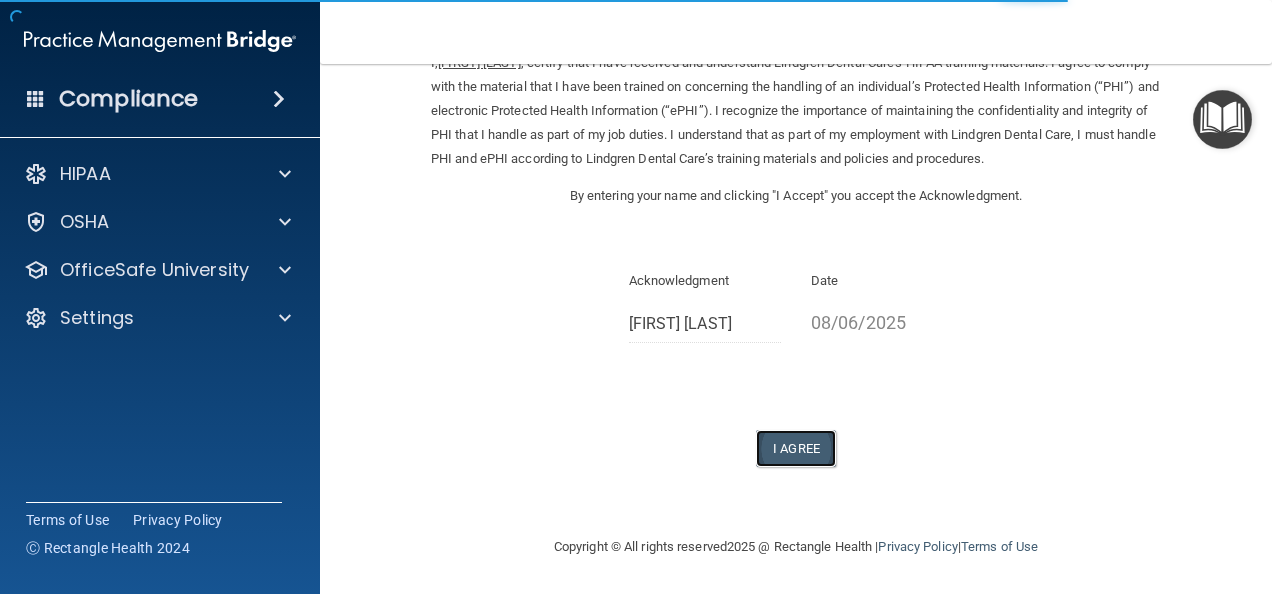 click on "I Agree" at bounding box center (796, 448) 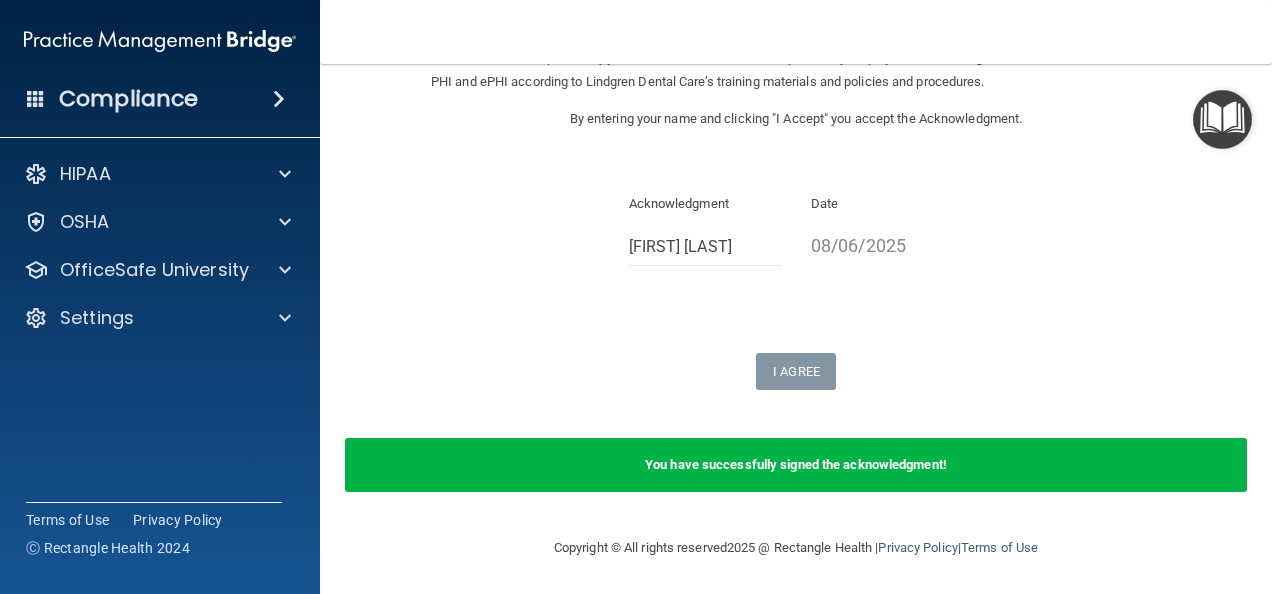 scroll, scrollTop: 183, scrollLeft: 0, axis: vertical 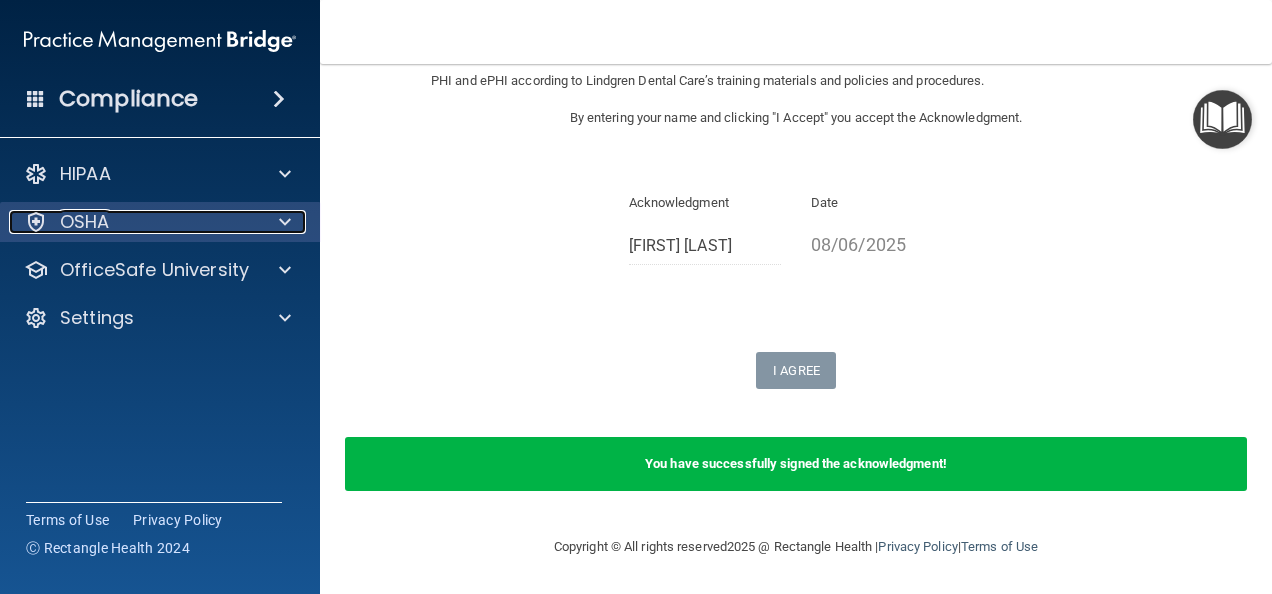 click on "OSHA" at bounding box center [133, 222] 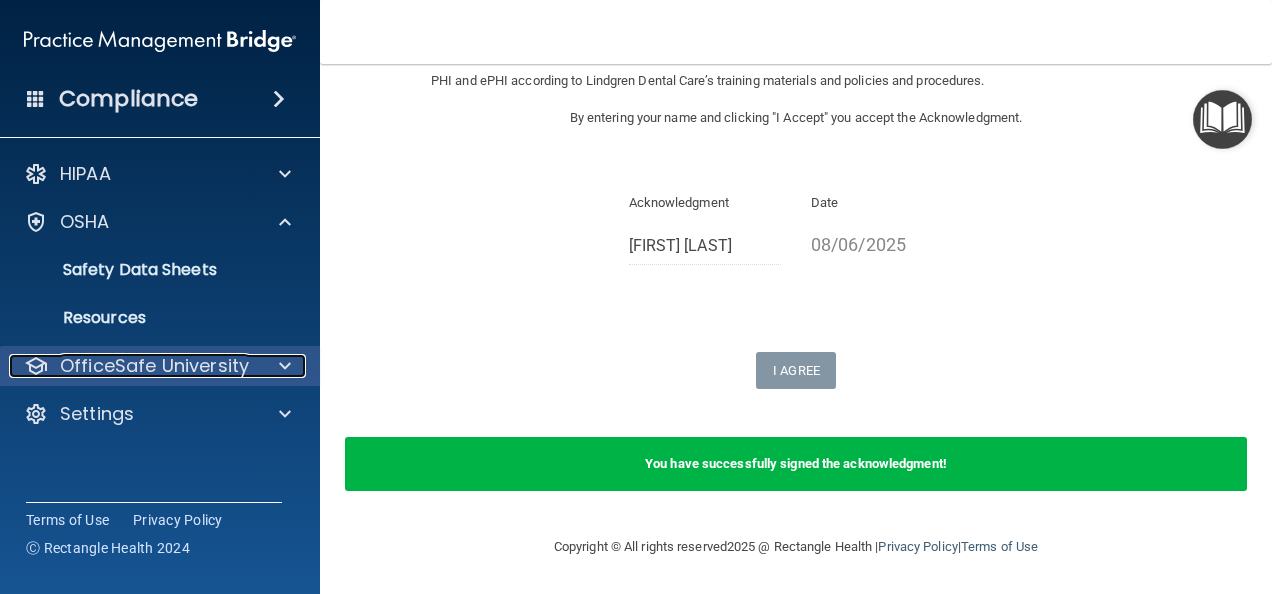 click at bounding box center [285, 366] 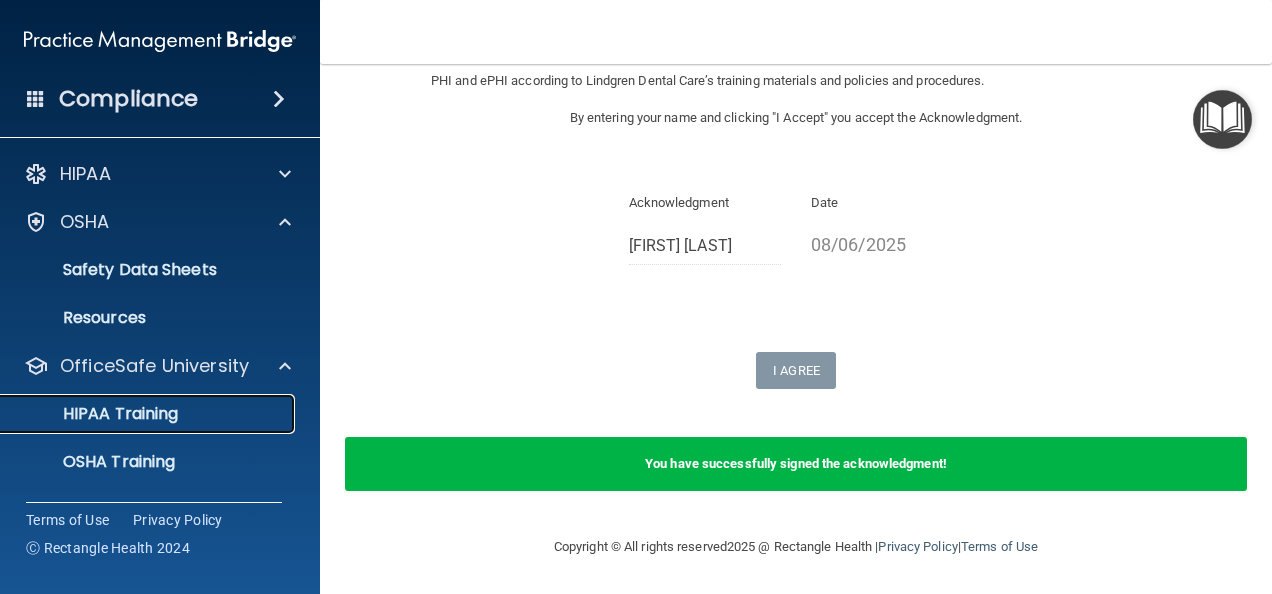 click on "HIPAA Training" at bounding box center [137, 414] 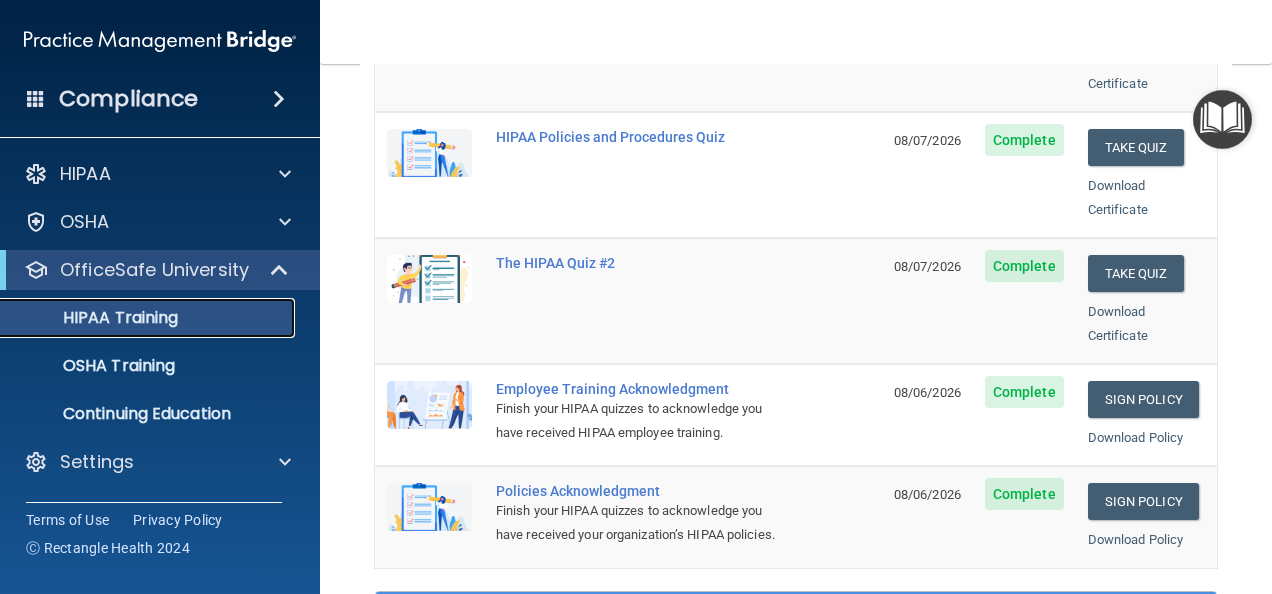 scroll, scrollTop: 398, scrollLeft: 0, axis: vertical 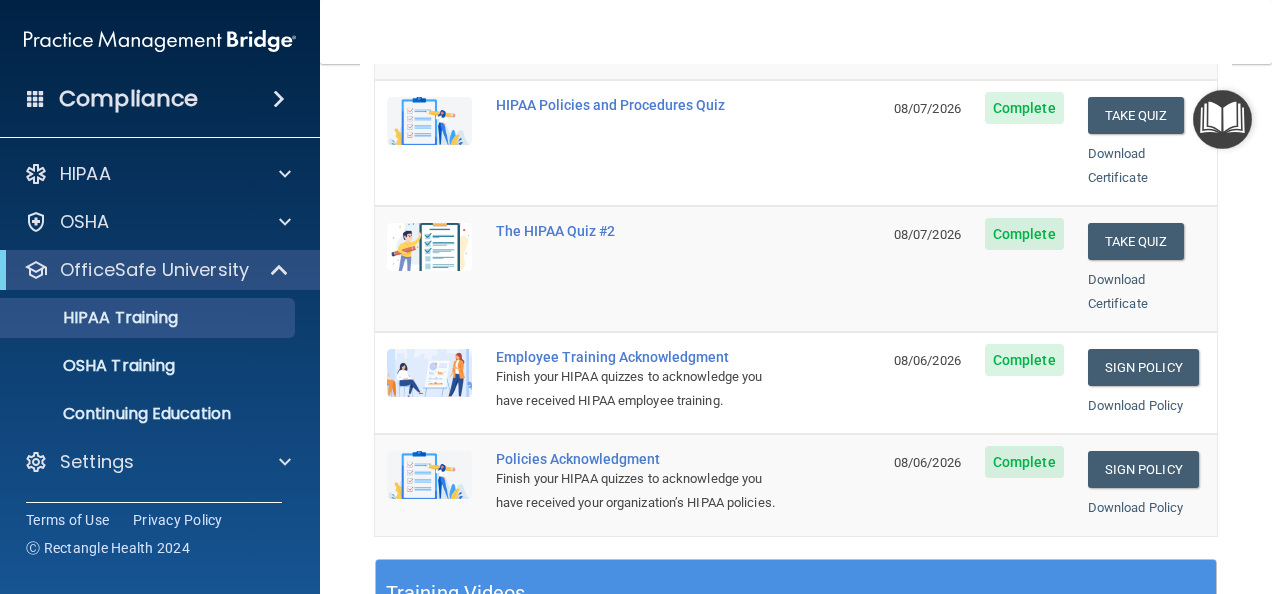 click on "Complete" at bounding box center (1024, 462) 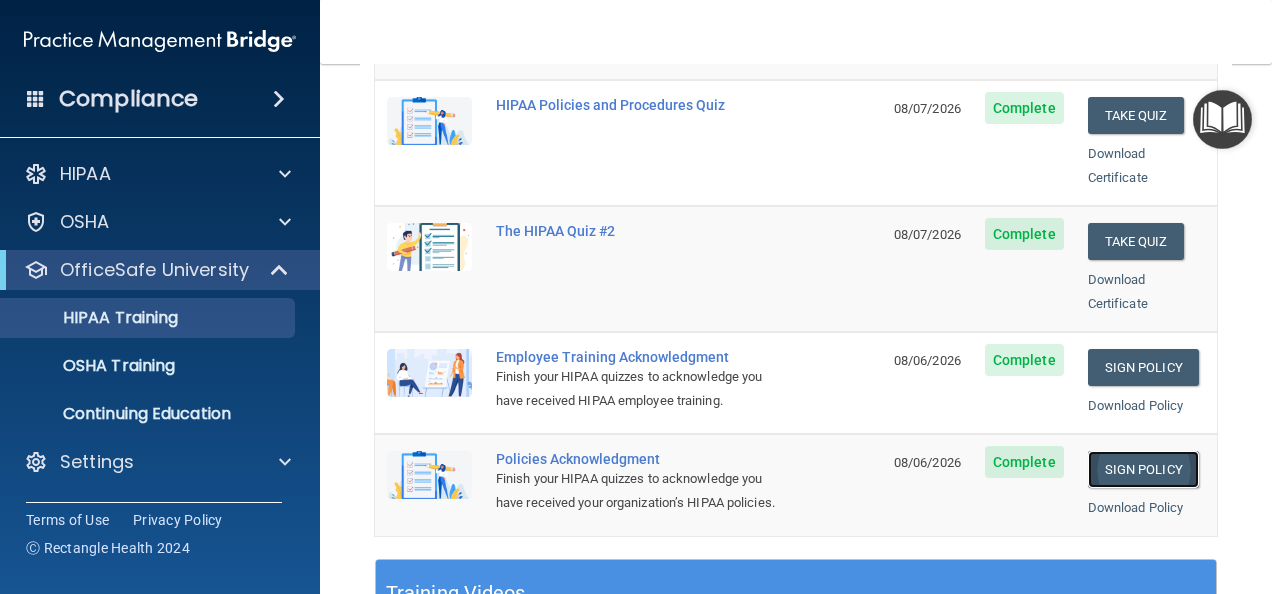 click on "Sign Policy" at bounding box center [1143, 469] 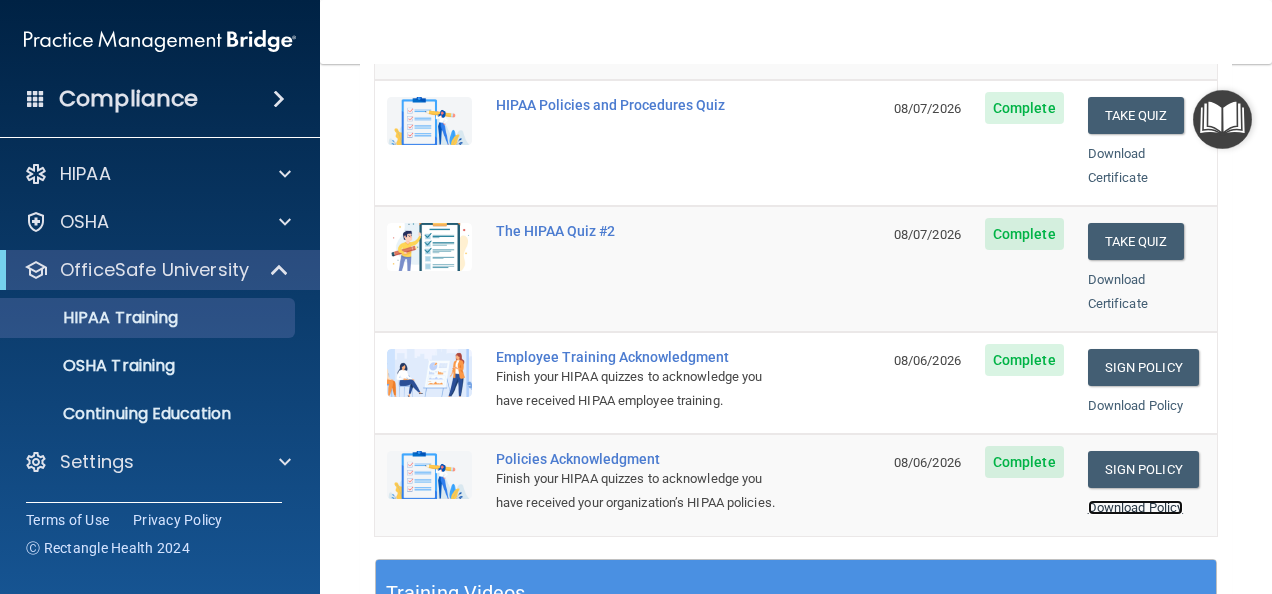 click on "Download Policy" at bounding box center (1136, 507) 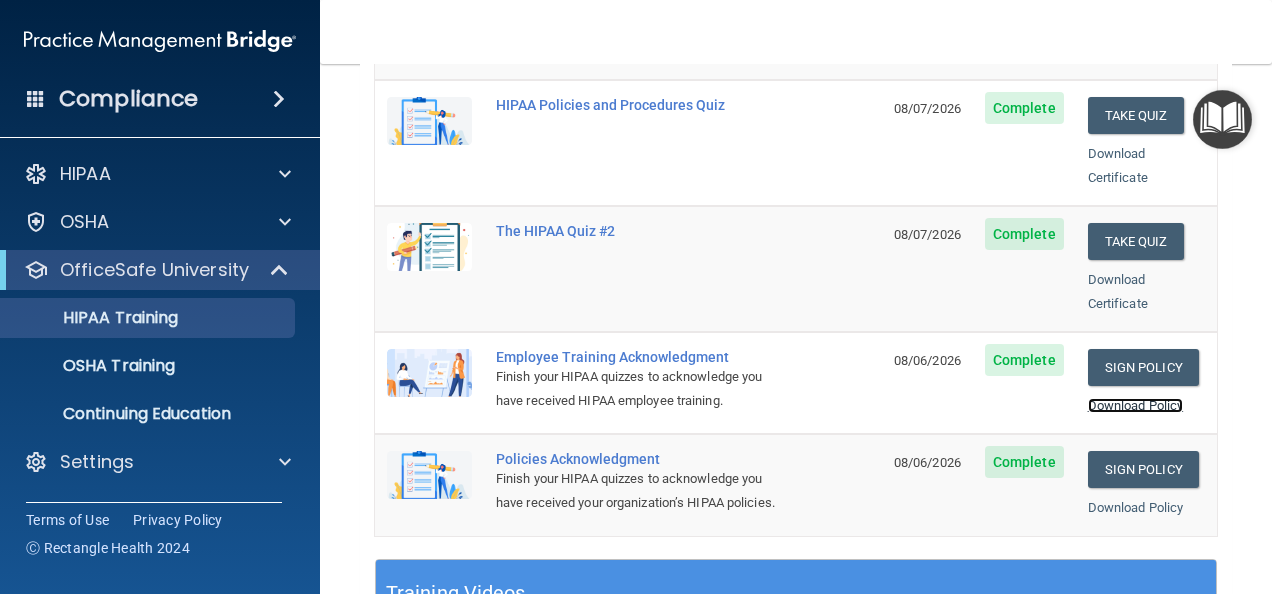 click on "Download Policy" at bounding box center (1136, 405) 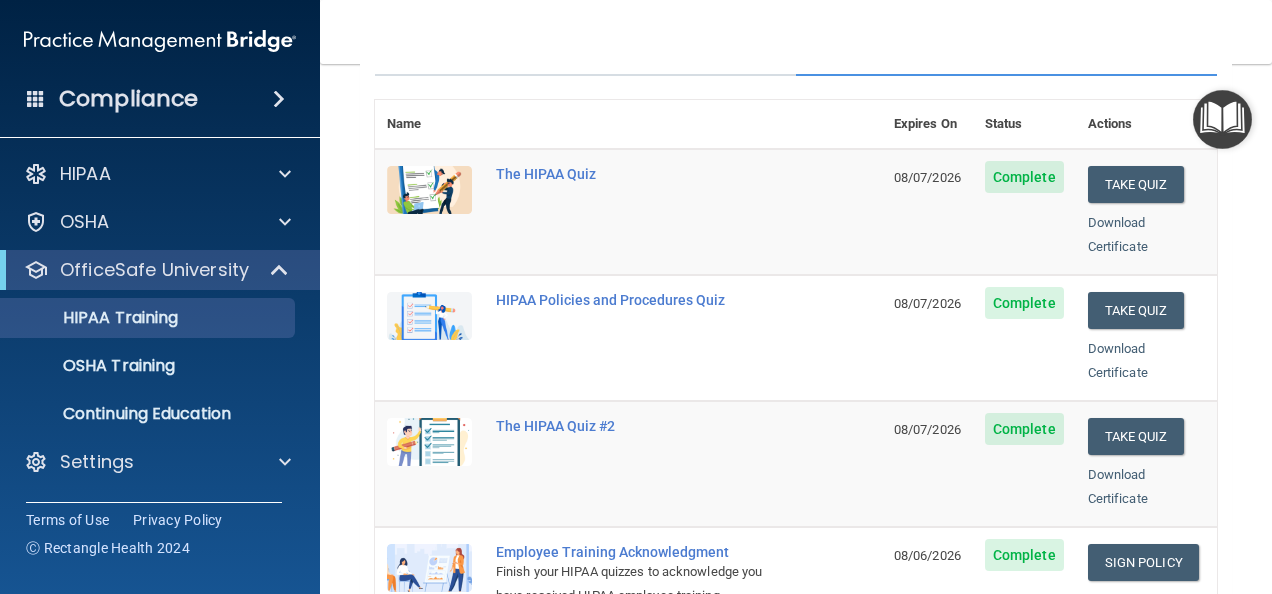 scroll, scrollTop: 198, scrollLeft: 0, axis: vertical 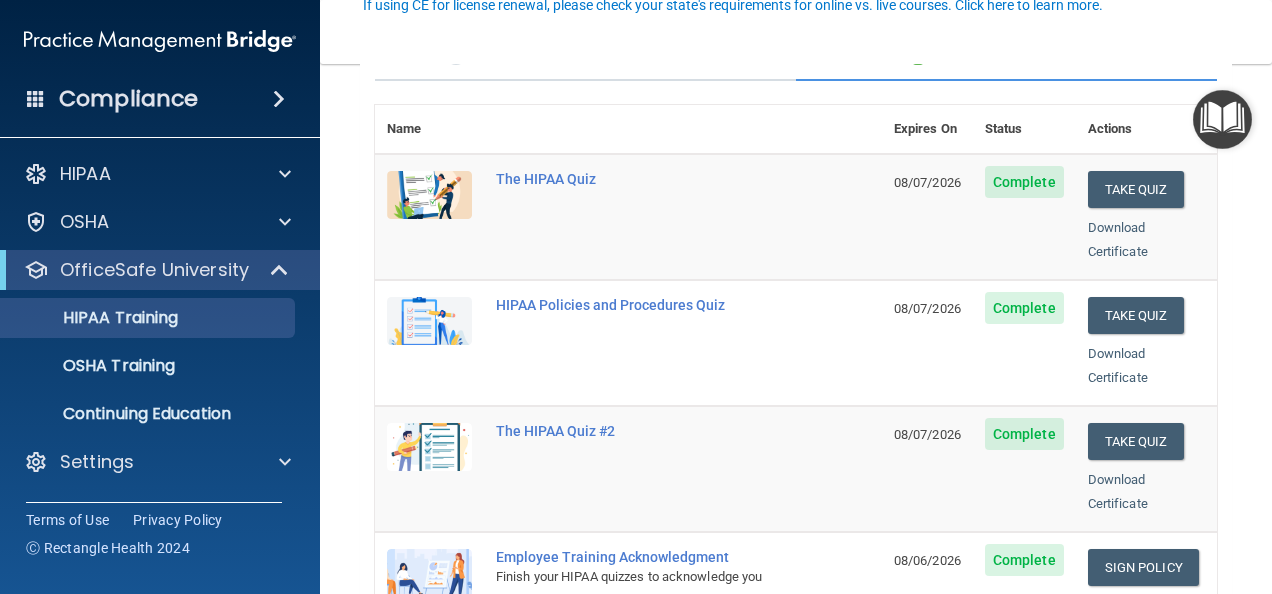 drag, startPoint x: 18, startPoint y: 476, endPoint x: 689, endPoint y: 56, distance: 791.60657 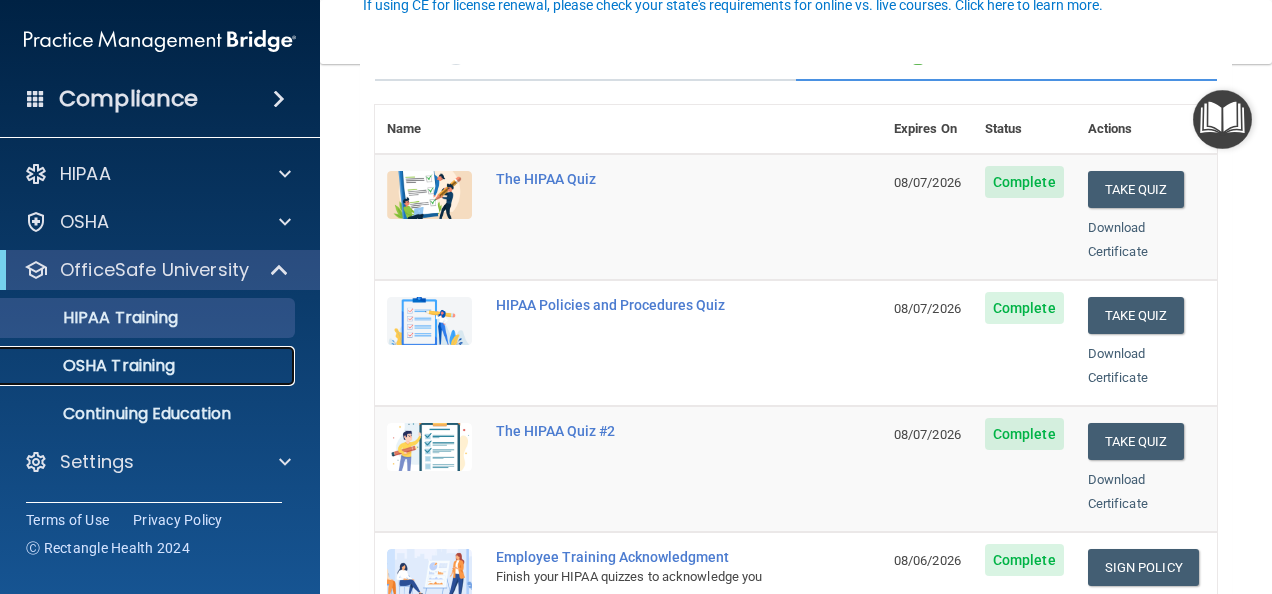 click on "OSHA Training" at bounding box center [94, 366] 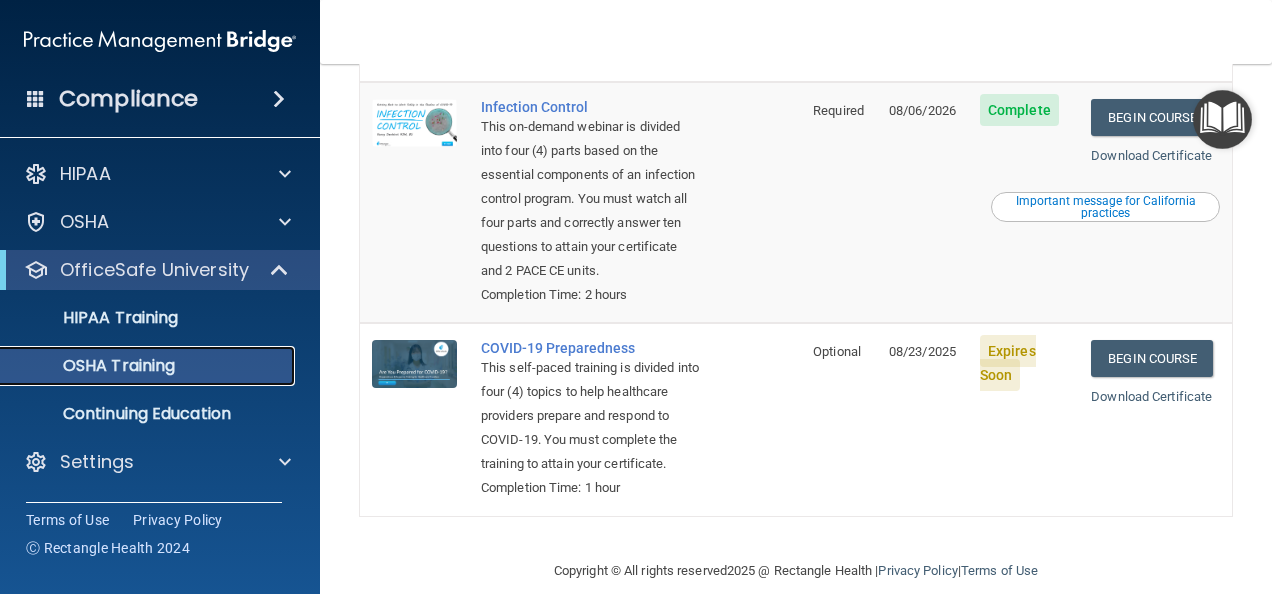 scroll, scrollTop: 700, scrollLeft: 0, axis: vertical 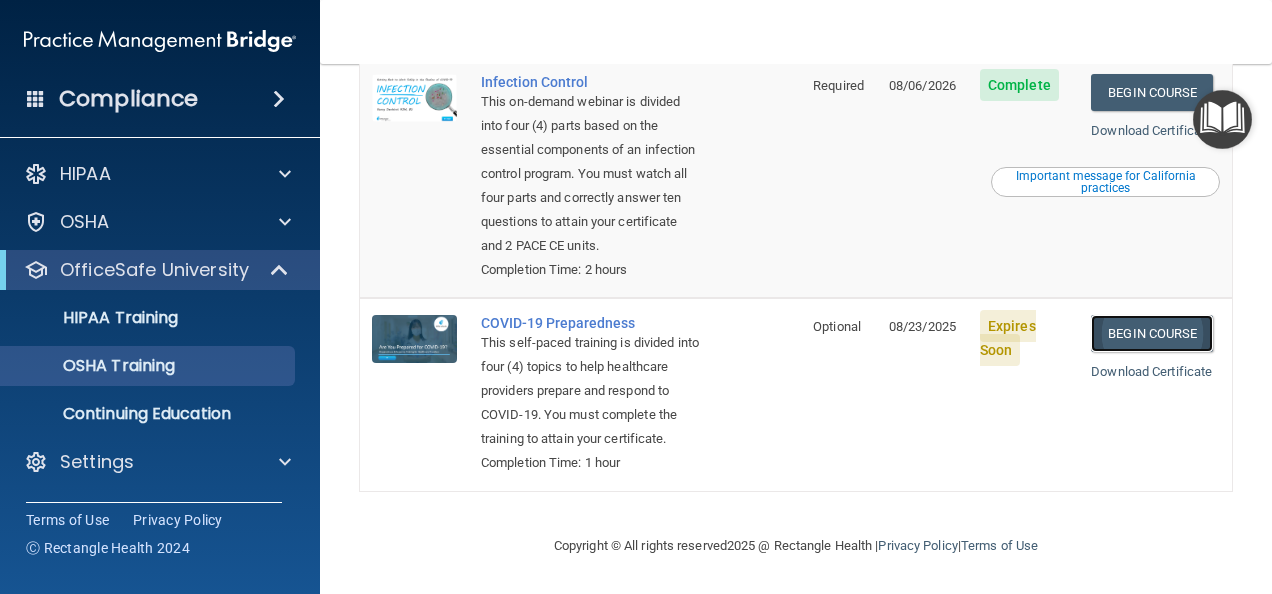 click on "Begin Course" at bounding box center [1152, 333] 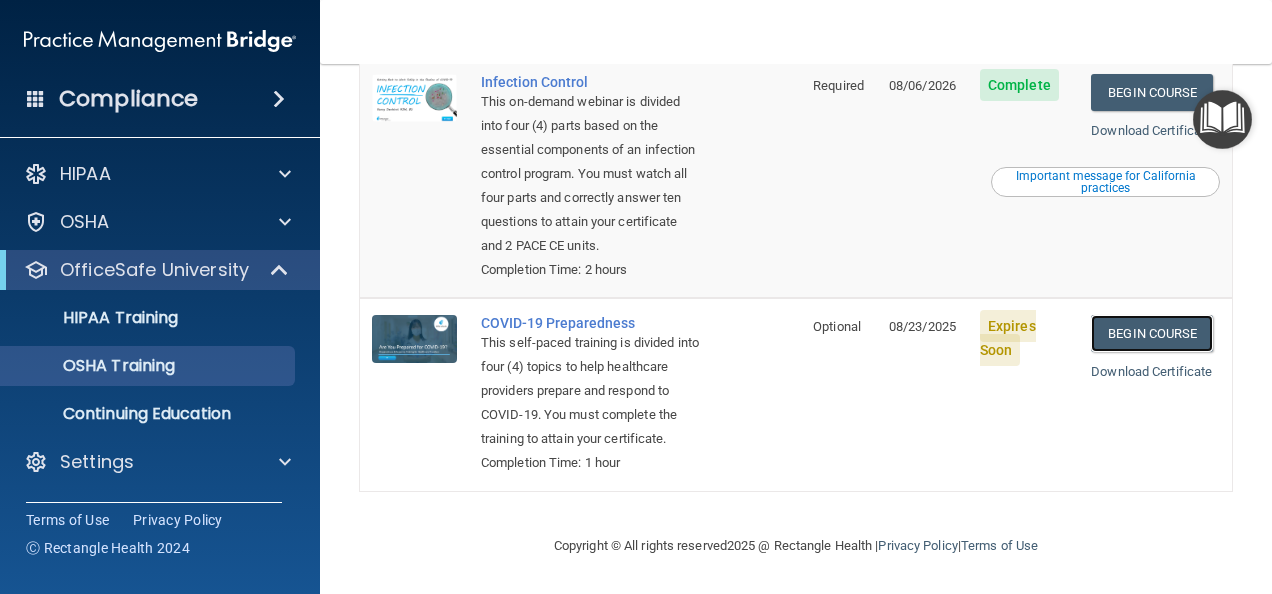 scroll, scrollTop: 500, scrollLeft: 0, axis: vertical 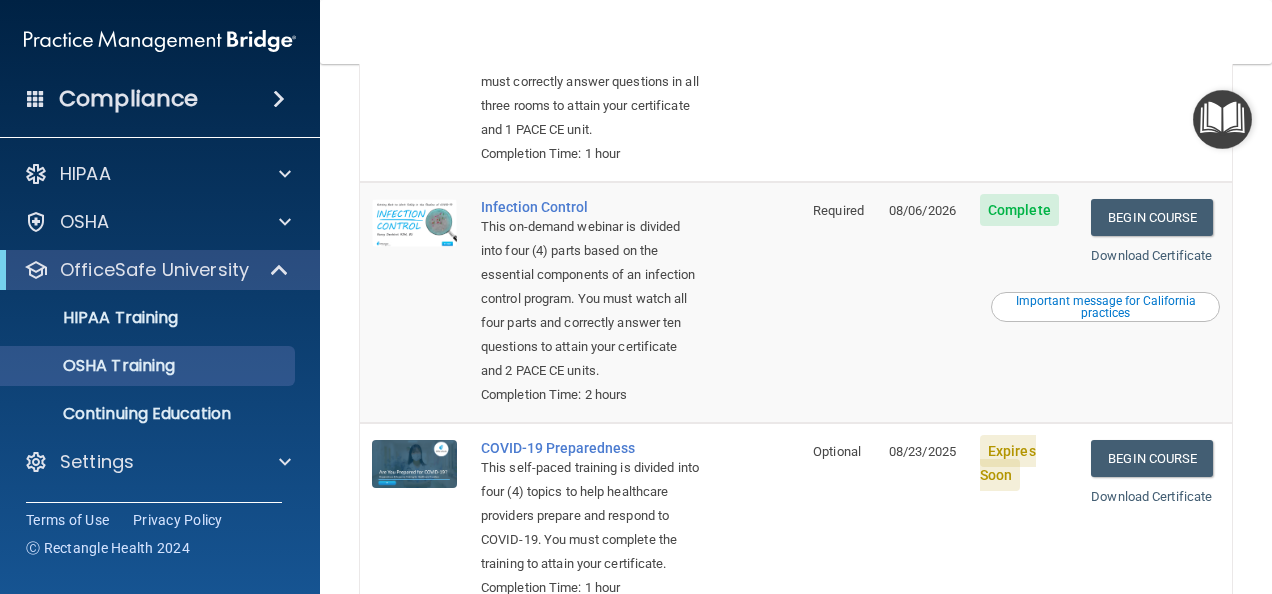 click on "Compliance" at bounding box center (128, 99) 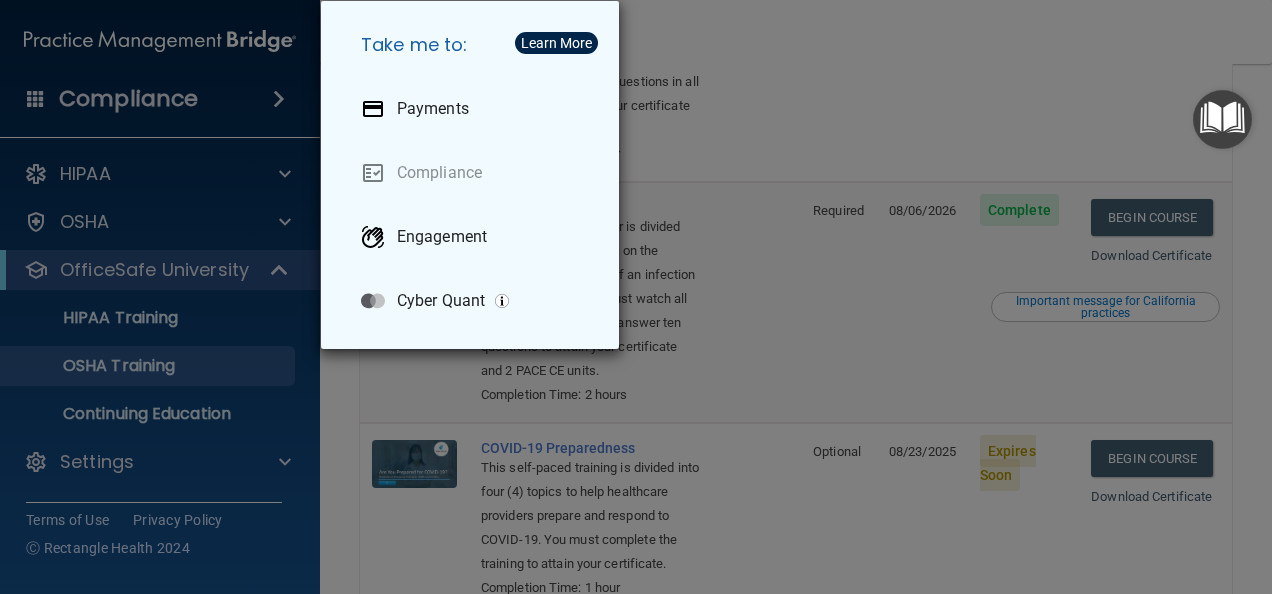 drag, startPoint x: 1180, startPoint y: 0, endPoint x: 843, endPoint y: 103, distance: 352.38898 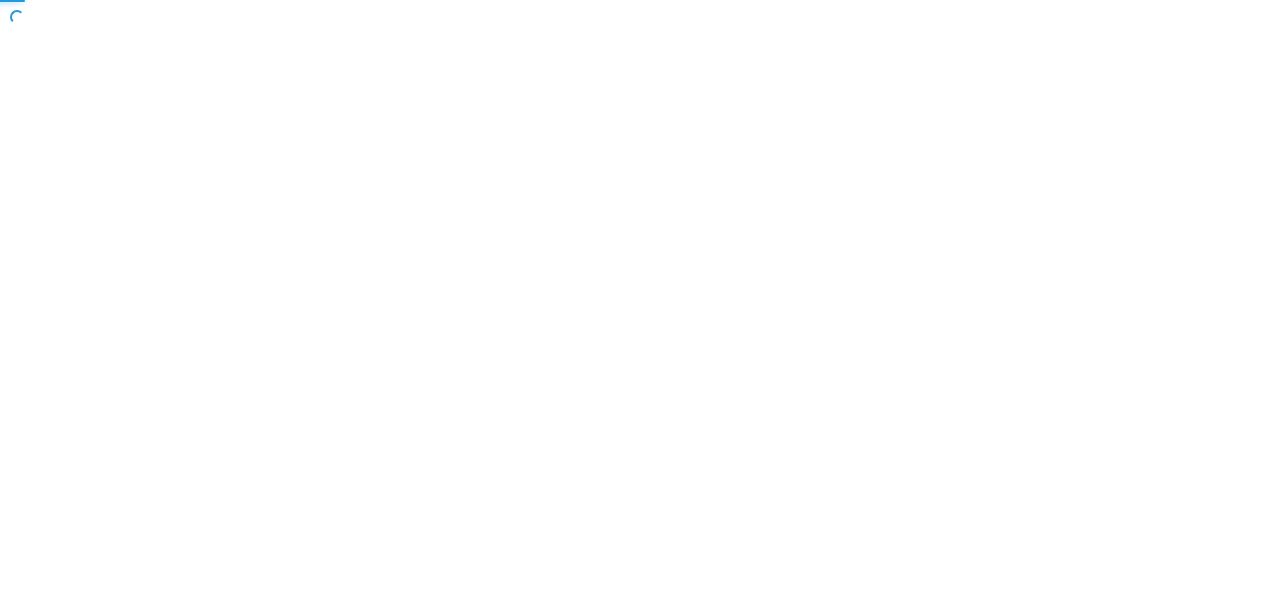scroll, scrollTop: 0, scrollLeft: 0, axis: both 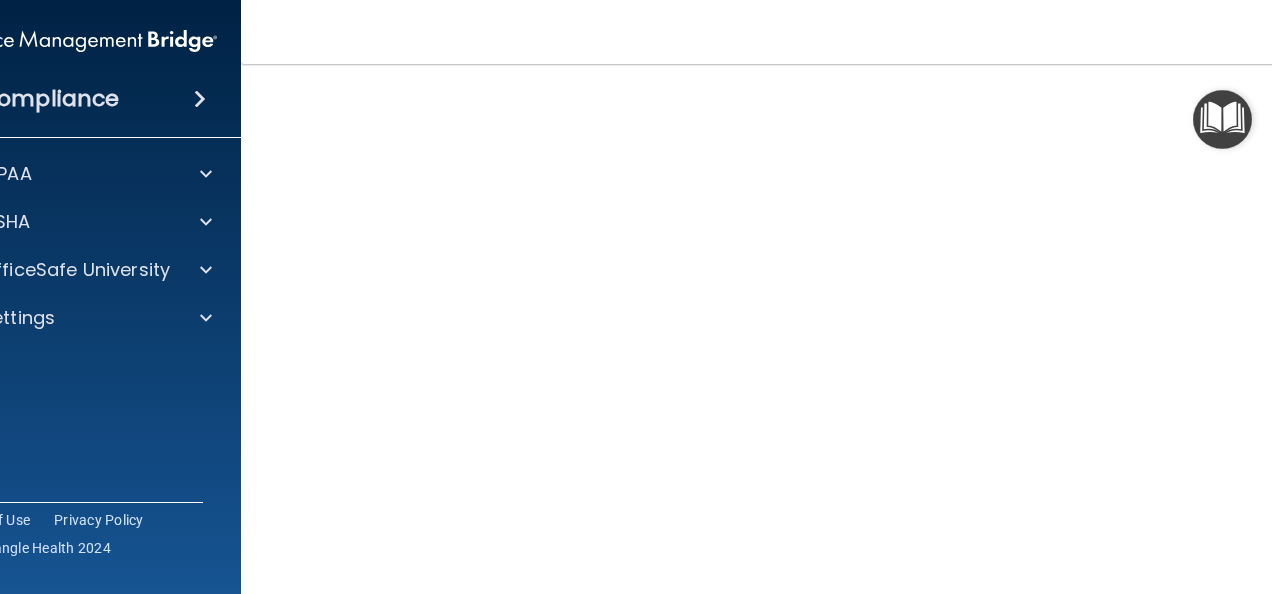 click on "Toggle navigation                                                                                                     [NAME]   [EMAIL]                            Manage My Enterprise              Lindgren Dental Care     Manage My Location" at bounding box center (796, 32) 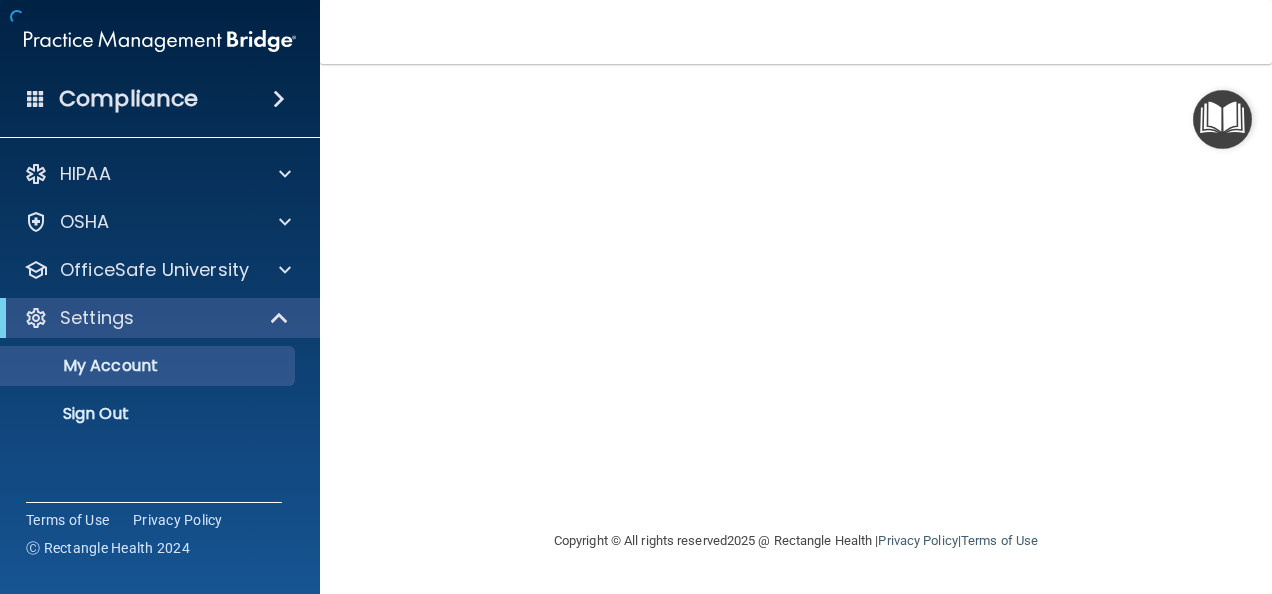 scroll, scrollTop: 0, scrollLeft: 0, axis: both 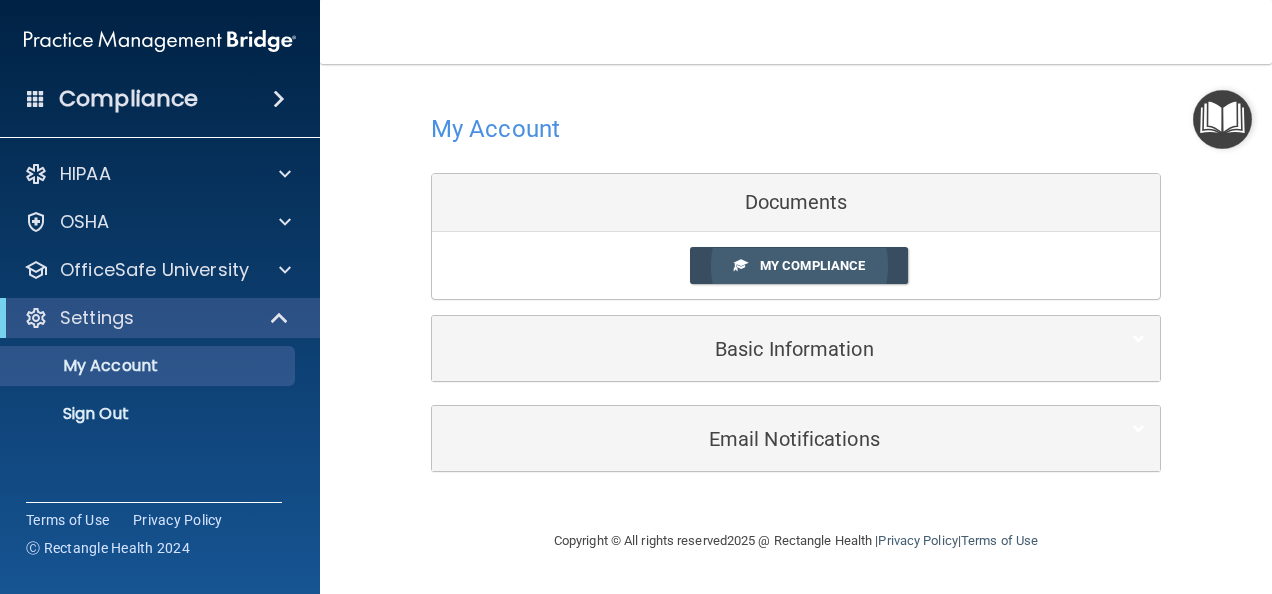 click on "My Compliance" at bounding box center (812, 265) 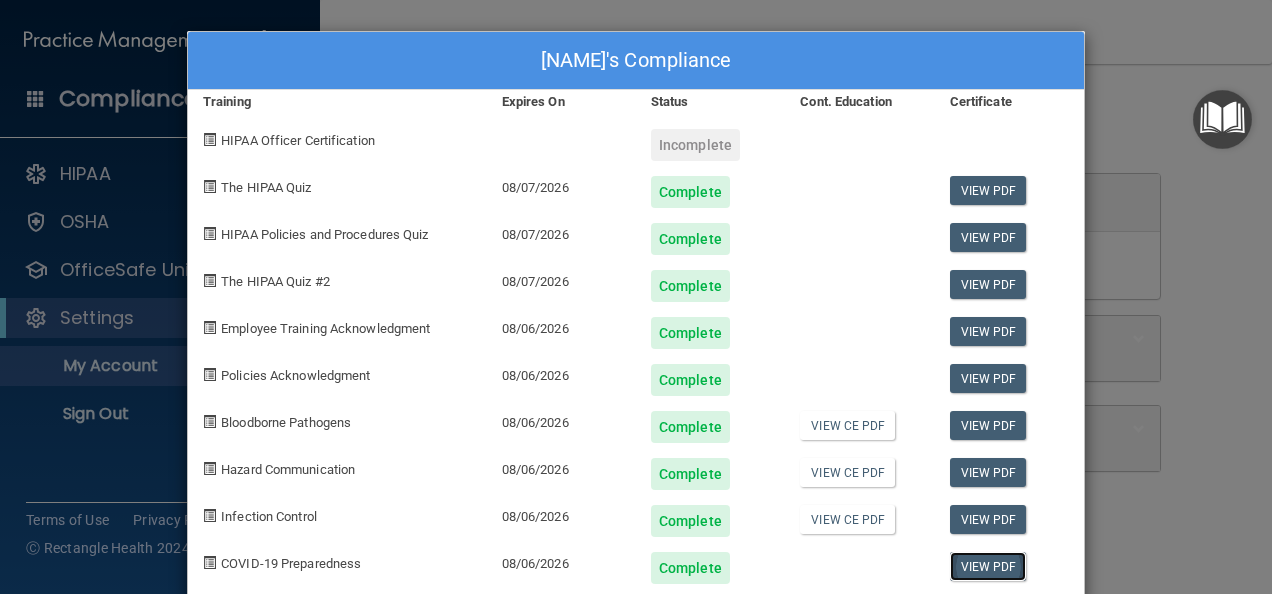 click on "View PDF" at bounding box center [988, 566] 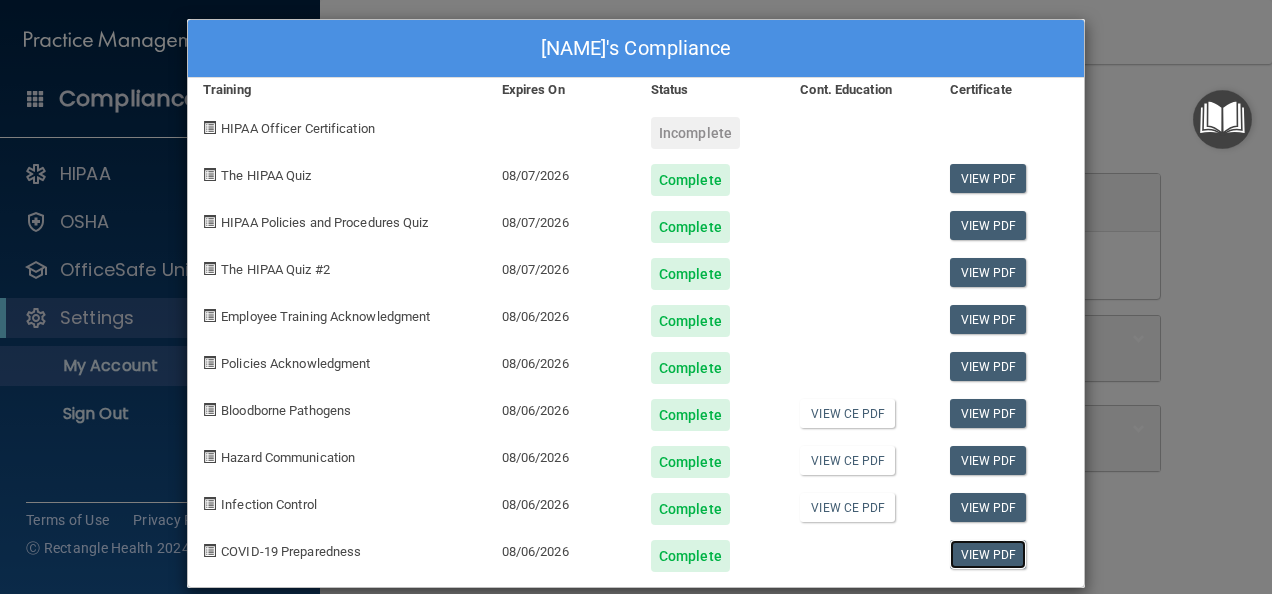 scroll, scrollTop: 0, scrollLeft: 0, axis: both 